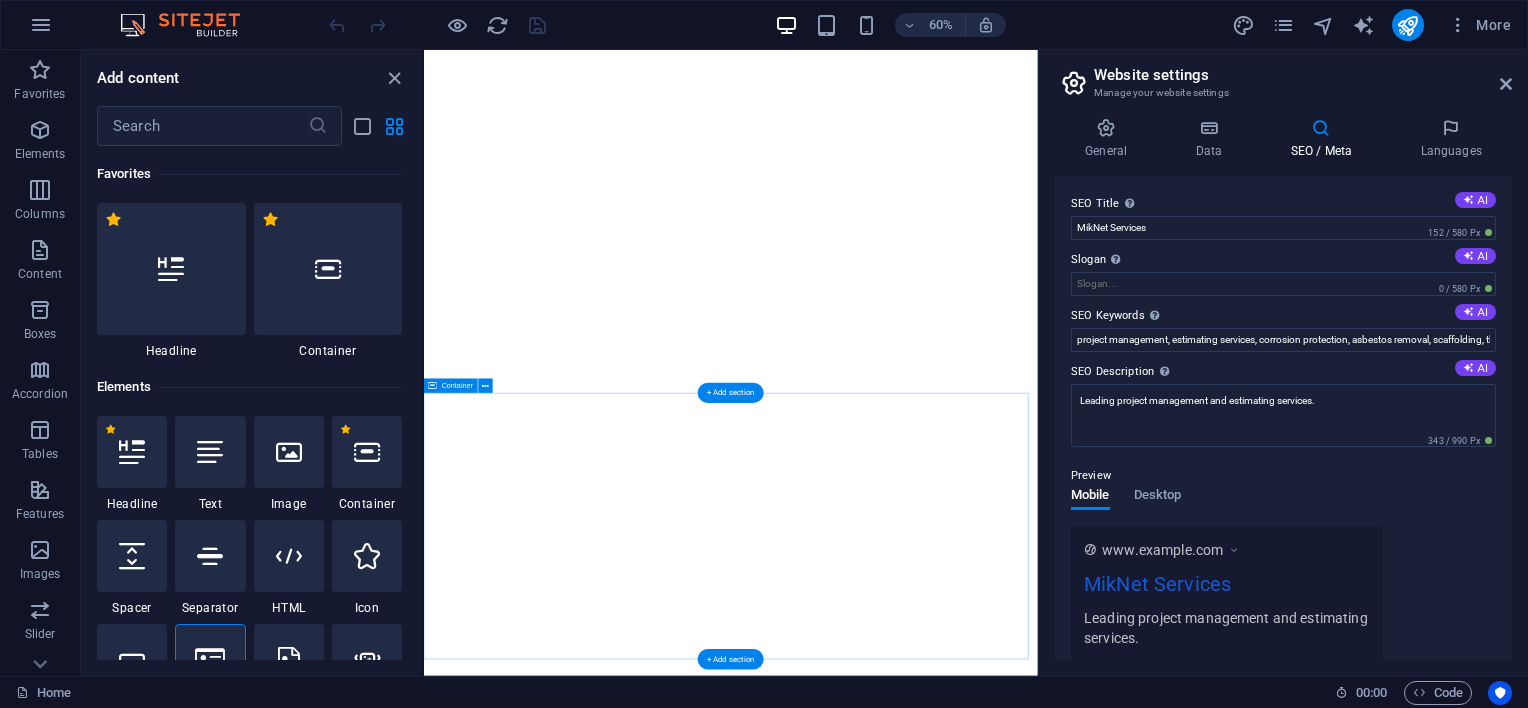 scroll, scrollTop: 0, scrollLeft: 0, axis: both 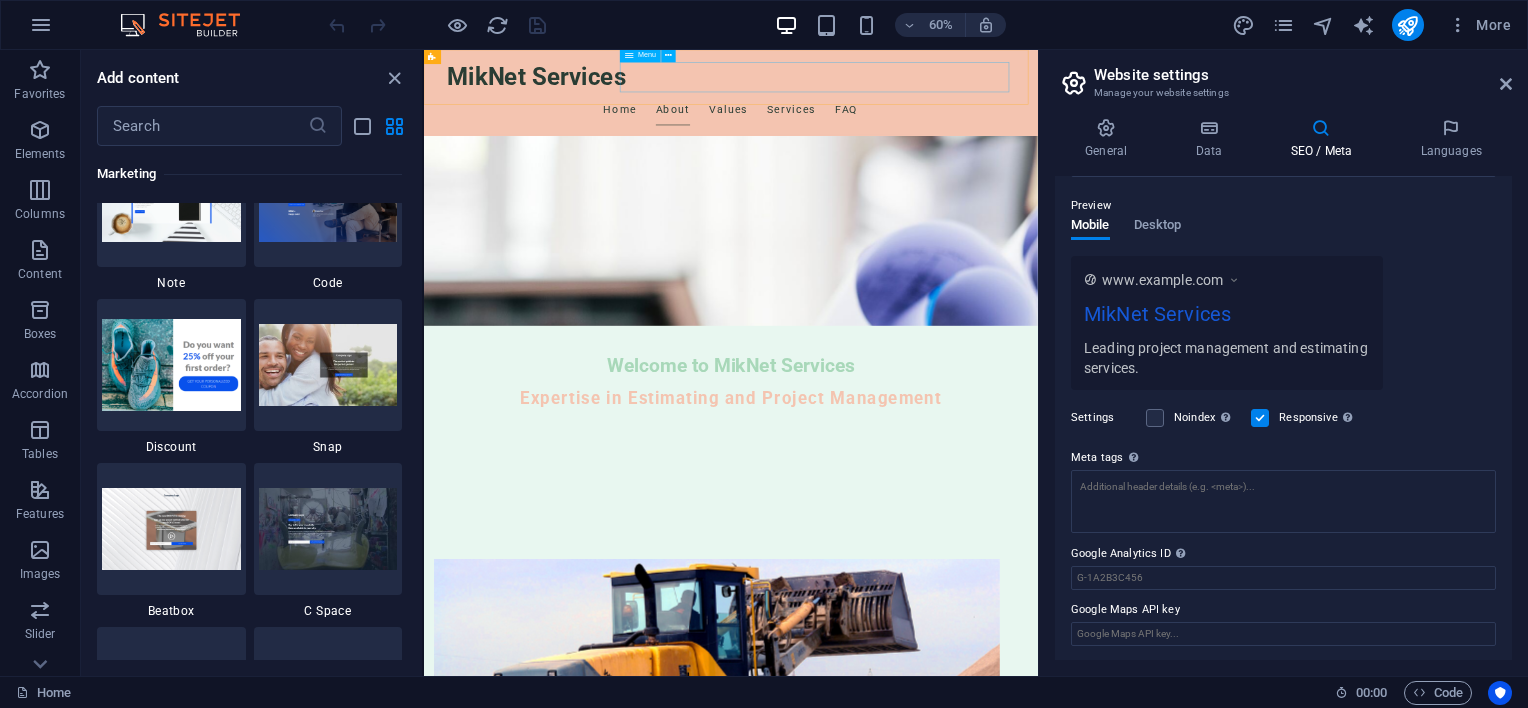 click on "Menu" at bounding box center (647, 55) 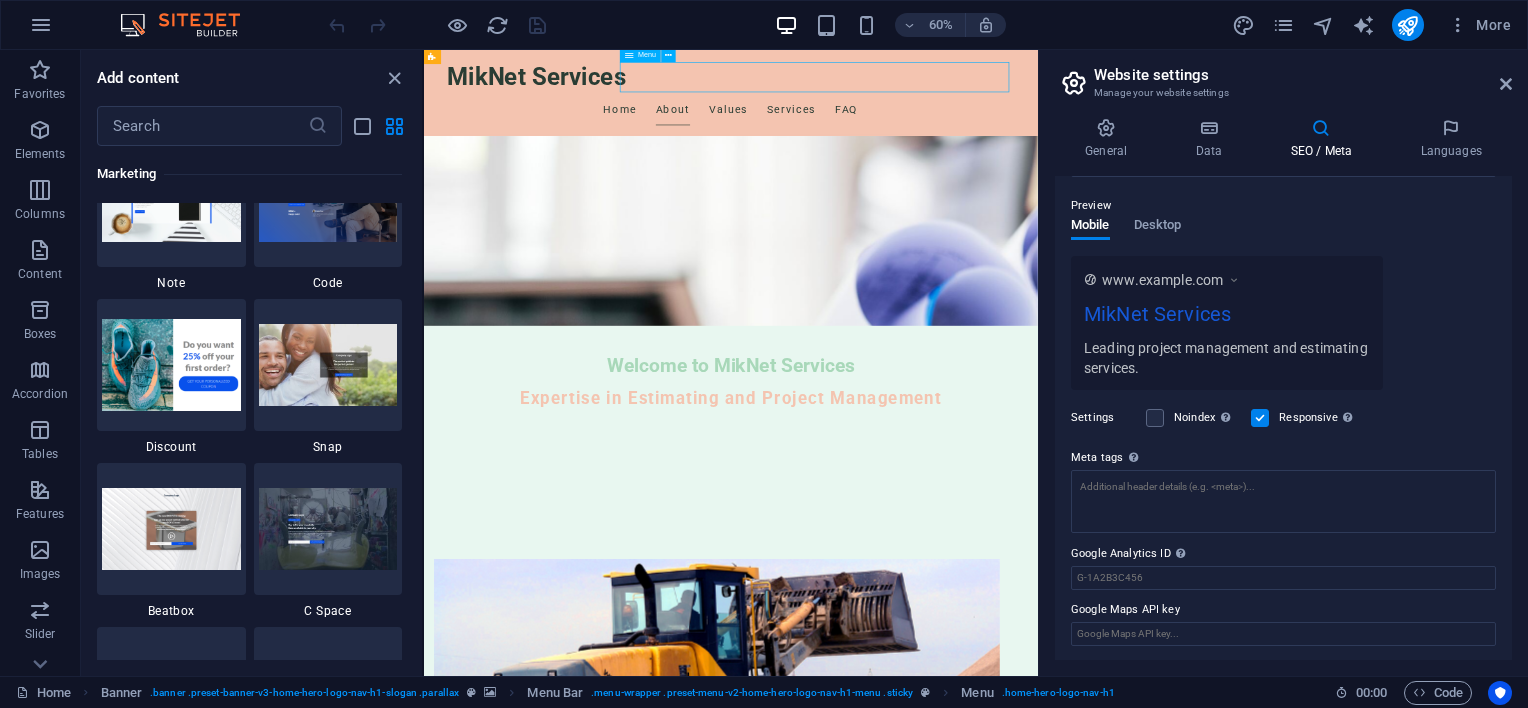 click on "Menu" at bounding box center [647, 55] 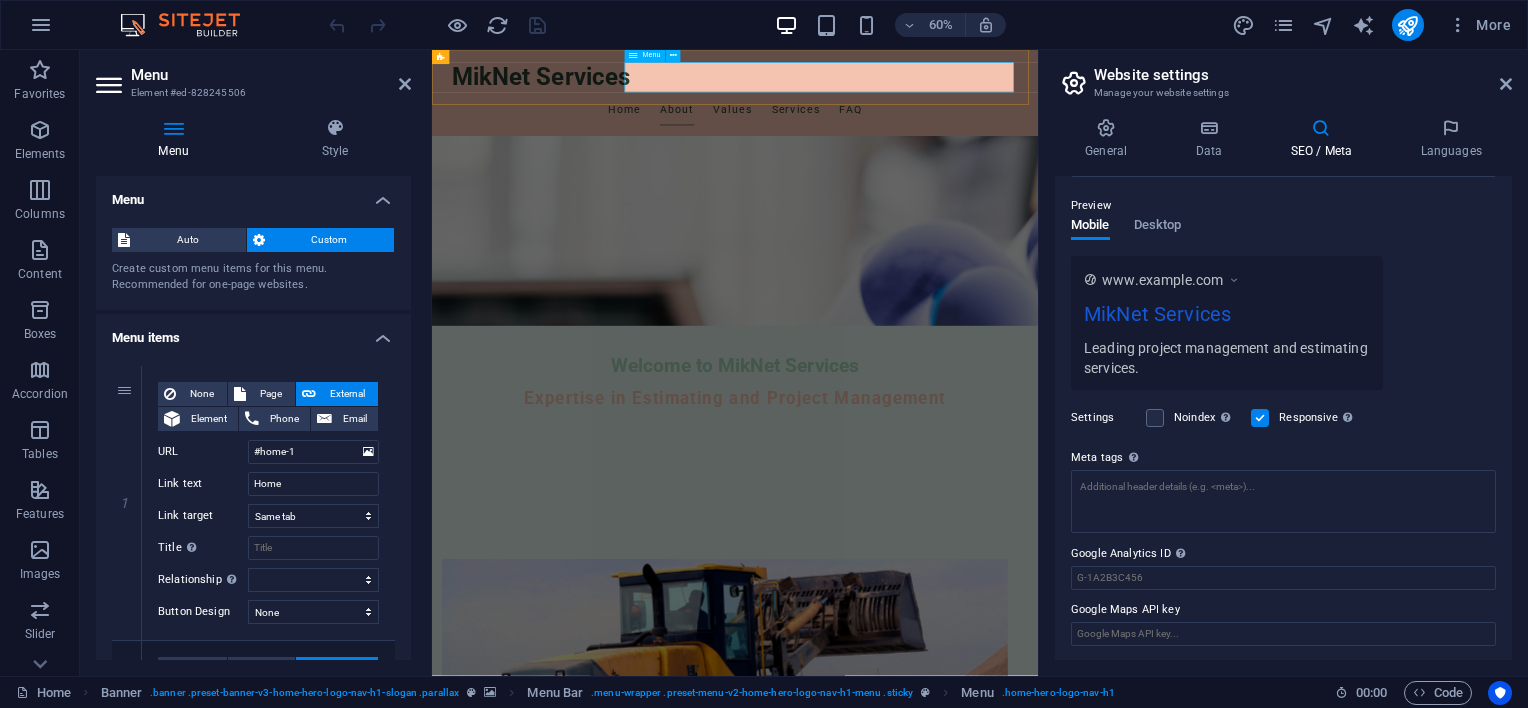 click on "Home About Values Services FAQ" at bounding box center (937, 151) 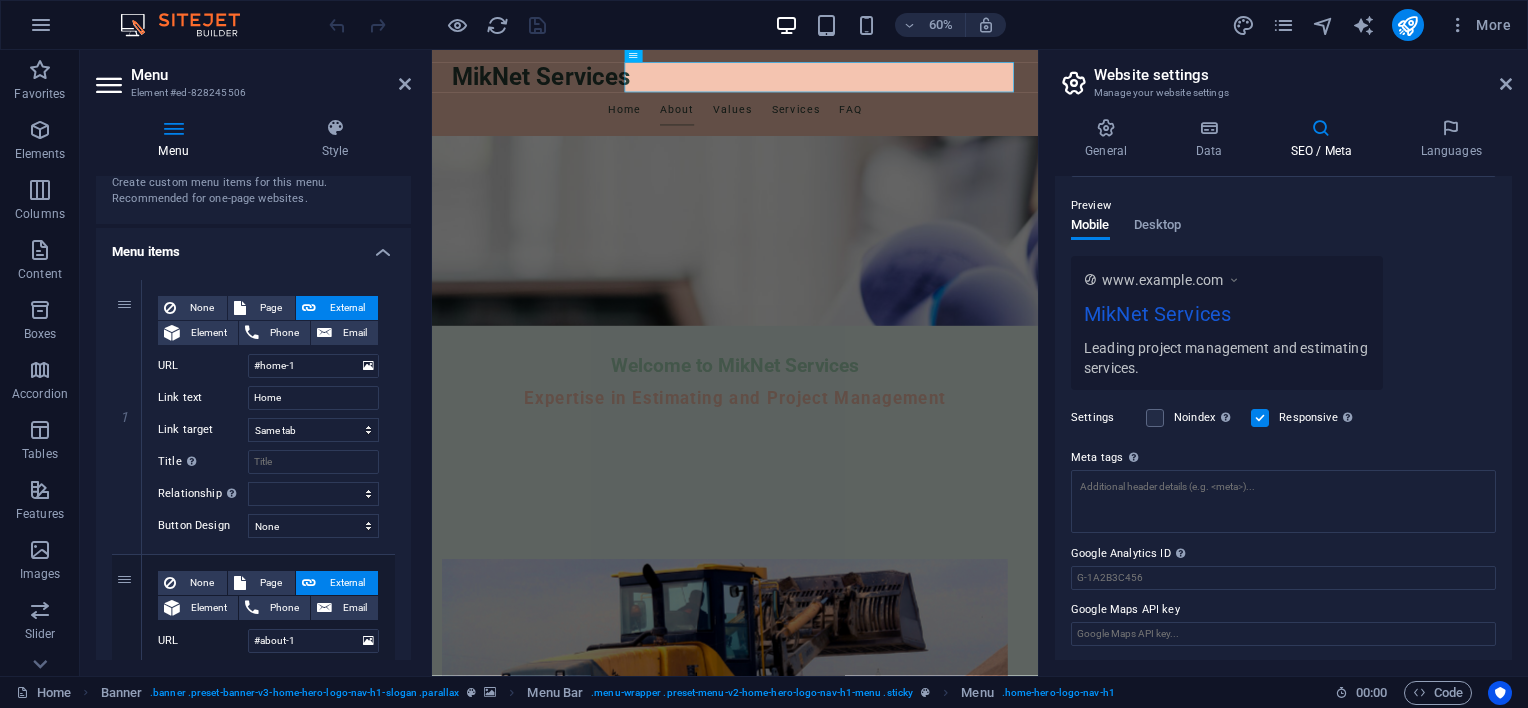 scroll, scrollTop: 0, scrollLeft: 0, axis: both 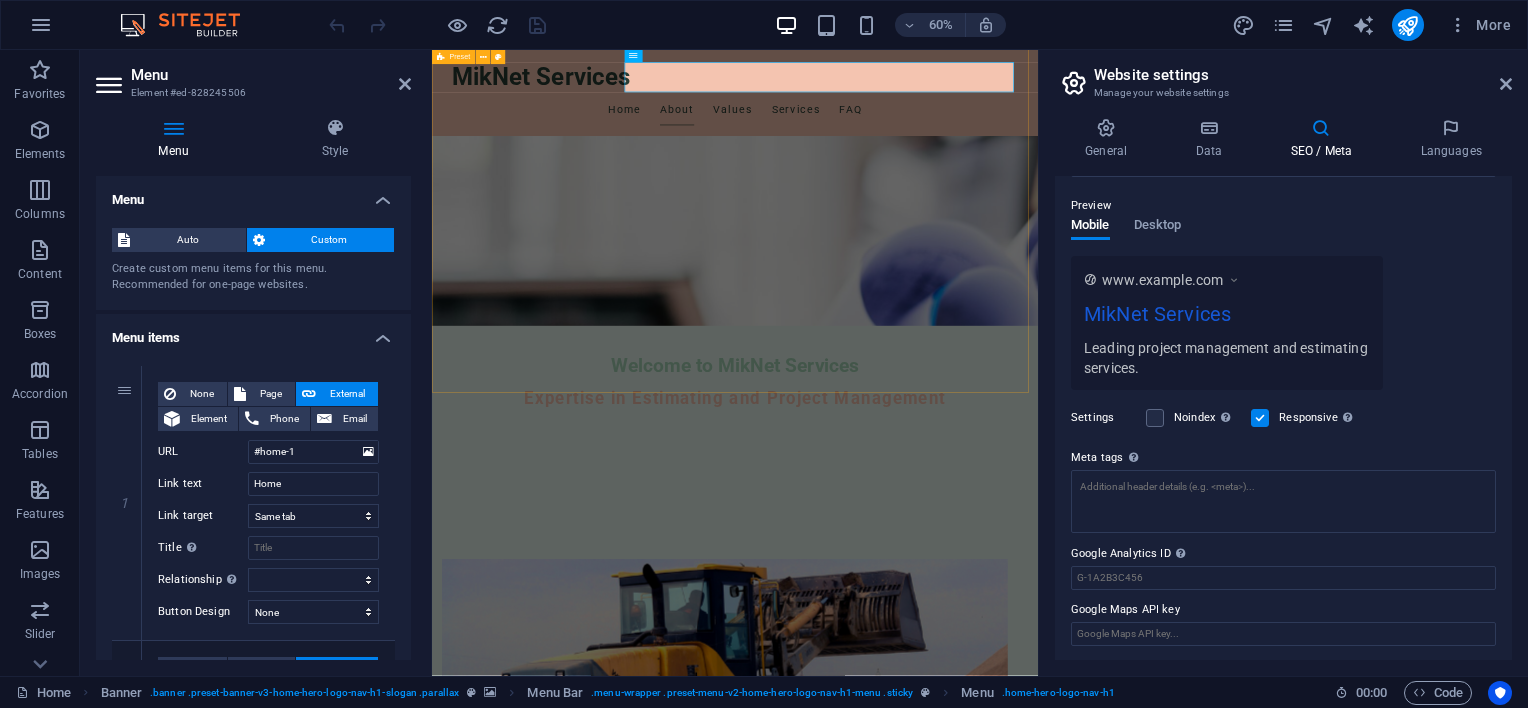 click on "Welcome to MikNet Services At MikNet Services, we are dedicated to providing top-notch project management and estimating services. Specializing in critical areas such as corrosion protection, asbestos removal, access scaffolding, thermal insulation, and cladding including HVAC ducting costings for manufacturing and installation, we ensure every project is managed with precision and expertise. Our team of professionals is here to guide you through every step of the project, ensuring success every time. Learn More About Us" at bounding box center (937, 1355) 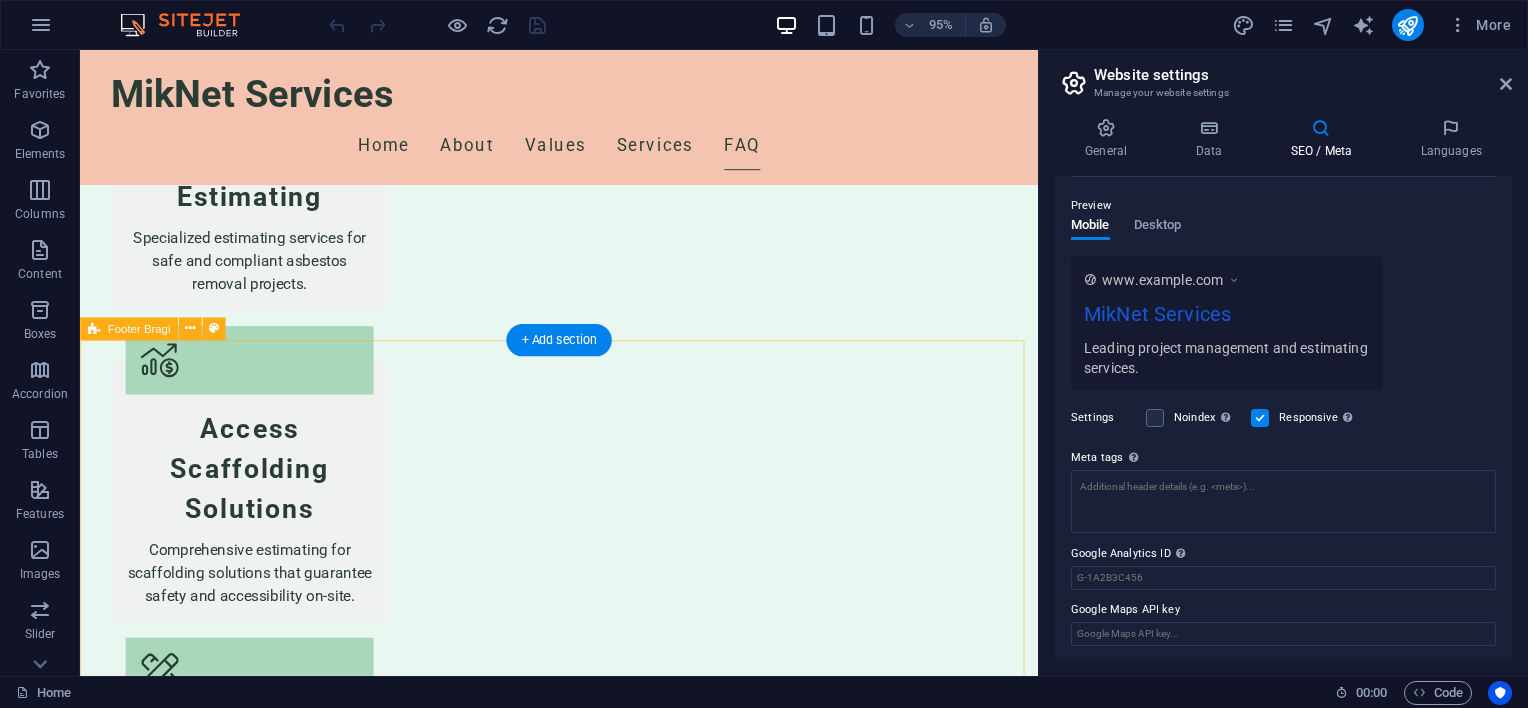 scroll, scrollTop: 3552, scrollLeft: 0, axis: vertical 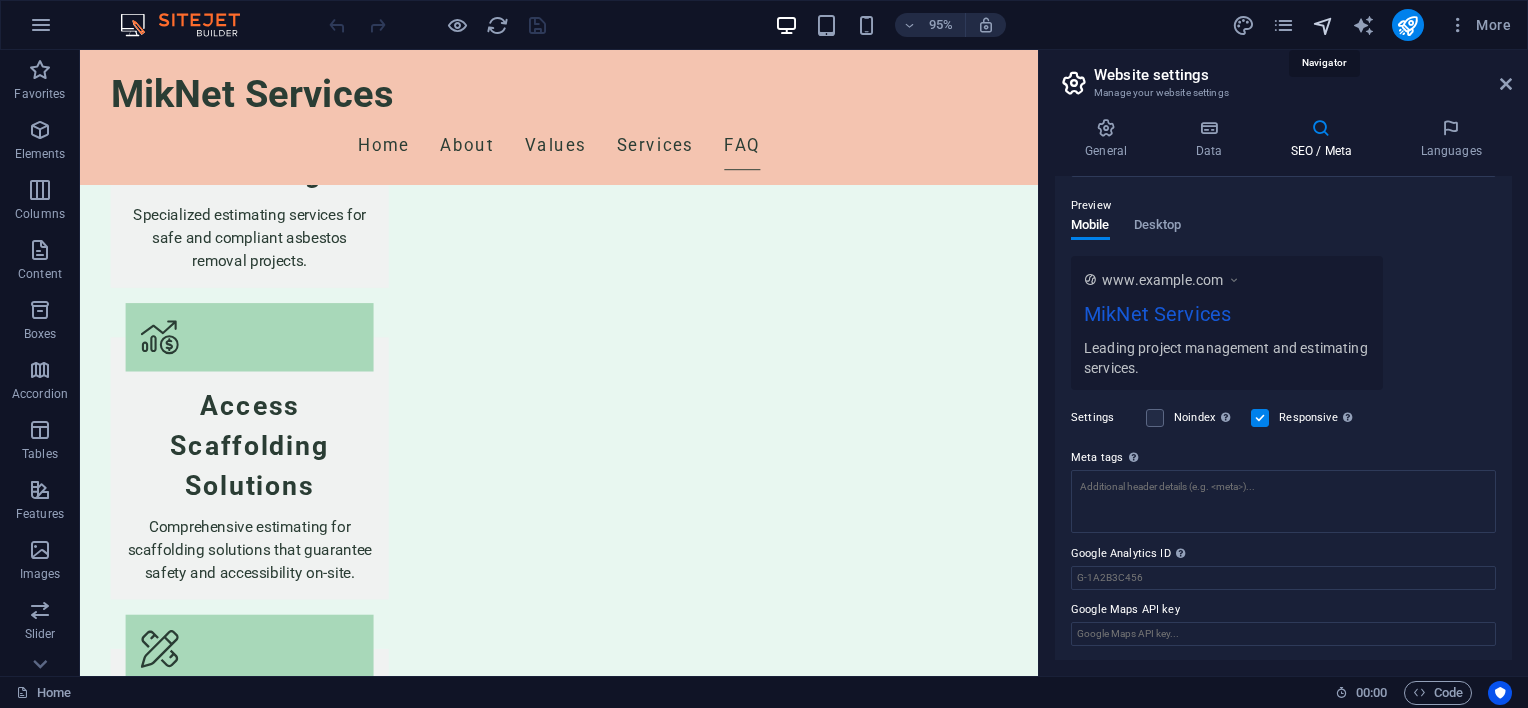 click at bounding box center (1323, 25) 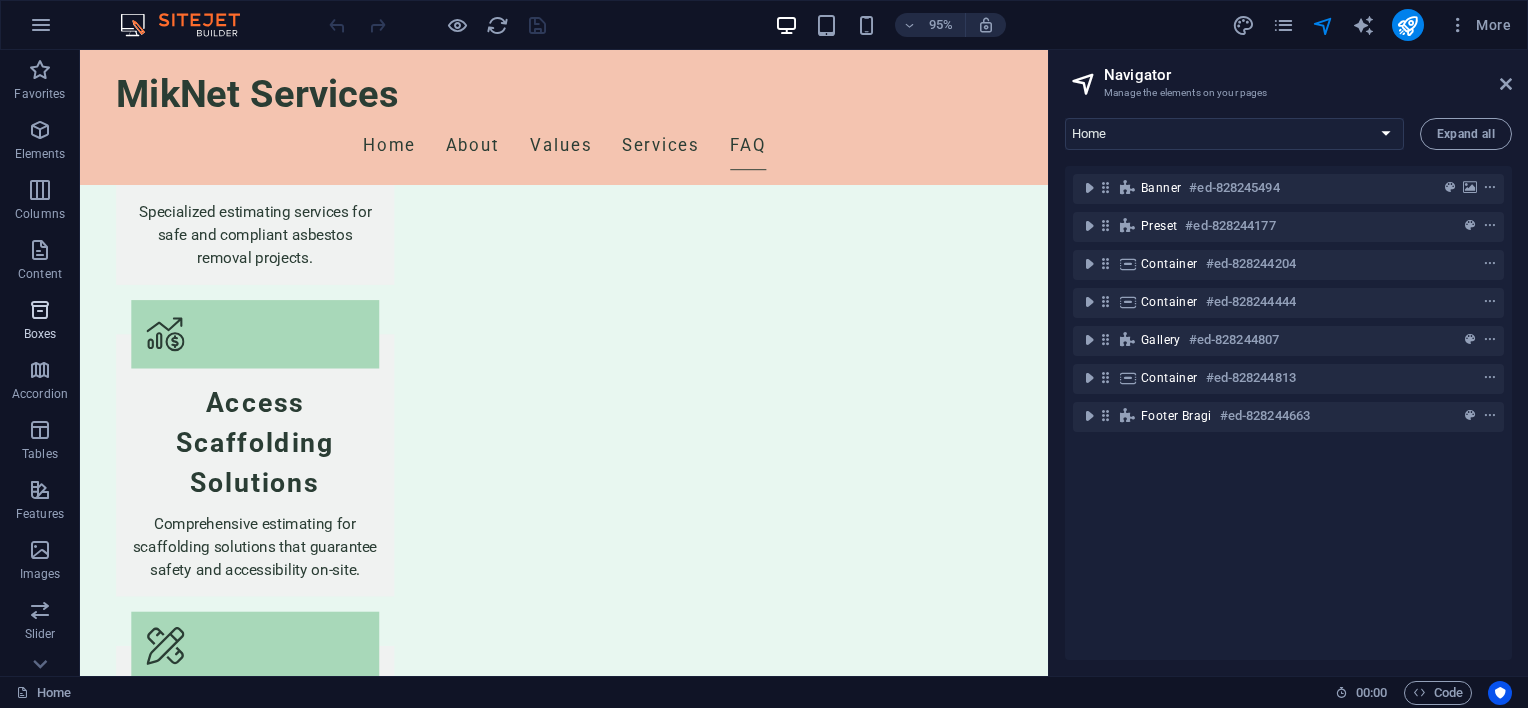 click at bounding box center [40, 310] 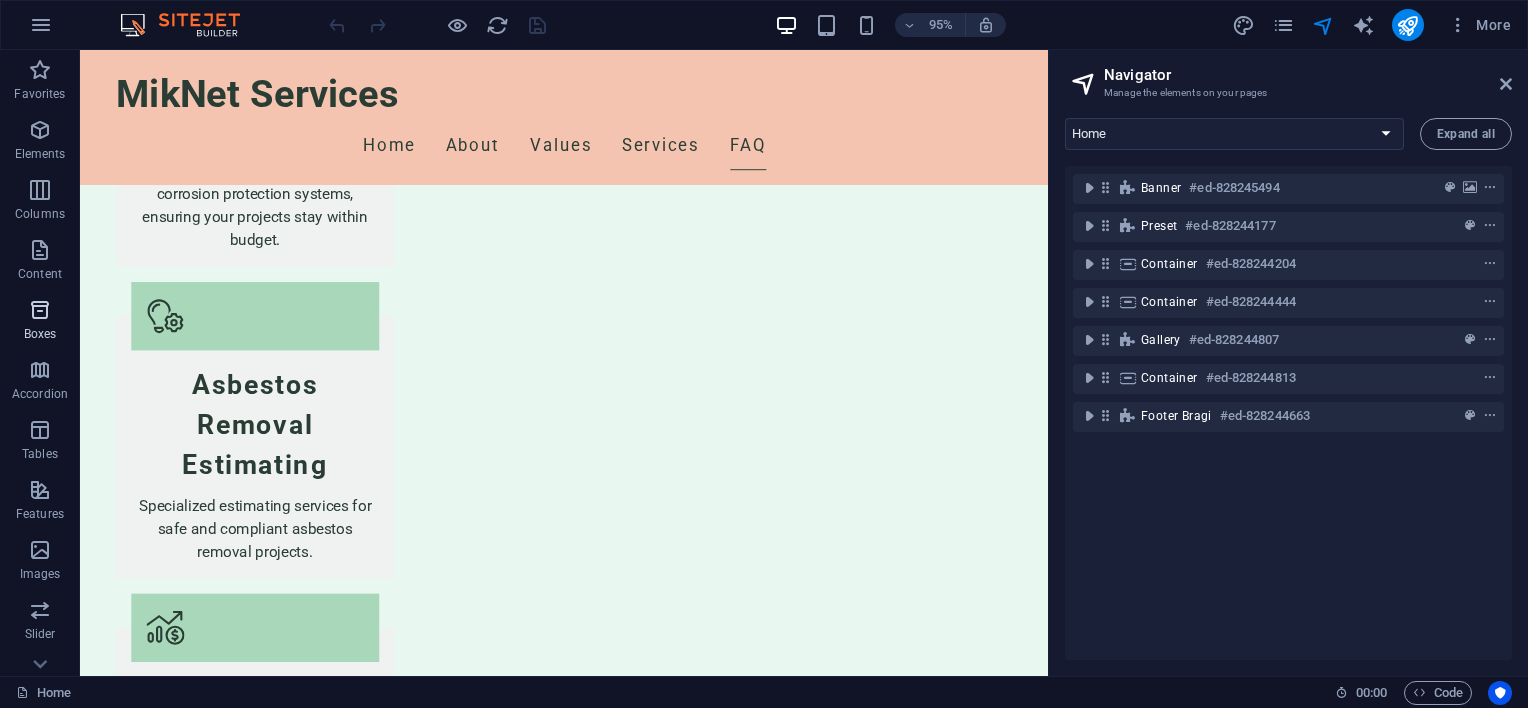 scroll, scrollTop: 3258, scrollLeft: 0, axis: vertical 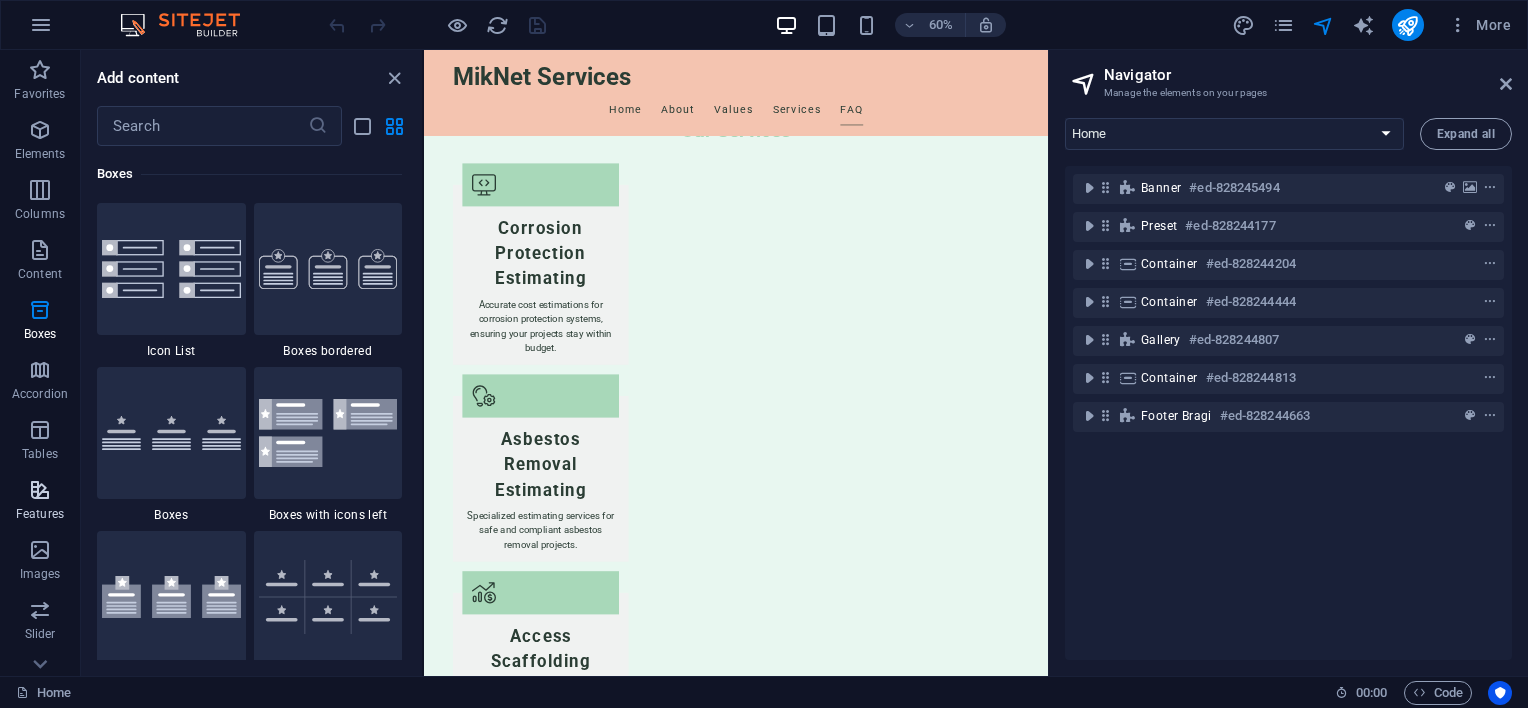 click on "Features" at bounding box center (40, 502) 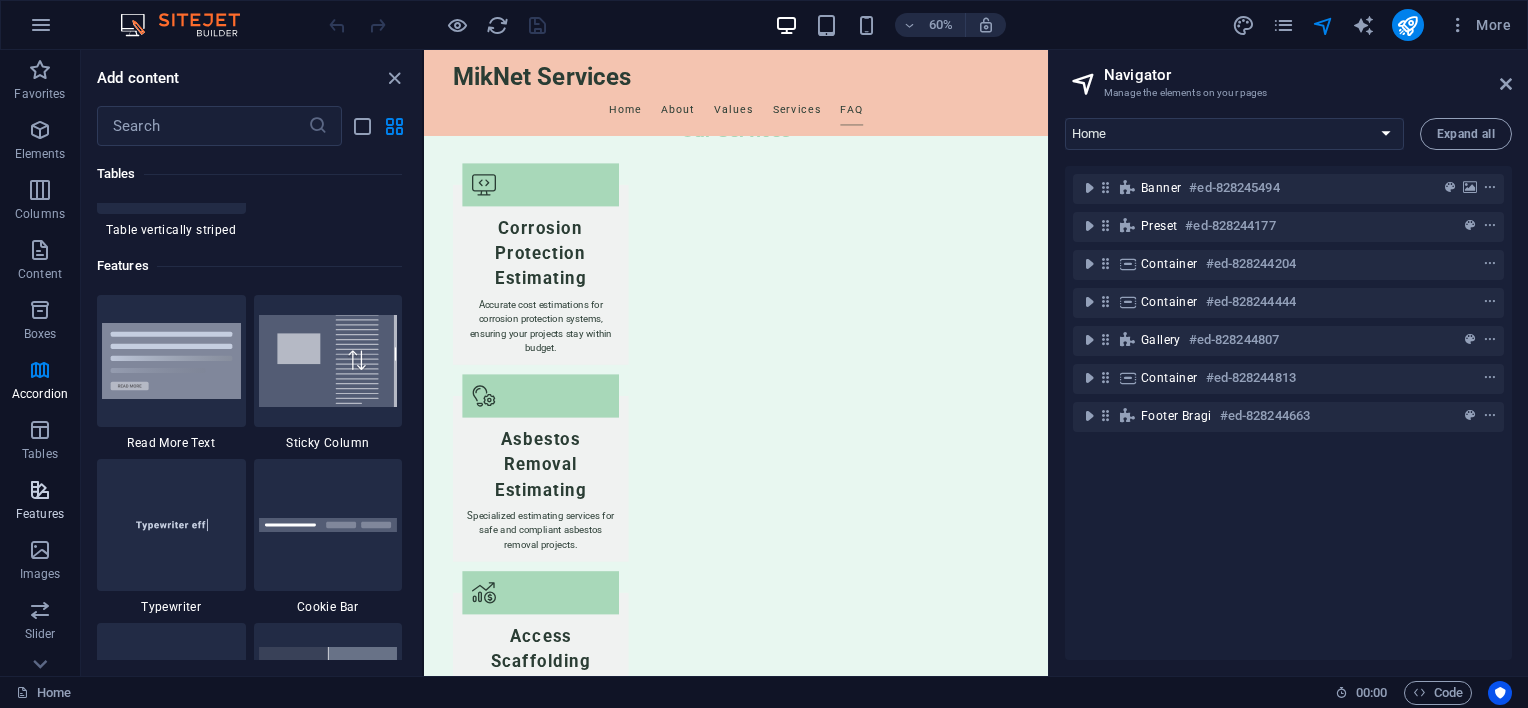 scroll, scrollTop: 7795, scrollLeft: 0, axis: vertical 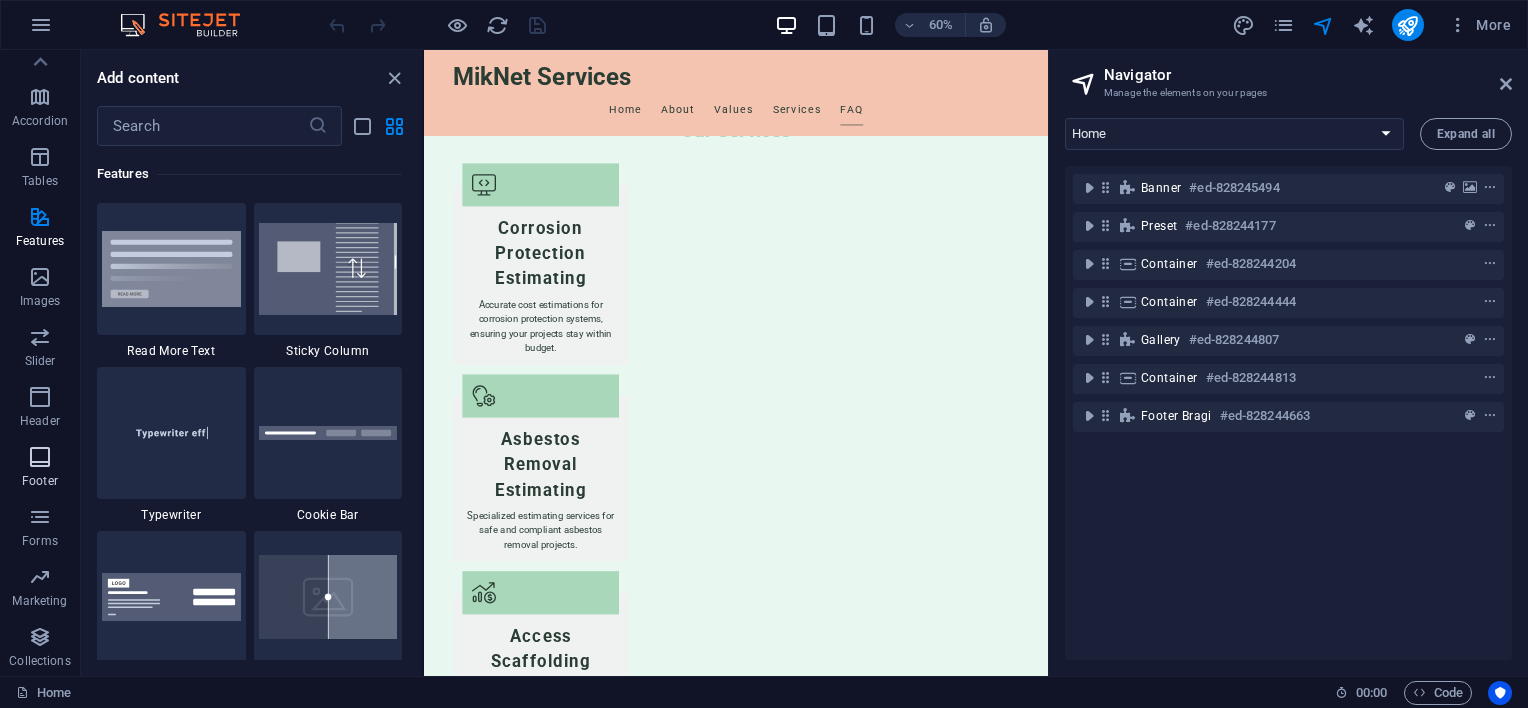 click at bounding box center (40, 457) 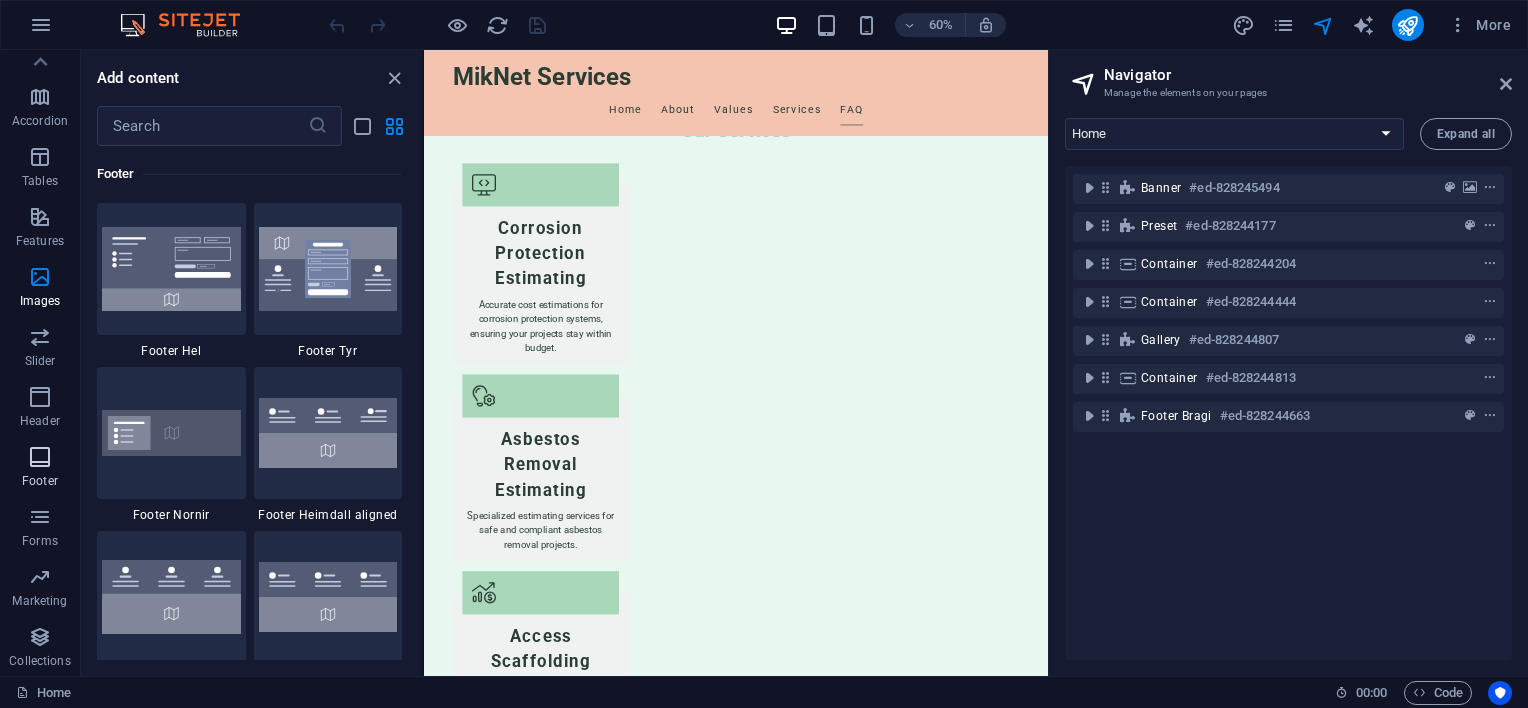 scroll, scrollTop: 13239, scrollLeft: 0, axis: vertical 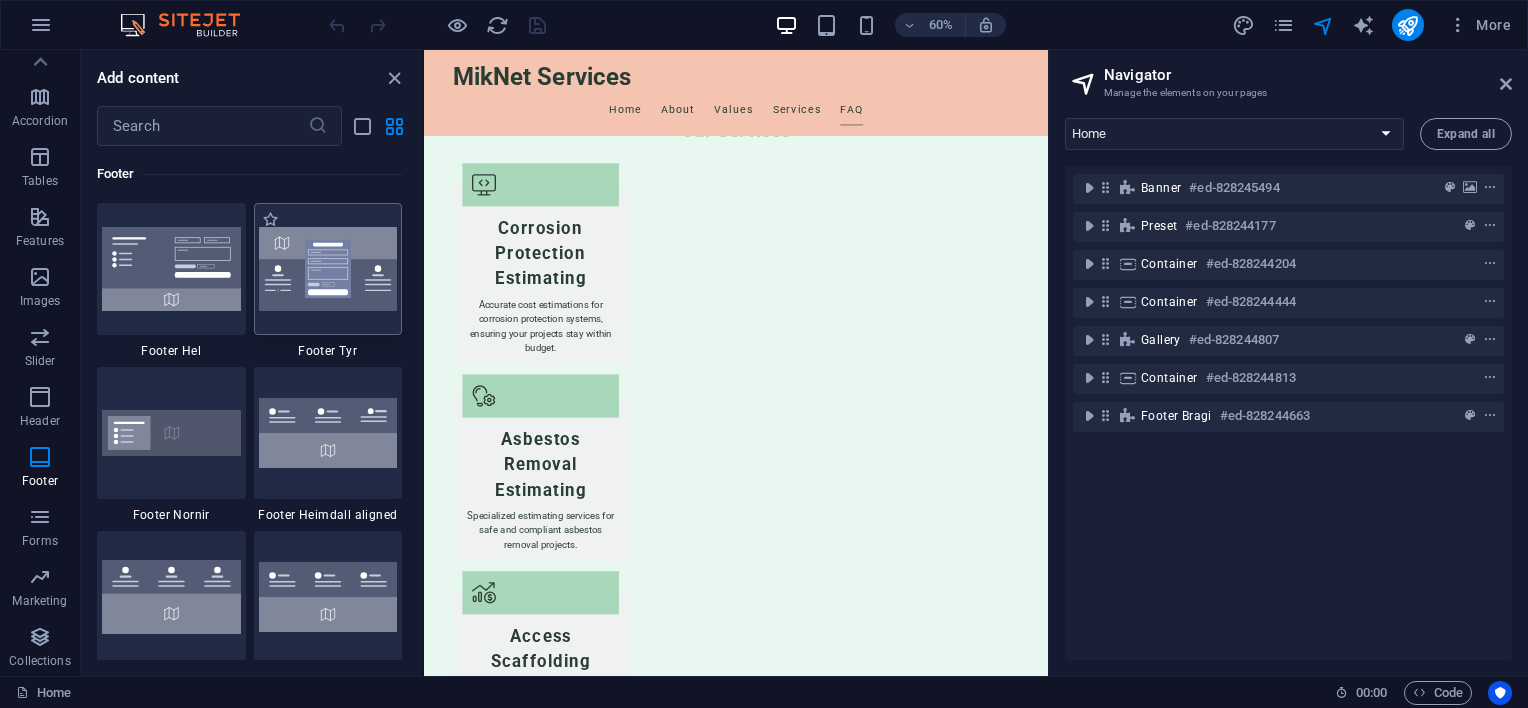 click at bounding box center [328, 269] 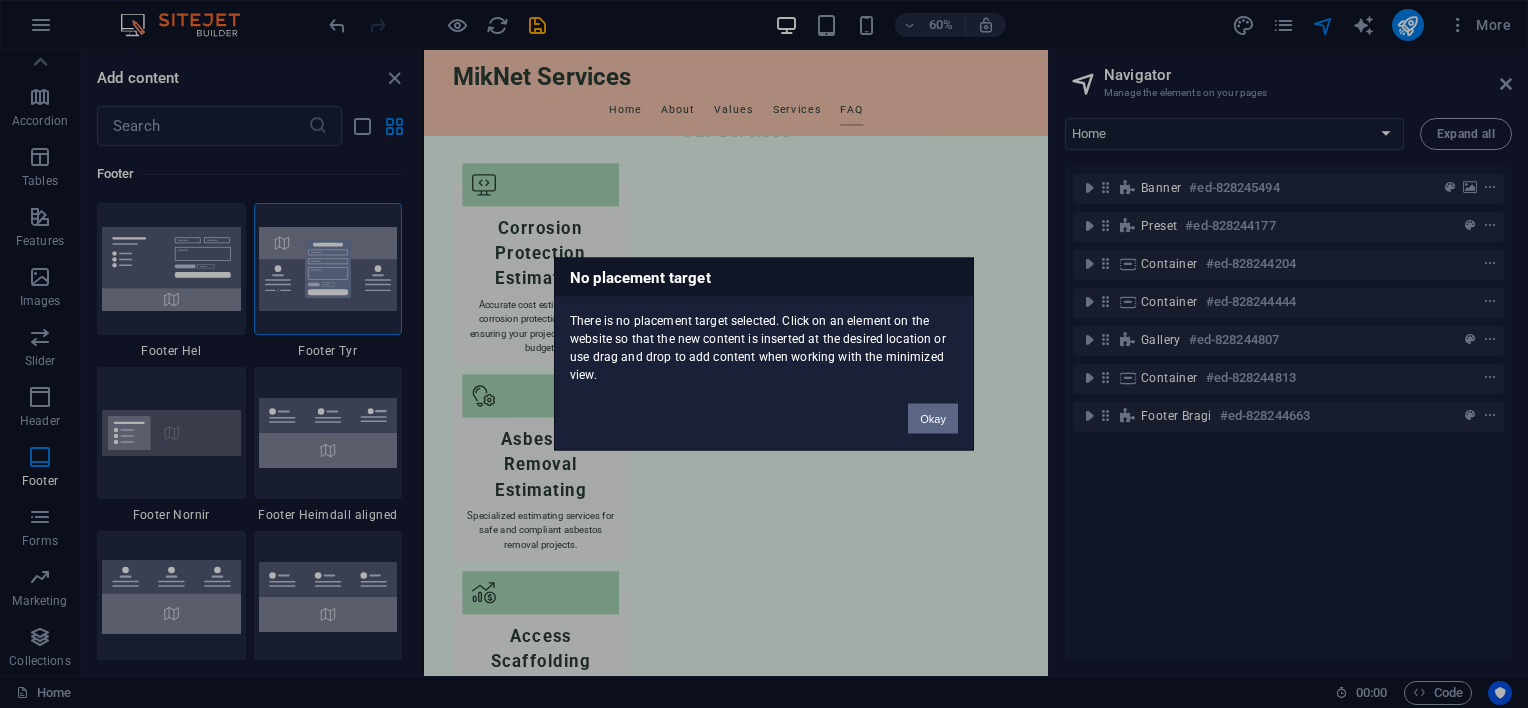 click on "Okay" at bounding box center [933, 419] 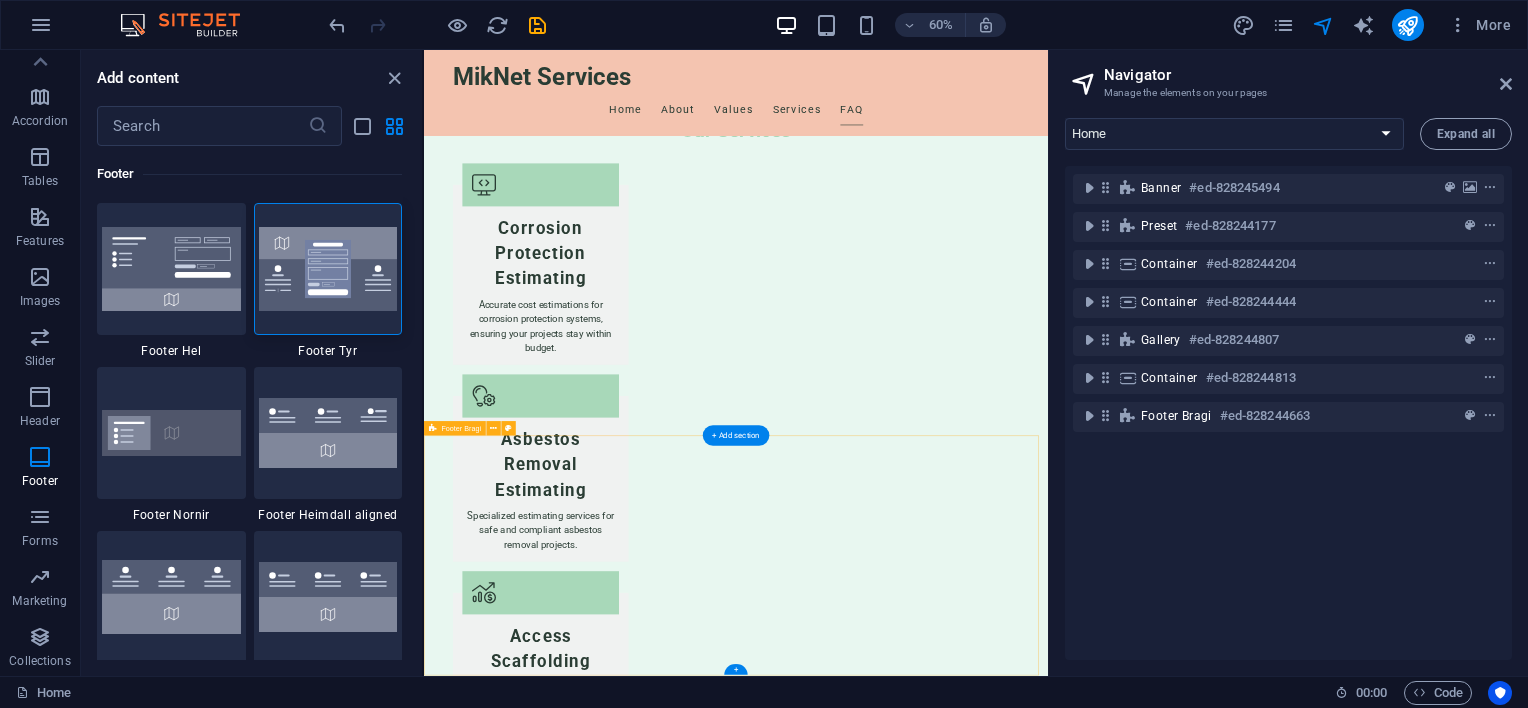 click on "Contact Us for Your Project Needs MikNet Services 17 Korund Avenue , 1449   [POSTAL_CODE] [CITY] [PHONE] [EMAIL] Legal Notice  |  Privacy Policy" at bounding box center (944, 3925) 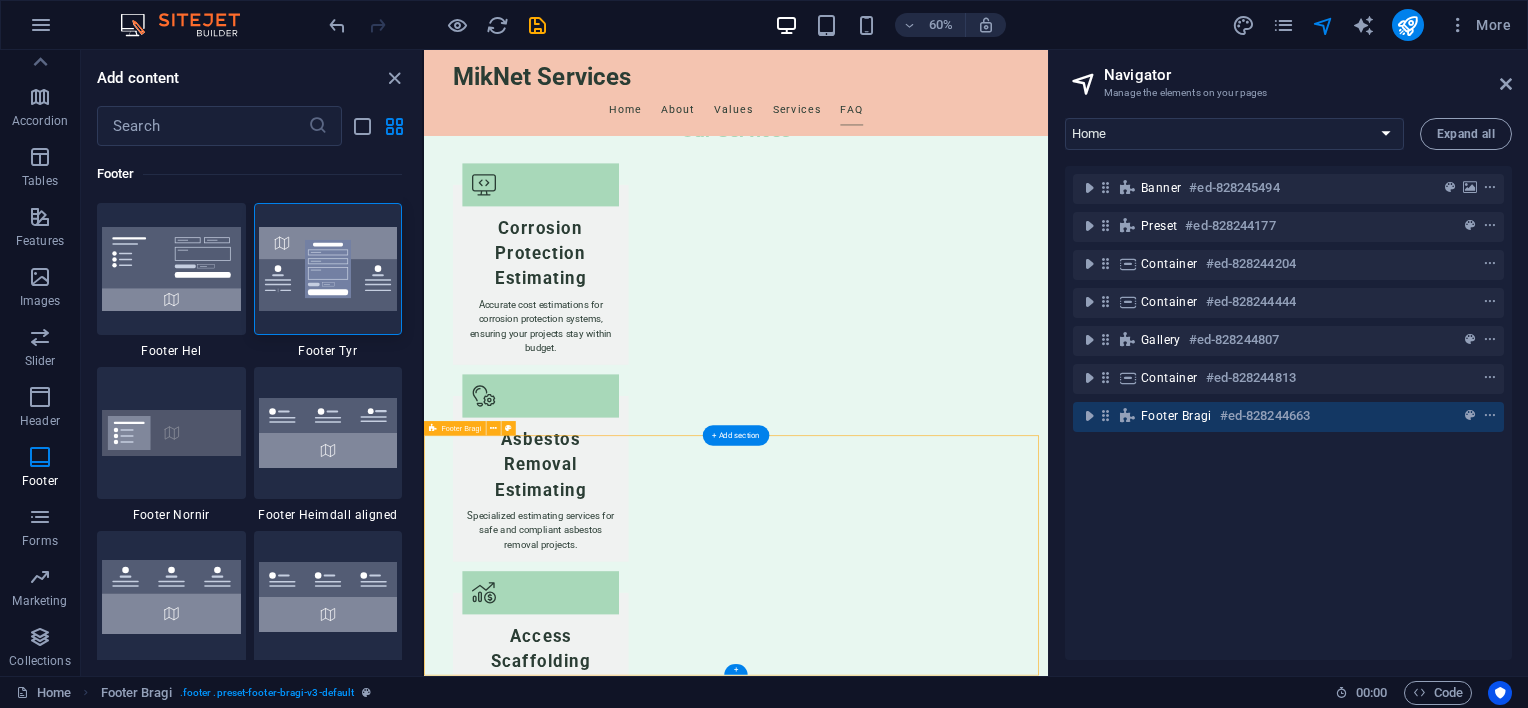 click on "Contact Us for Your Project Needs MikNet Services 17 Korund Avenue , 1449   [POSTAL_CODE] [CITY] [PHONE] [EMAIL] Legal Notice  |  Privacy Policy" at bounding box center (944, 3925) 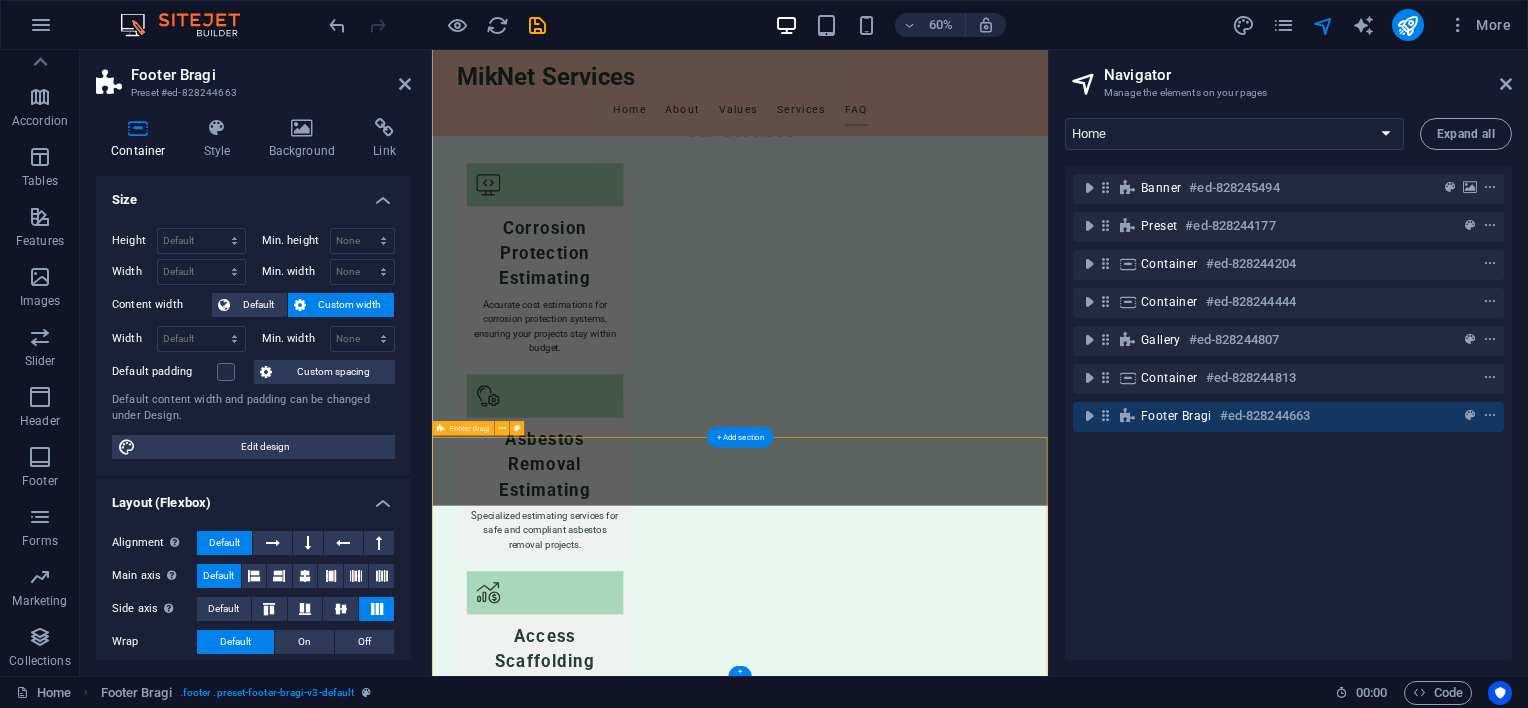 scroll, scrollTop: 3256, scrollLeft: 0, axis: vertical 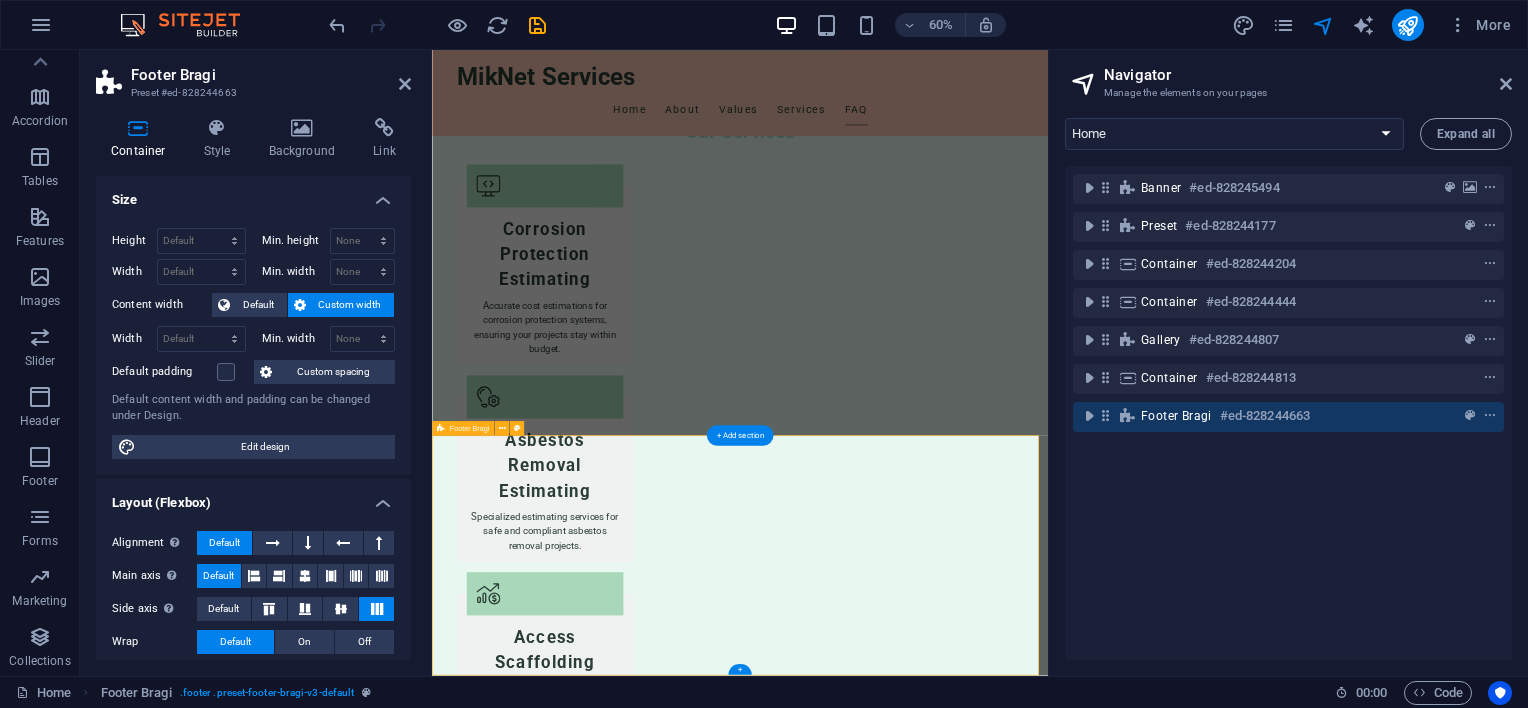 click on "Contact Us for Your Project Needs MikNet Services 17 Korund Avenue , 1449   [POSTAL_CODE] [CITY] [PHONE] [EMAIL] Legal Notice  |  Privacy Policy" at bounding box center [945, 3924] 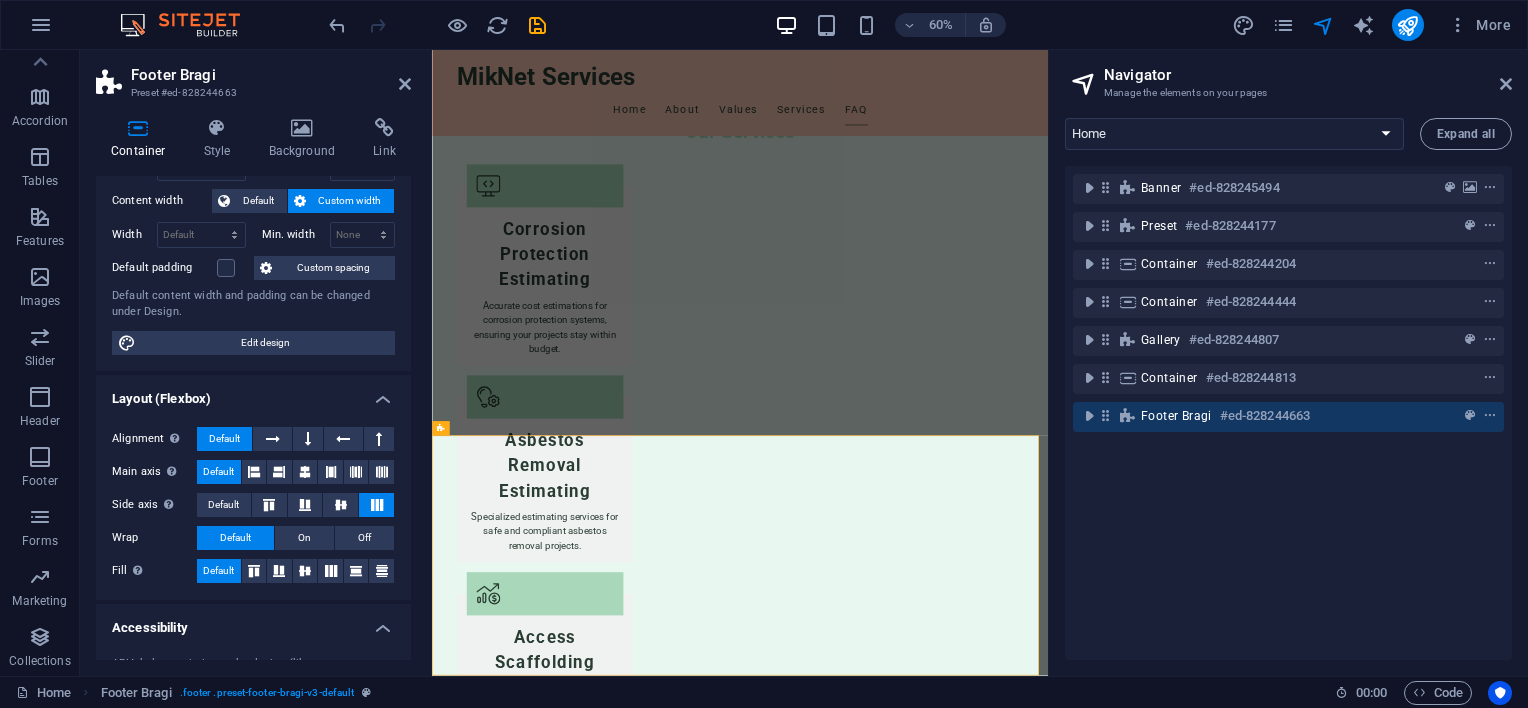 scroll, scrollTop: 0, scrollLeft: 0, axis: both 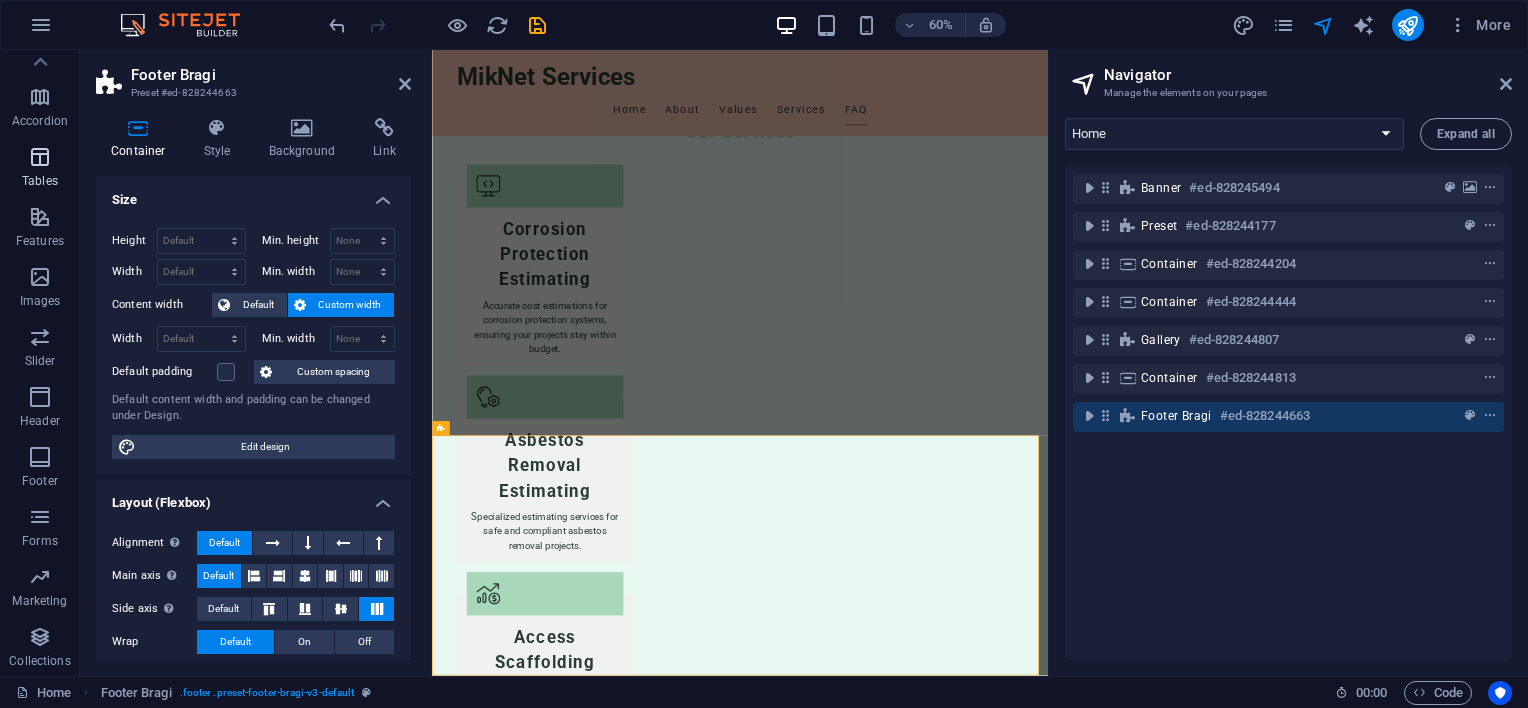 click at bounding box center (40, 157) 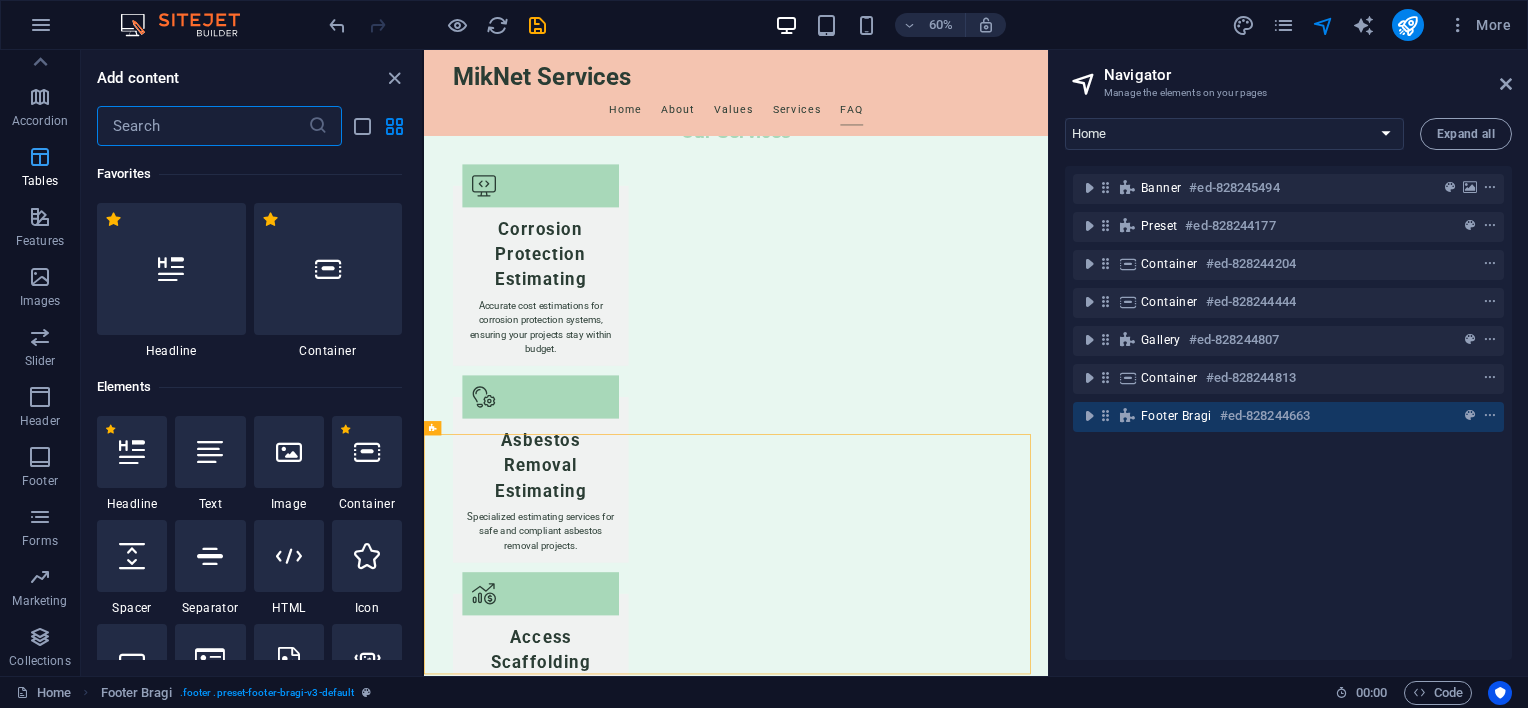 scroll, scrollTop: 3258, scrollLeft: 0, axis: vertical 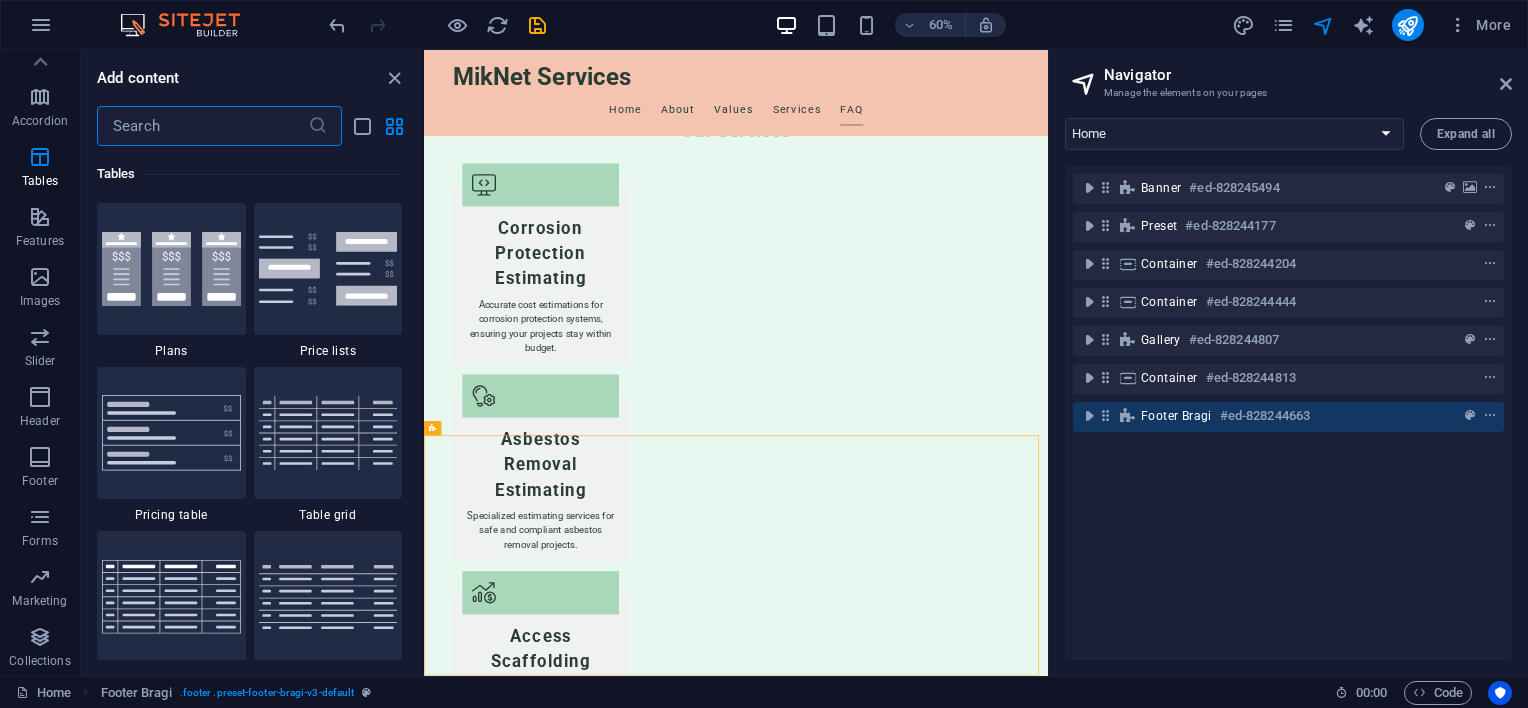 click on "Banner #ed-828245494 Preset #ed-828244177 Container #ed-828244204 Container #ed-828244444 Gallery #ed-828244807 Container #ed-828244813 Footer Bragi #ed-828244663" at bounding box center (1288, 413) 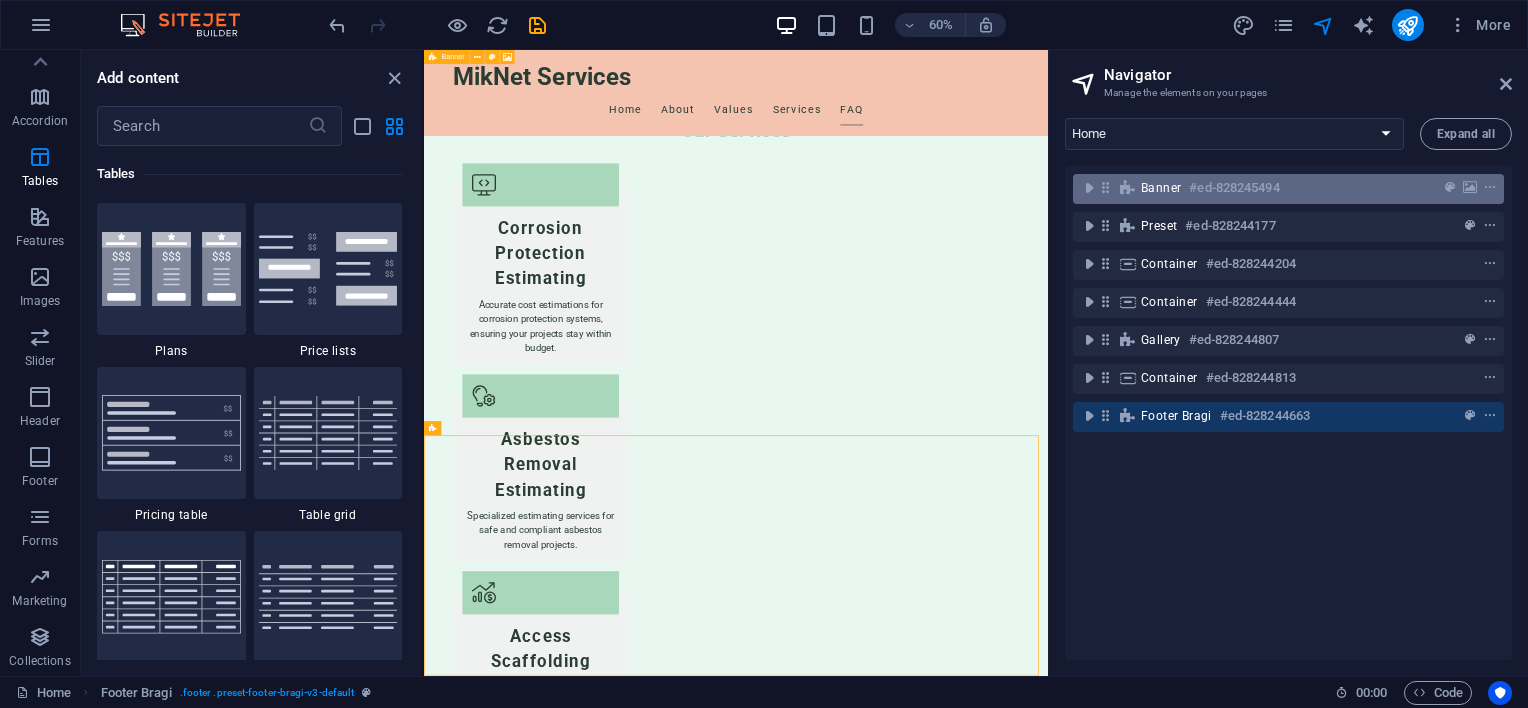 click on "Banner" at bounding box center [1161, 188] 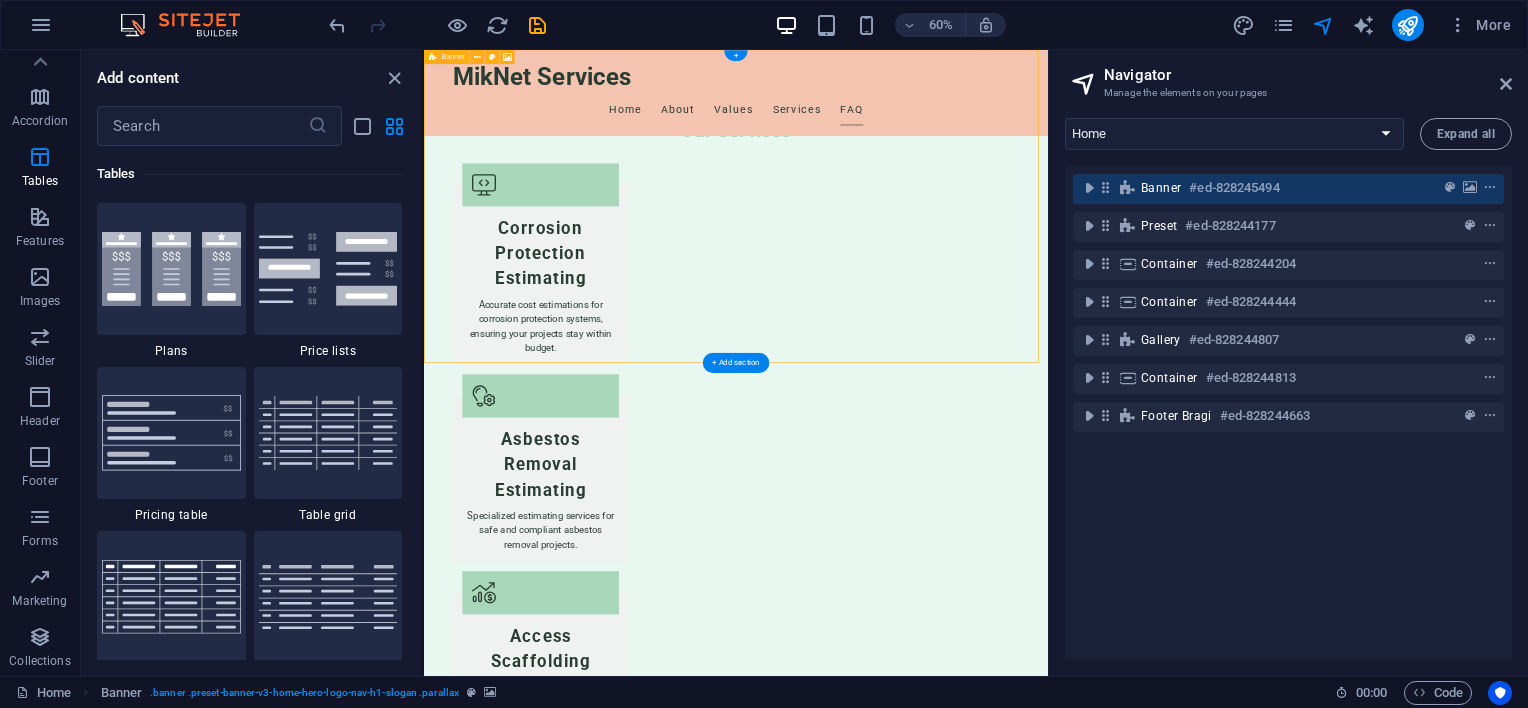 scroll, scrollTop: 0, scrollLeft: 0, axis: both 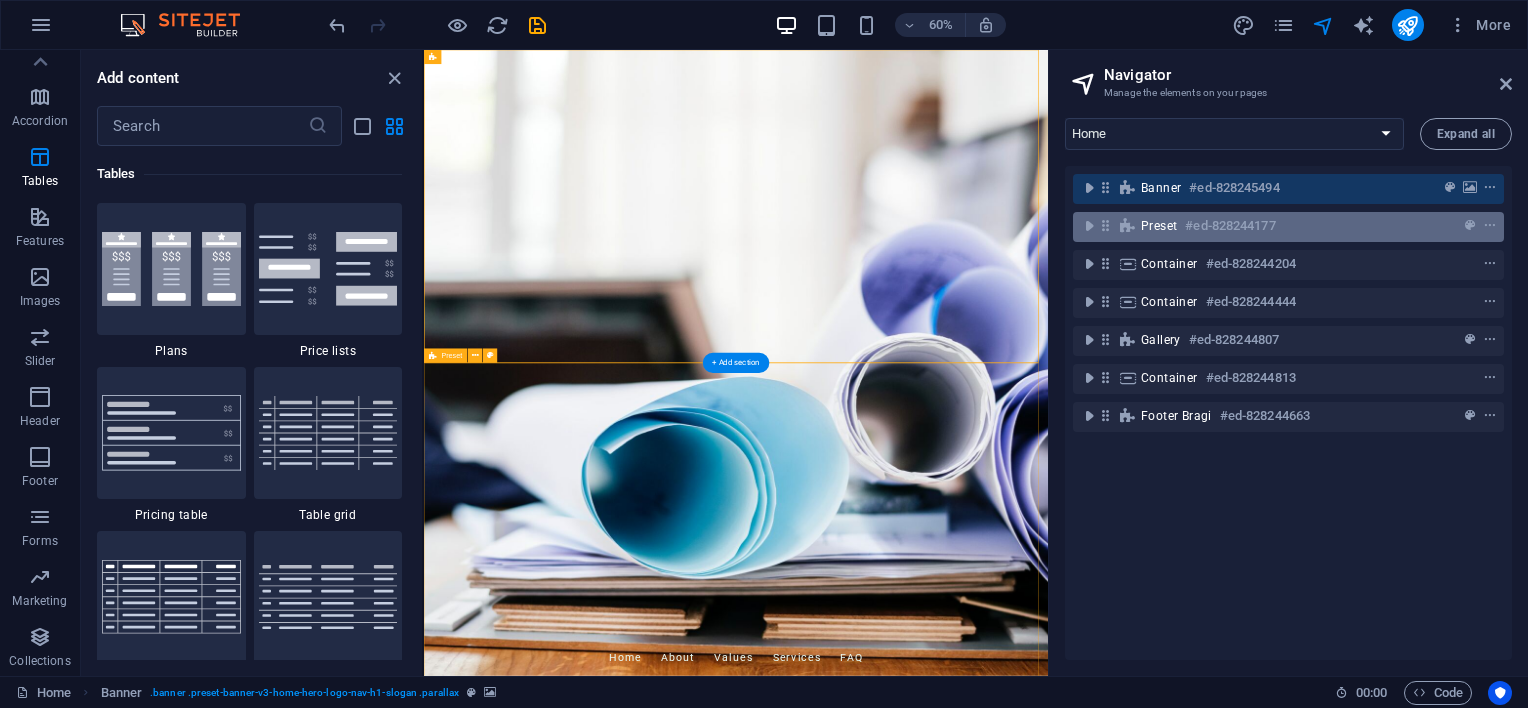 click on "Preset" at bounding box center [1159, 226] 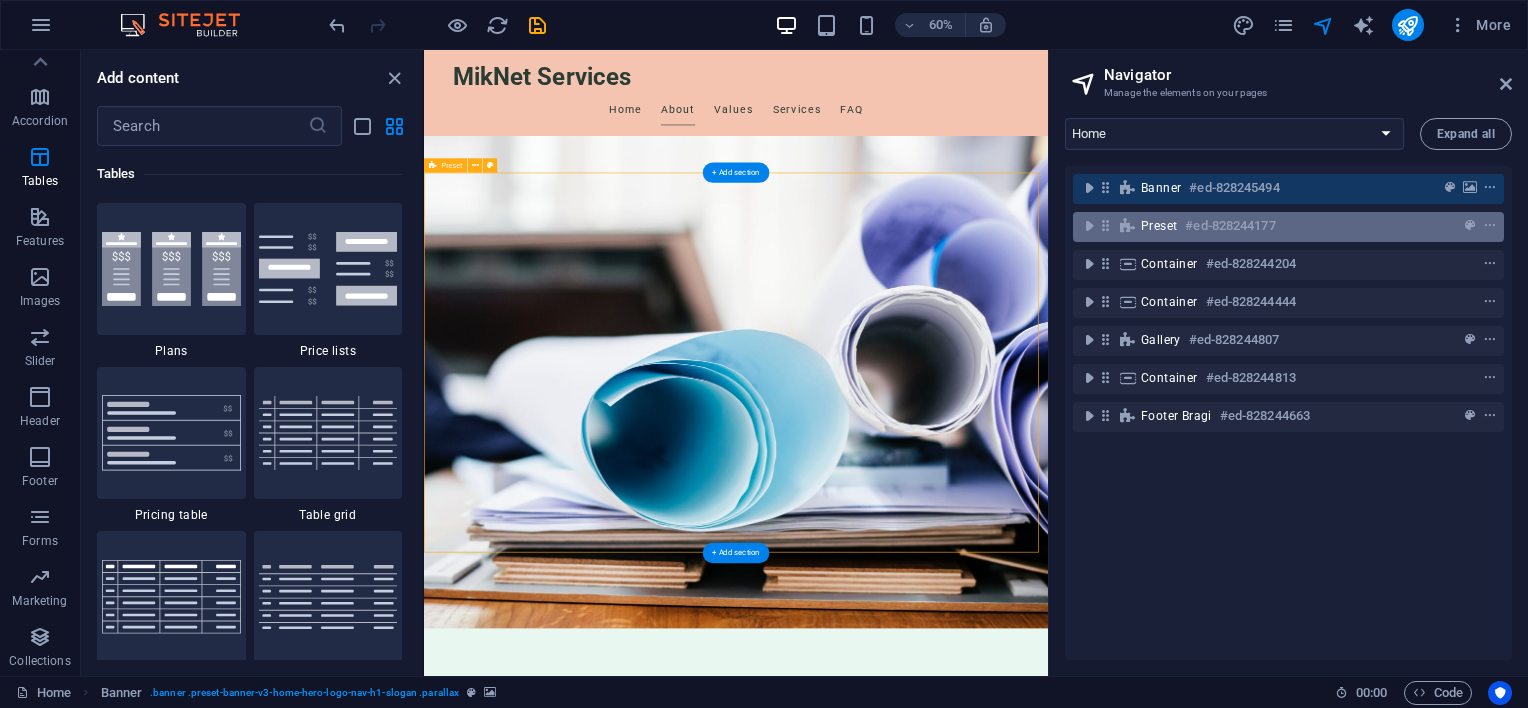 scroll, scrollTop: 316, scrollLeft: 0, axis: vertical 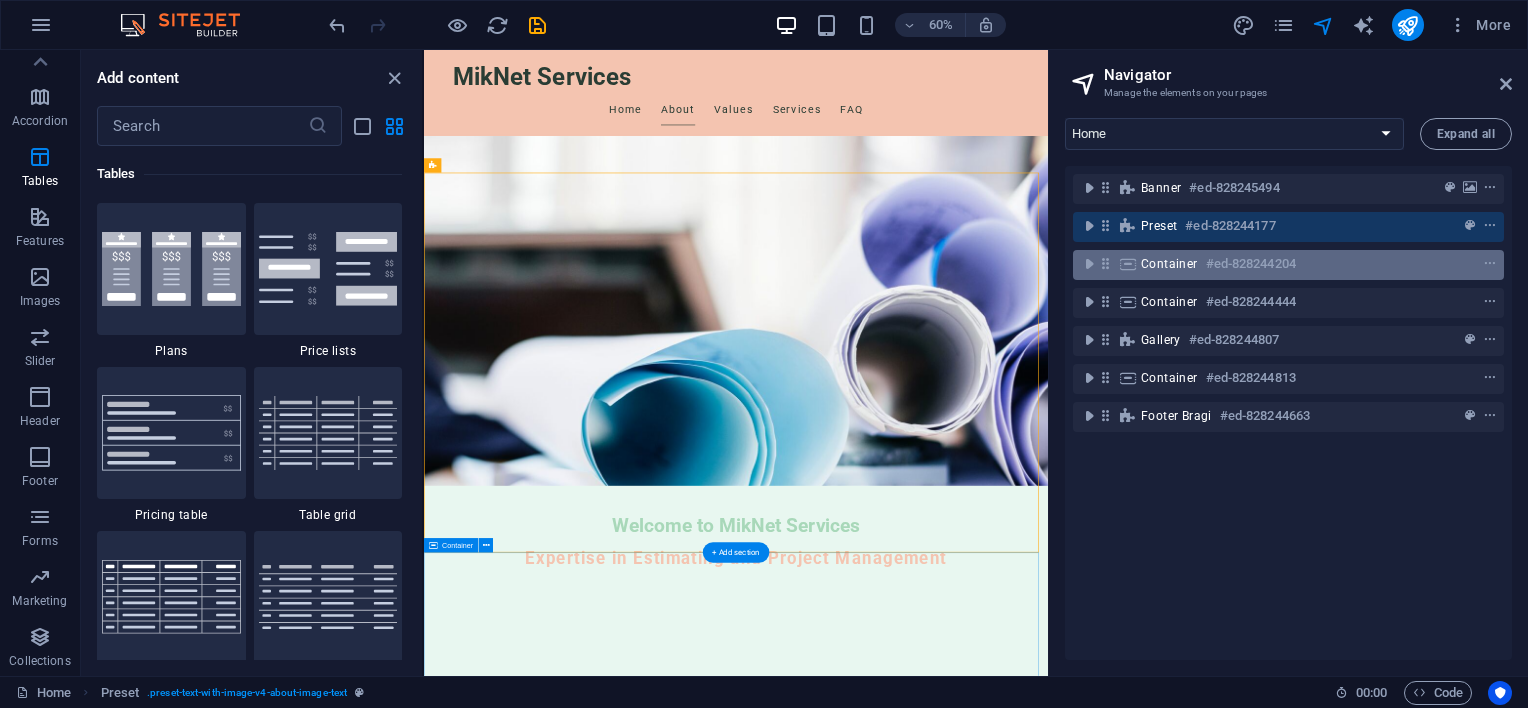 click on "Container" at bounding box center (1169, 264) 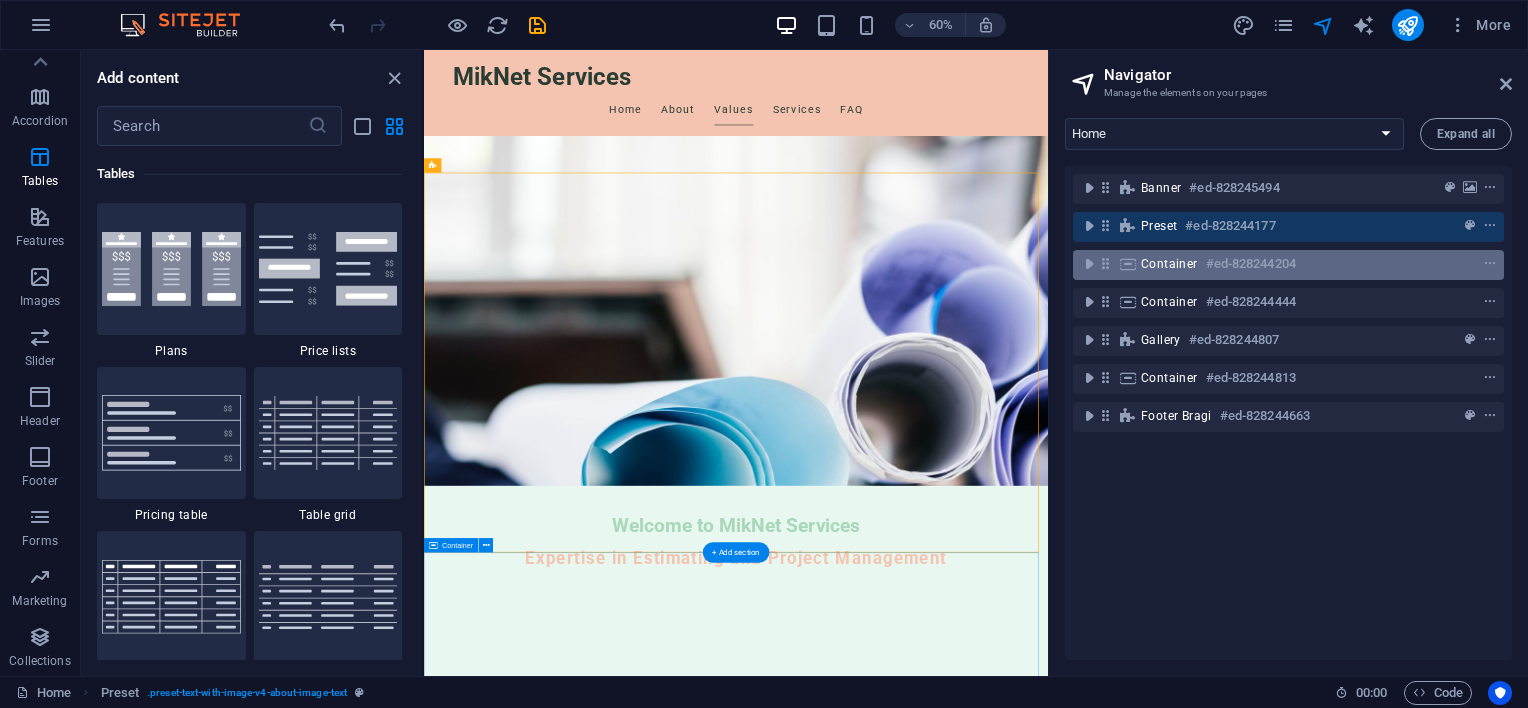 scroll, scrollTop: 856, scrollLeft: 0, axis: vertical 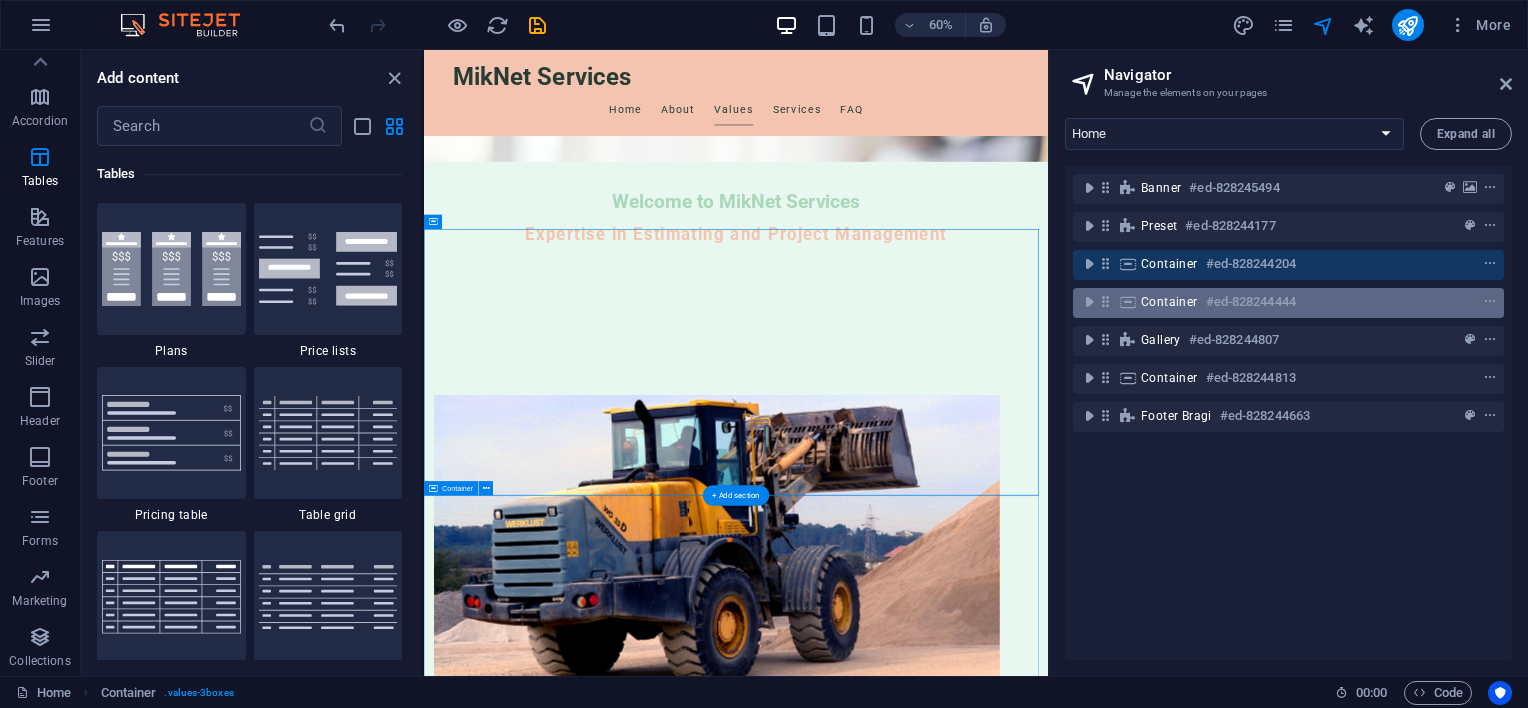 click on "Container" at bounding box center (1169, 302) 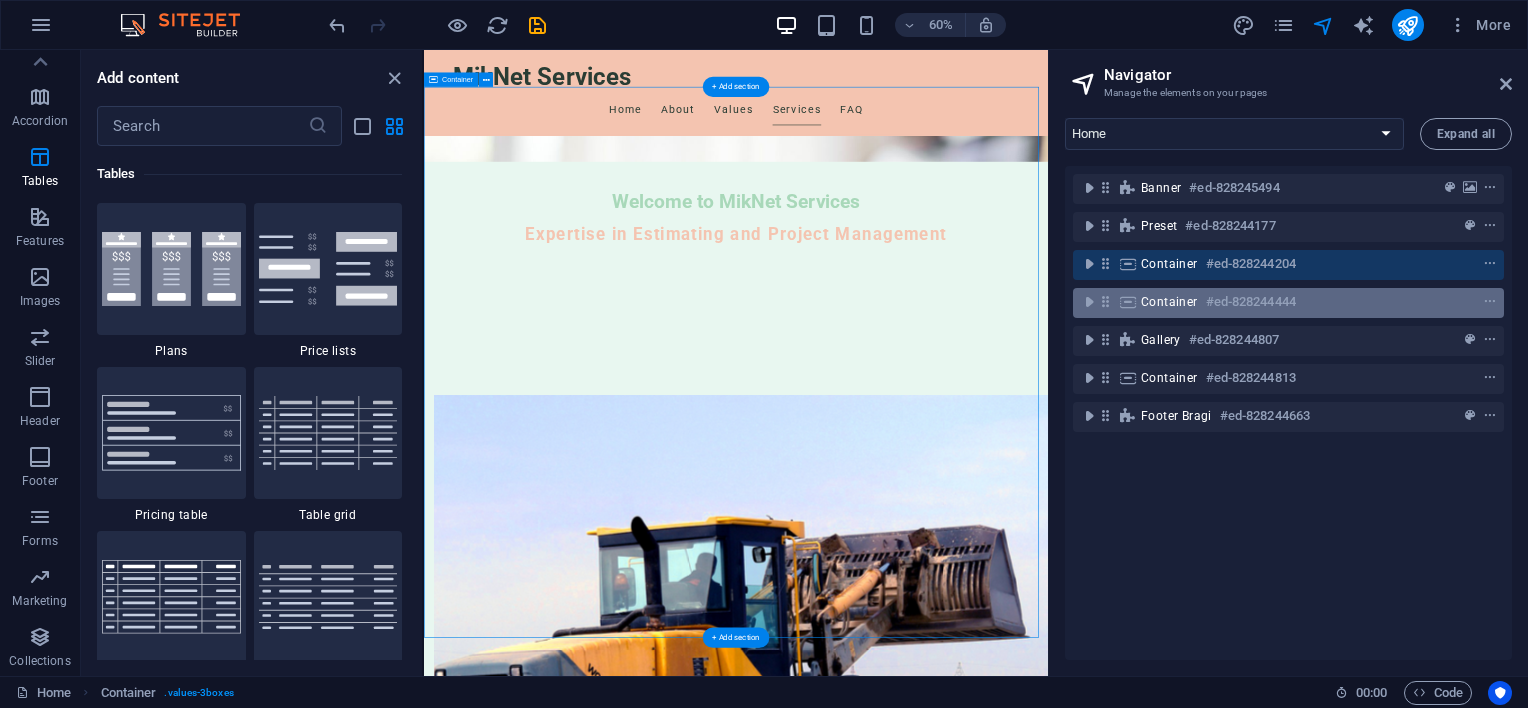 scroll, scrollTop: 1536, scrollLeft: 0, axis: vertical 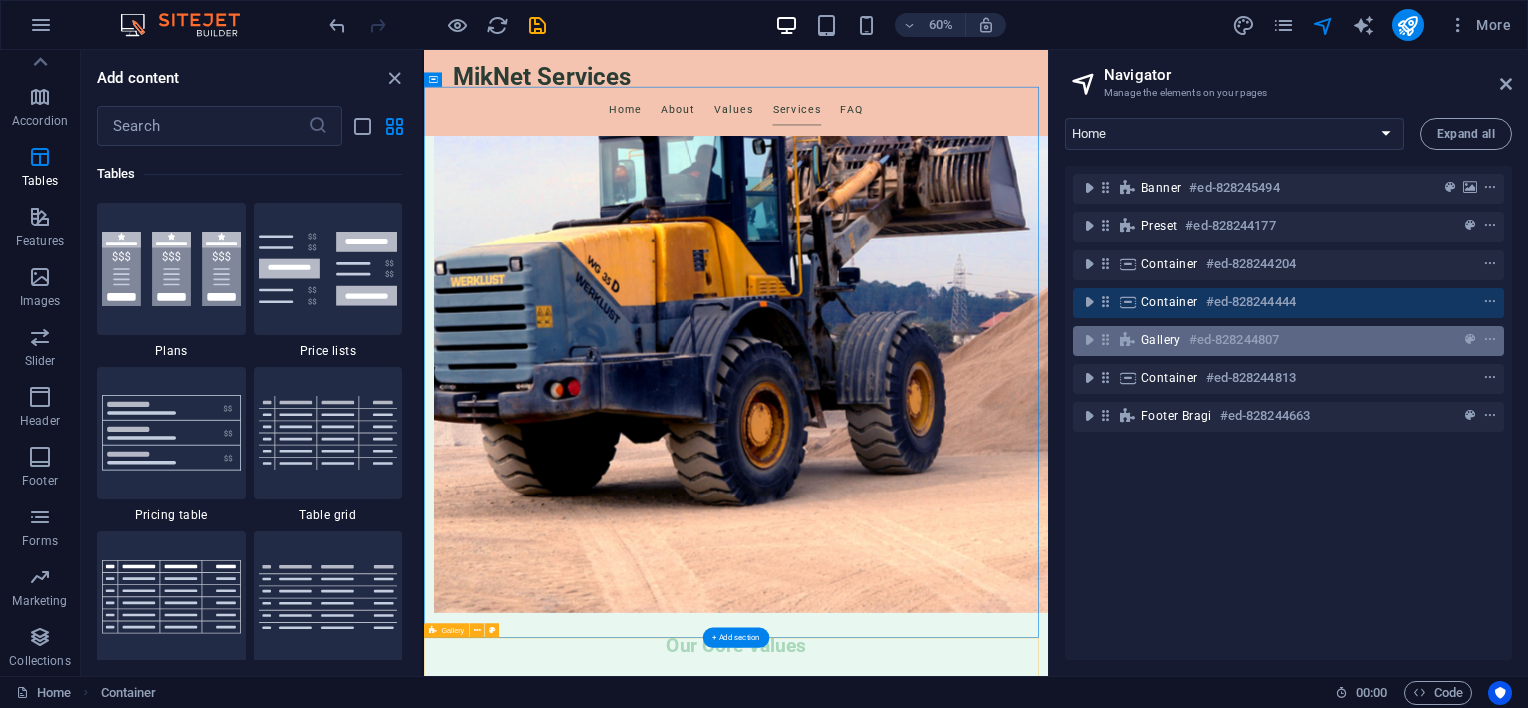 click on "#ed-828244807" at bounding box center [1234, 340] 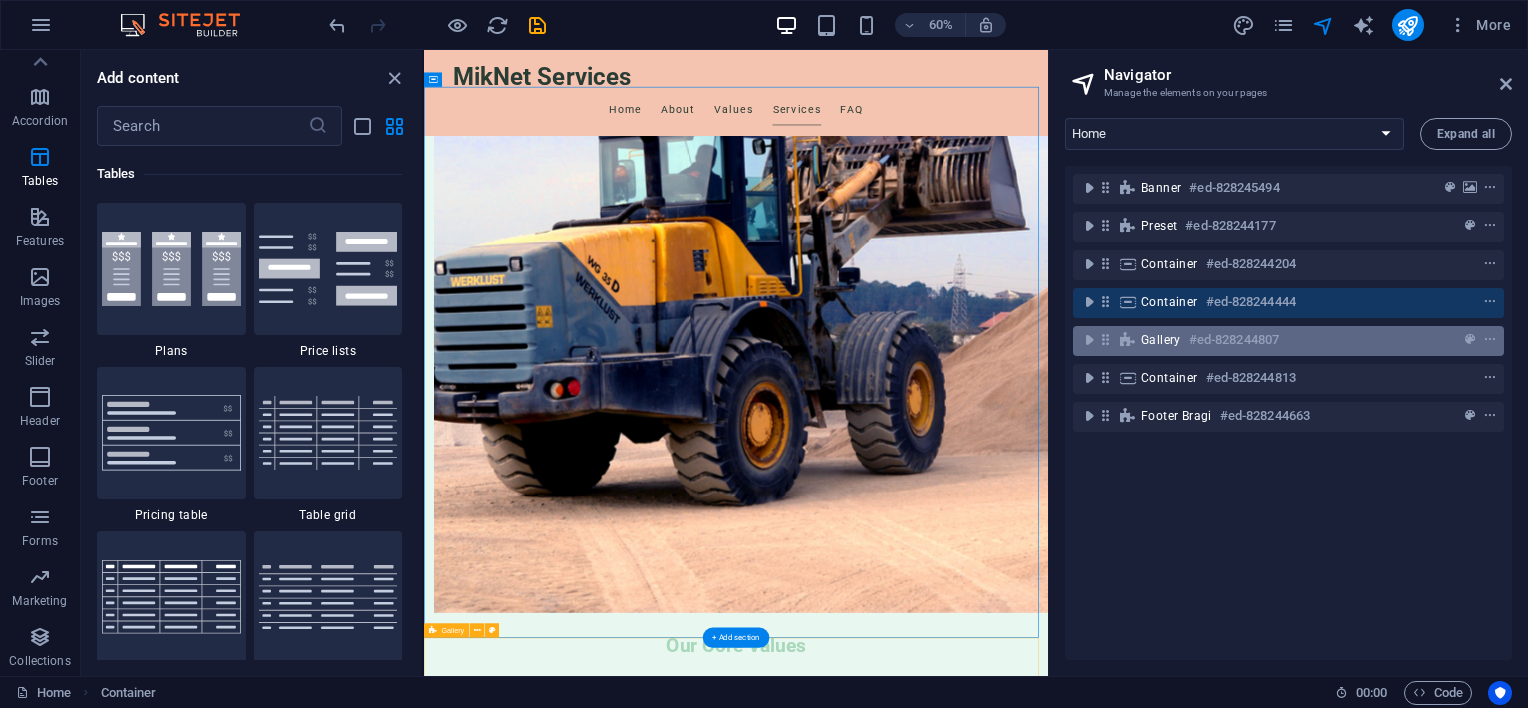 scroll, scrollTop: 2095, scrollLeft: 0, axis: vertical 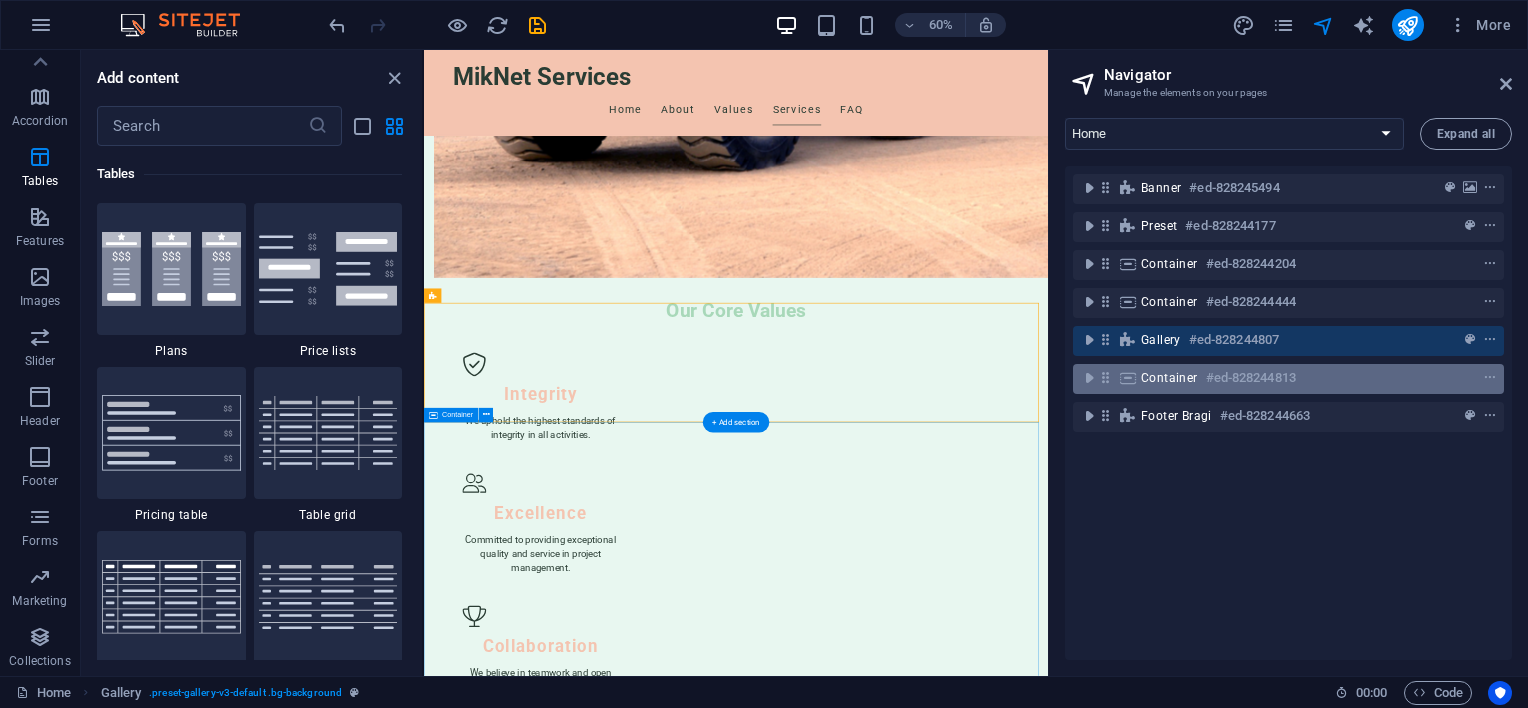 click on "Container" at bounding box center [1169, 378] 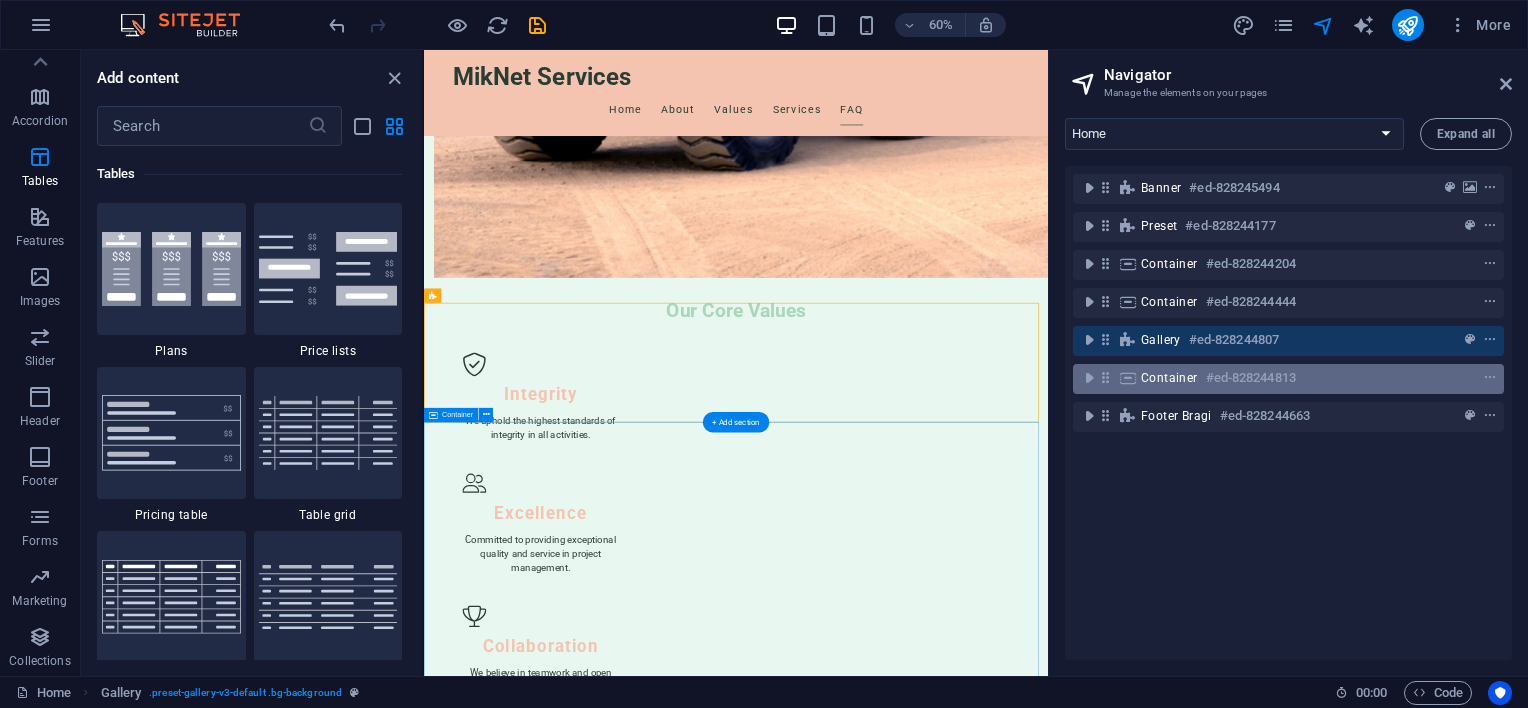scroll, scrollTop: 2787, scrollLeft: 0, axis: vertical 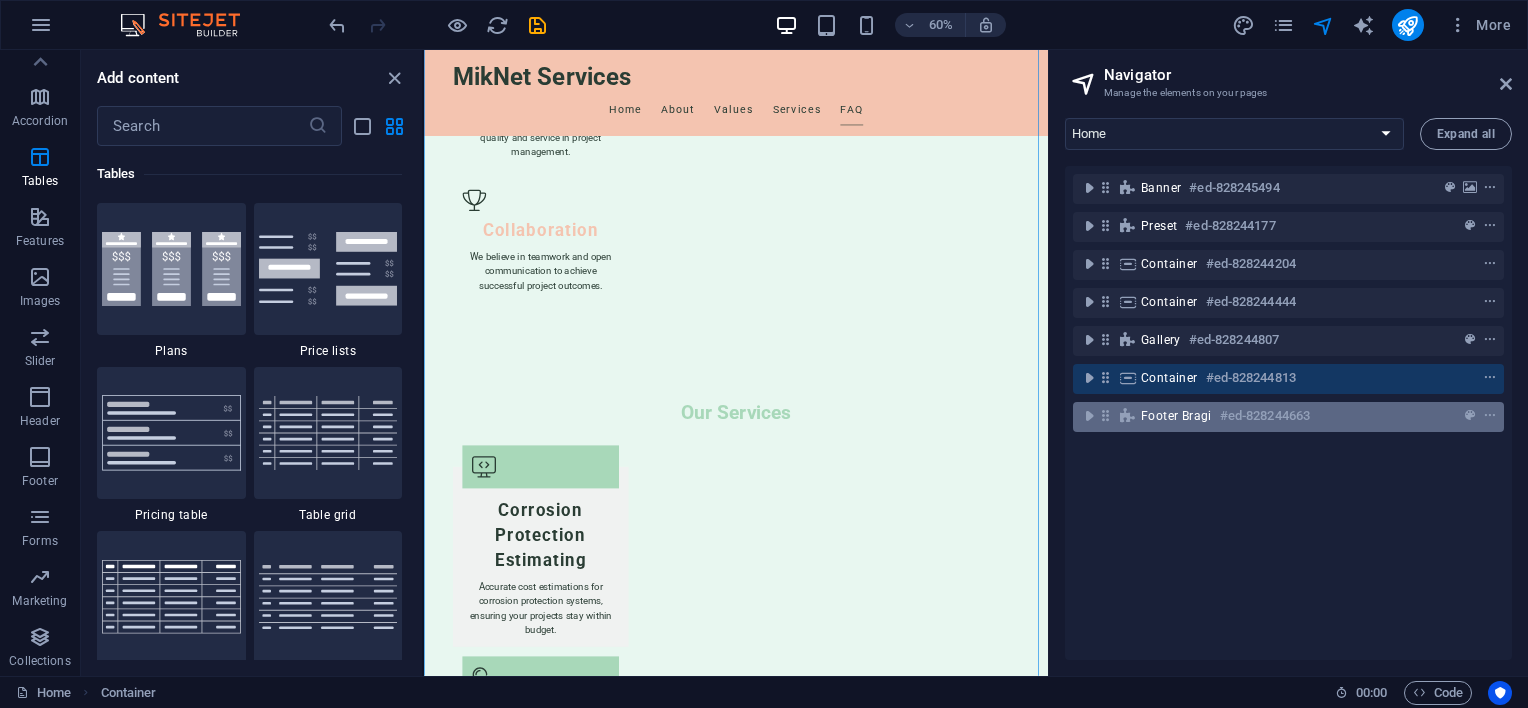 click on "Footer Bragi" at bounding box center [1176, 416] 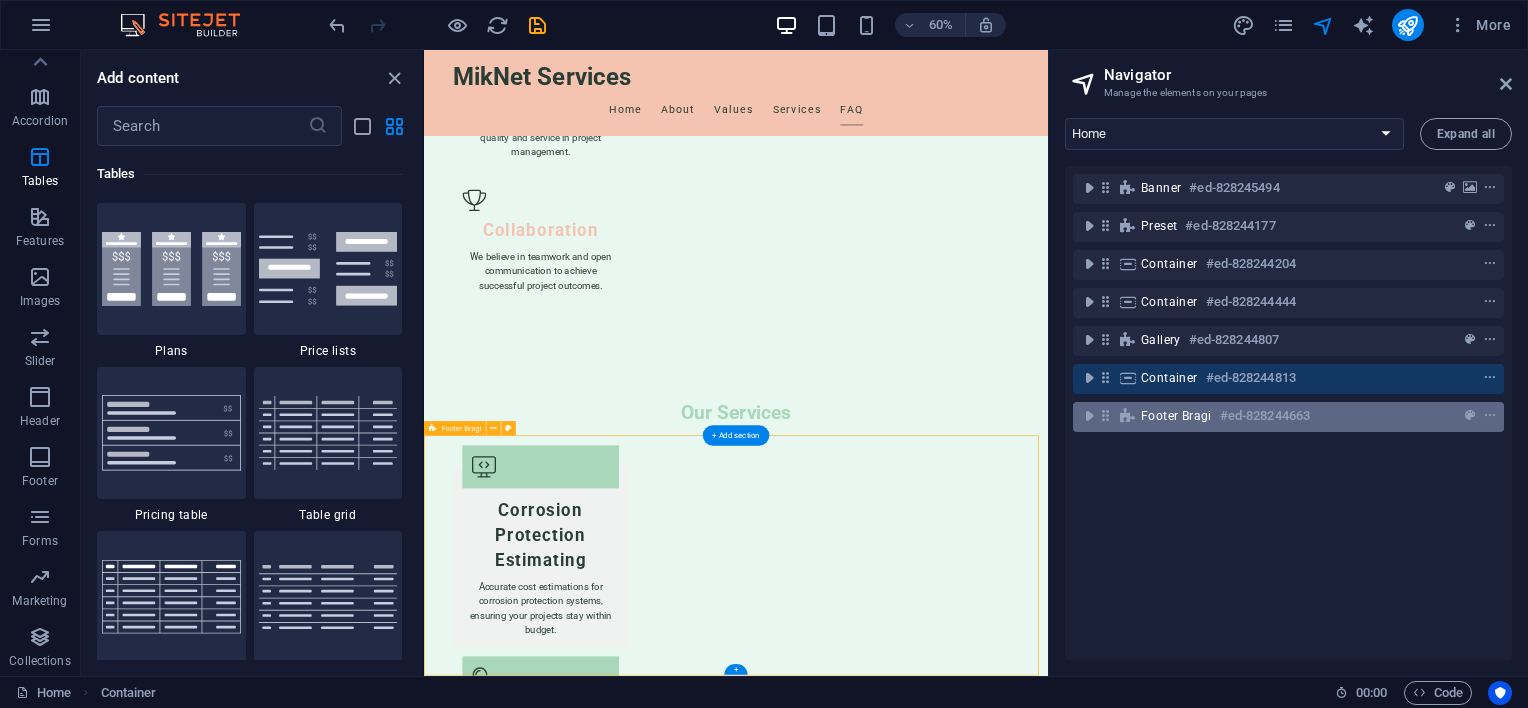 scroll, scrollTop: 3258, scrollLeft: 0, axis: vertical 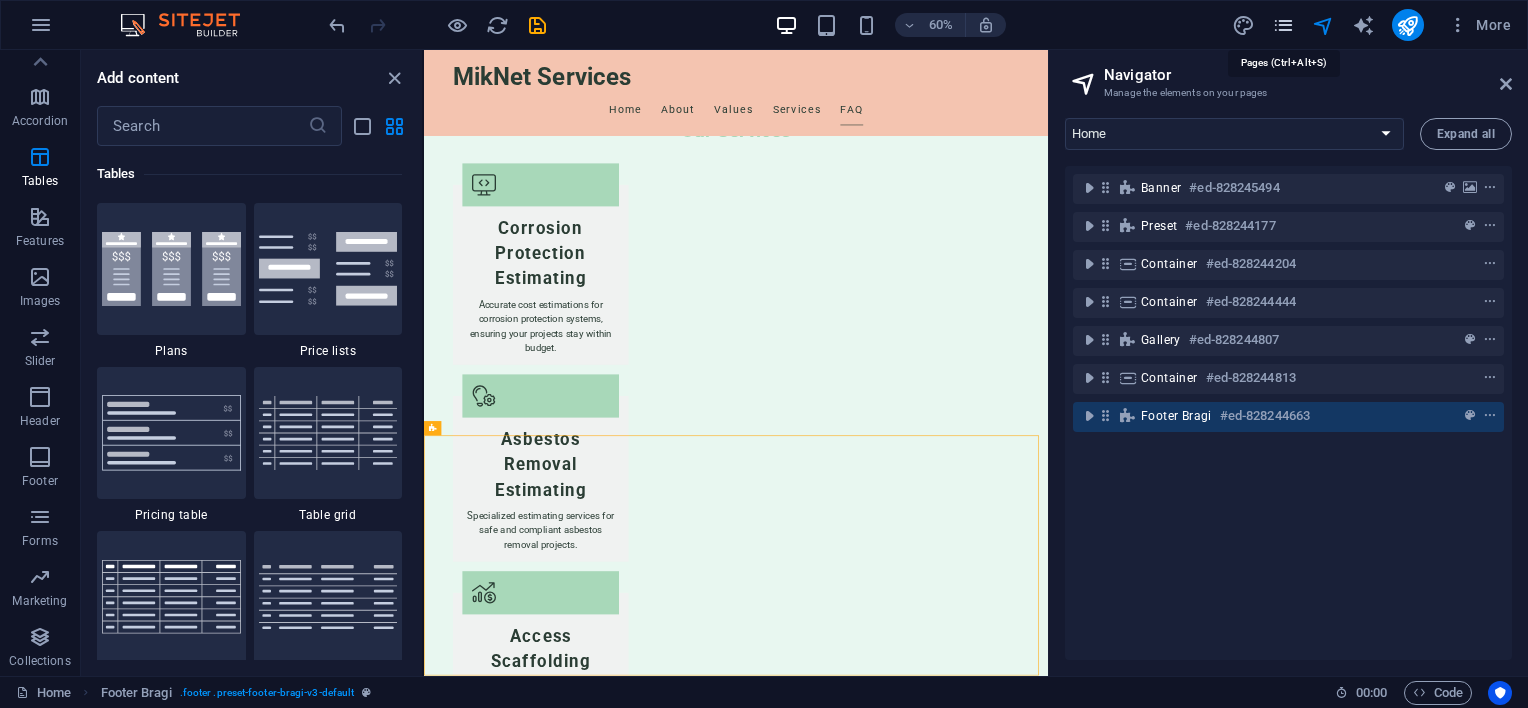 click at bounding box center (1283, 25) 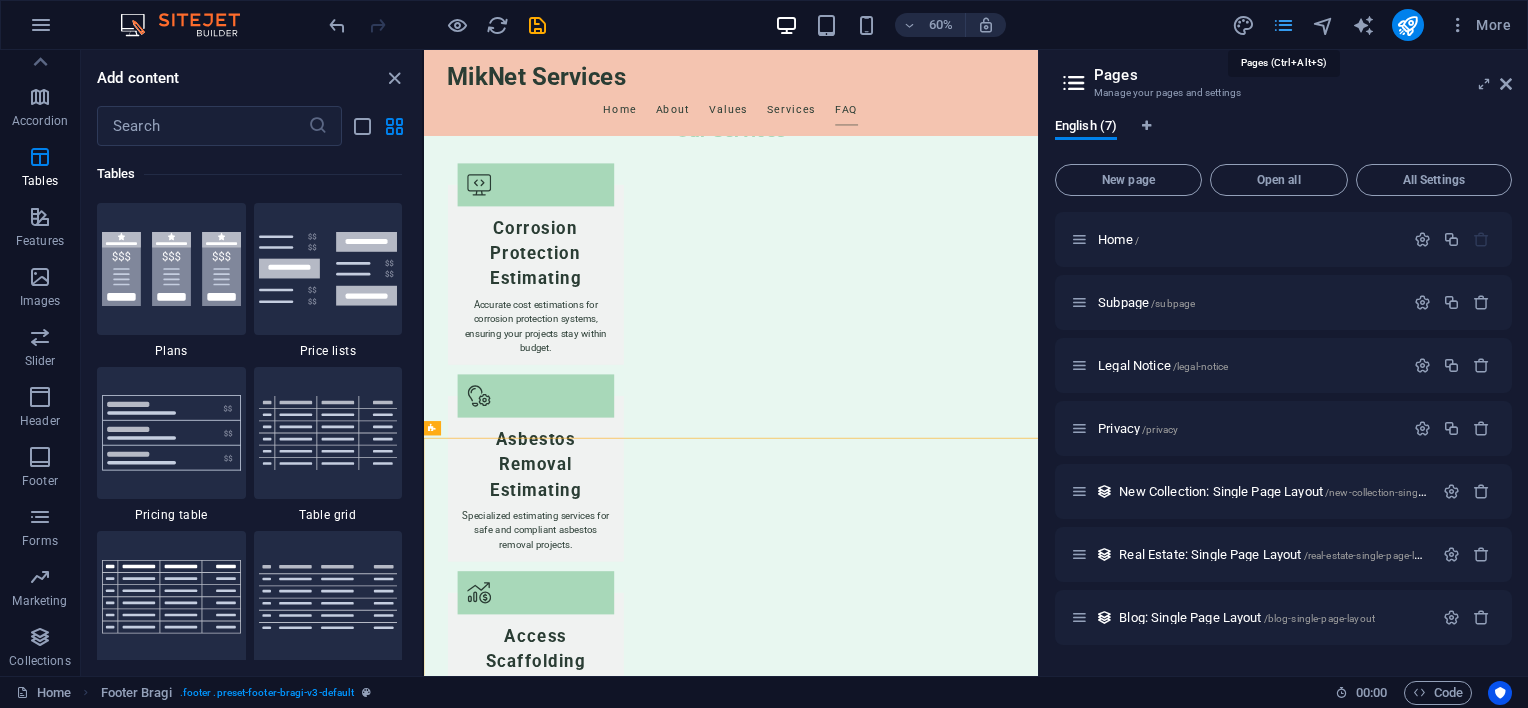 scroll, scrollTop: 3255, scrollLeft: 0, axis: vertical 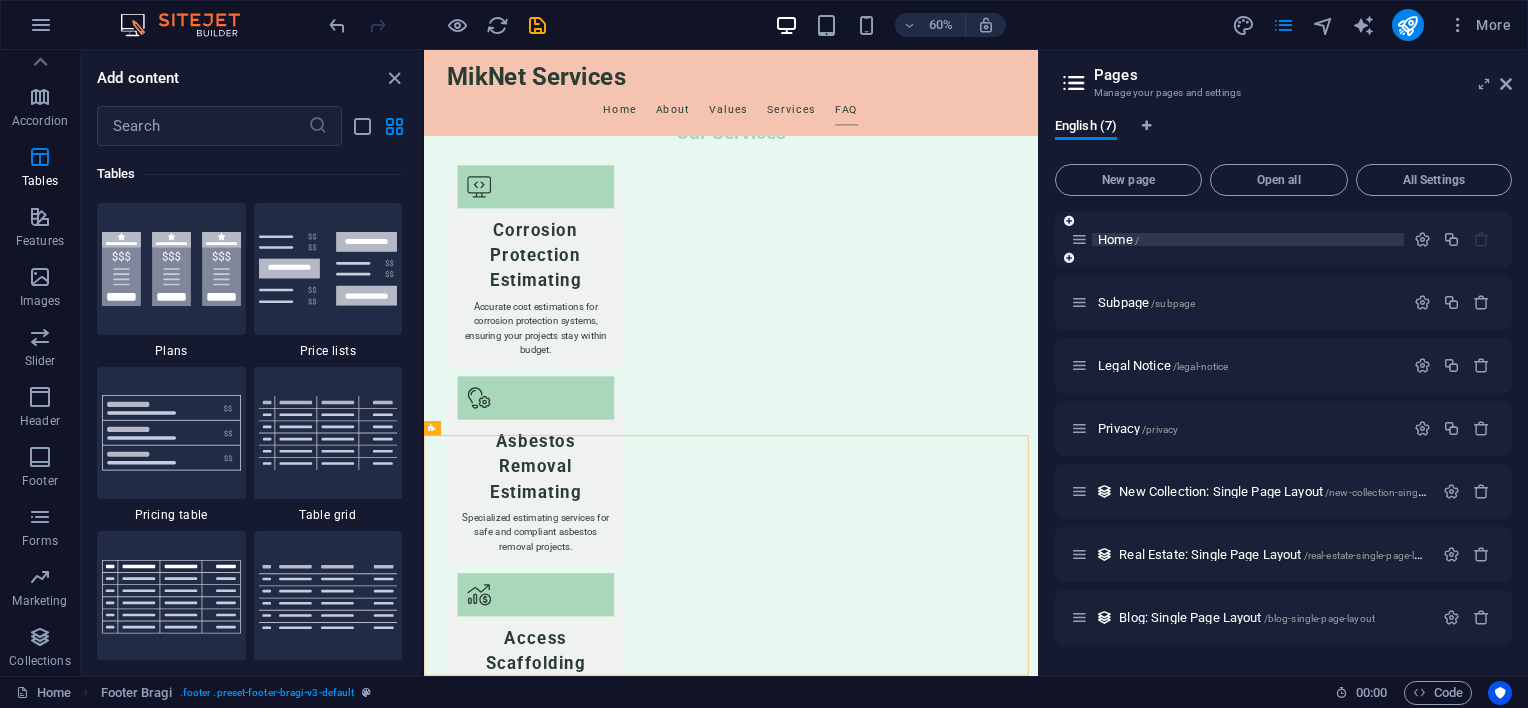 click on "Home /" at bounding box center [1248, 239] 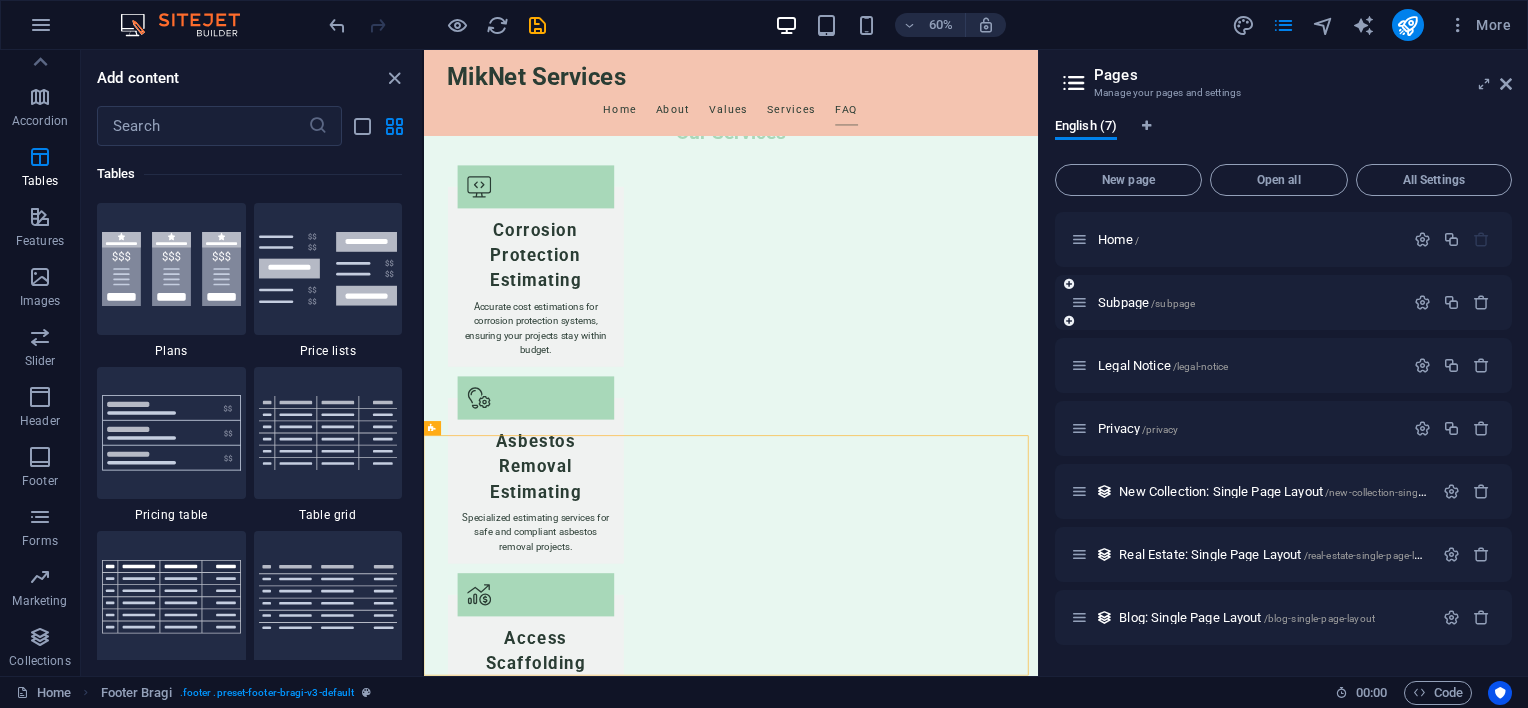 click on "/subpage" at bounding box center [1173, 303] 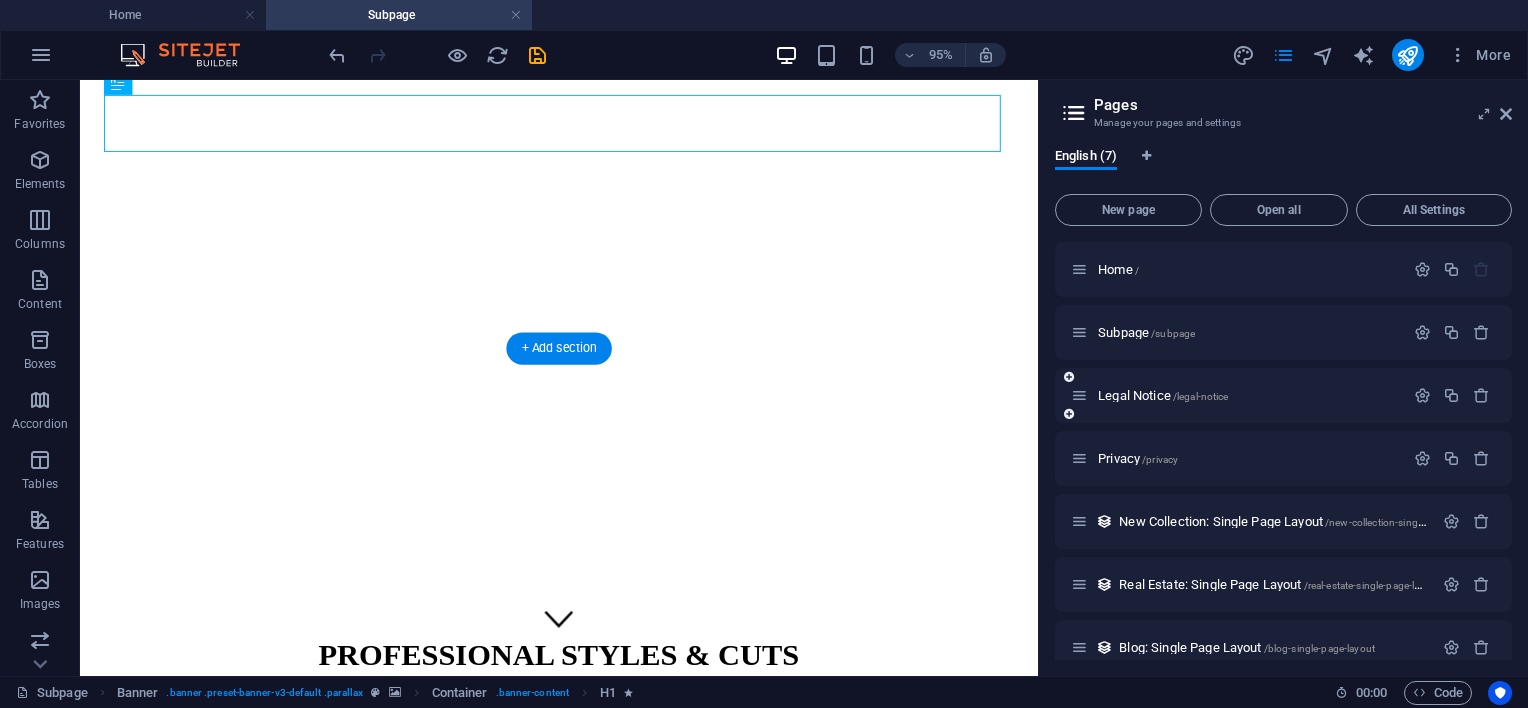 scroll, scrollTop: 0, scrollLeft: 0, axis: both 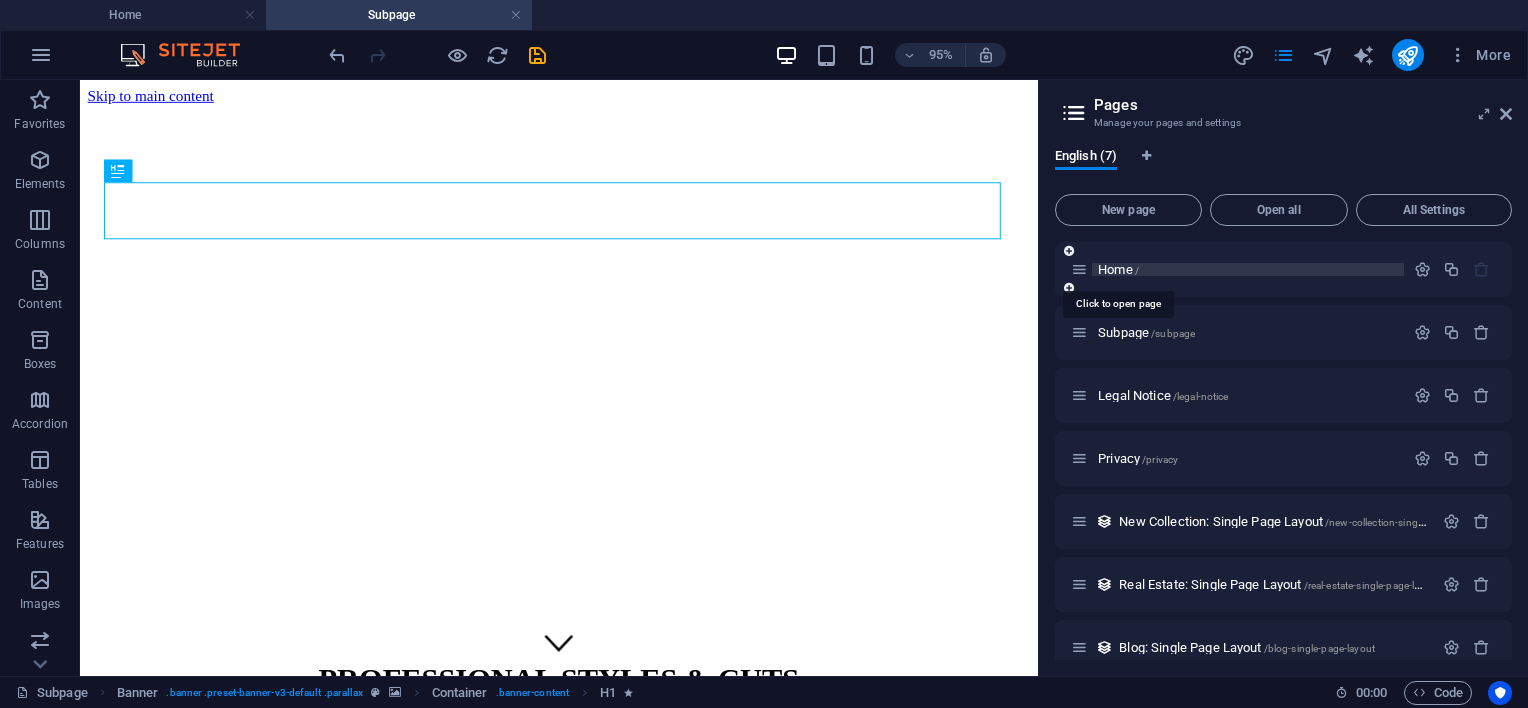 click on "Home /" at bounding box center [1118, 269] 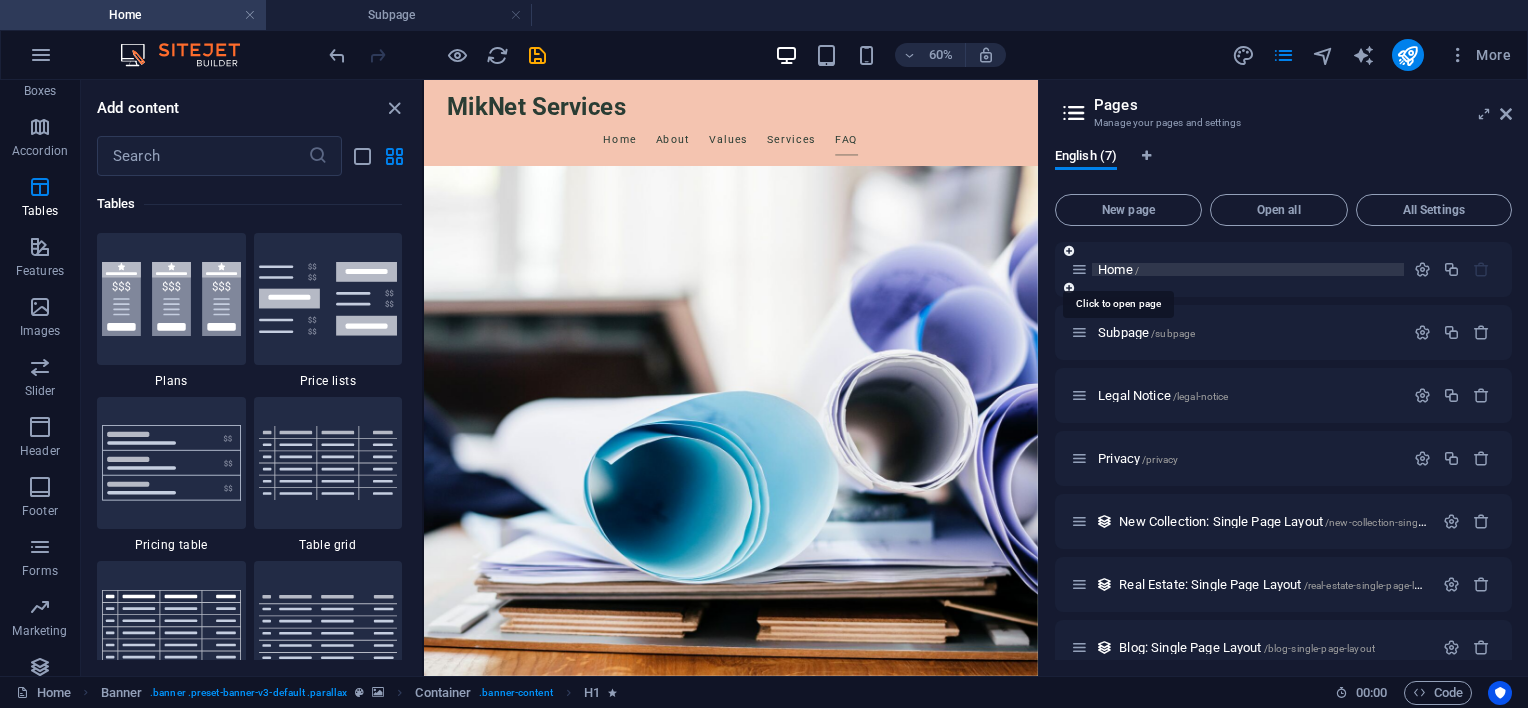 scroll, scrollTop: 3212, scrollLeft: 0, axis: vertical 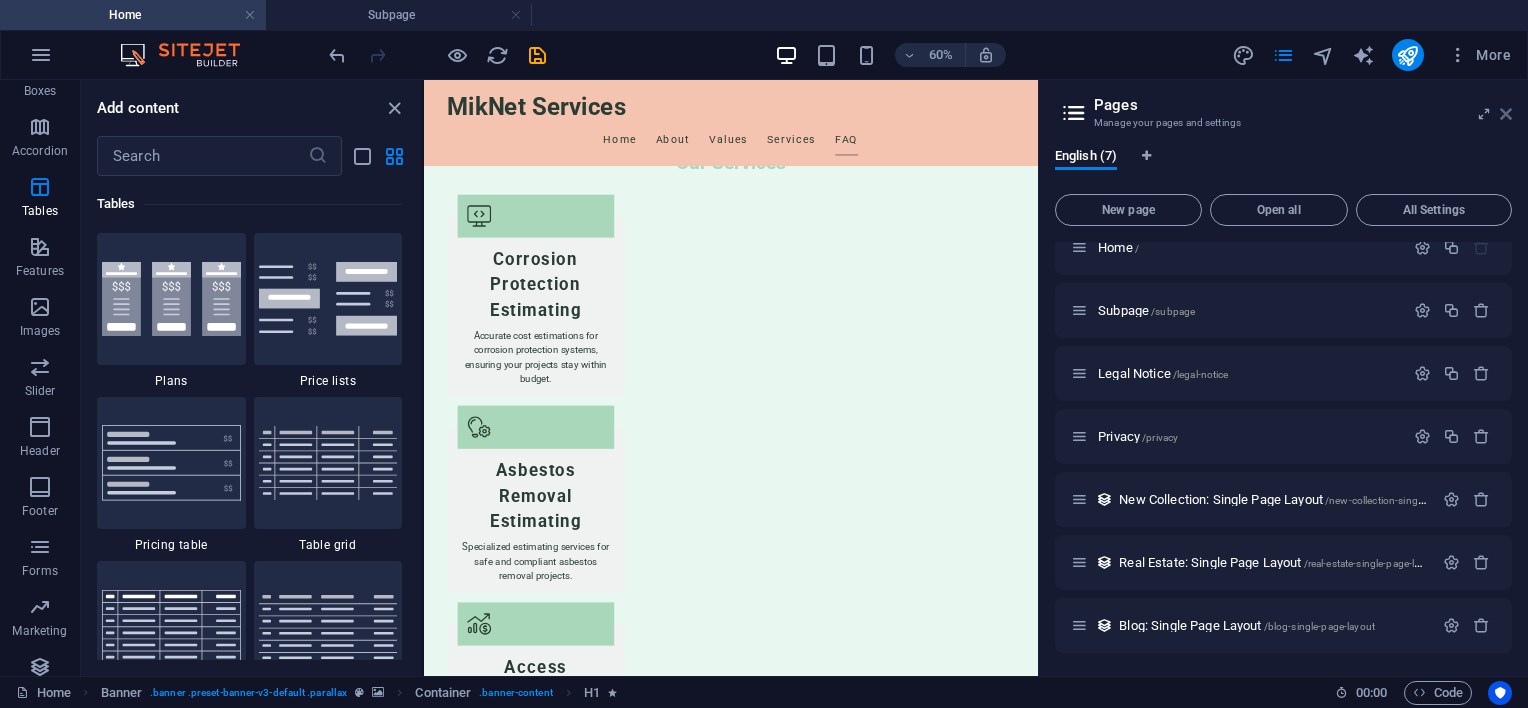 click at bounding box center (1506, 114) 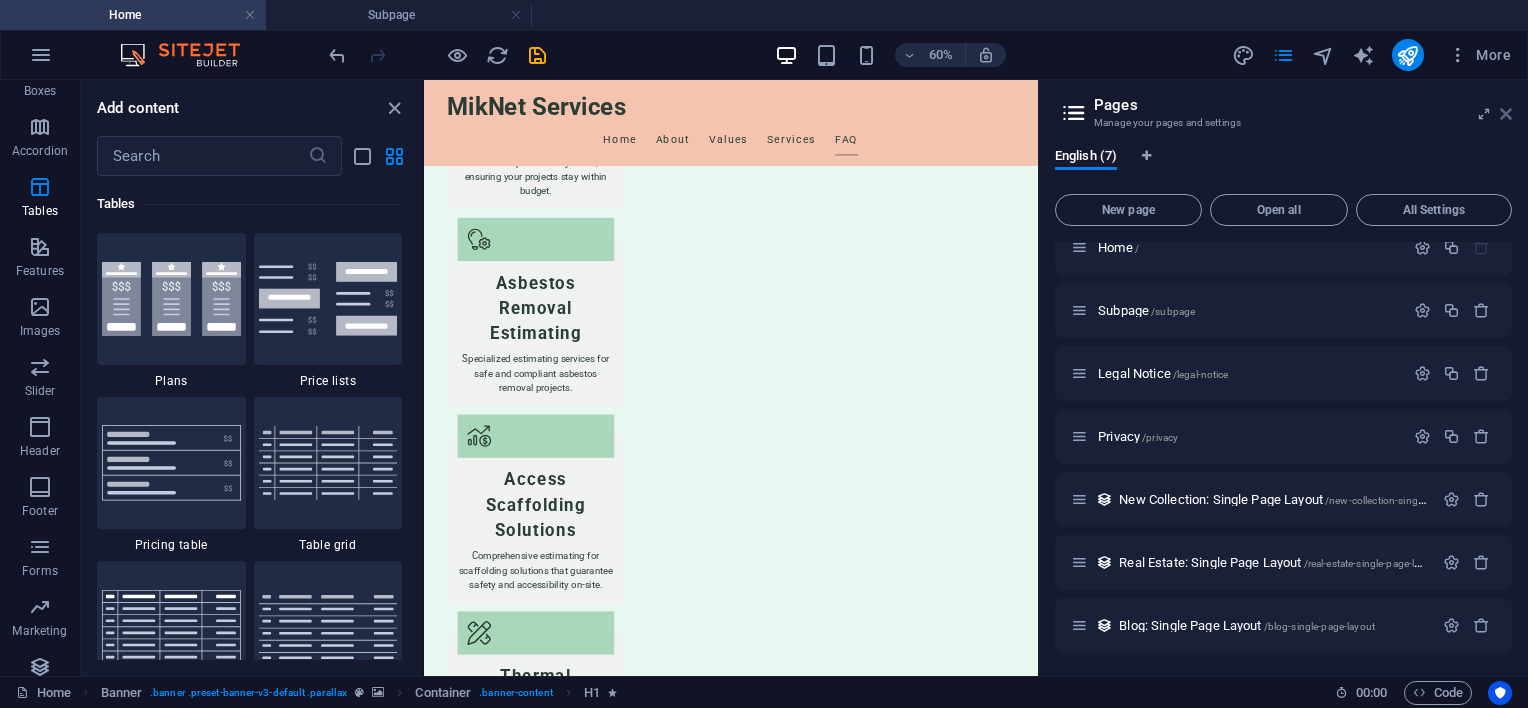 scroll, scrollTop: 3170, scrollLeft: 0, axis: vertical 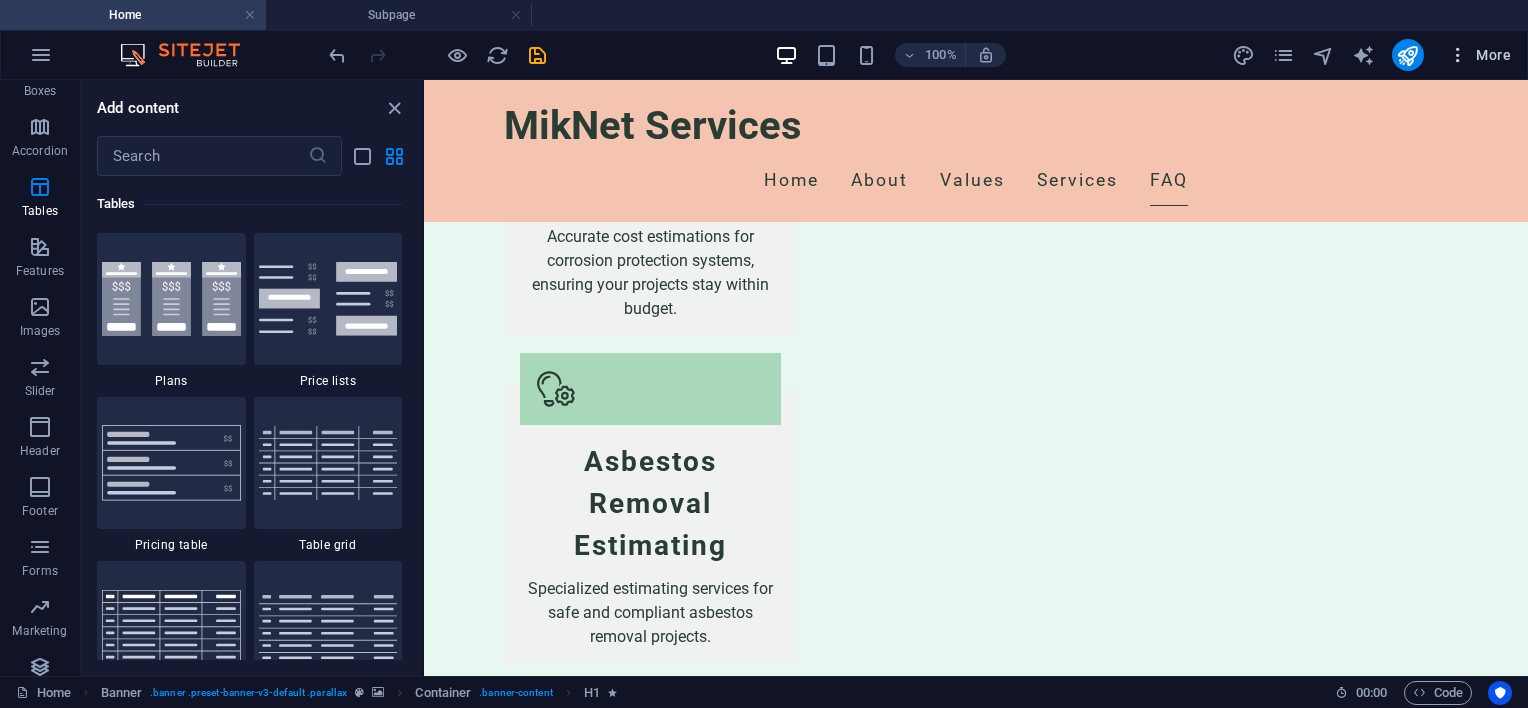click on "More" at bounding box center (1479, 55) 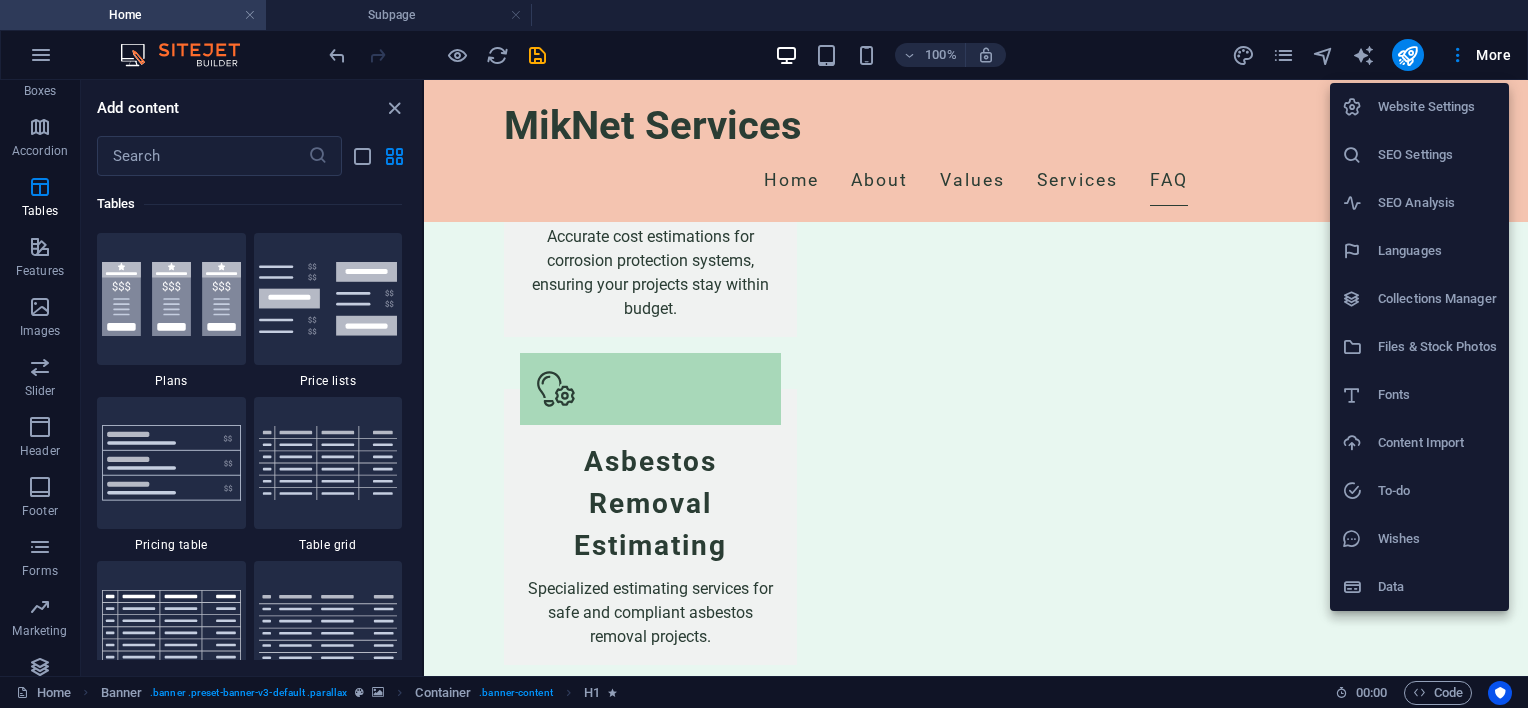 click on "SEO Analysis" at bounding box center [1437, 203] 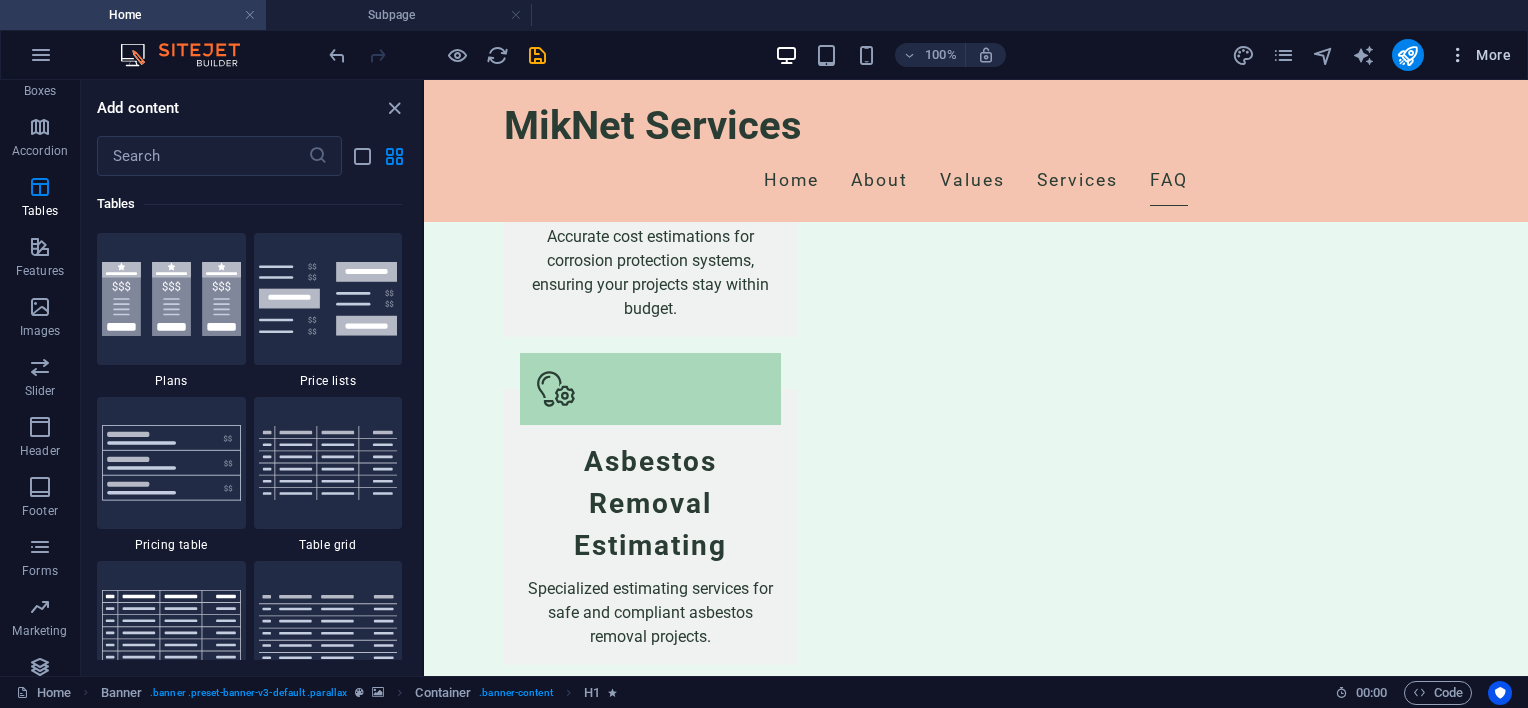 click on "More" at bounding box center [1479, 55] 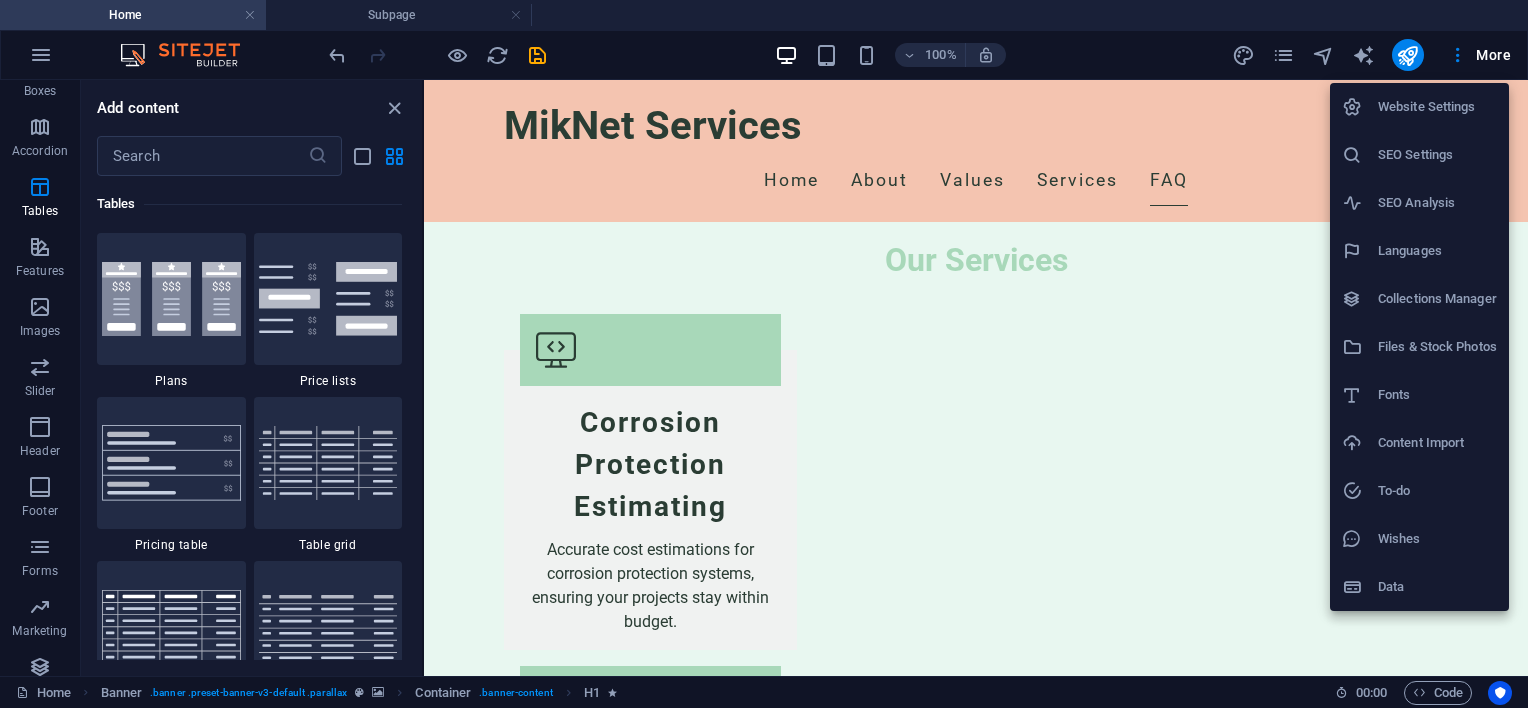 scroll, scrollTop: 3212, scrollLeft: 0, axis: vertical 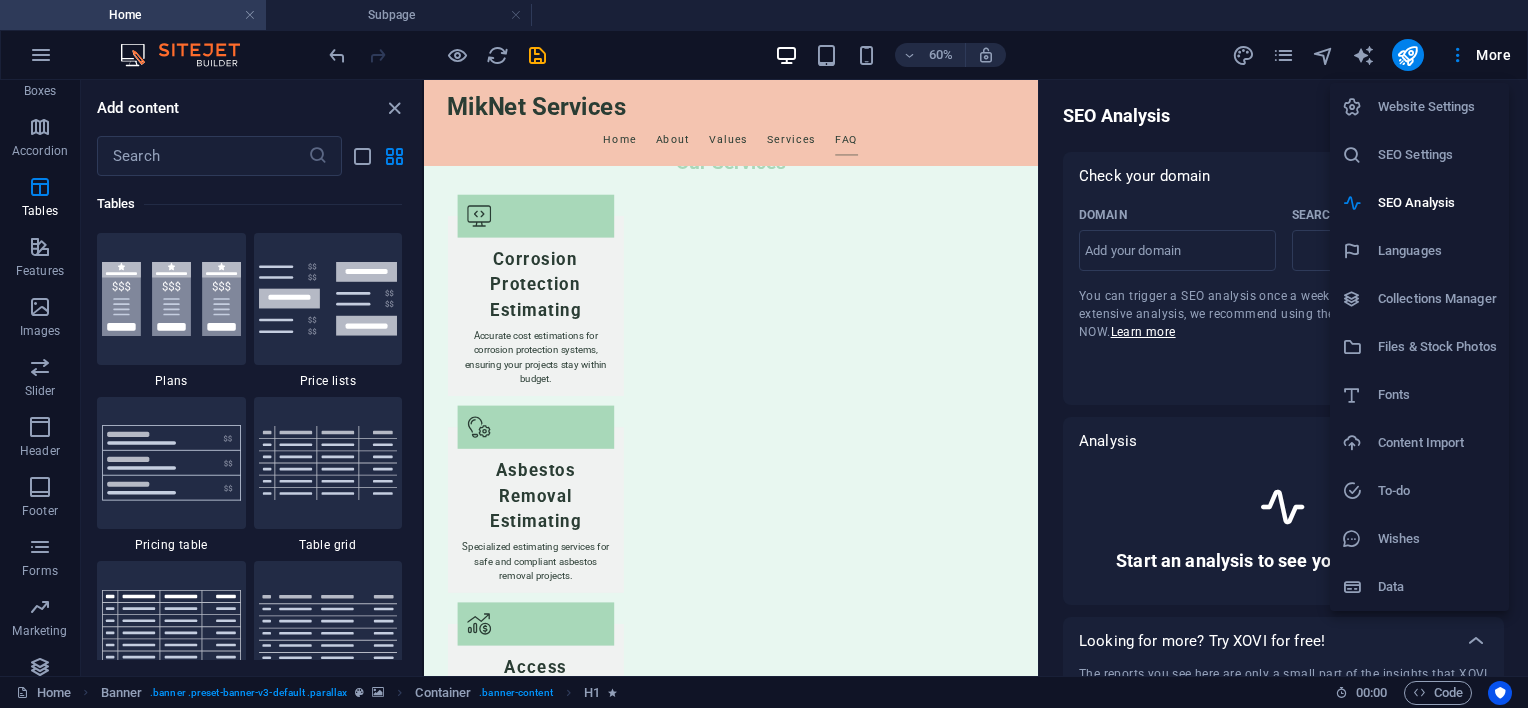 select on "google.com" 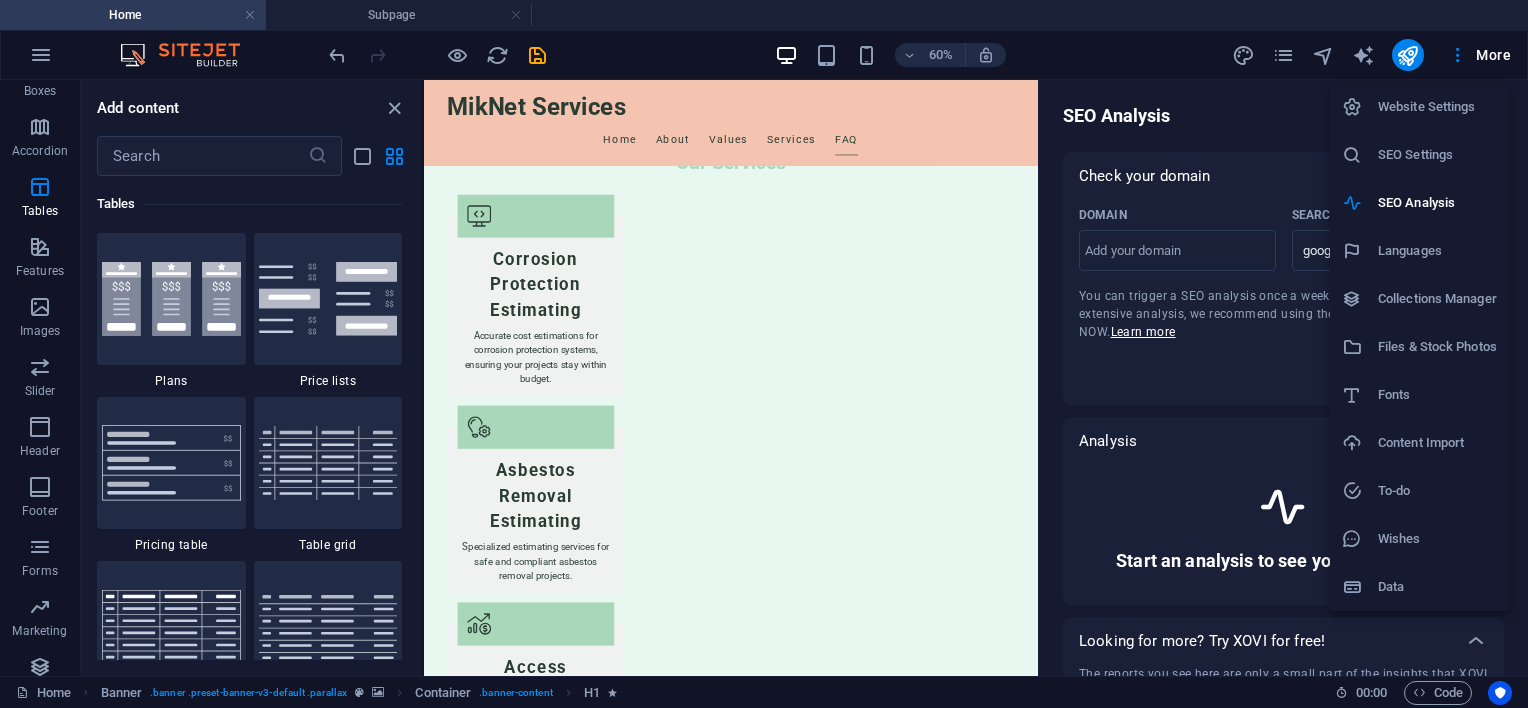 click at bounding box center [764, 354] 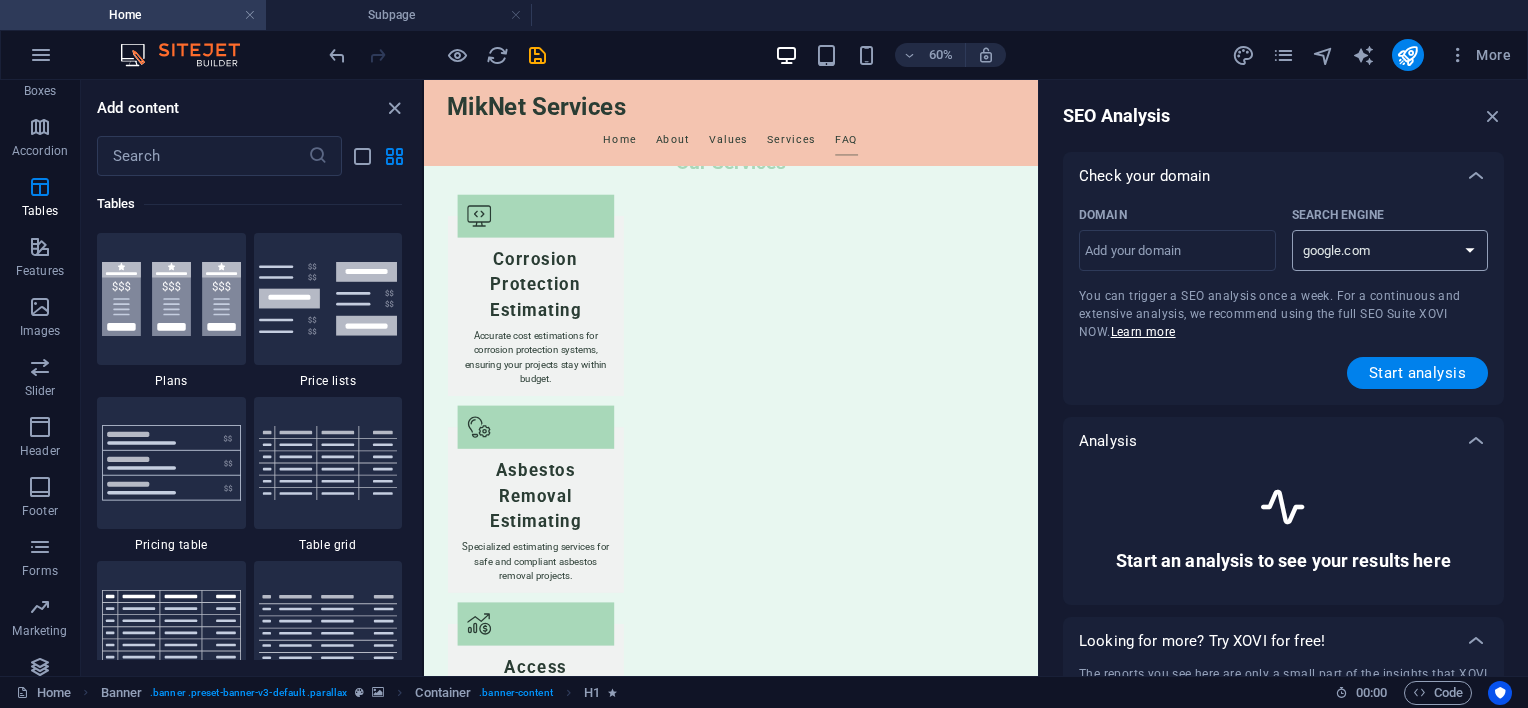 click on "google.de google.at google.es google.co.uk google.fr google.it google.ch google.com google.com.br bing.com" at bounding box center (1390, 250) 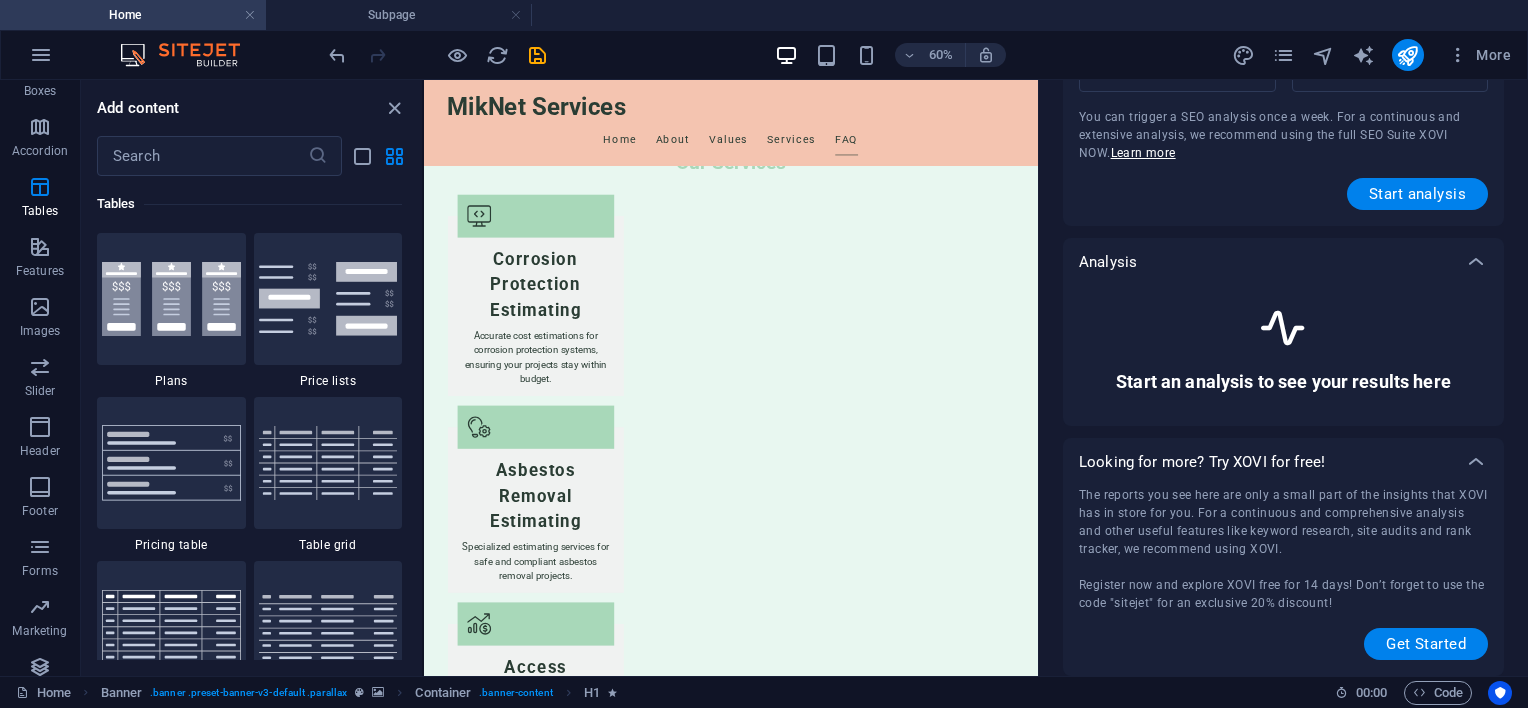 scroll, scrollTop: 0, scrollLeft: 0, axis: both 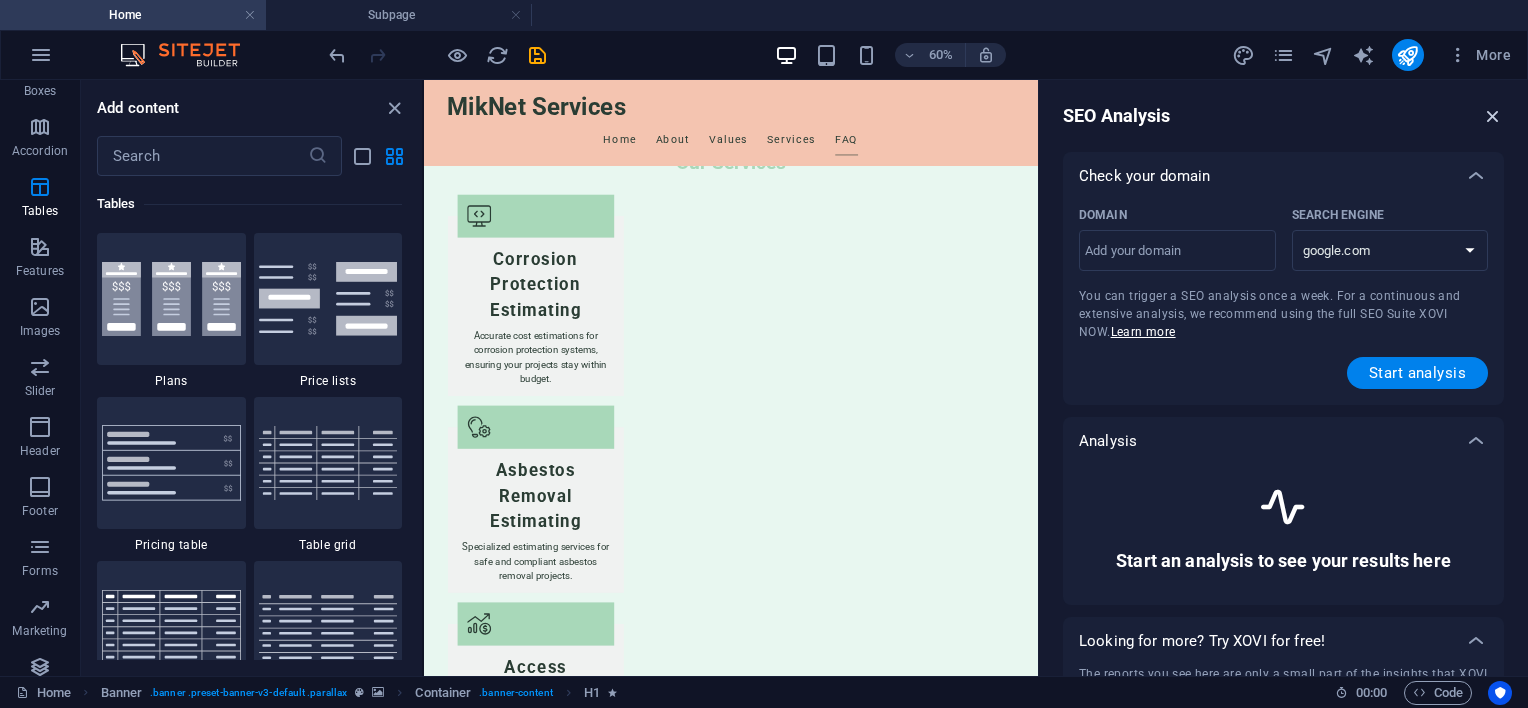 click at bounding box center (1493, 116) 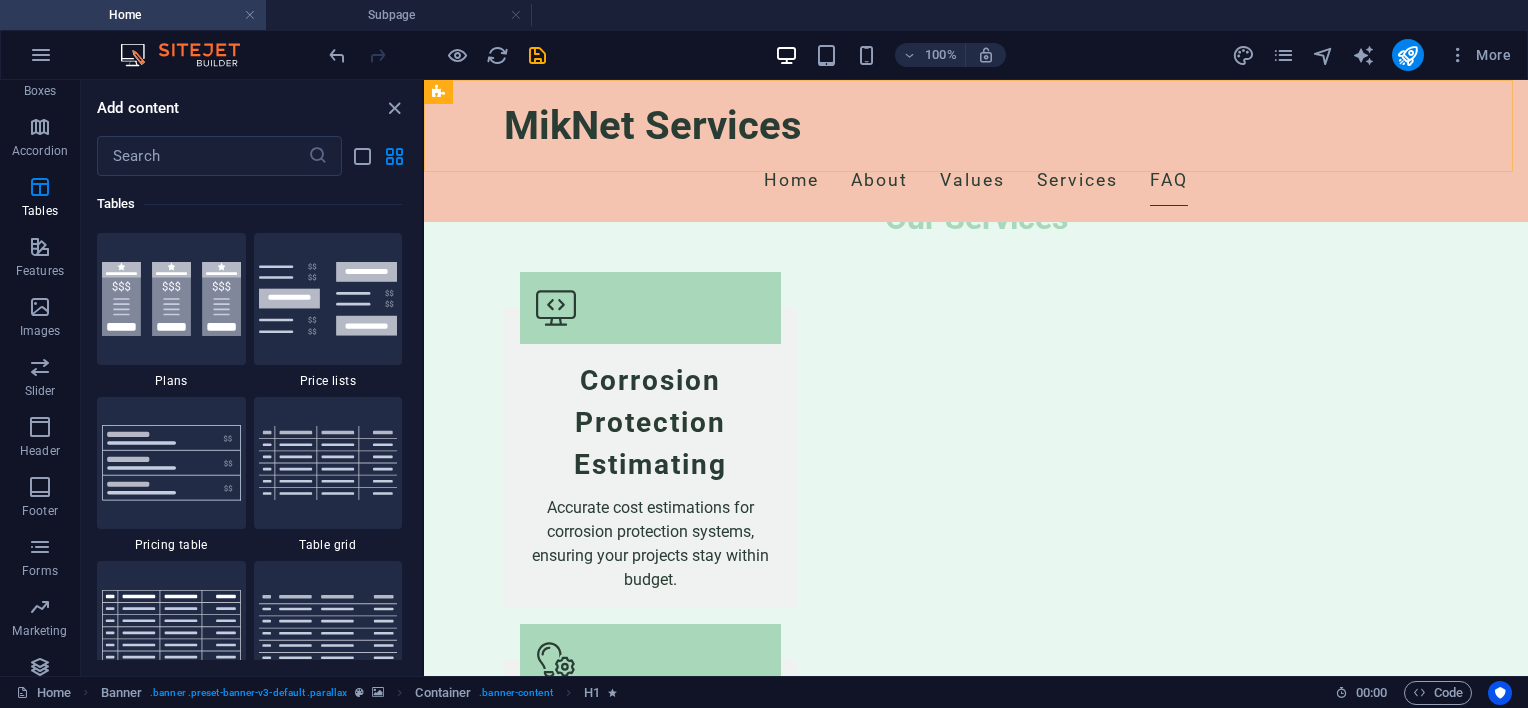 scroll, scrollTop: 3170, scrollLeft: 0, axis: vertical 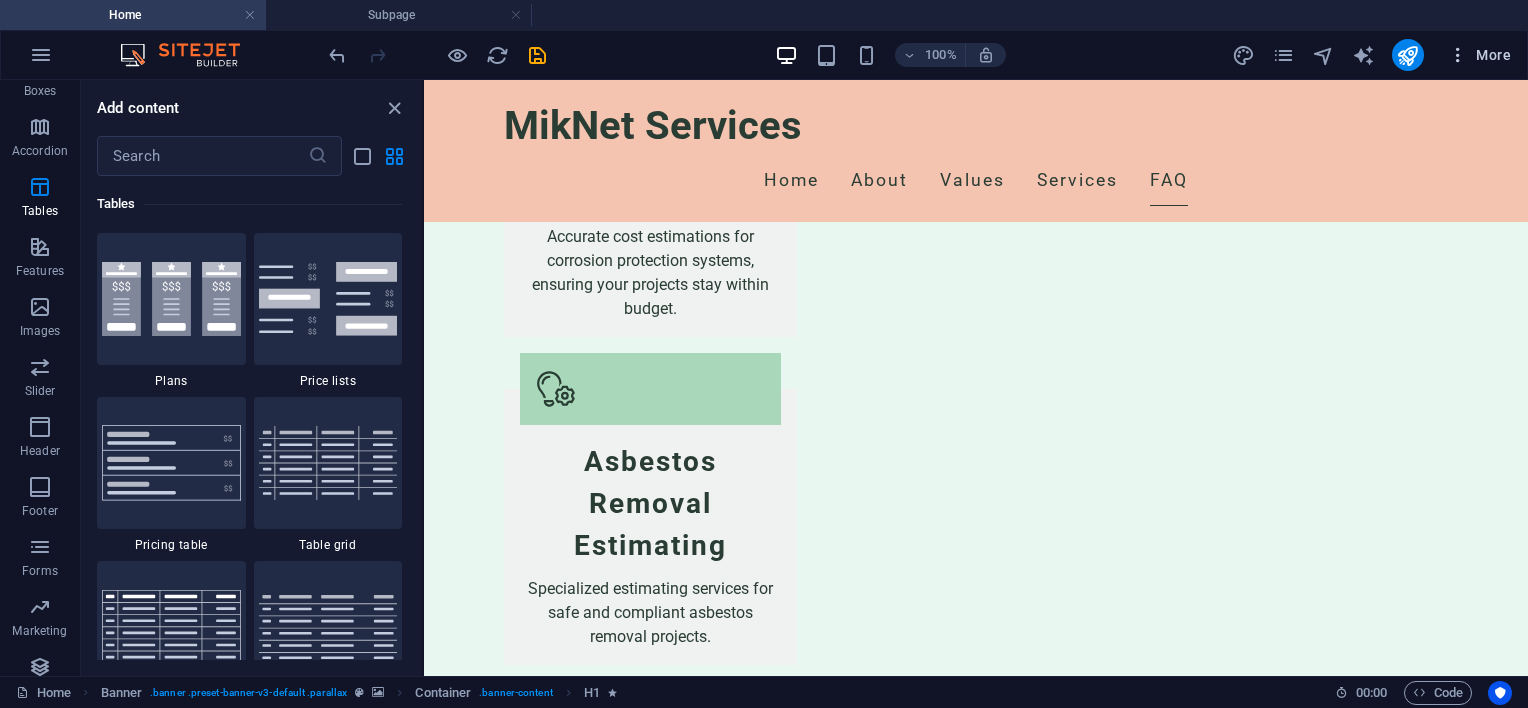 click on "More" at bounding box center (1479, 55) 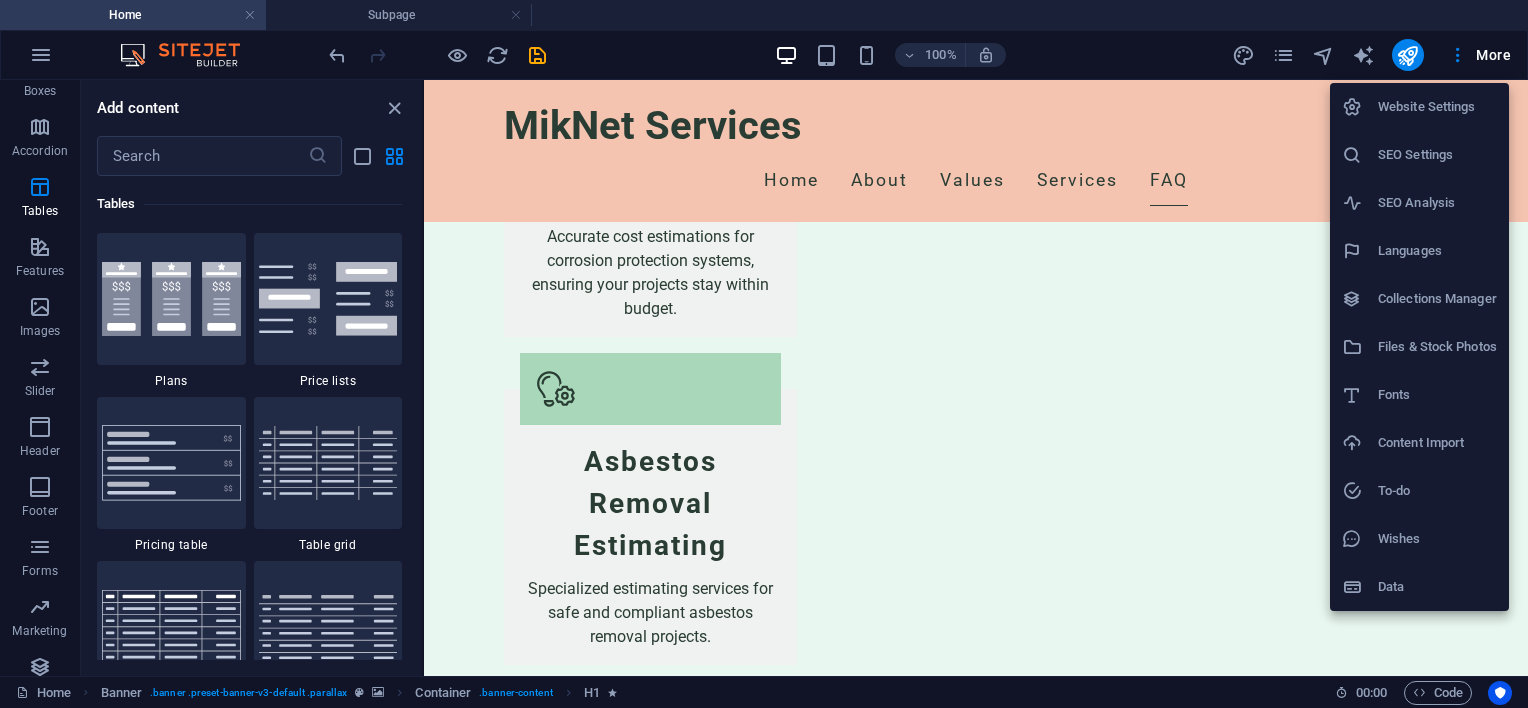 click on "Collections Manager" at bounding box center [1437, 299] 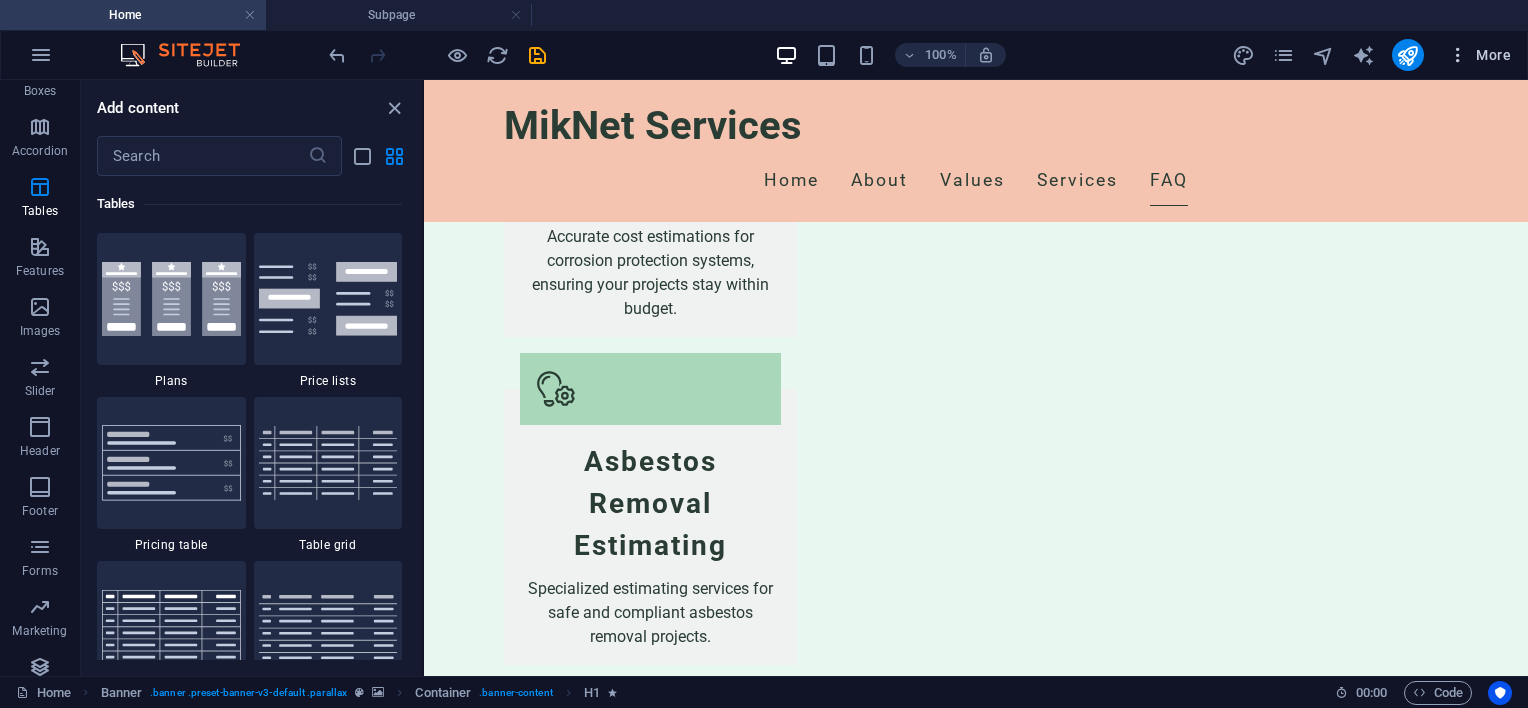 click on "More" at bounding box center (1479, 55) 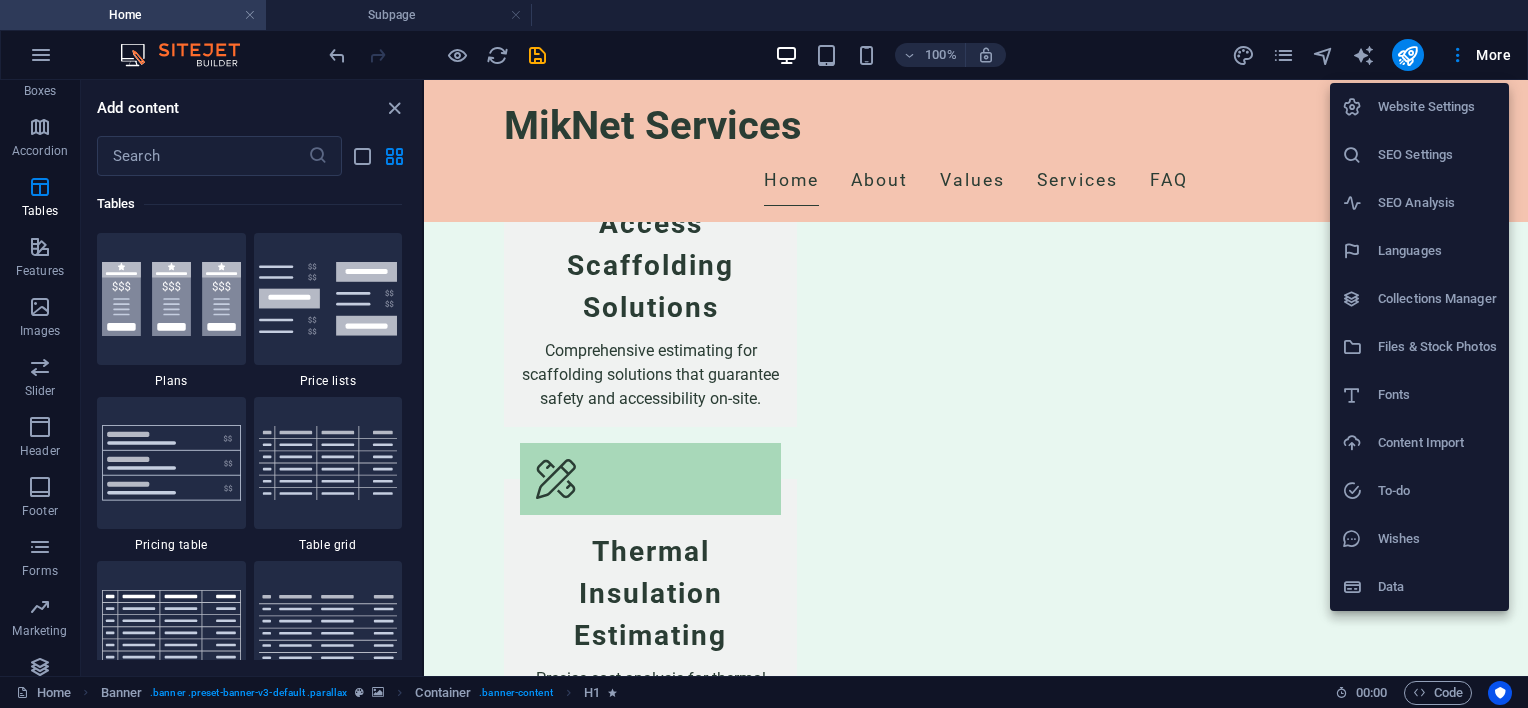 scroll, scrollTop: 0, scrollLeft: 0, axis: both 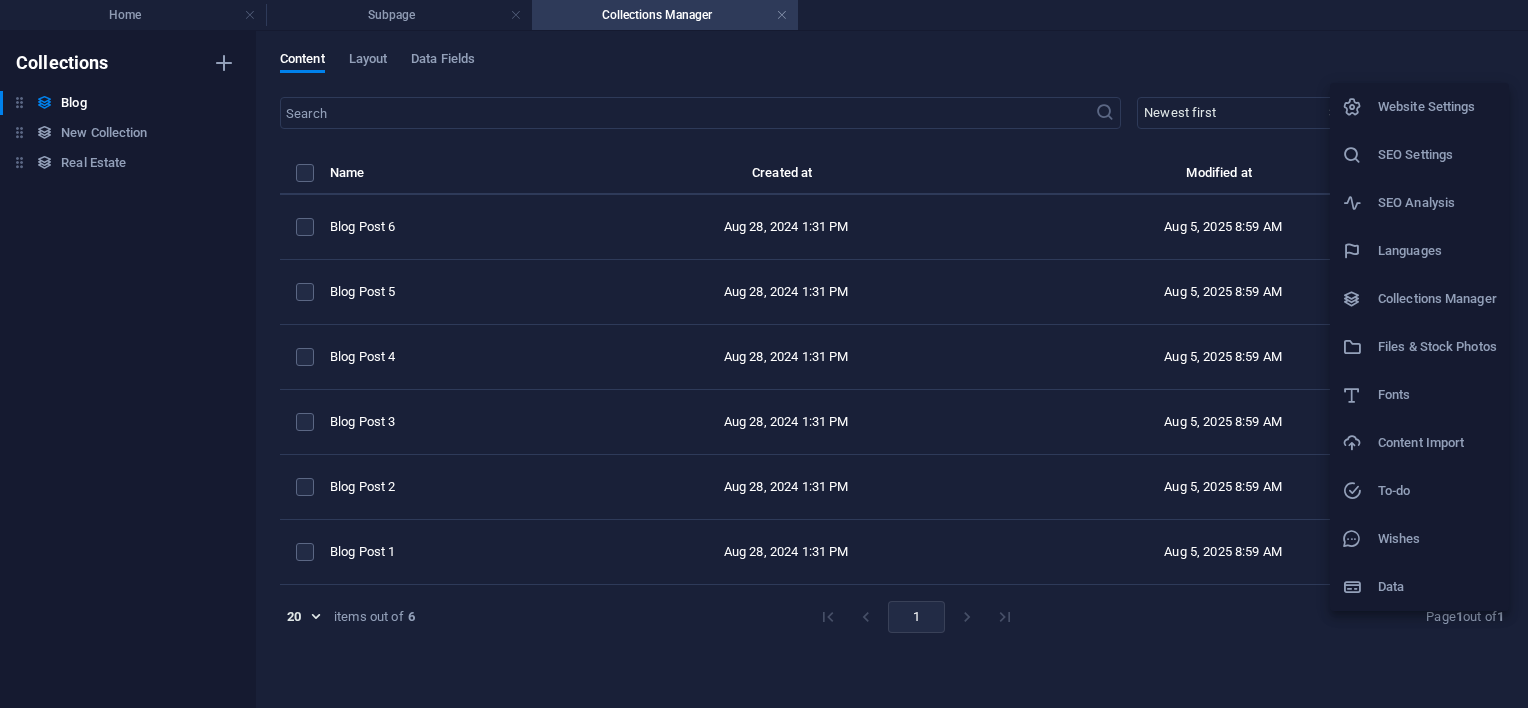 click at bounding box center (764, 354) 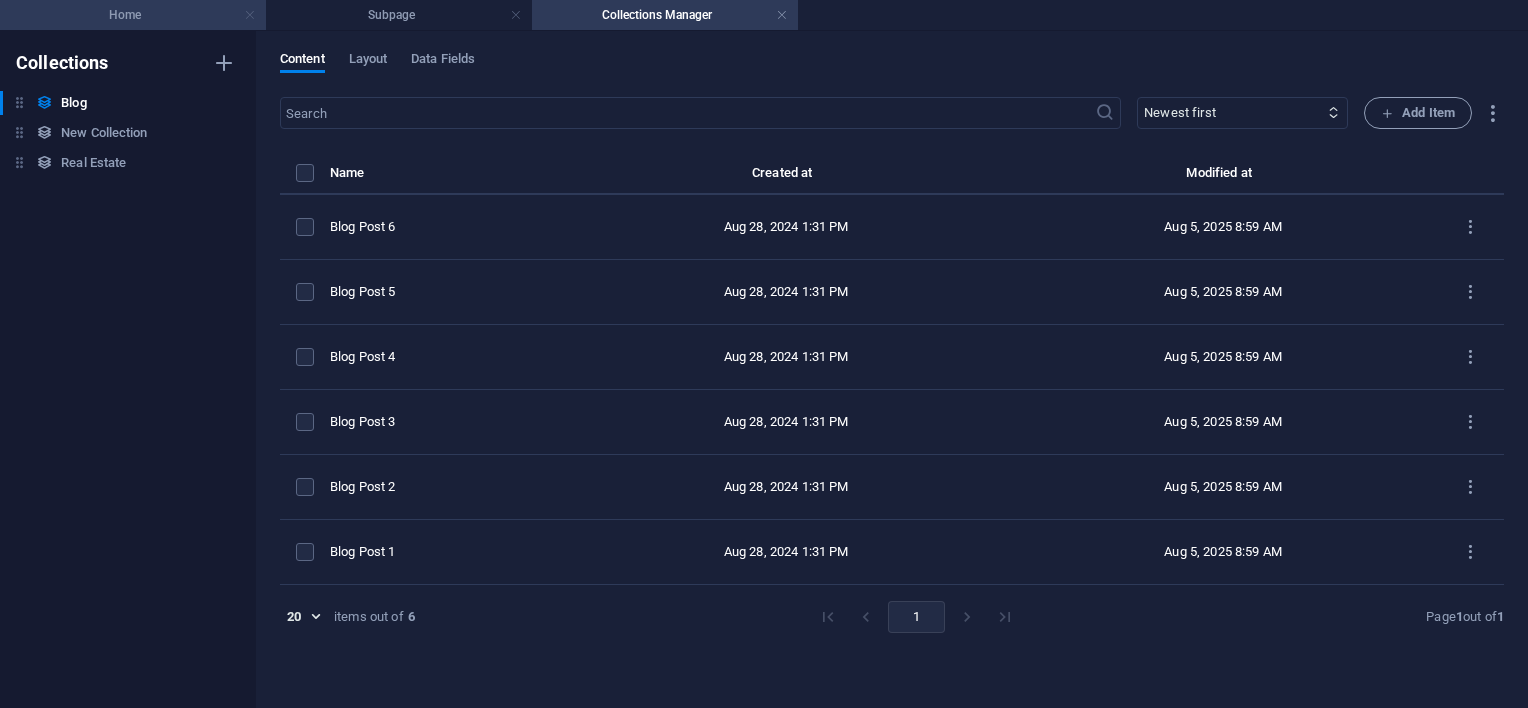 click at bounding box center (250, 15) 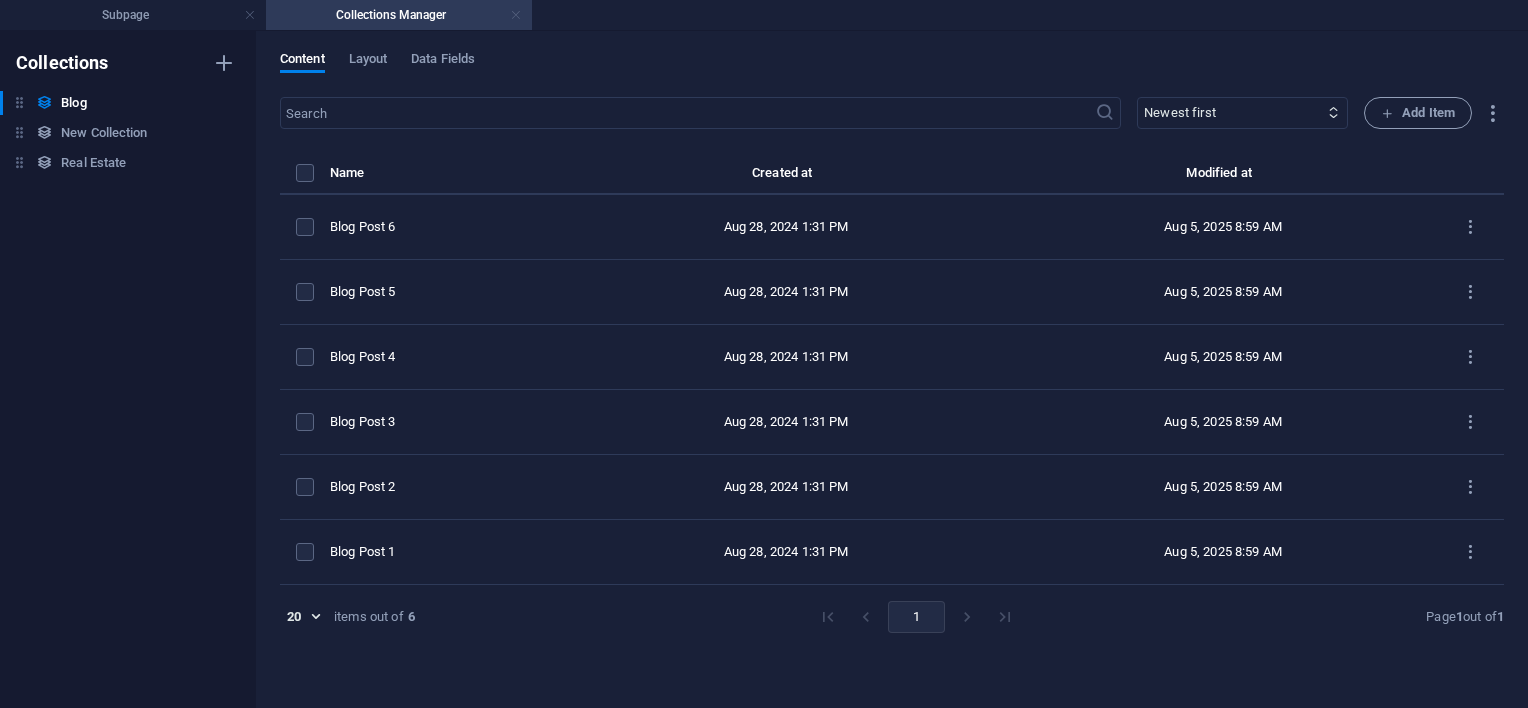 click at bounding box center [516, 15] 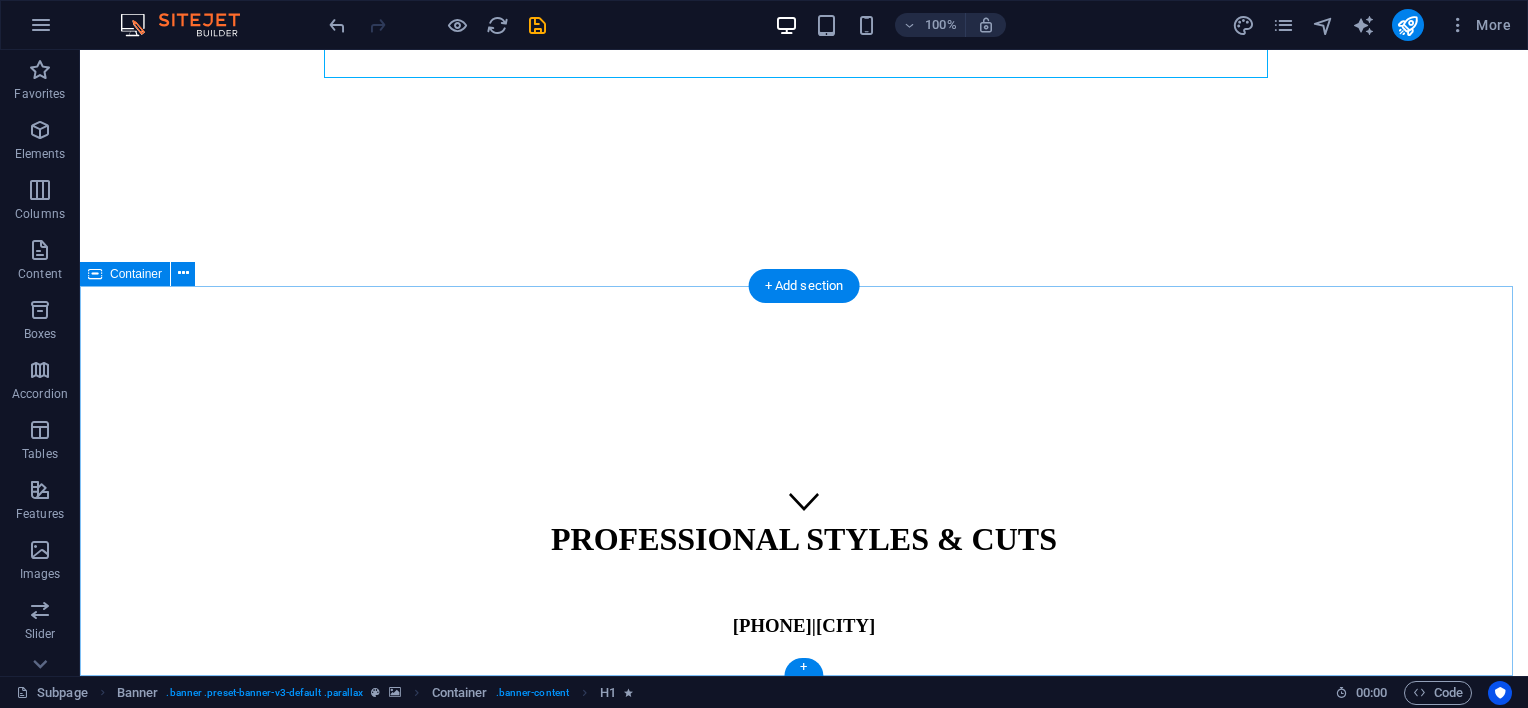 scroll, scrollTop: 0, scrollLeft: 0, axis: both 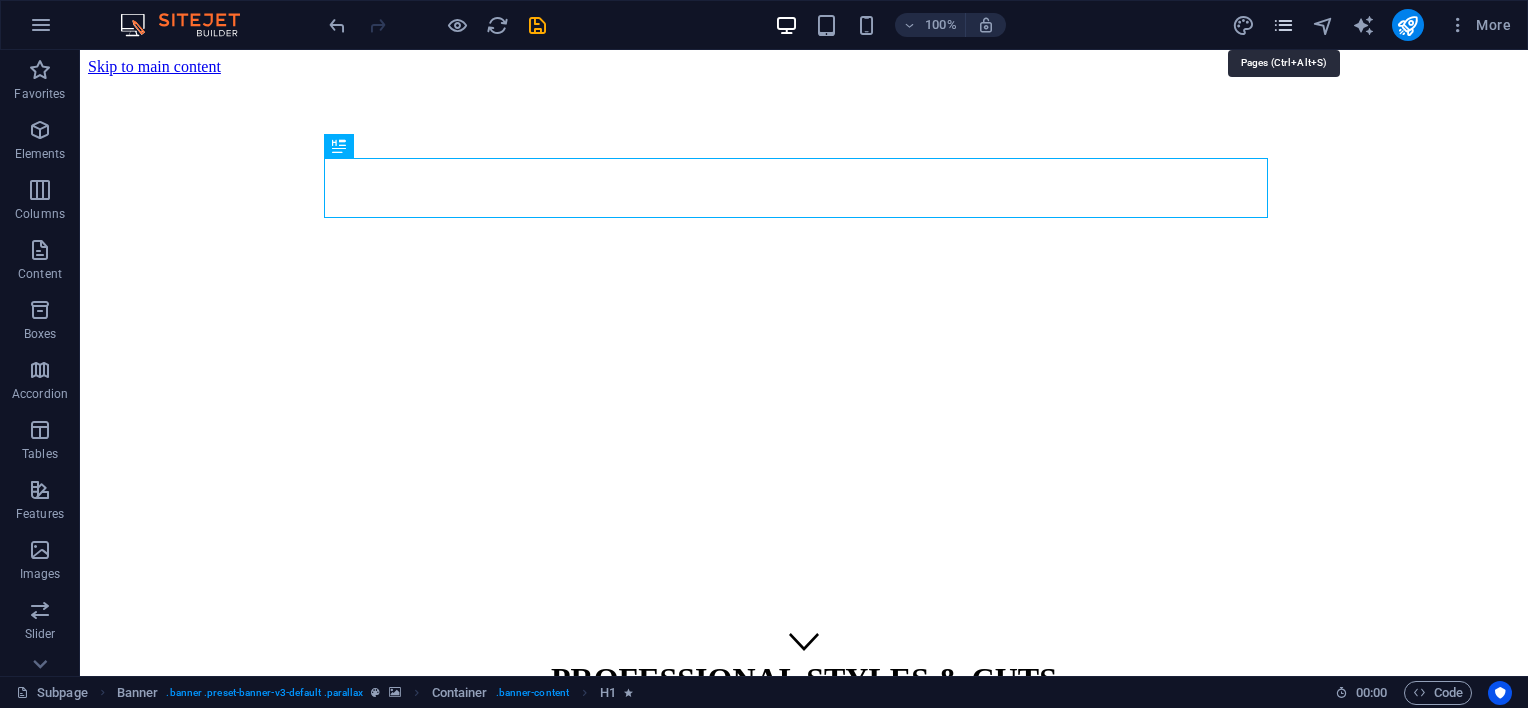 click at bounding box center (1283, 25) 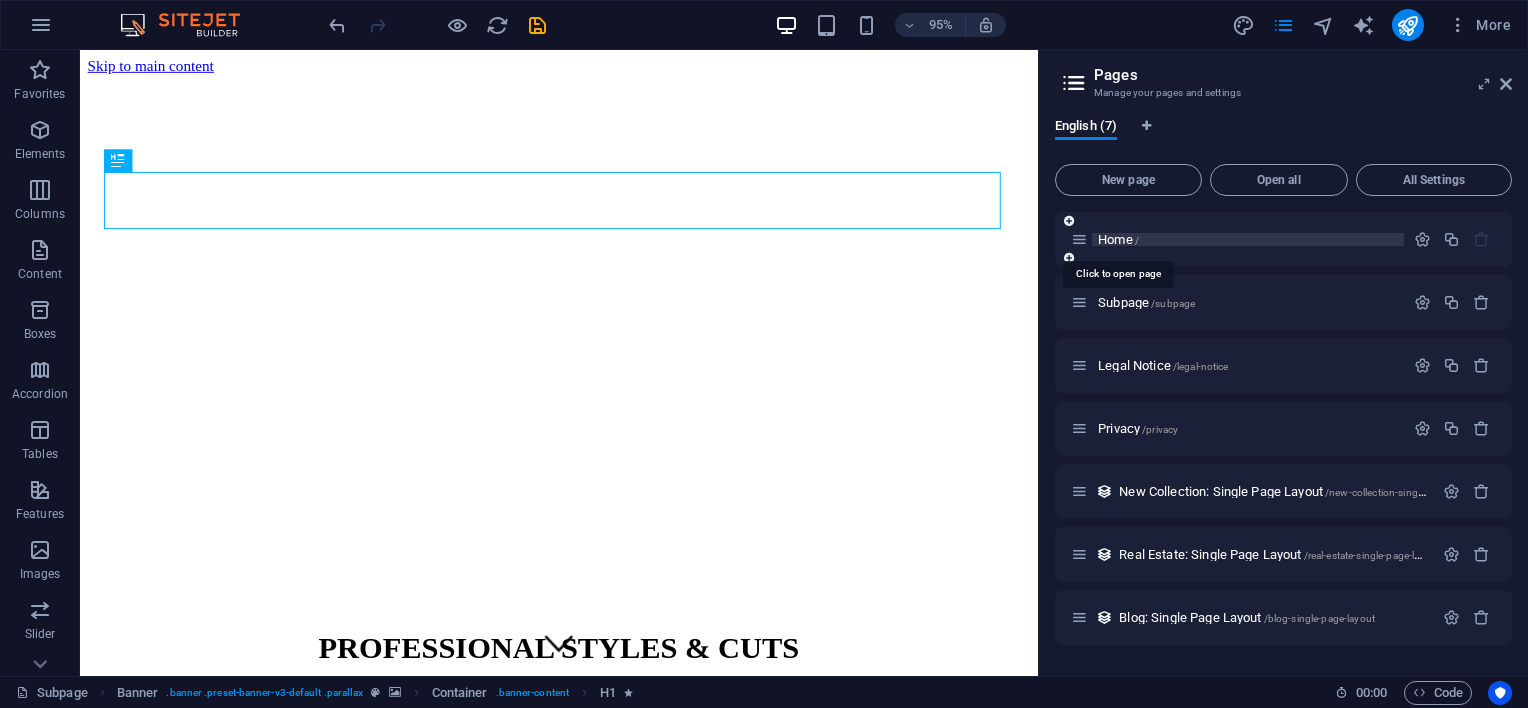 click on "Home /" at bounding box center (1118, 239) 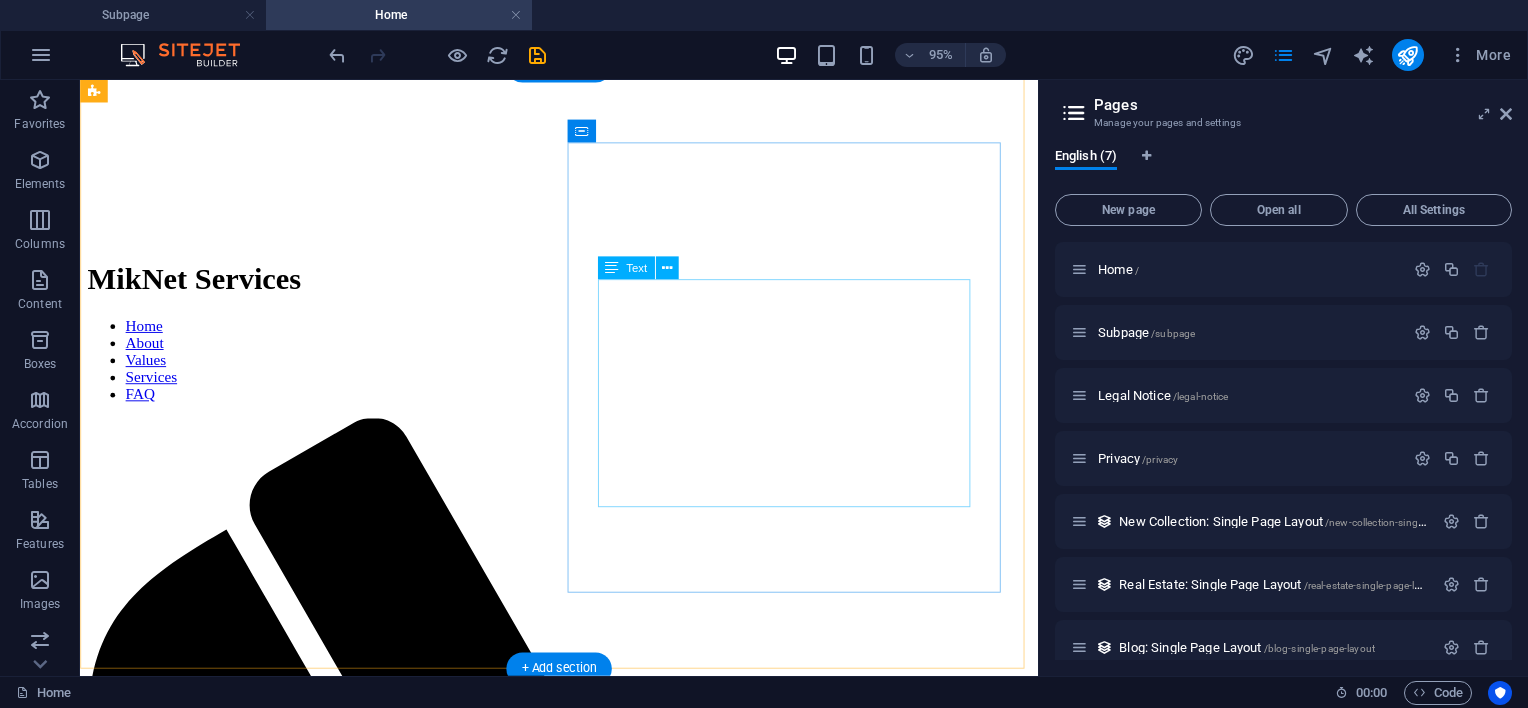 scroll, scrollTop: 400, scrollLeft: 0, axis: vertical 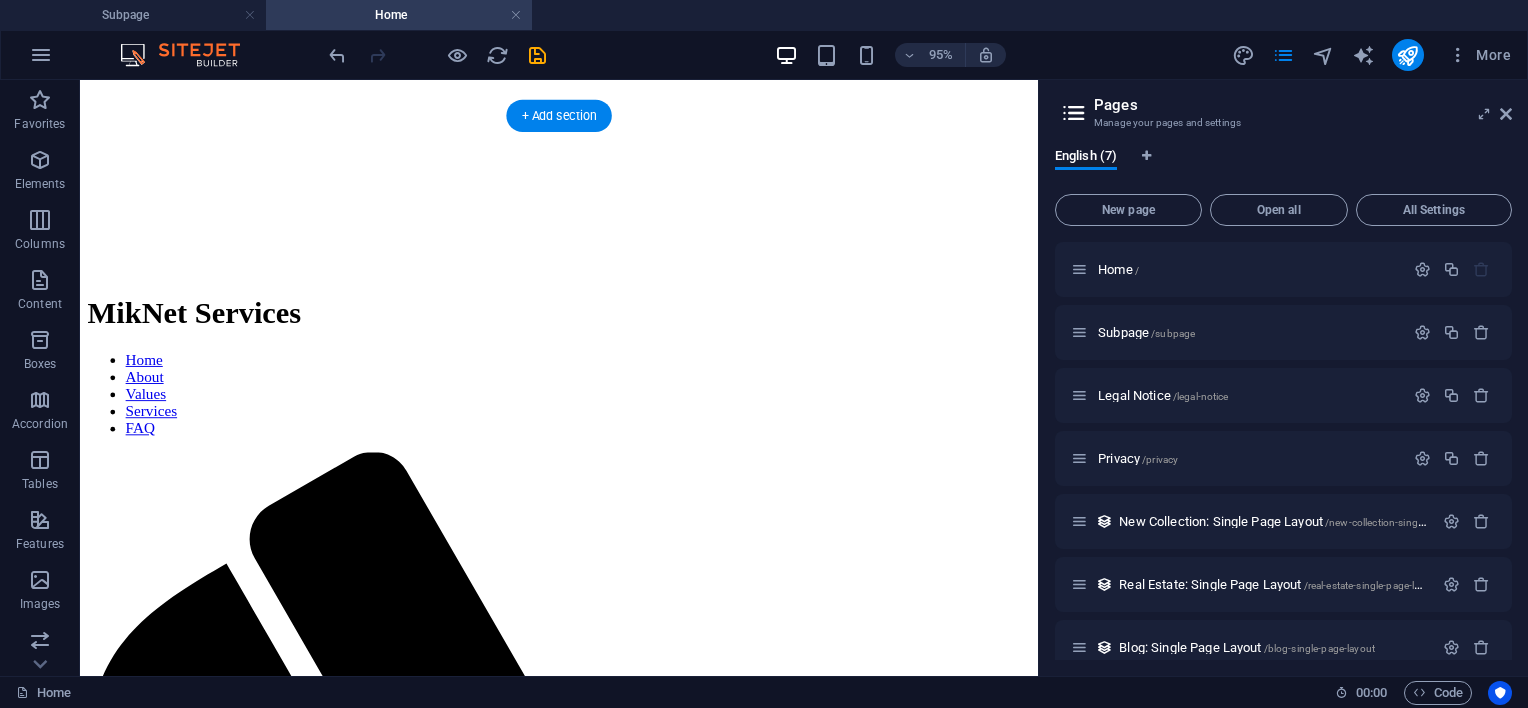 click at bounding box center [584, 1994] 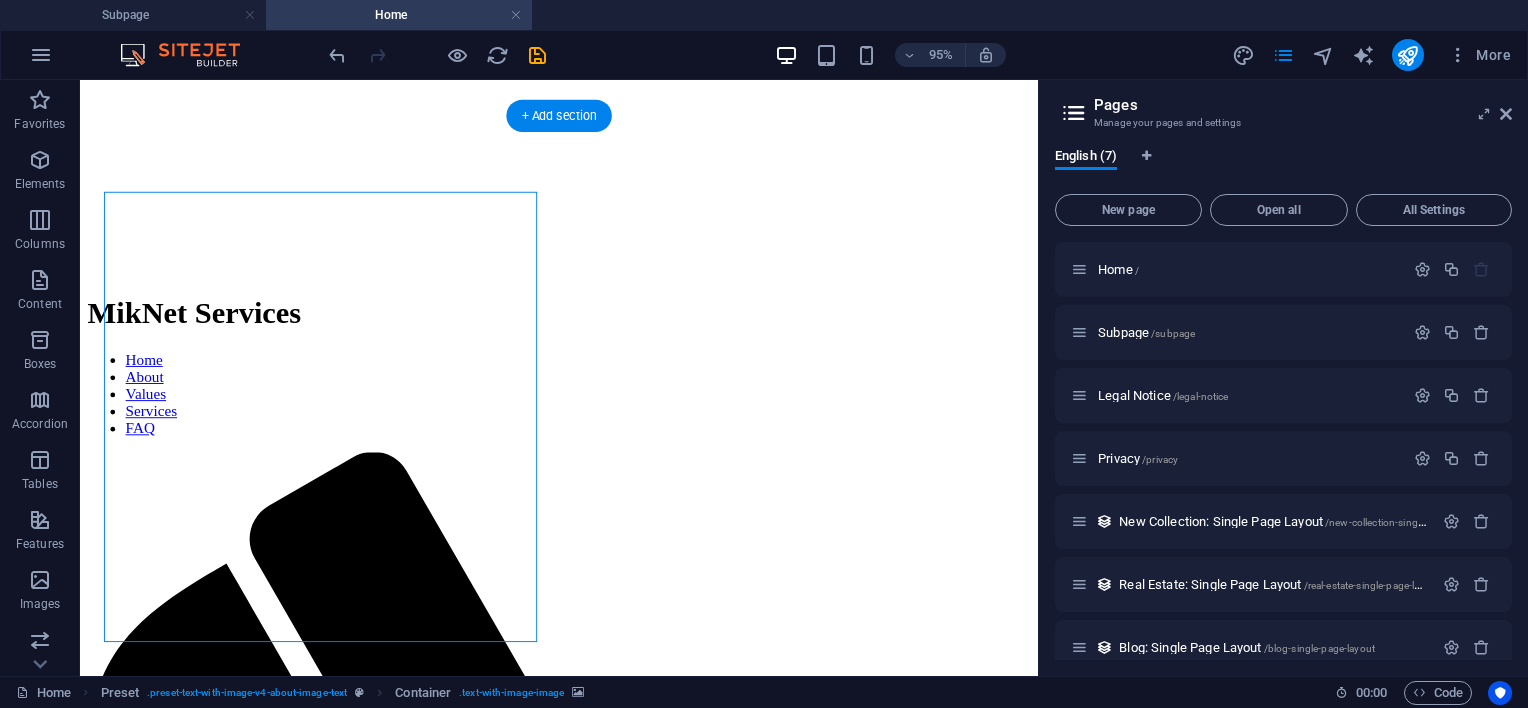click at bounding box center (584, 1994) 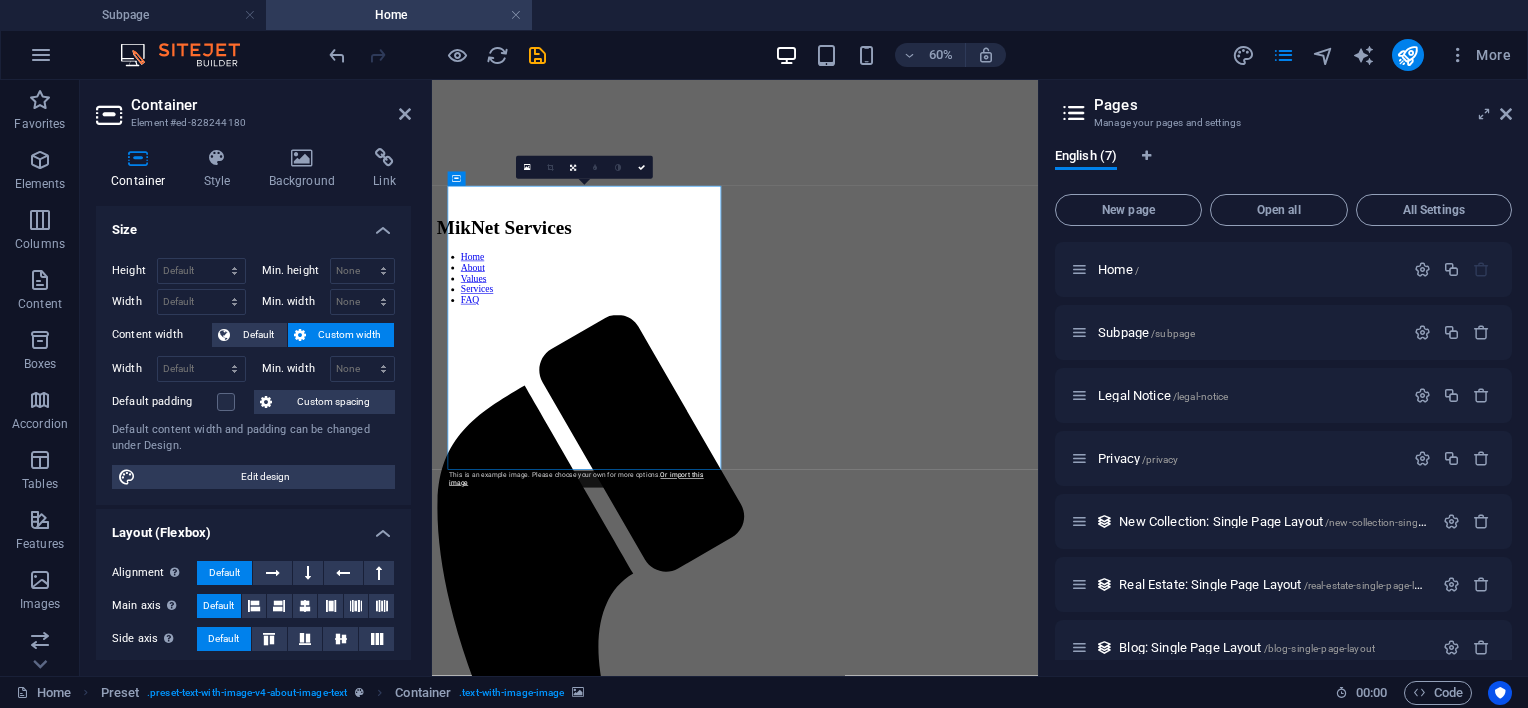 click at bounding box center [937, 1997] 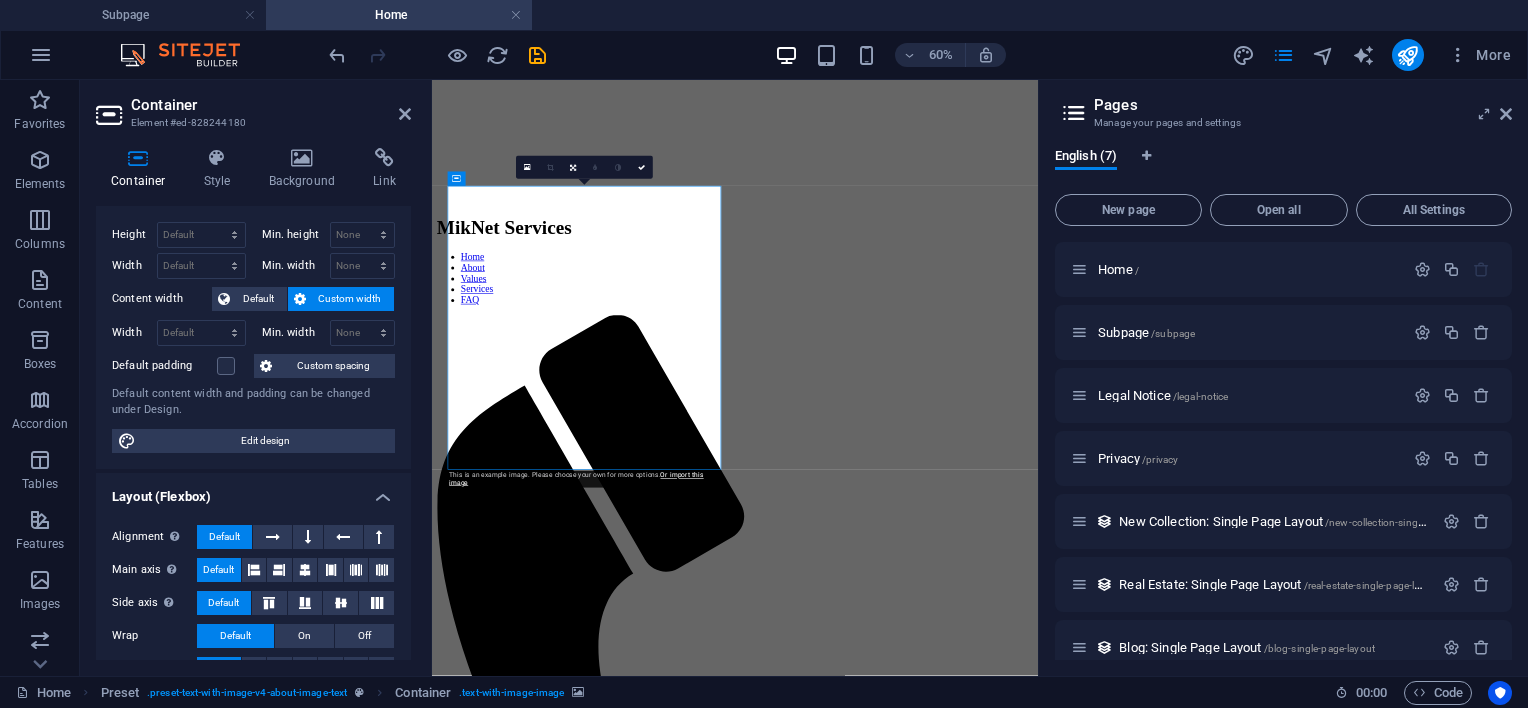 scroll, scrollTop: 0, scrollLeft: 0, axis: both 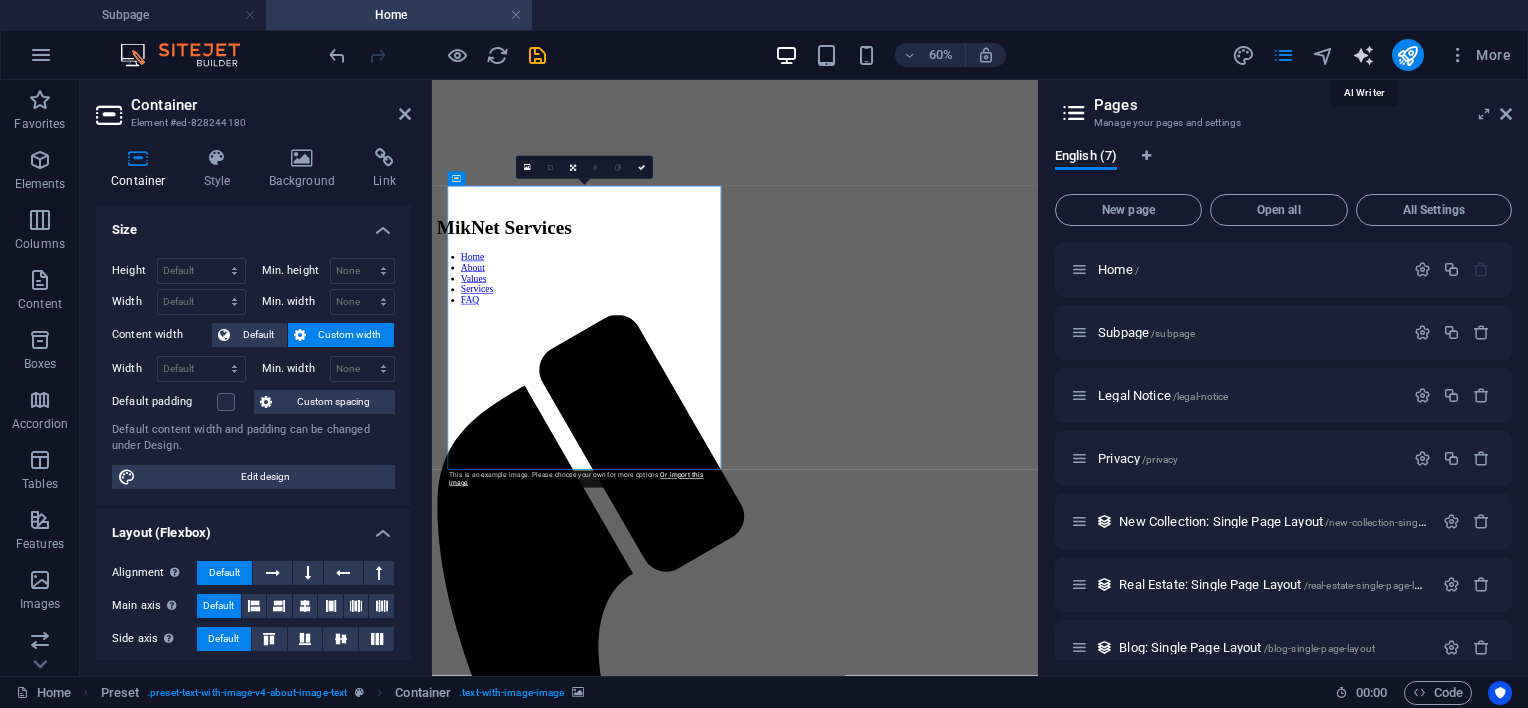 click at bounding box center (1363, 55) 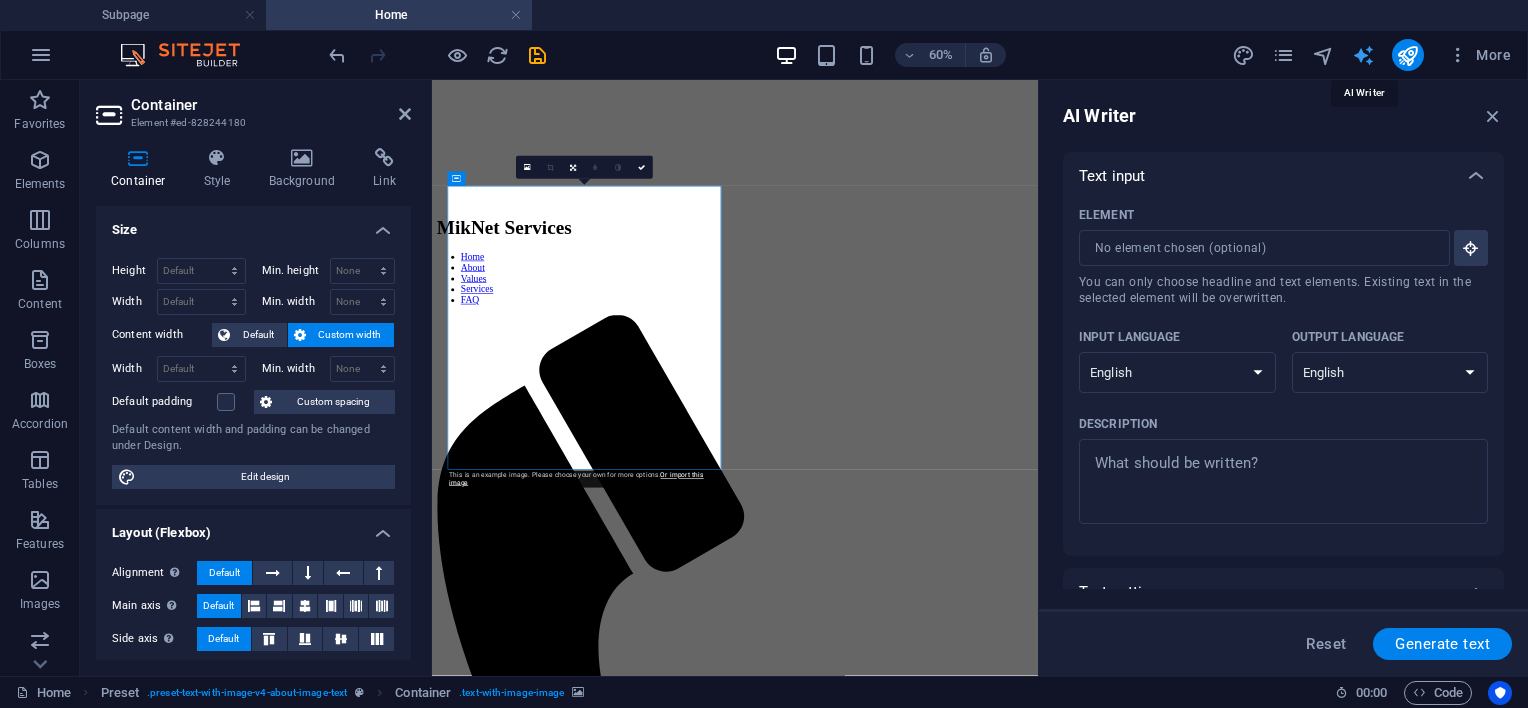 scroll, scrollTop: 0, scrollLeft: 0, axis: both 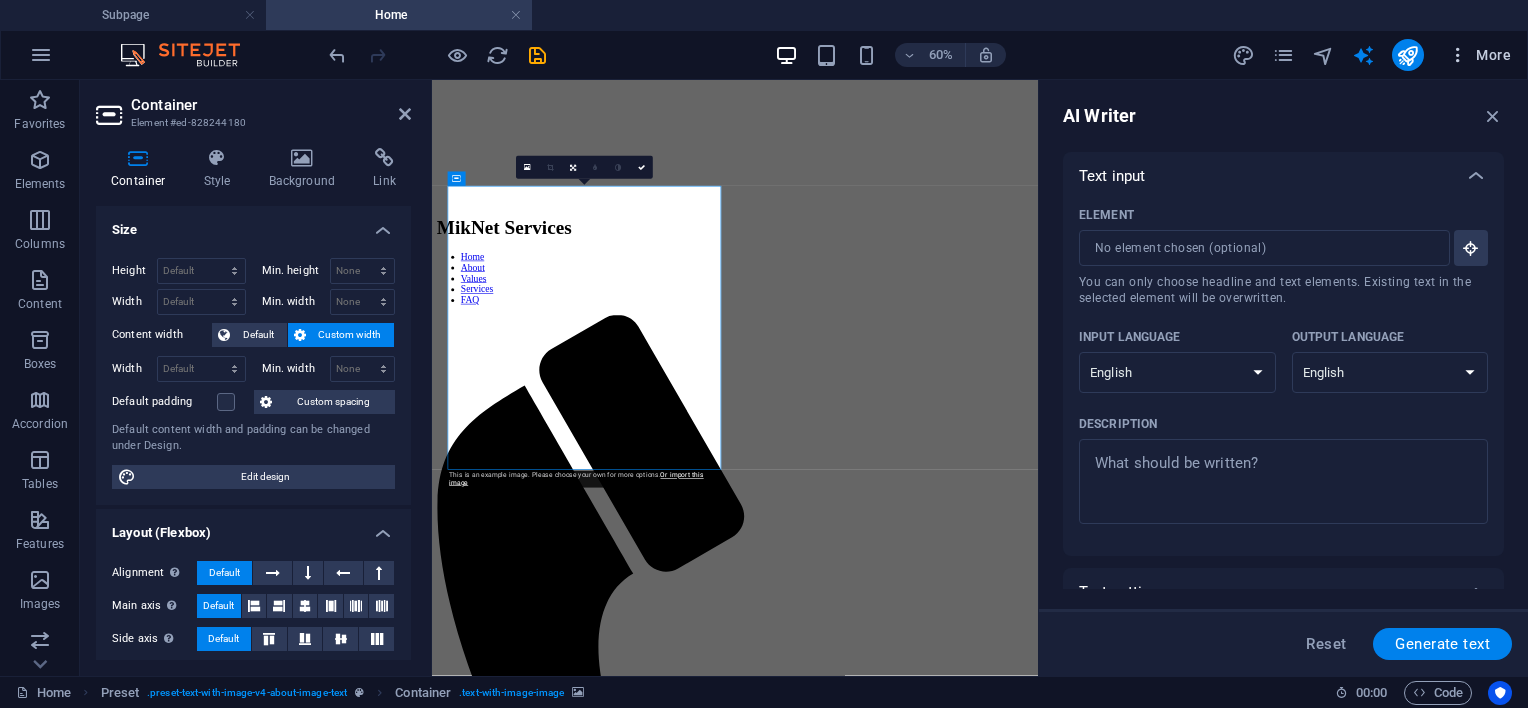 click at bounding box center (1458, 55) 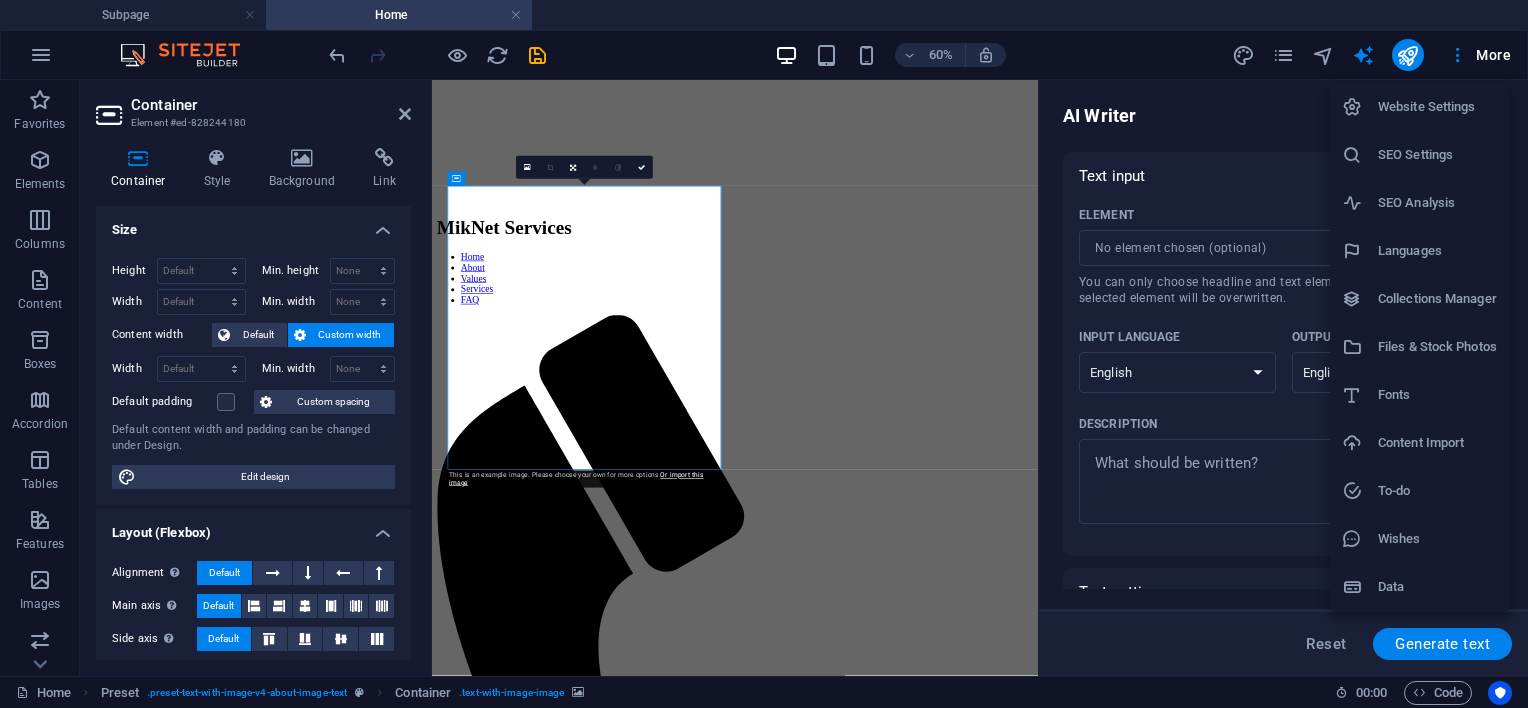 click on "Website Settings" at bounding box center [1437, 107] 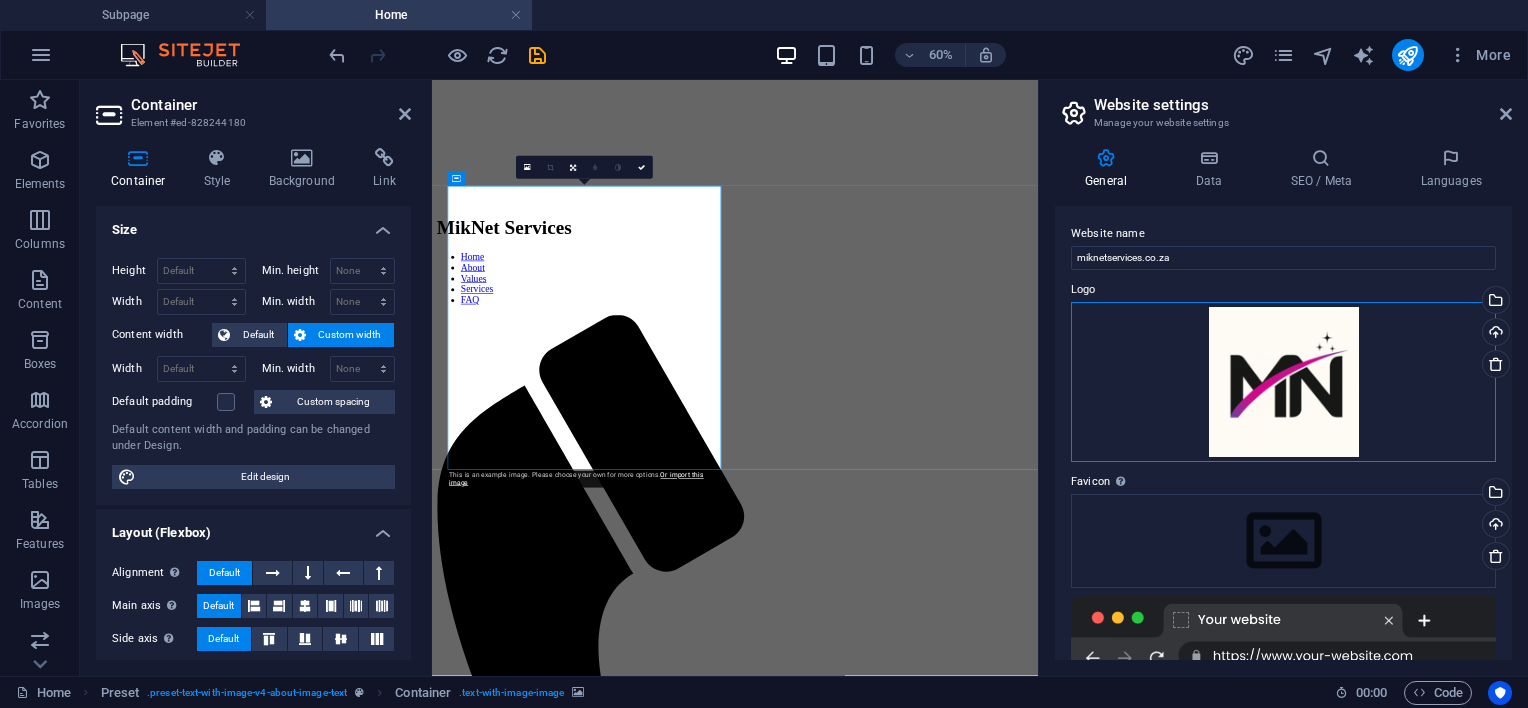 click on "Drag files here, click to choose files or select files from Files or our free stock photos & videos" at bounding box center (1283, 382) 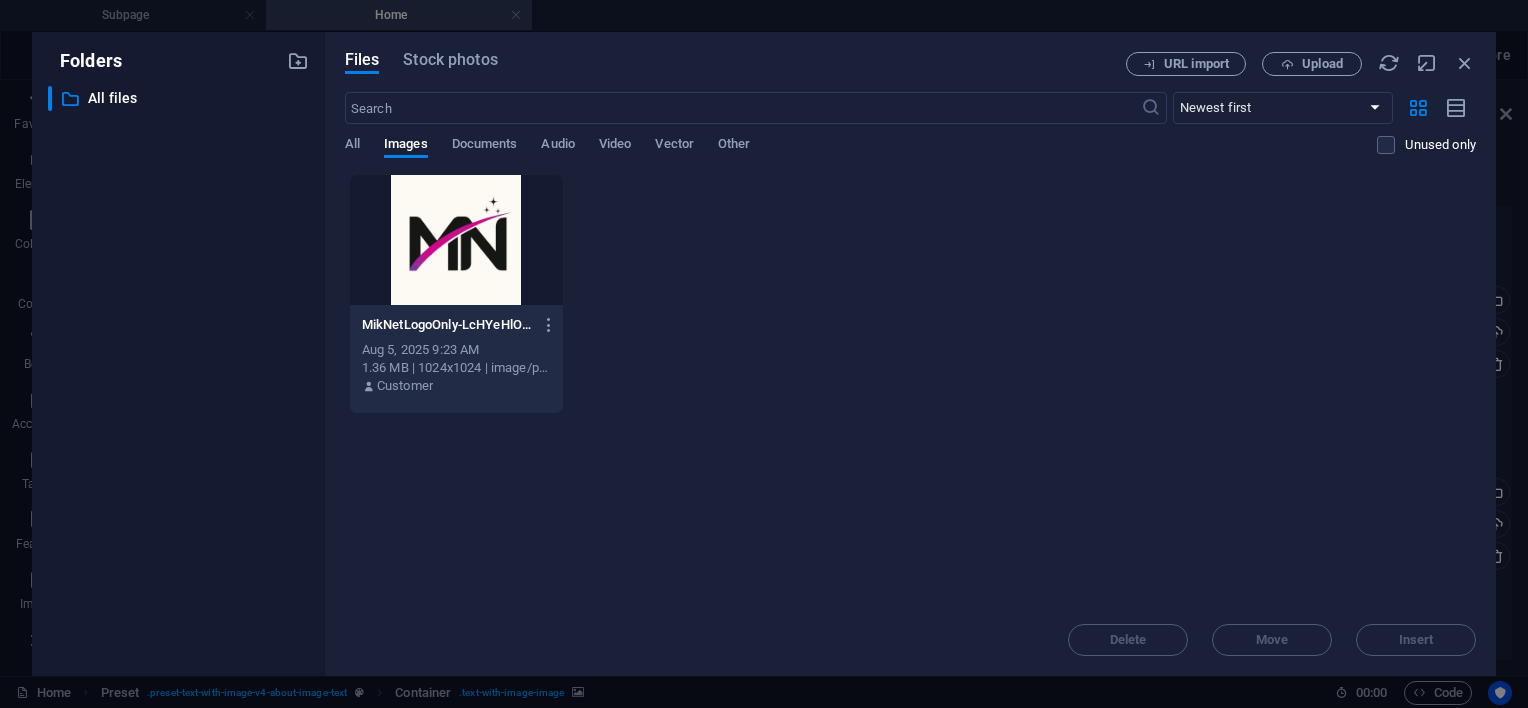 click at bounding box center [456, 240] 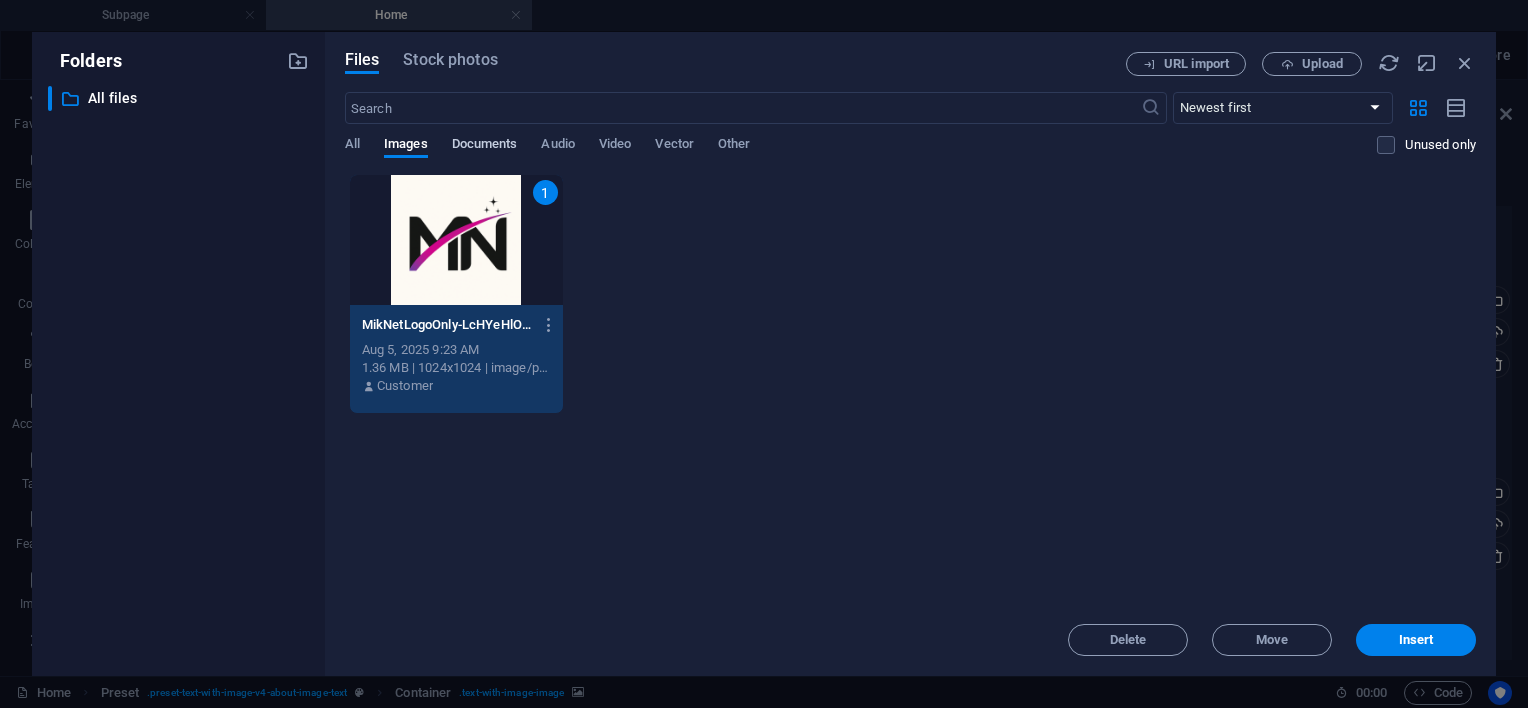 click on "Documents" at bounding box center (485, 146) 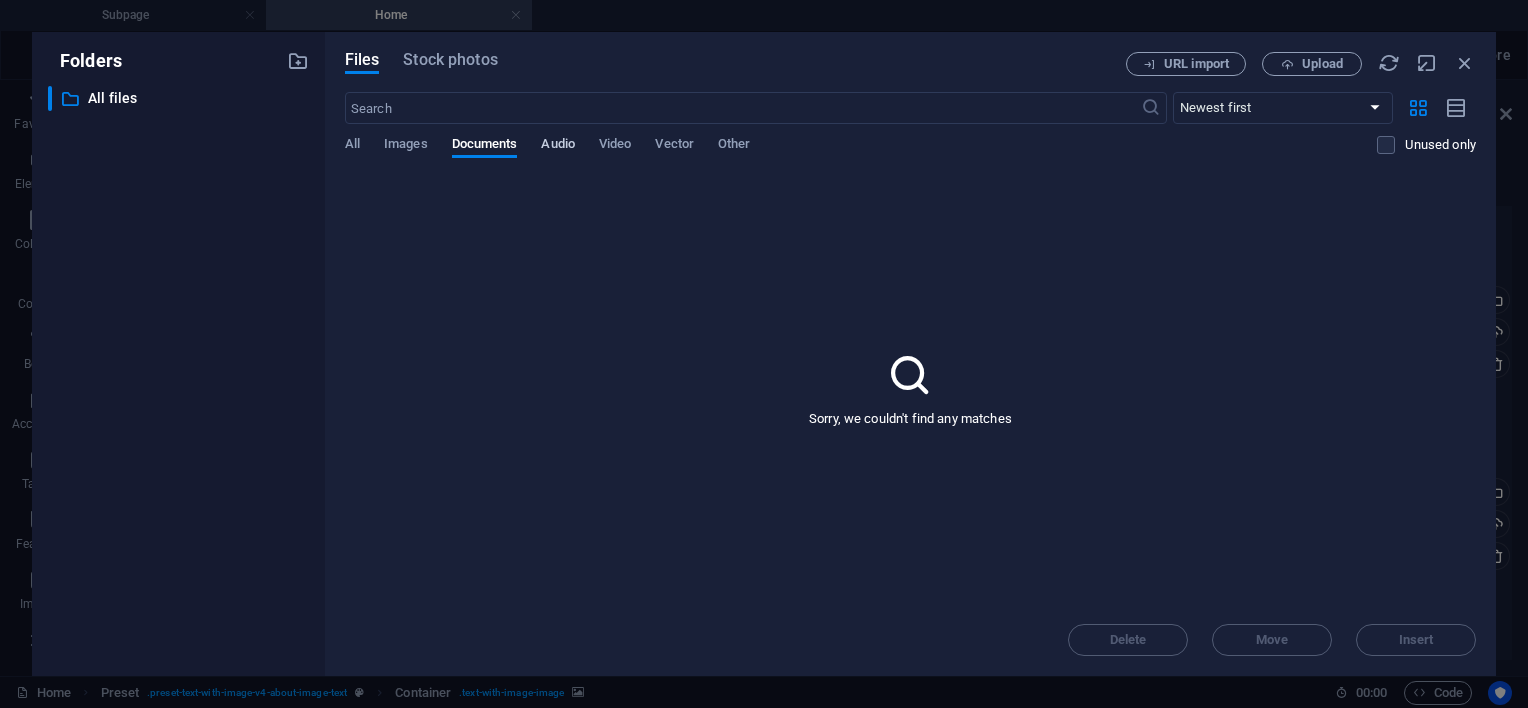 click on "Audio" at bounding box center [557, 146] 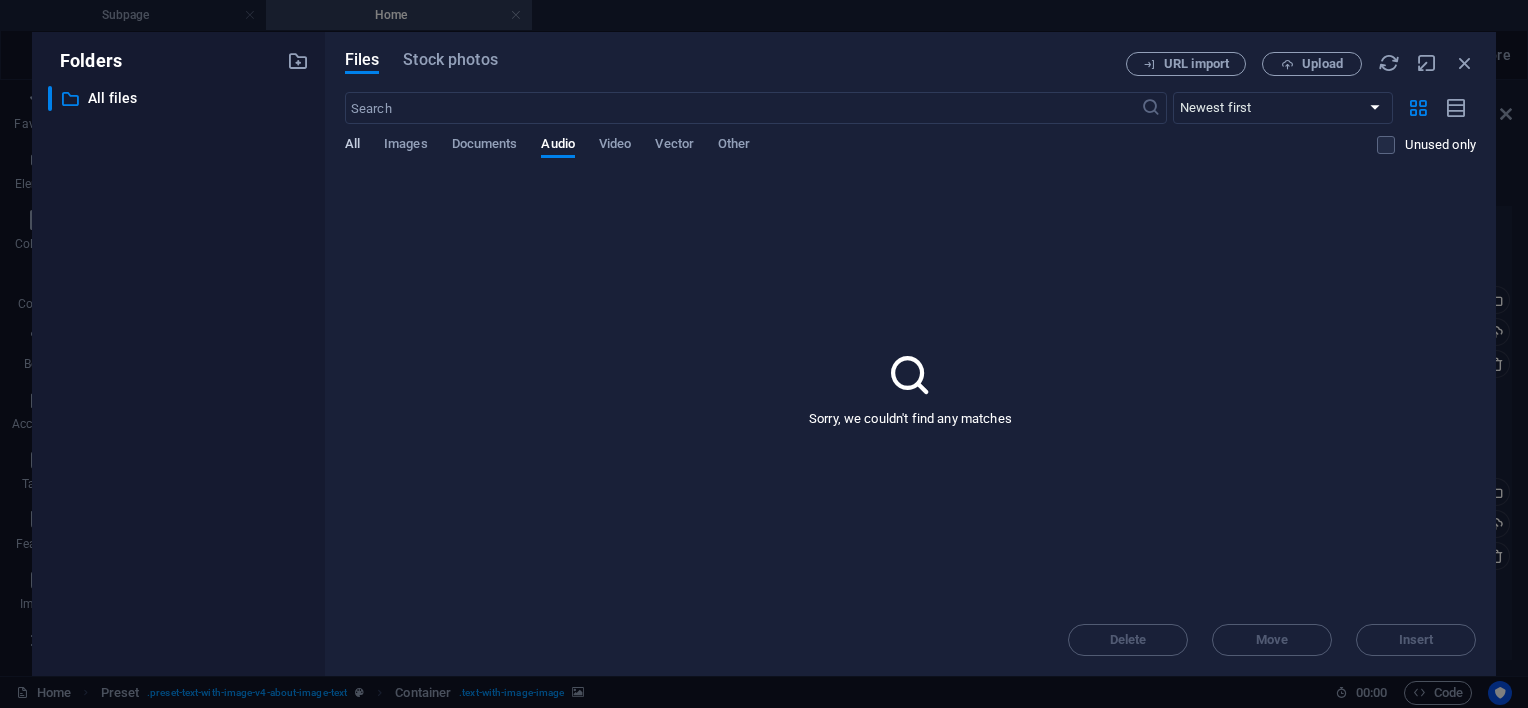 click on "All" at bounding box center [352, 146] 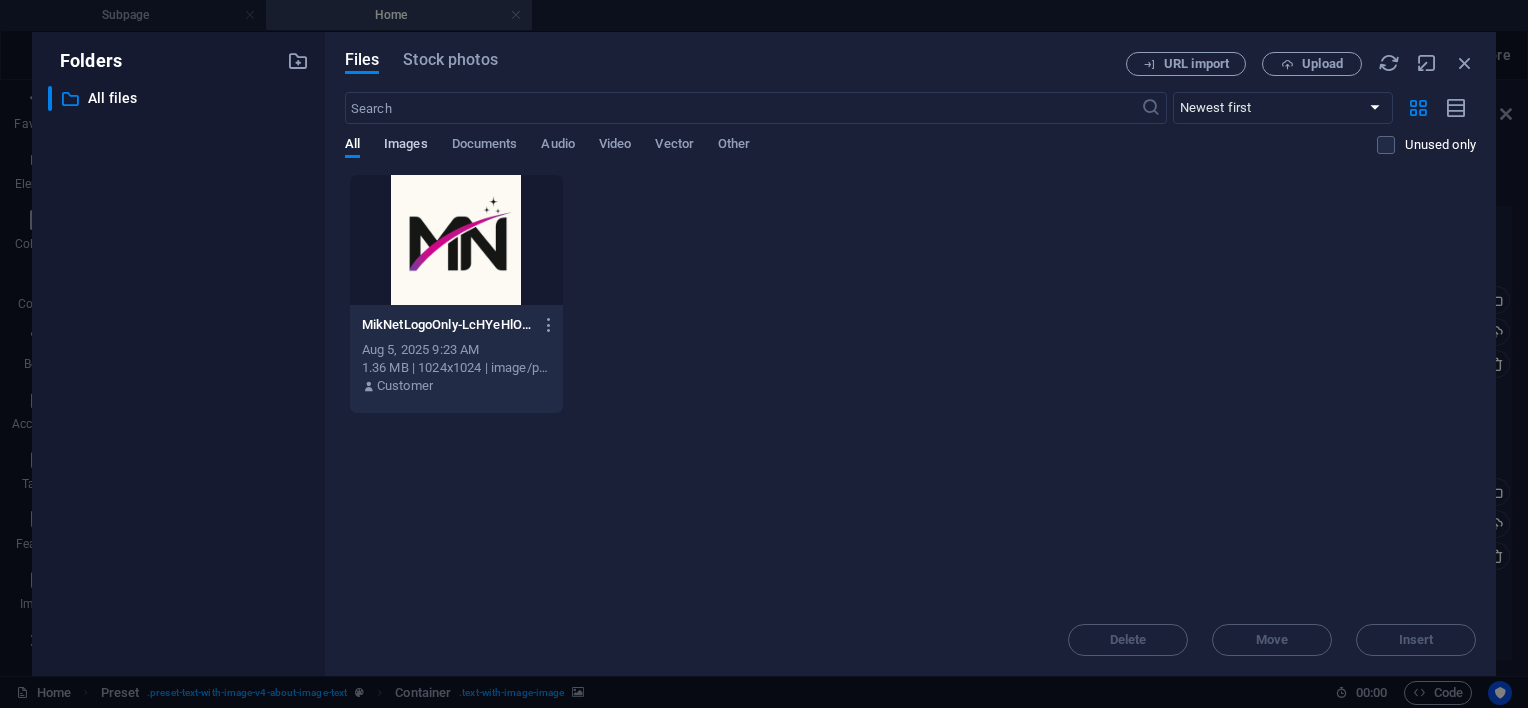 click on "Images" at bounding box center [406, 146] 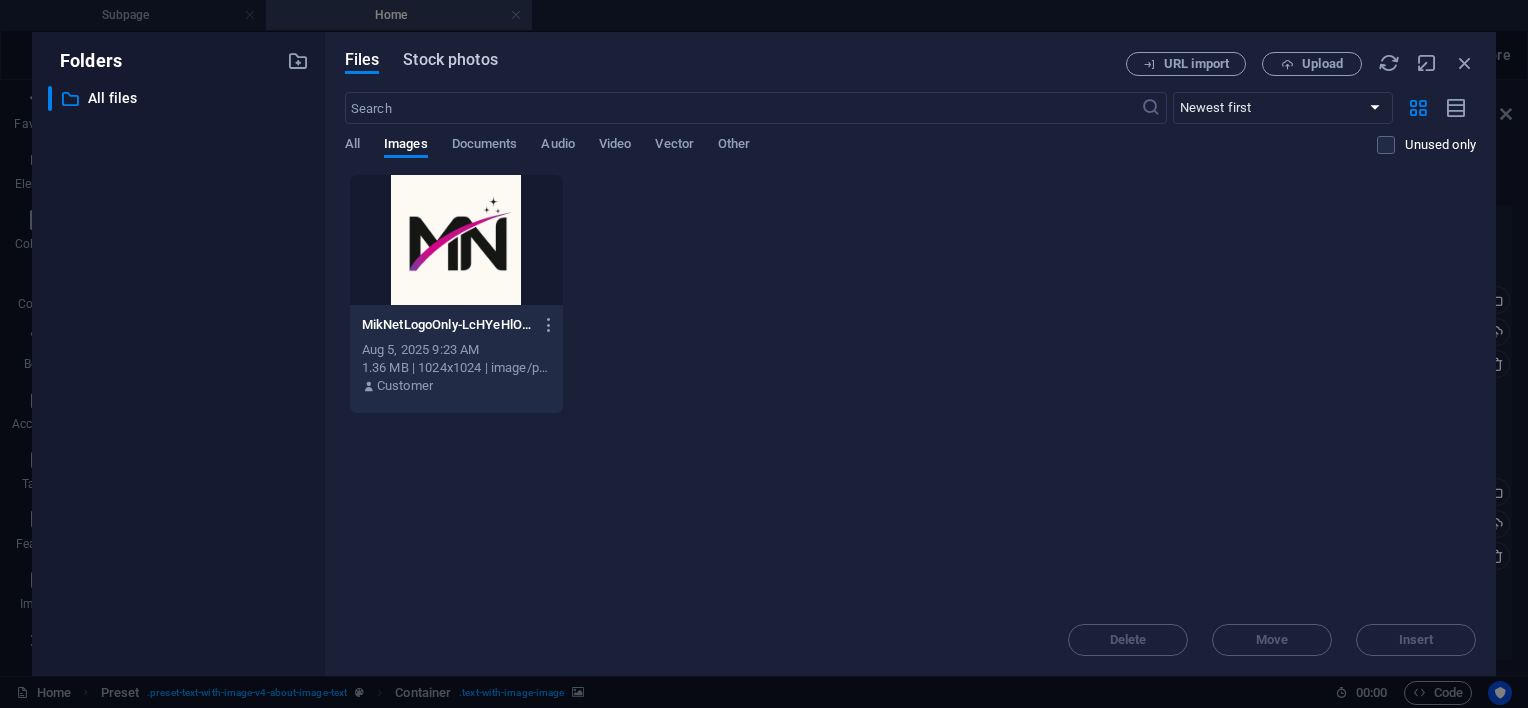 click on "Stock photos" at bounding box center [450, 60] 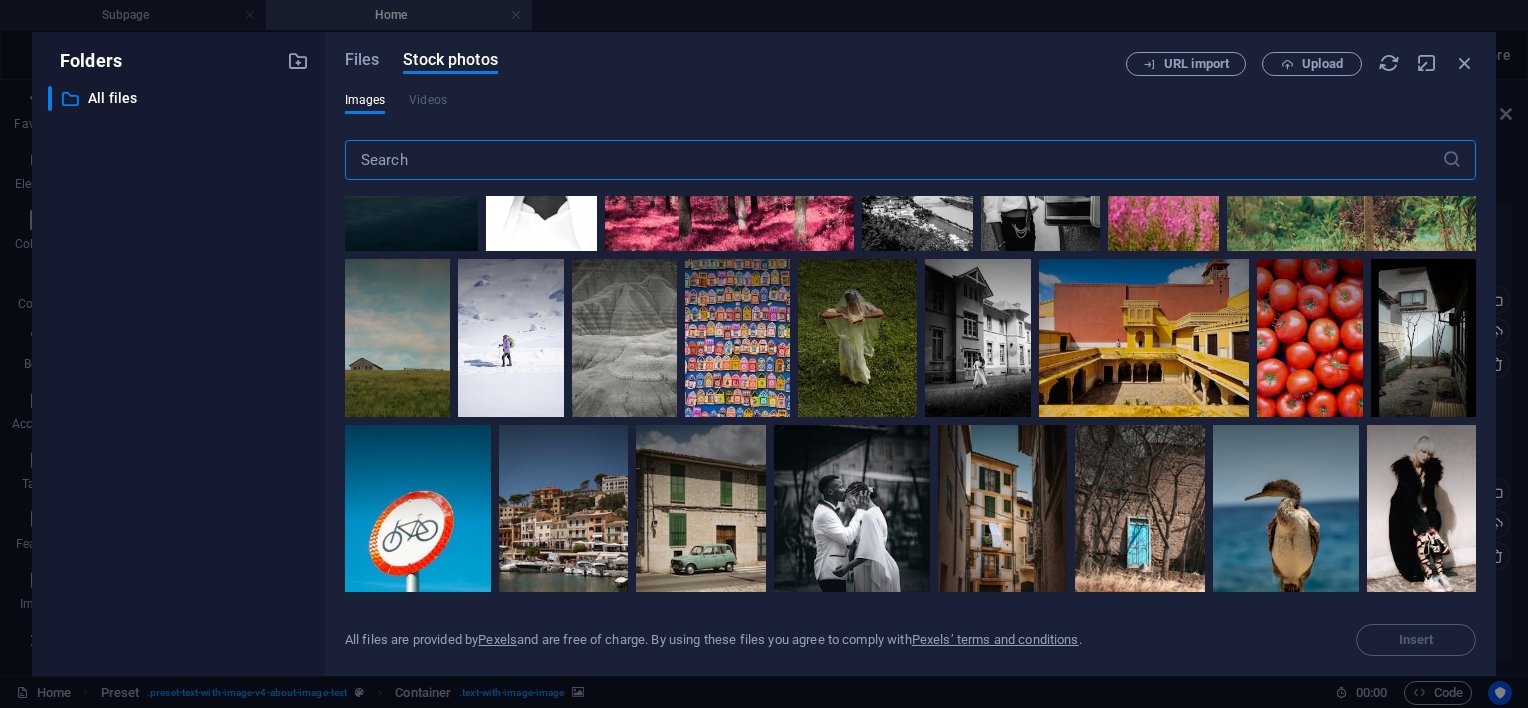 scroll, scrollTop: 0, scrollLeft: 0, axis: both 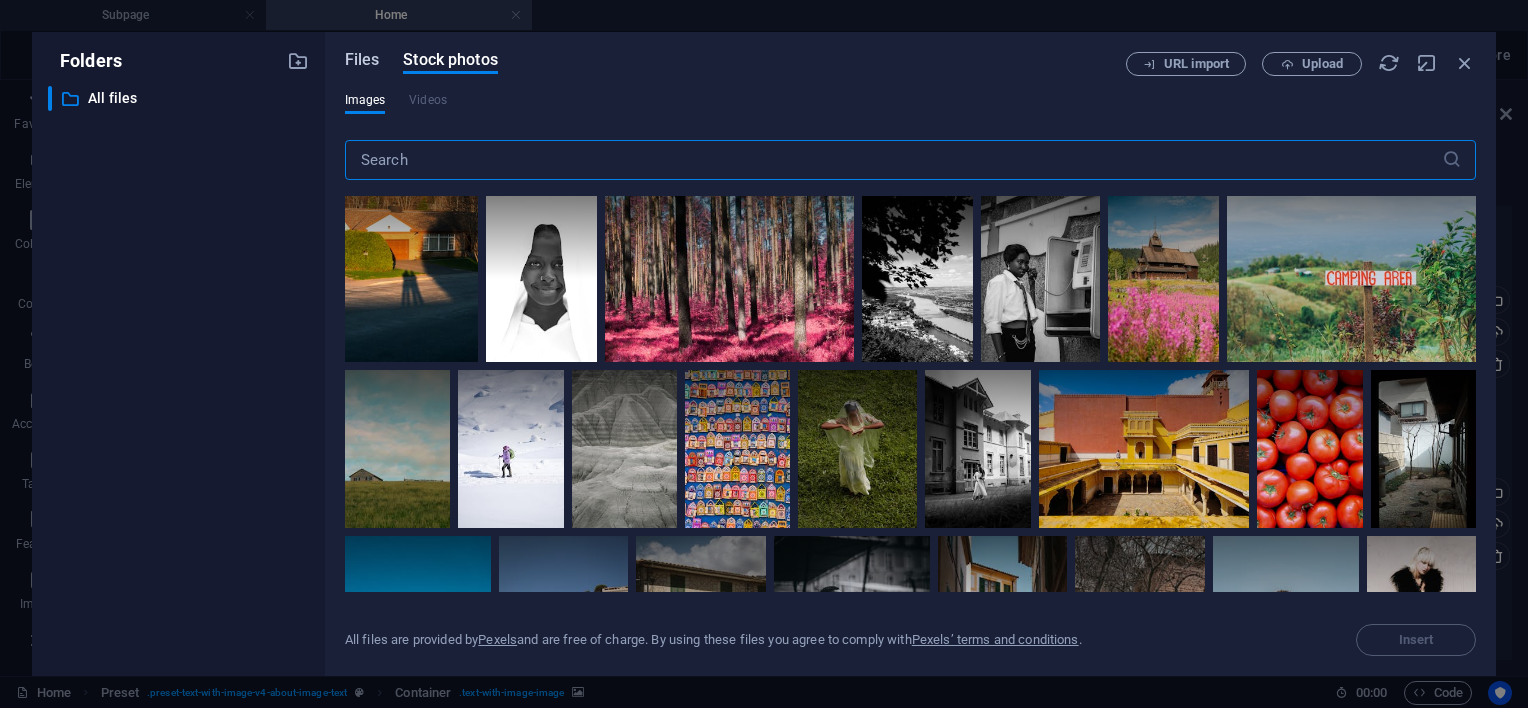 click on "Files" at bounding box center (362, 60) 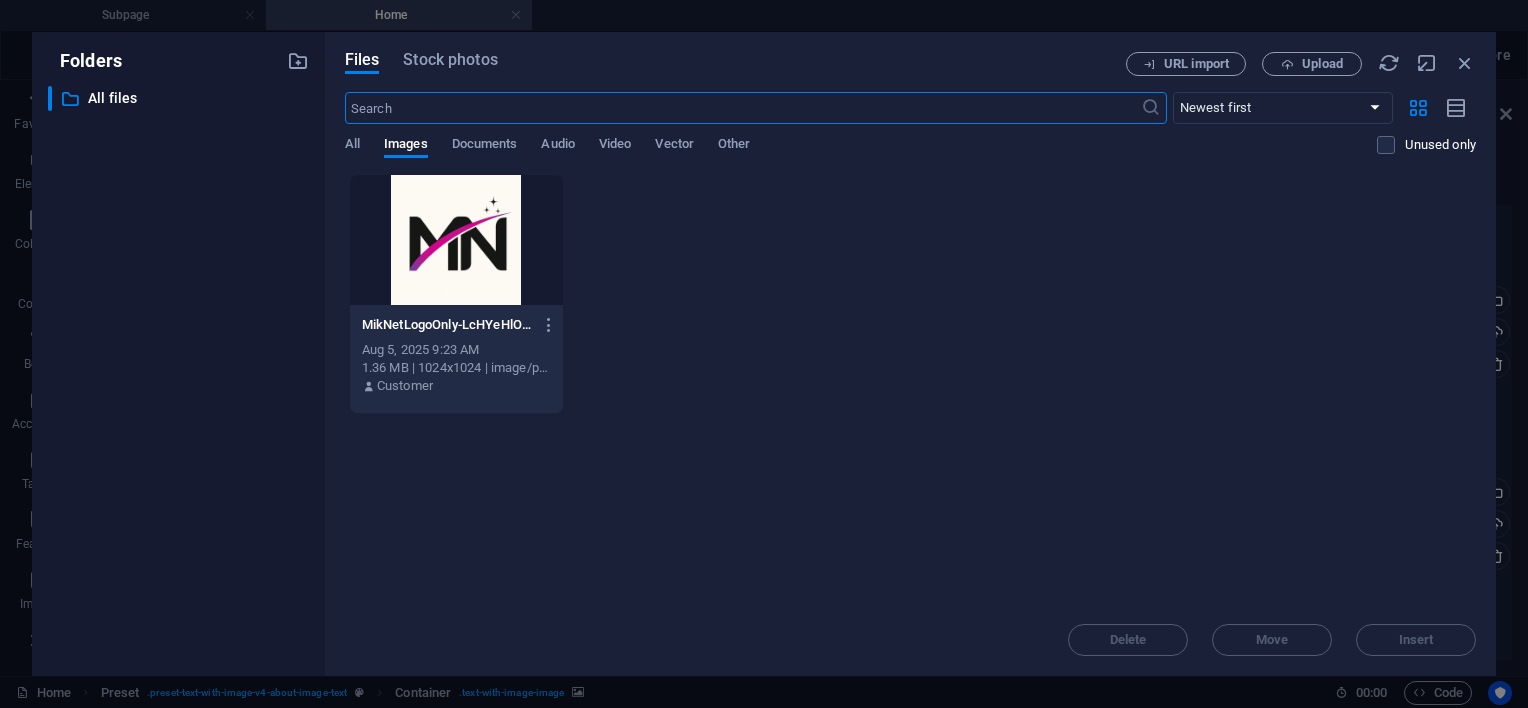 click at bounding box center [456, 240] 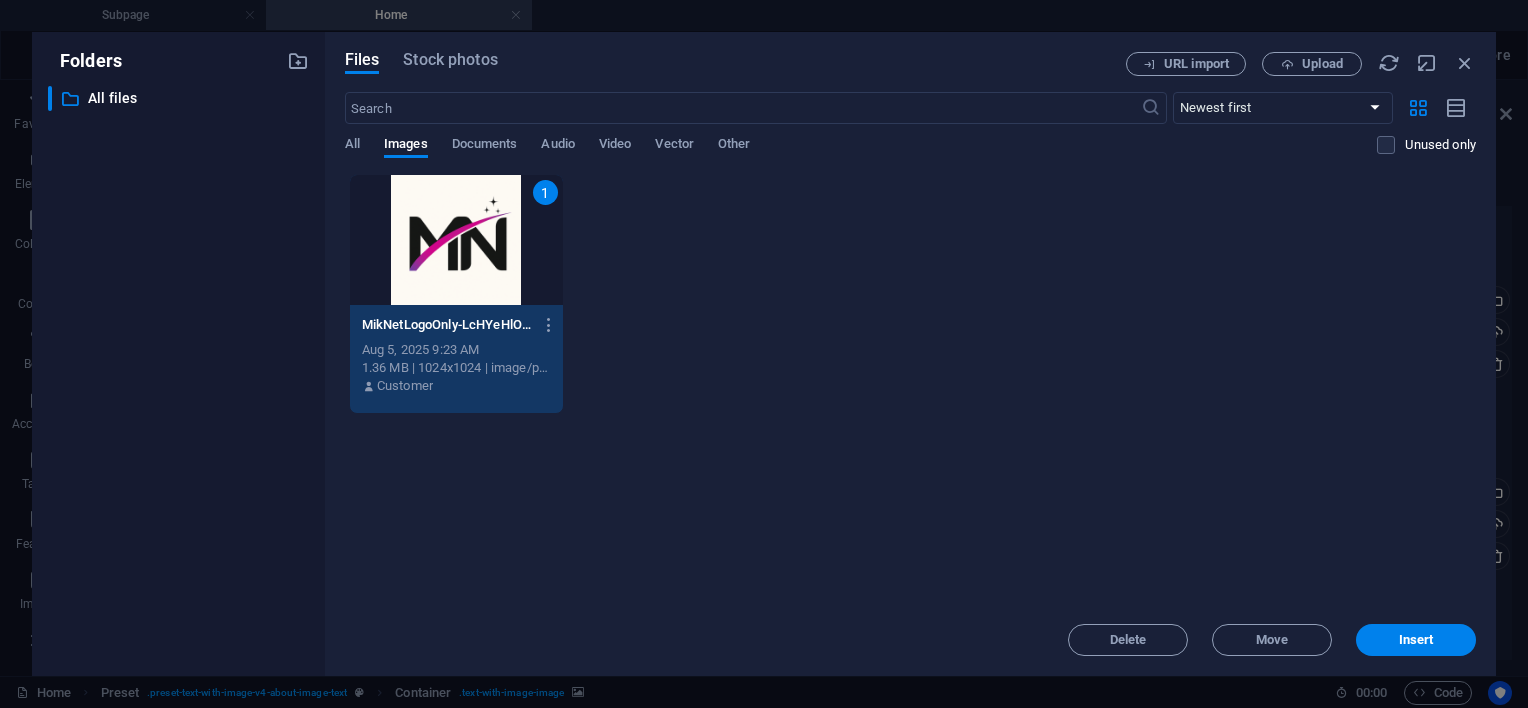 drag, startPoint x: 1313, startPoint y: 67, endPoint x: 1299, endPoint y: 231, distance: 164.59648 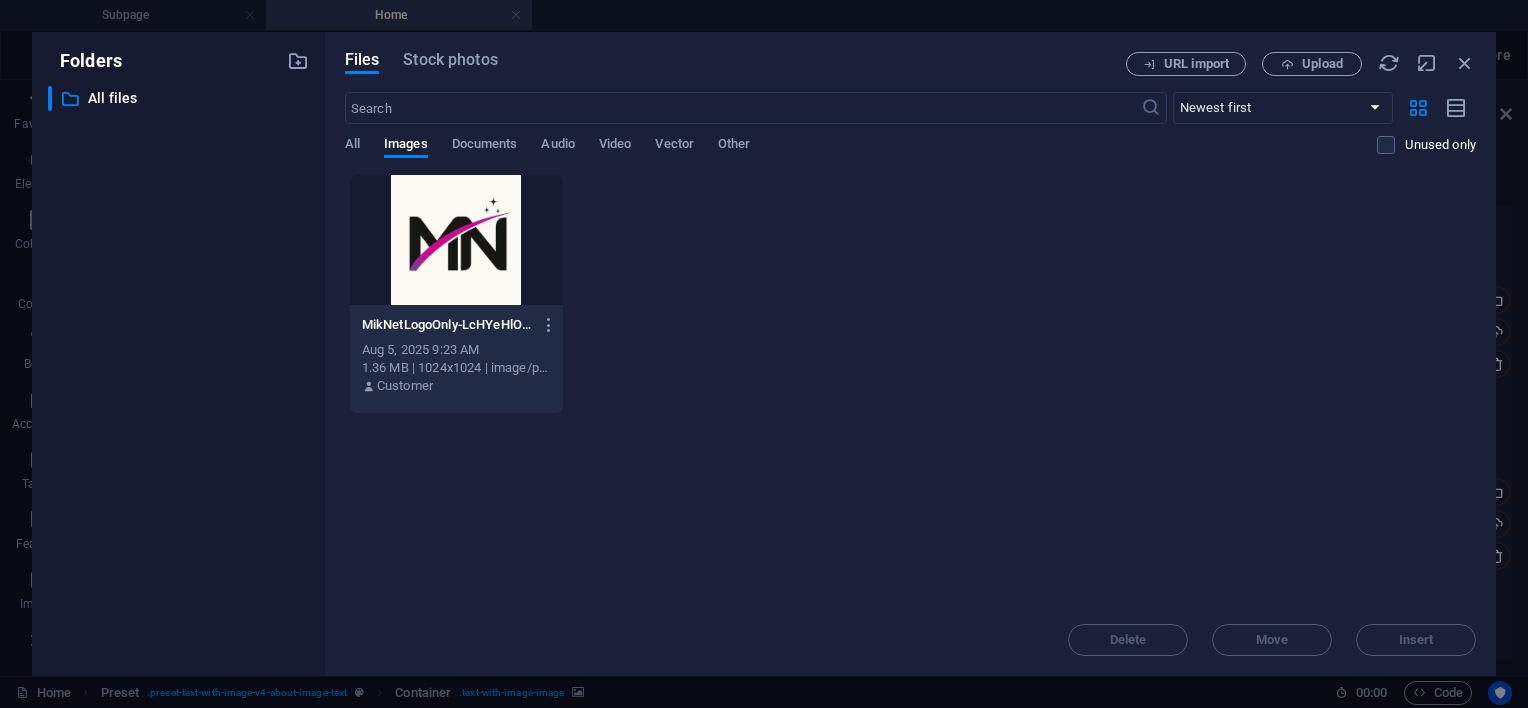 click at bounding box center (456, 240) 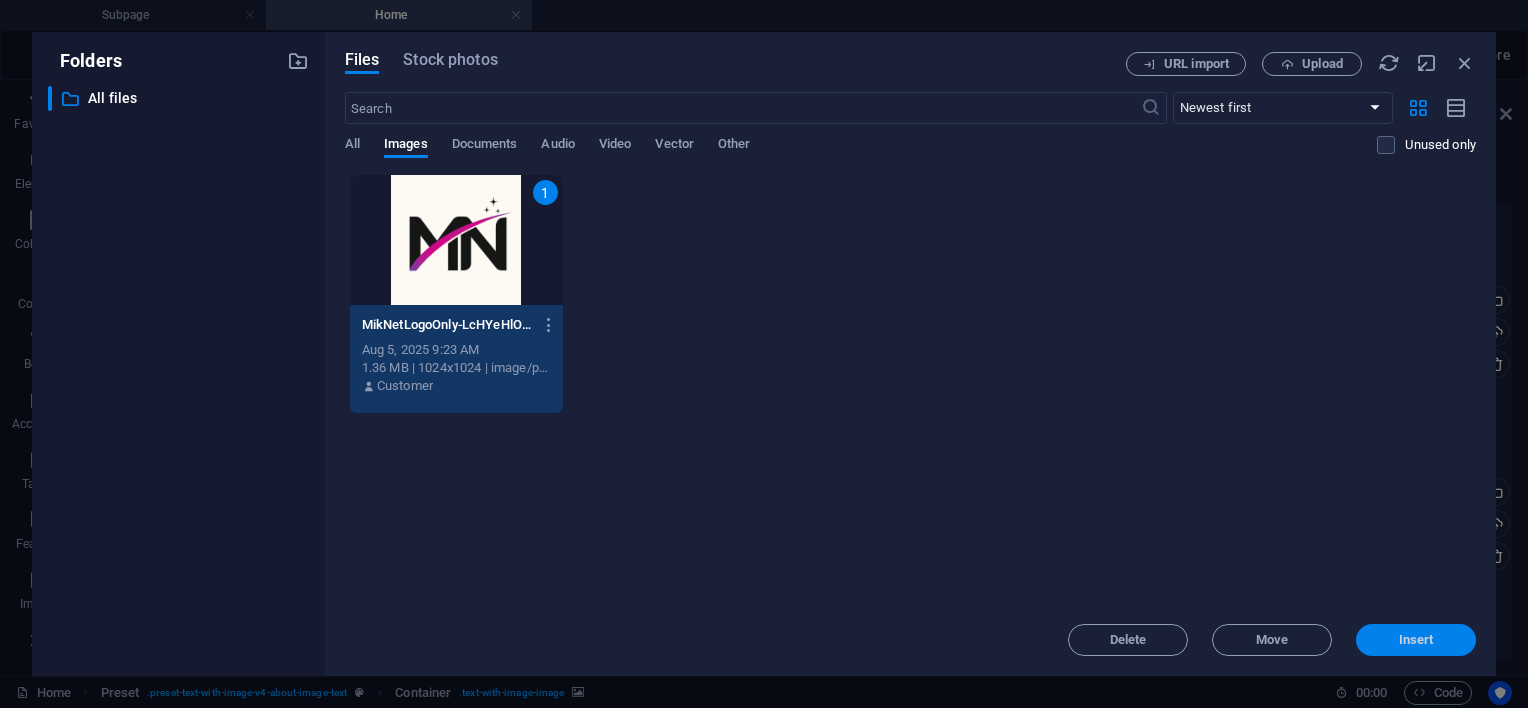 click on "Insert" at bounding box center (1416, 640) 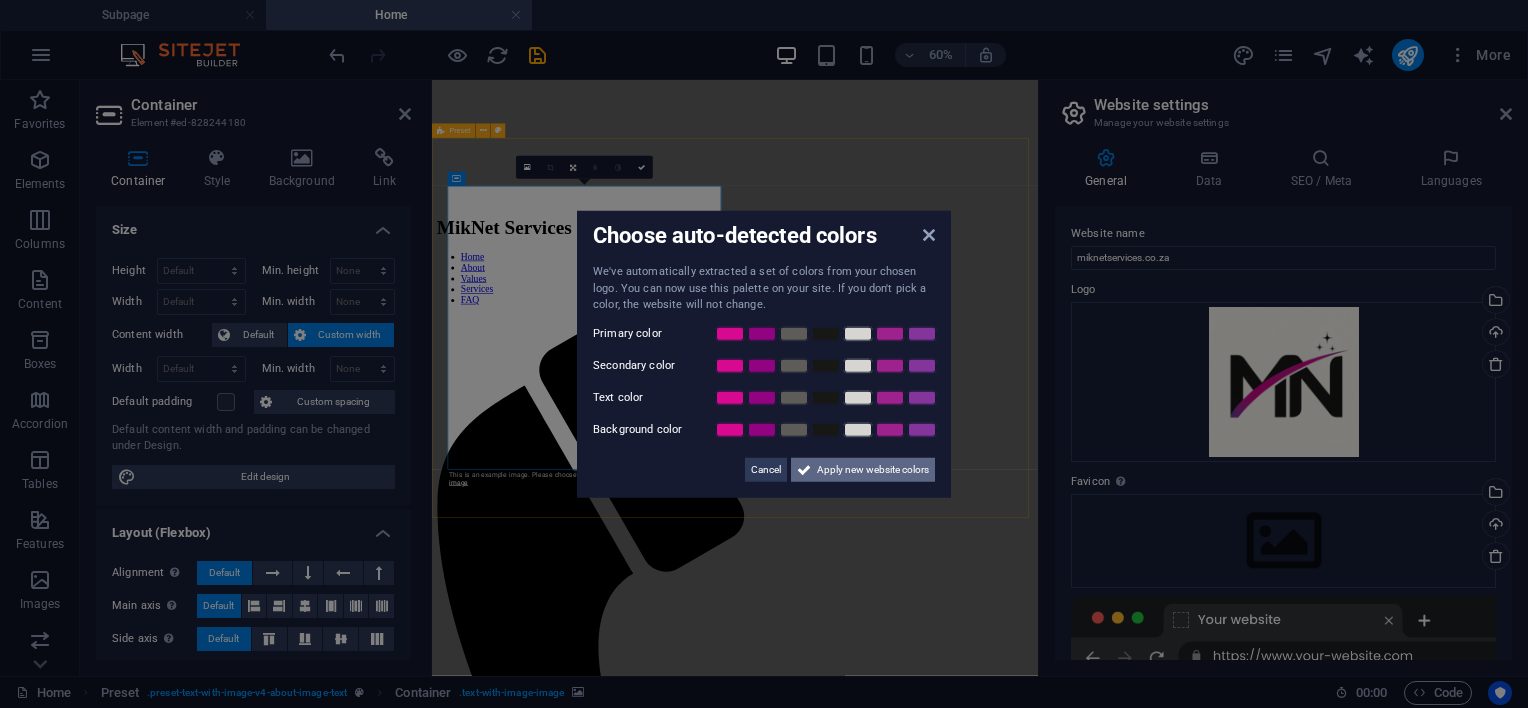 click on "Apply new website colors" at bounding box center [873, 469] 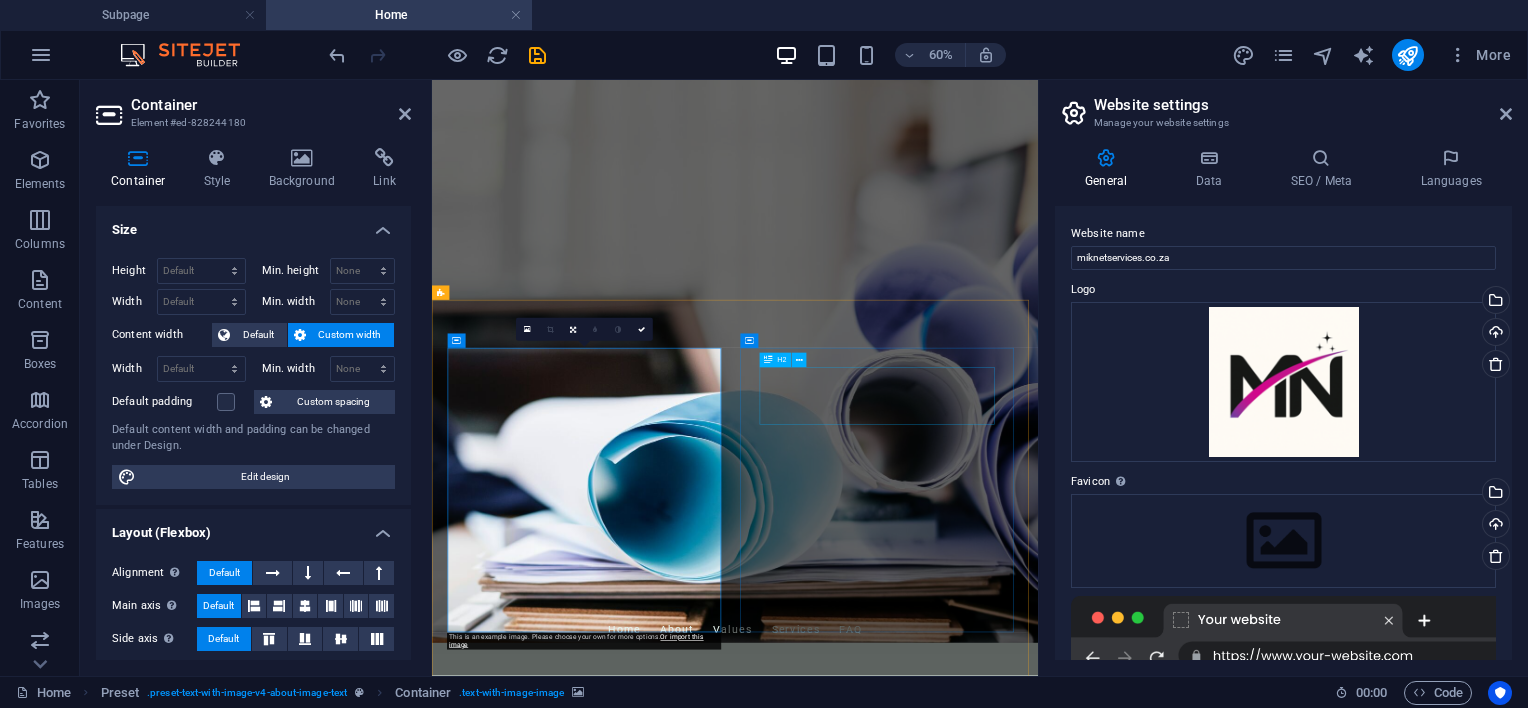 scroll, scrollTop: 0, scrollLeft: 0, axis: both 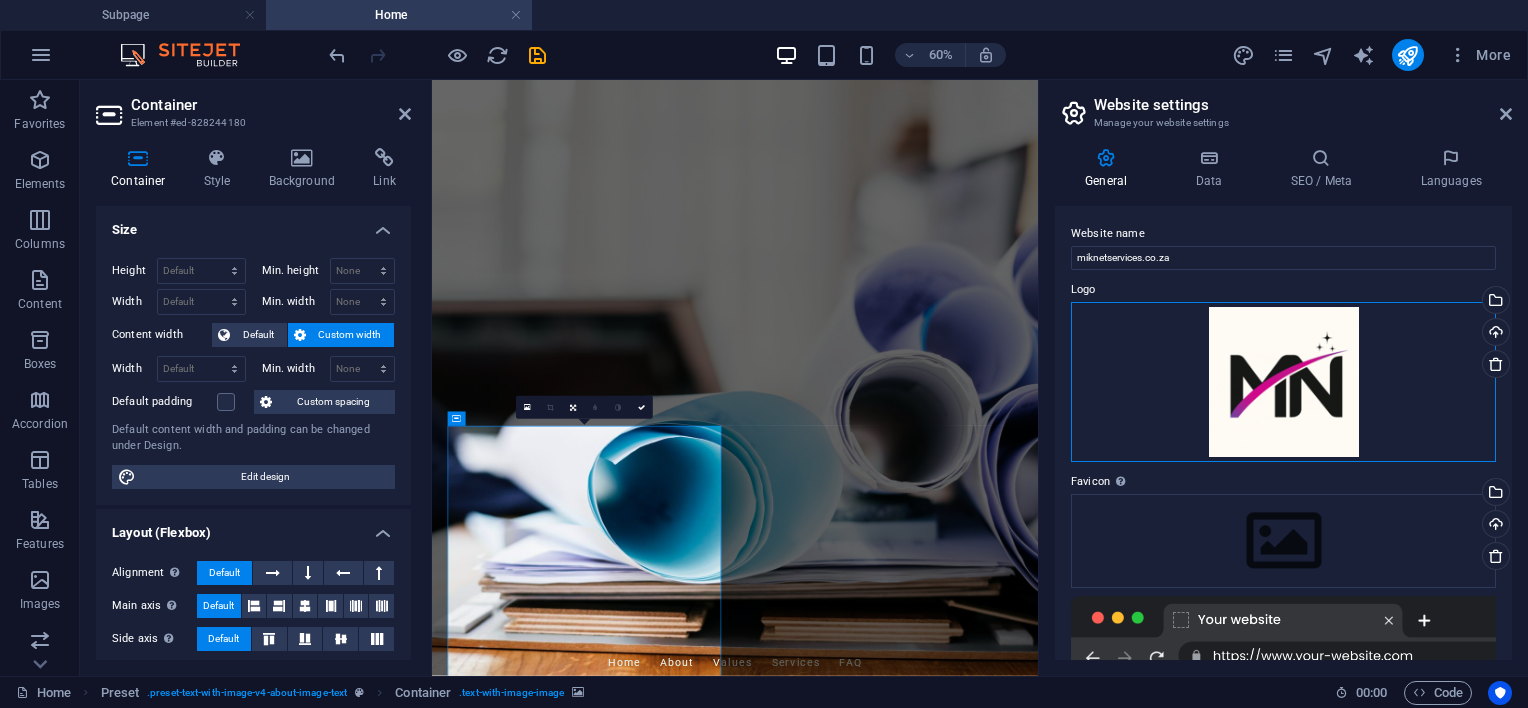 drag, startPoint x: 1725, startPoint y: 452, endPoint x: 1358, endPoint y: 519, distance: 373.06567 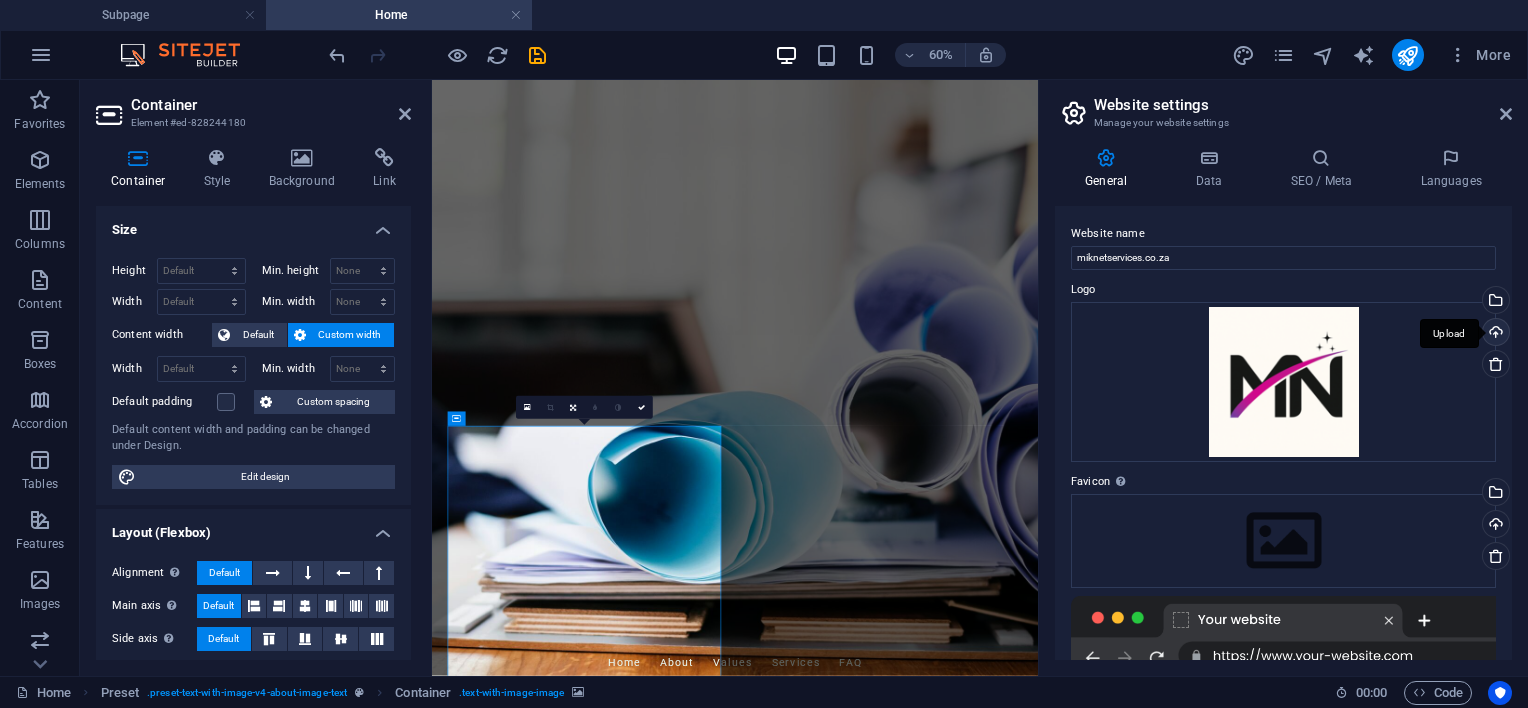 click on "Upload" at bounding box center (1494, 334) 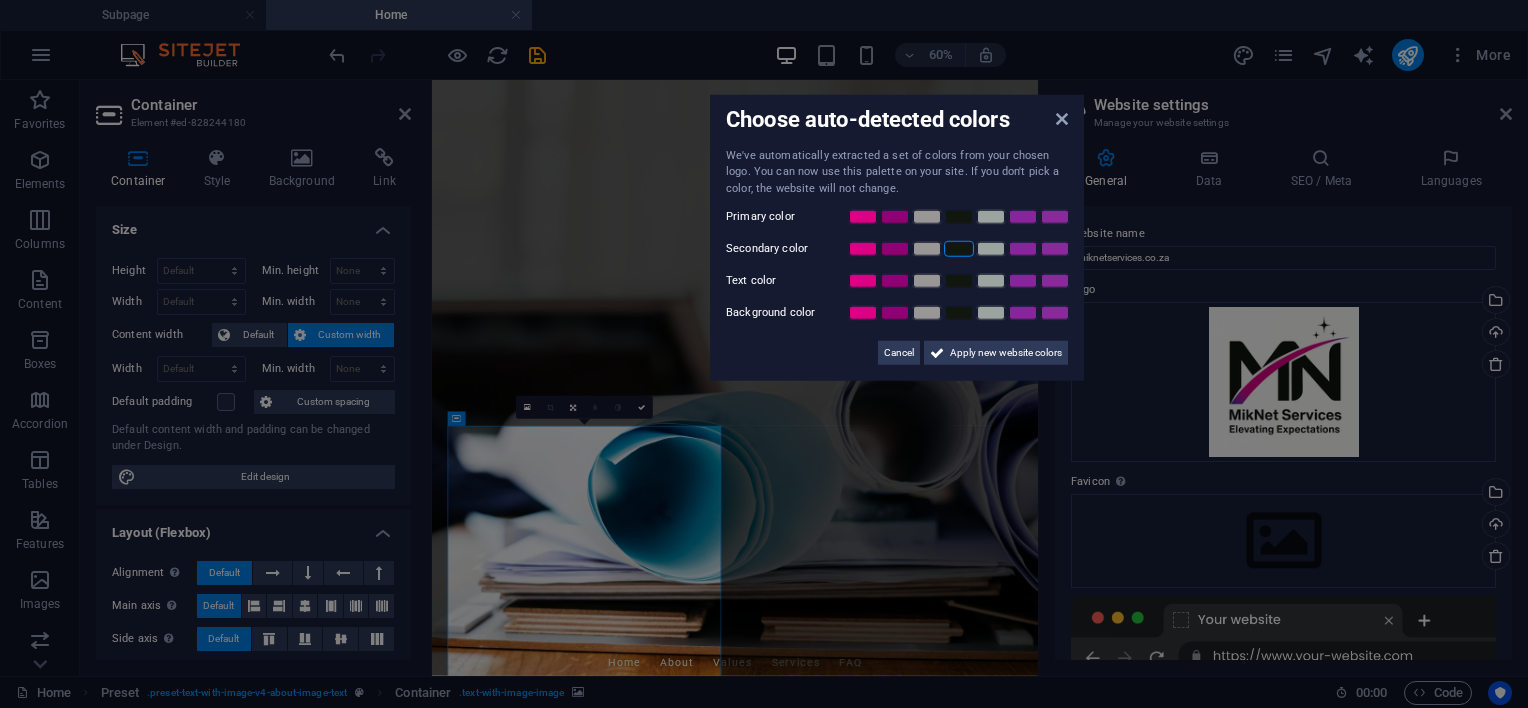 drag, startPoint x: 833, startPoint y: 229, endPoint x: 966, endPoint y: 256, distance: 135.71294 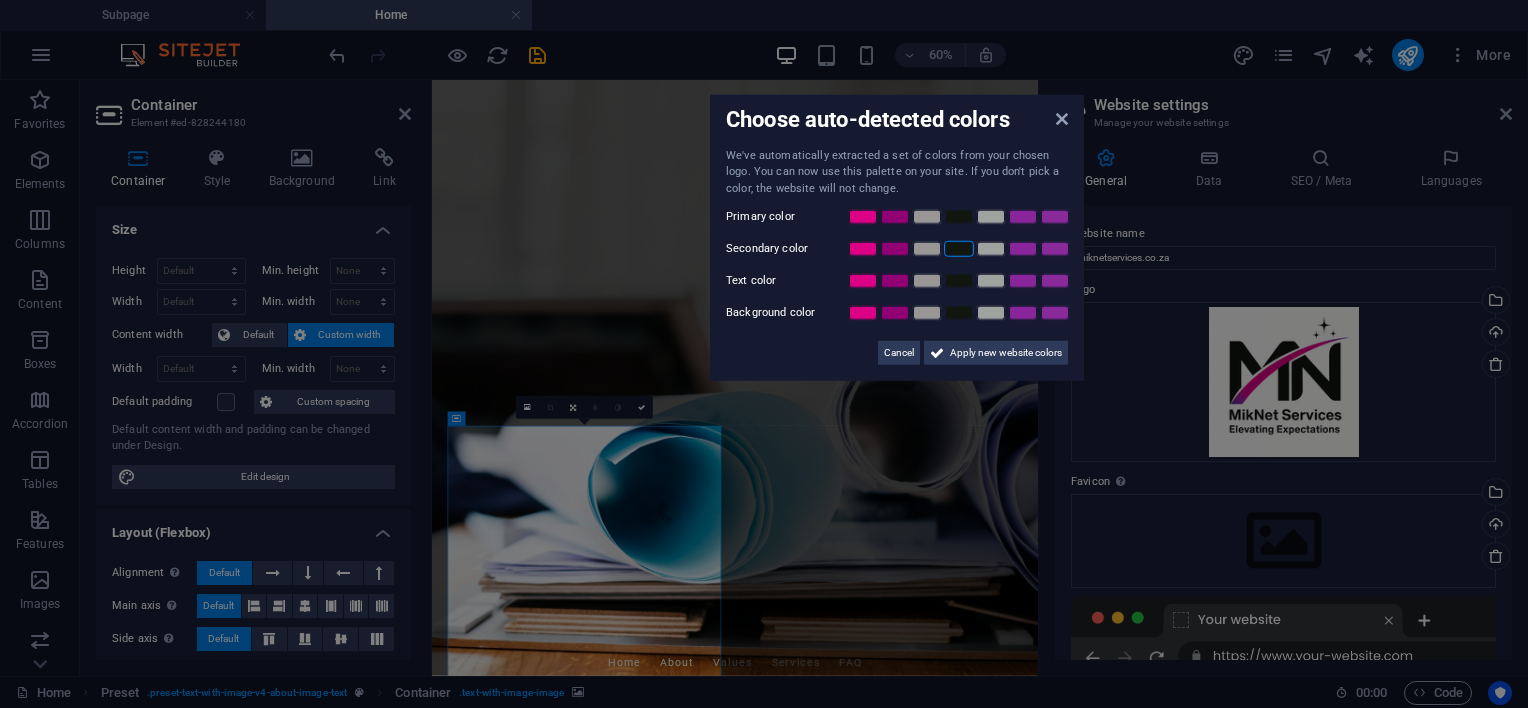 click on "Choose auto-detected colors We've automatically extracted a set of colors from your chosen logo. You can now use this palette on your site. If you don't pick a color, the website will not change.  Primary color Secondary color Text color Background color Cancel Apply new website colors" at bounding box center [897, 237] 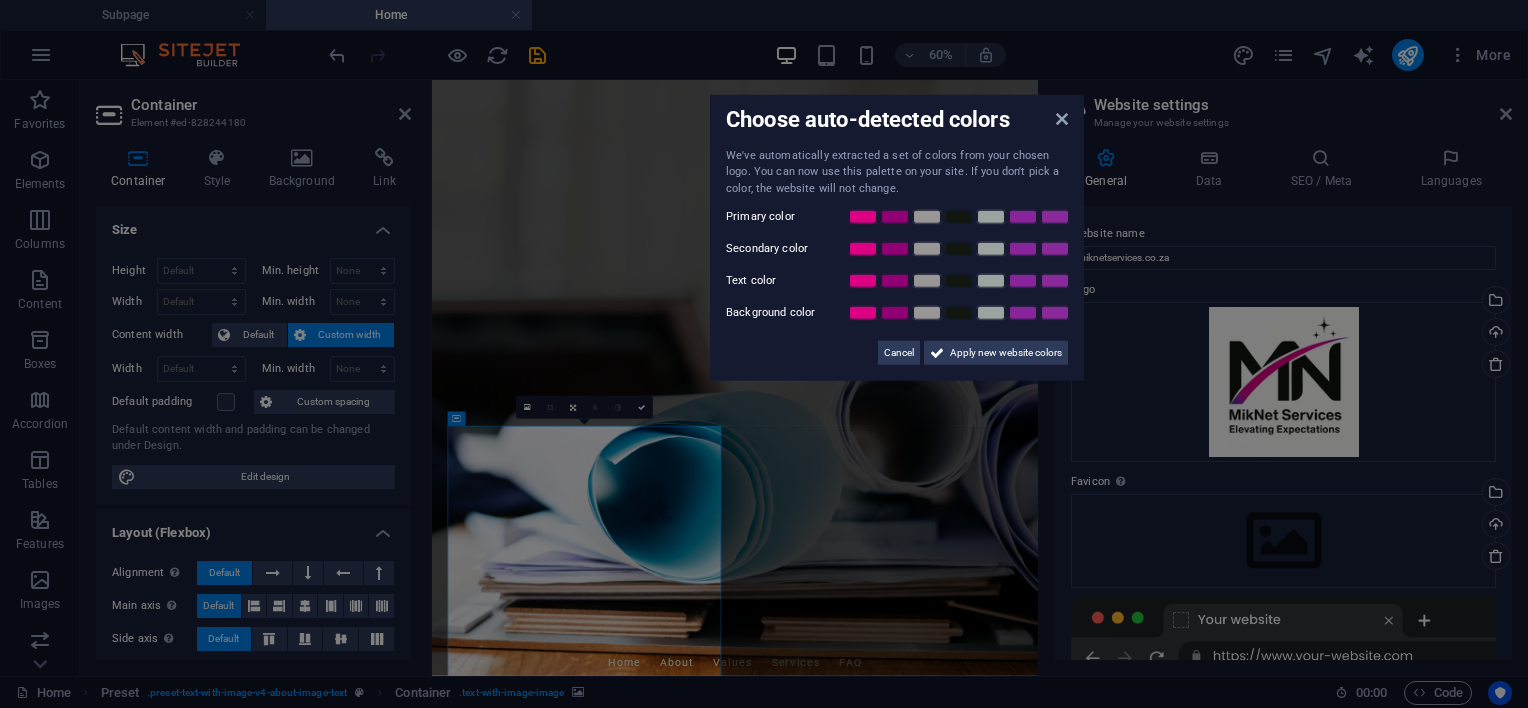click on "Choose auto-detected colors We've automatically extracted a set of colors from your chosen logo. You can now use this palette on your site. If you don't pick a color, the website will not change.  Primary color Secondary color Text color Background color Cancel Apply new website colors" at bounding box center (897, 237) 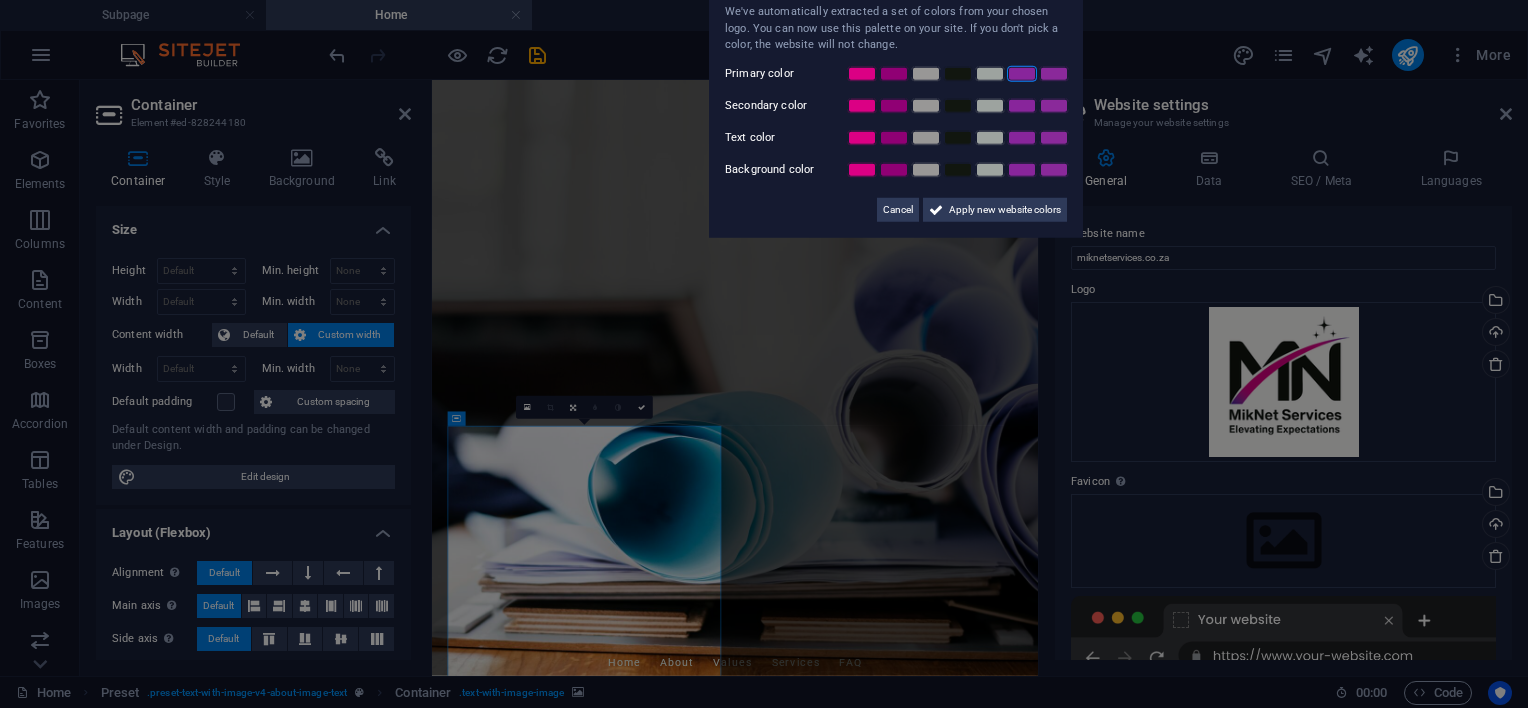 drag, startPoint x: 1044, startPoint y: 20, endPoint x: 1015, endPoint y: 70, distance: 57.801384 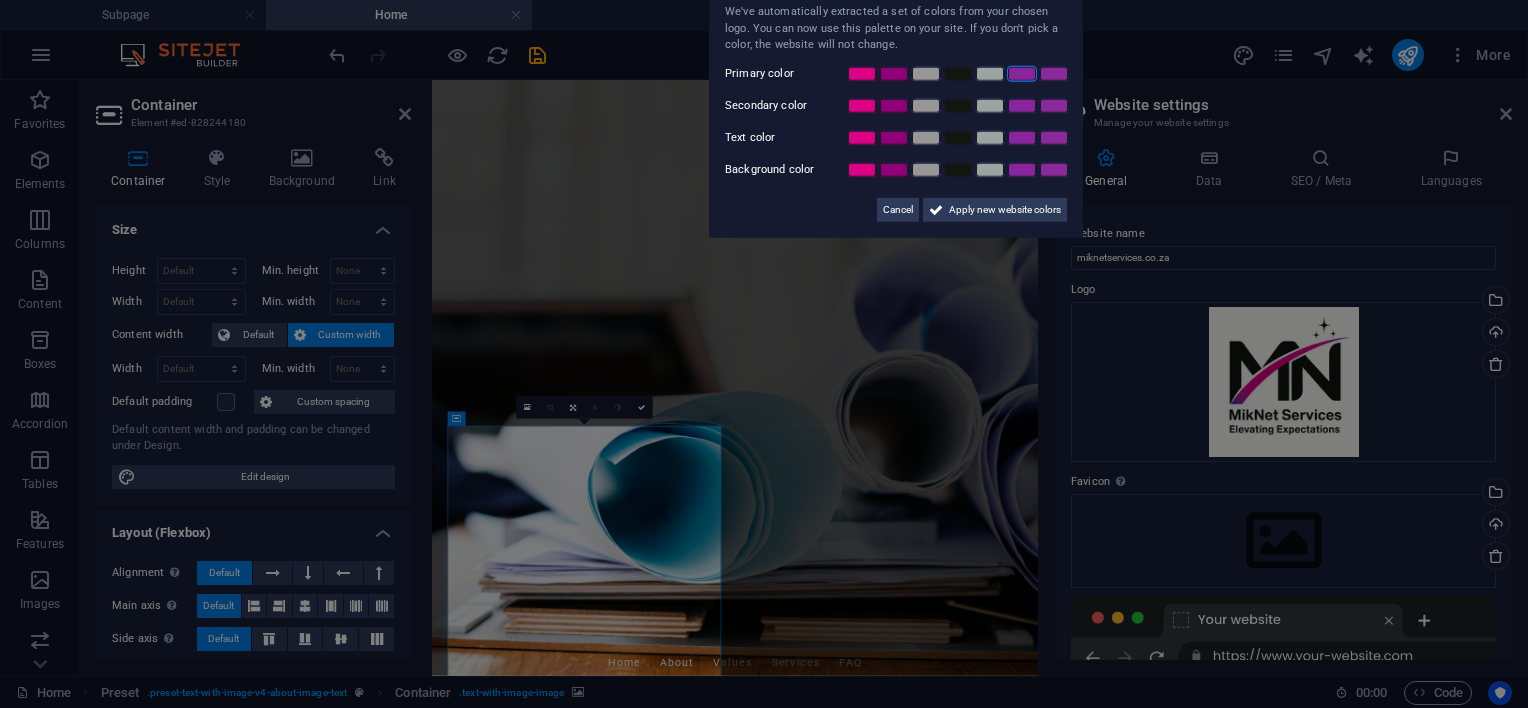 click on "We've automatically extracted a set of colors from your chosen logo. You can now use this palette on your site. If you don't pick a color, the website will not change.  Primary color Secondary color Text color Background color Cancel Apply new website colors" at bounding box center [896, 113] 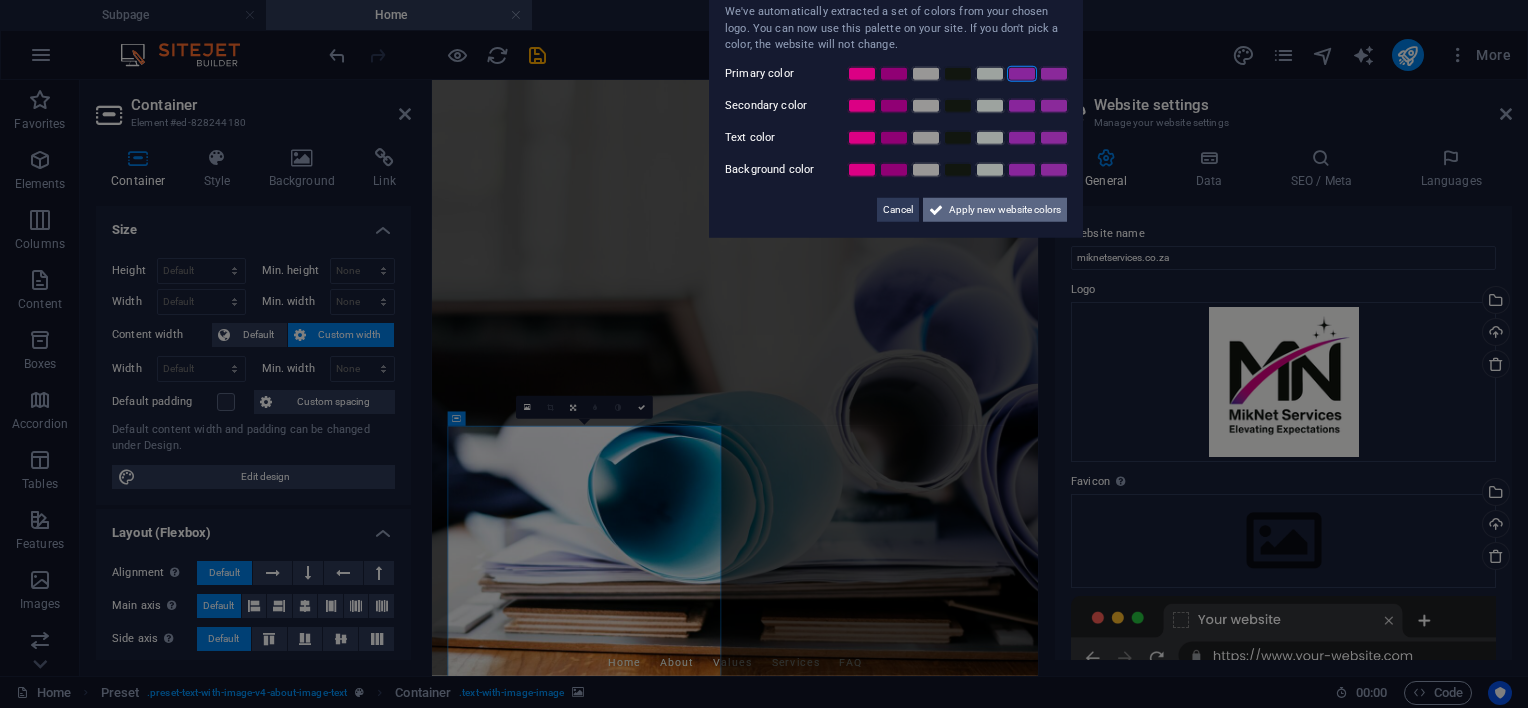 click on "Apply new website colors" at bounding box center [1005, 210] 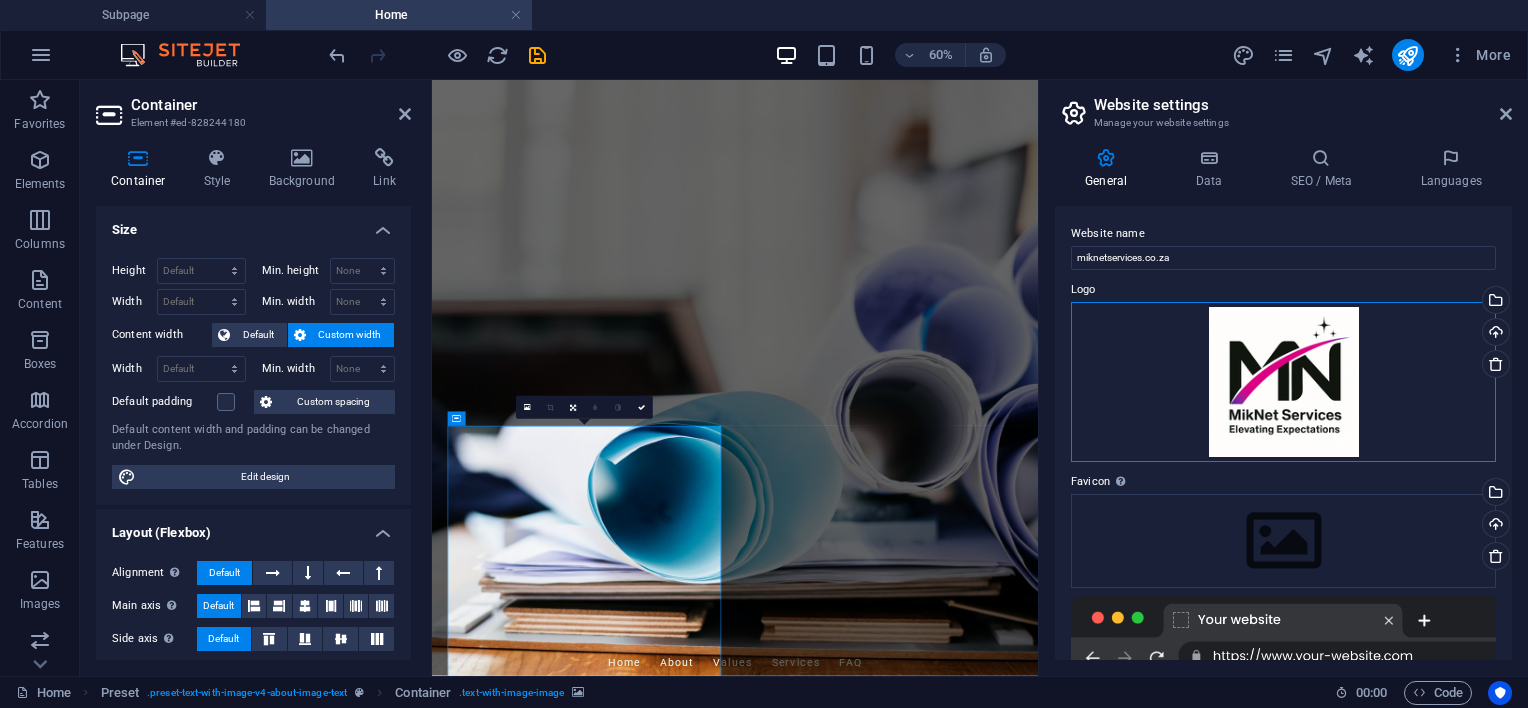 click on "Drag files here, click to choose files or select files from Files or our free stock photos & videos" at bounding box center [1283, 382] 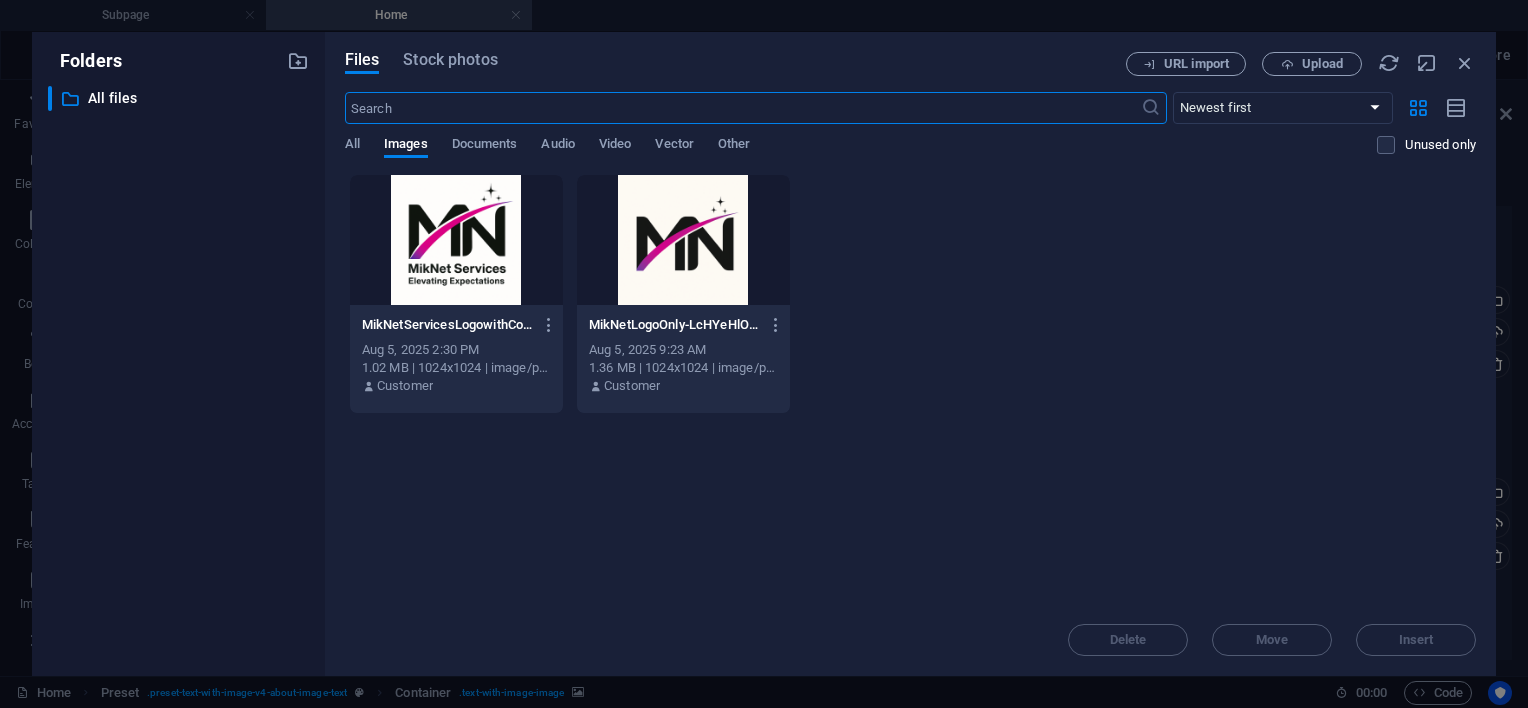 click at bounding box center [683, 240] 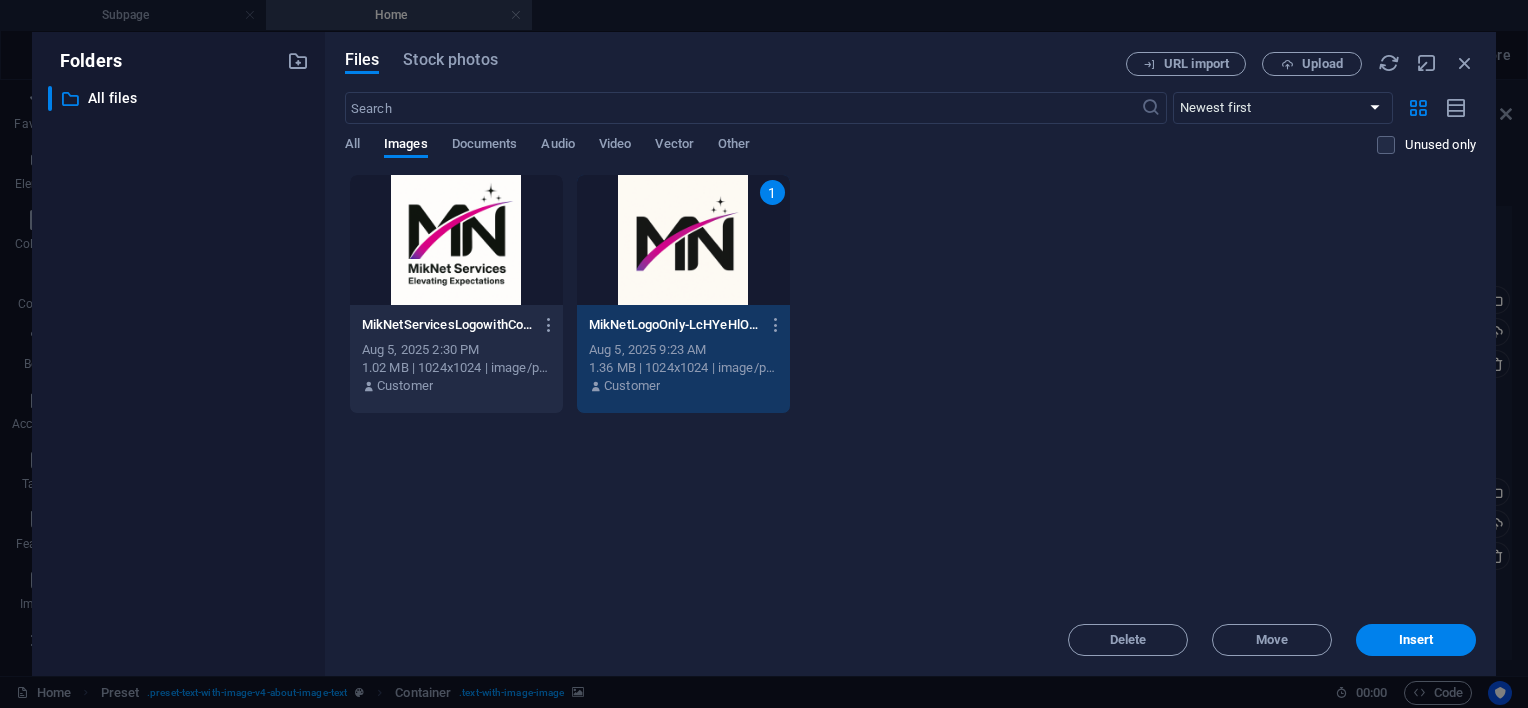 click at bounding box center [456, 240] 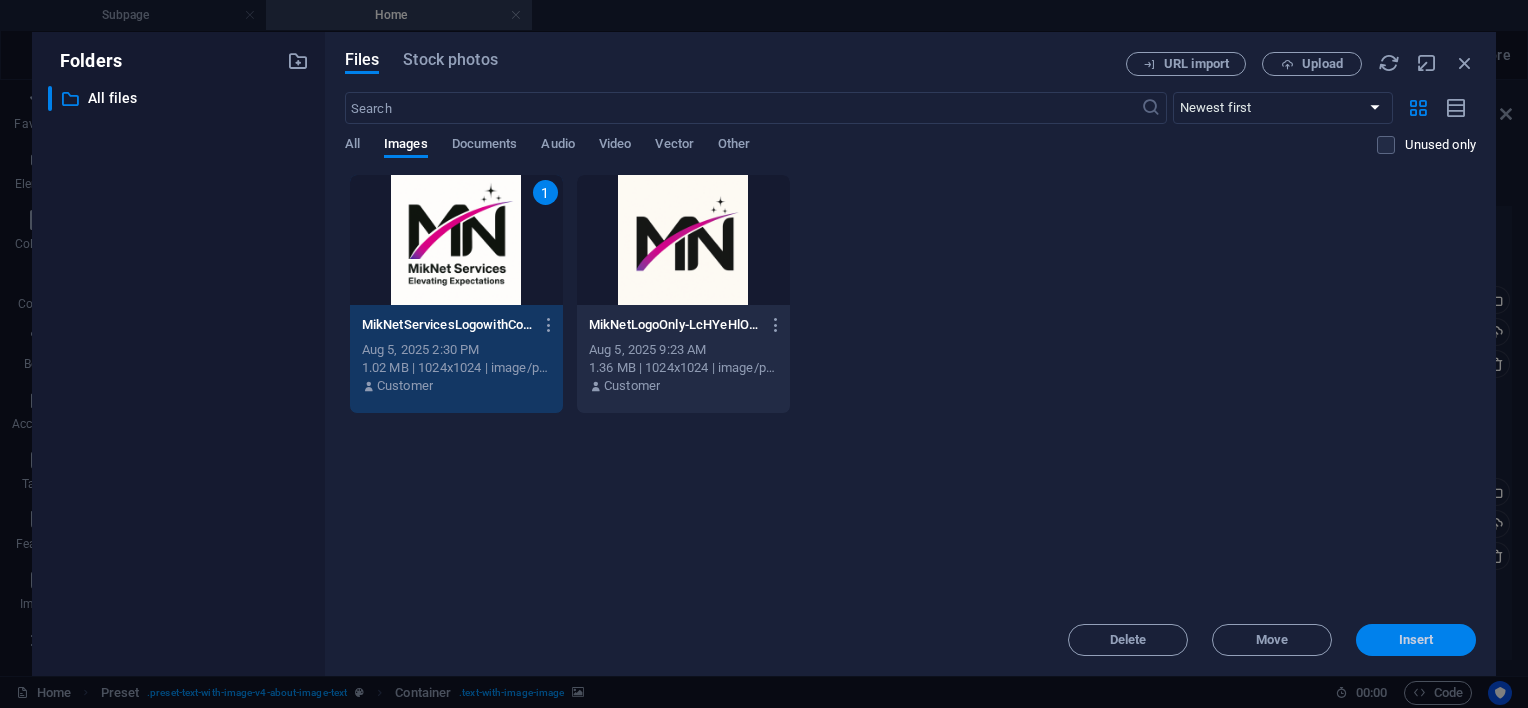 click on "Insert" at bounding box center (1416, 640) 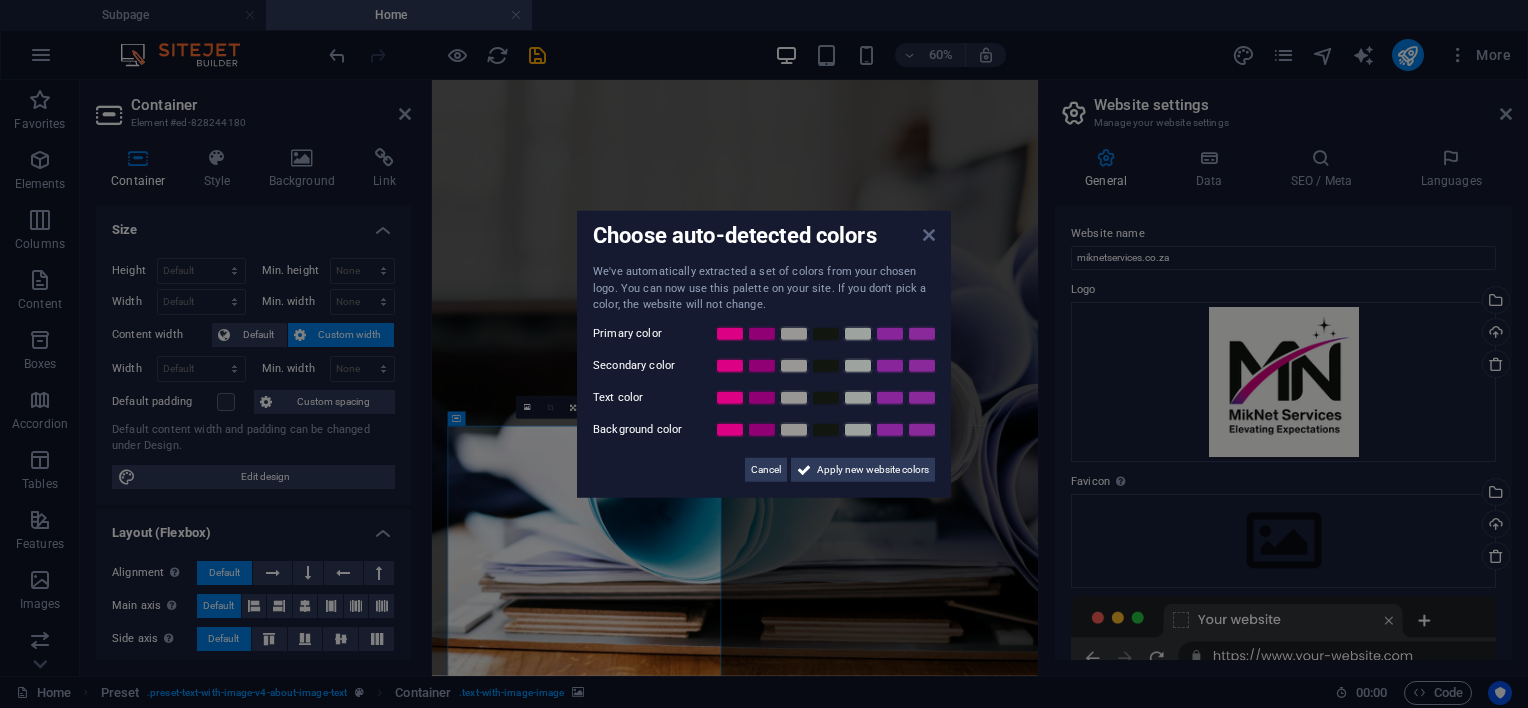 click at bounding box center (929, 235) 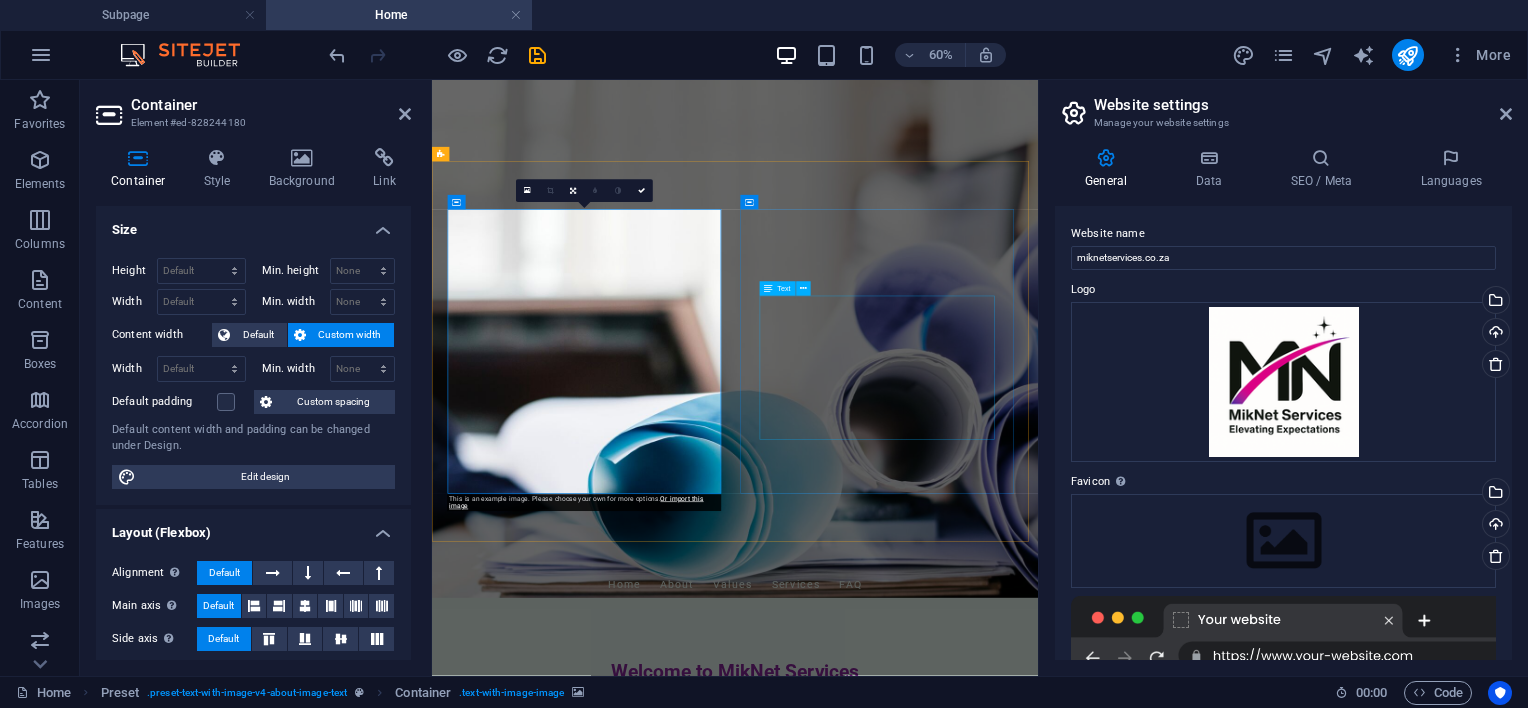 scroll, scrollTop: 0, scrollLeft: 0, axis: both 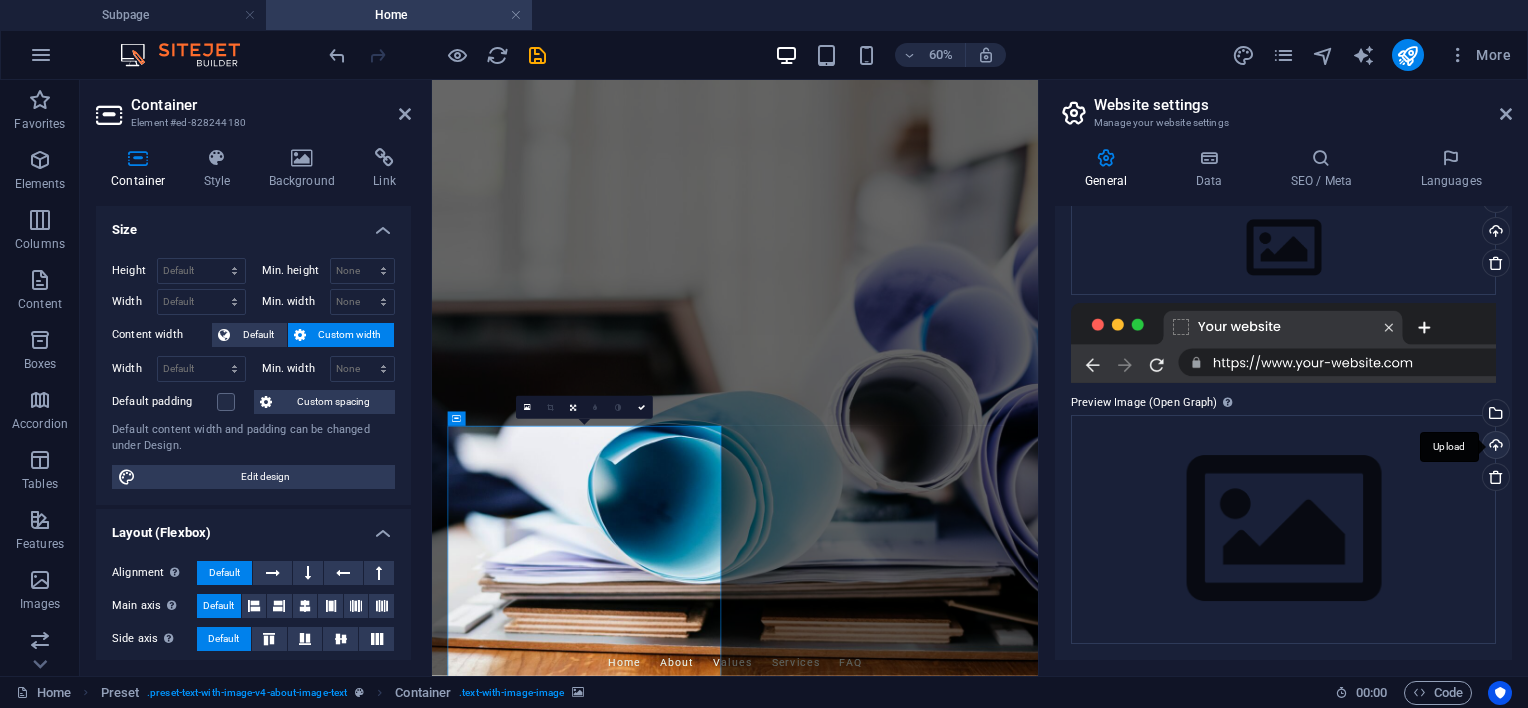 click on "Upload" at bounding box center (1494, 447) 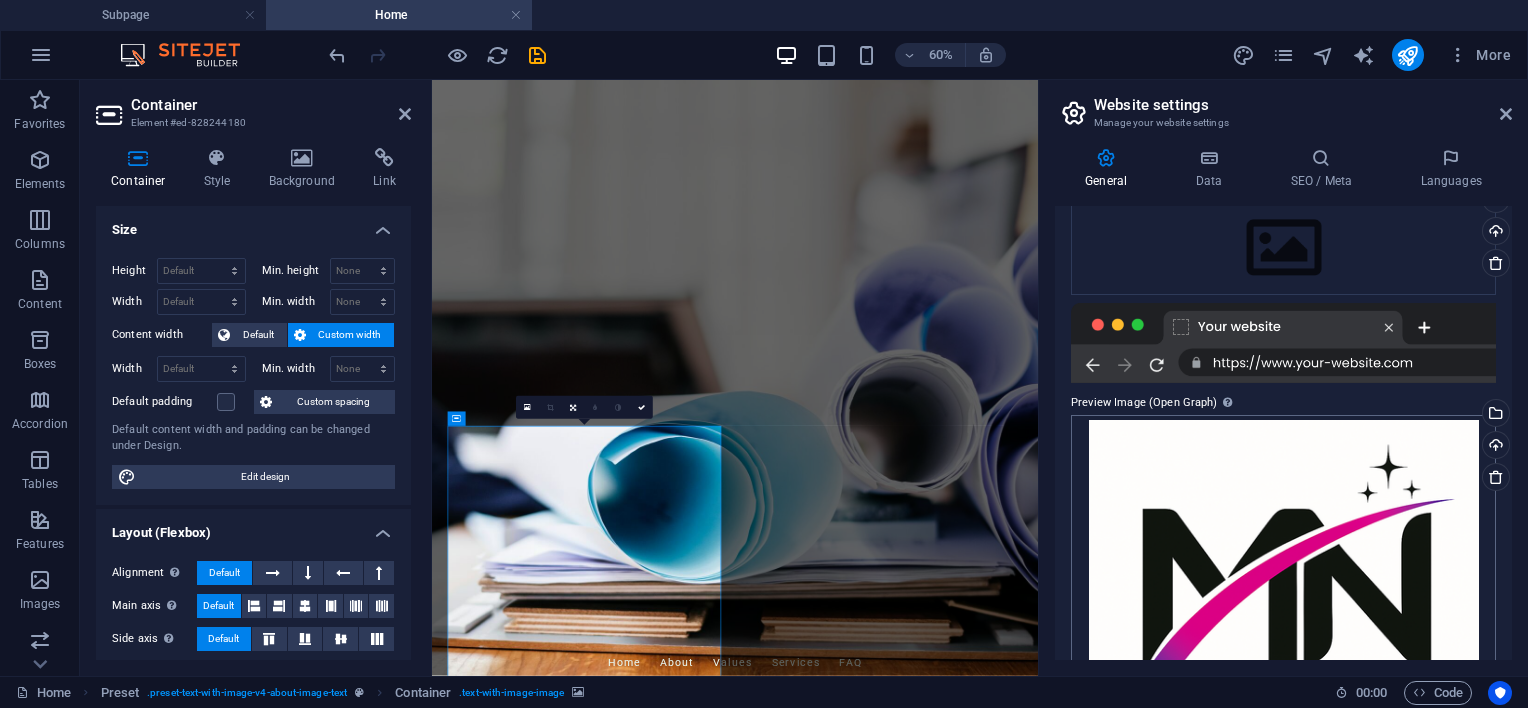 scroll, scrollTop: 464, scrollLeft: 0, axis: vertical 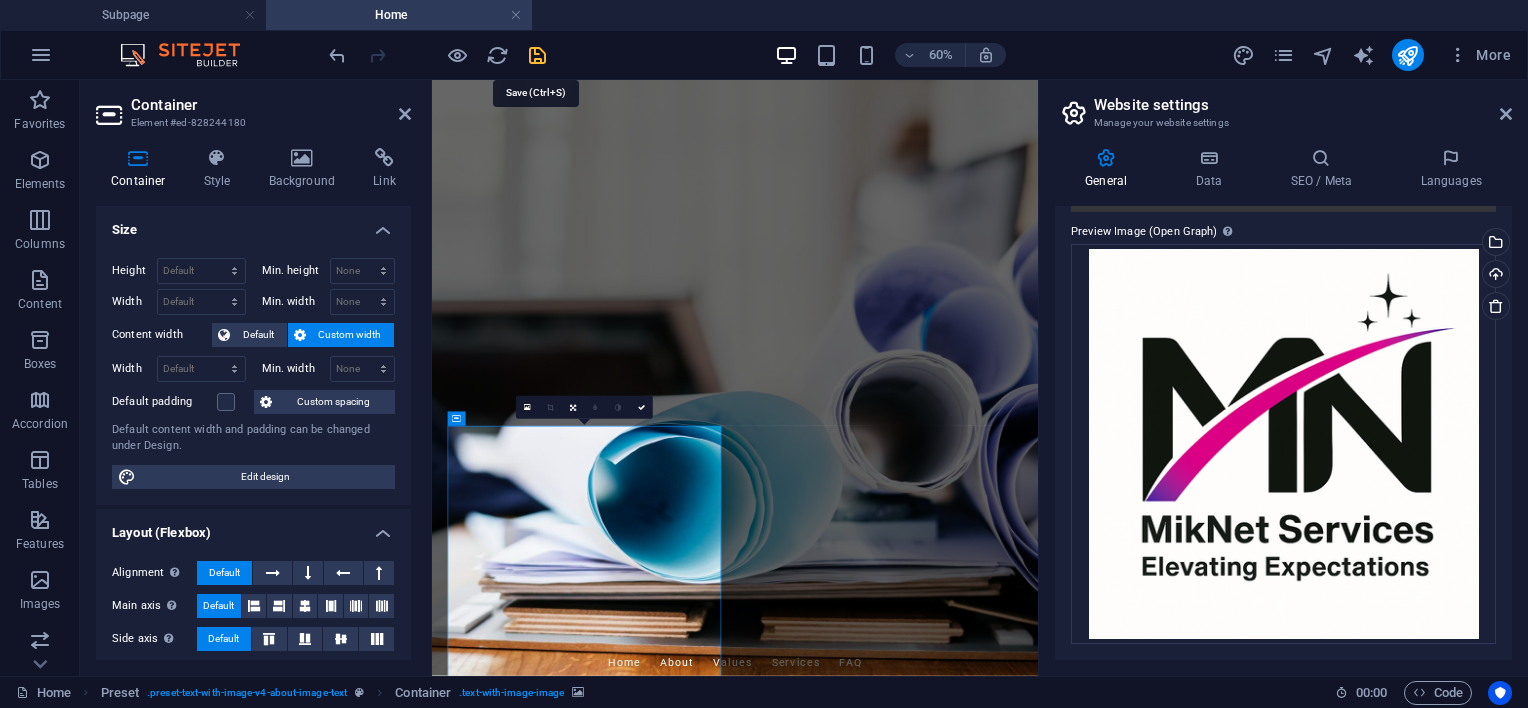 click at bounding box center [537, 55] 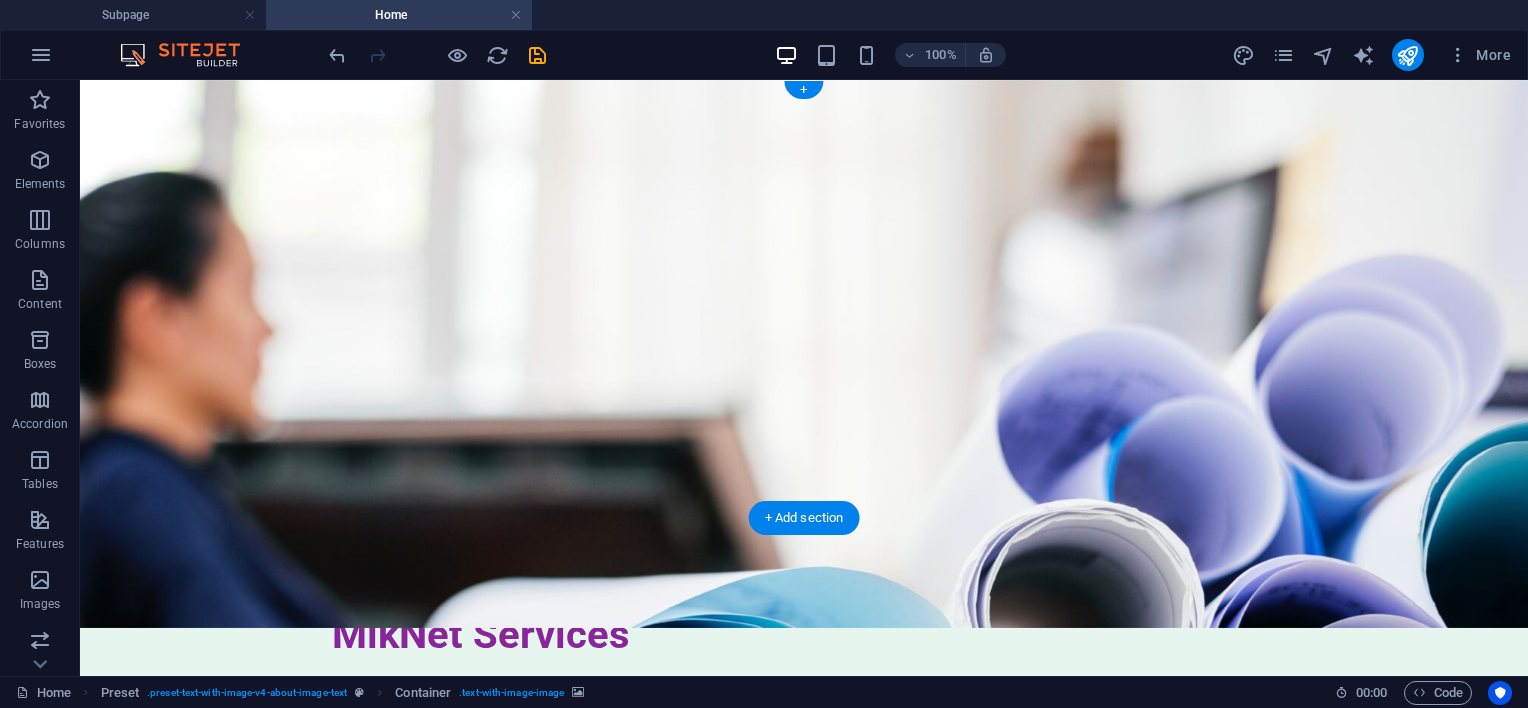 scroll, scrollTop: 0, scrollLeft: 0, axis: both 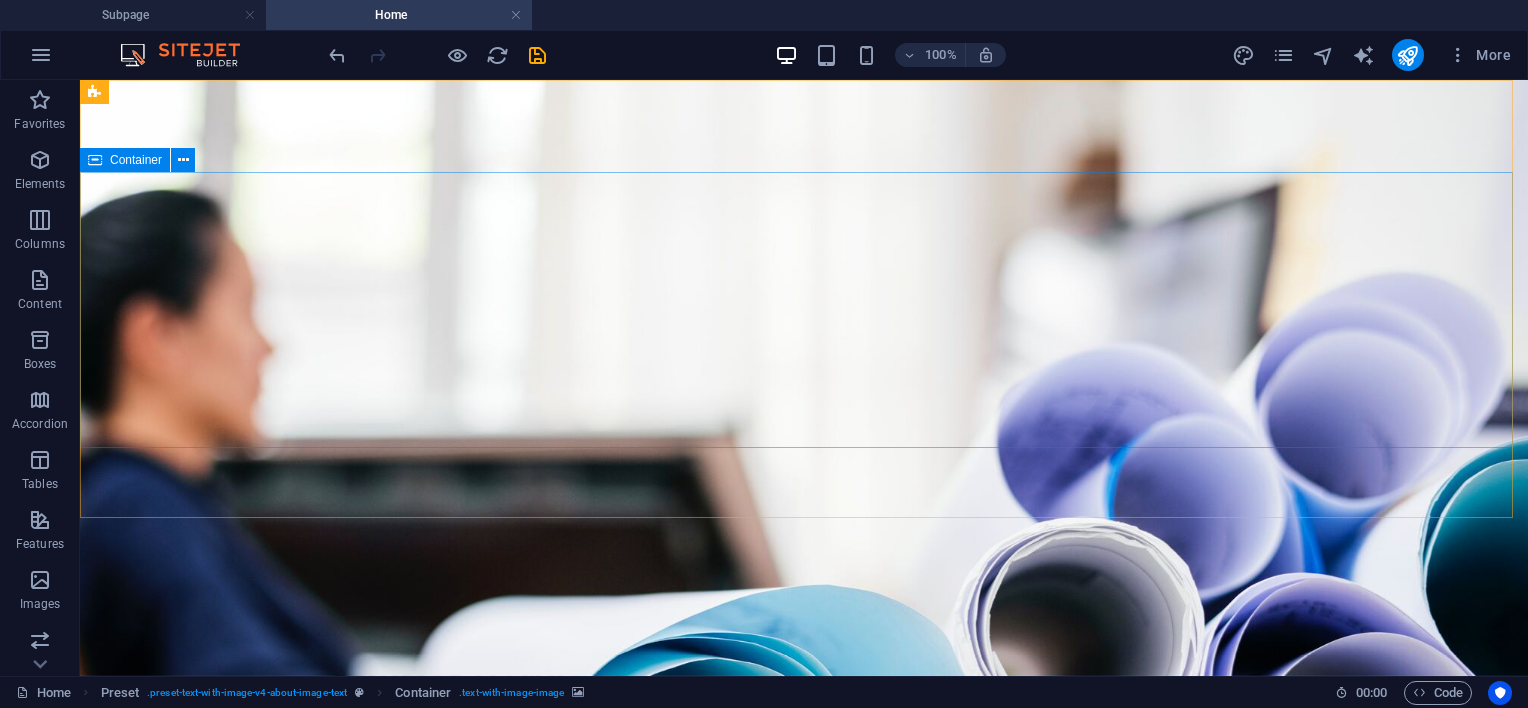 click on "Container" at bounding box center (136, 160) 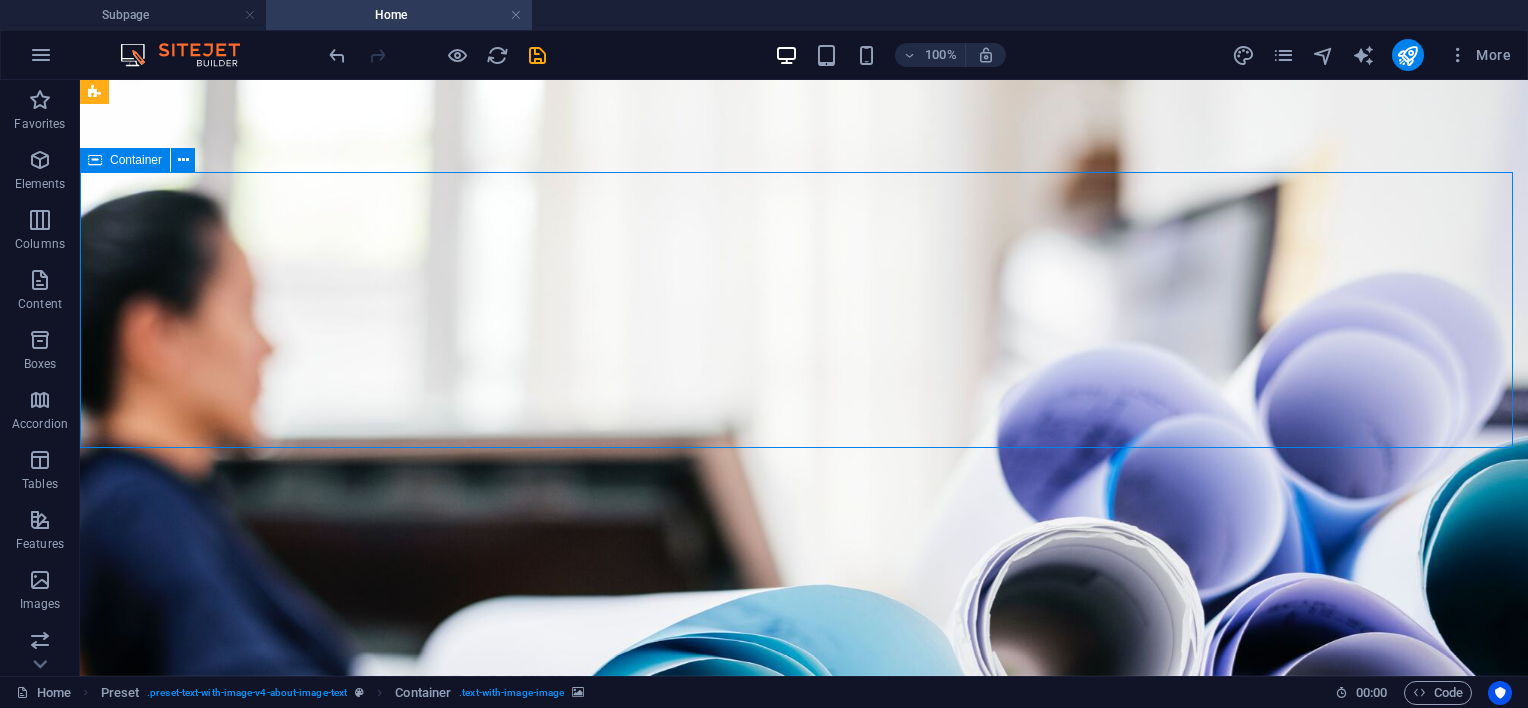 click on "Container" at bounding box center [136, 160] 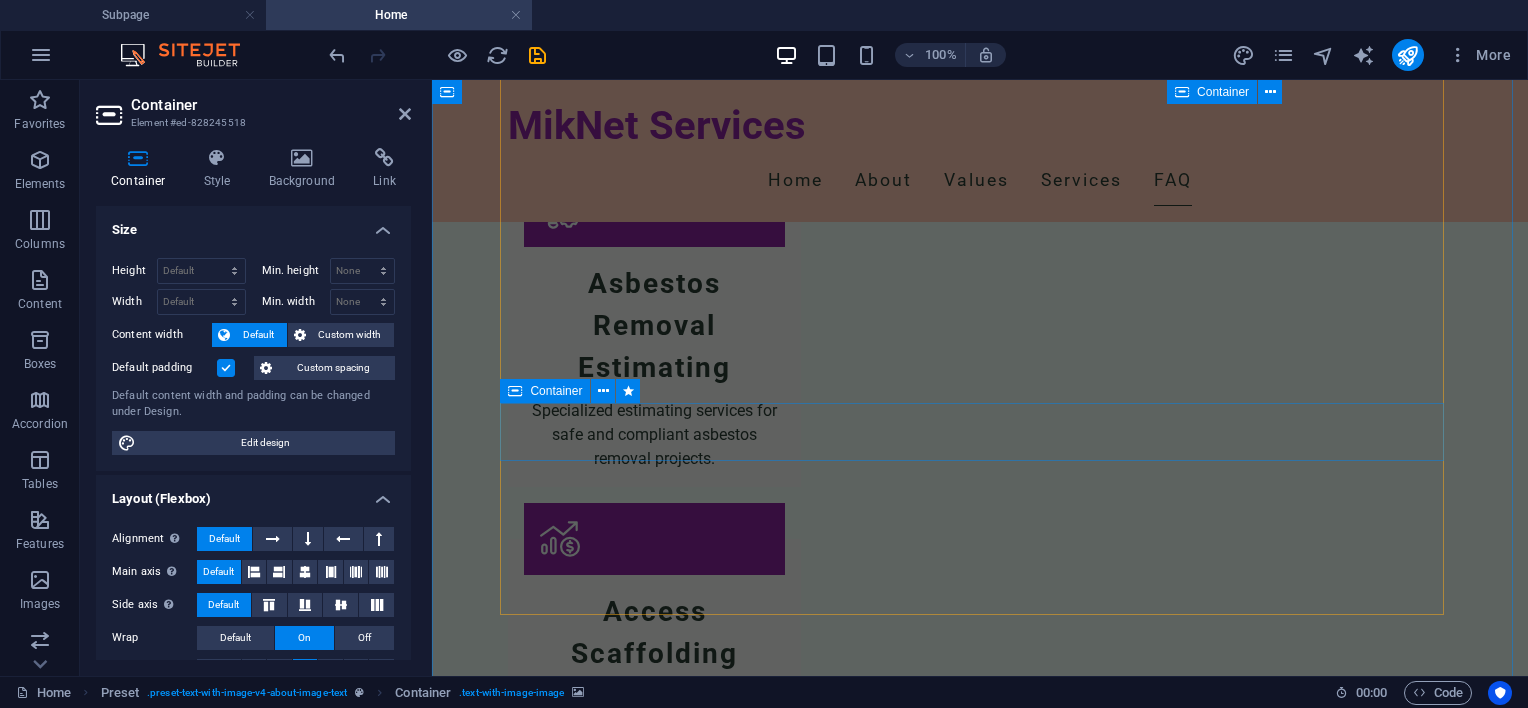scroll, scrollTop: 3633, scrollLeft: 0, axis: vertical 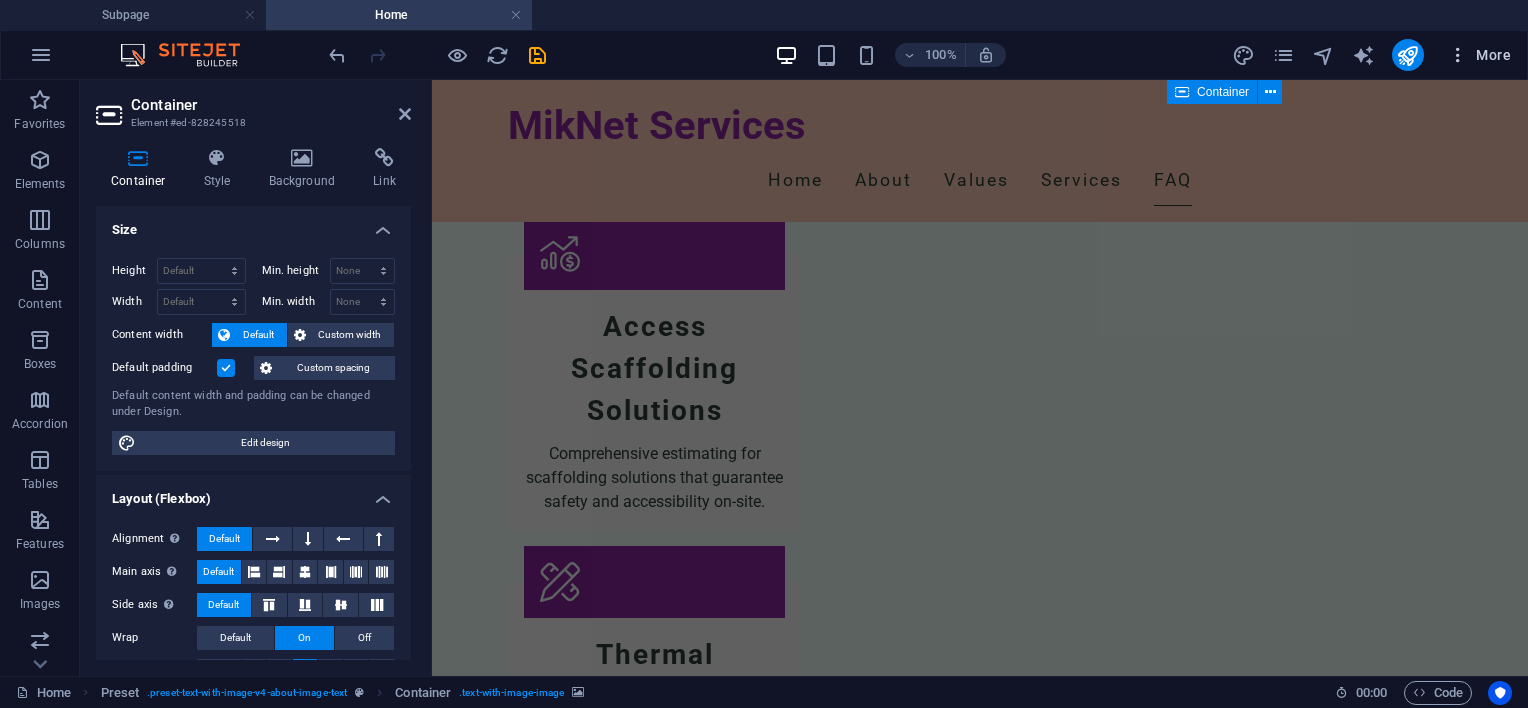 click on "More" at bounding box center (1479, 55) 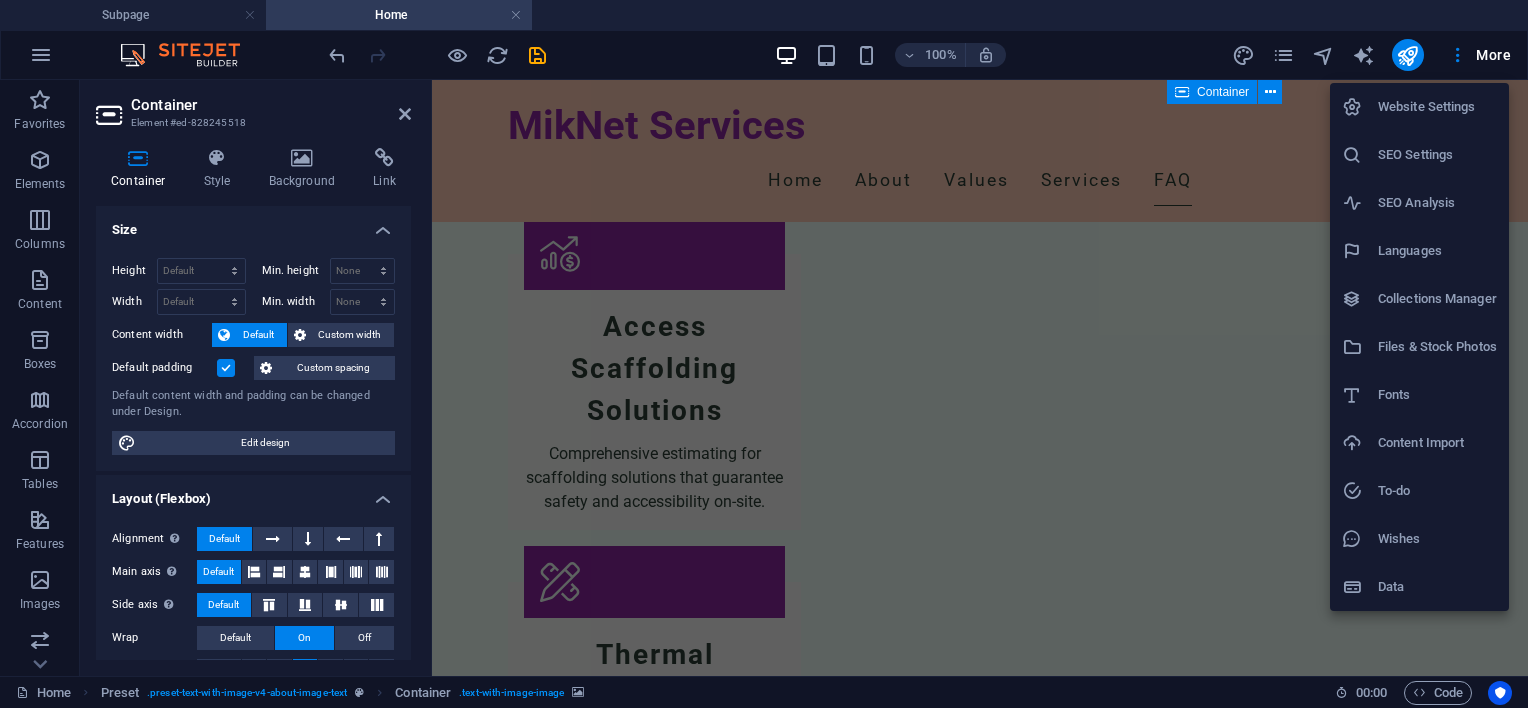 click on "Website Settings" at bounding box center [1437, 107] 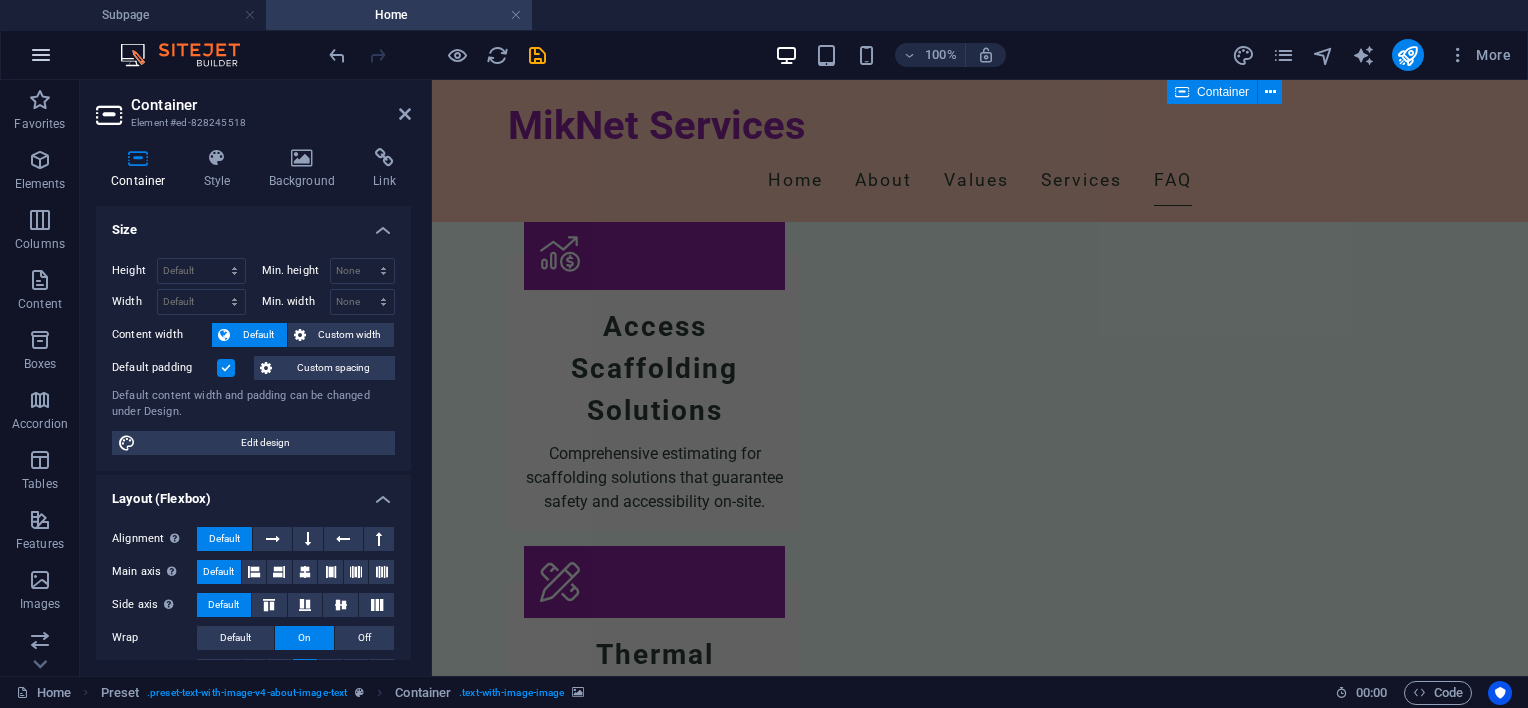 click at bounding box center [41, 55] 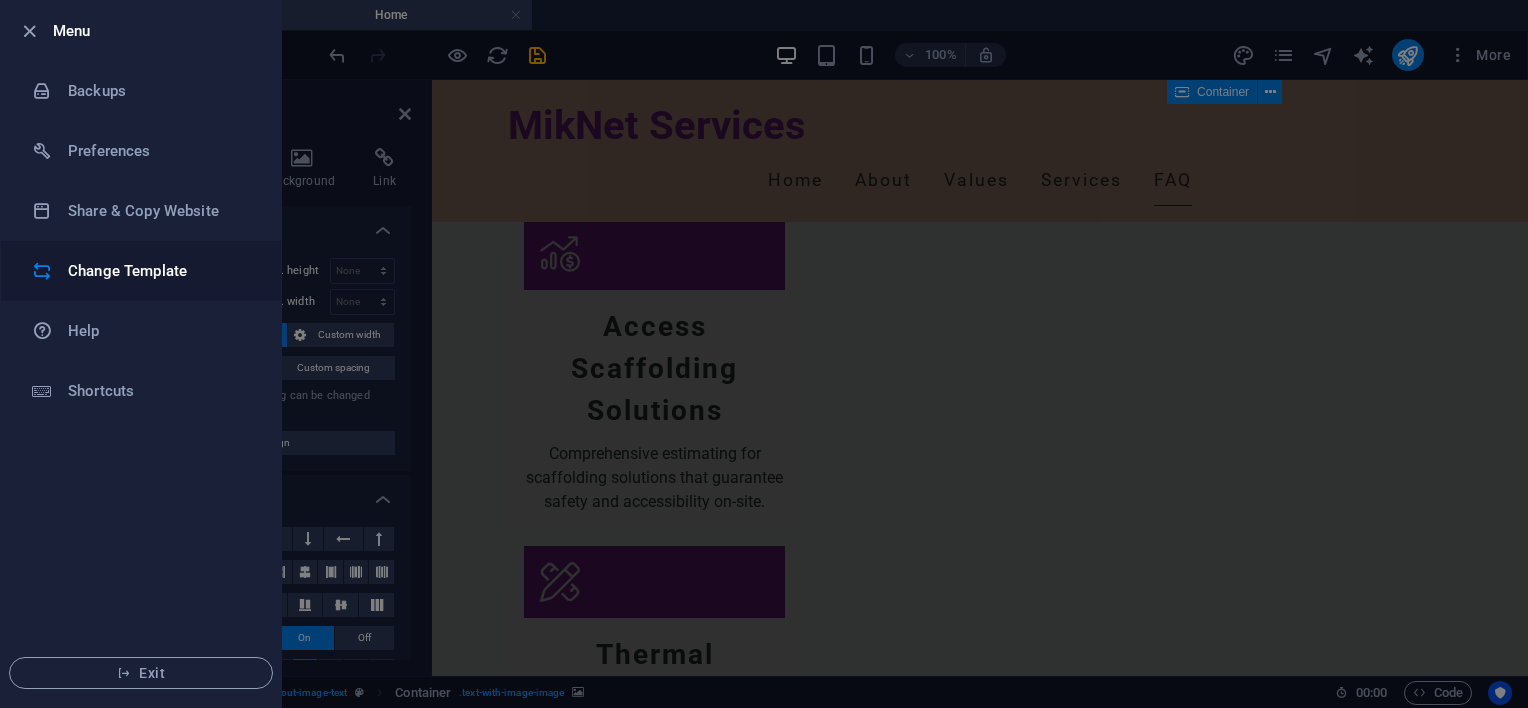 click on "Change Template" at bounding box center [160, 271] 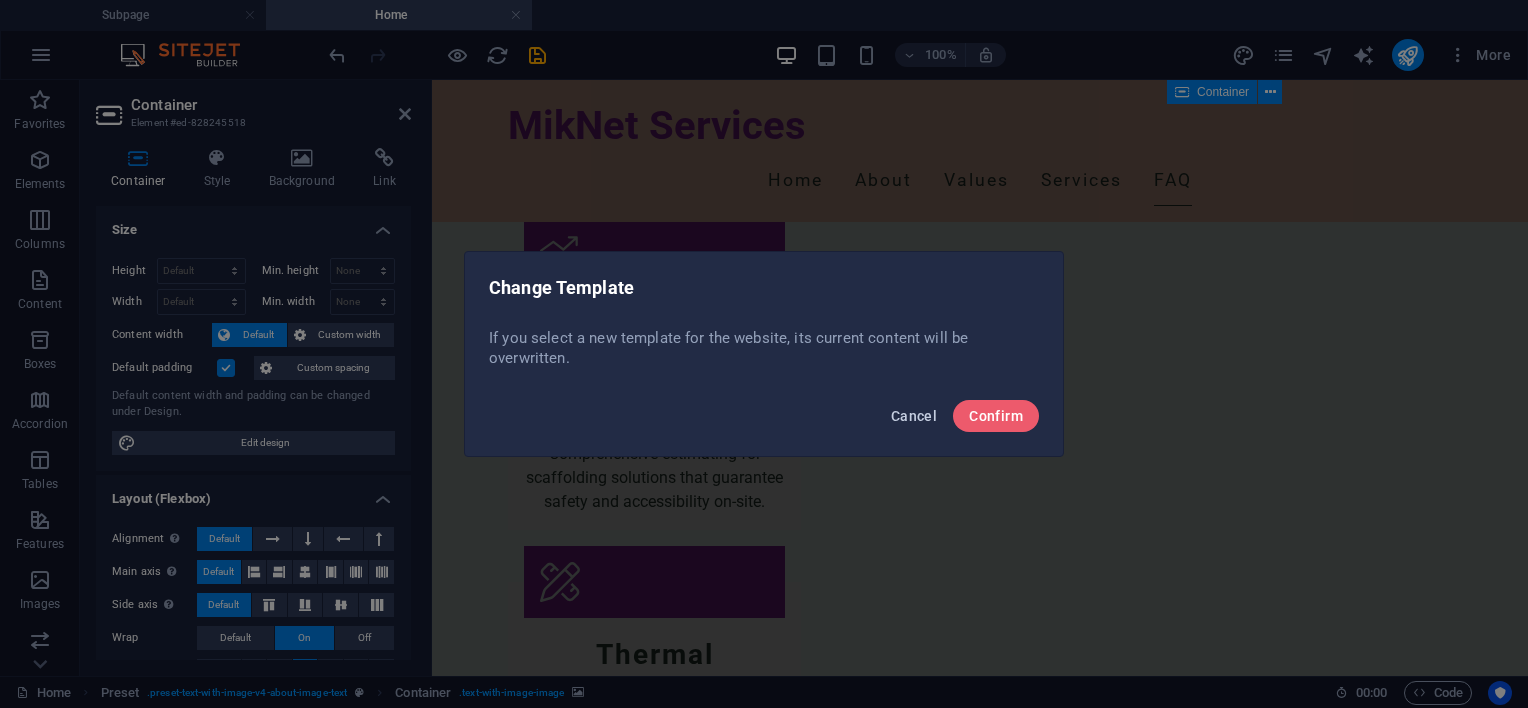 drag, startPoint x: 913, startPoint y: 414, endPoint x: 481, endPoint y: 333, distance: 439.52817 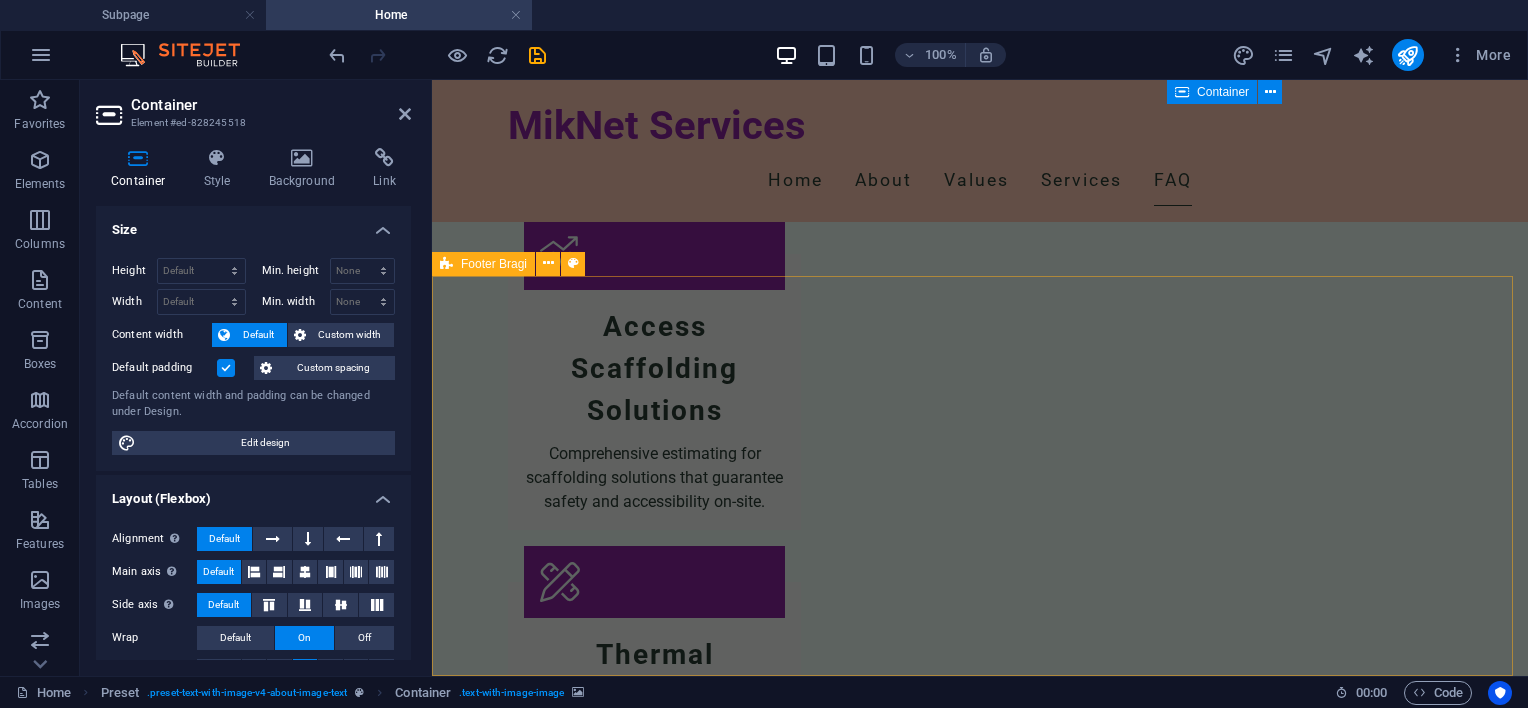 click on "Contact Us for Your Project Needs MikNet Services 17 Korund Avenue , 1449   Alberton 082 635 4927 mike@miknetservices.com Legal Notice  |  Privacy Policy" at bounding box center [980, 3235] 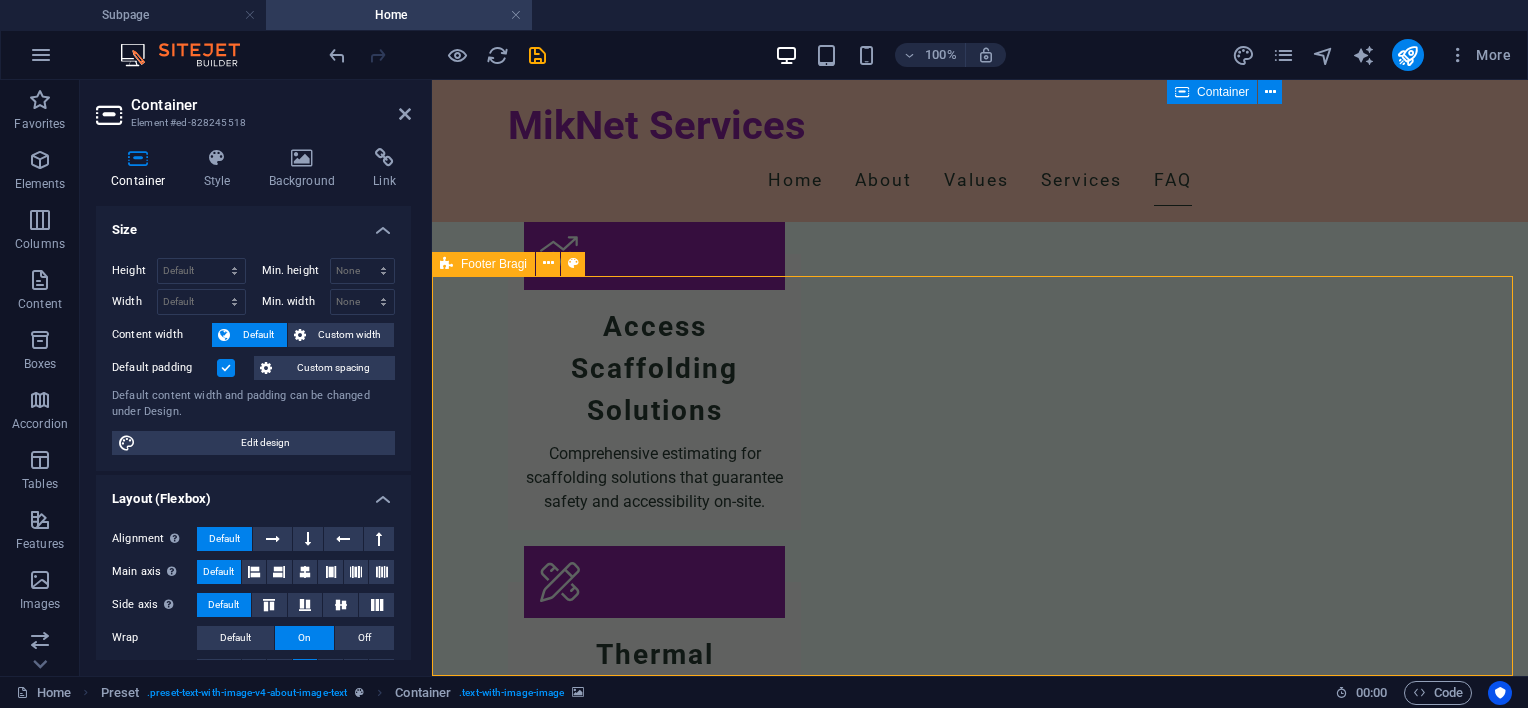 scroll, scrollTop: 3704, scrollLeft: 0, axis: vertical 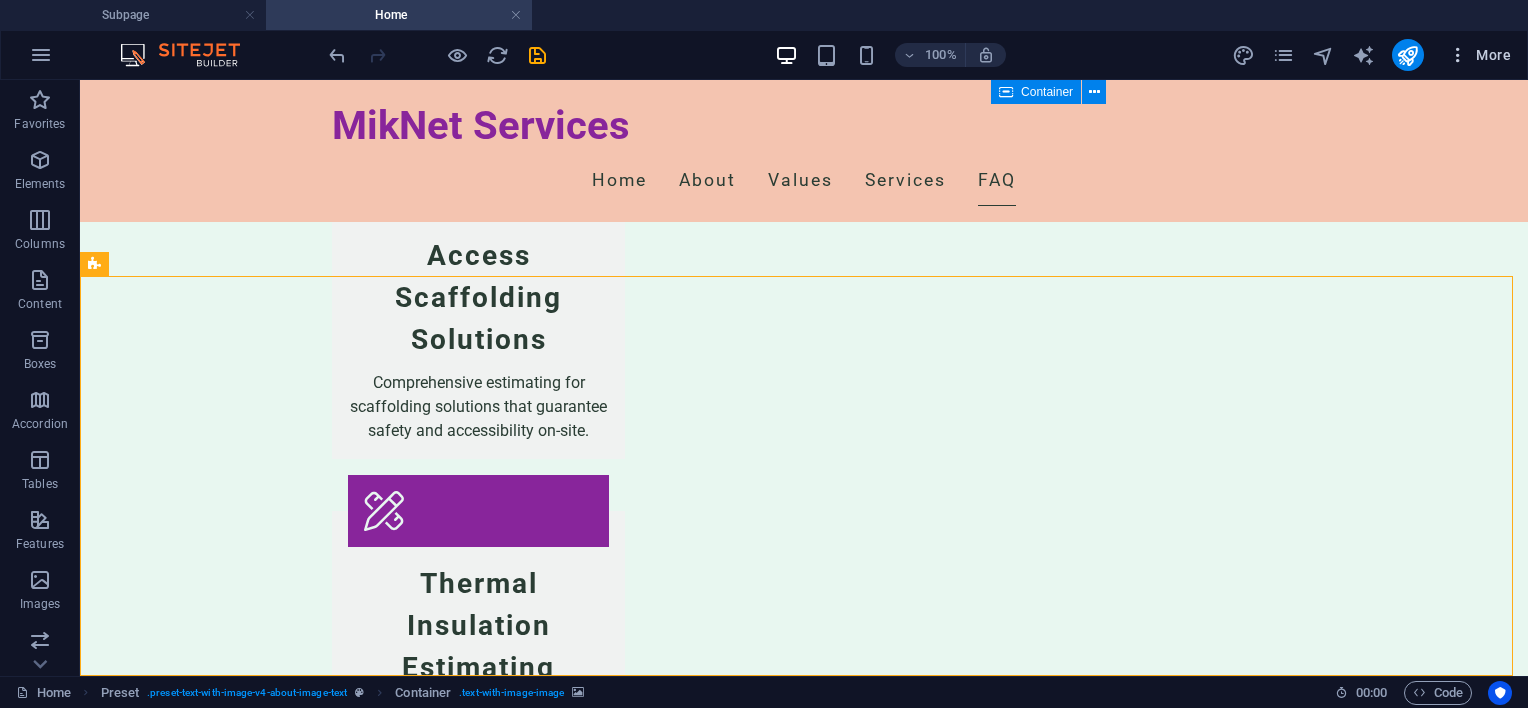 click on "More" at bounding box center [1479, 55] 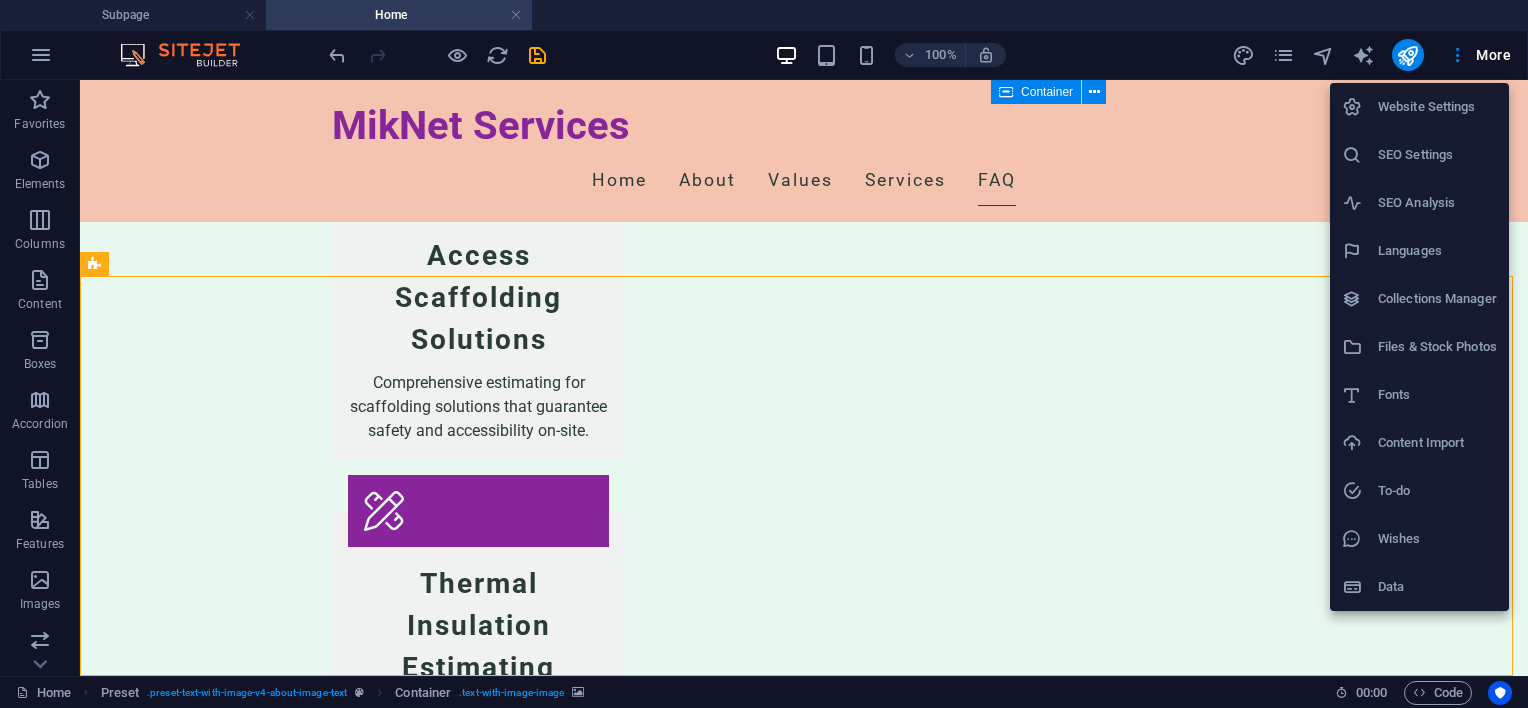 click on "Website Settings" at bounding box center [1437, 107] 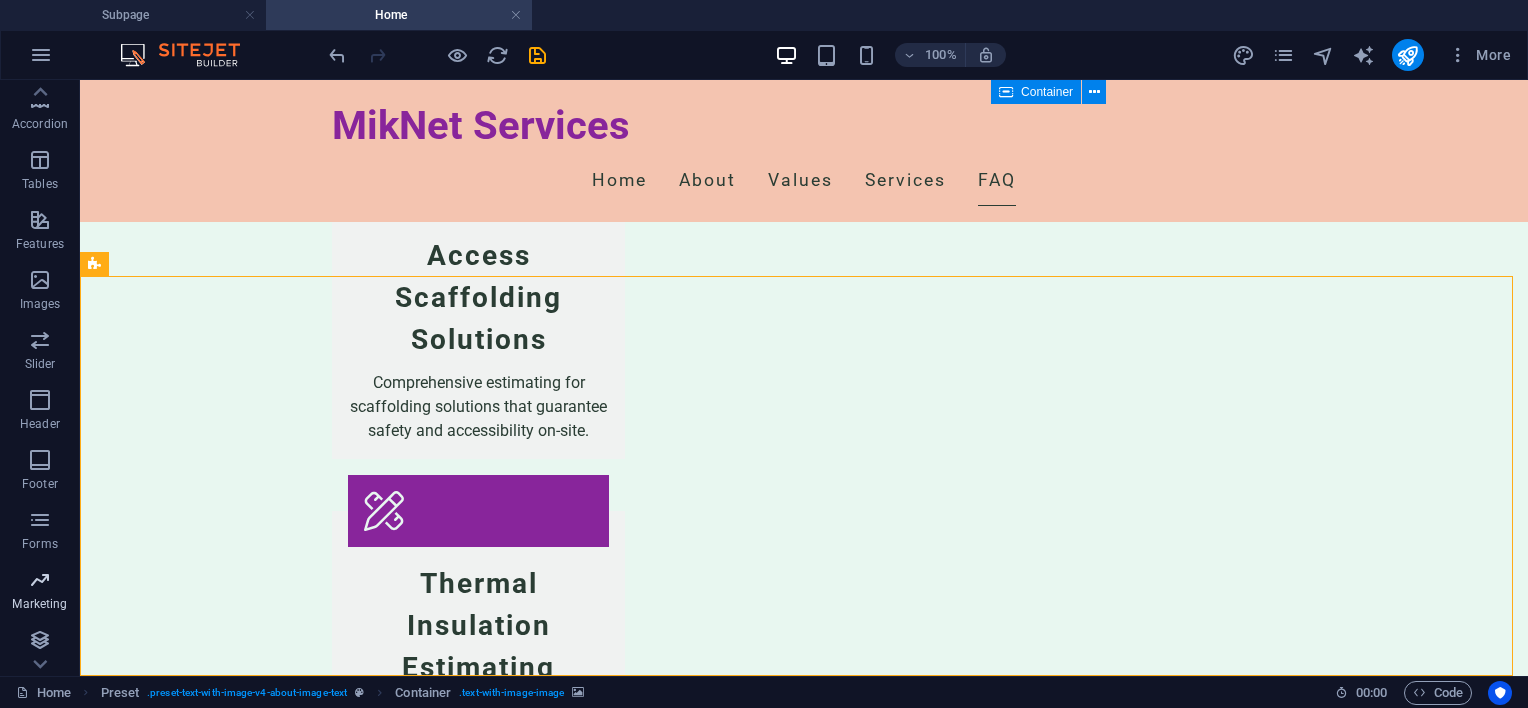 scroll, scrollTop: 304, scrollLeft: 0, axis: vertical 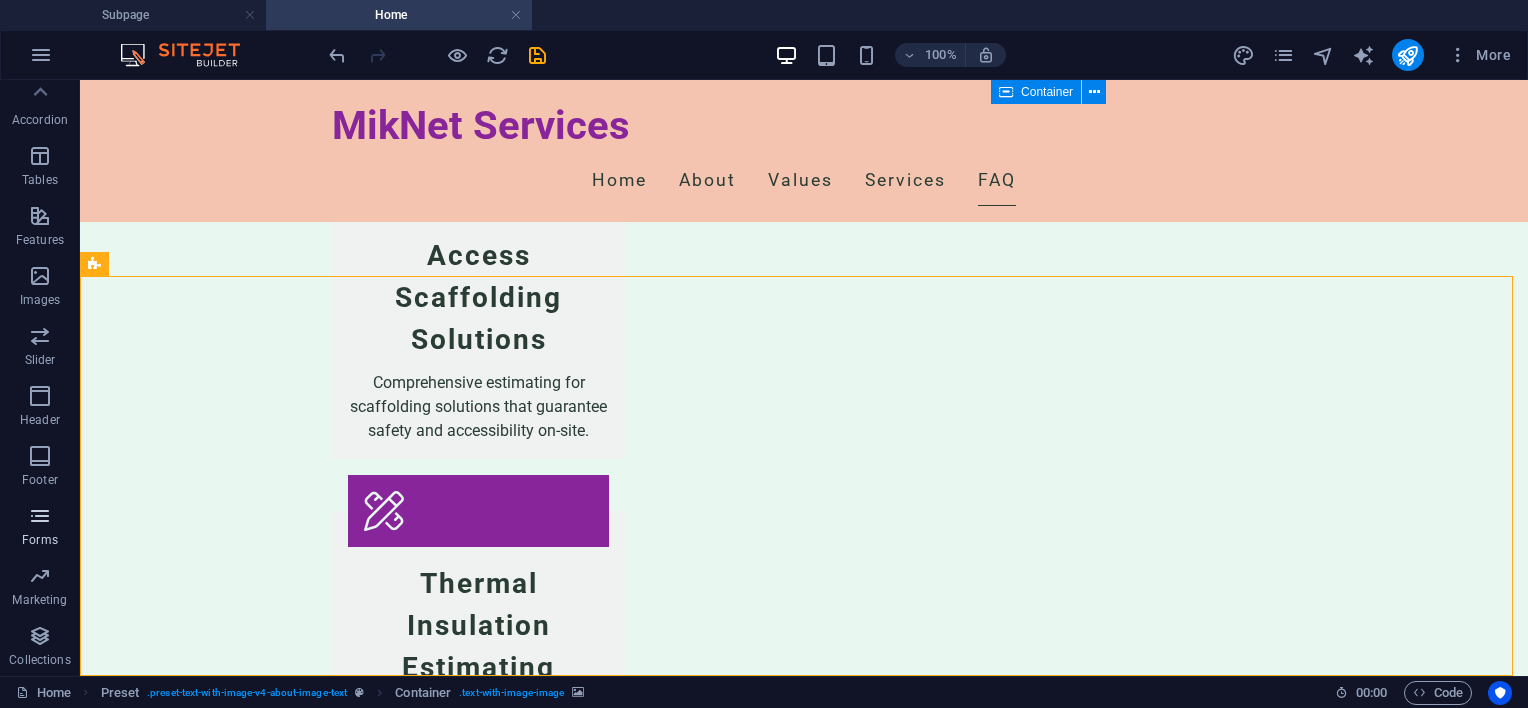 click at bounding box center (40, 516) 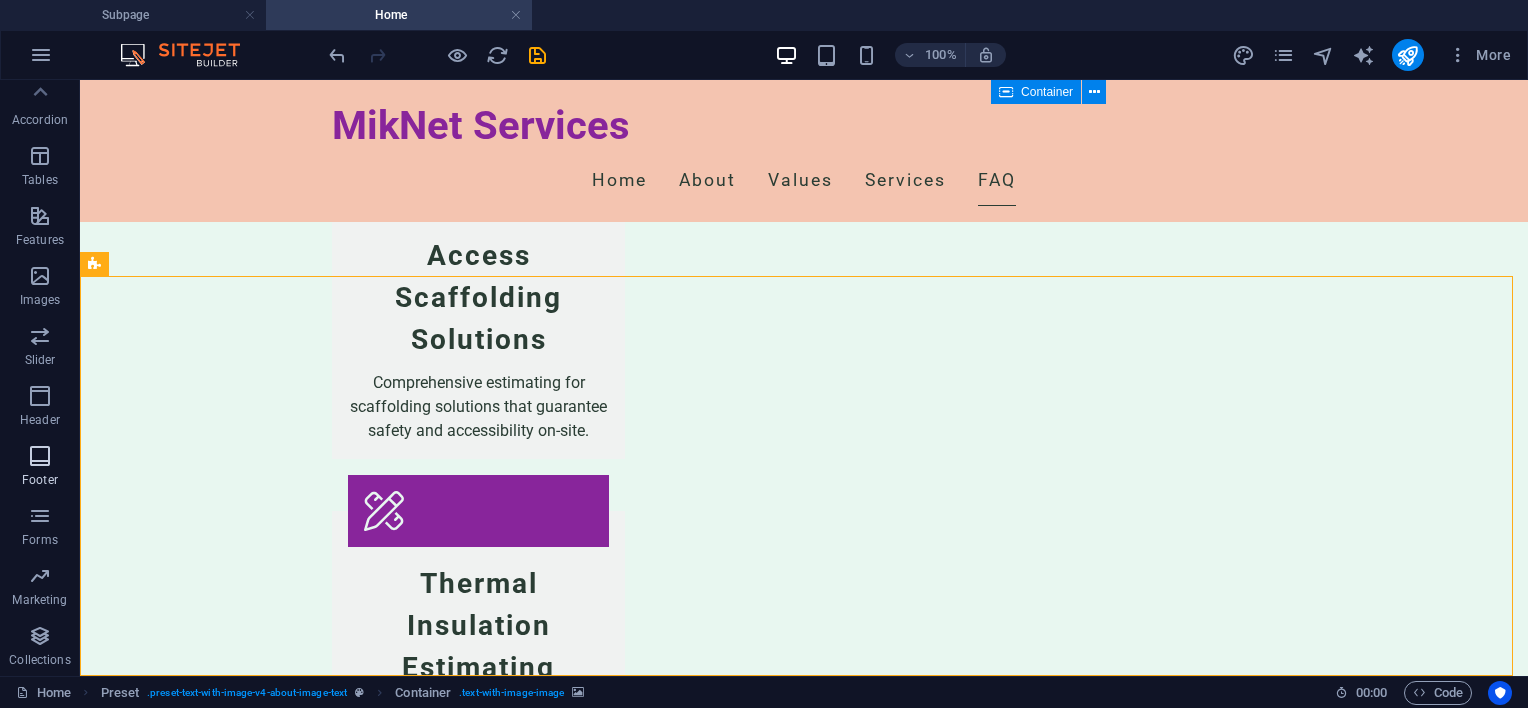 click at bounding box center (40, 456) 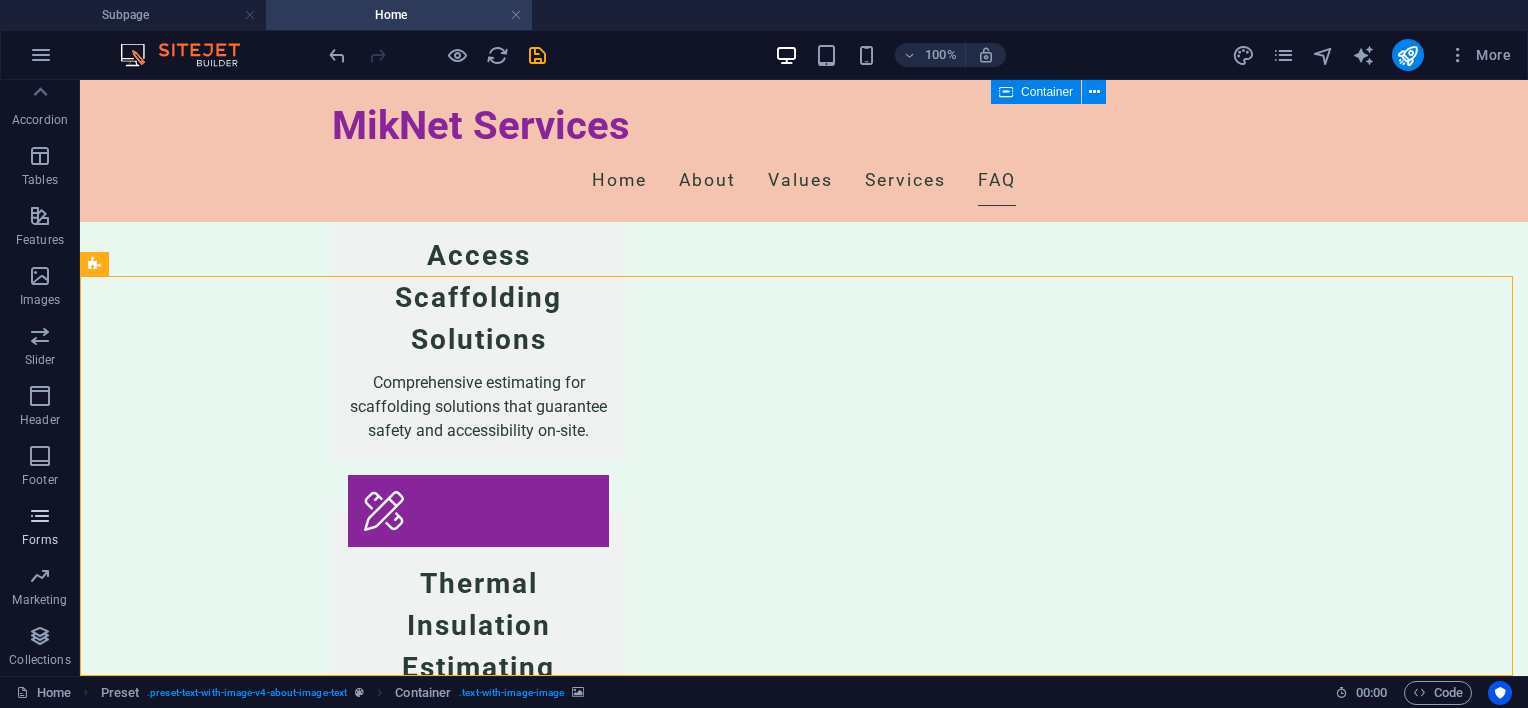 click at bounding box center [40, 516] 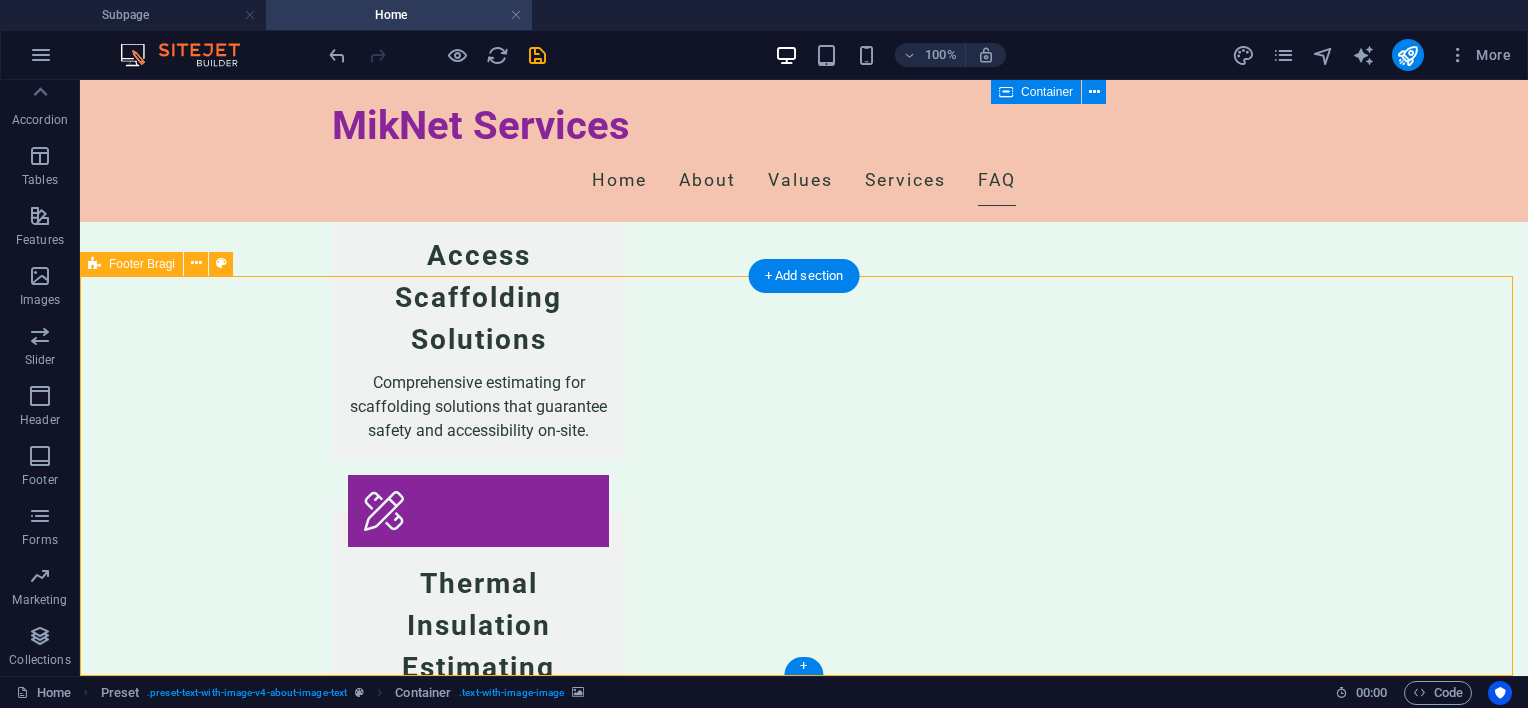 click on "Contact Us for Your Project Needs MikNet Services 17 Korund Avenue , 1449   Alberton 082 635 4927 mike@miknetservices.com Legal Notice  |  Privacy Policy" at bounding box center (804, 3234) 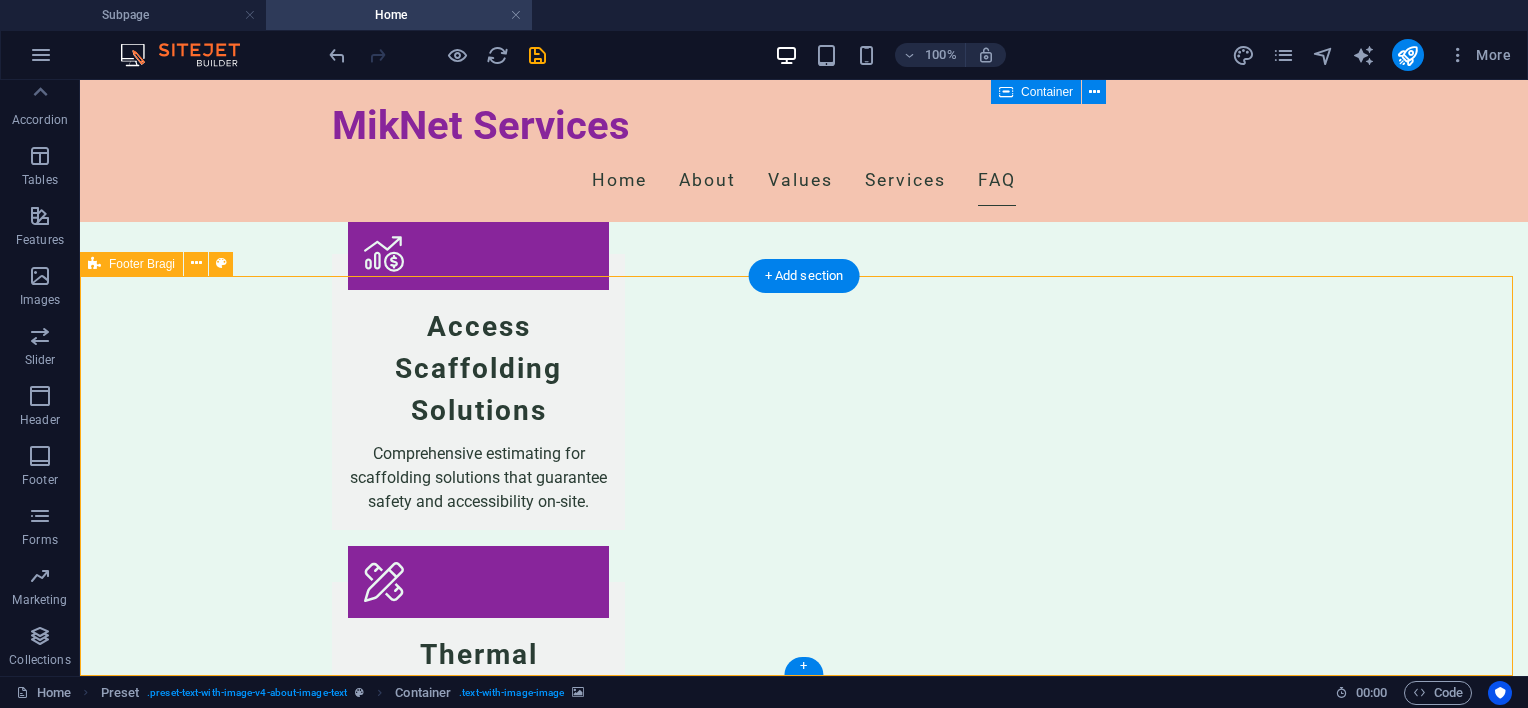 select on "footer" 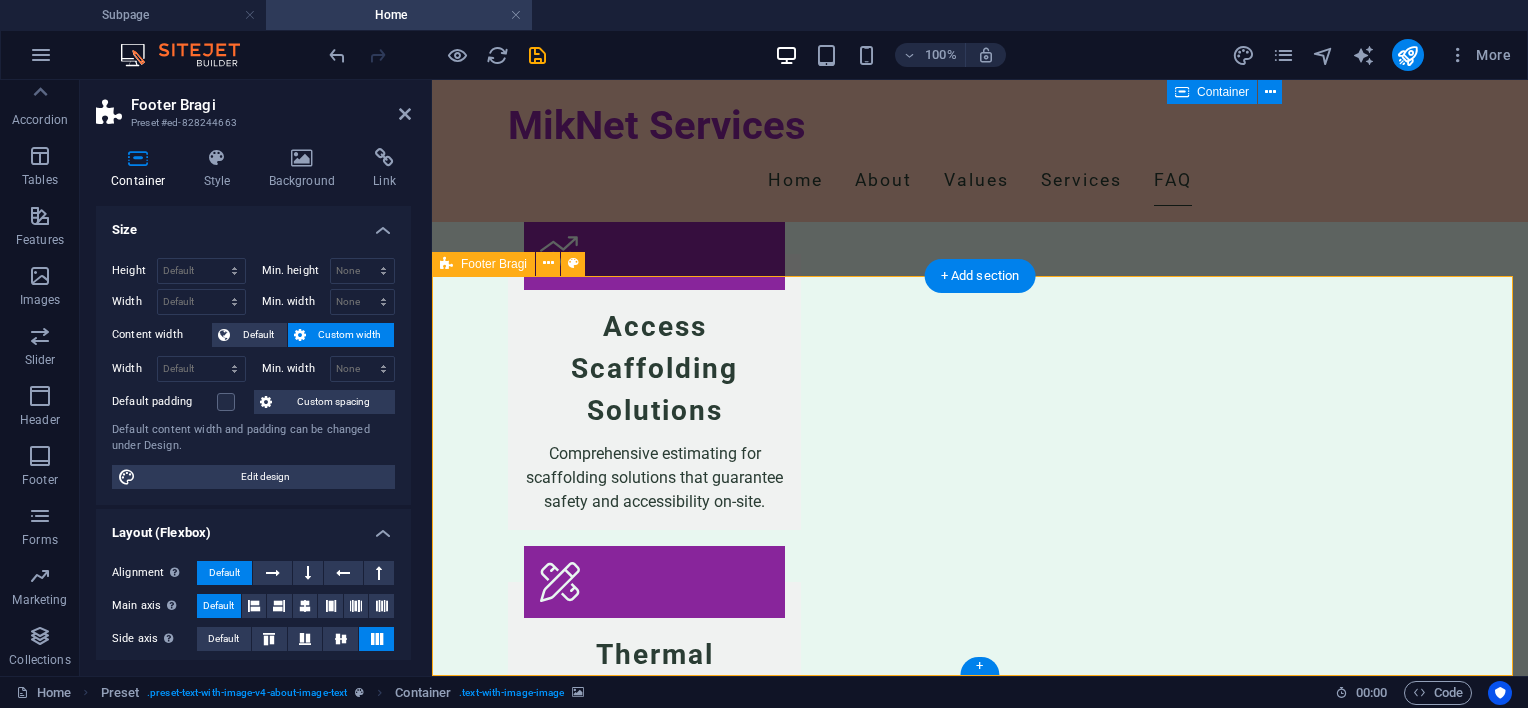 click on "Contact Us for Your Project Needs MikNet Services 17 Korund Avenue , 1449   Alberton 082 635 4927 mike@miknetservices.com Legal Notice  |  Privacy Policy" at bounding box center [980, 3235] 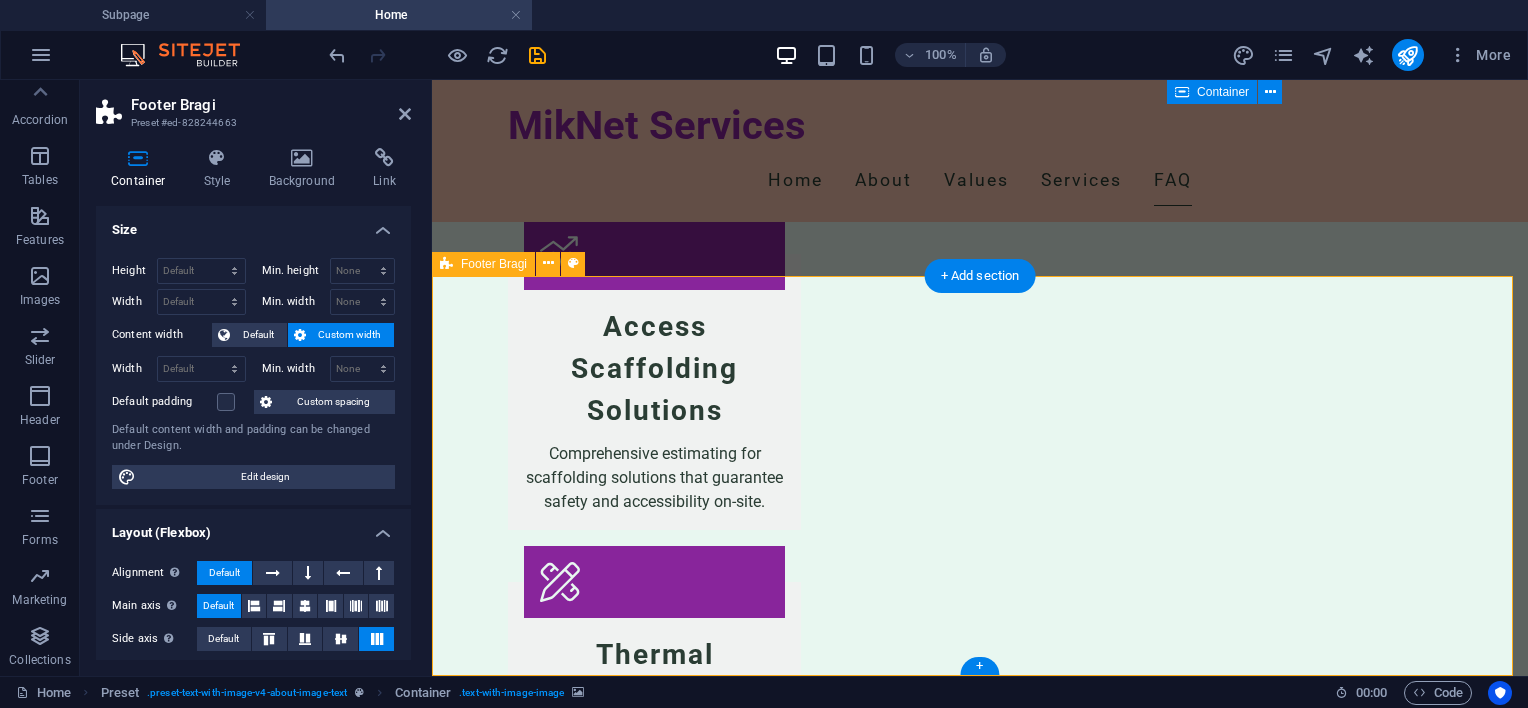 click on "Contact Us for Your Project Needs MikNet Services 17 Korund Avenue , 1449   Alberton 082 635 4927 mike@miknetservices.com Legal Notice  |  Privacy Policy" at bounding box center [980, 3235] 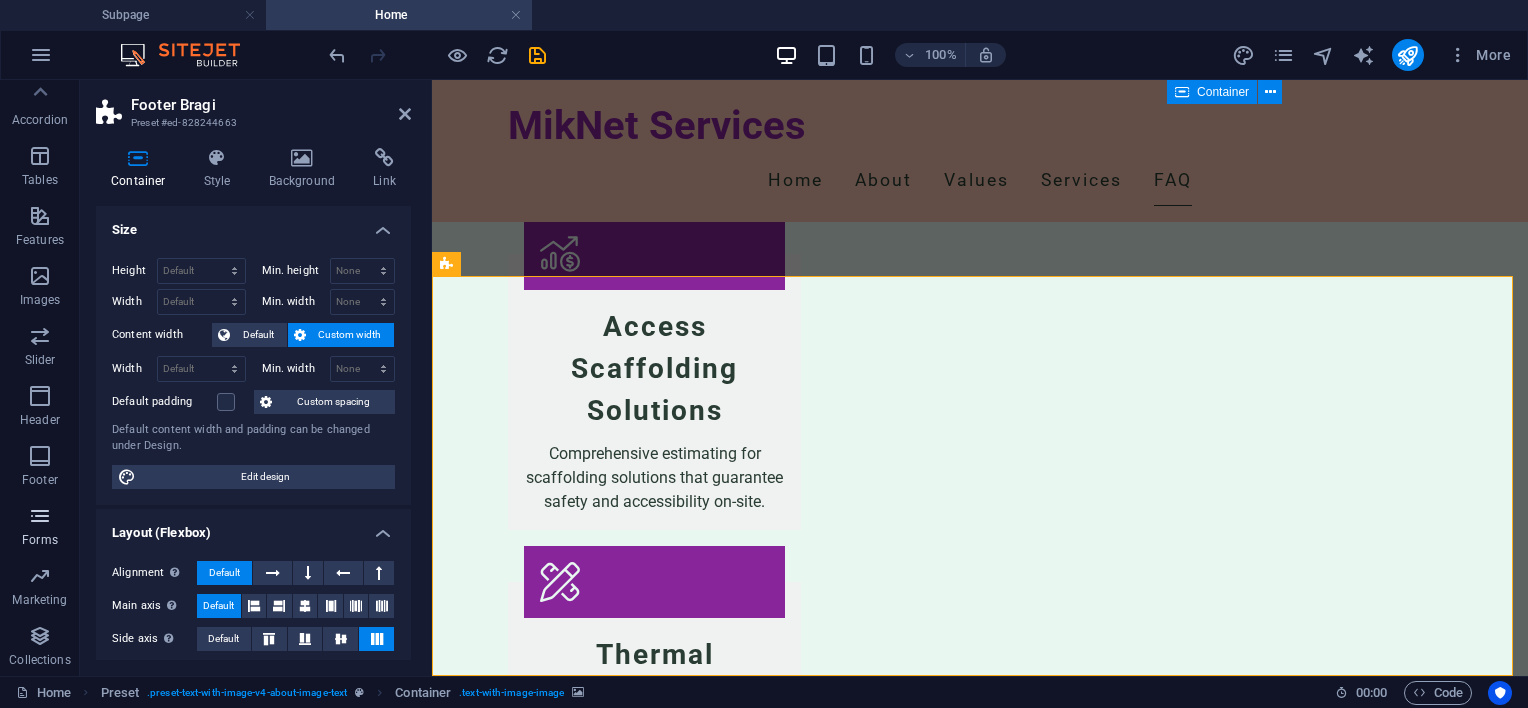 click at bounding box center [40, 516] 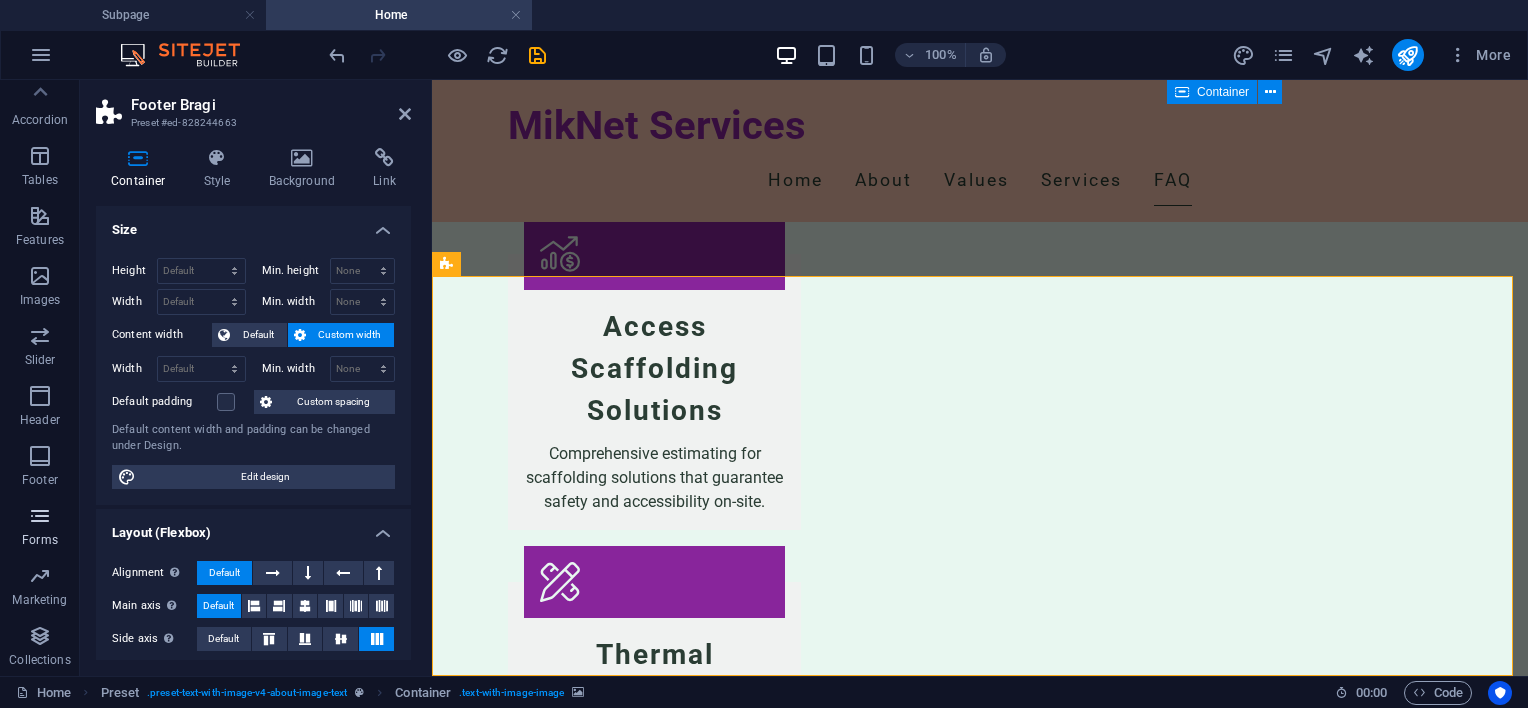 click at bounding box center (40, 516) 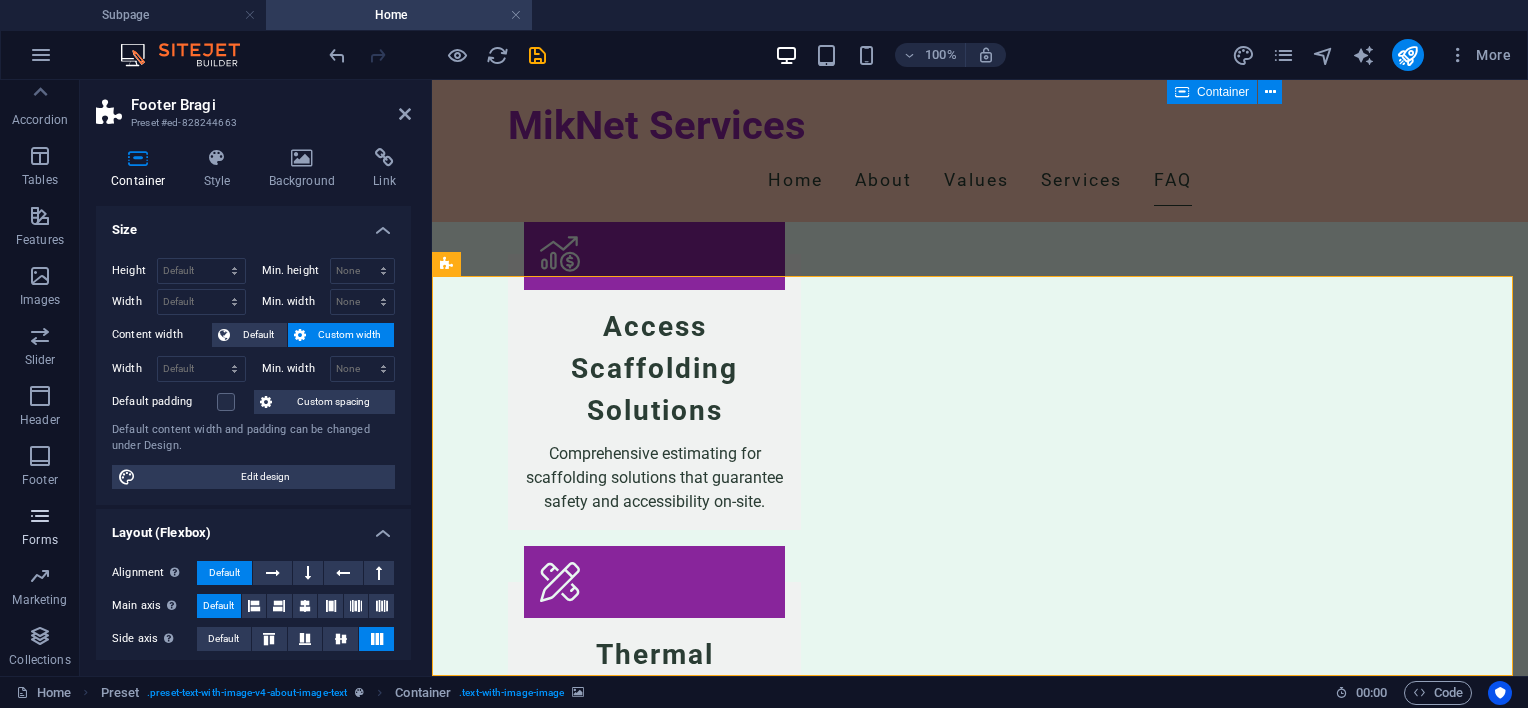 click at bounding box center (40, 516) 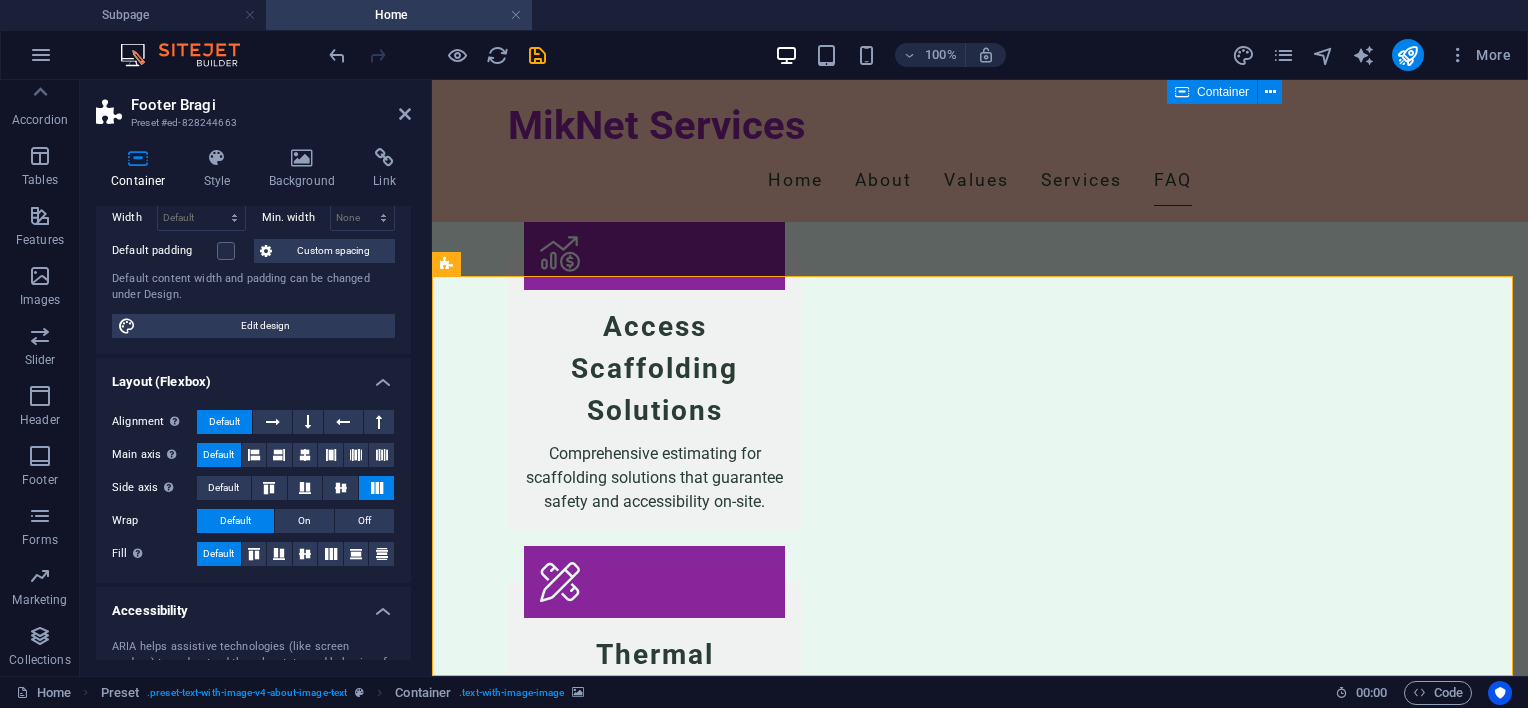 scroll, scrollTop: 0, scrollLeft: 0, axis: both 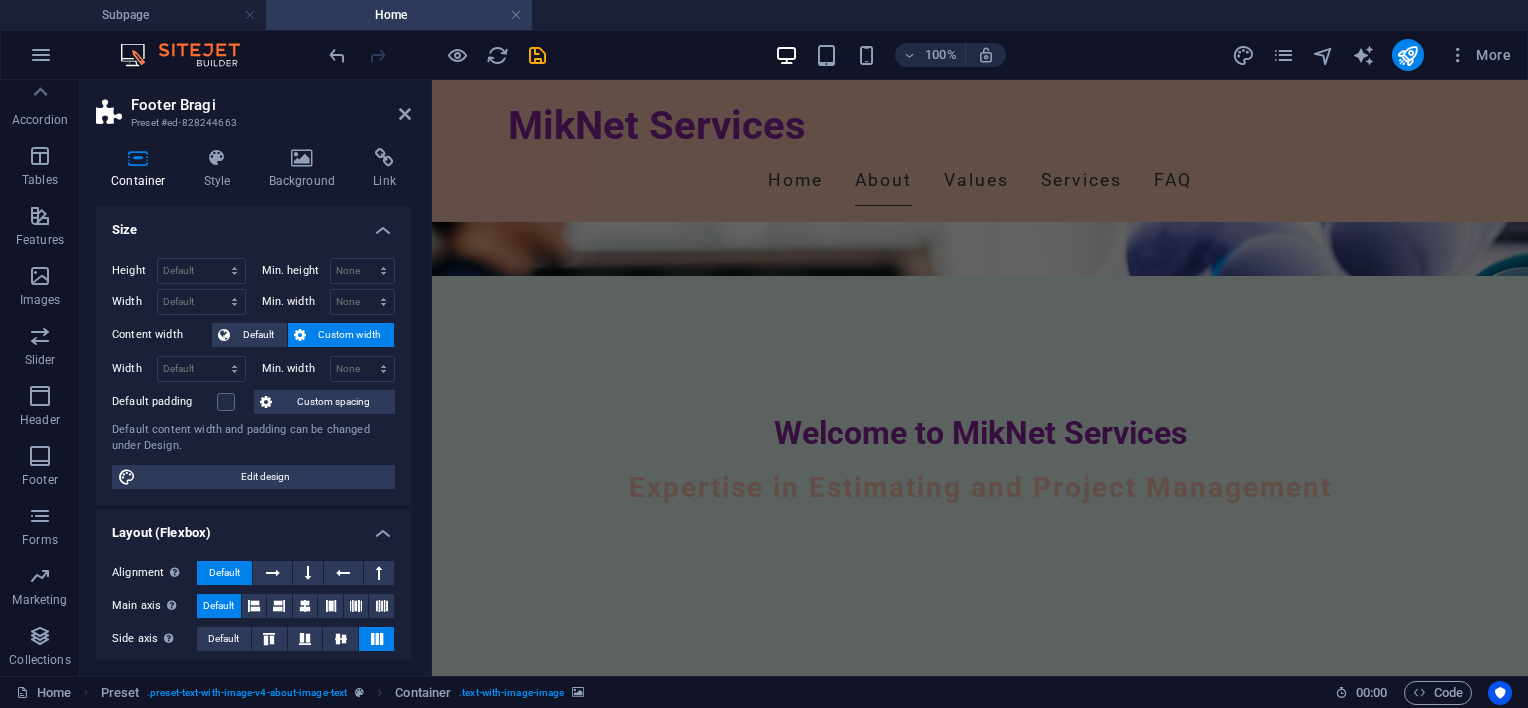 click at bounding box center [920, 992] 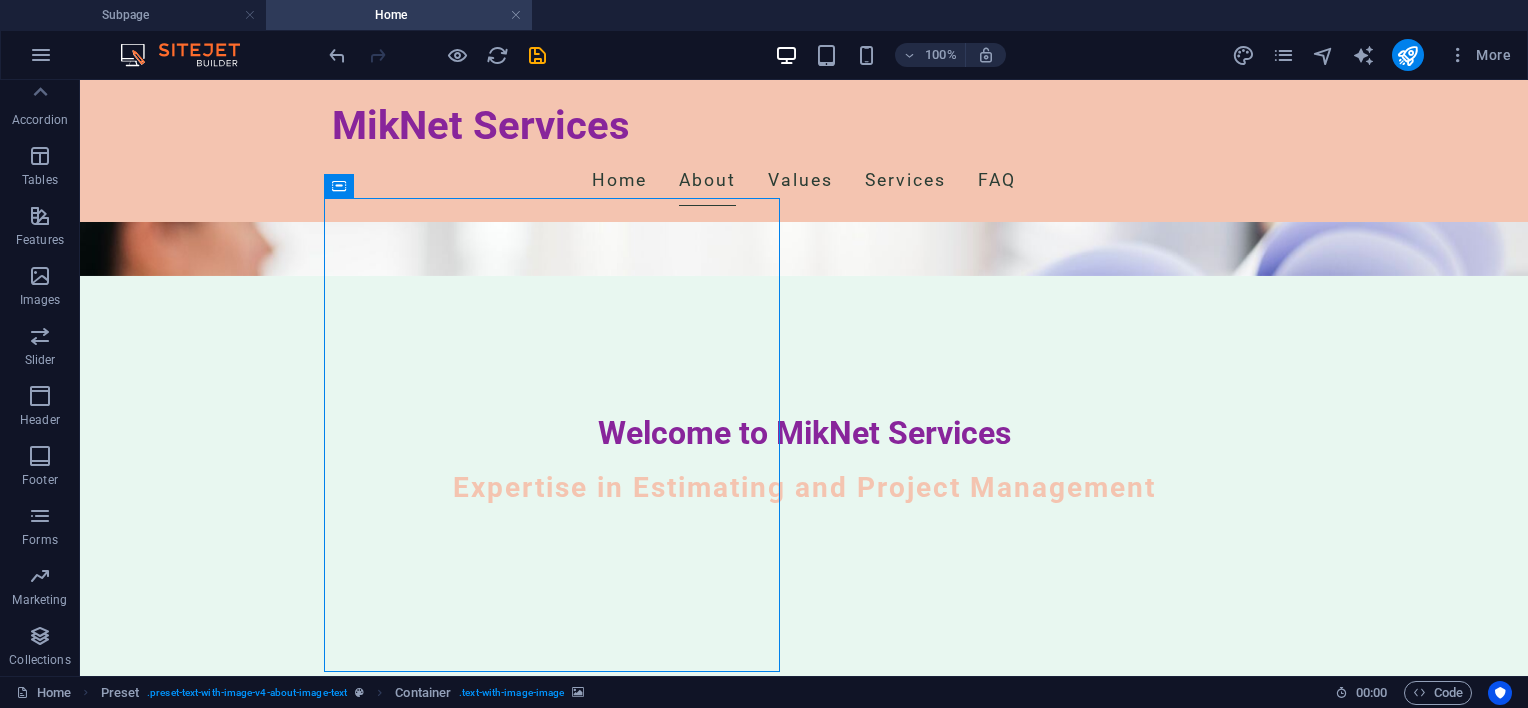 click at bounding box center (568, 992) 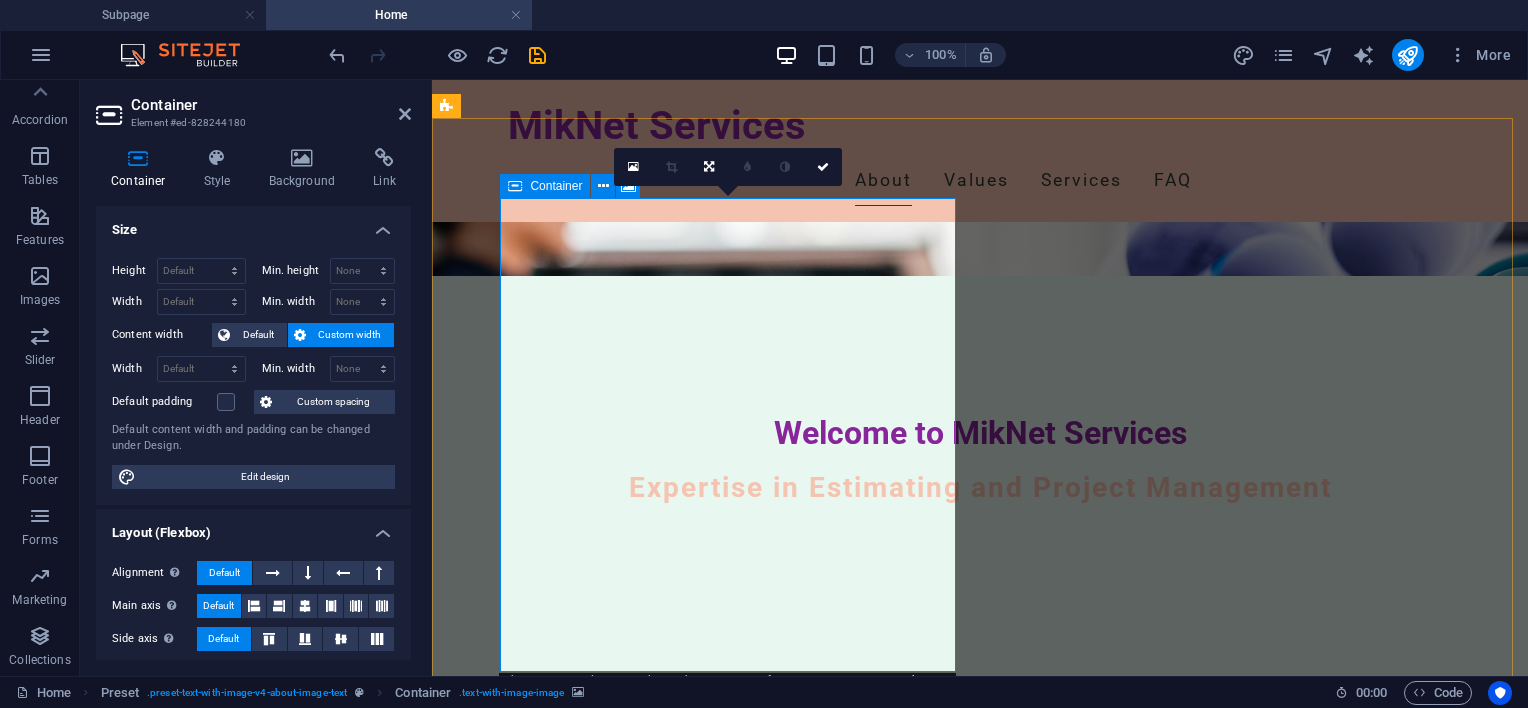 click on "Paste clipboard" at bounding box center (974, 1330) 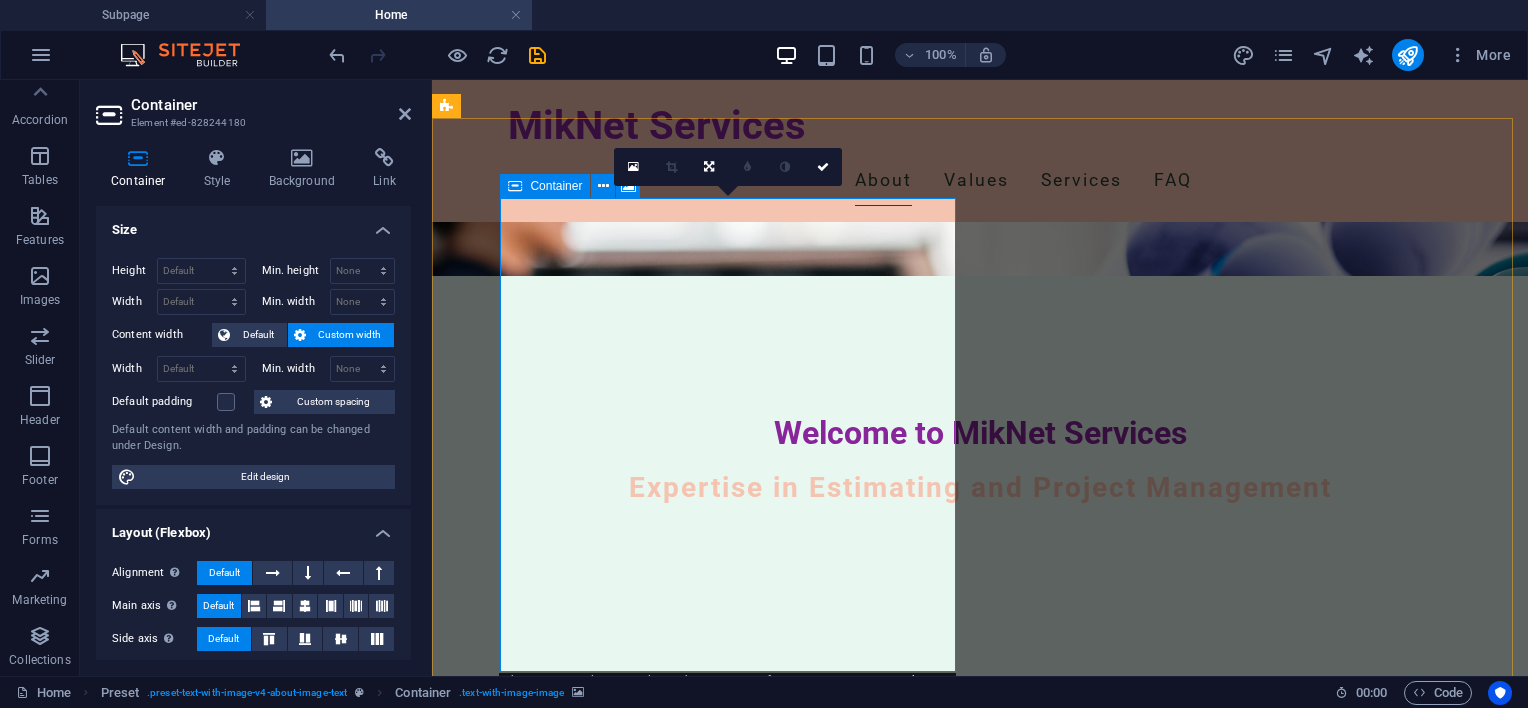 click on "Paste clipboard" at bounding box center [974, 1330] 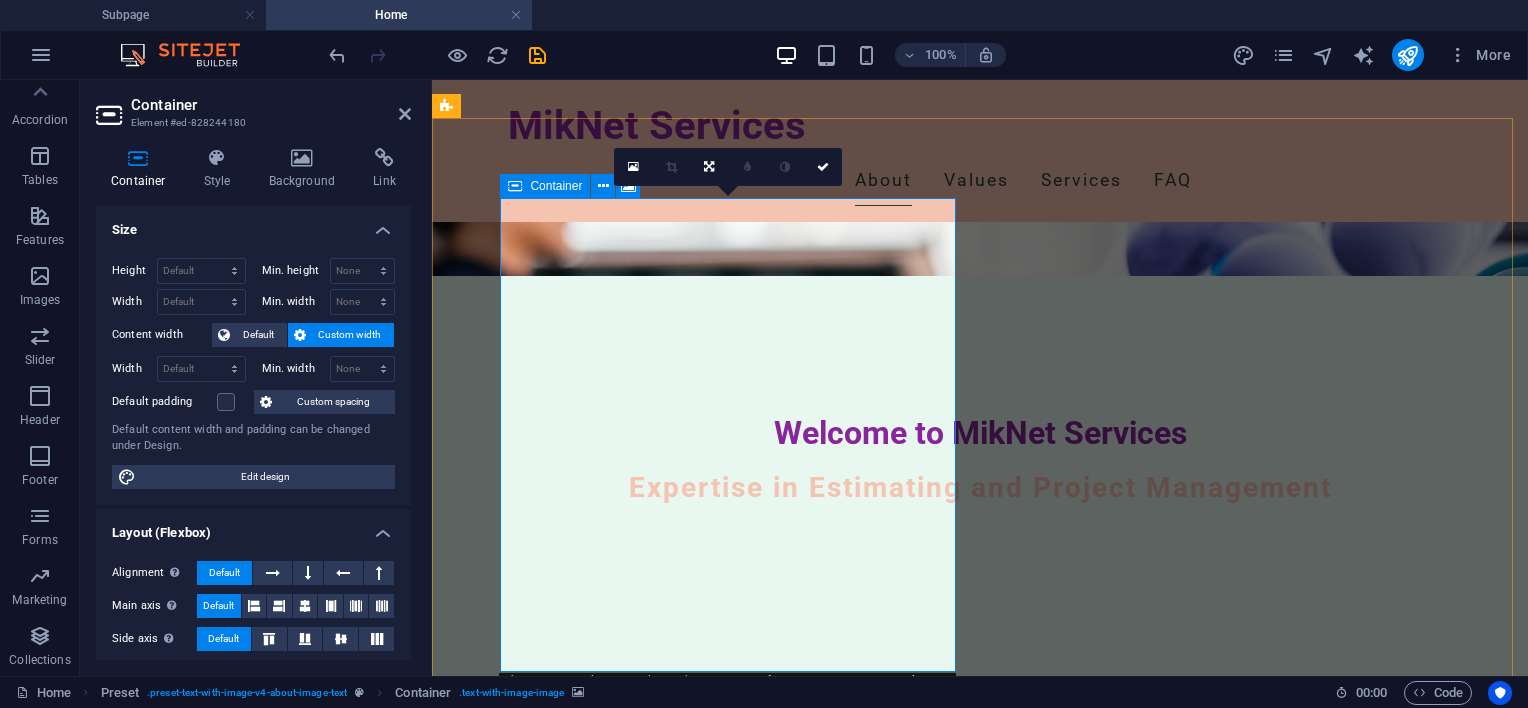 click on "Paste clipboard" at bounding box center [974, 1330] 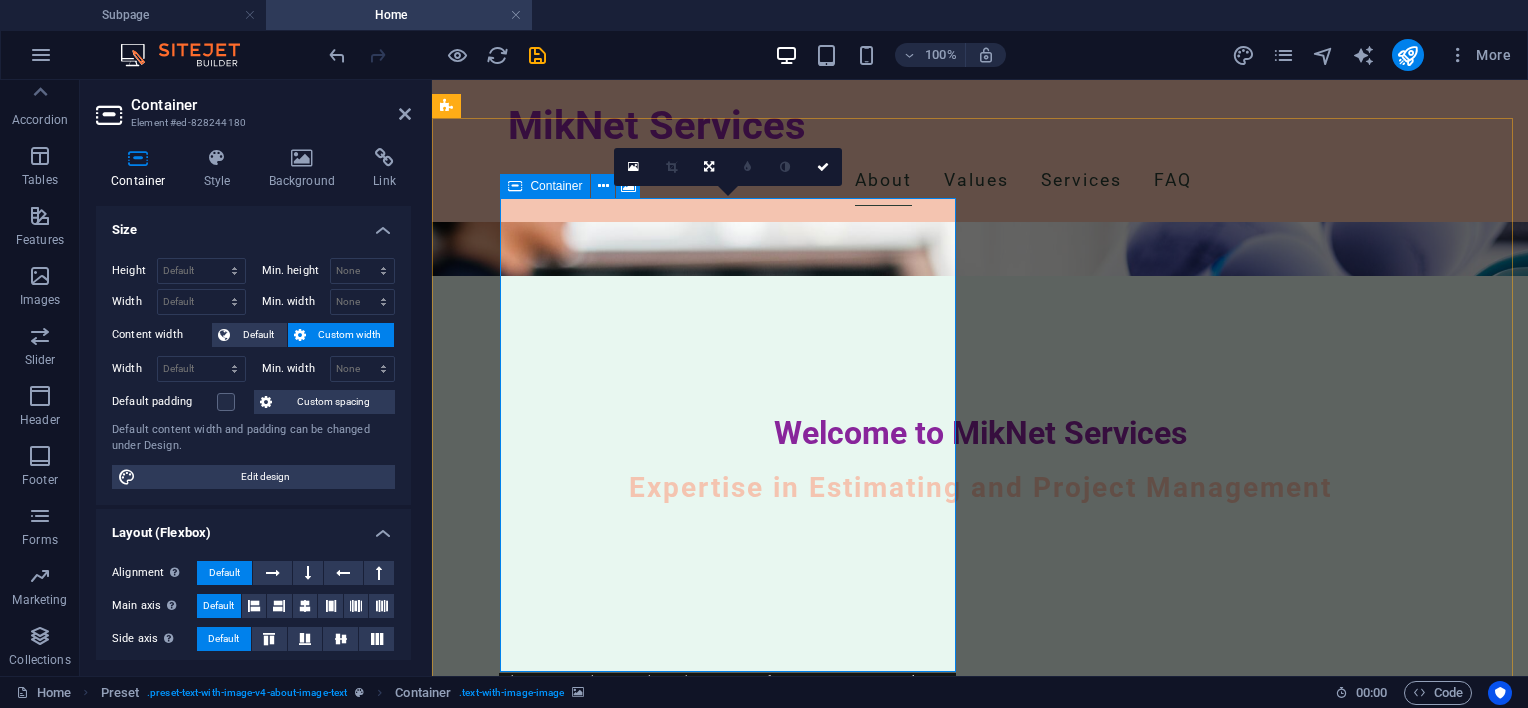 click on "Paste clipboard" at bounding box center (974, 1330) 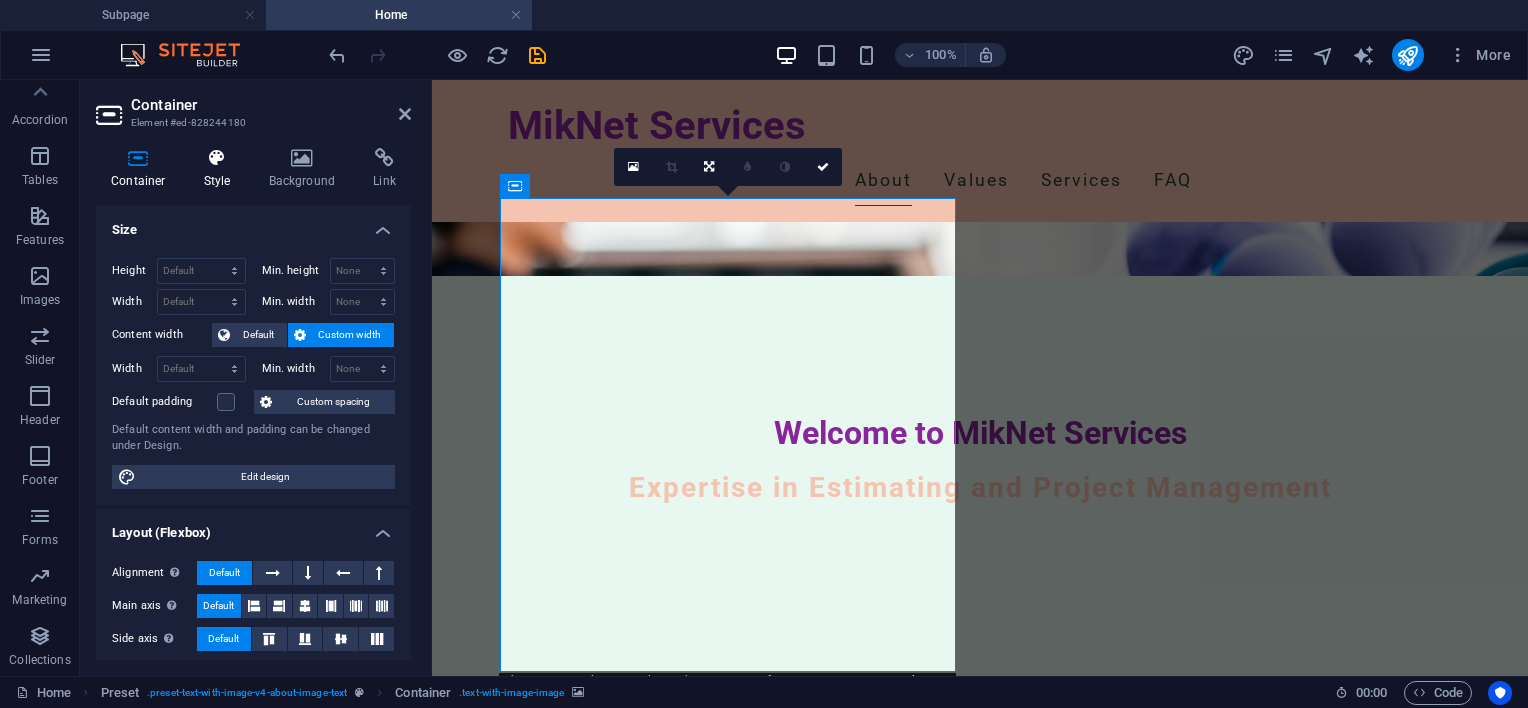 click at bounding box center [217, 158] 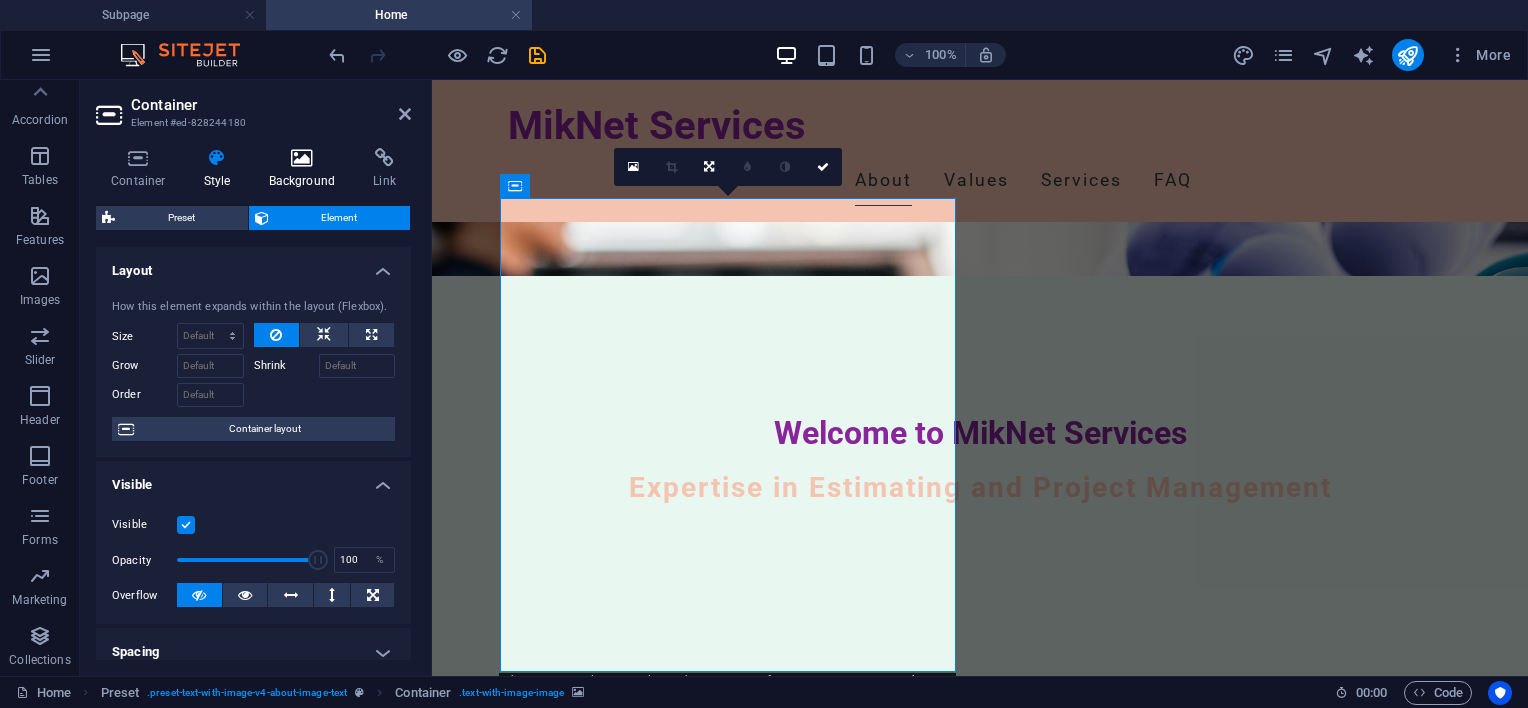 click at bounding box center [302, 158] 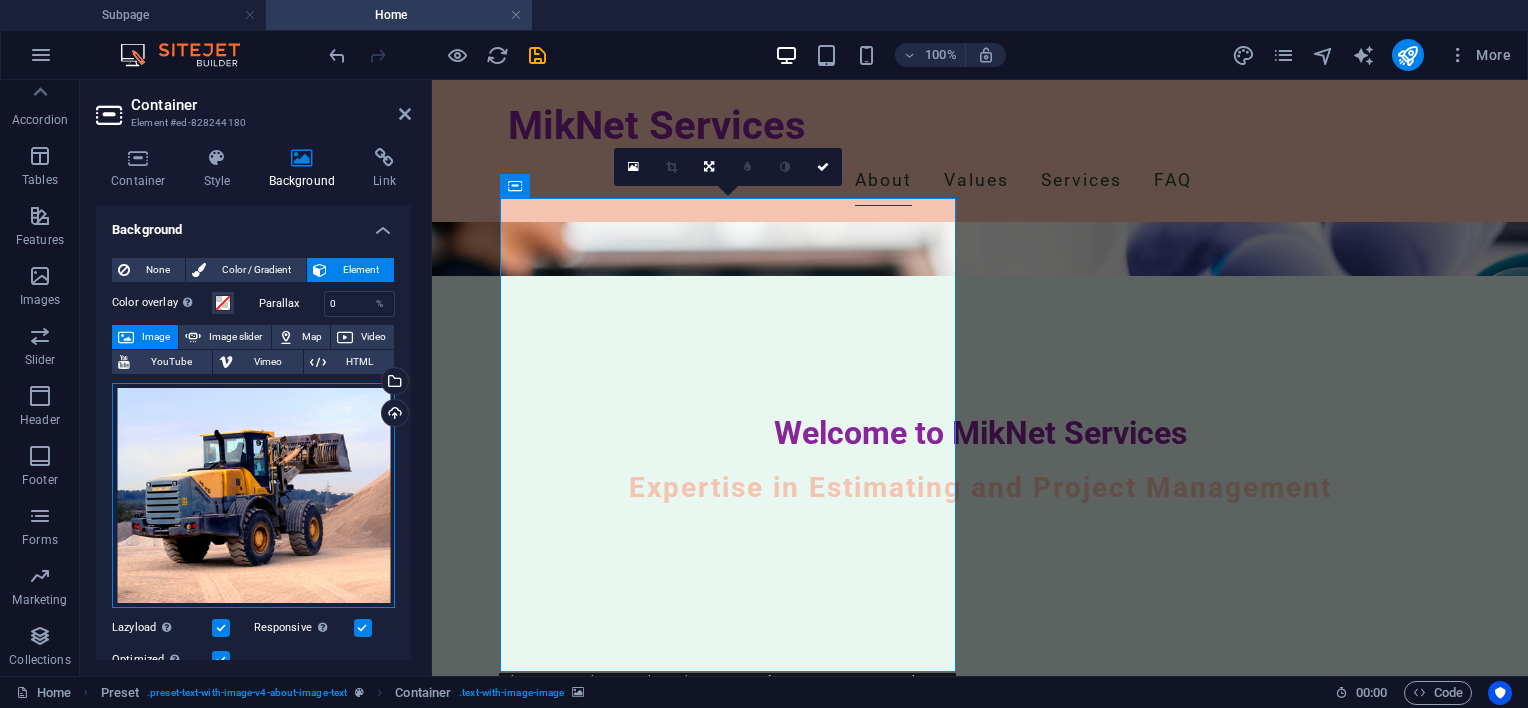 click on "Drag files here, click to choose files or select files from Files or our free stock photos & videos" at bounding box center (253, 496) 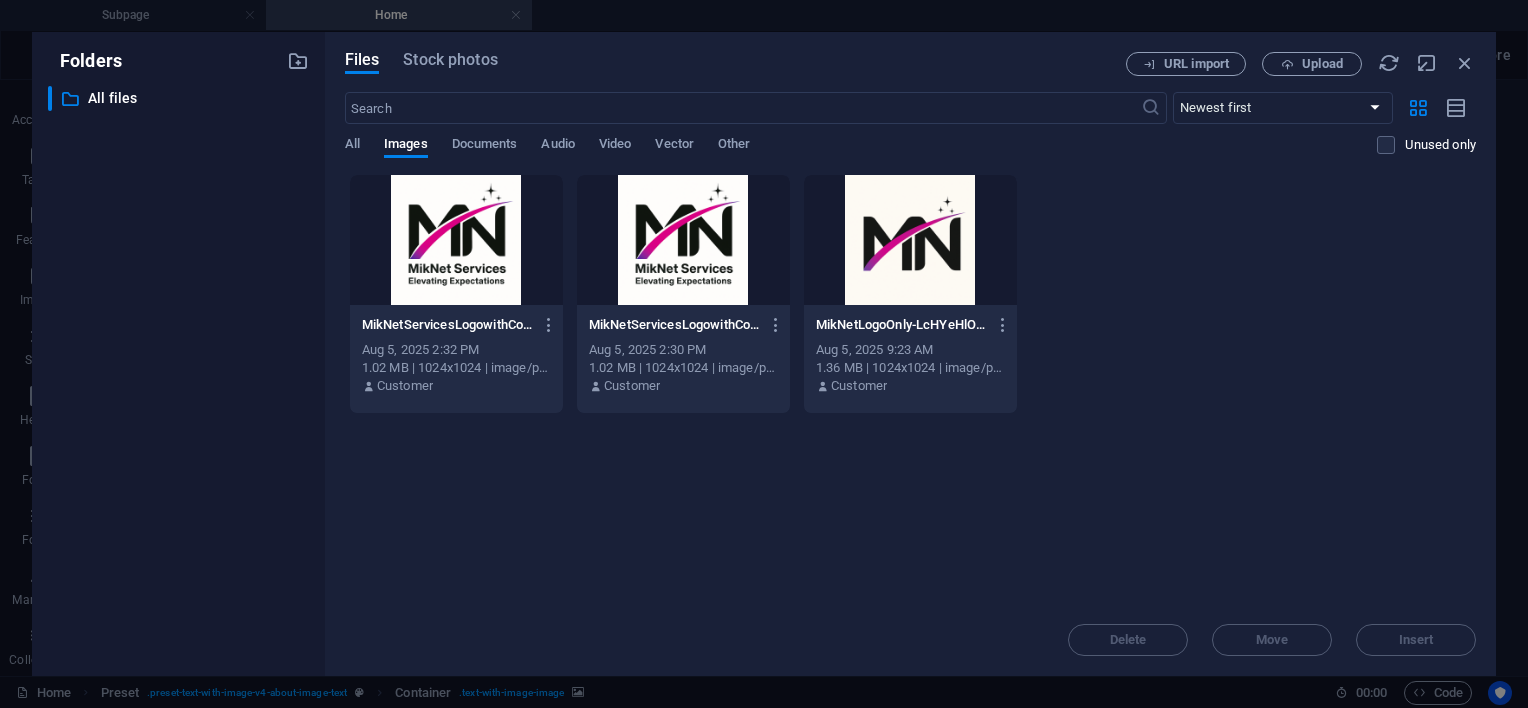 click at bounding box center (683, 240) 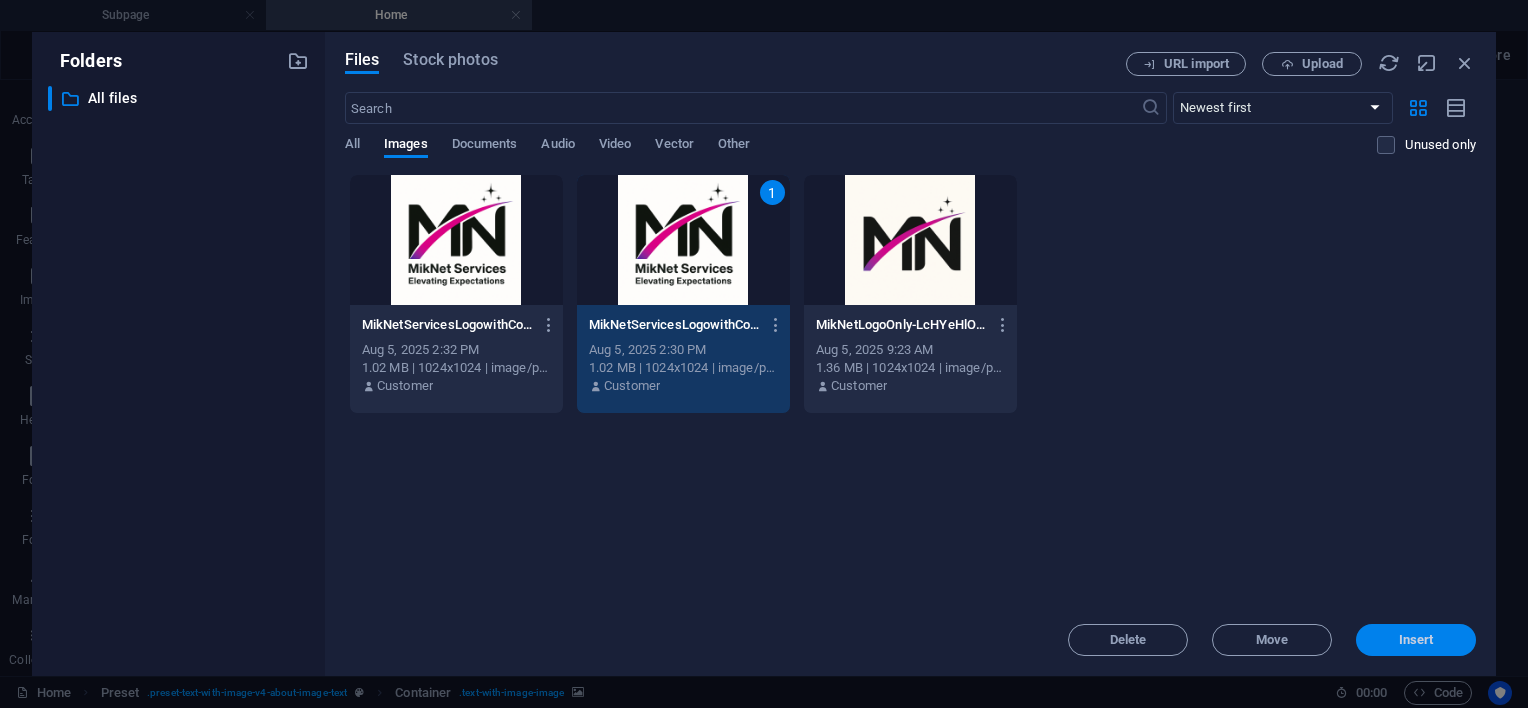click on "Insert" at bounding box center (1416, 640) 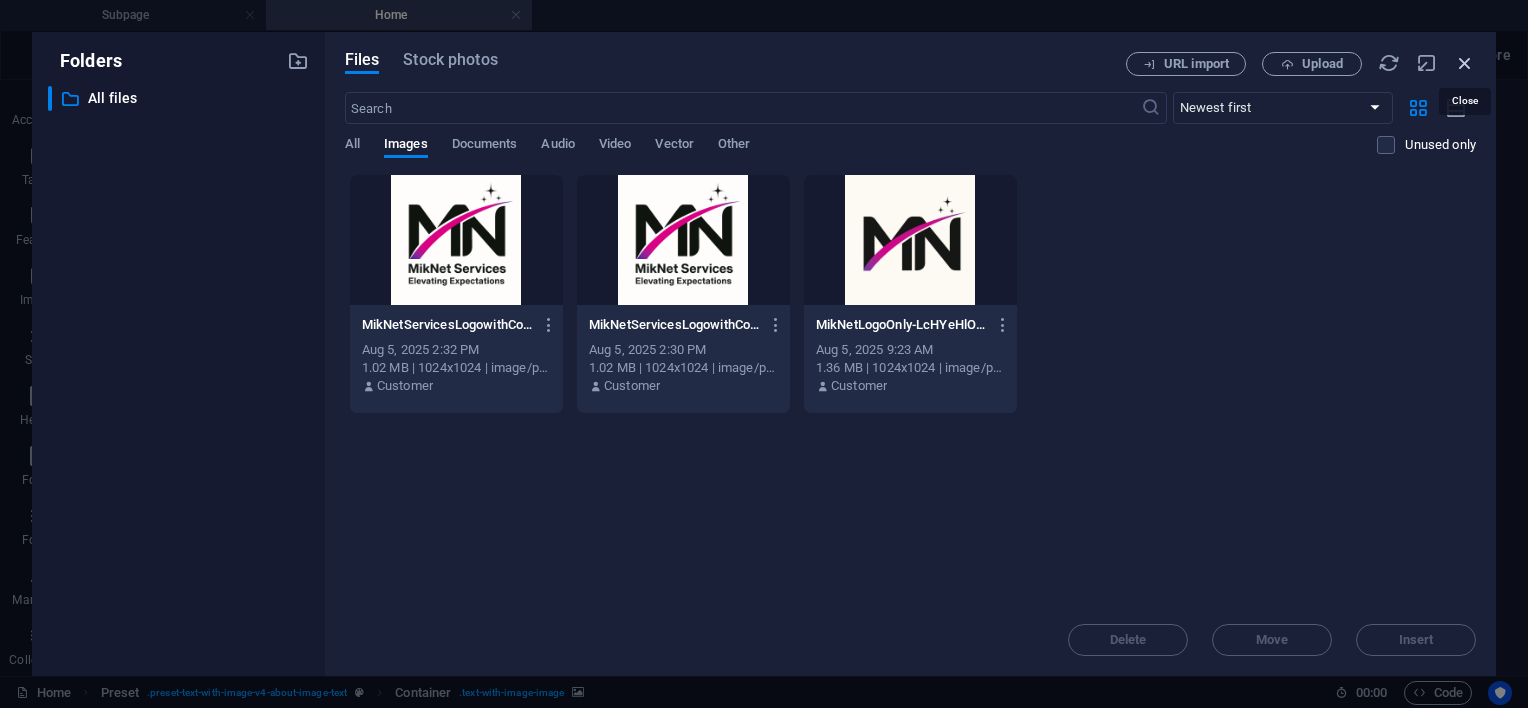 click at bounding box center [1465, 63] 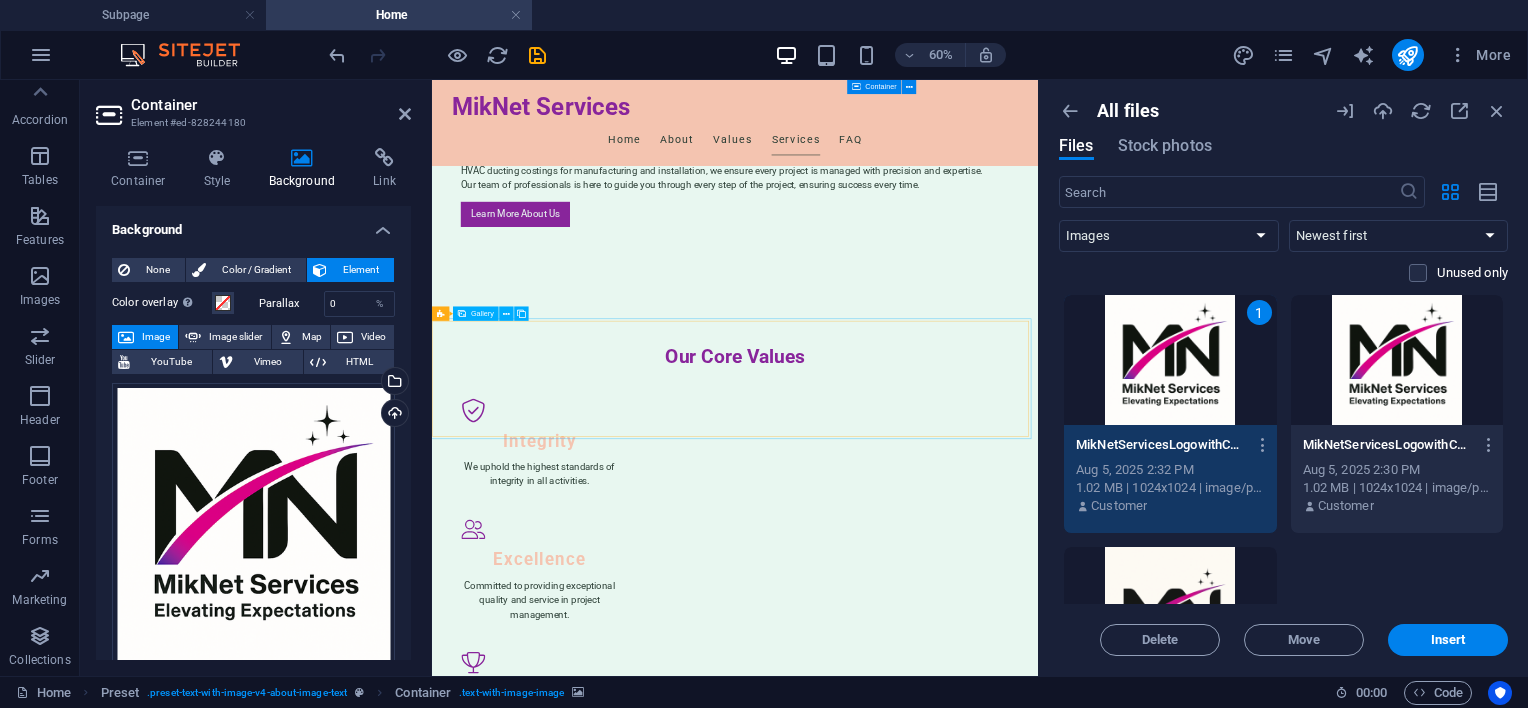 scroll, scrollTop: 2100, scrollLeft: 0, axis: vertical 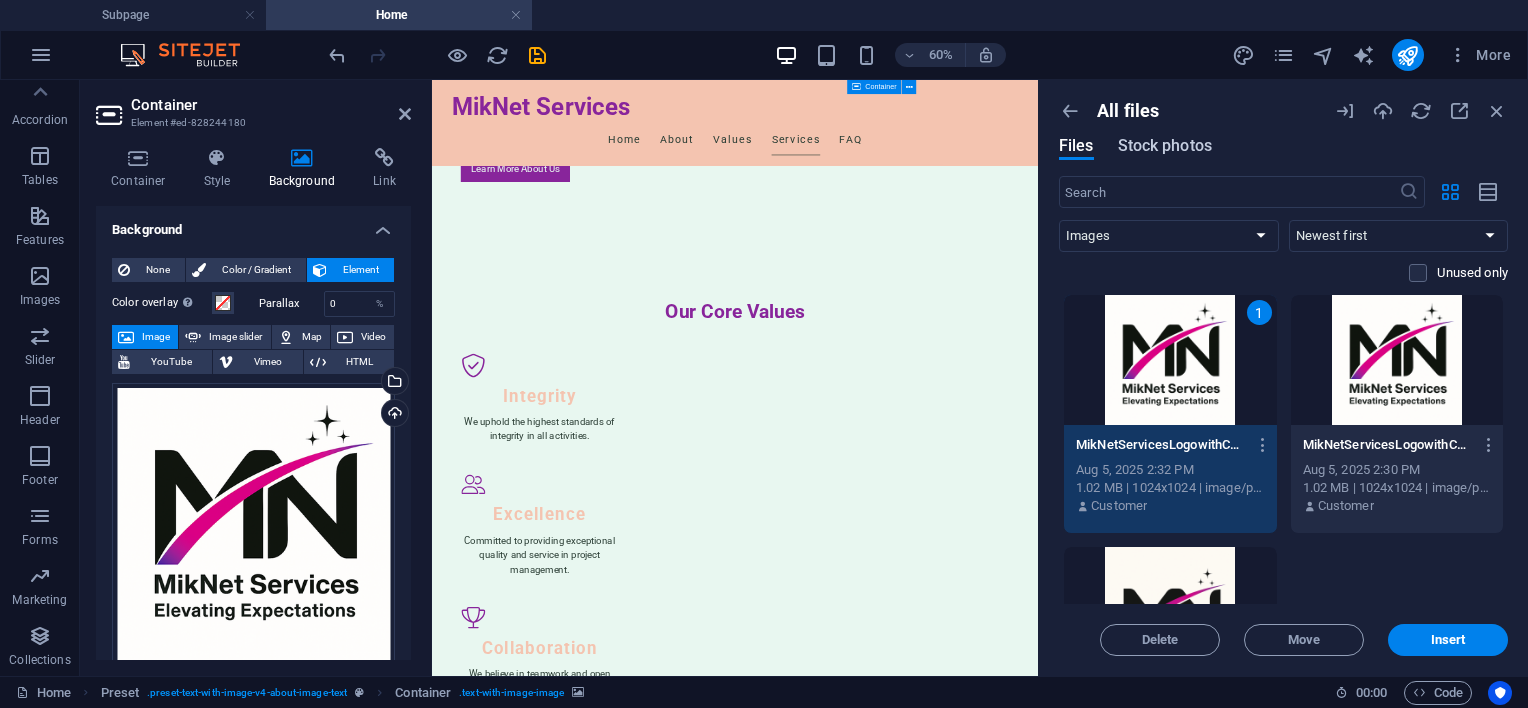click on "Stock photos" at bounding box center [1165, 146] 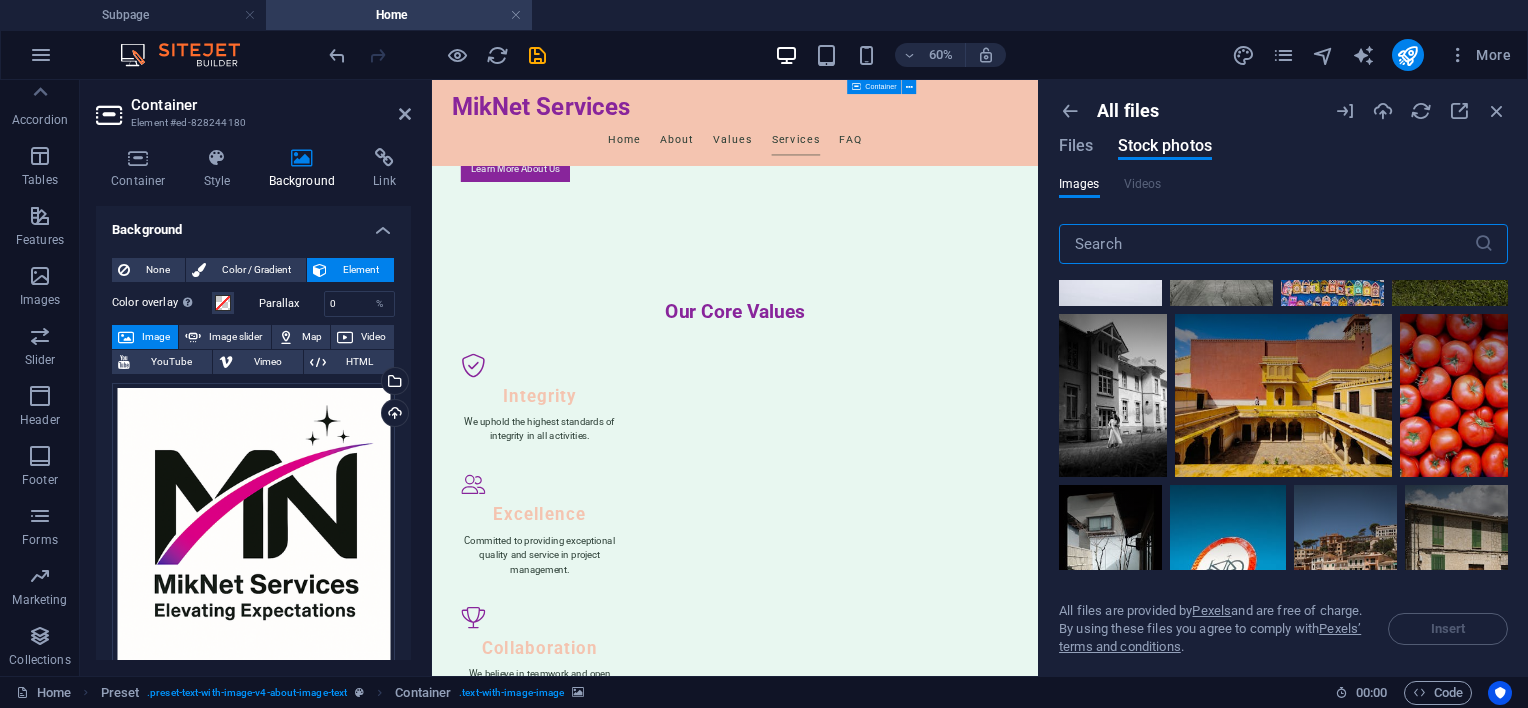 scroll, scrollTop: 700, scrollLeft: 0, axis: vertical 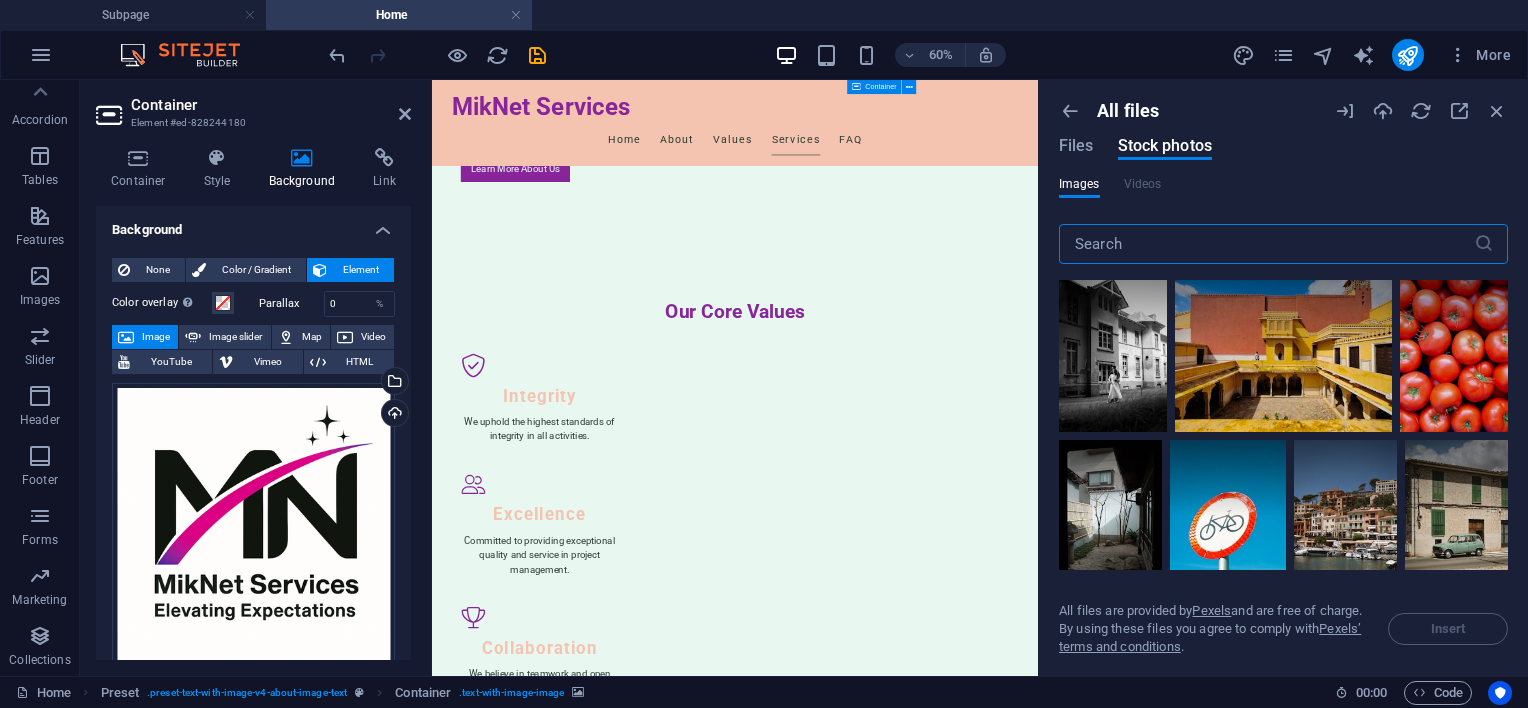 click at bounding box center [1266, 244] 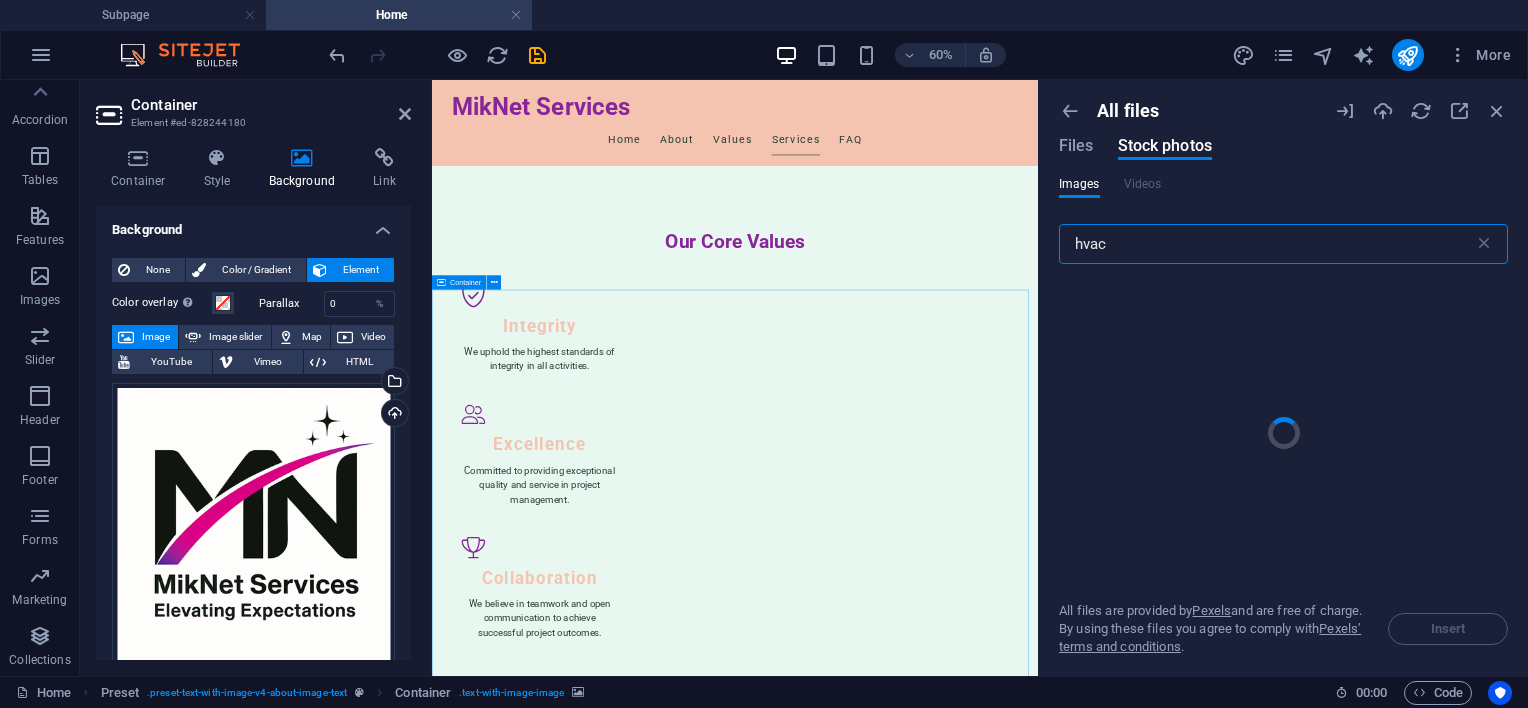 scroll, scrollTop: 2200, scrollLeft: 0, axis: vertical 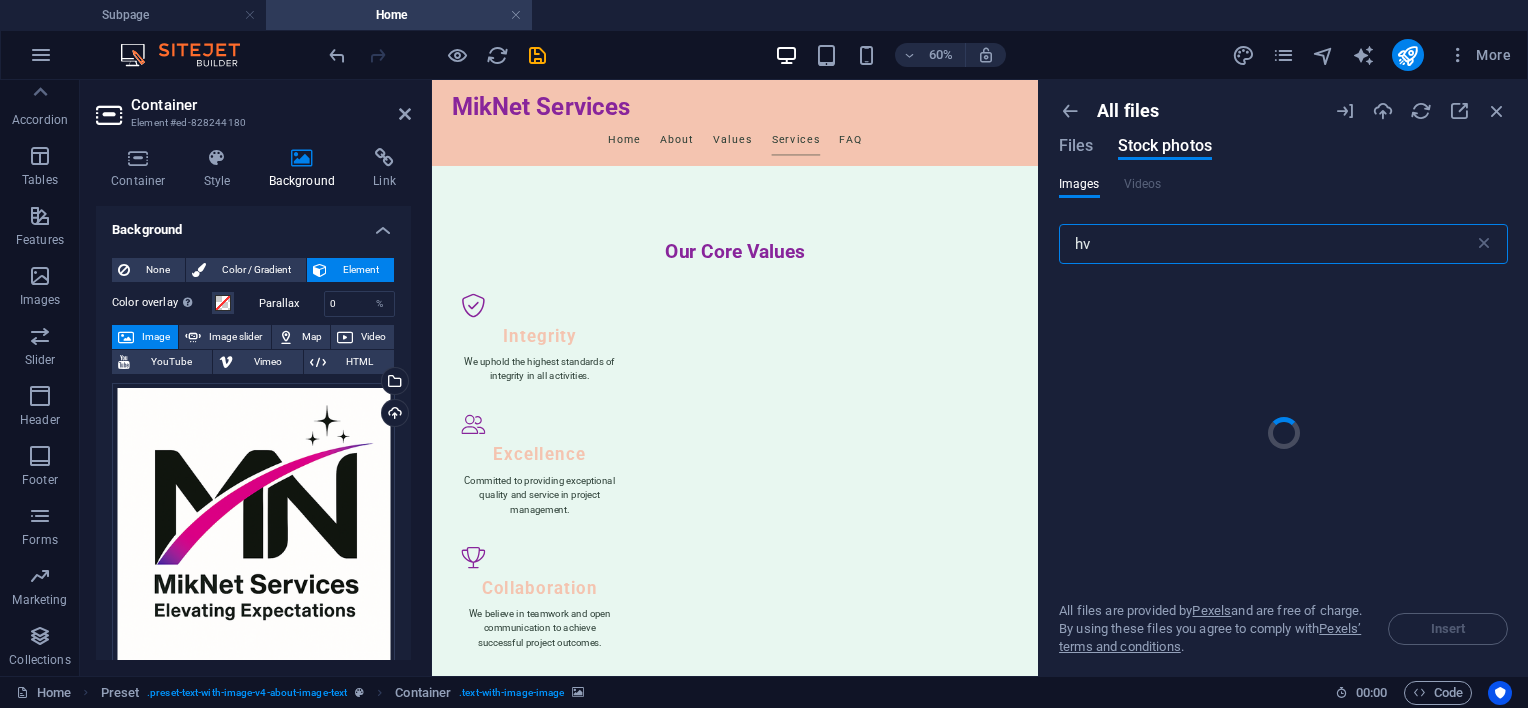 type on "h" 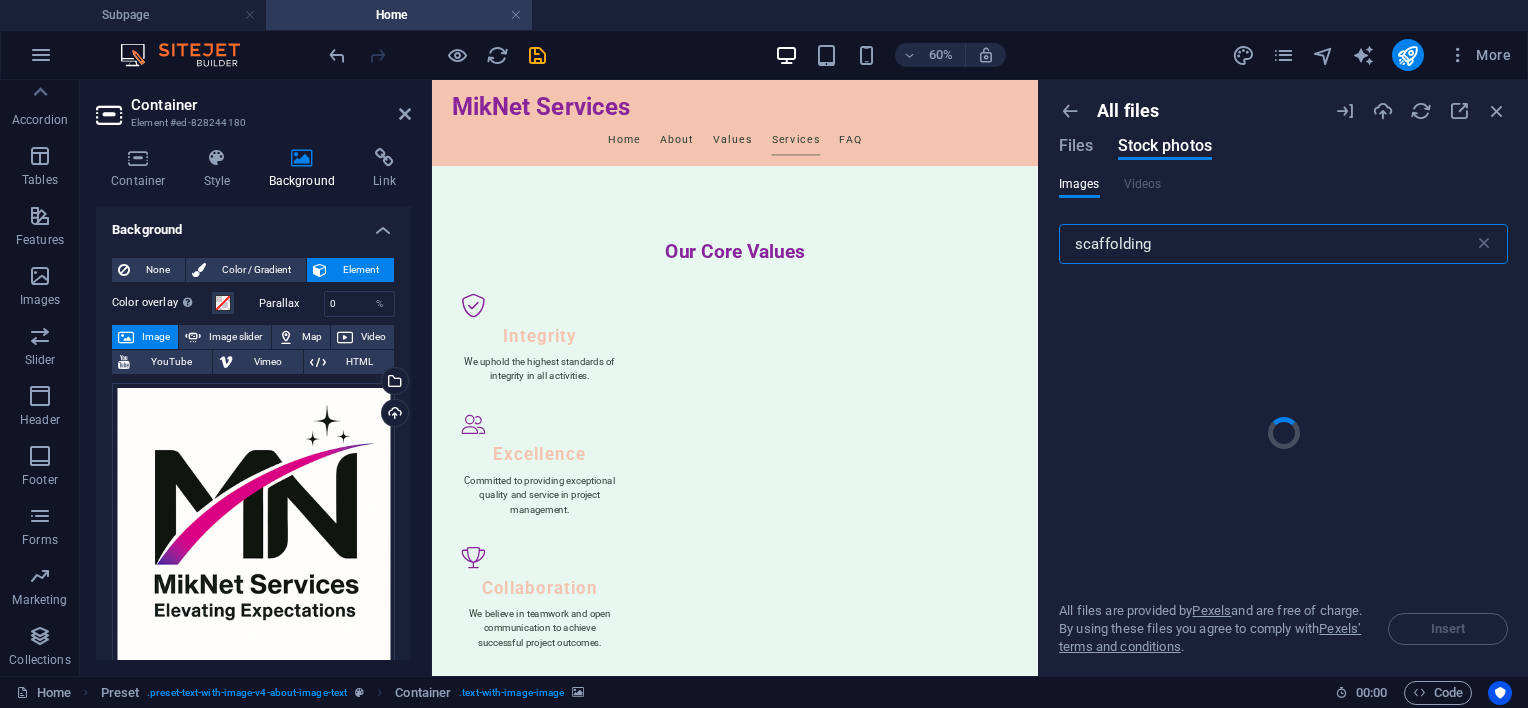 type on "scaffolding" 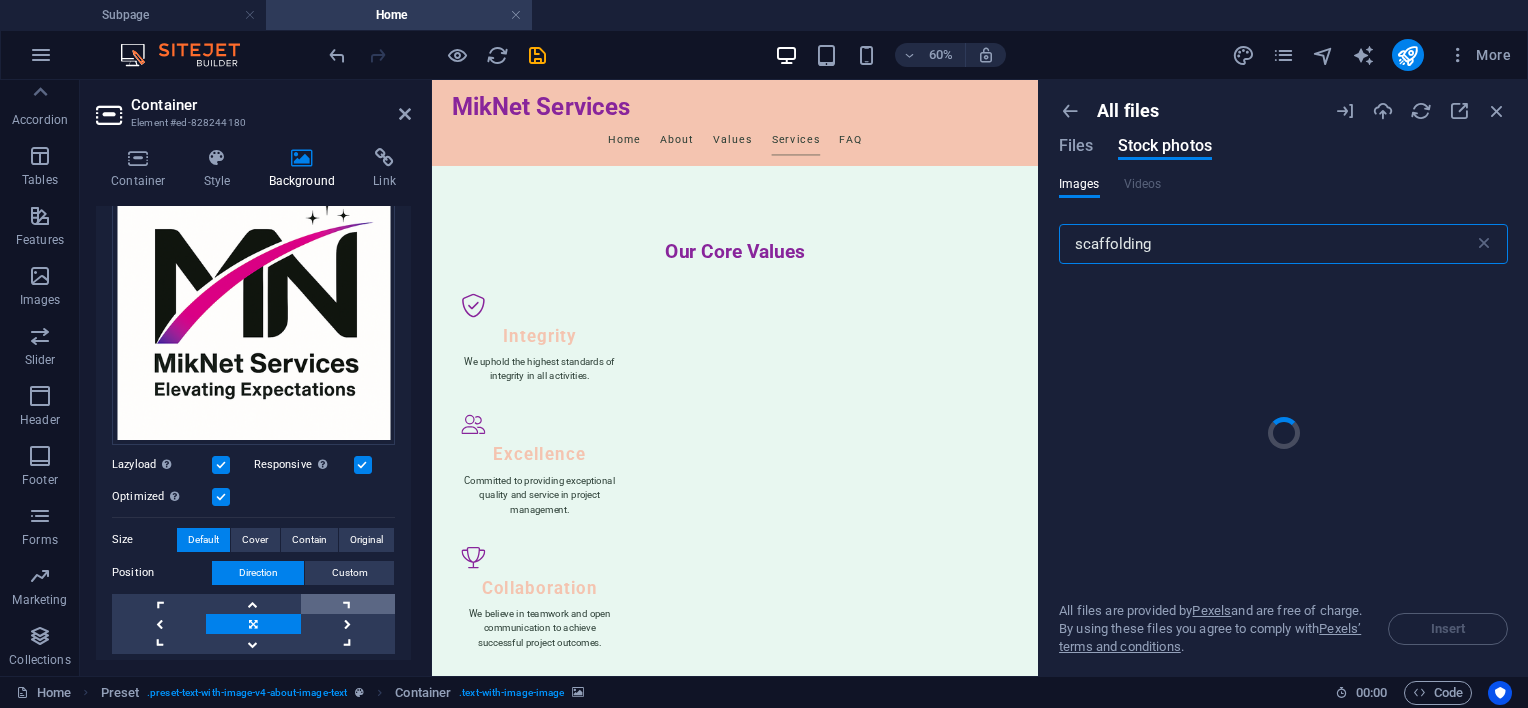 scroll, scrollTop: 102, scrollLeft: 0, axis: vertical 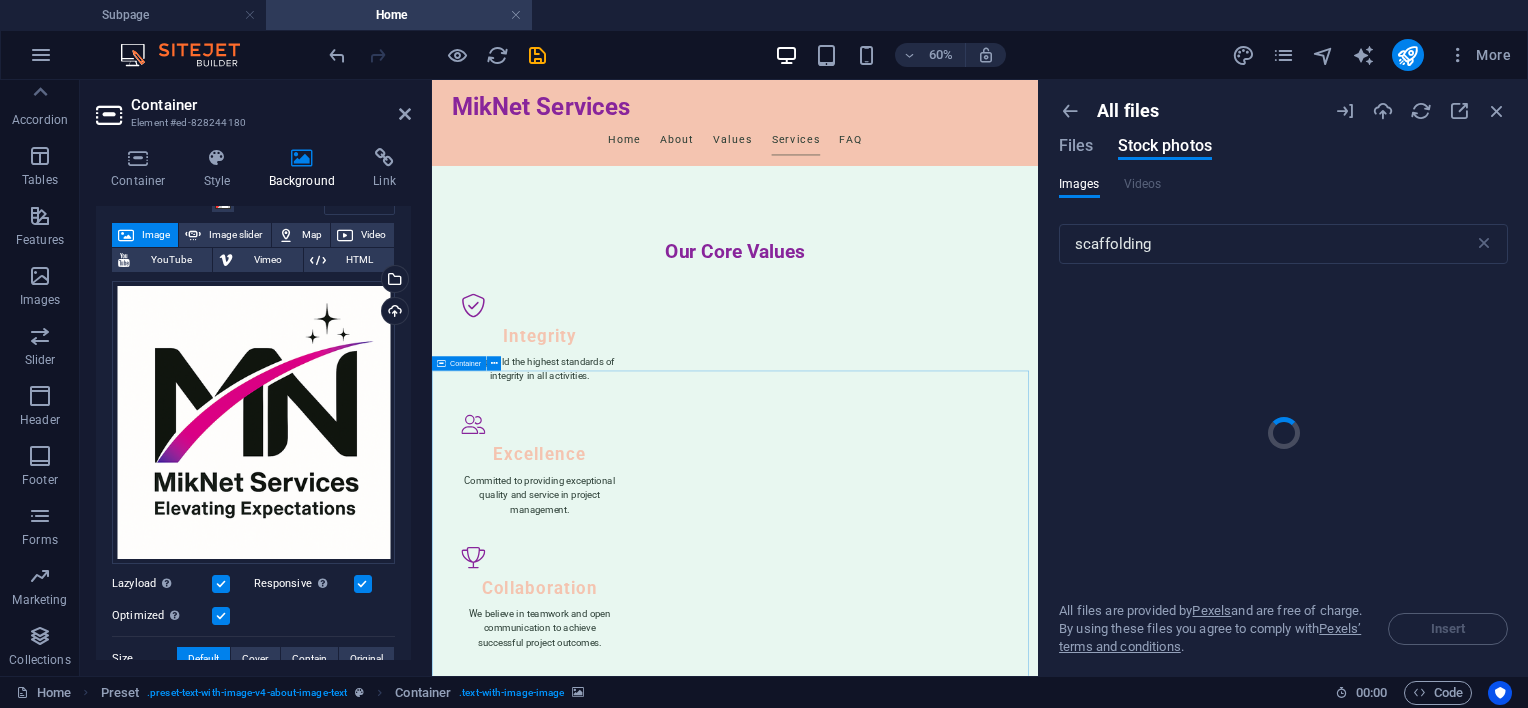 click on "FAQs What types of services does MikNet Services offer? We specialize in estimating for corrosion protection, asbestos removal, access scaffolding, thermal insulation, cladding, and HVAC ducting. How can I get a quote for my project? You can contact us via email or phone, and we will be happy to provide a detailed quote. Do you offer consultations for project management? Yes, we offer initial consultations to discuss your project needs and how we can assist. Is MikNet Services licensed? Yes, we are fully licensed and insured to operate in the project management and estimating sector. What is your turnaround time for estimates? Typically, we provide estimates within 5-7 business days, depending on project complexity. Can you handle large industrial projects? Absolutely, we have experience managing large-scale industrial projects effectively." at bounding box center [937, 4132] 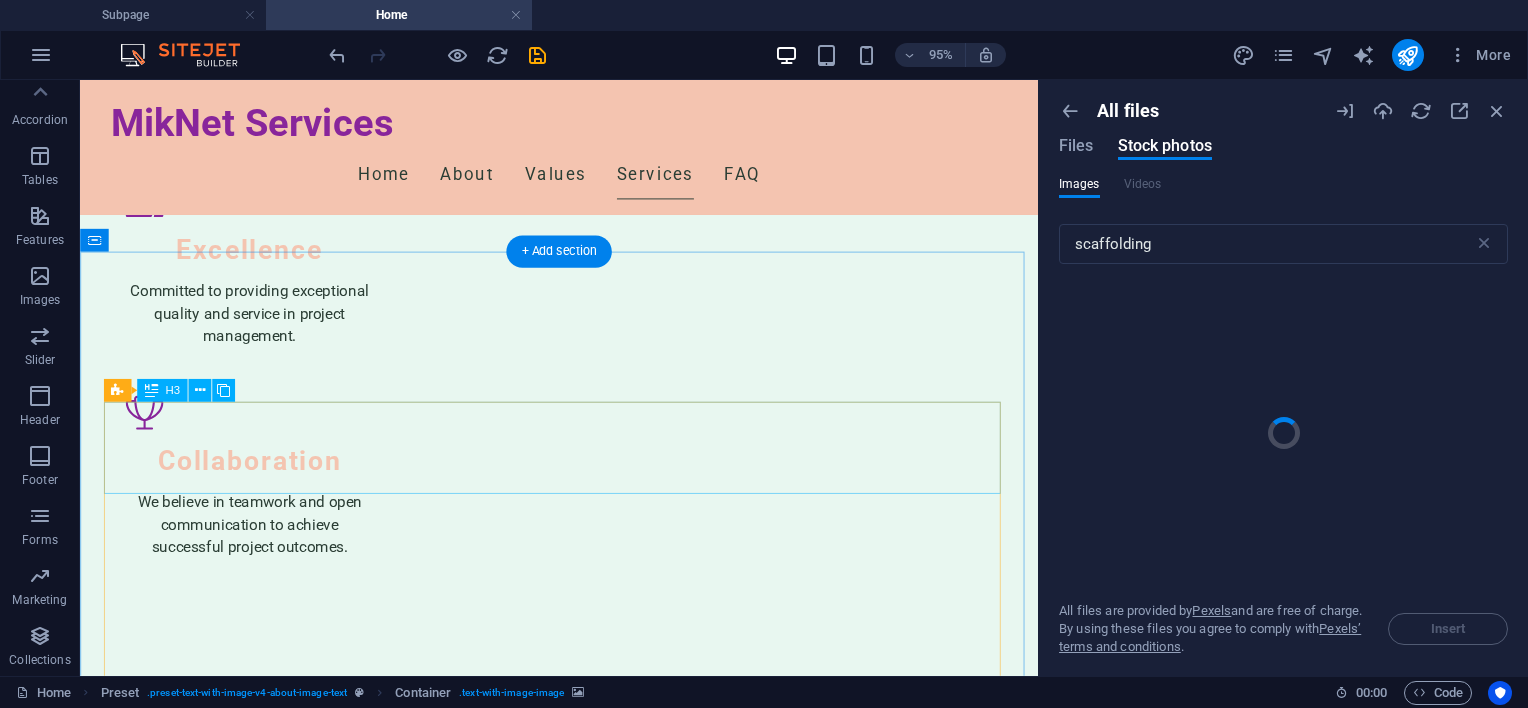 scroll, scrollTop: 2200, scrollLeft: 0, axis: vertical 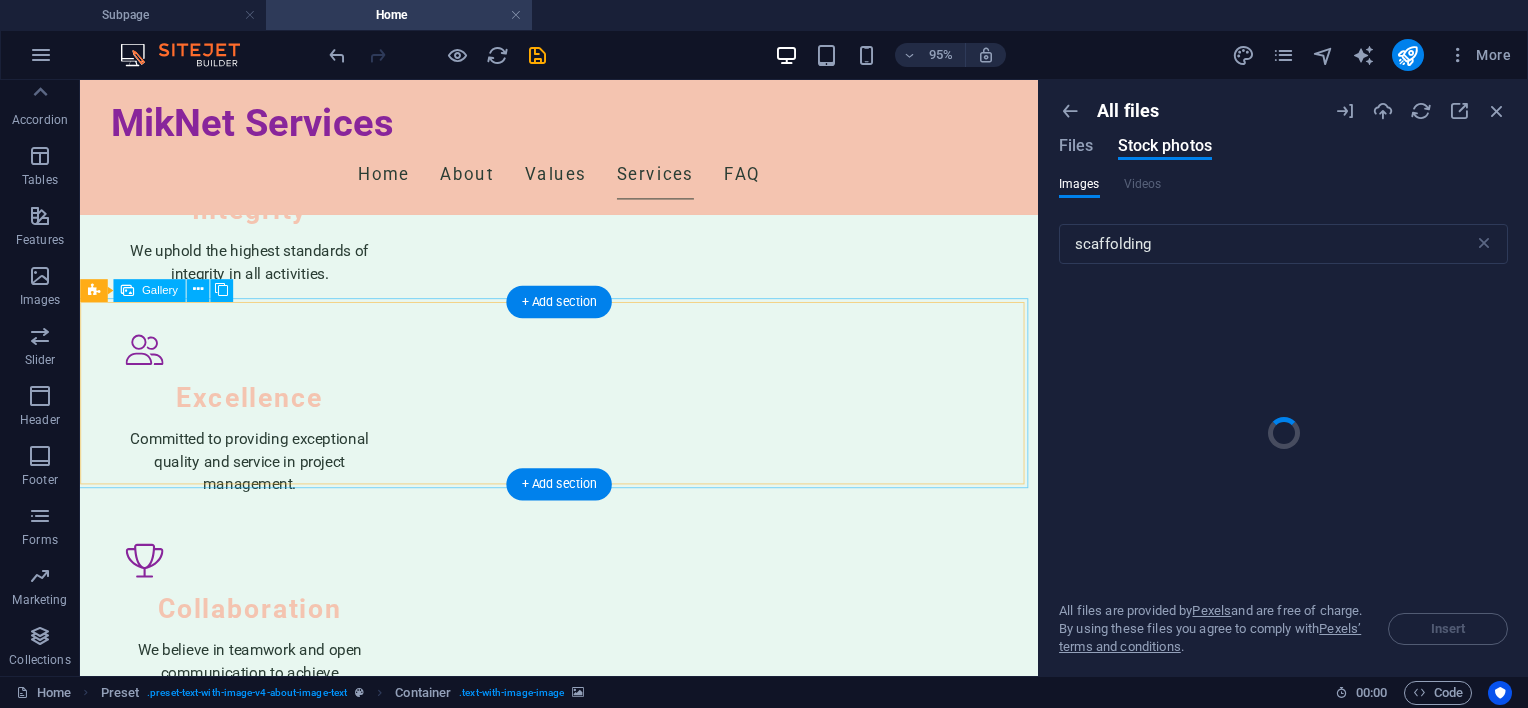 click at bounding box center (583, 3147) 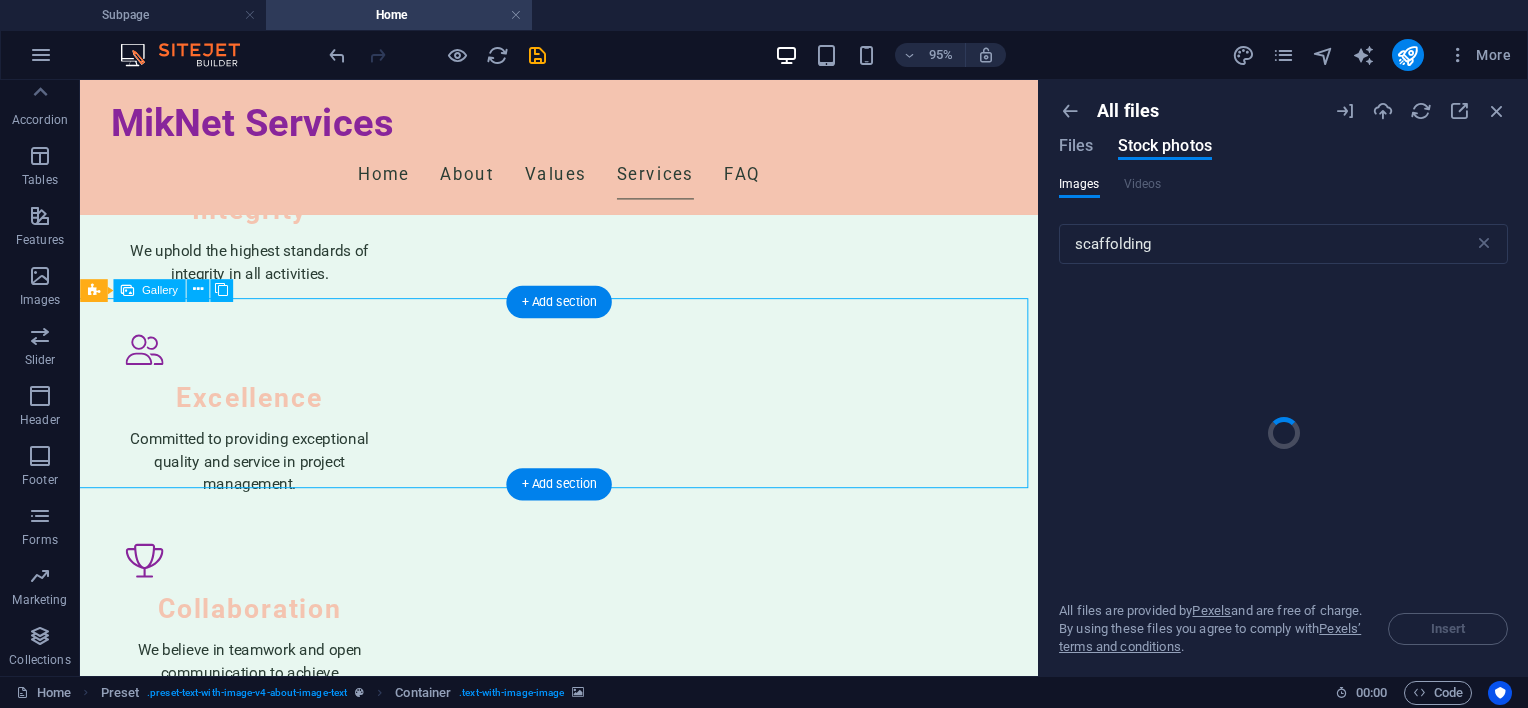 click at bounding box center (583, 3147) 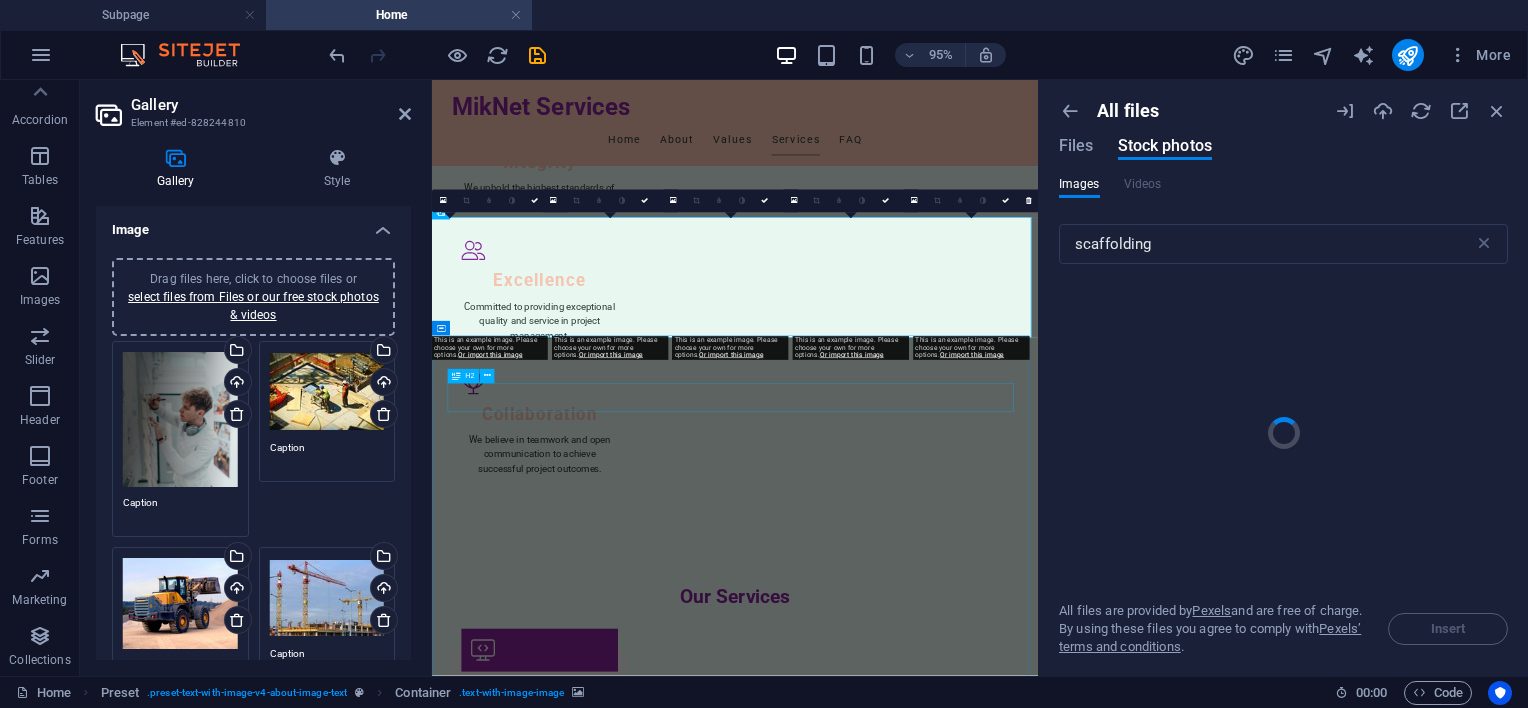scroll, scrollTop: 2259, scrollLeft: 0, axis: vertical 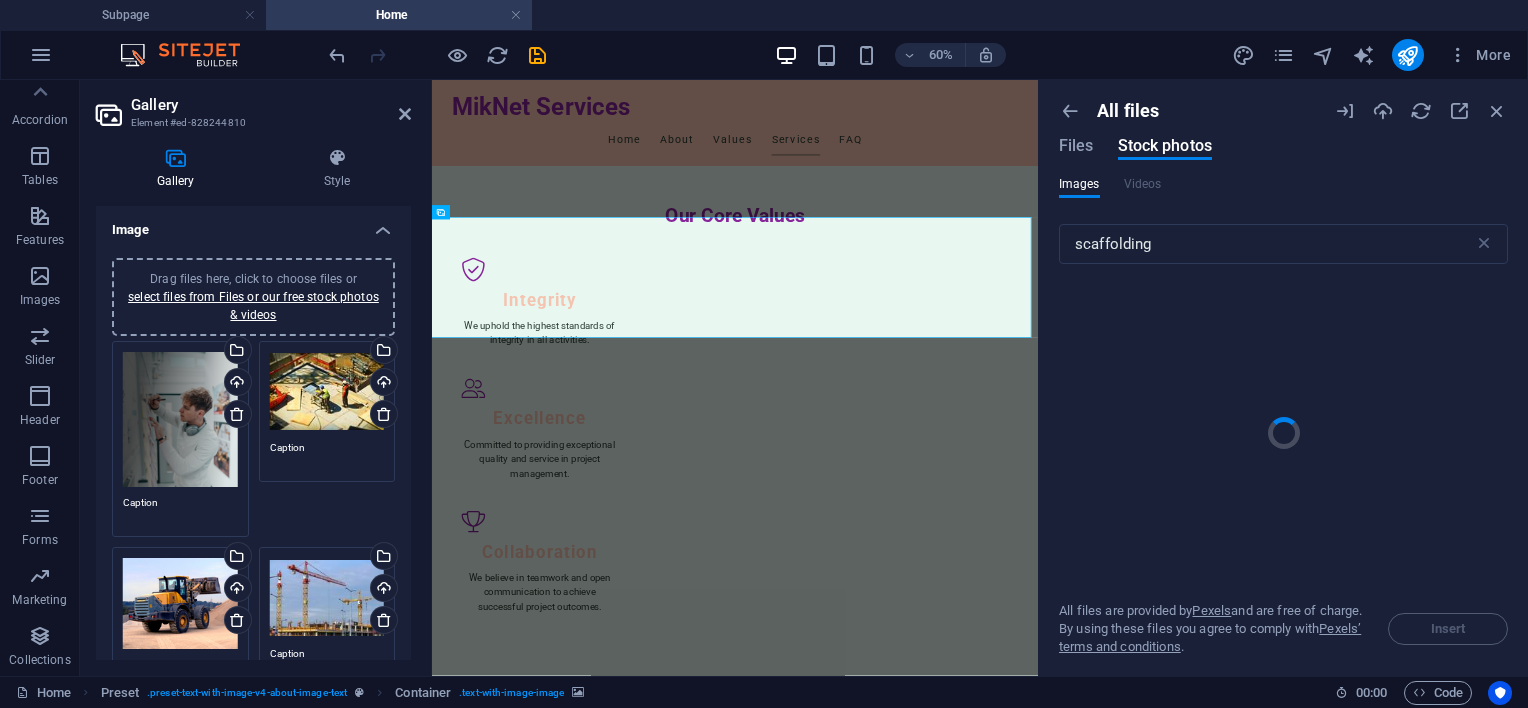 click at bounding box center (1283, 433) 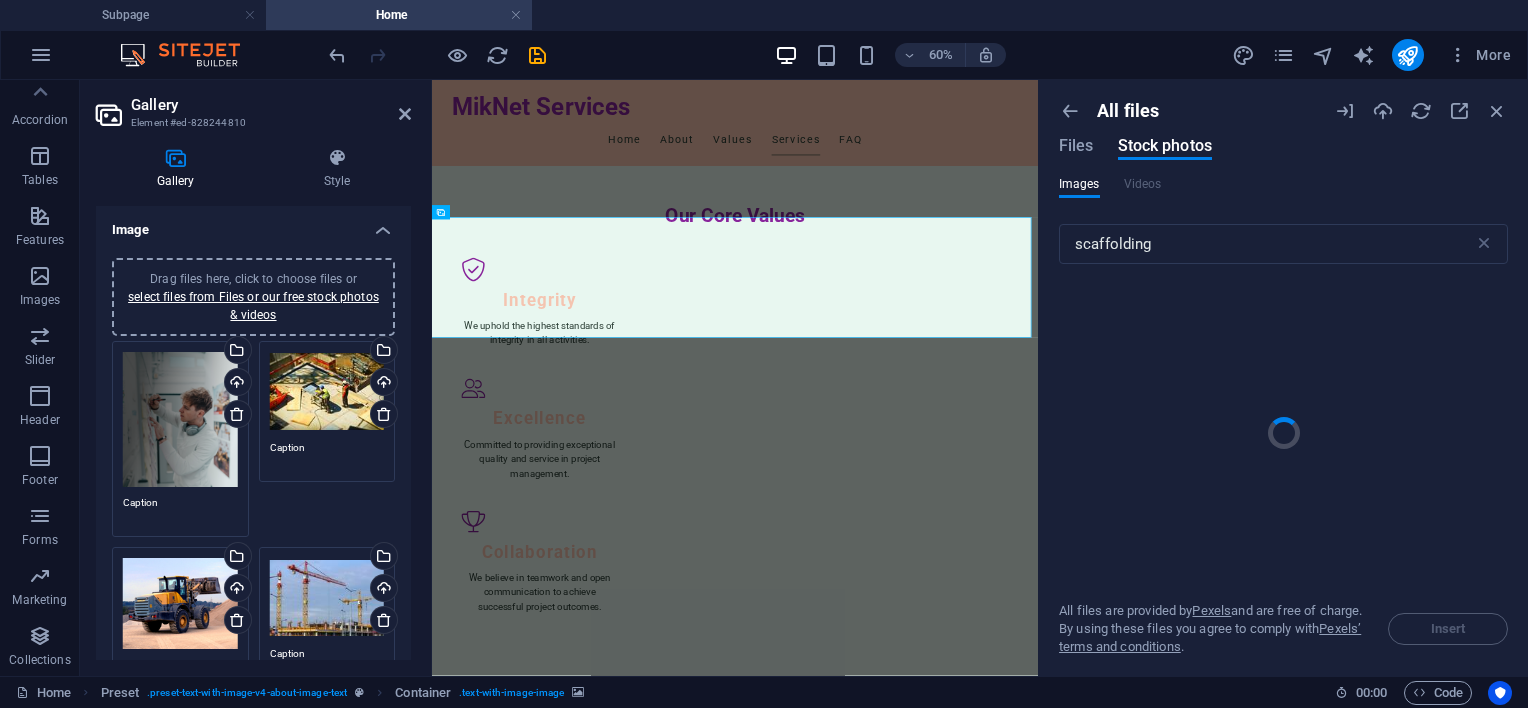click on "Drag files here, click to choose files or select files from Files or our free stock photos & videos" at bounding box center [180, 603] 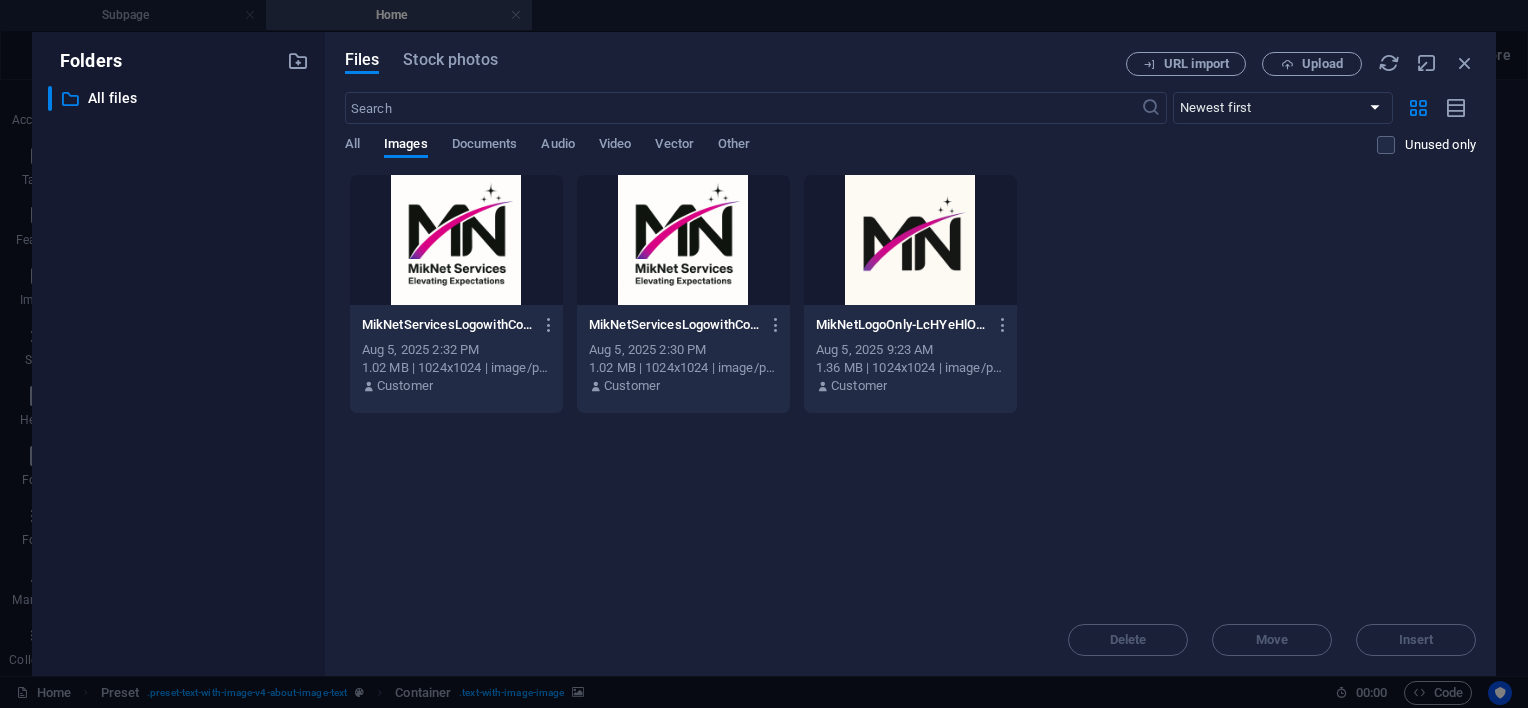 drag, startPoint x: 1162, startPoint y: 347, endPoint x: 1089, endPoint y: 402, distance: 91.400215 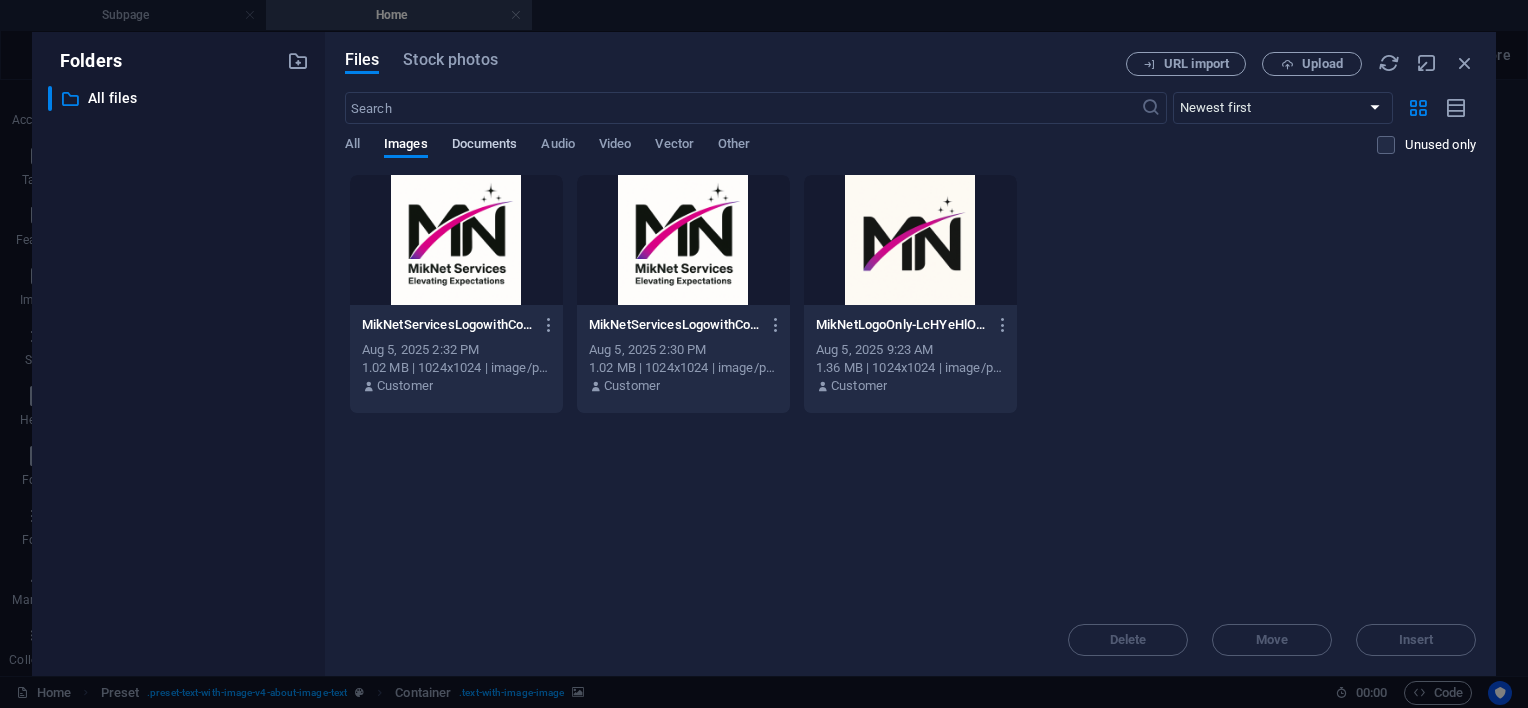 click on "Documents" at bounding box center [485, 146] 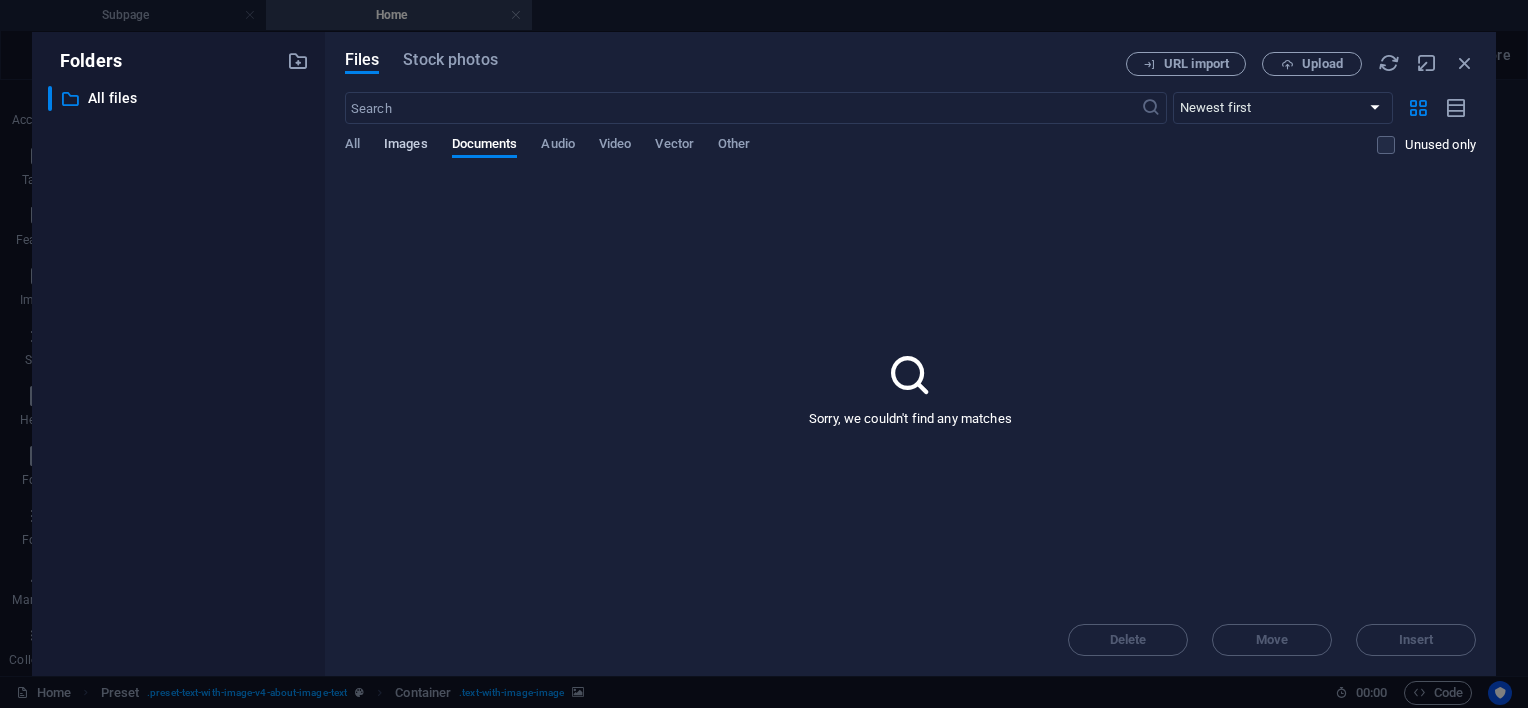 click on "Images" at bounding box center [406, 146] 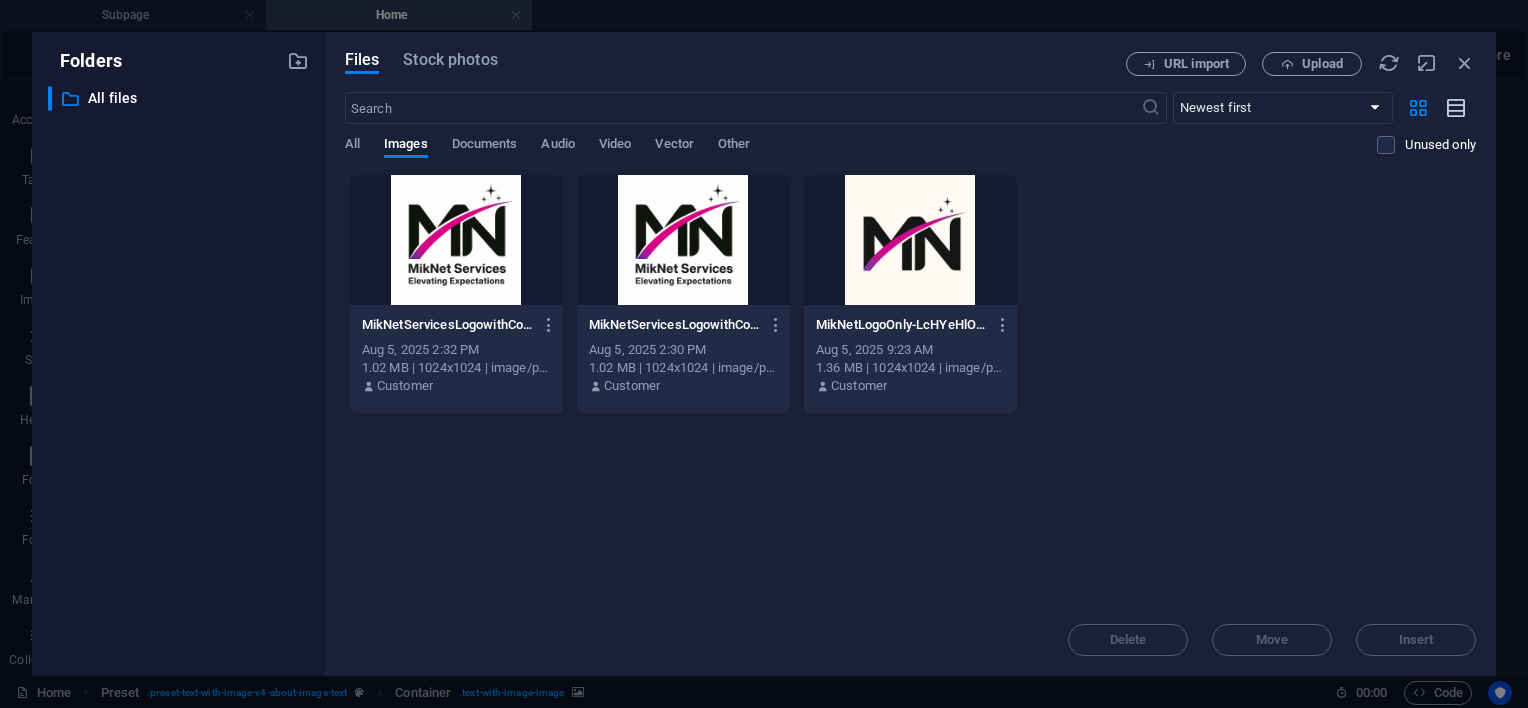 click at bounding box center [1457, 108] 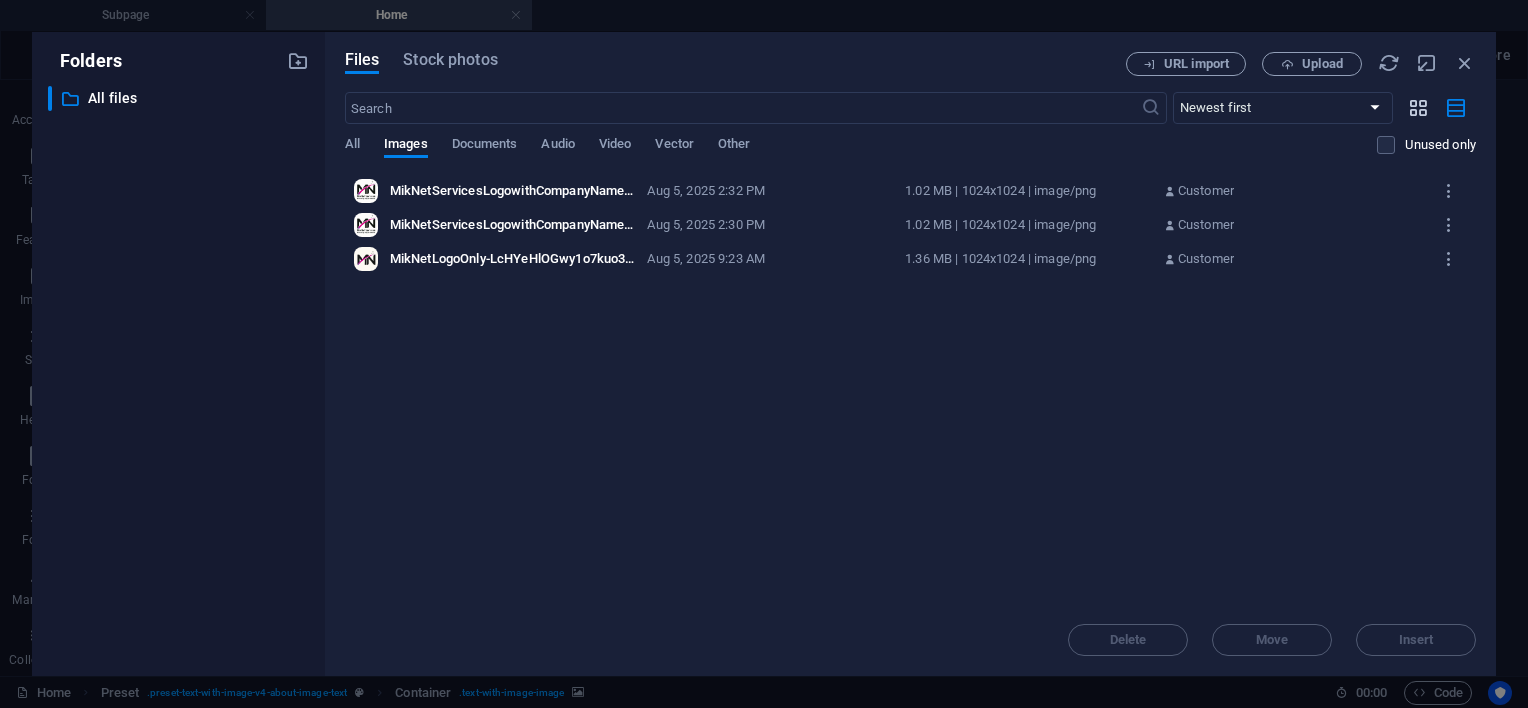 click at bounding box center [1418, 108] 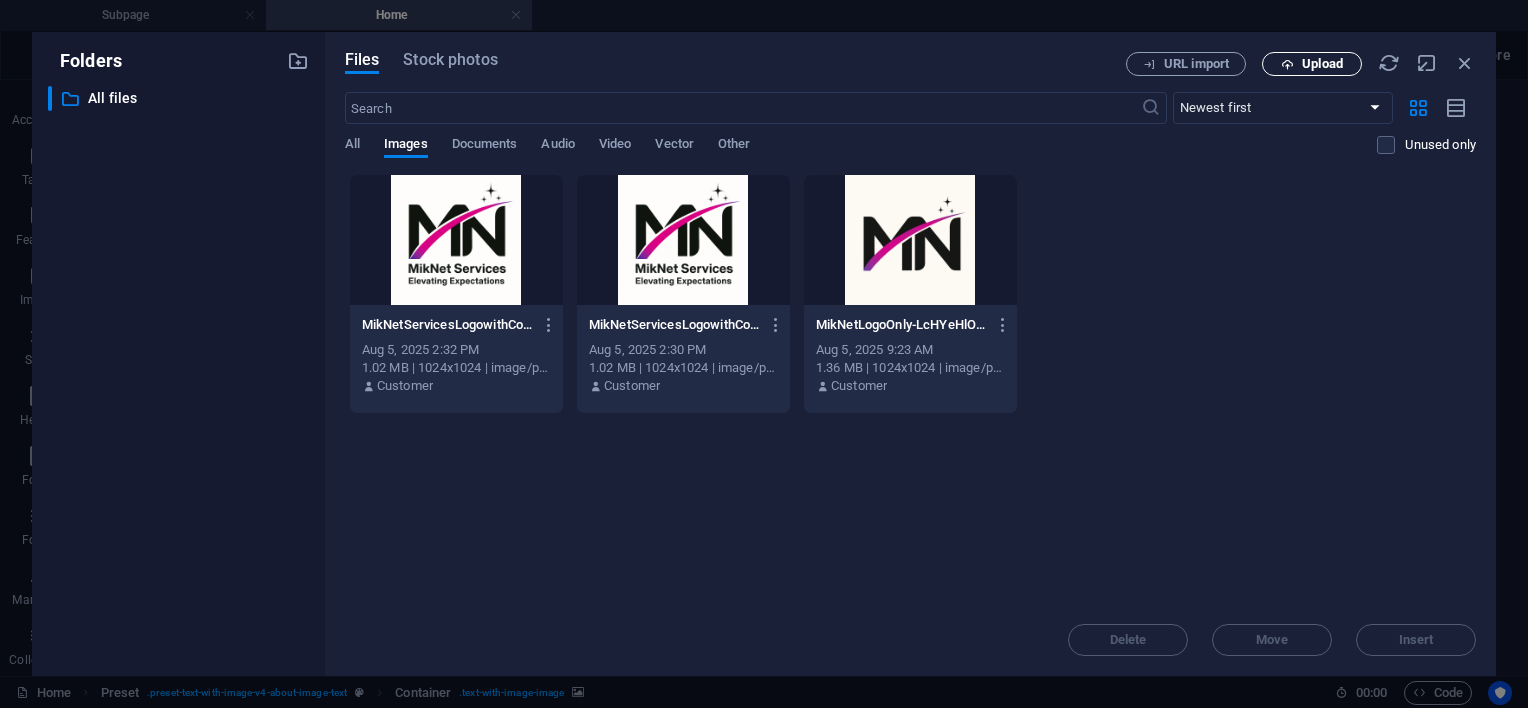 click on "Upload" at bounding box center [1322, 64] 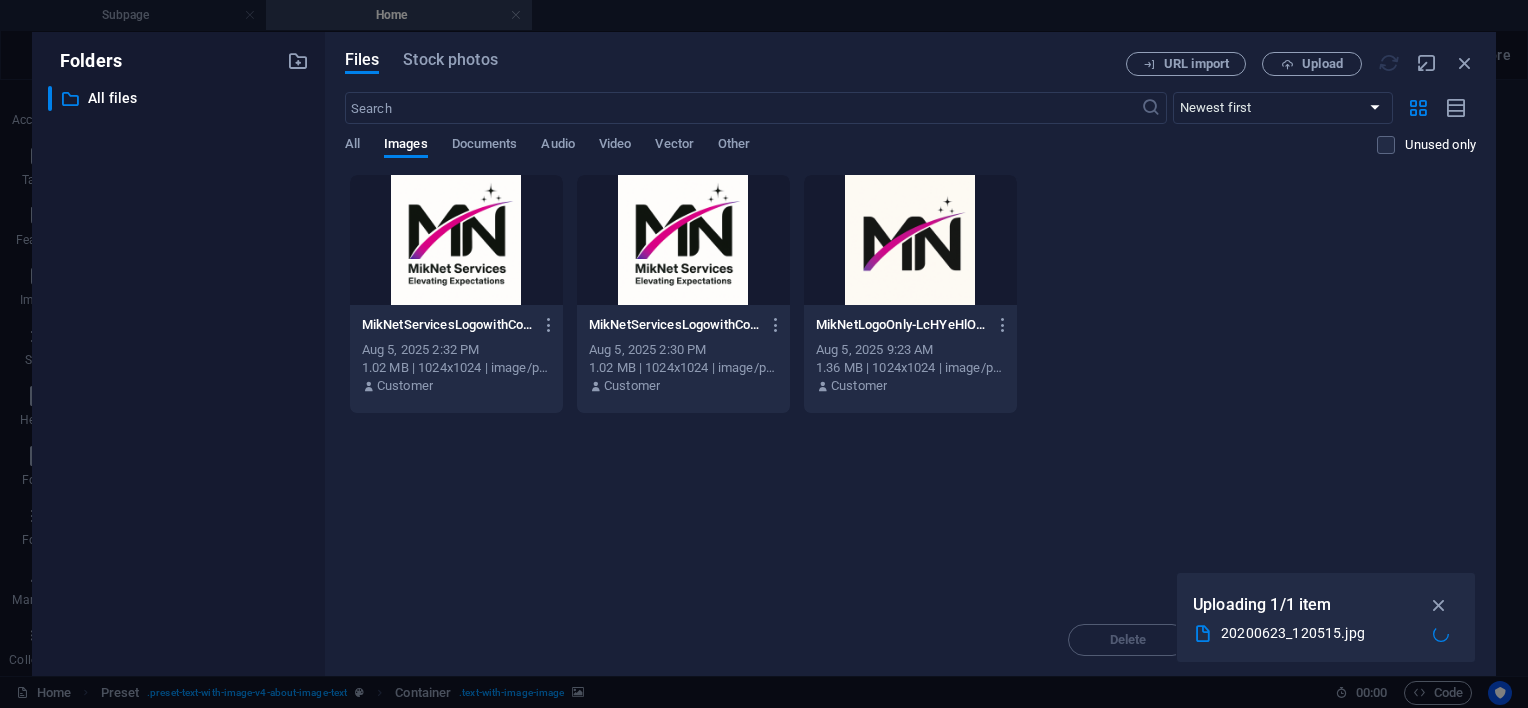 click at bounding box center [910, 240] 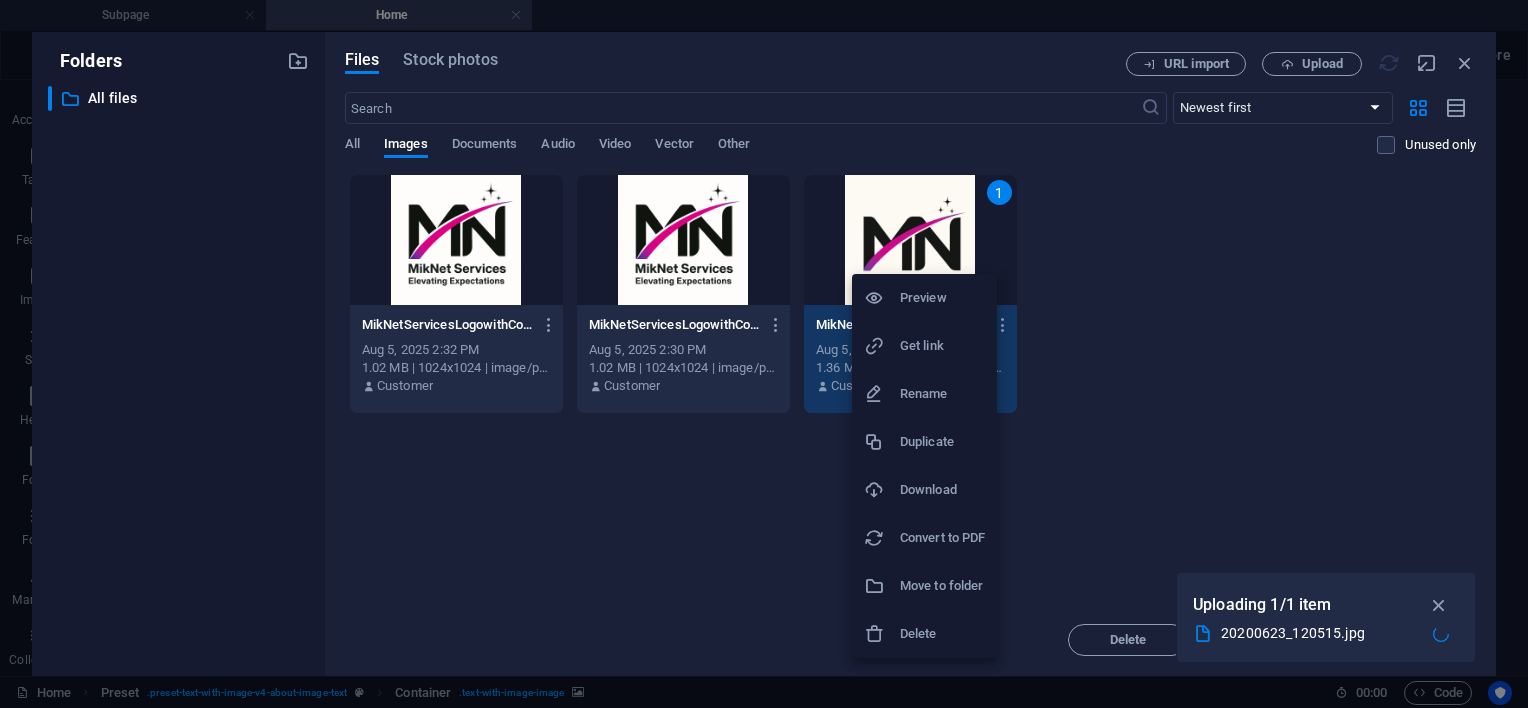 click on "Delete" at bounding box center (942, 634) 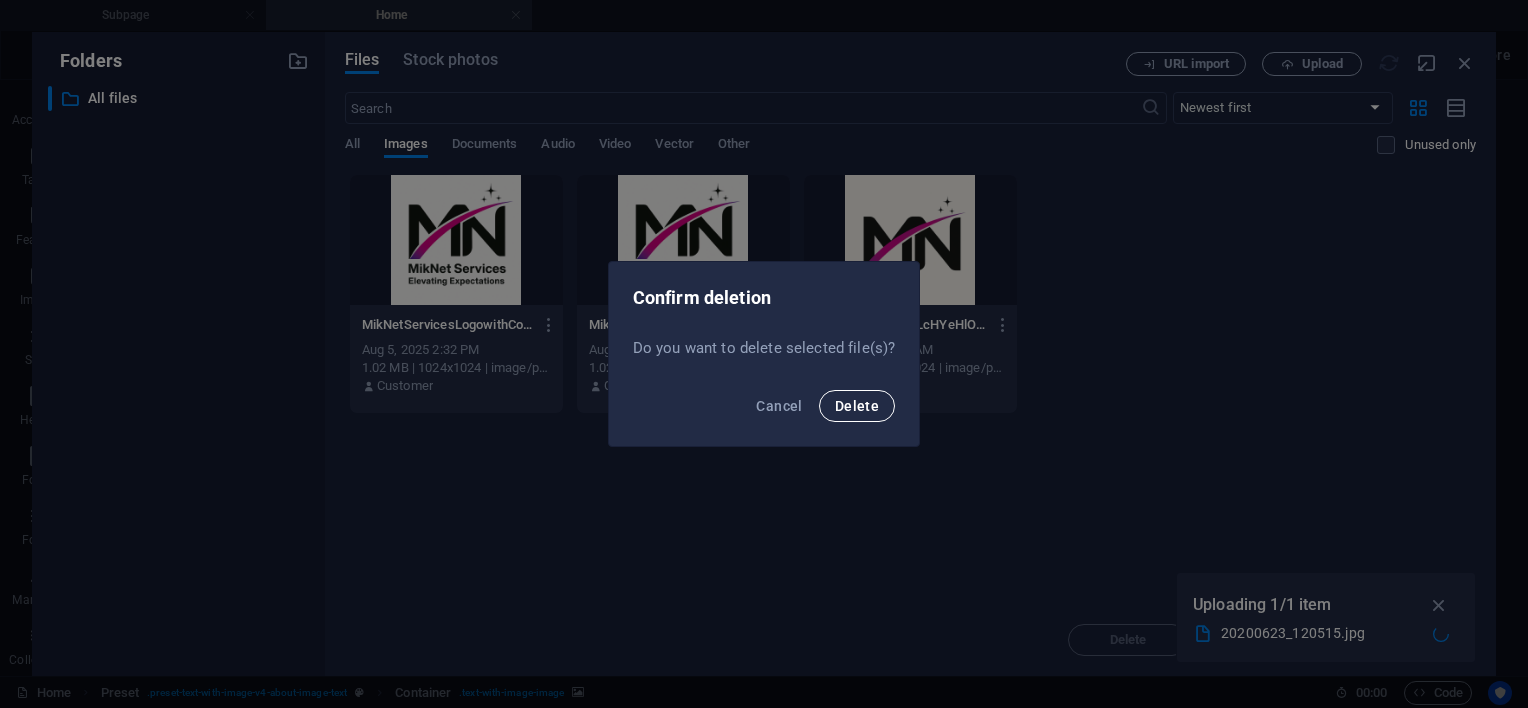 click on "Delete" at bounding box center [857, 406] 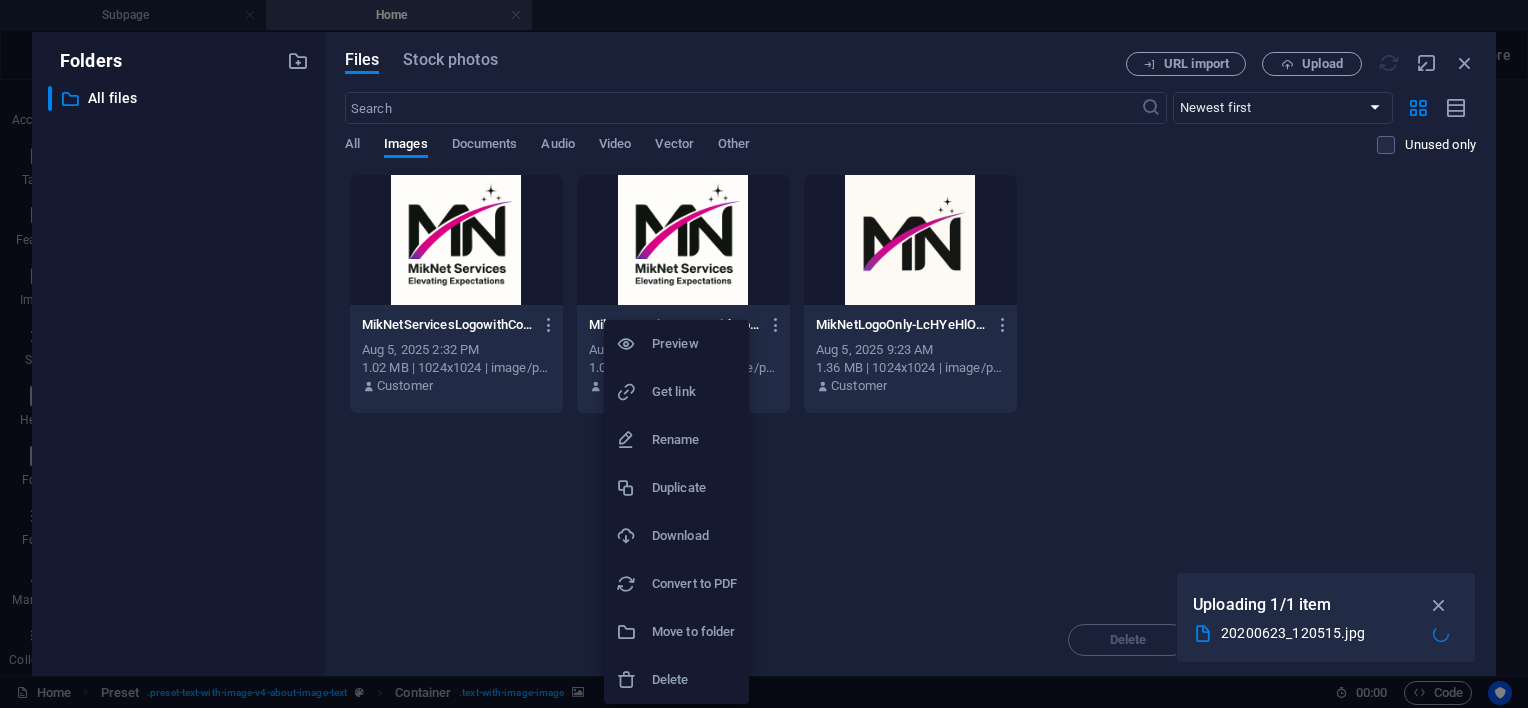 click on "Delete" at bounding box center [694, 680] 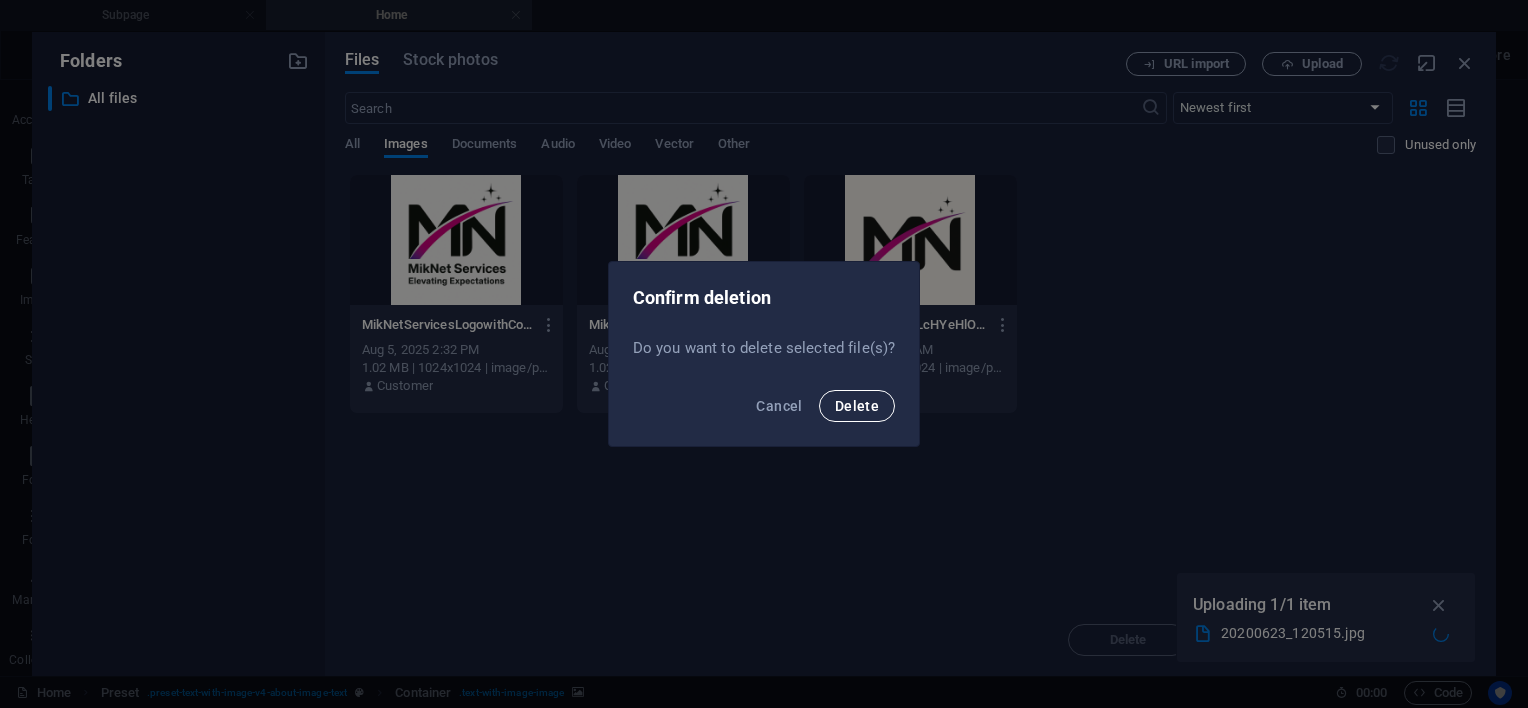 click on "Delete" at bounding box center (857, 406) 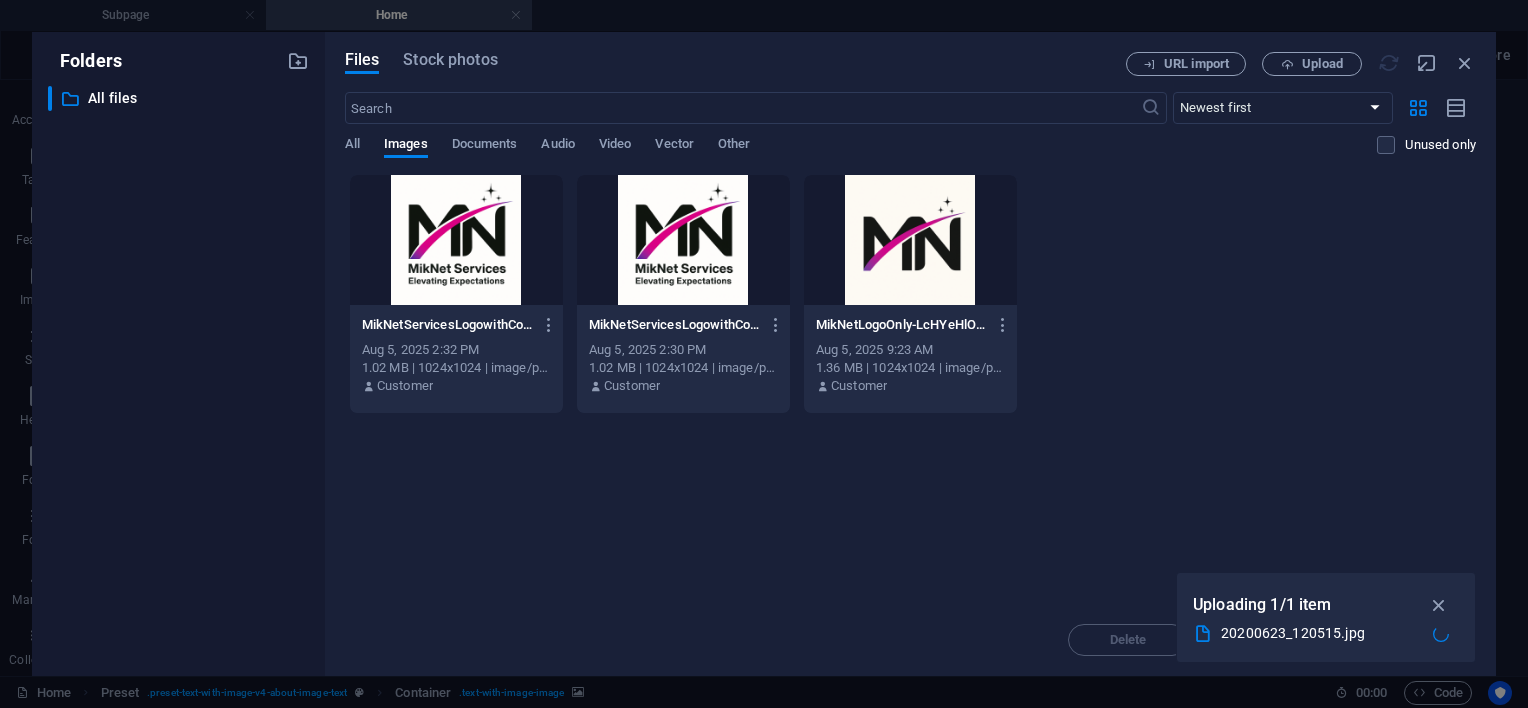 click on "Drop files here to upload them instantly MikNetServicesLogowithCompanyName-WcfxtL9zx5V5IxnXtwRKiw.png MikNetServicesLogowithCompanyName-WcfxtL9zx5V5IxnXtwRKiw.png Aug 5, 2025 2:32 PM 1.02 MB | 1024x1024 | image/png Customer MikNetServicesLogowithCompanyName-n1Mj_JI_NSNRikuMxOImdQ.png MikNetServicesLogowithCompanyName-n1Mj_JI_NSNRikuMxOImdQ.png Aug 5, 2025 2:30 PM 1.02 MB | 1024x1024 | image/png Customer MikNetLogoOnly-LcHYeHlOGwy1o7kuo32BKw.png MikNetLogoOnly-LcHYeHlOGwy1o7kuo32BKw.png Aug 5, 2025 9:23 AM 1.36 MB | 1024x1024 | image/png Customer" at bounding box center [910, 389] 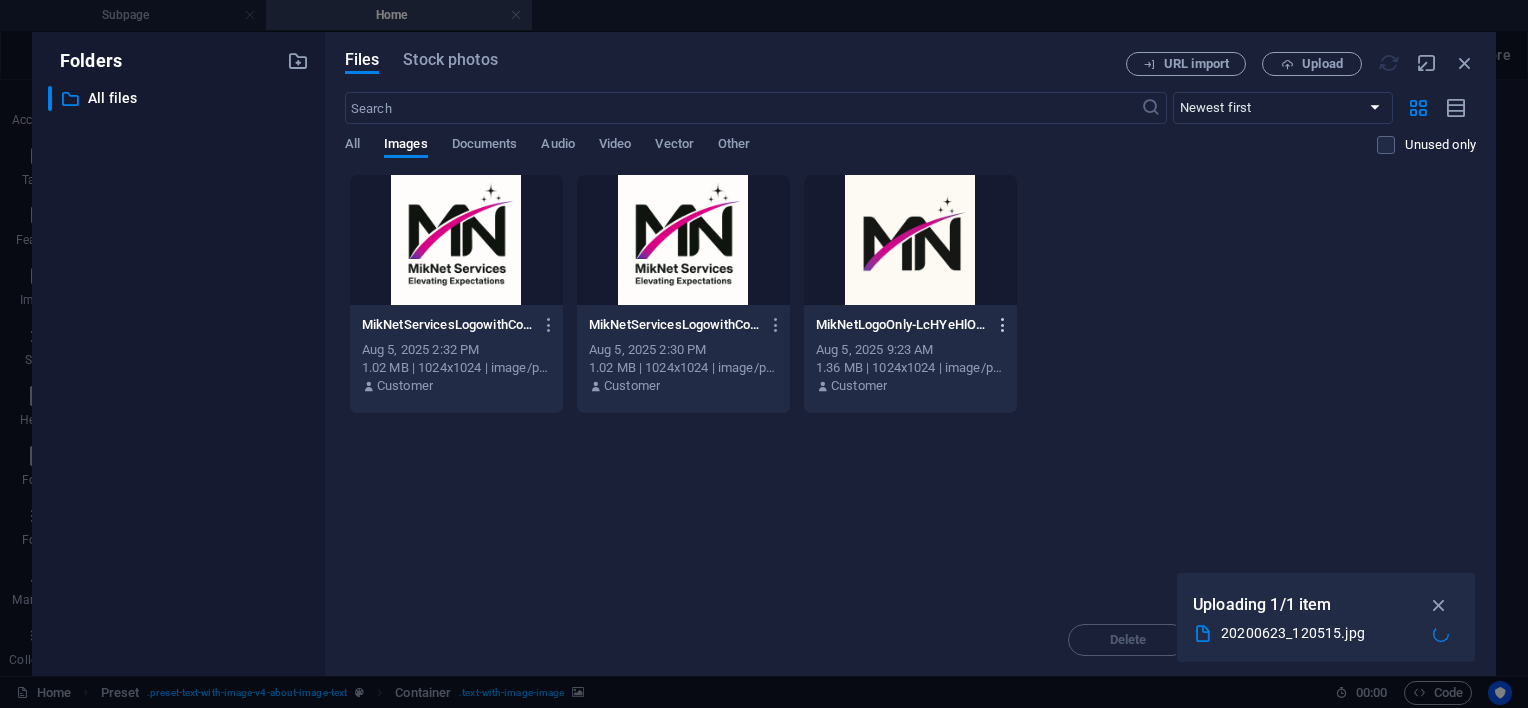 click at bounding box center [1003, 325] 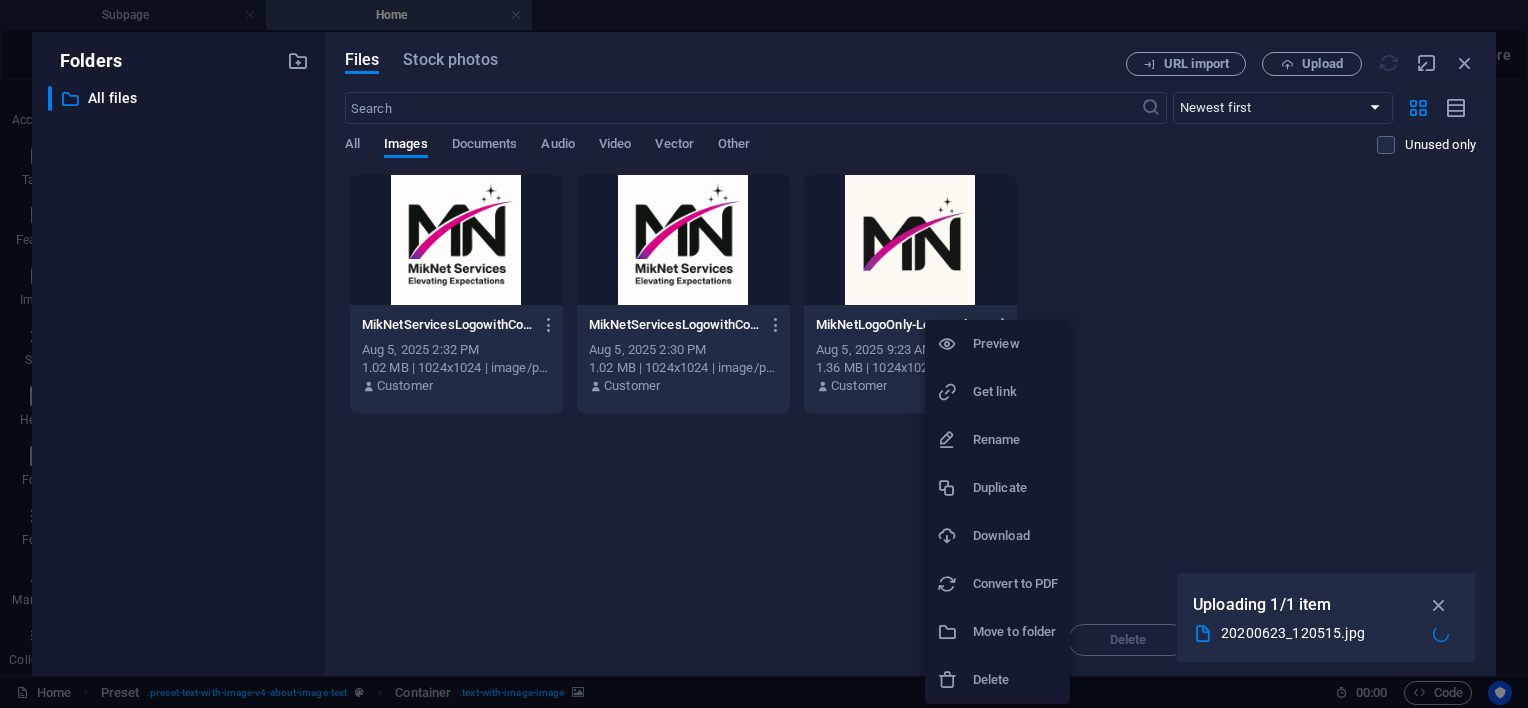 click at bounding box center [764, 354] 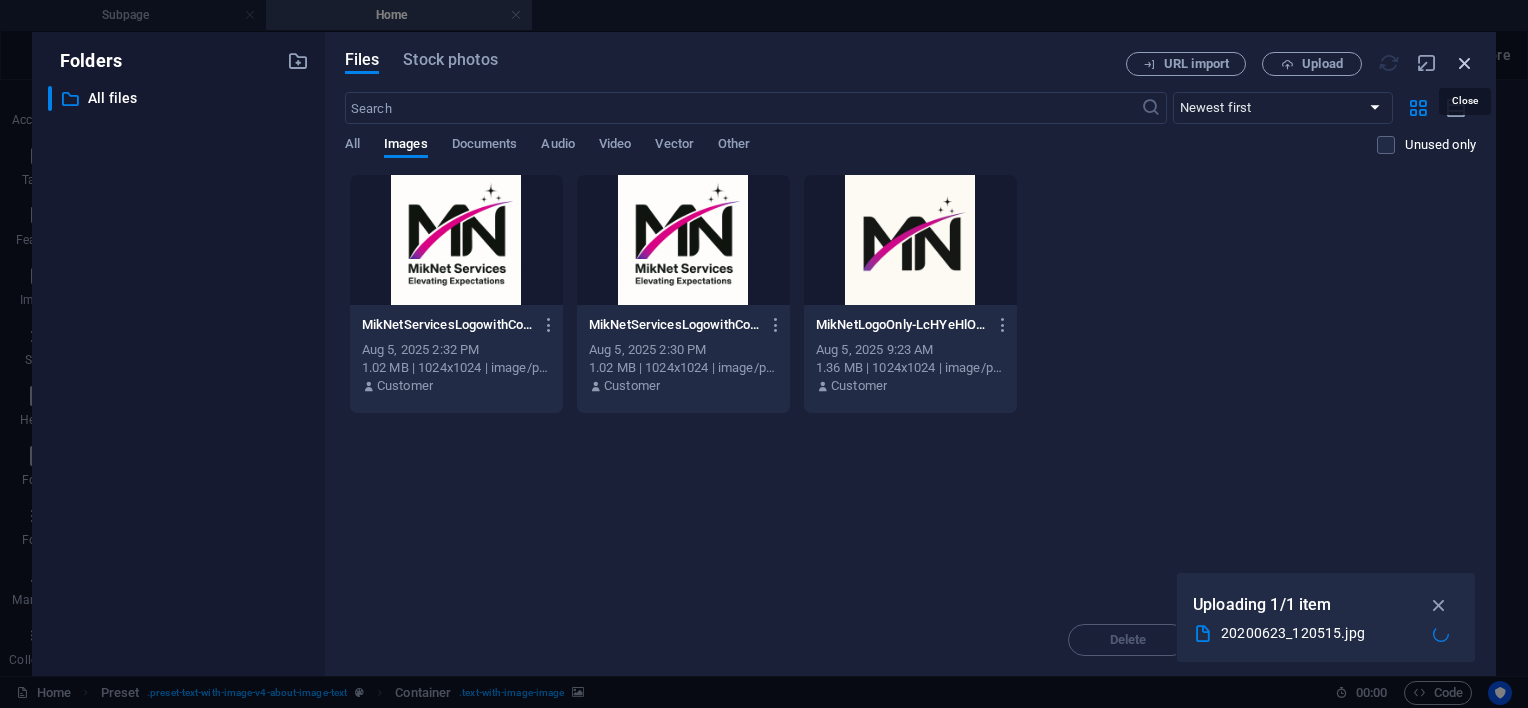 click at bounding box center (1465, 63) 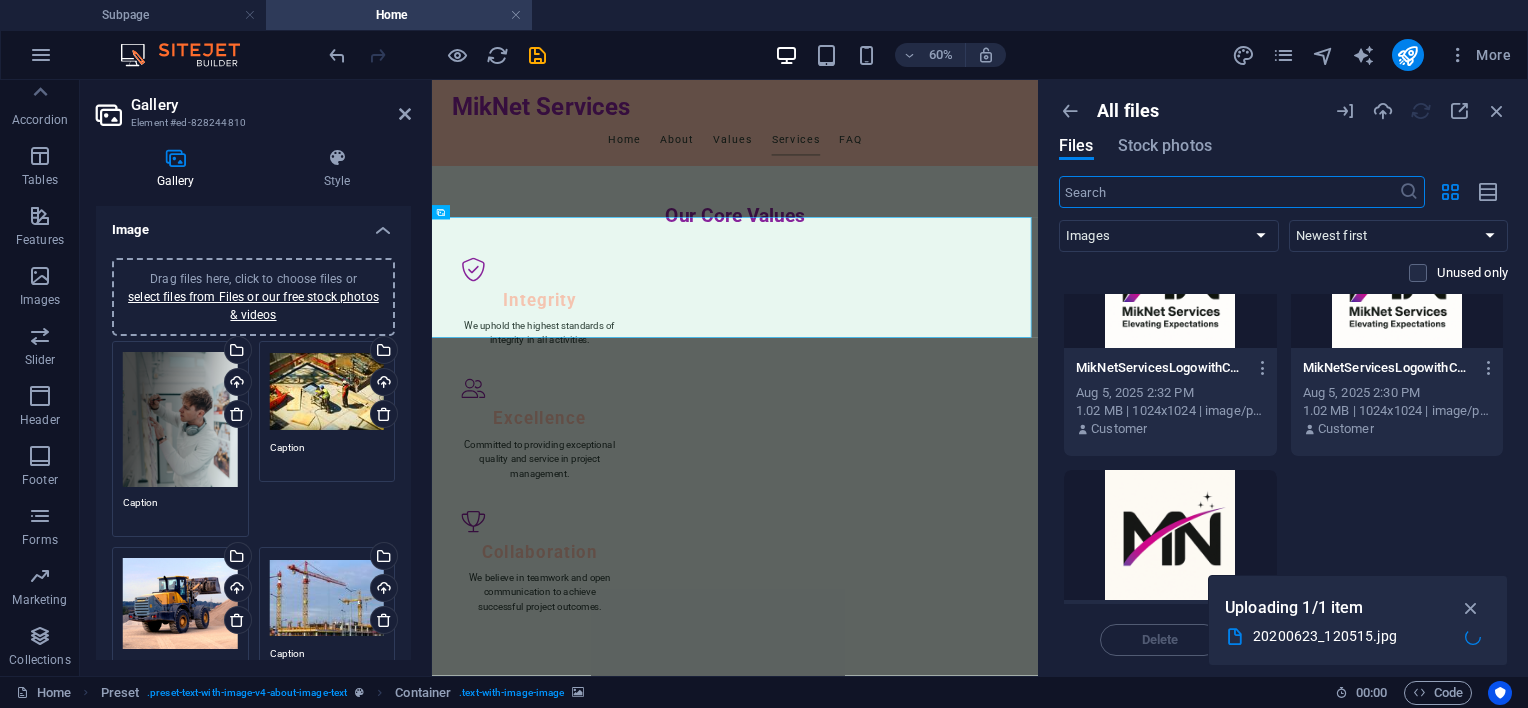 scroll, scrollTop: 181, scrollLeft: 0, axis: vertical 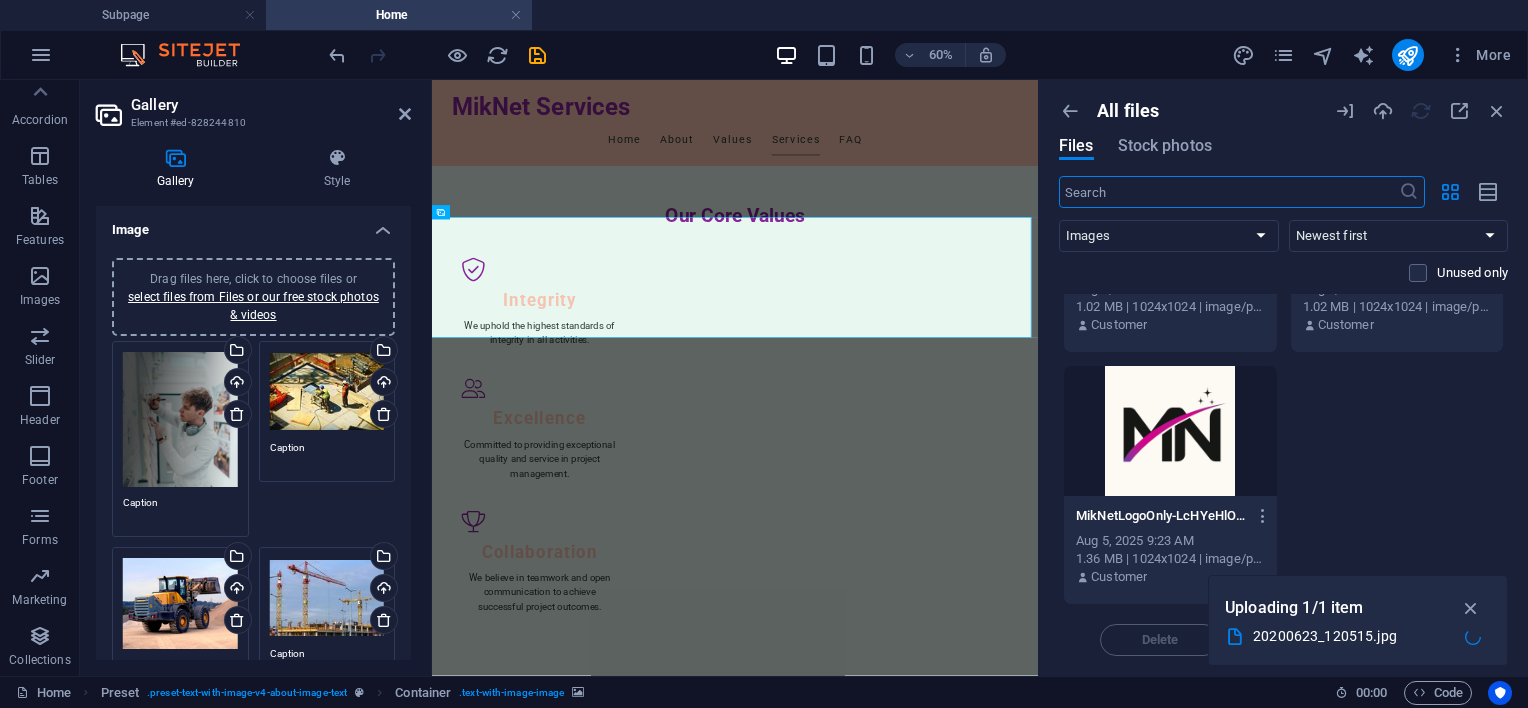click at bounding box center (1229, 192) 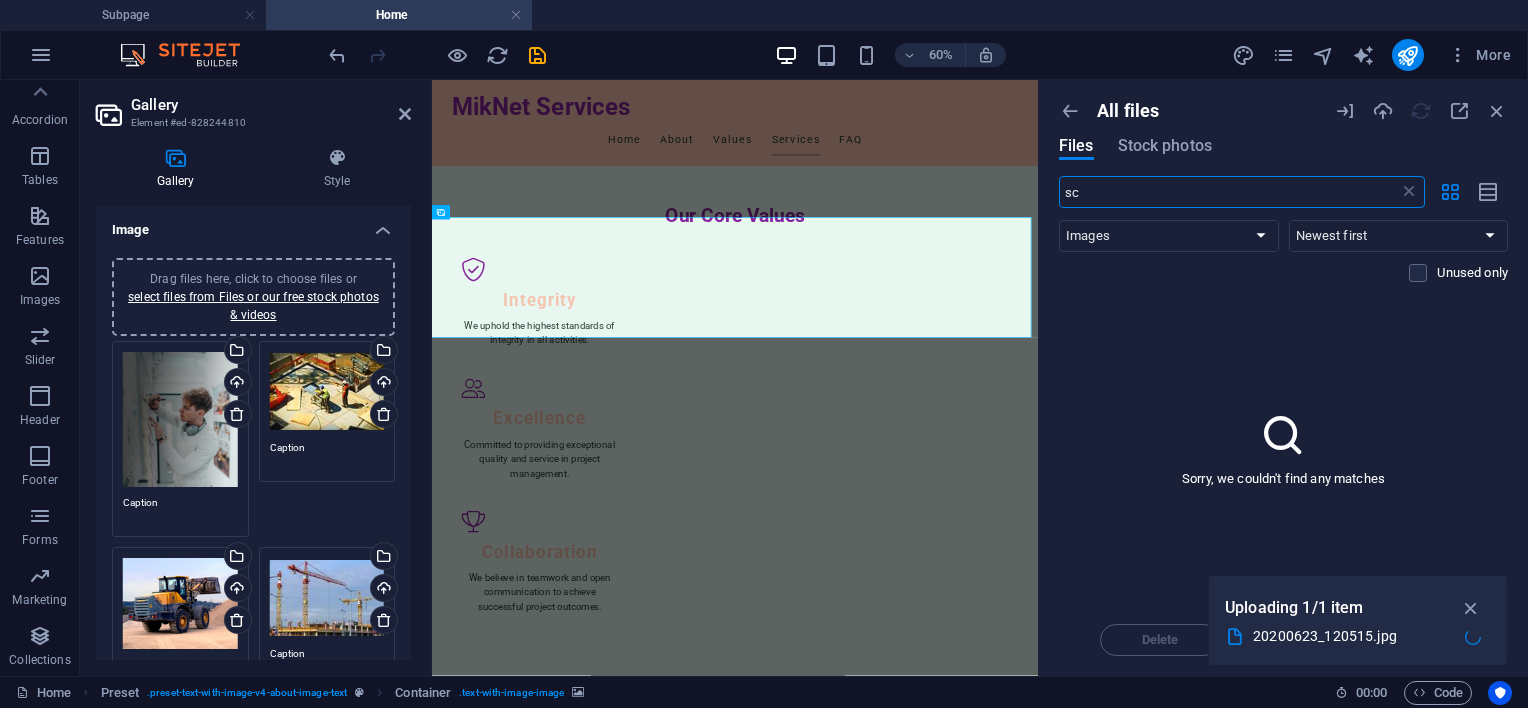 type on "s" 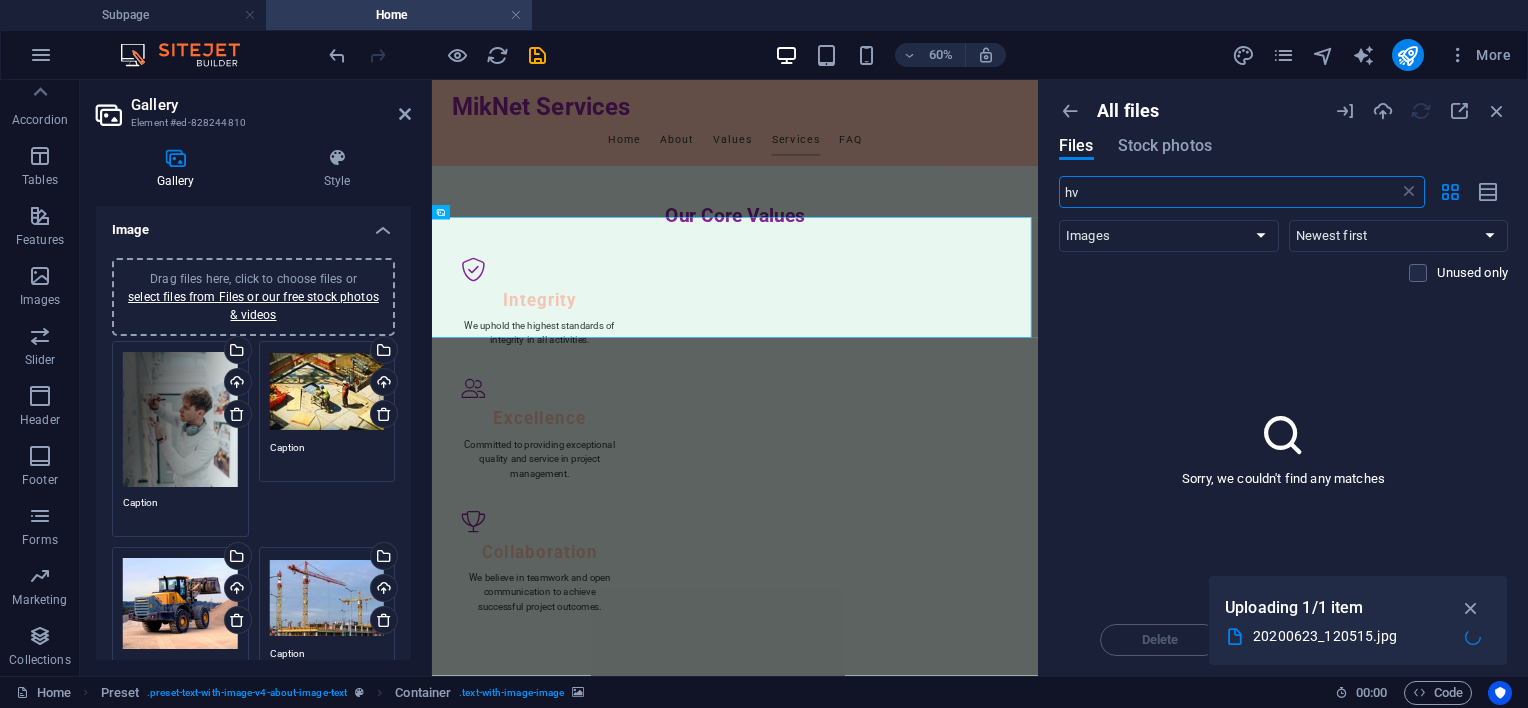 type on "h" 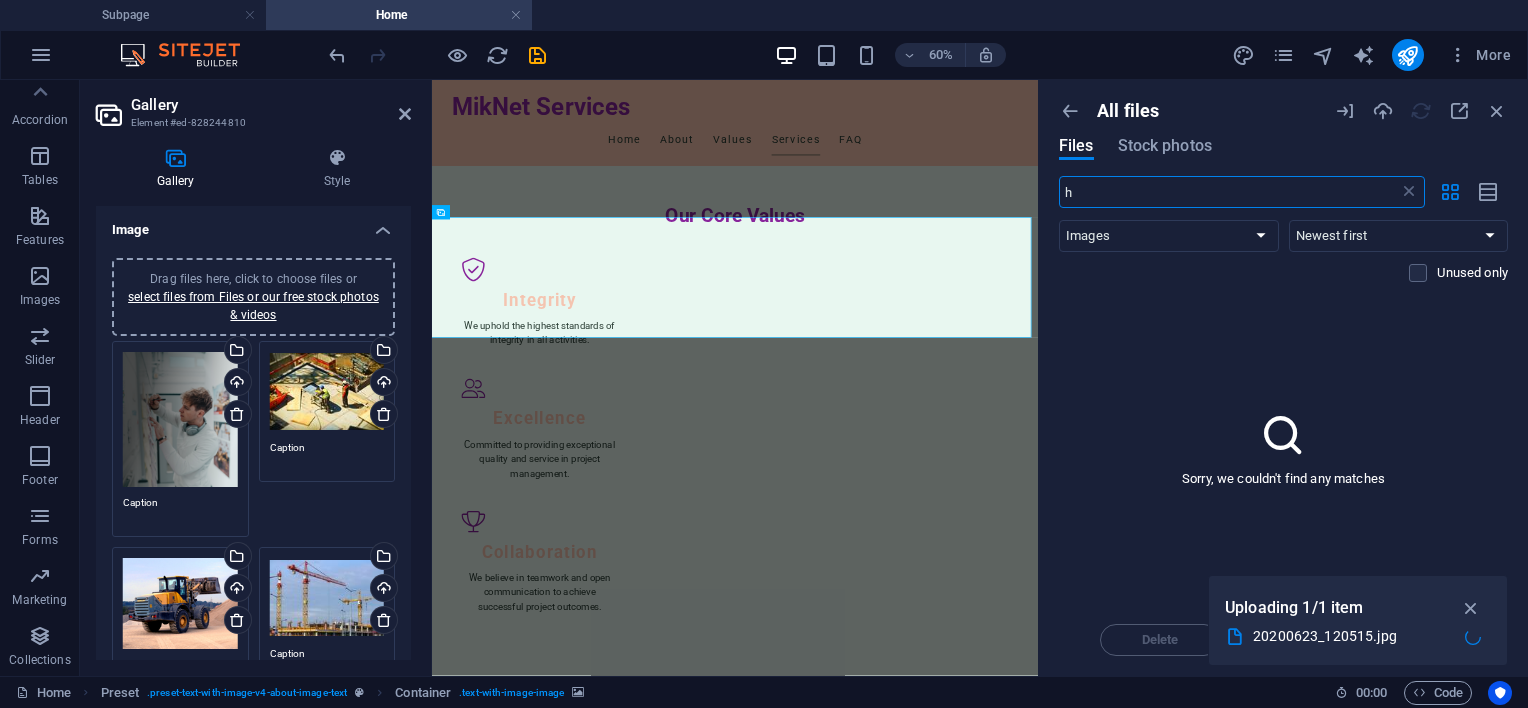 type 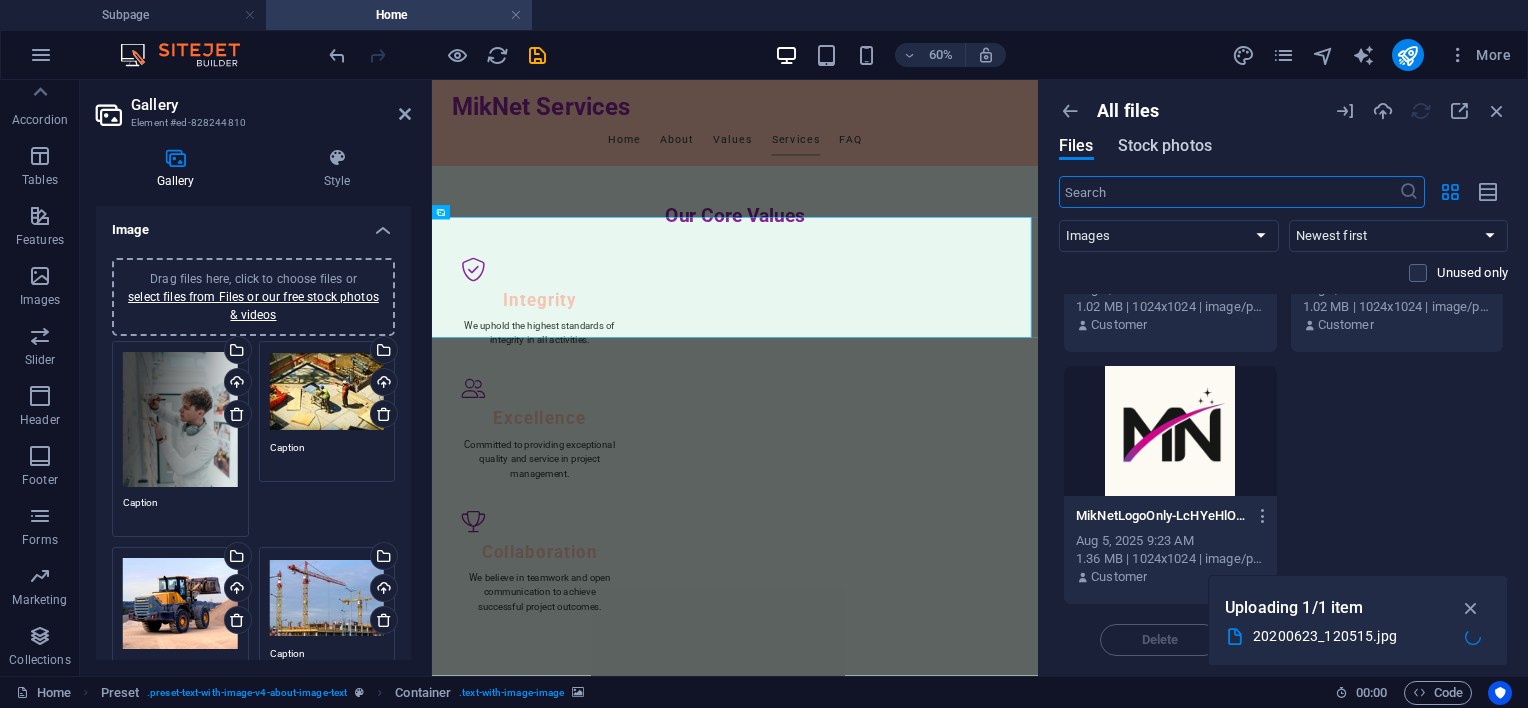 click on "Stock photos" at bounding box center (1165, 146) 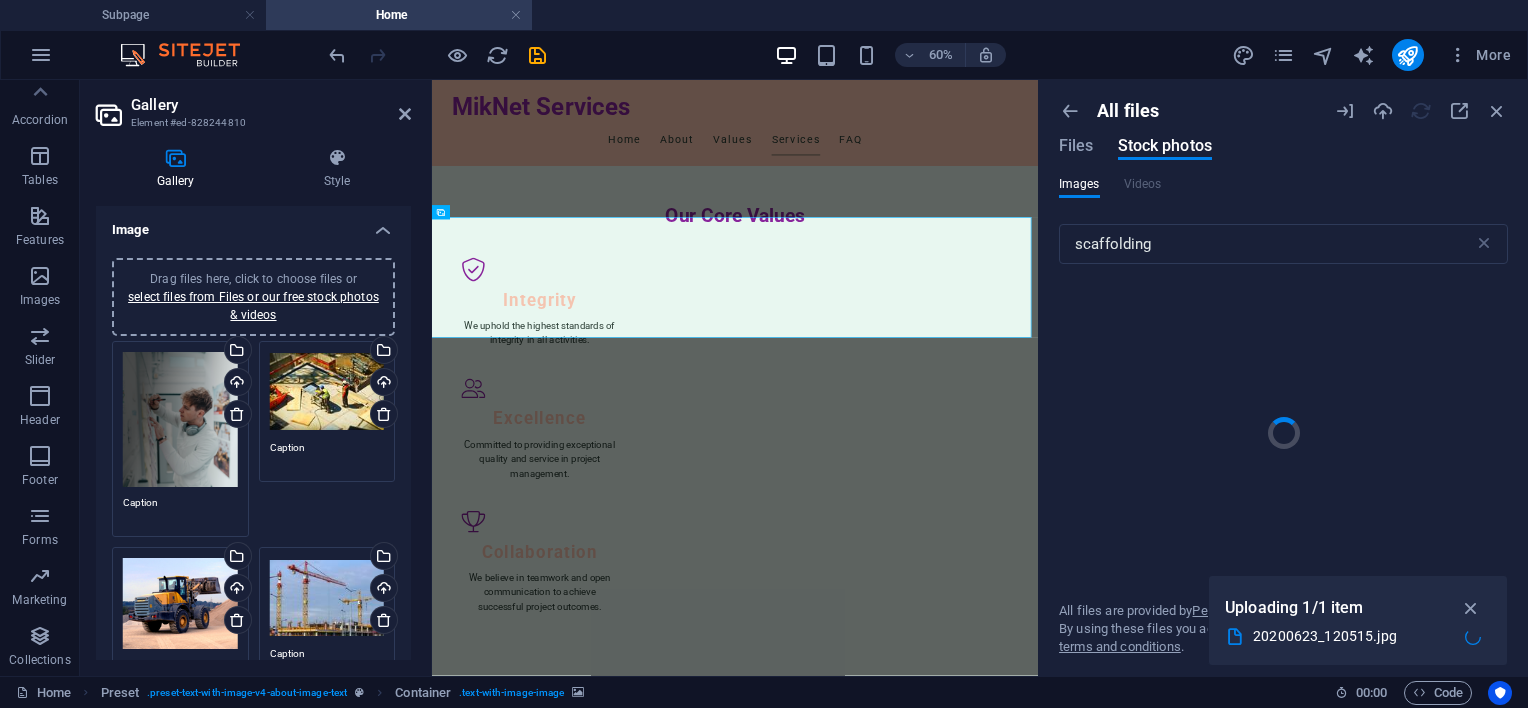 drag, startPoint x: 1420, startPoint y: 586, endPoint x: 1444, endPoint y: 509, distance: 80.65358 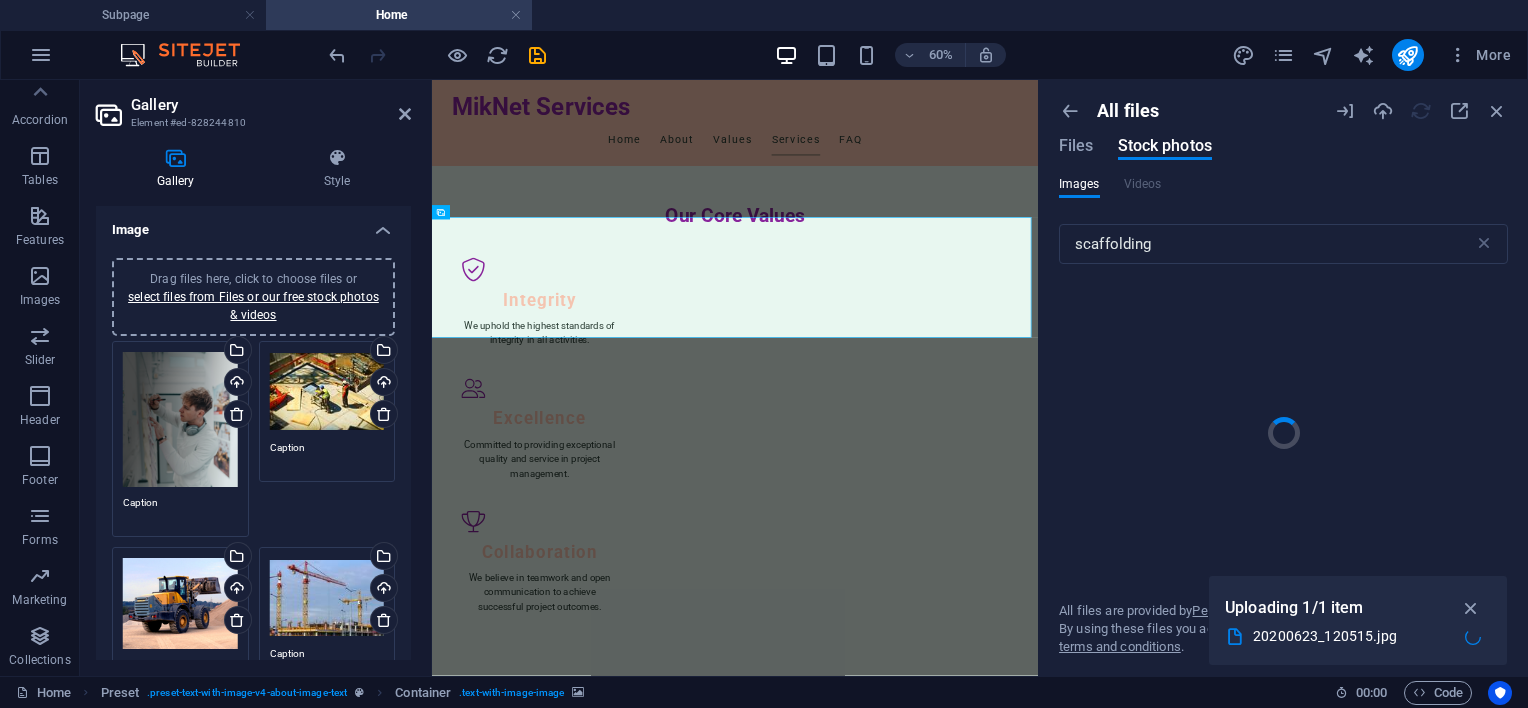 click on "All files Files Stock photos Images Videos scaffolding ​ All files are provided by  Pexels  and are free of charge. By using these files you agree to comply with  Pexels’ terms and conditions . Insert Uploading 1/1 item 20200623_120515.jpg" at bounding box center (1283, 378) 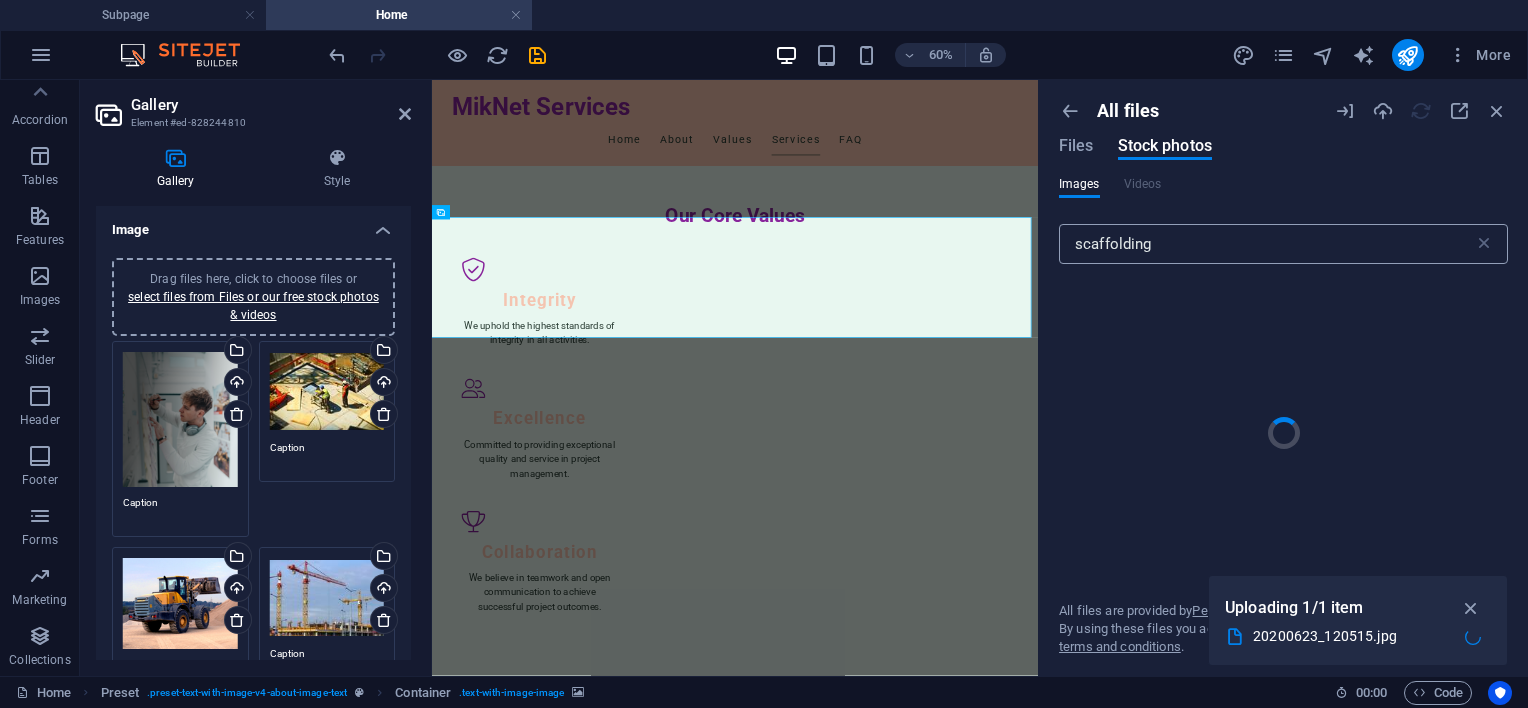 click on "scaffolding" at bounding box center (1266, 244) 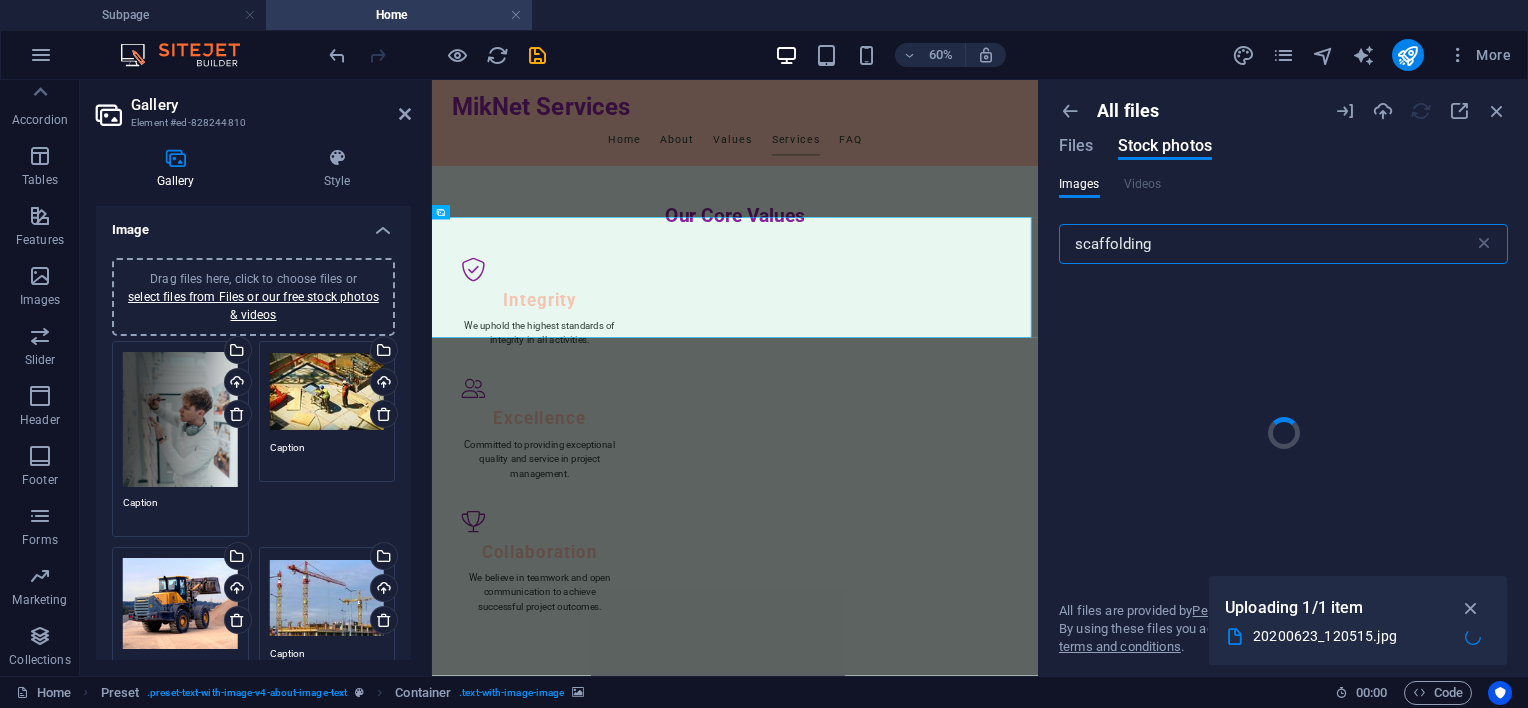 click at bounding box center (1471, 608) 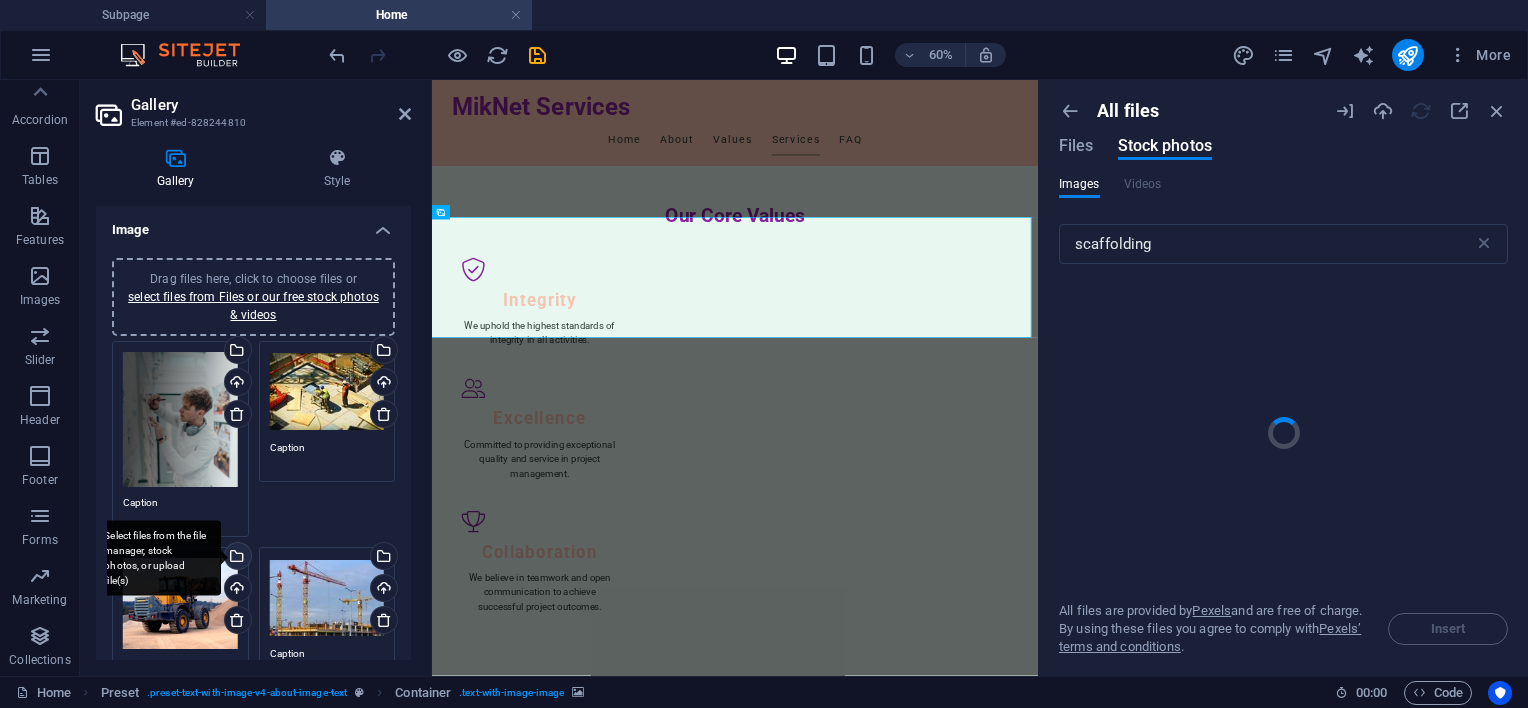 click on "Select files from the file manager, stock photos, or upload file(s)" at bounding box center (236, 558) 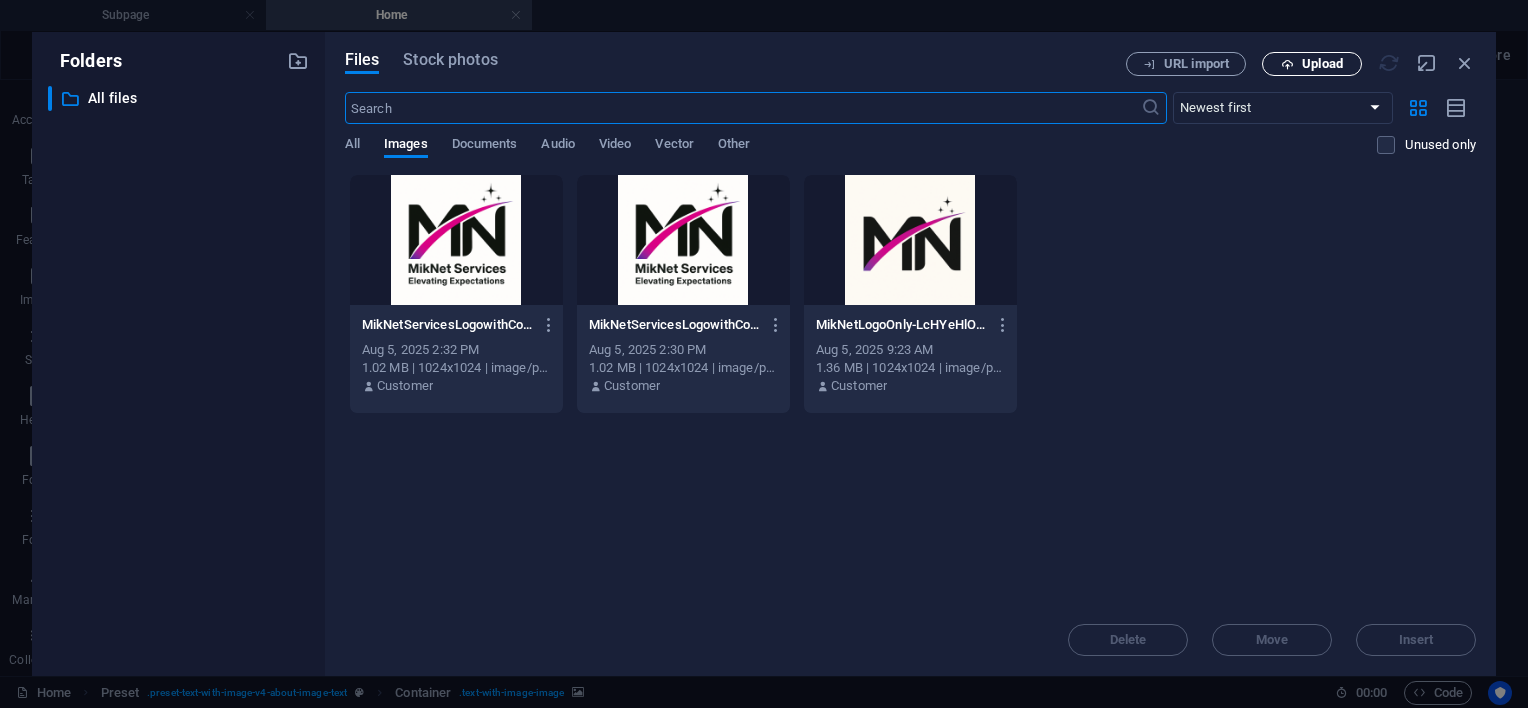 click on "Upload" at bounding box center (1322, 64) 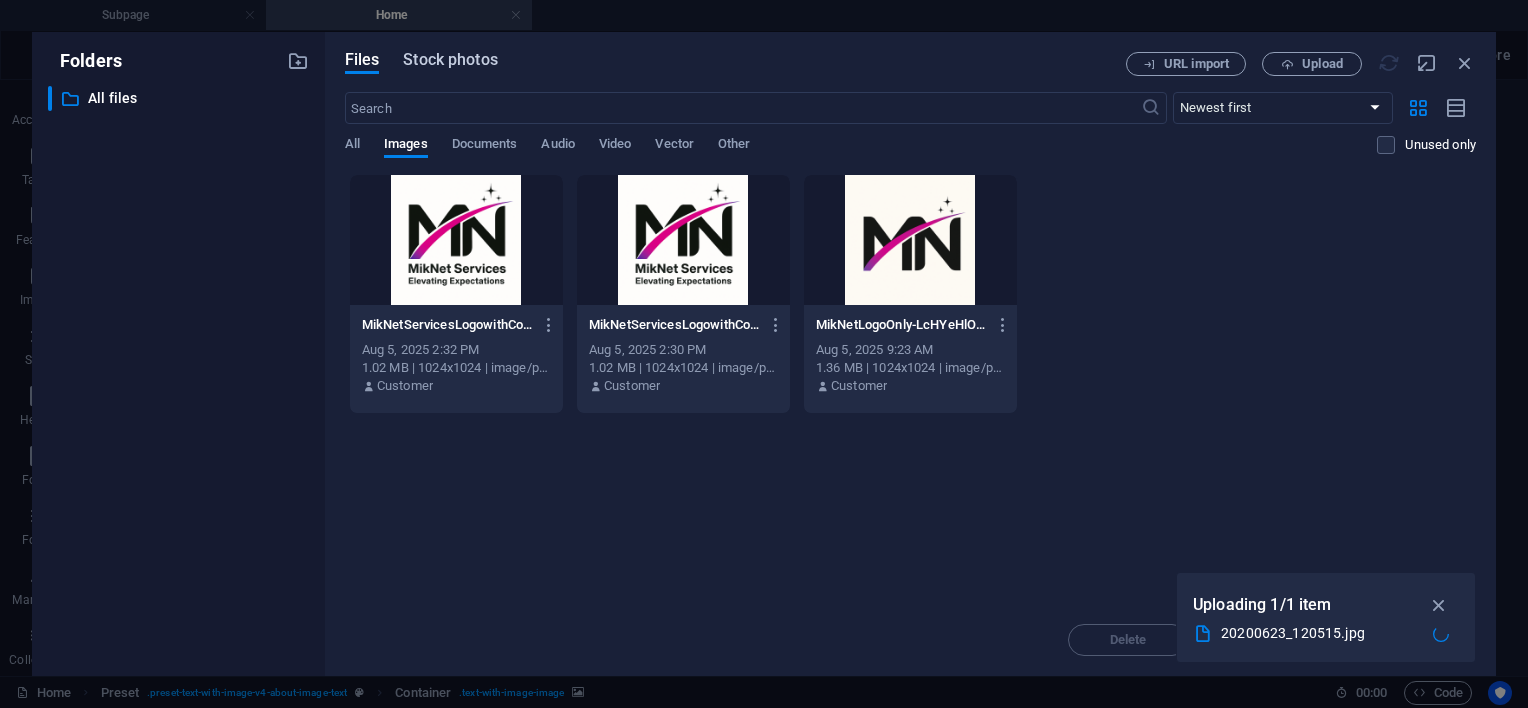 click on "Stock photos" at bounding box center [450, 60] 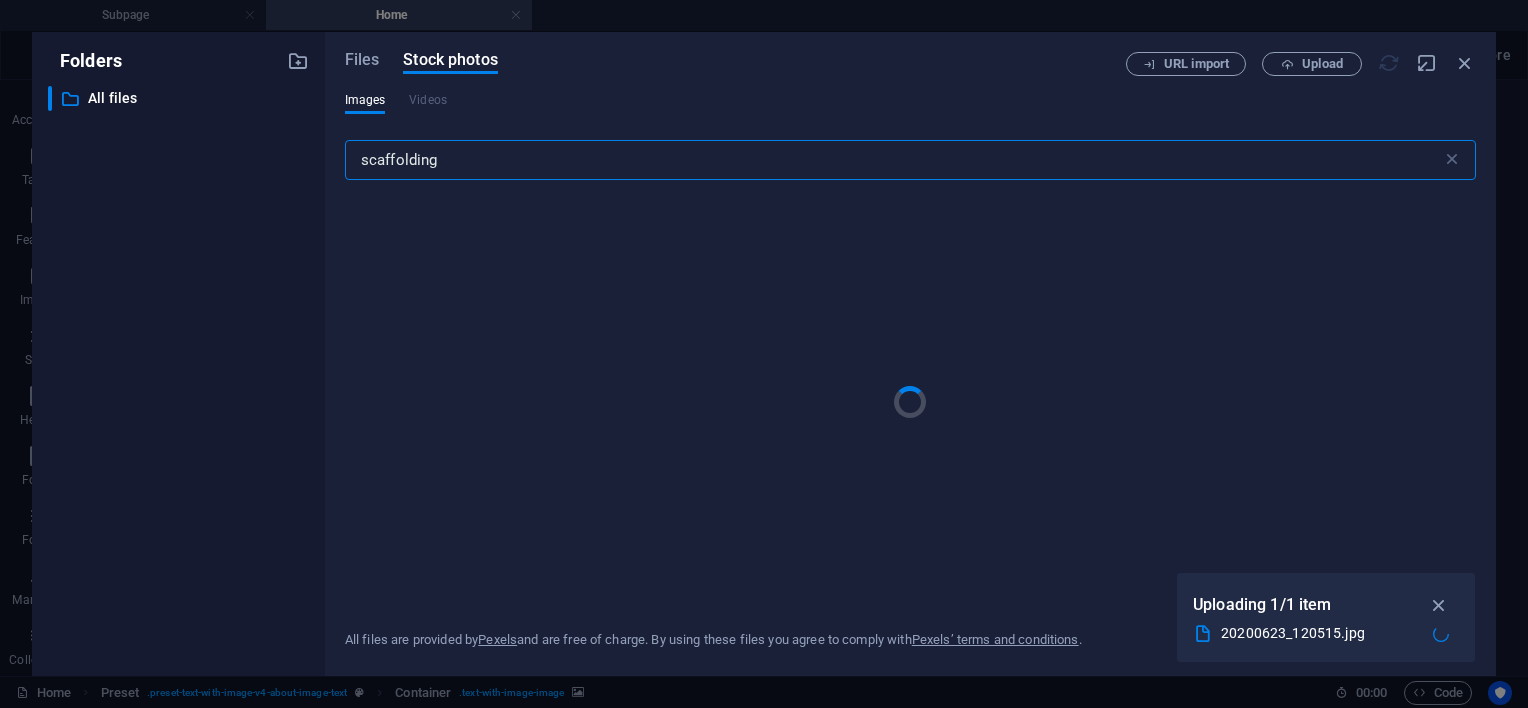 click on "scaffolding" at bounding box center (893, 160) 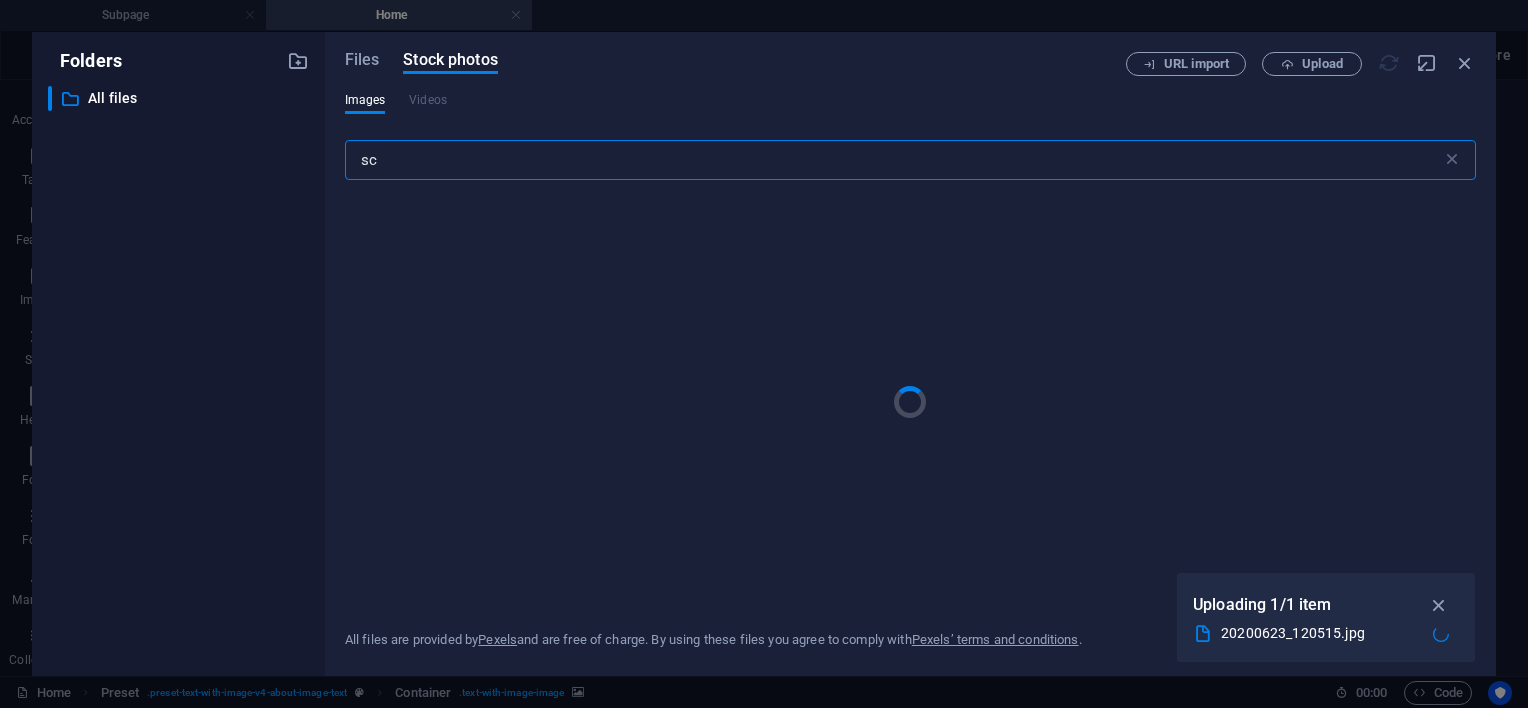 type on "s" 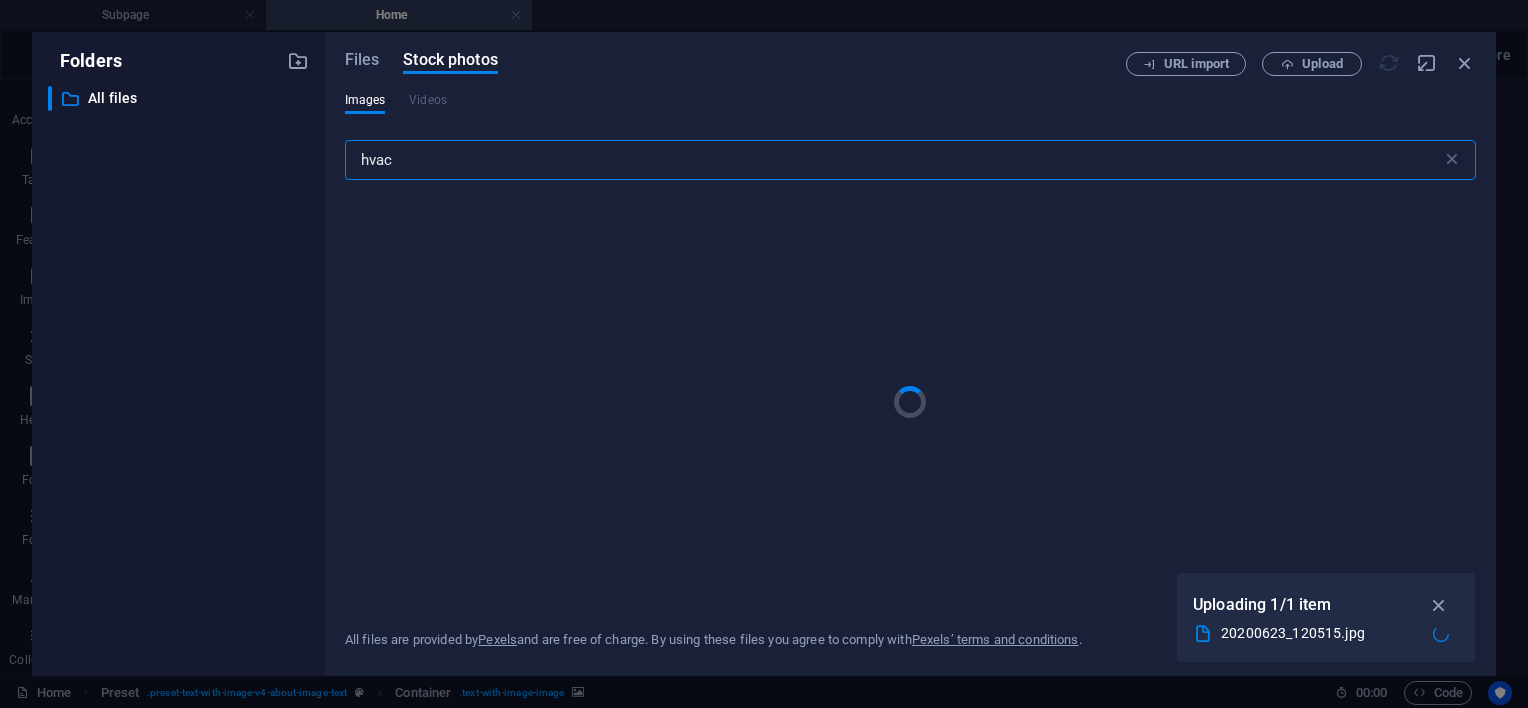 type on "hvac" 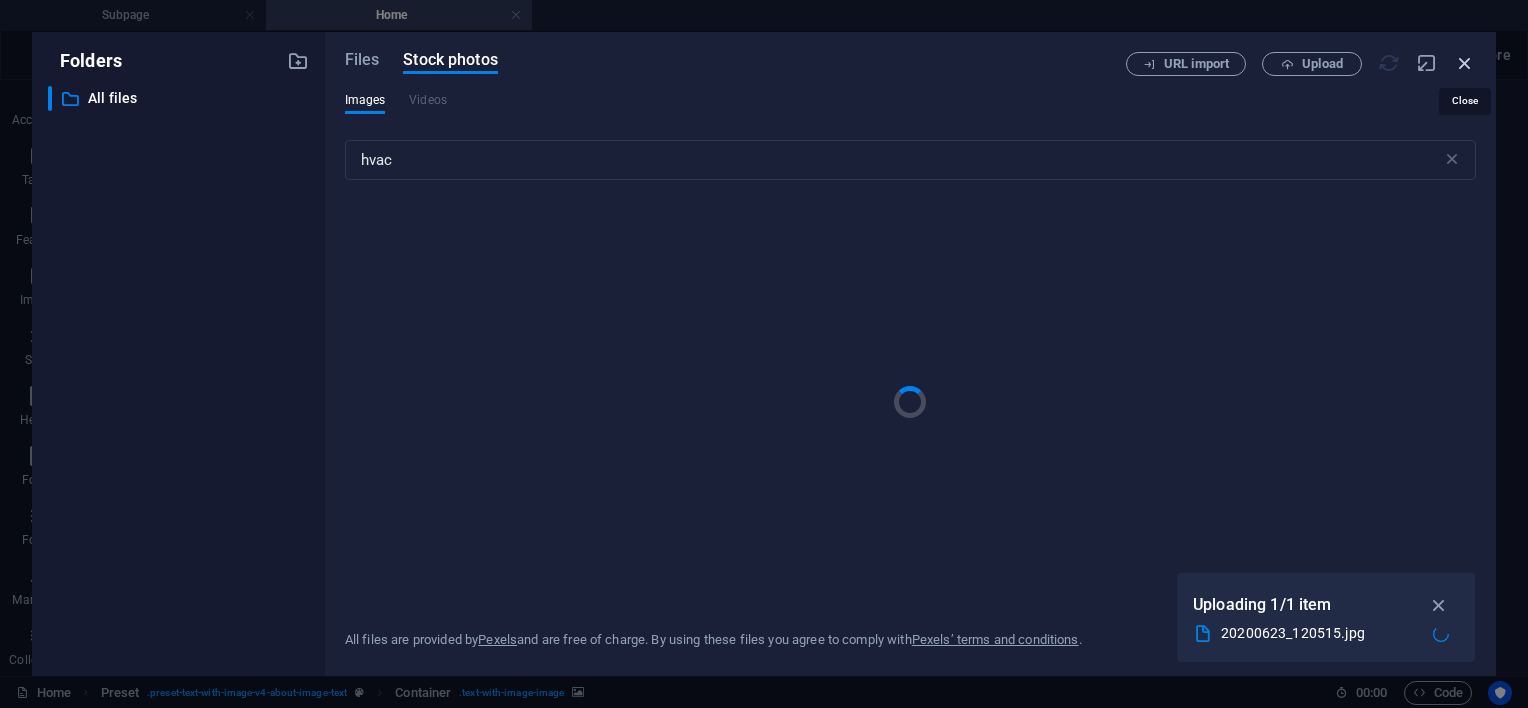 click at bounding box center [1465, 63] 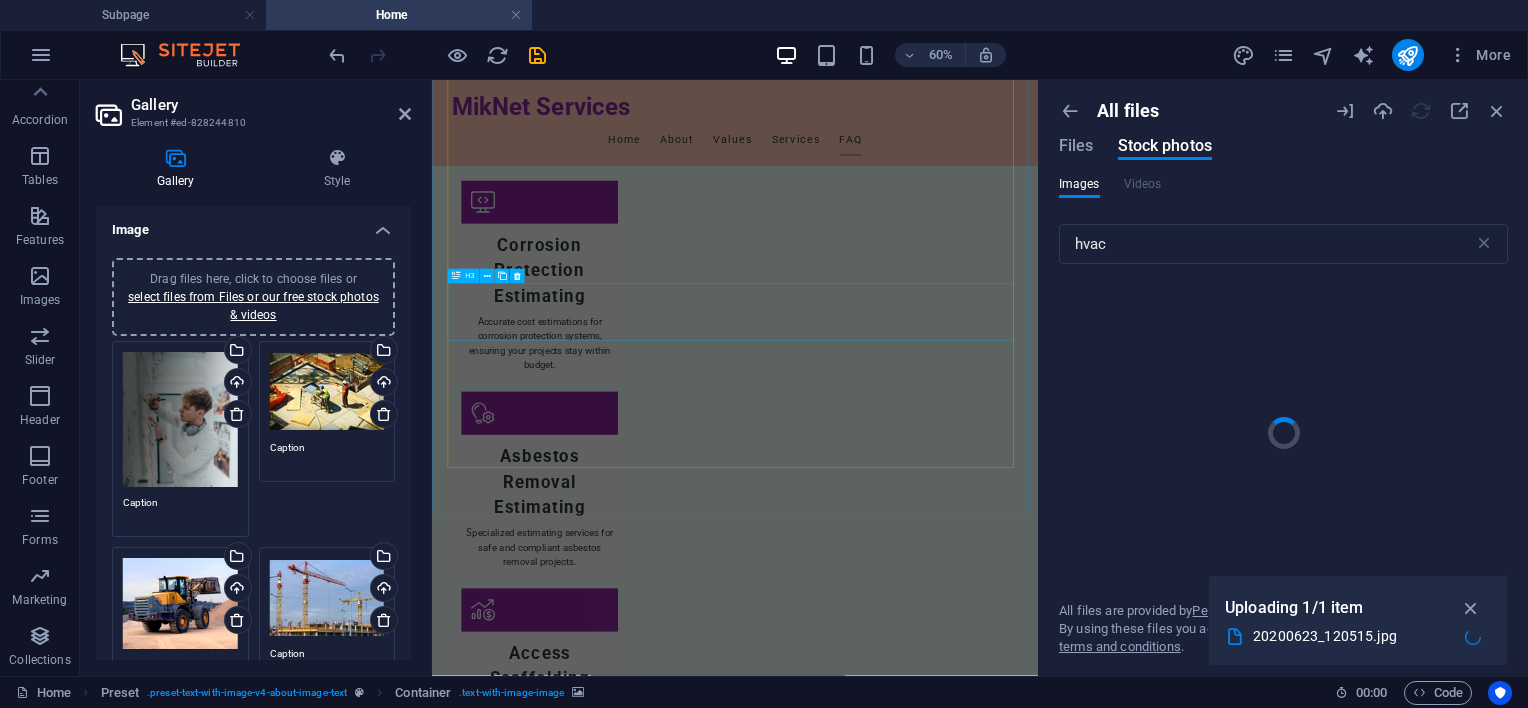 scroll, scrollTop: 3277, scrollLeft: 0, axis: vertical 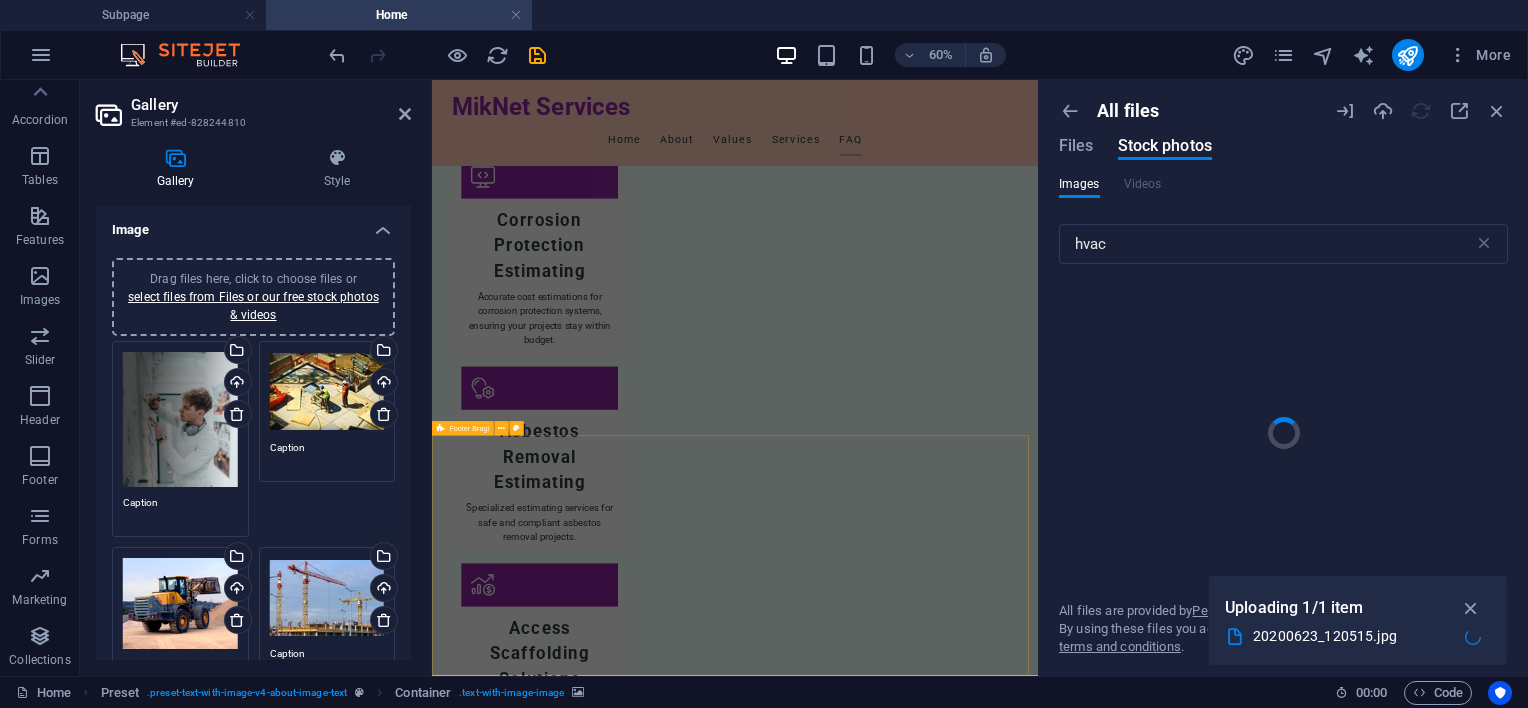 click on "Contact Us for Your Project Needs MikNet Services 17 Korund Avenue , 1449   Alberton 082 635 4927 mike@miknetservices.com Legal Notice  |  Privacy Policy" at bounding box center (937, 3887) 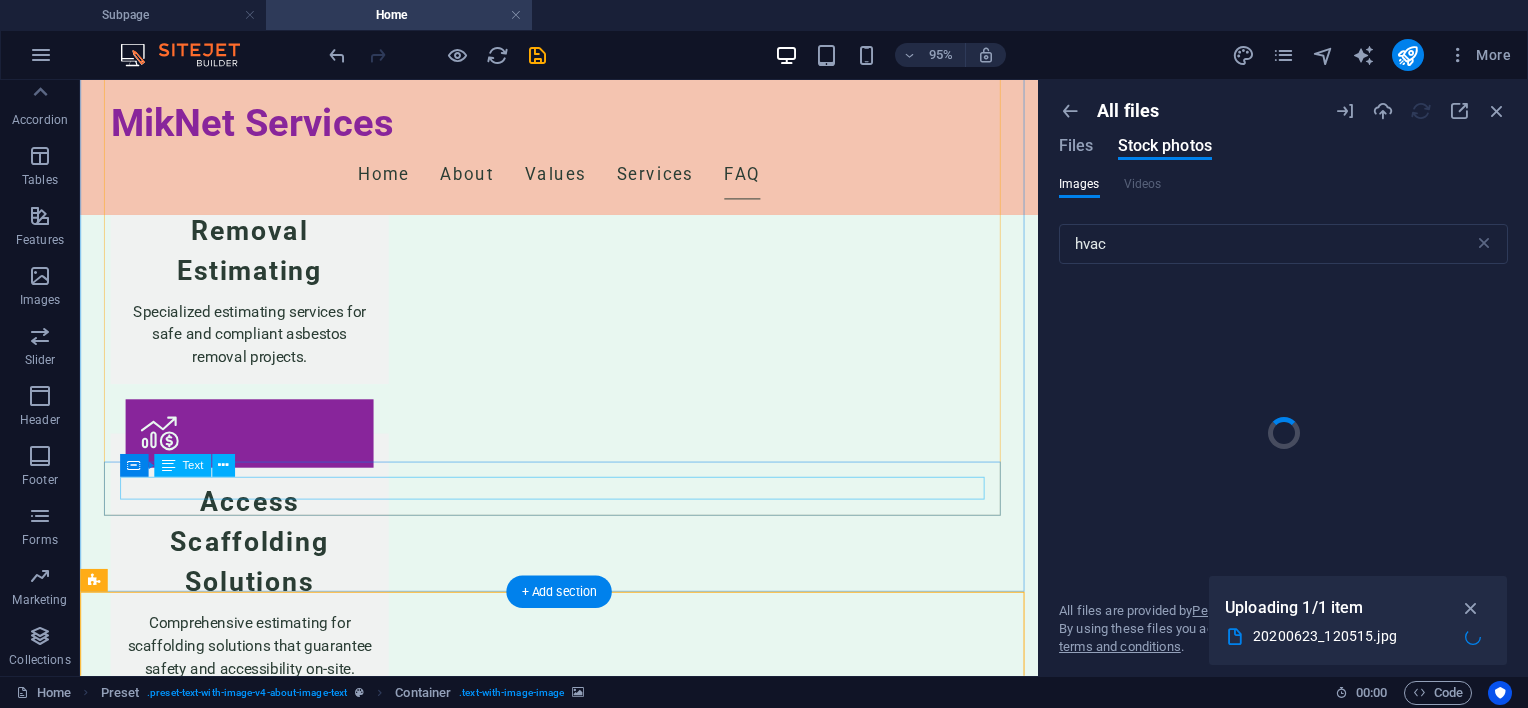 scroll, scrollTop: 3584, scrollLeft: 0, axis: vertical 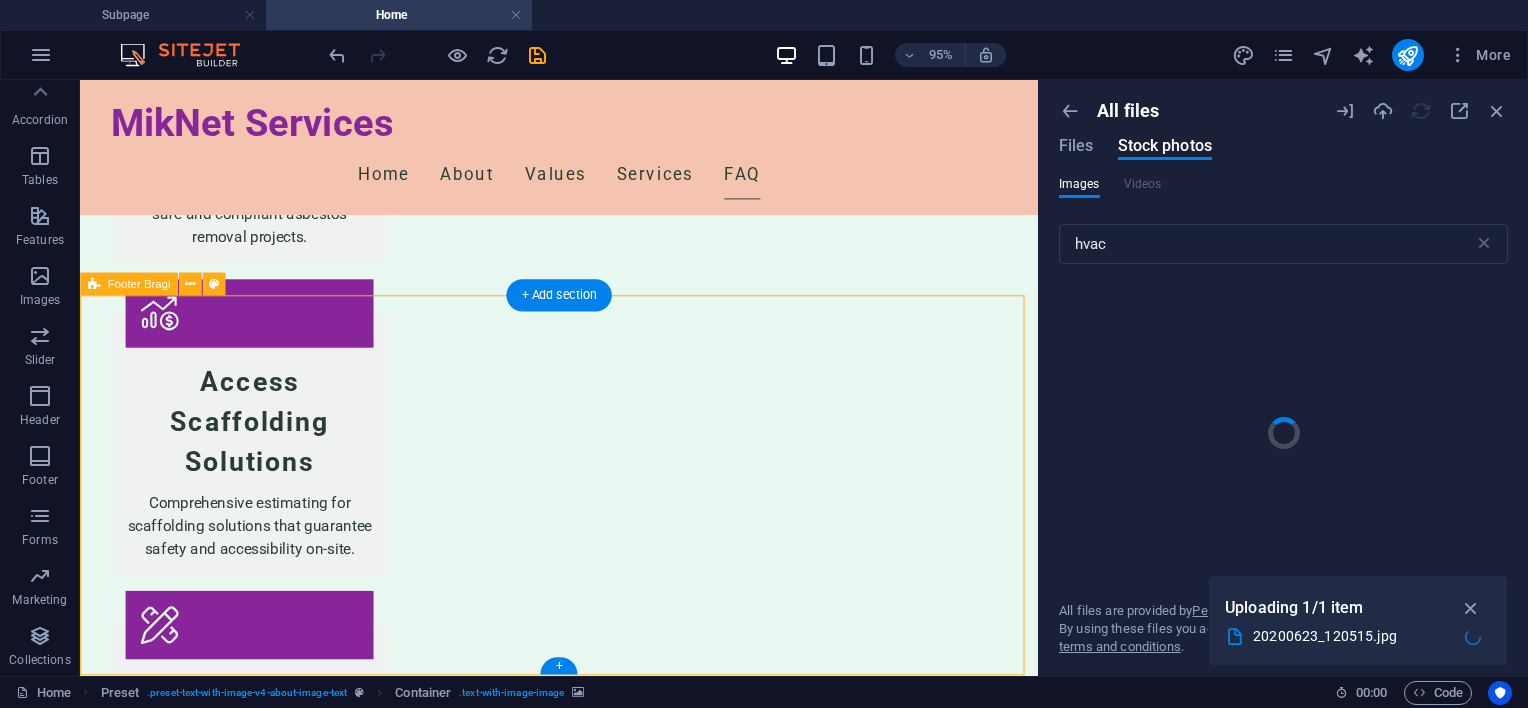 click on "Contact Us for Your Project Needs MikNet Services 17 Korund Avenue , 1449   Alberton 082 635 4927 mike@miknetservices.com Legal Notice  |  Privacy Policy" at bounding box center (584, 3289) 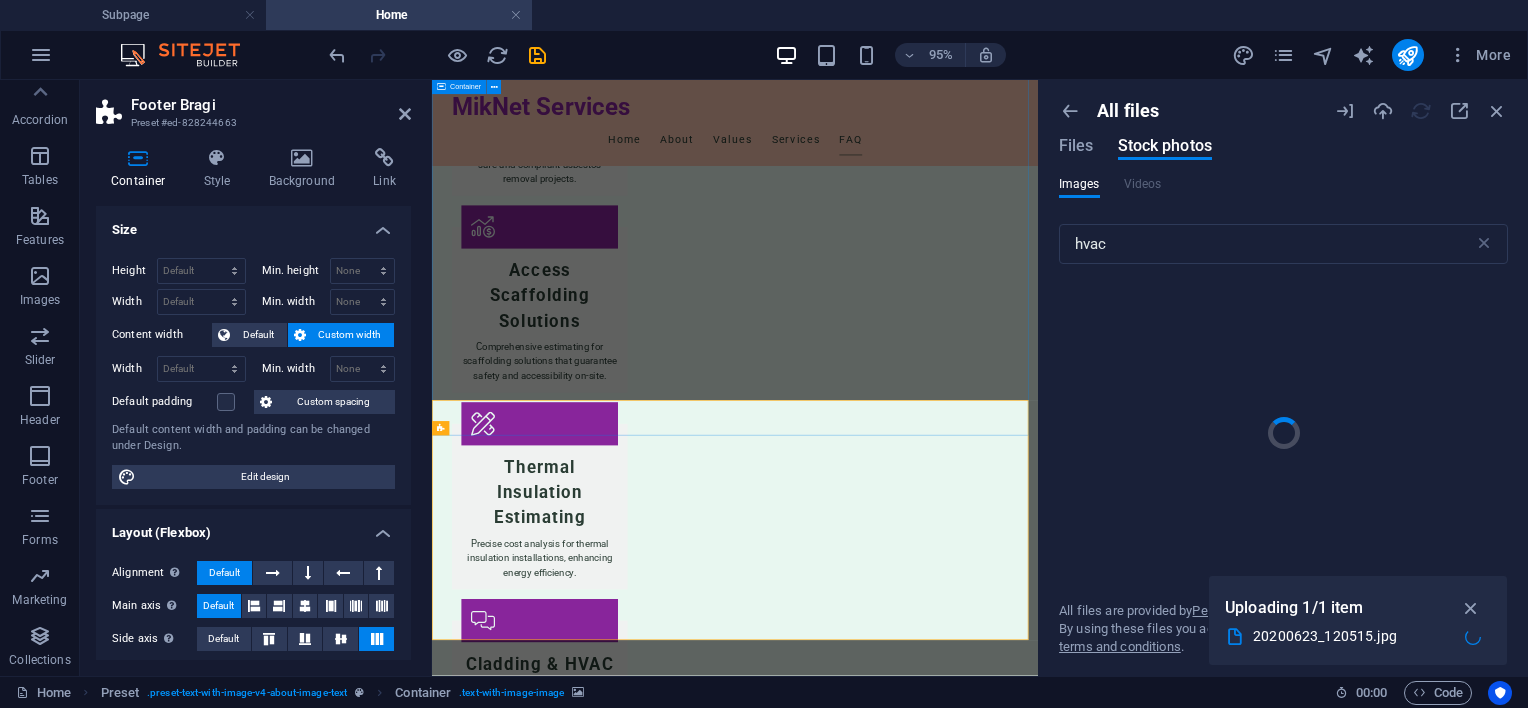 scroll, scrollTop: 3277, scrollLeft: 0, axis: vertical 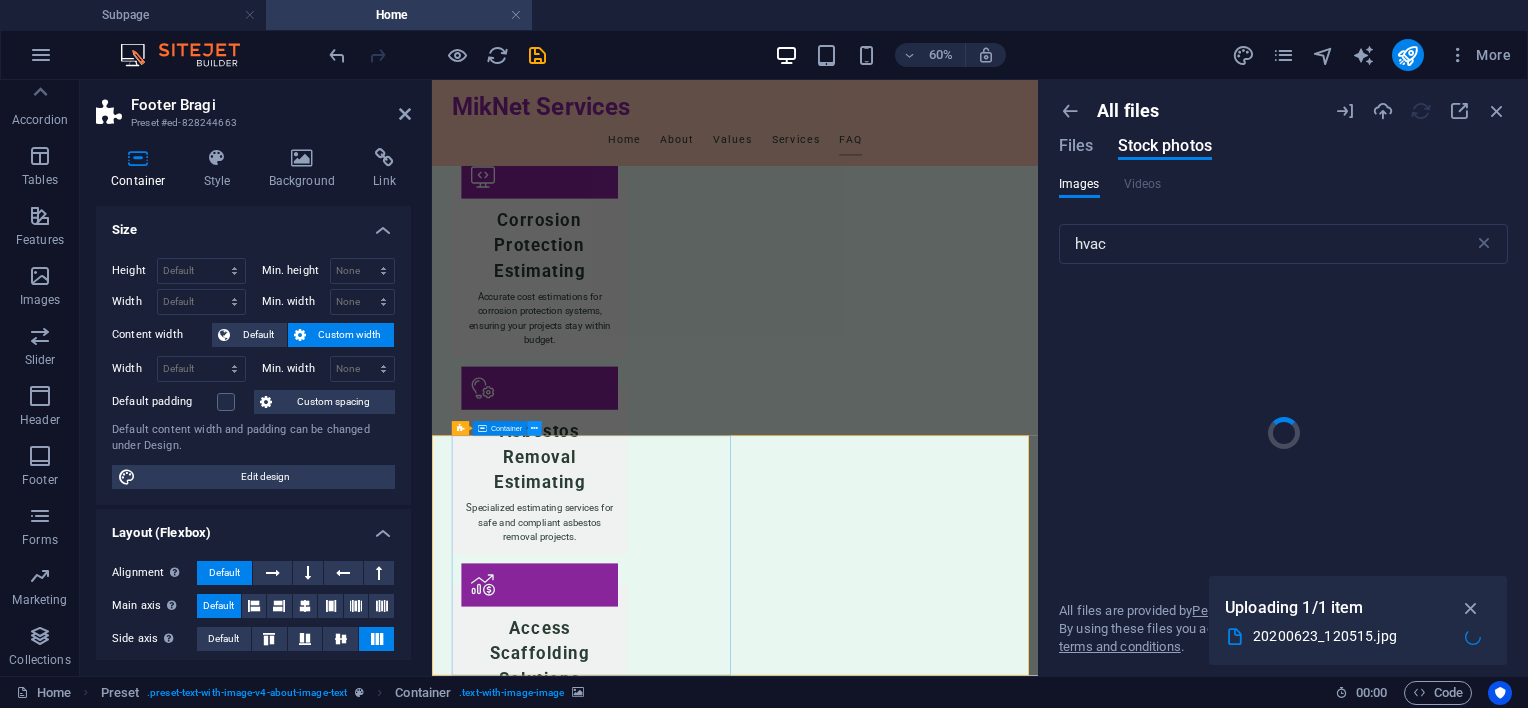 click at bounding box center (534, 429) 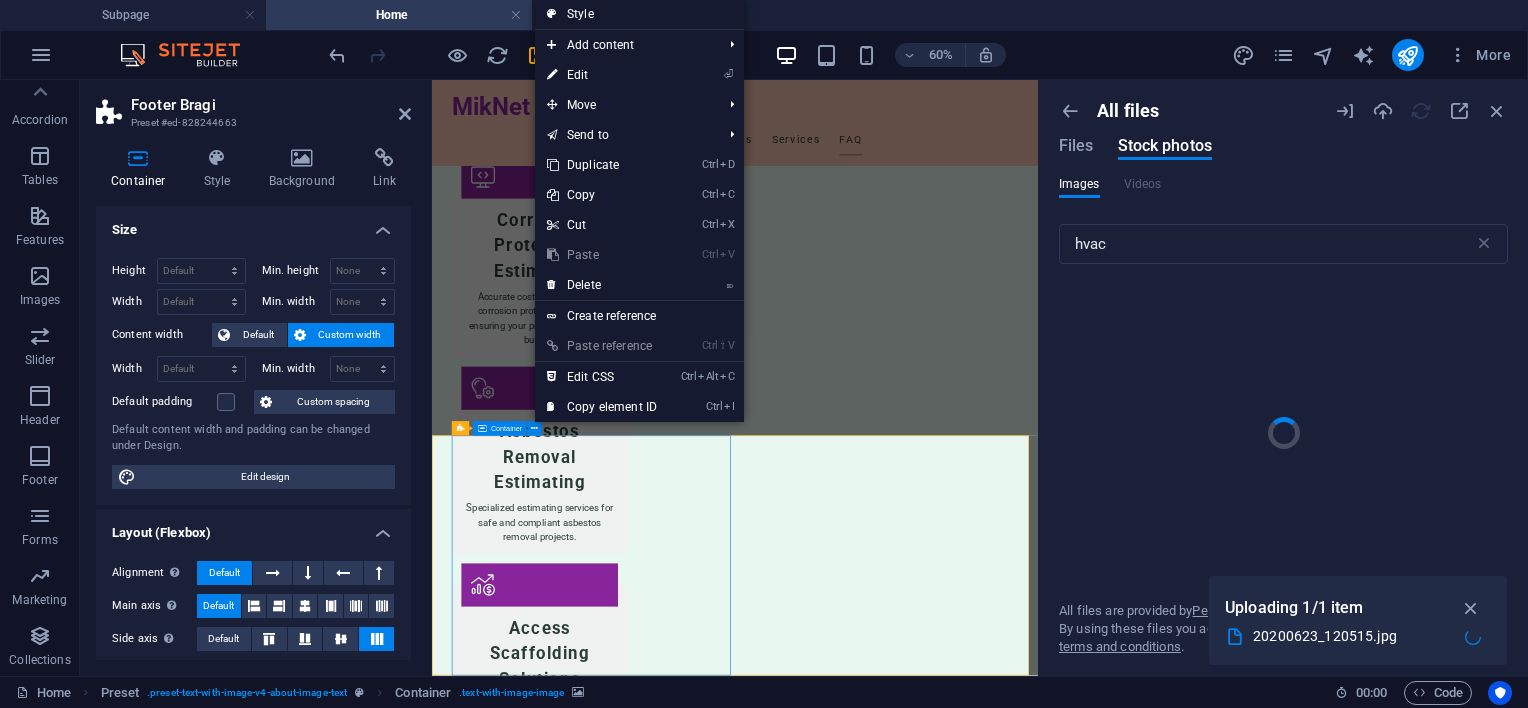 click on "Container" at bounding box center [506, 428] 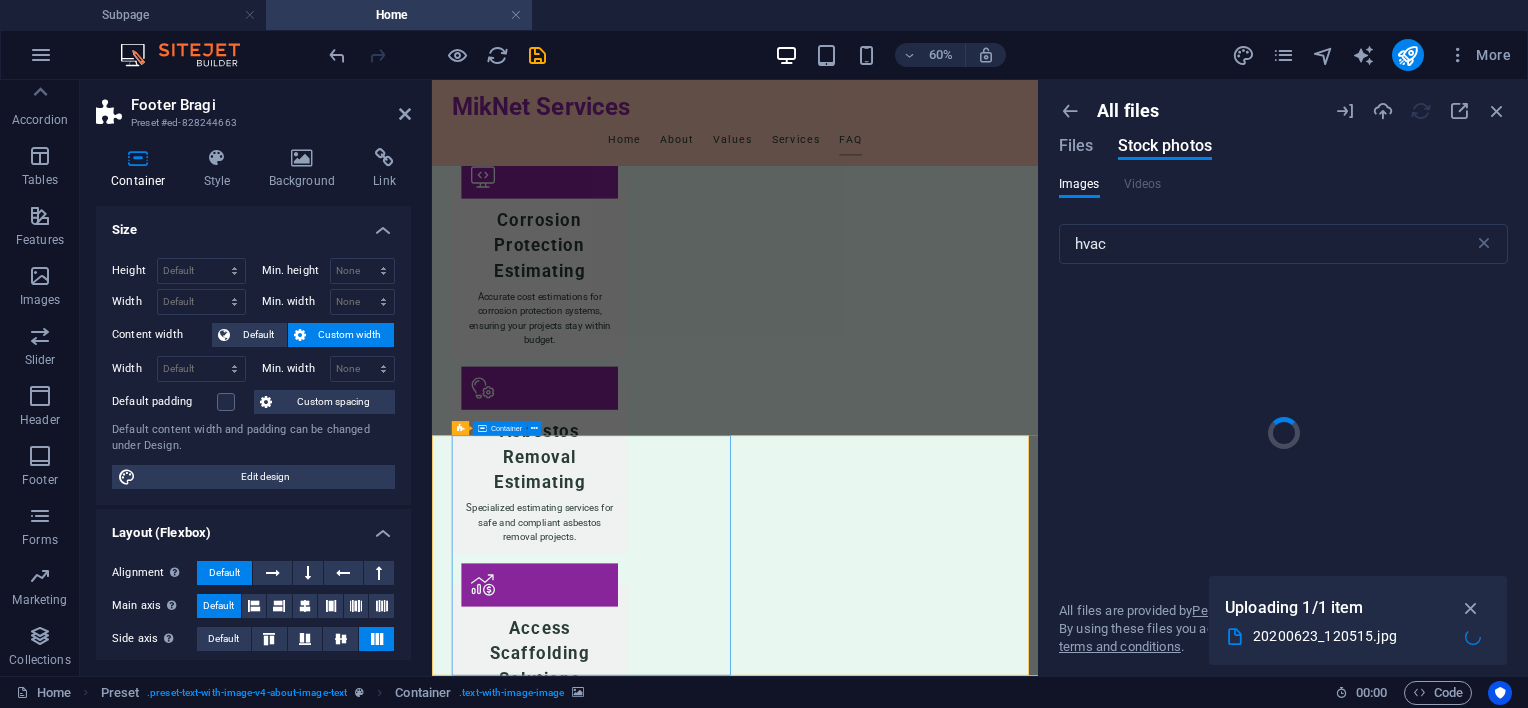 click on "Container" at bounding box center (506, 428) 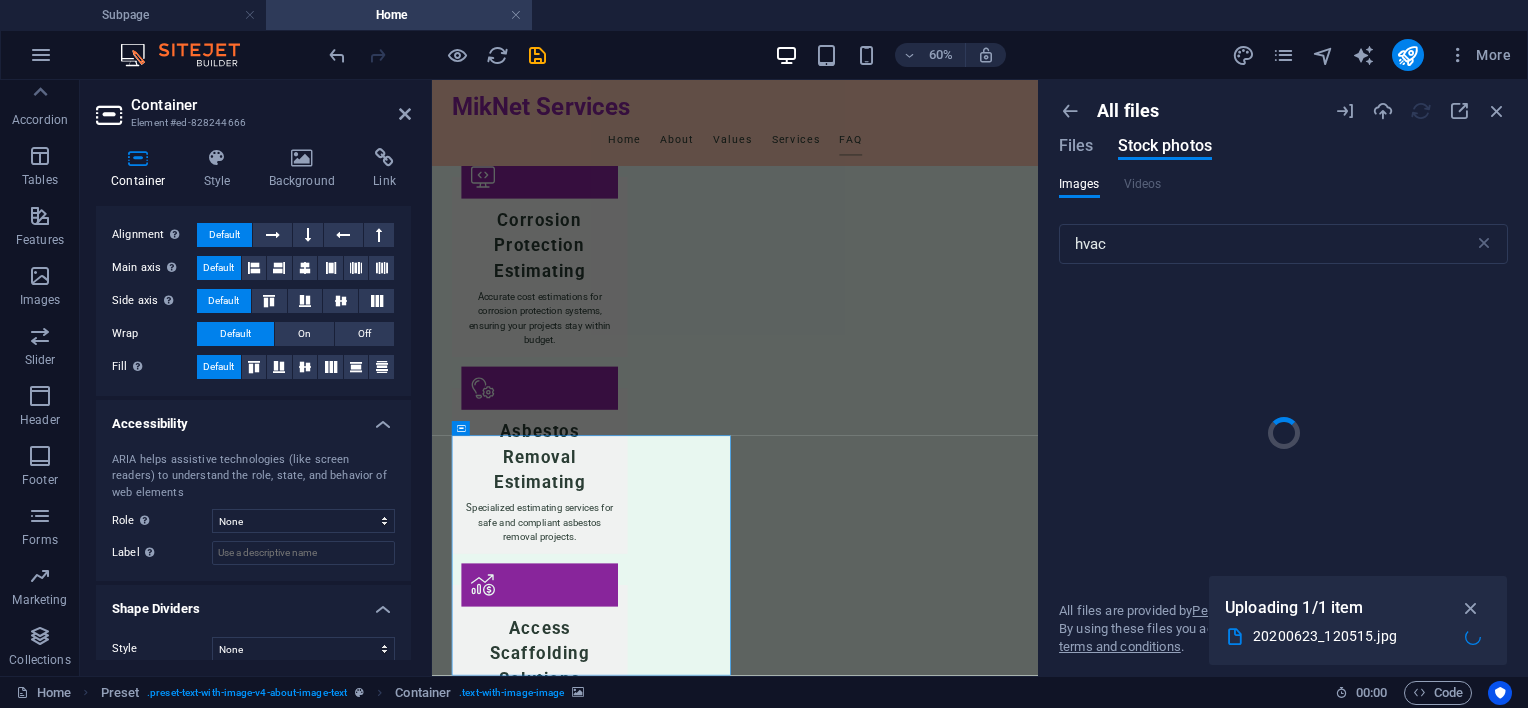 scroll, scrollTop: 353, scrollLeft: 0, axis: vertical 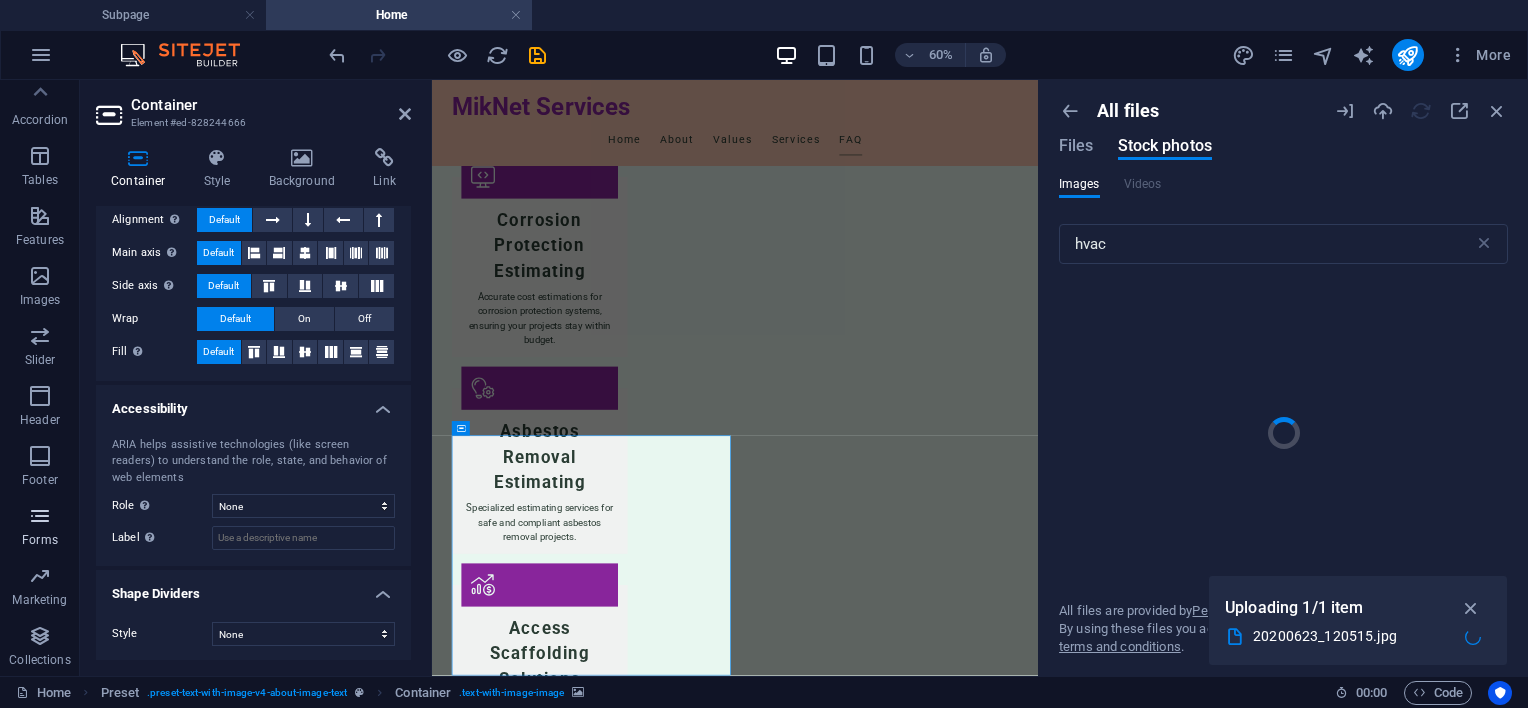 click at bounding box center (40, 516) 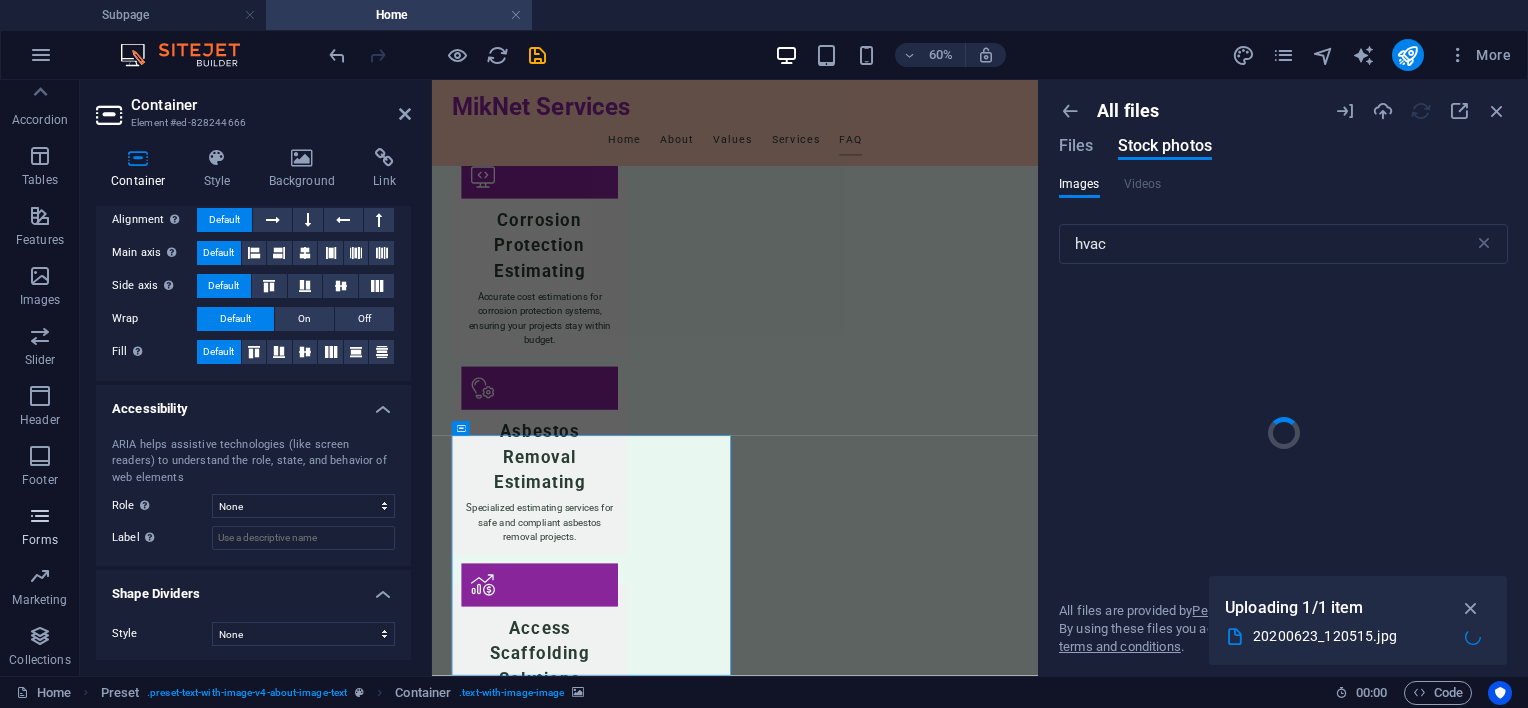 click at bounding box center [40, 516] 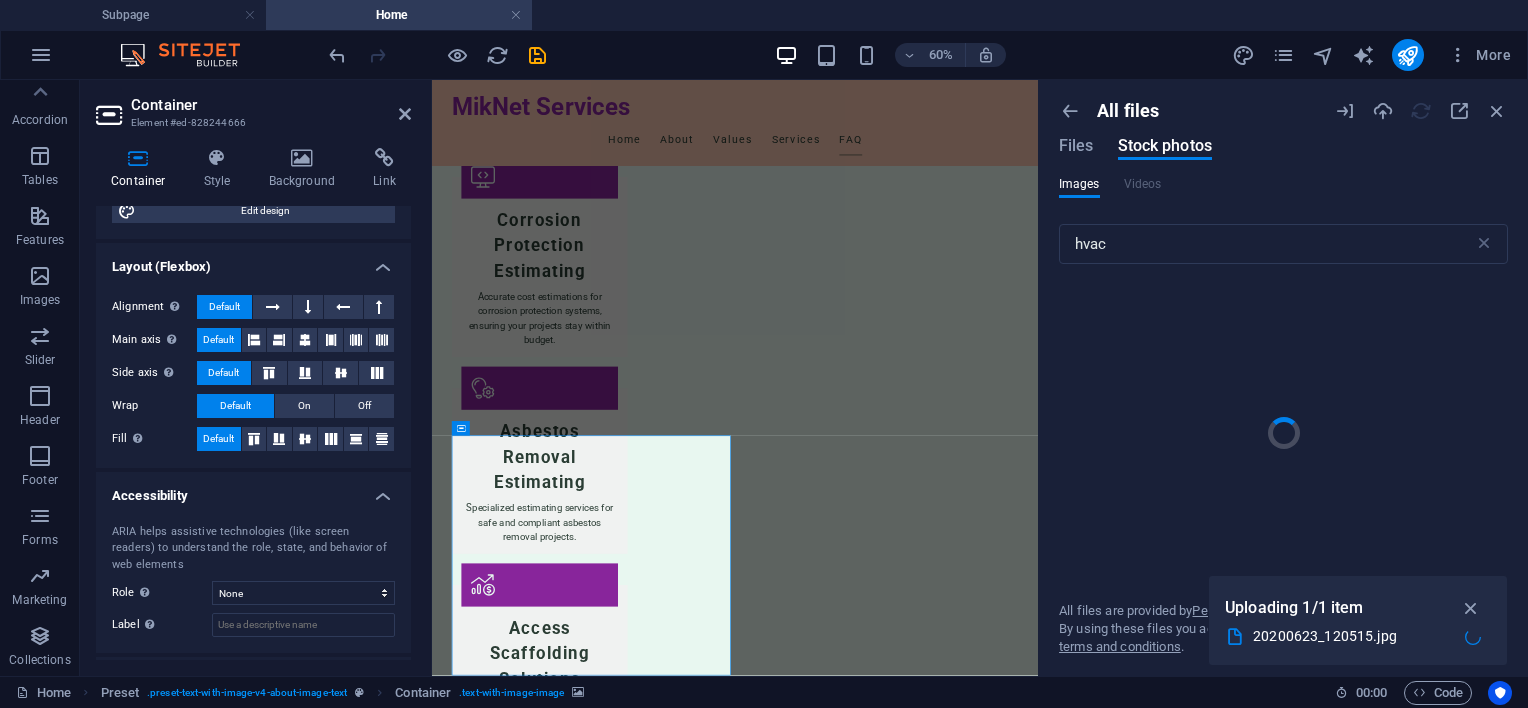 scroll, scrollTop: 0, scrollLeft: 0, axis: both 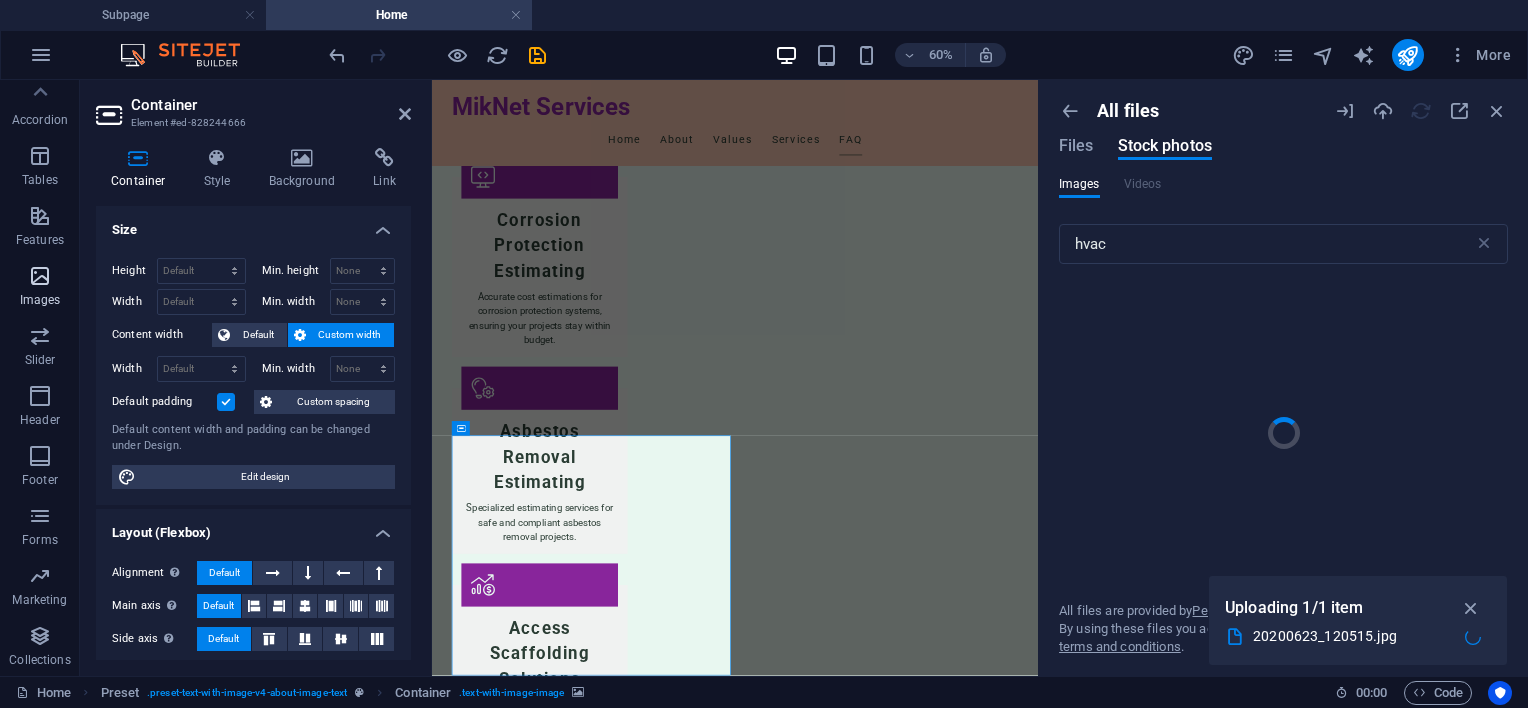 click at bounding box center [40, 276] 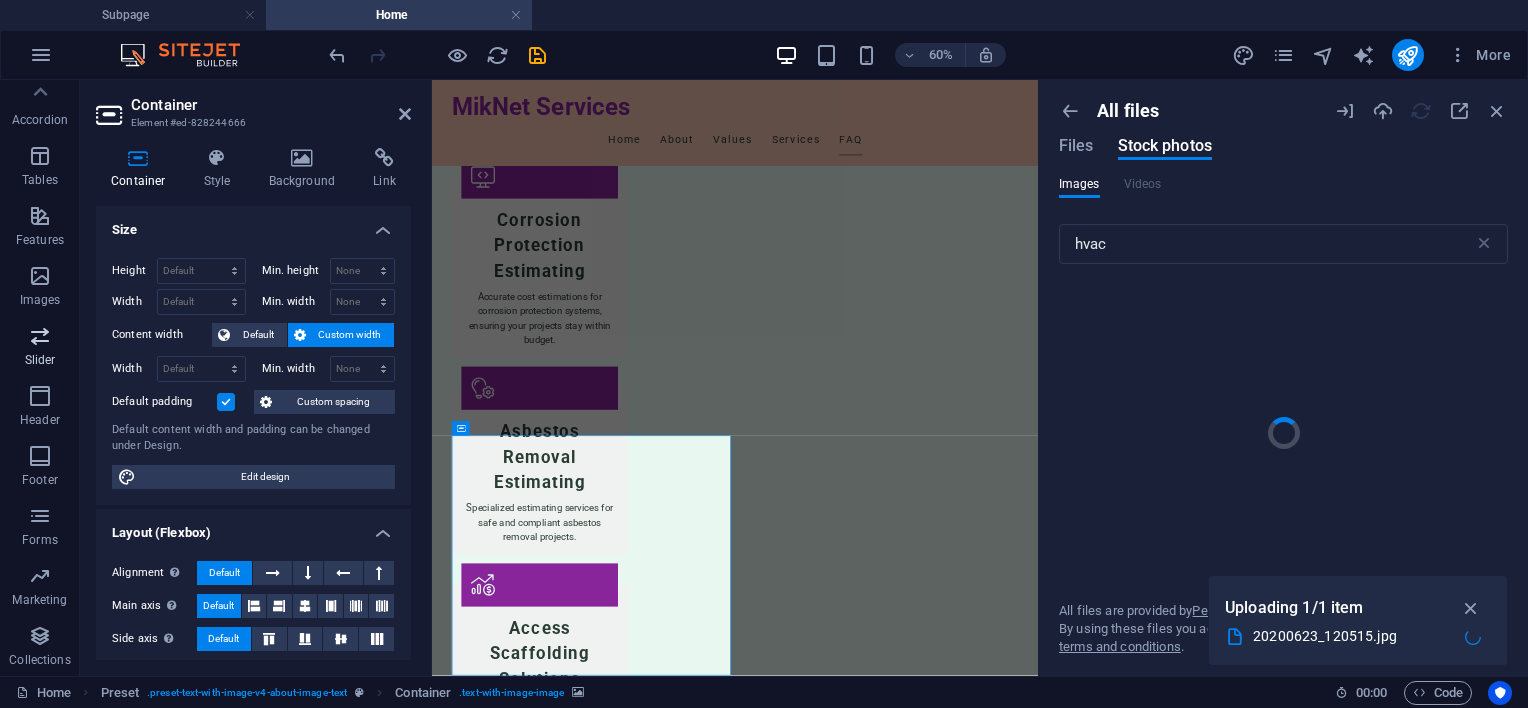 click at bounding box center [40, 336] 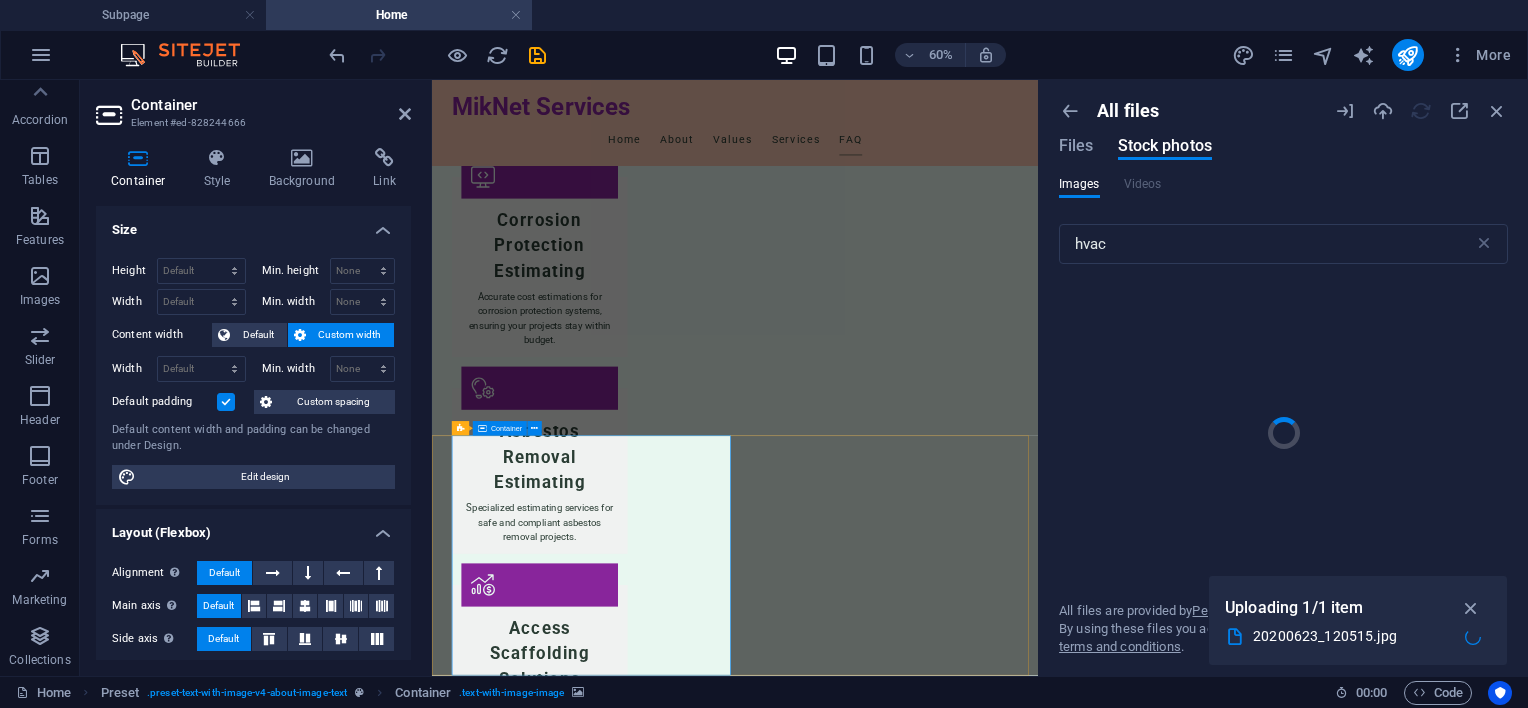 click on "Contact Us for Your Project Needs MikNet Services 17 Korund Avenue , 1449   Alberton 082 635 4927 mike@miknetservices.com Legal Notice  |  Privacy Policy" at bounding box center [953, 3887] 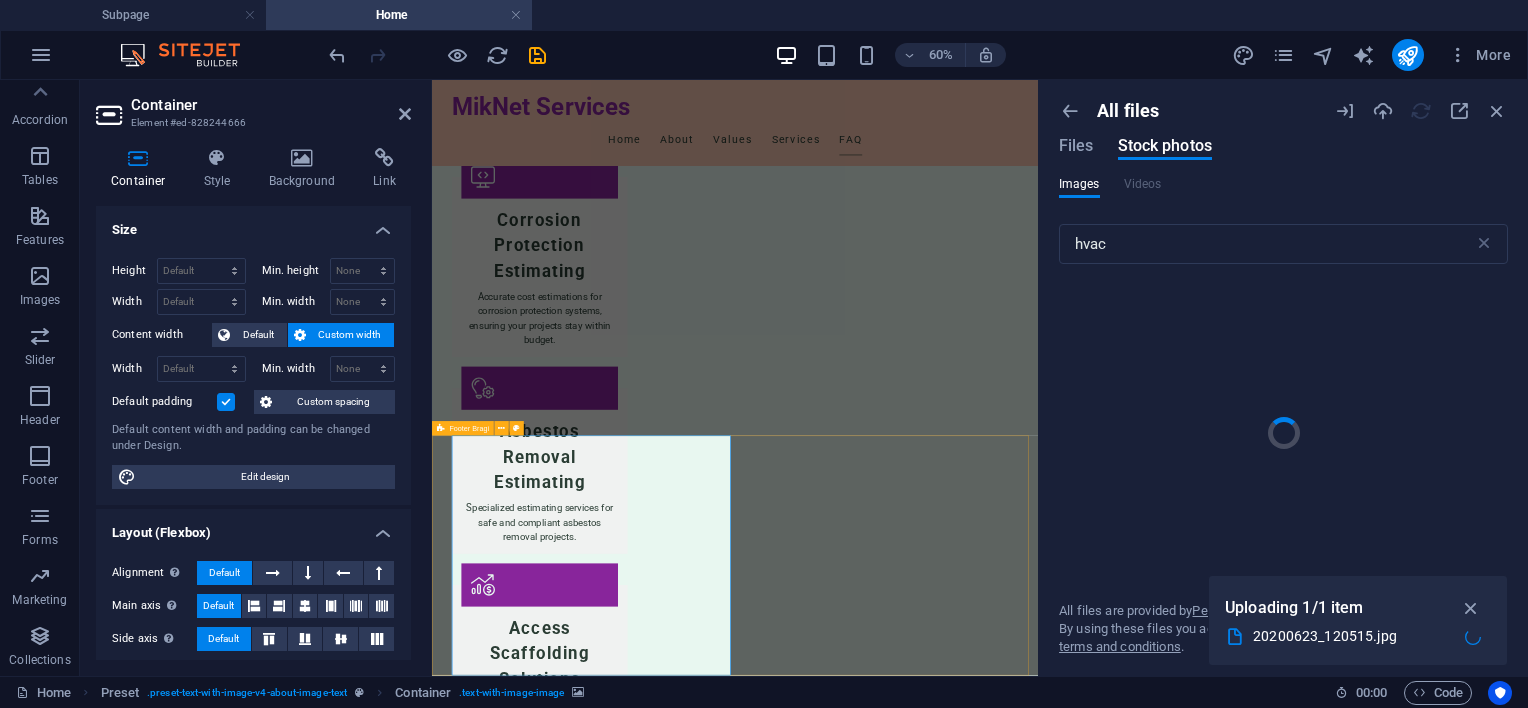 click on "Contact Us for Your Project Needs MikNet Services 17 Korund Avenue , 1449   Alberton 082 635 4927 mike@miknetservices.com Legal Notice  |  Privacy Policy" at bounding box center [937, 3887] 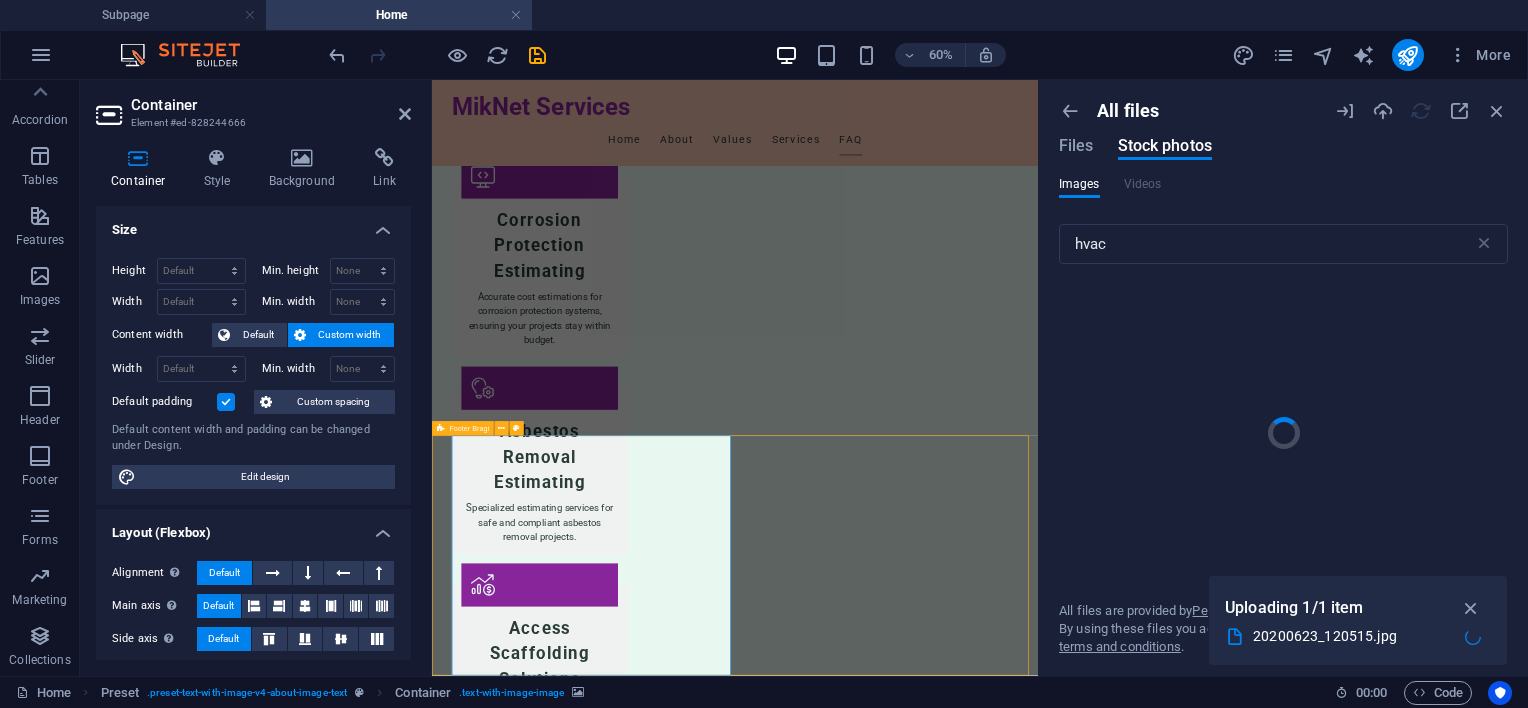 click on "Contact Us for Your Project Needs MikNet Services 17 Korund Avenue , 1449   Alberton 082 635 4927 mike@miknetservices.com Legal Notice  |  Privacy Policy" at bounding box center (937, 3887) 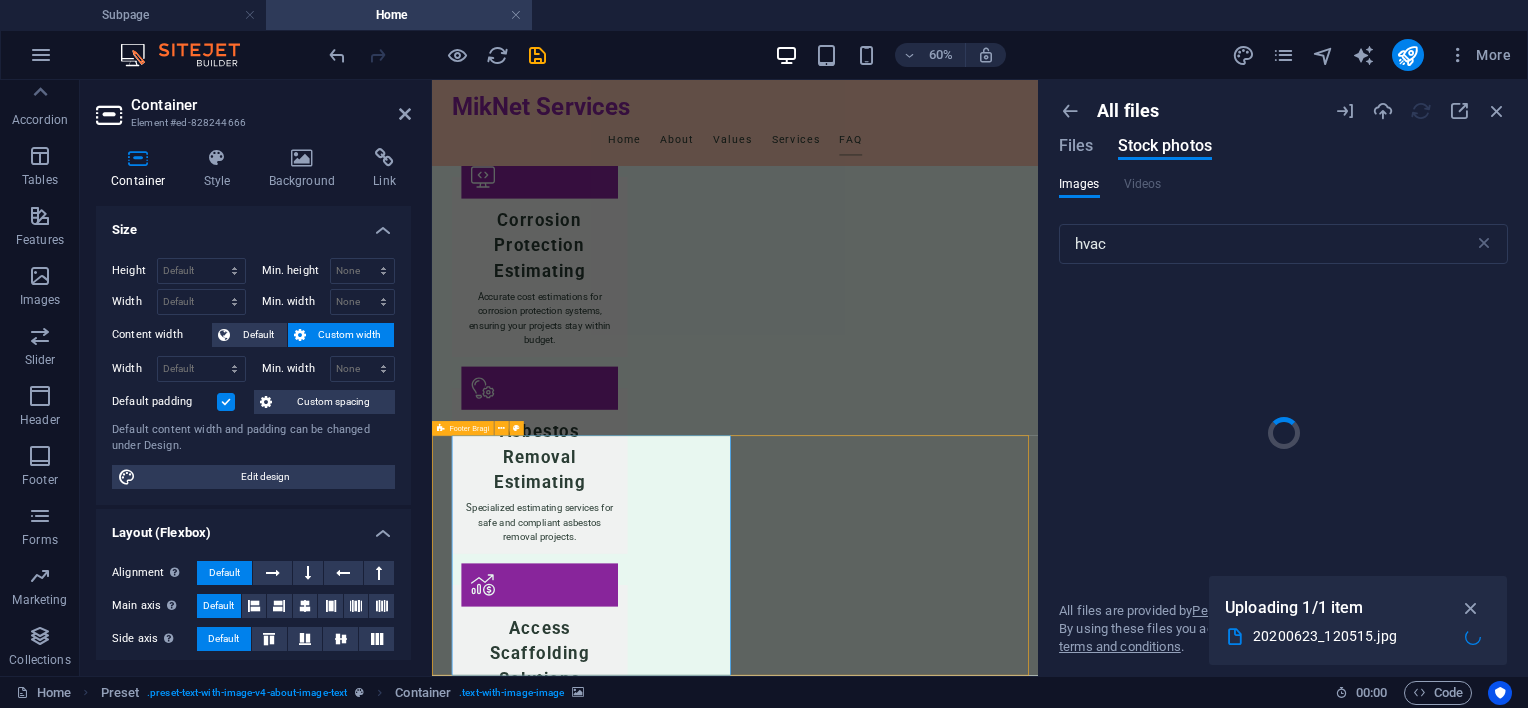 select on "footer" 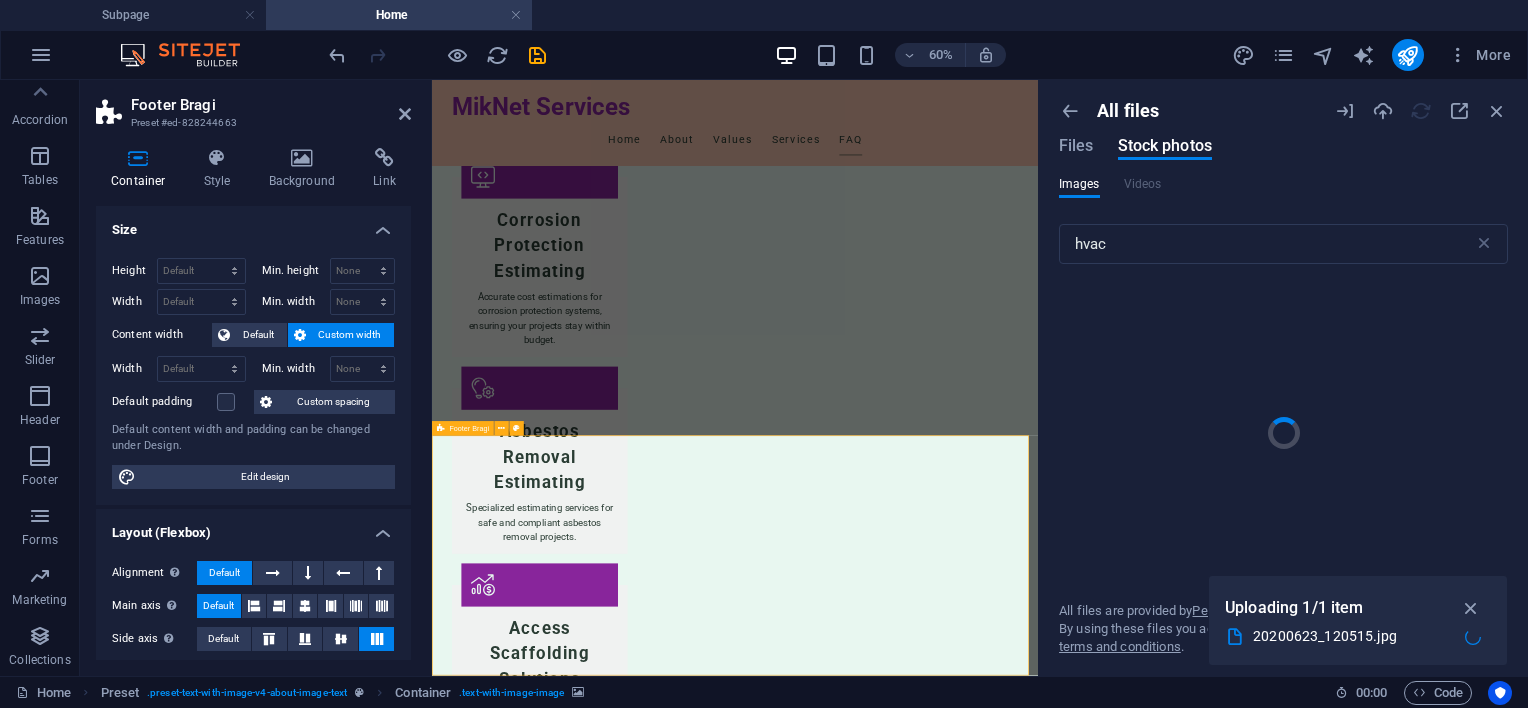 click on "Contact Us for Your Project Needs MikNet Services 17 Korund Avenue , 1449   Alberton 082 635 4927 mike@miknetservices.com Legal Notice  |  Privacy Policy" at bounding box center (937, 3887) 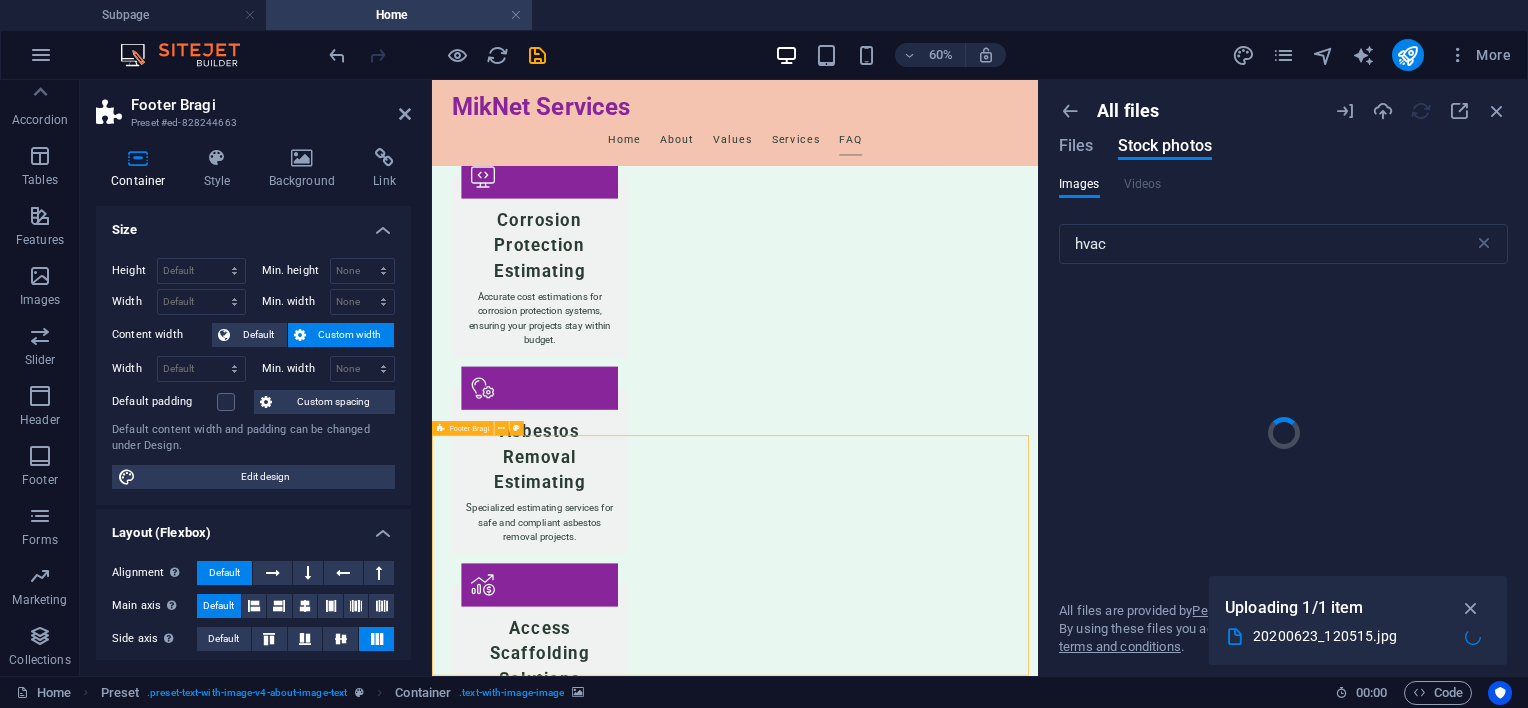 click on "Contact Us for Your Project Needs MikNet Services 17 Korund Avenue , 1449   Alberton 082 635 4927 mike@miknetservices.com Legal Notice  |  Privacy Policy" at bounding box center (937, 3887) 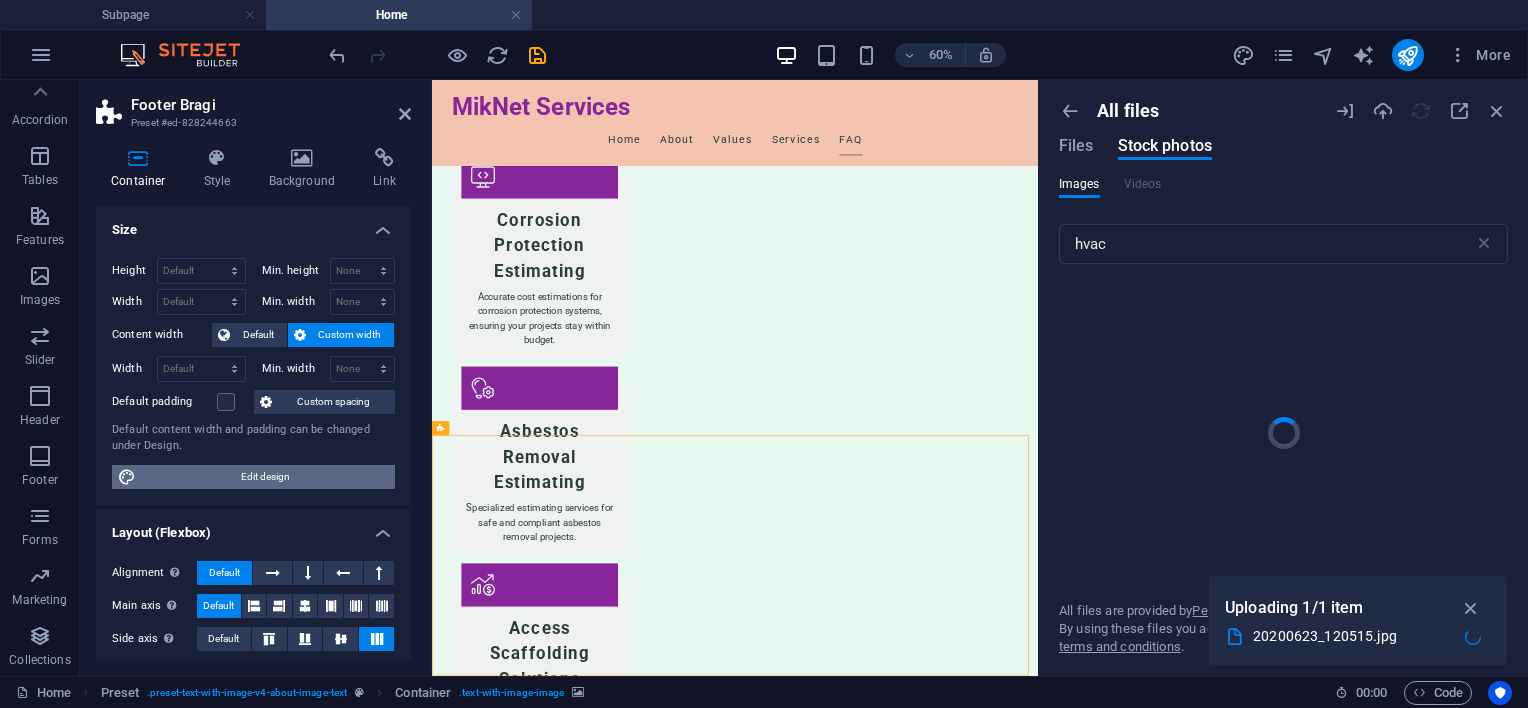 click on "Edit design" at bounding box center (265, 477) 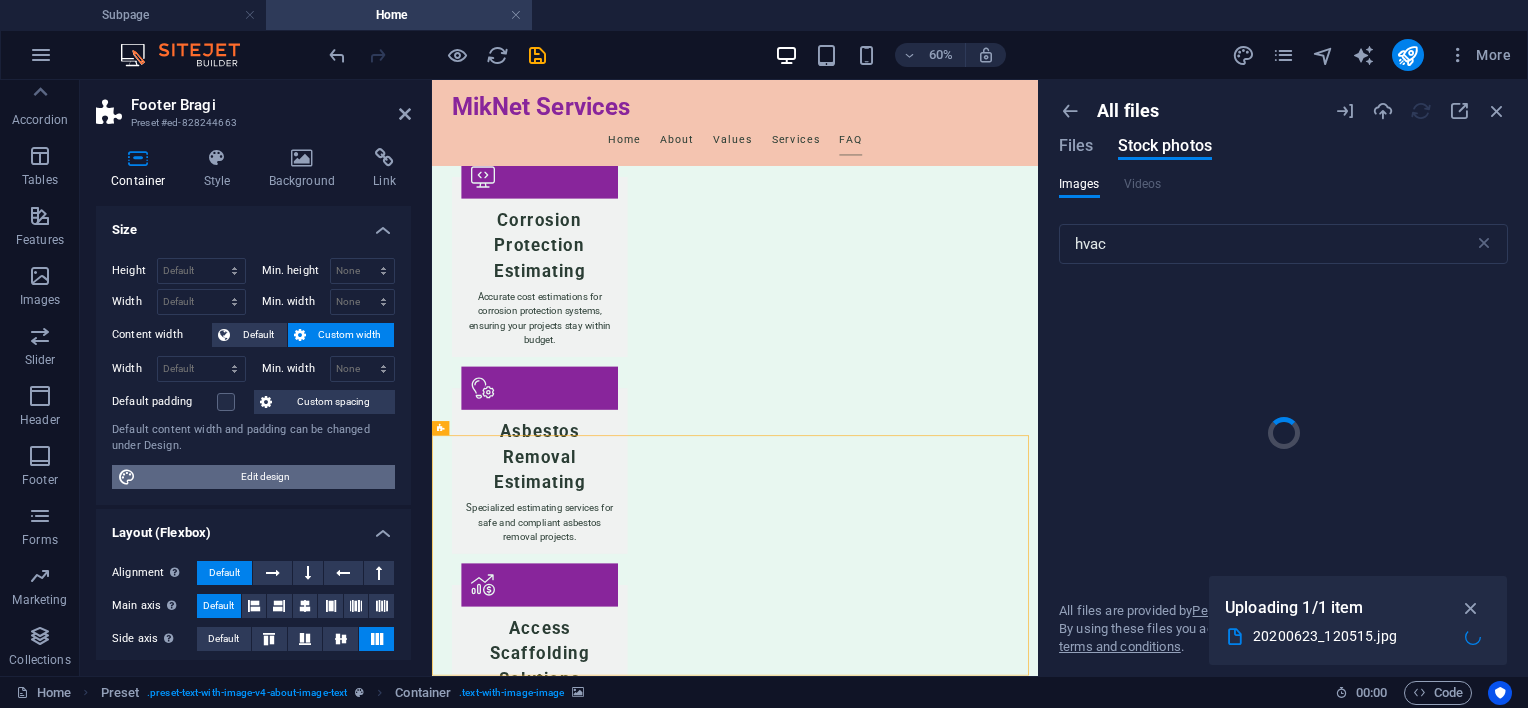 select on "px" 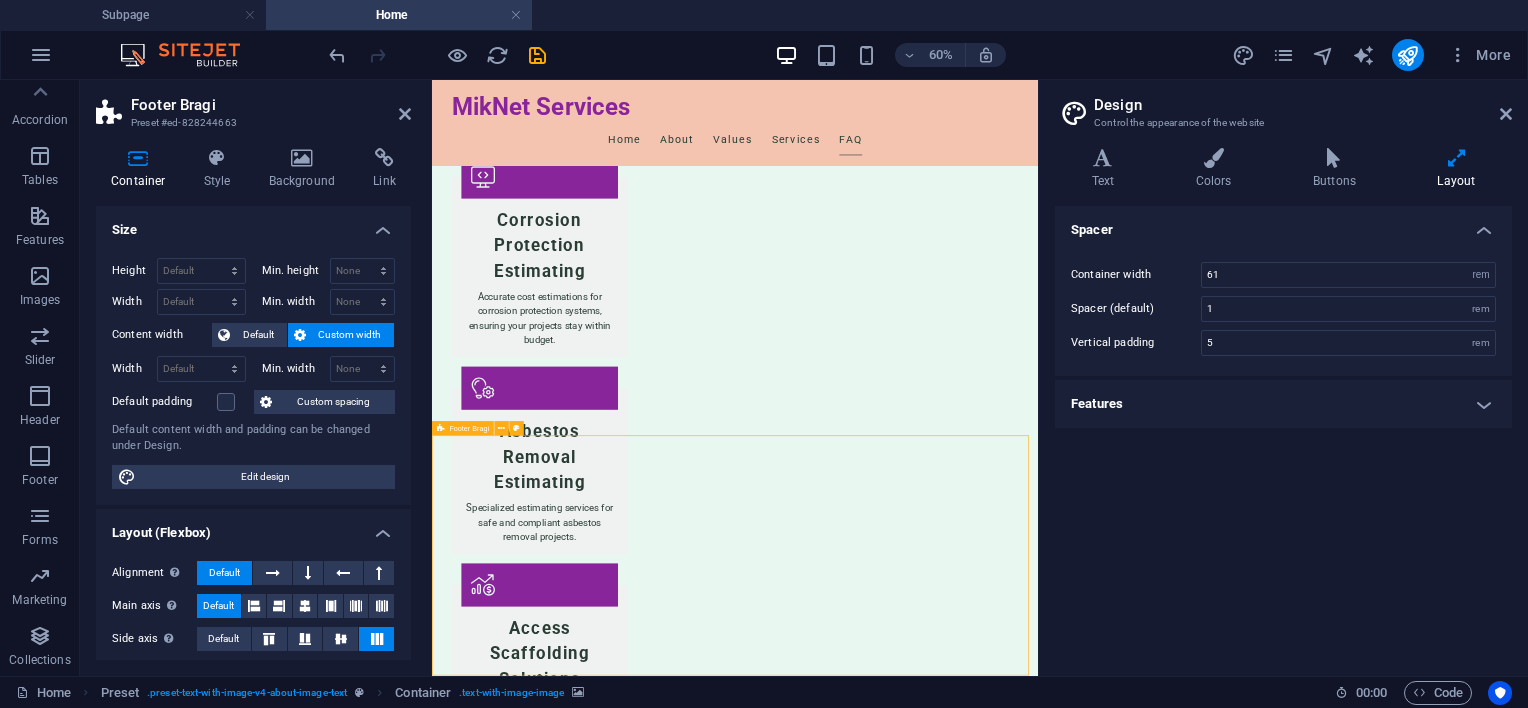 click on "Contact Us for Your Project Needs MikNet Services 17 Korund Avenue , 1449   Alberton 082 635 4927 mike@miknetservices.com Legal Notice  |  Privacy Policy" at bounding box center [937, 3887] 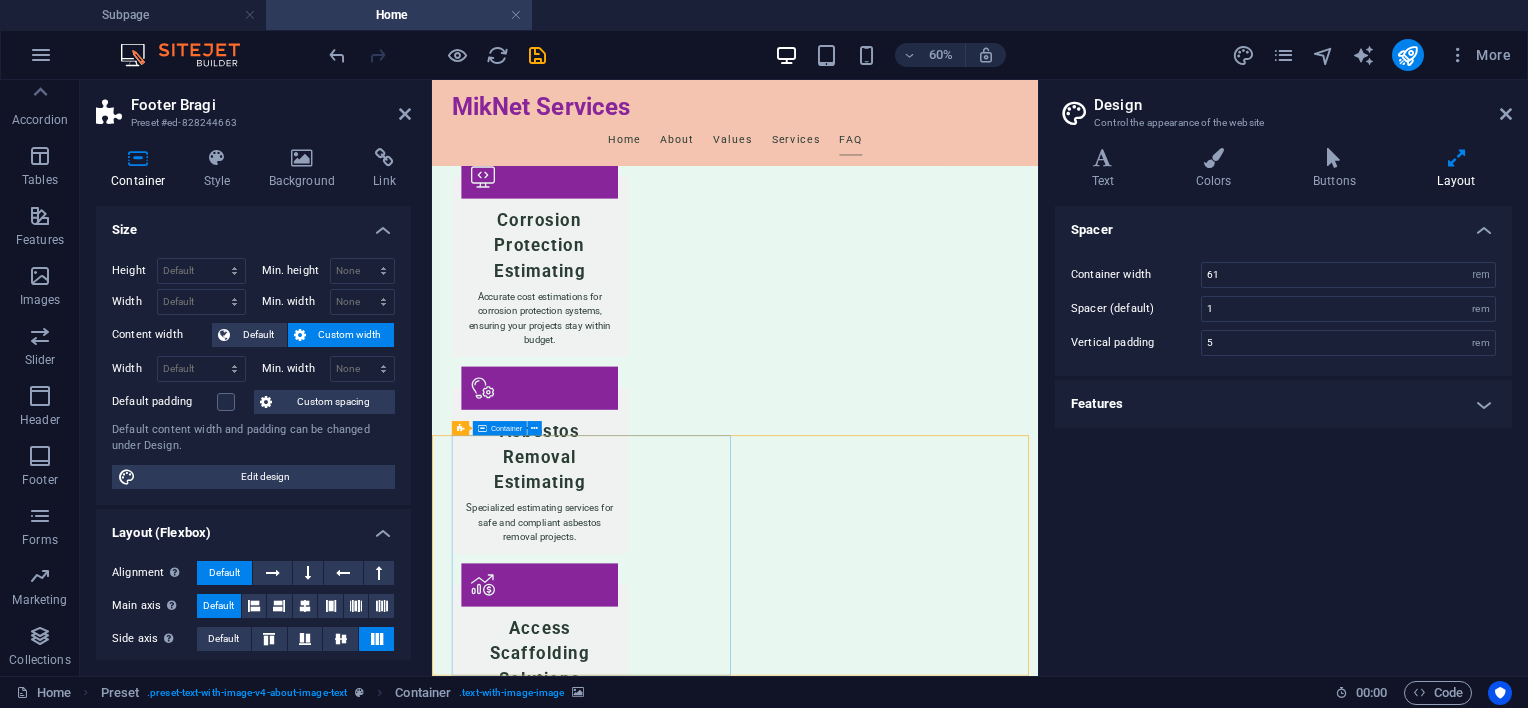 click on "Container" at bounding box center [506, 428] 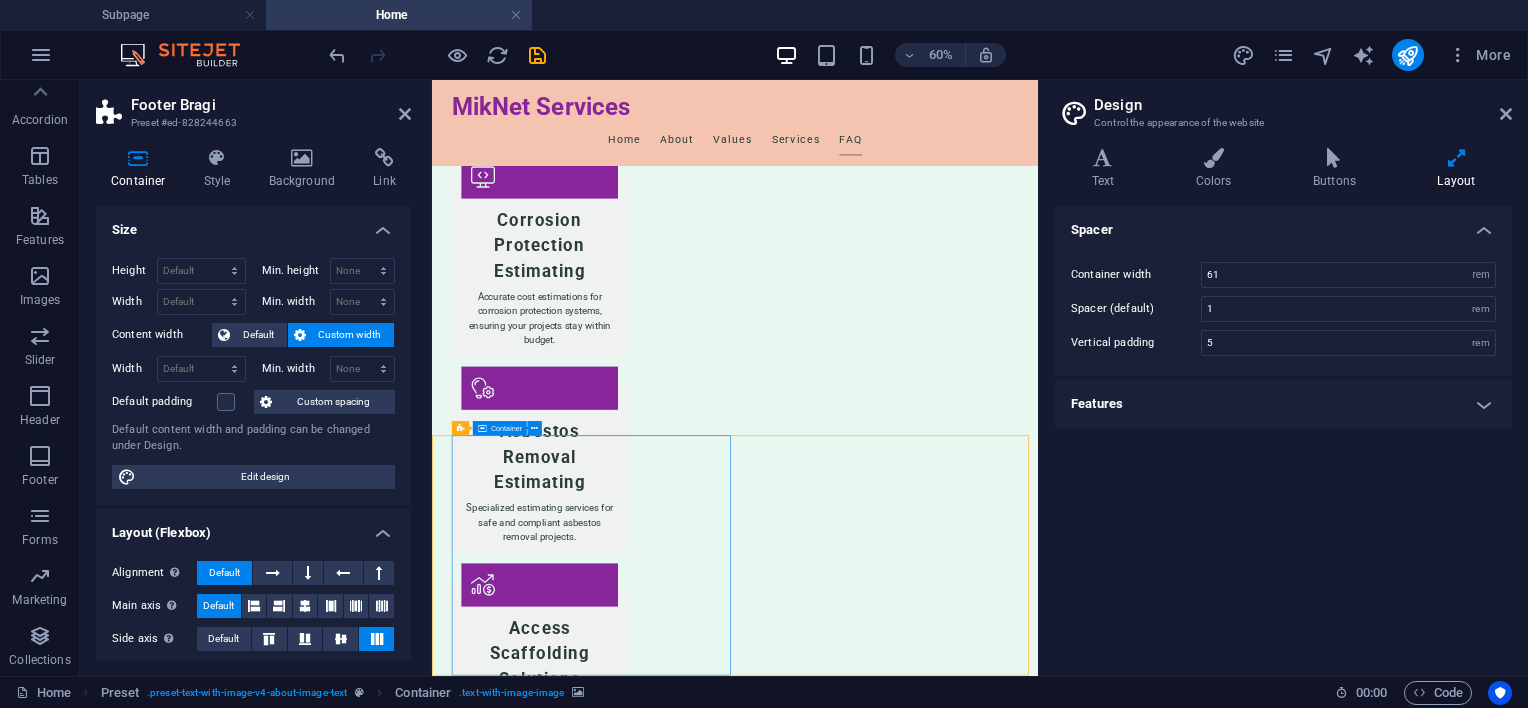click on "Container" at bounding box center [506, 428] 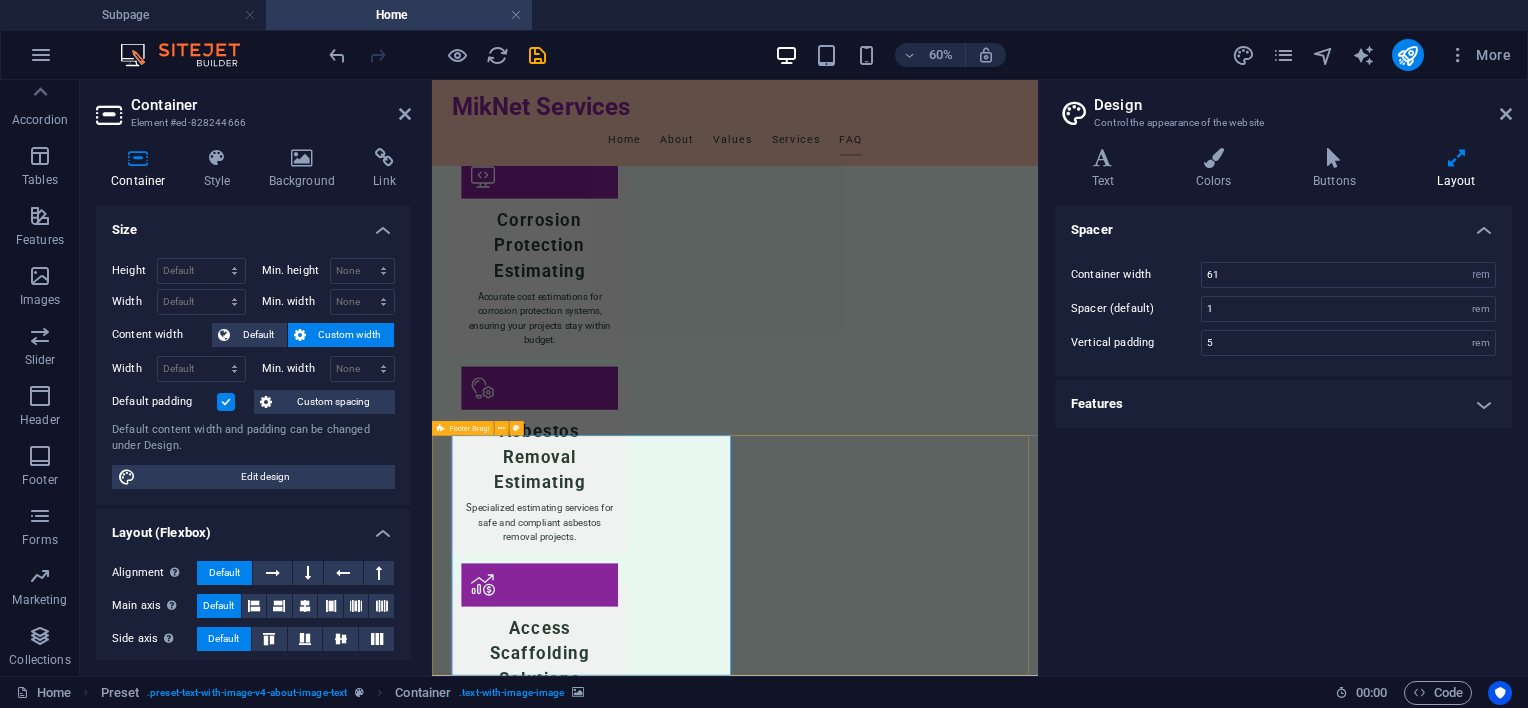 click on "Footer Bragi" at bounding box center (469, 428) 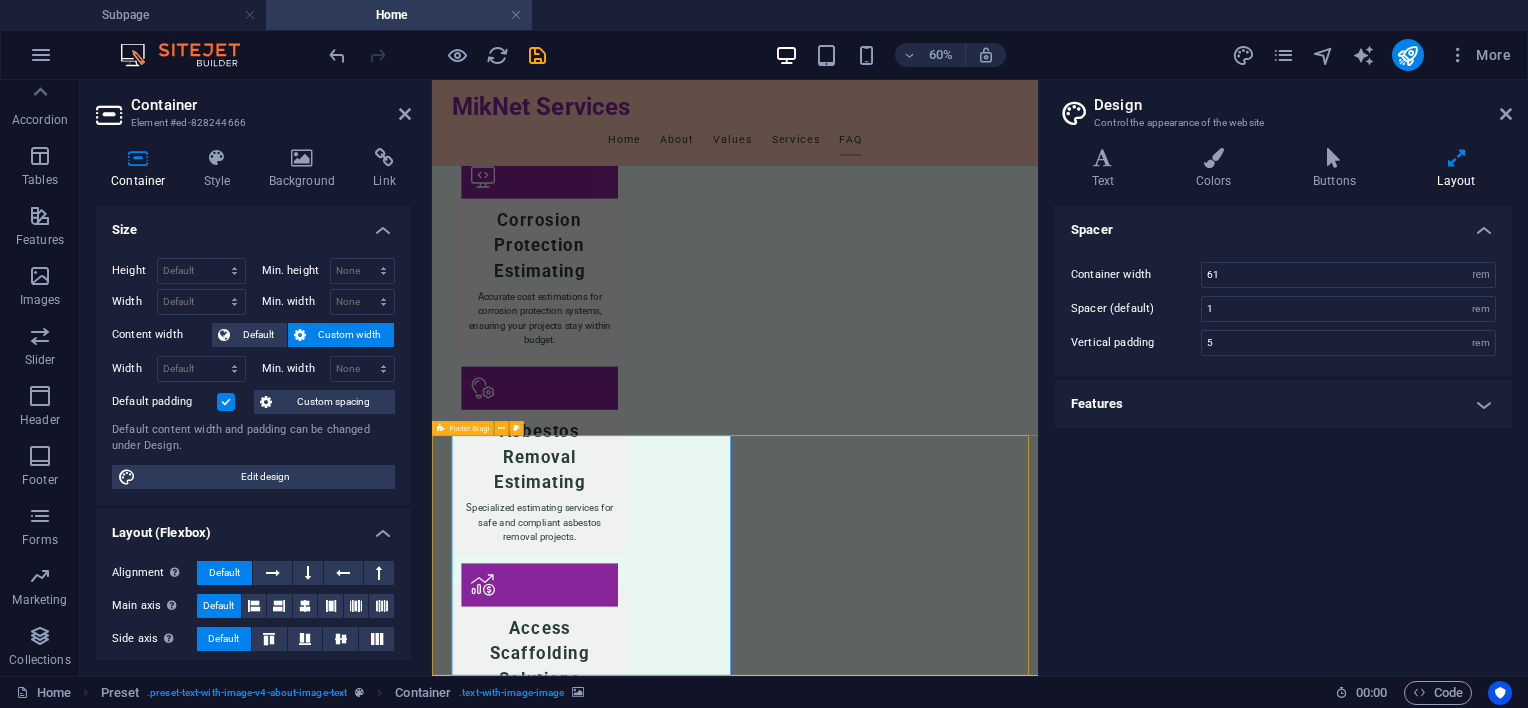 click on "Footer Bragi" at bounding box center (469, 428) 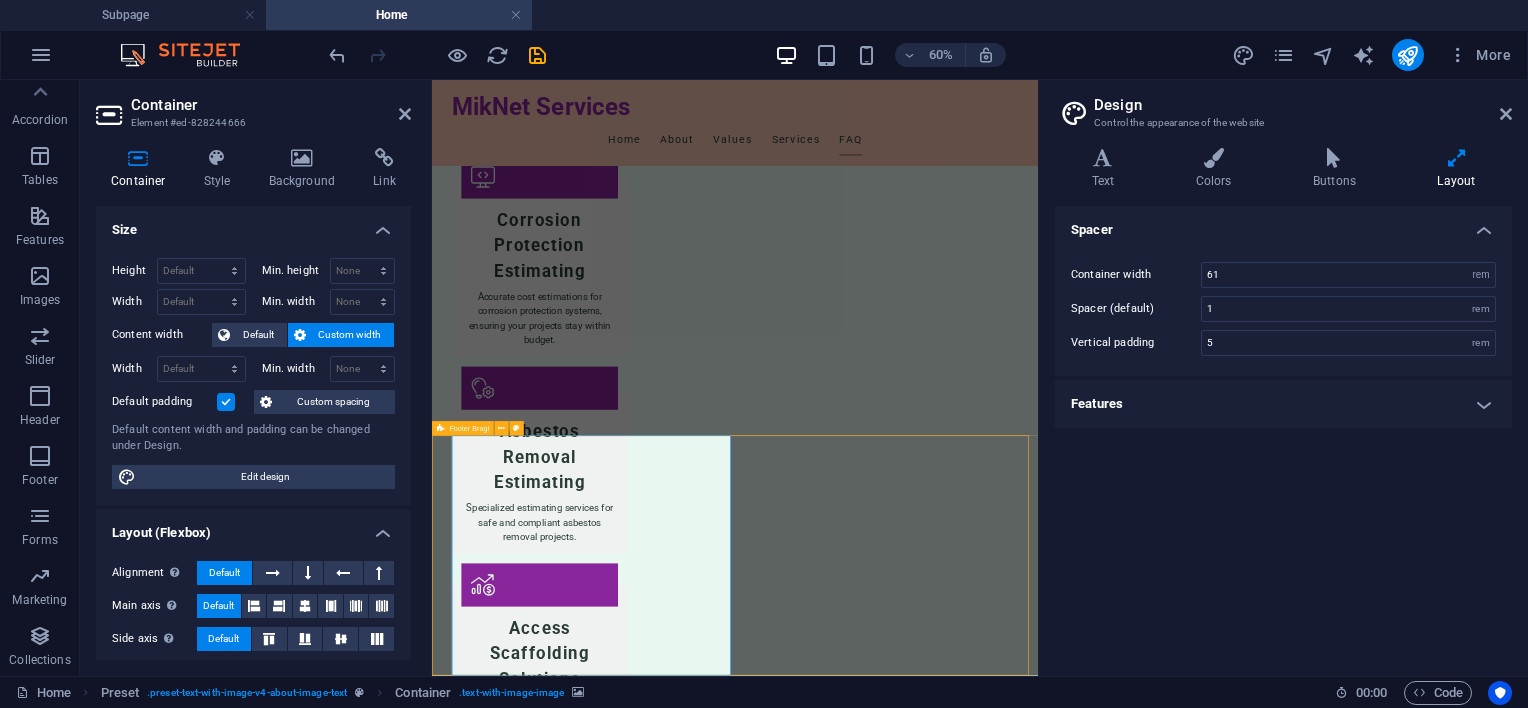 select on "footer" 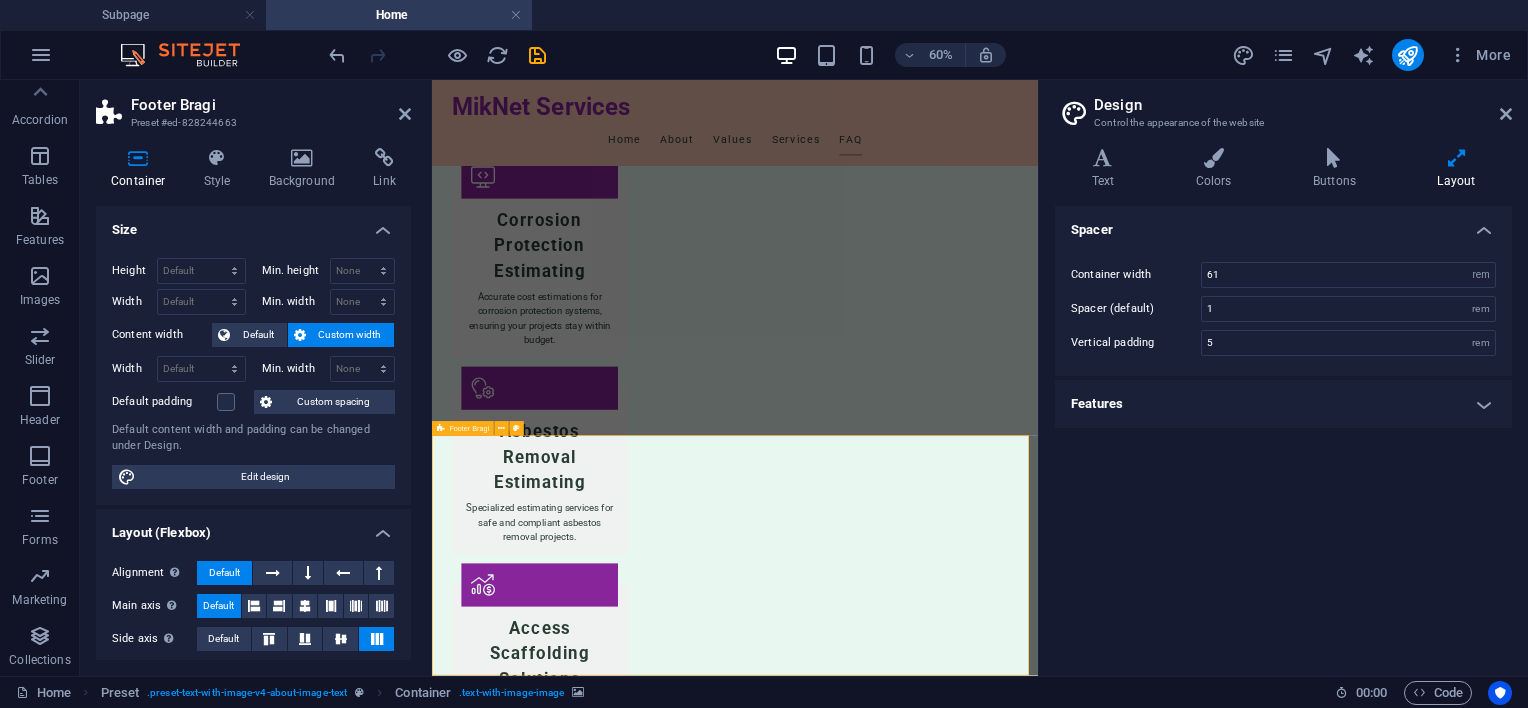 click at bounding box center [441, 429] 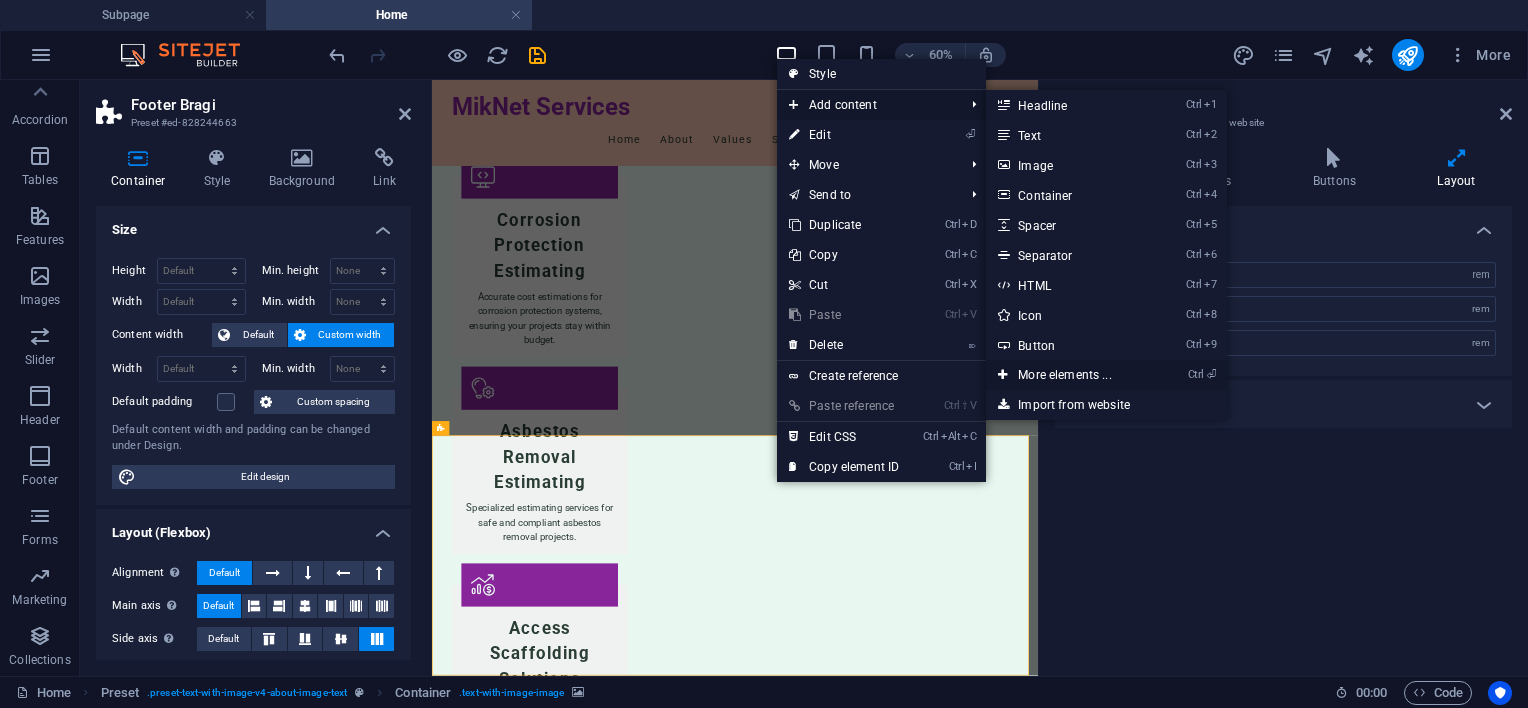 click on "Ctrl ⏎  More elements ..." at bounding box center (1068, 375) 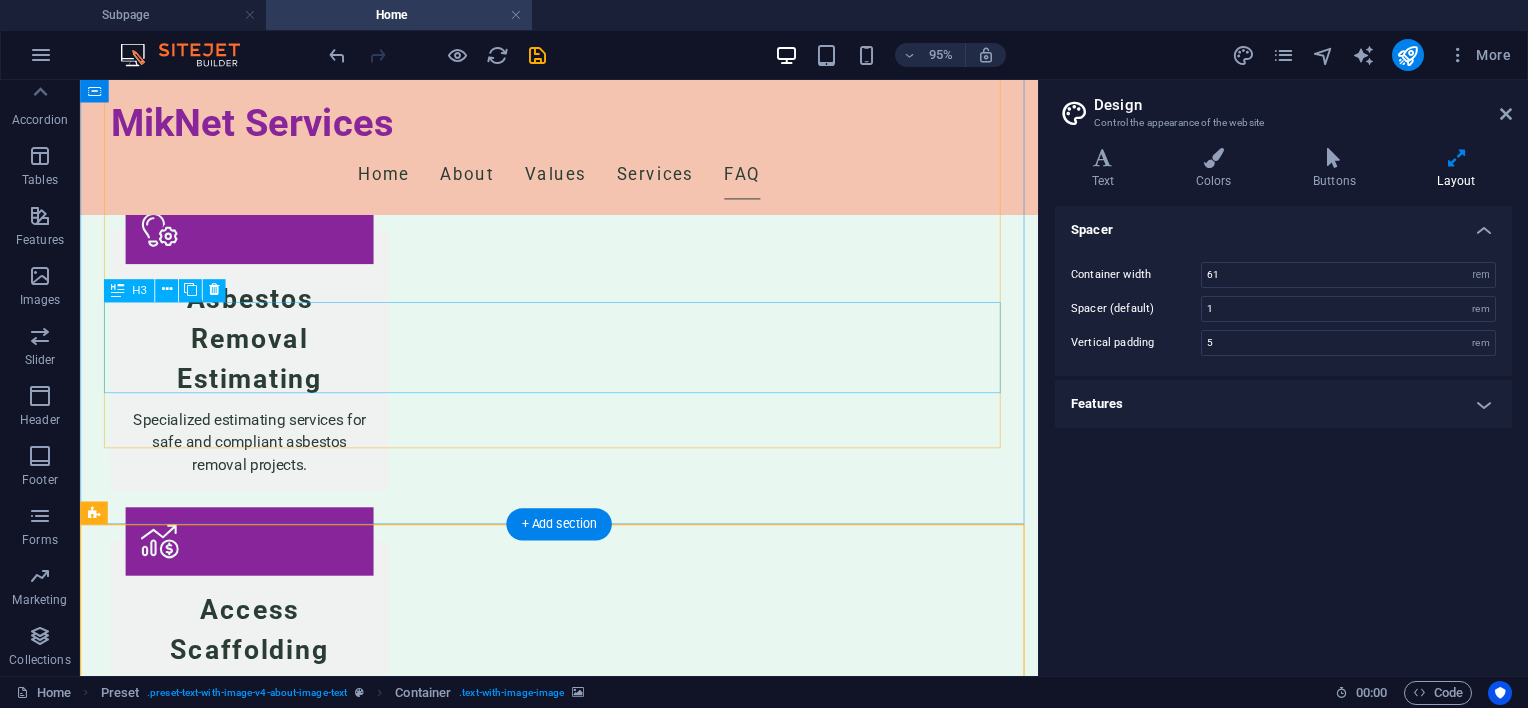 scroll, scrollTop: 3584, scrollLeft: 0, axis: vertical 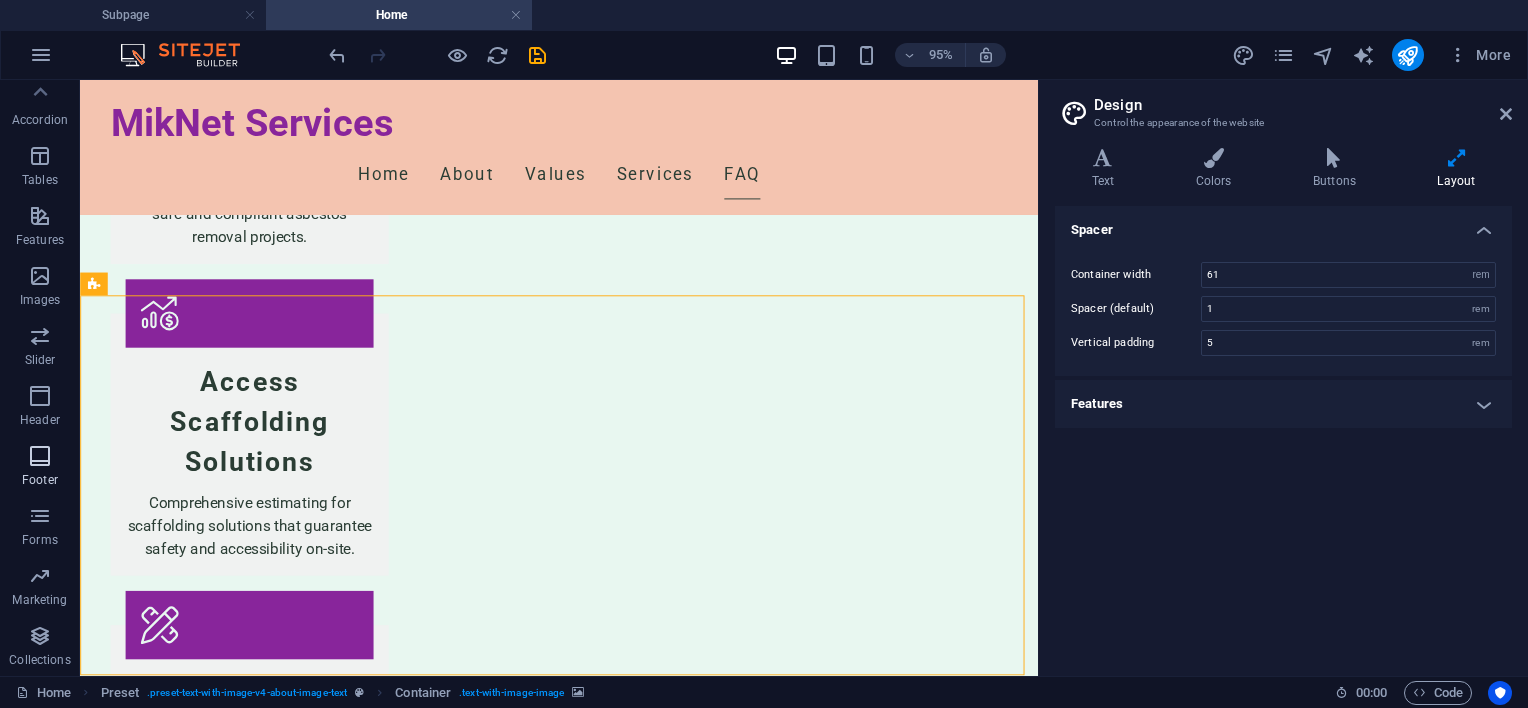 click at bounding box center (40, 456) 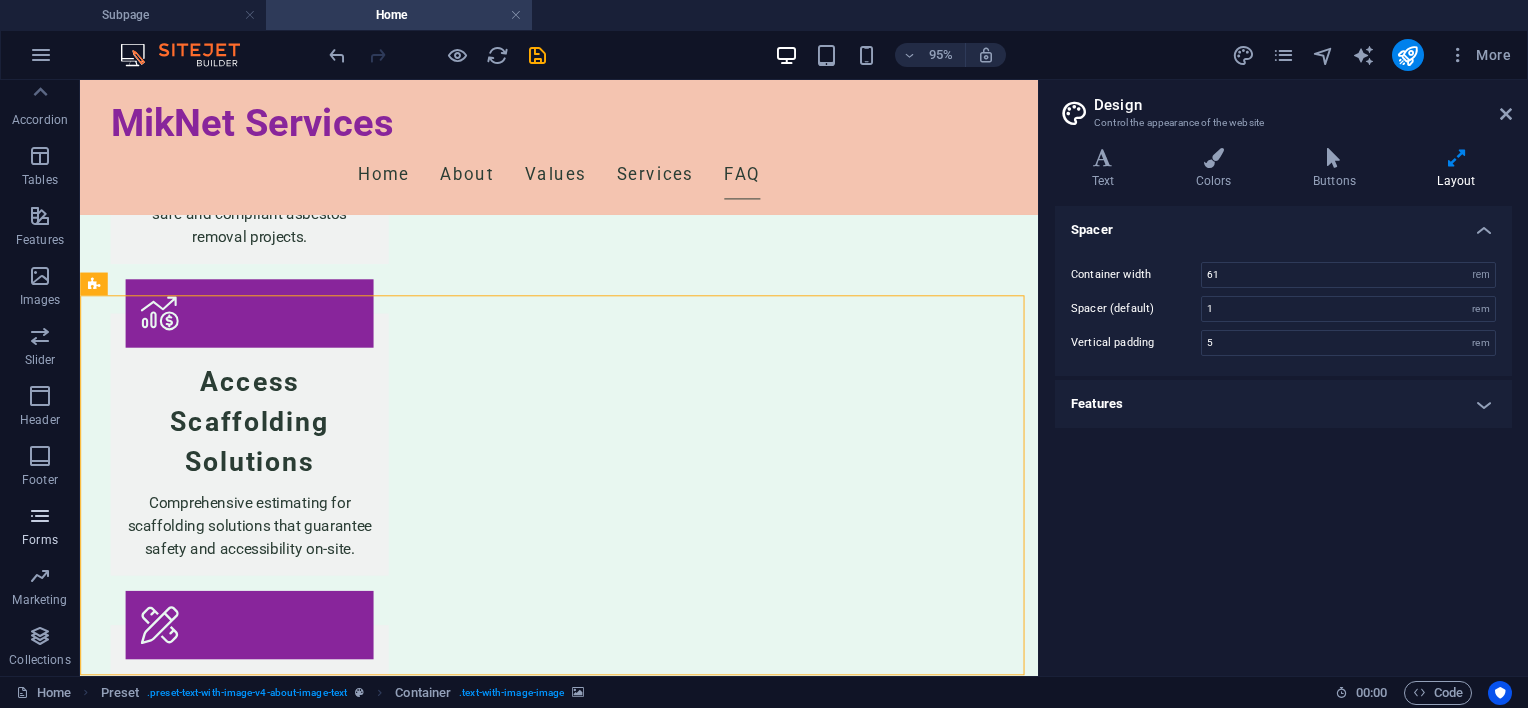 click at bounding box center [40, 516] 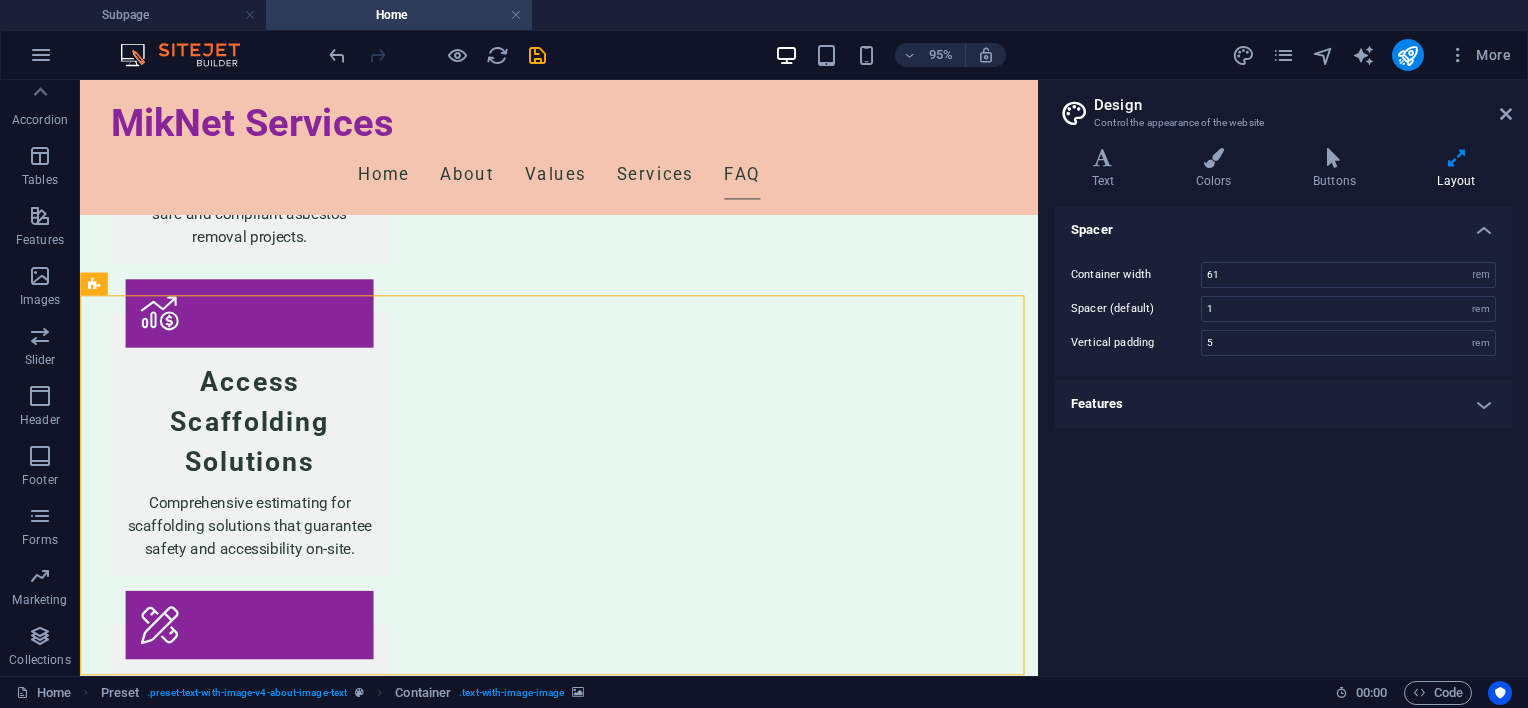 click on "Spacer Container width 61 rem px Spacer (default) 1 rem Vertical padding 5 rem Features Transition duration 0.3 s Transition function Ease Ease In Ease Out Ease In/Ease Out Linear" at bounding box center (1283, 433) 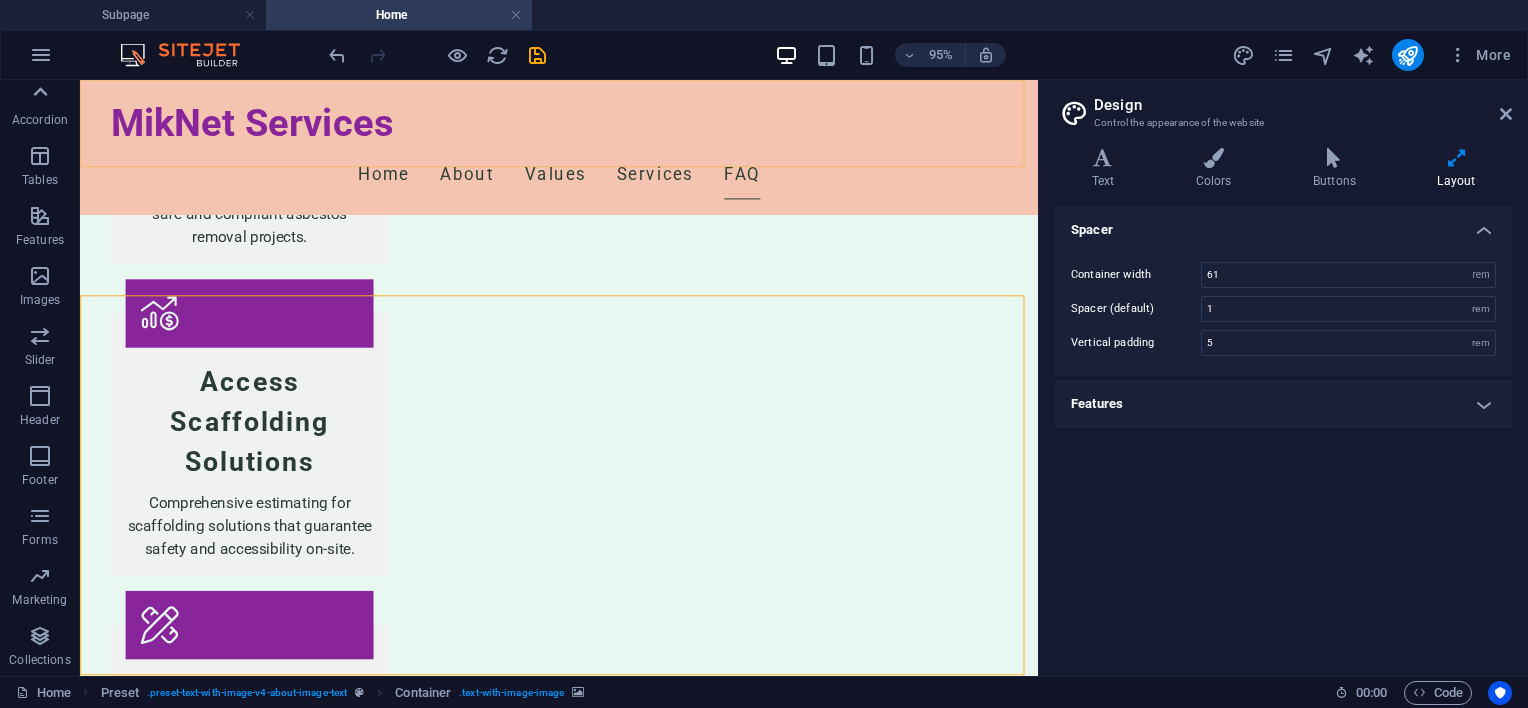 click 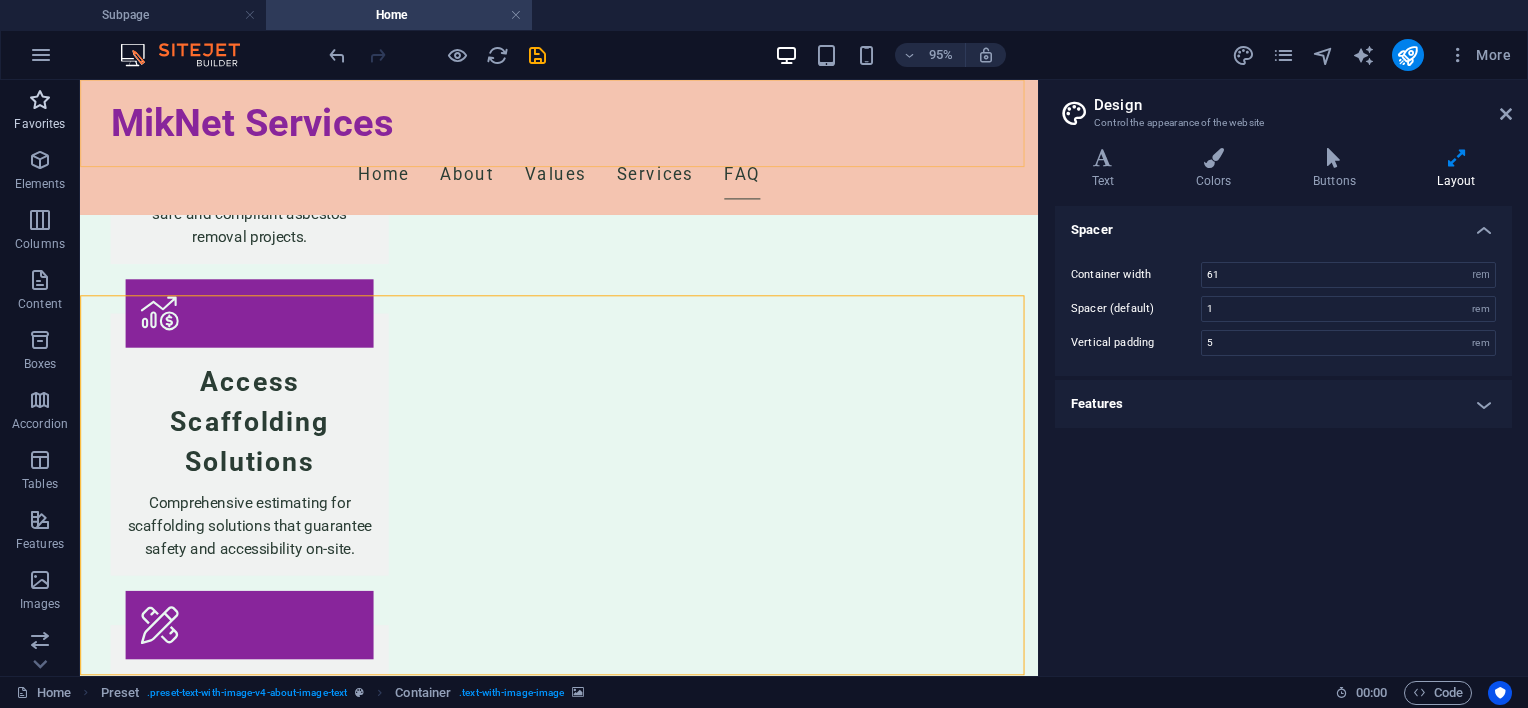 click on "Favorites" at bounding box center (39, 124) 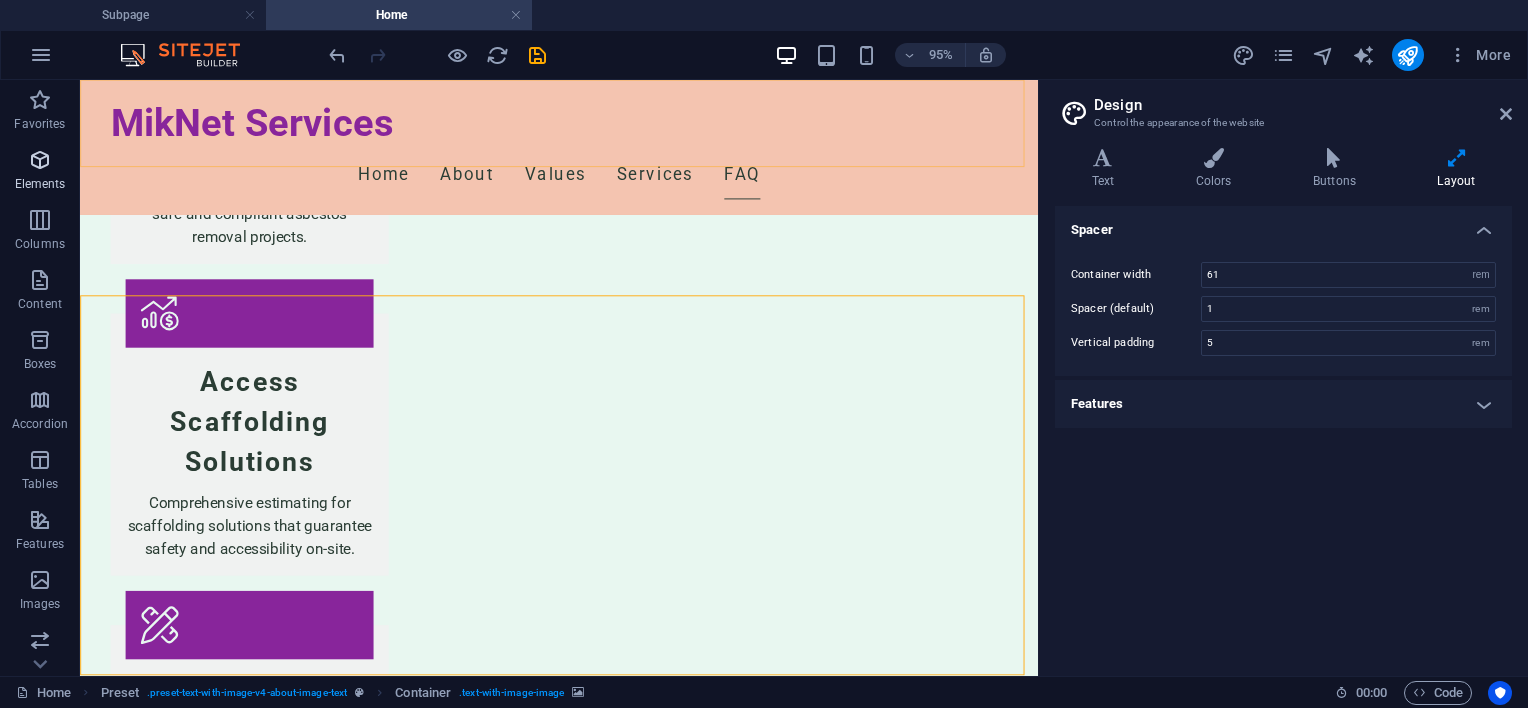 click at bounding box center (40, 160) 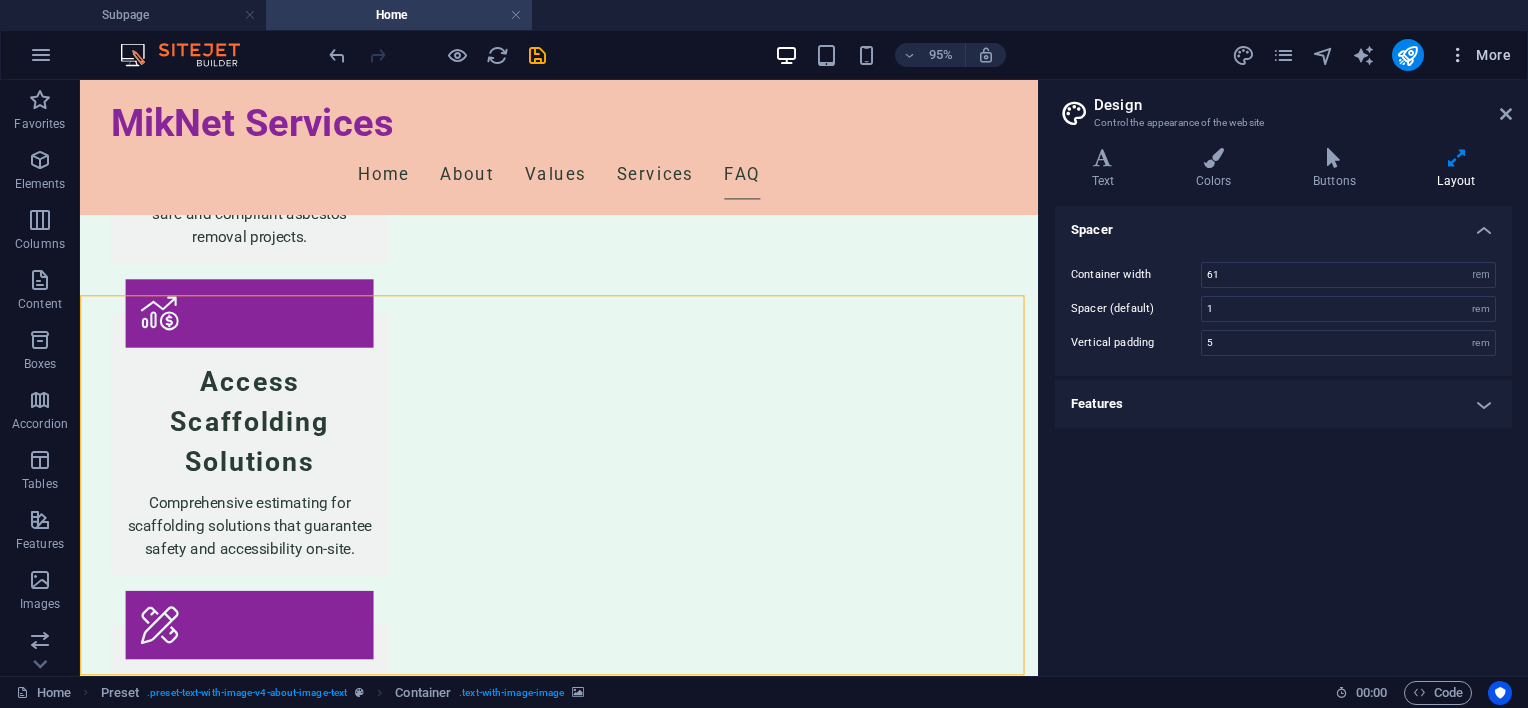 click on "More" at bounding box center (1479, 55) 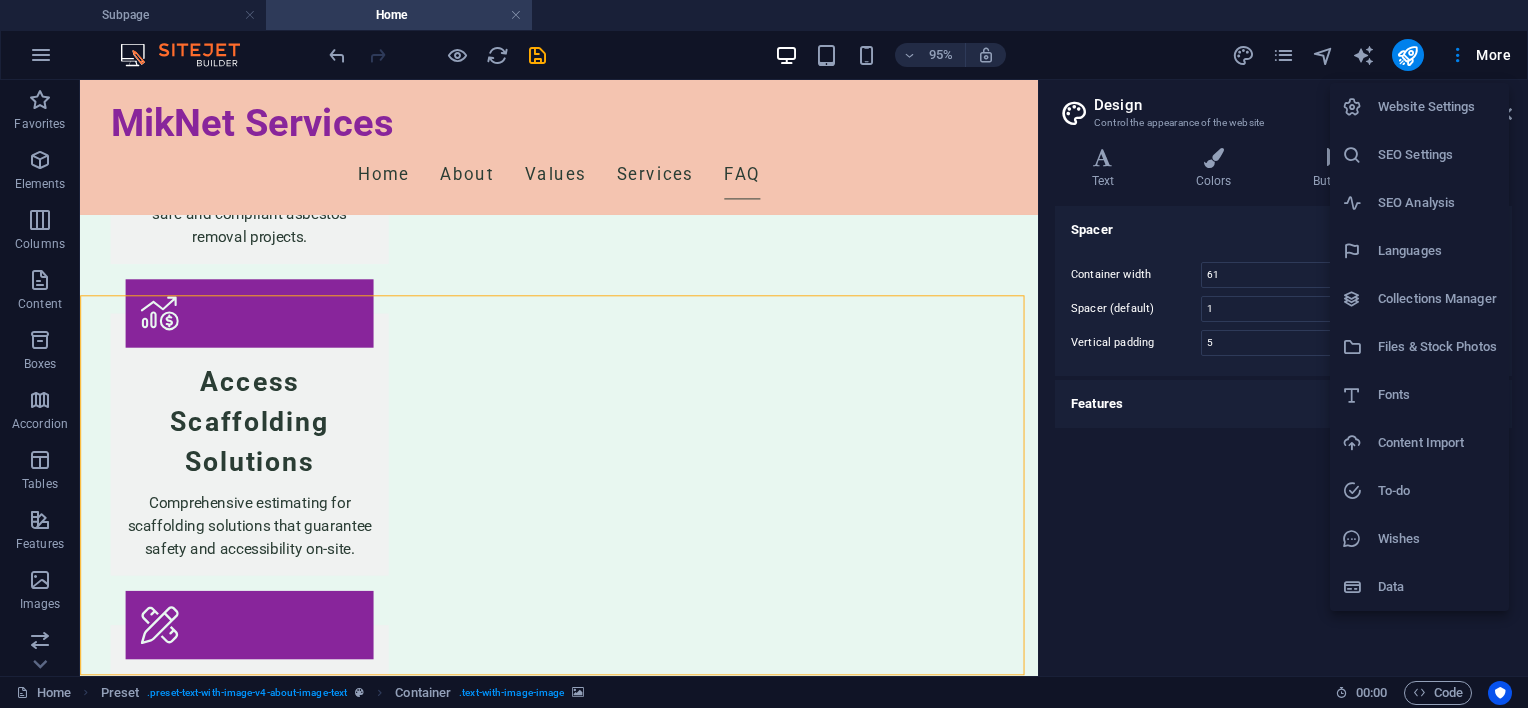 click on "Website Settings" at bounding box center (1437, 107) 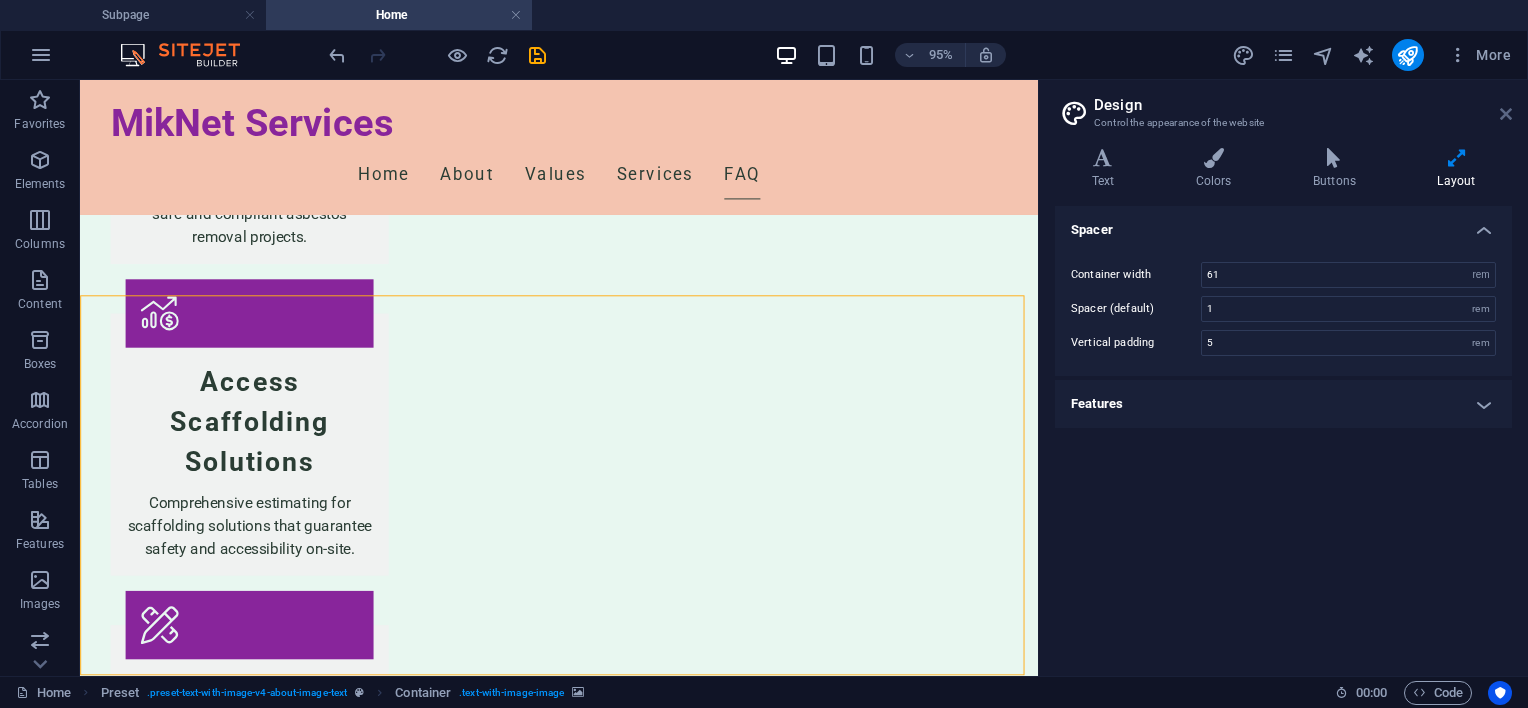 click at bounding box center [1506, 114] 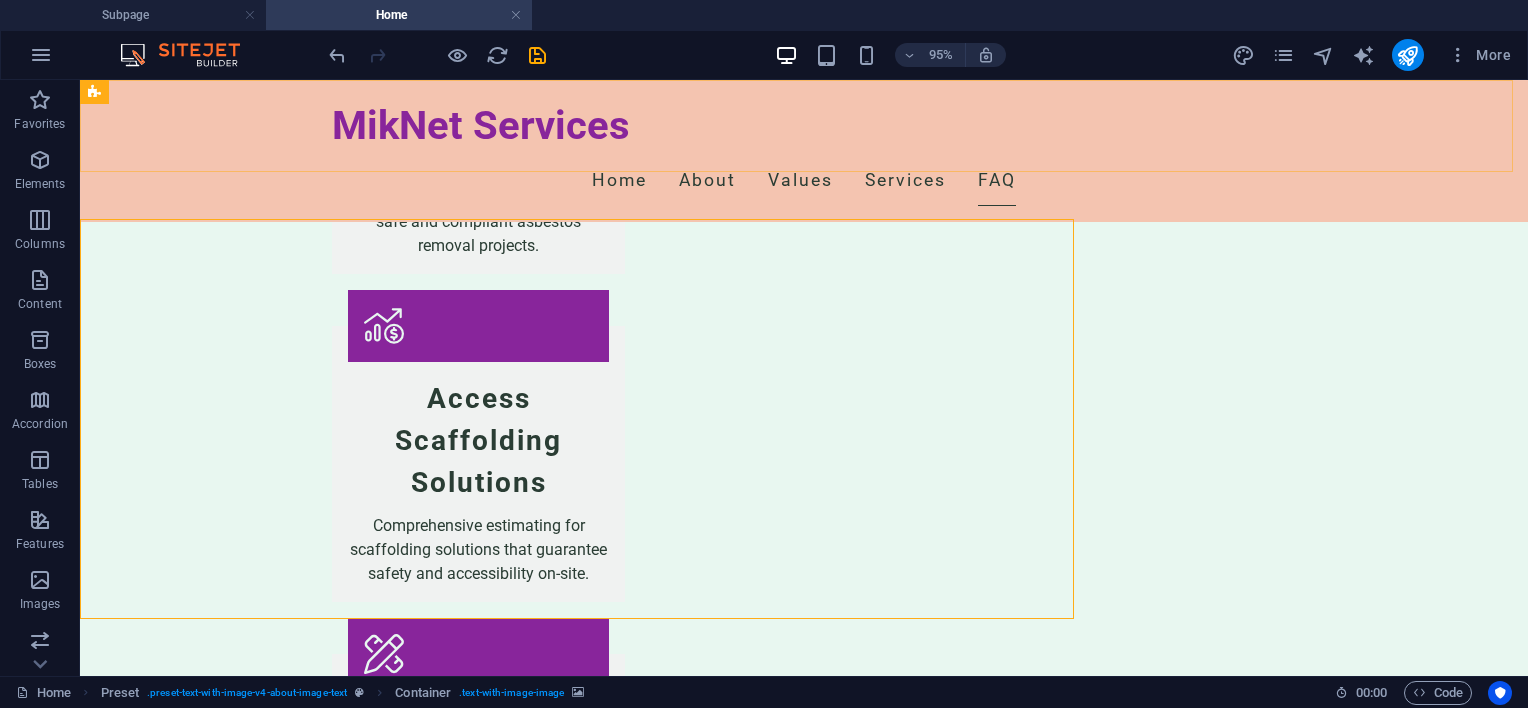 scroll, scrollTop: 3672, scrollLeft: 0, axis: vertical 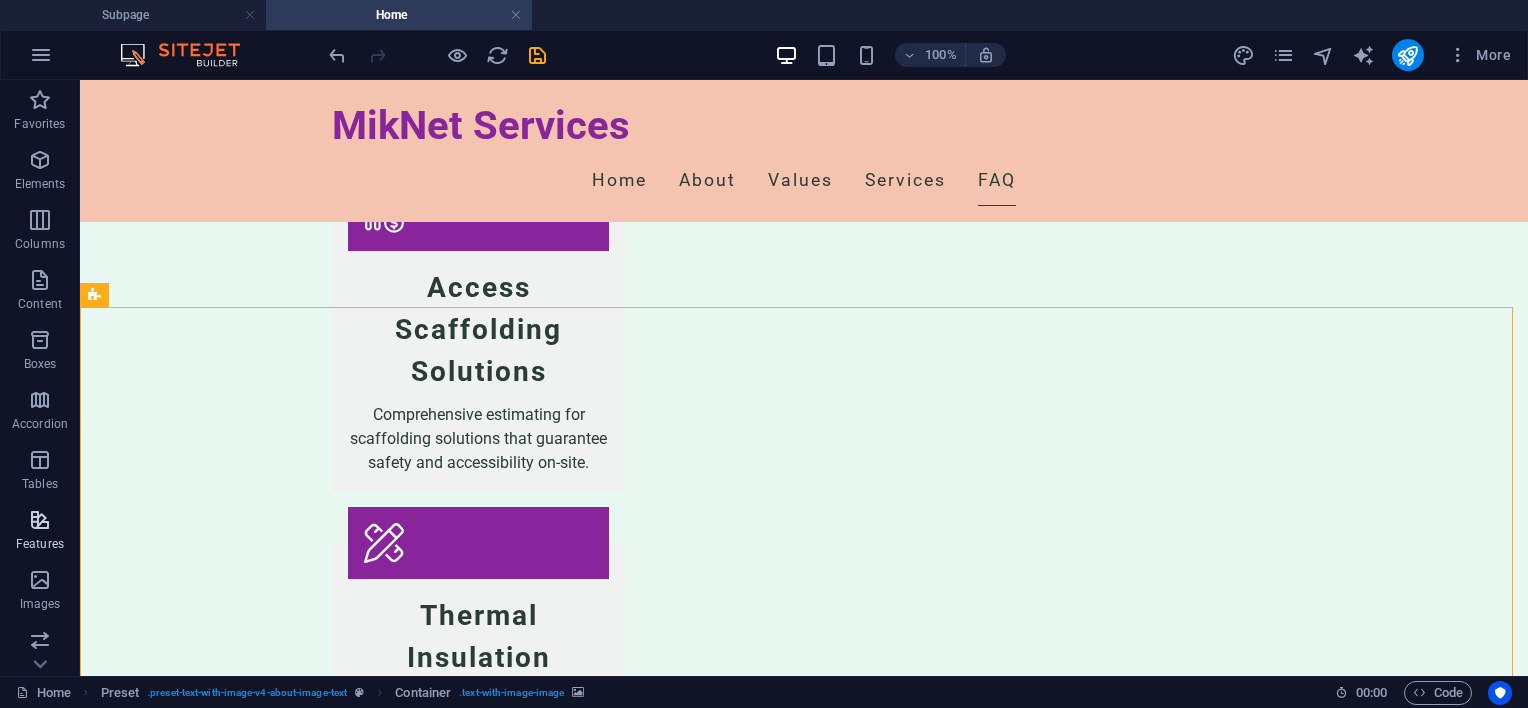 click at bounding box center [40, 520] 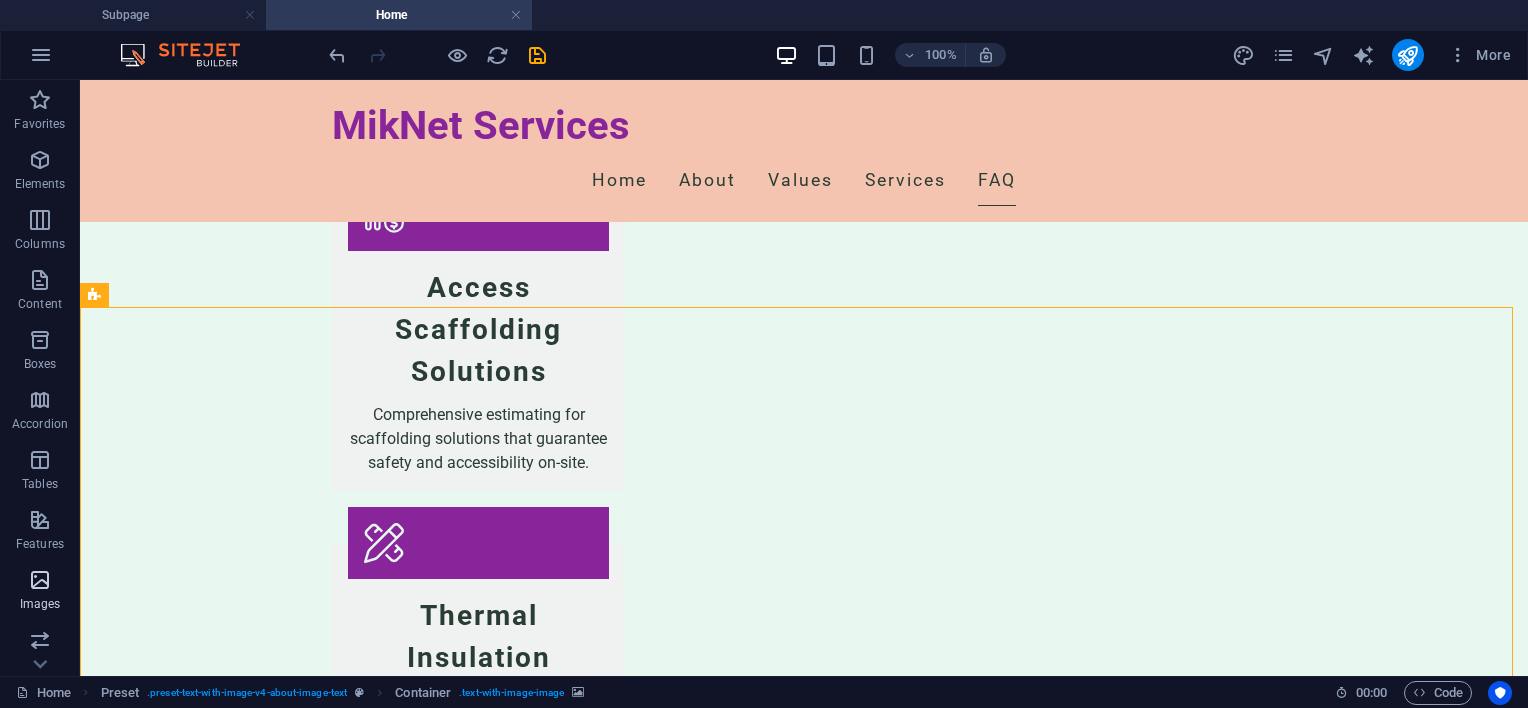 click at bounding box center (40, 580) 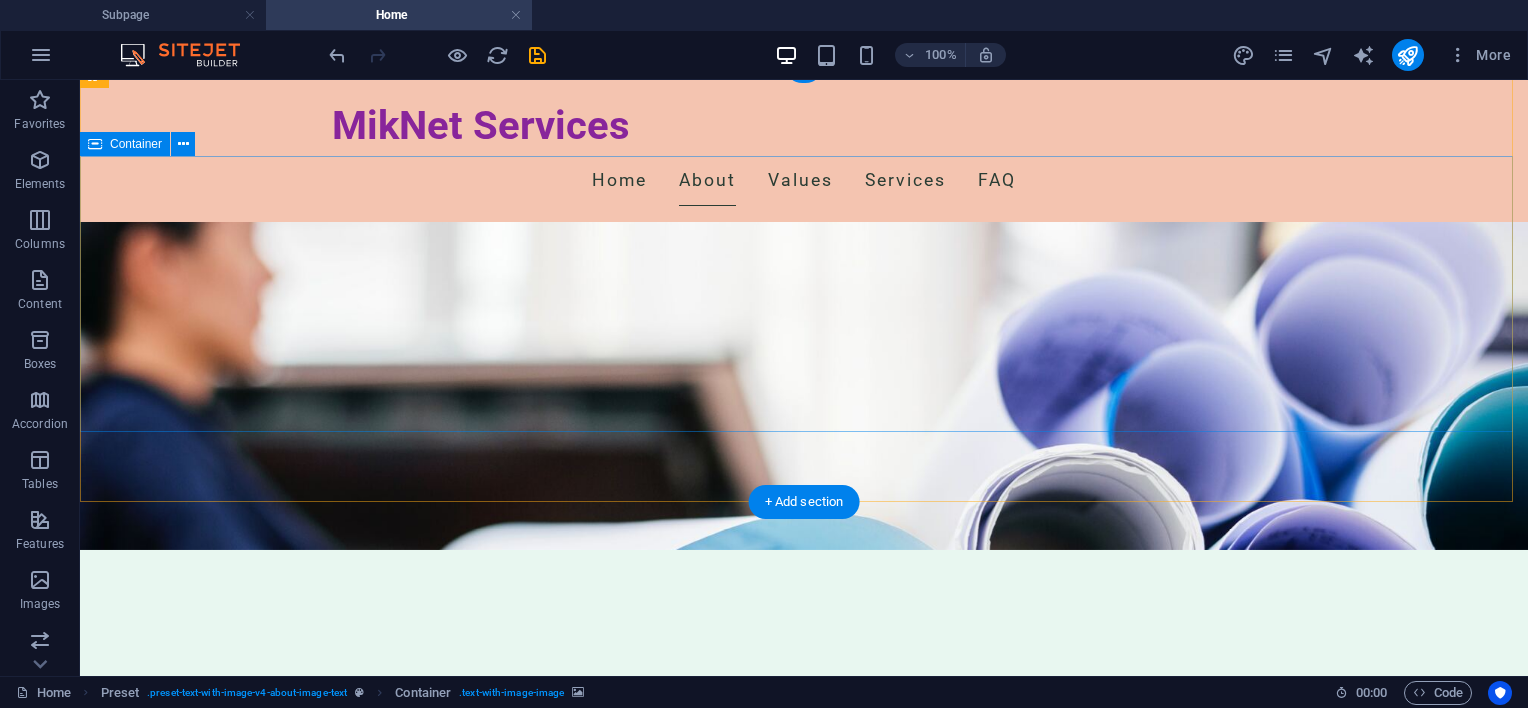 scroll, scrollTop: 400, scrollLeft: 0, axis: vertical 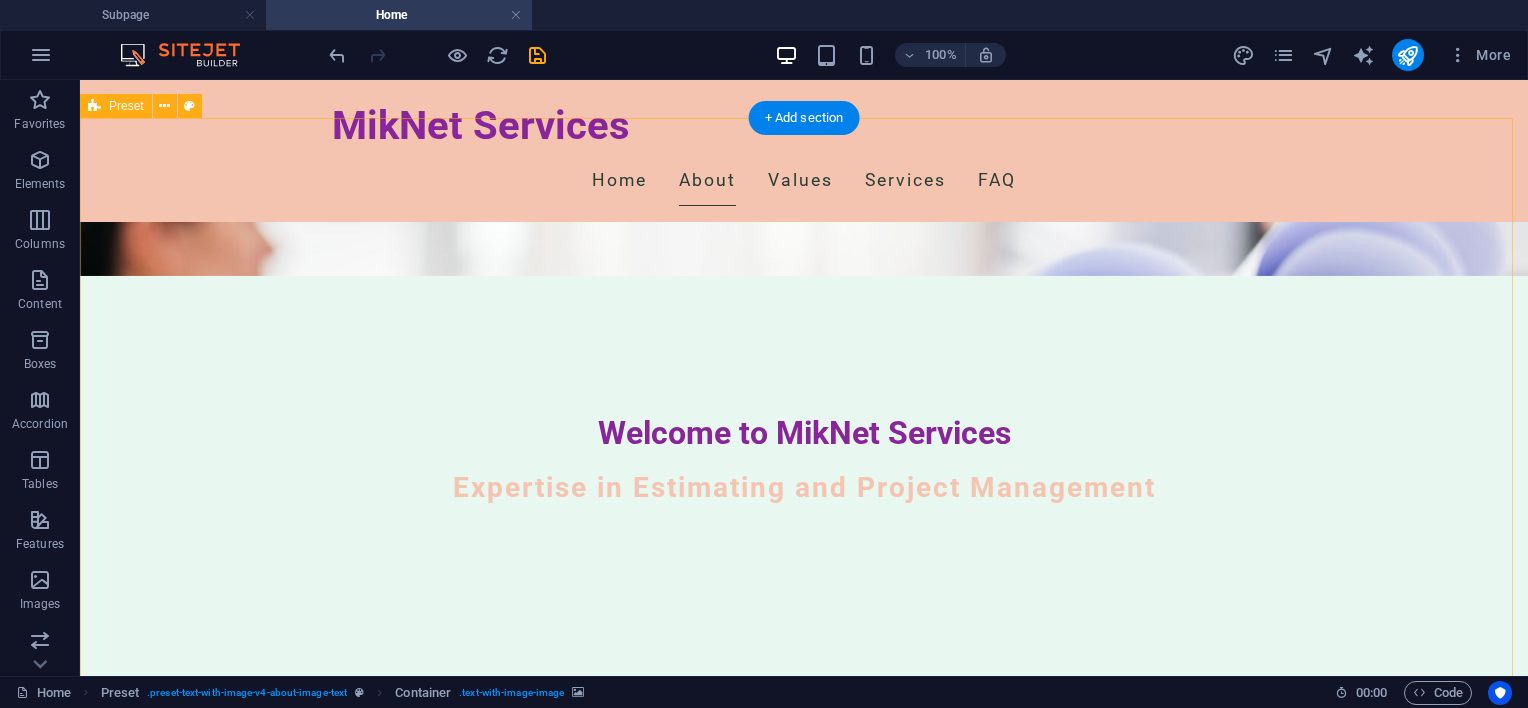 click on "Drop content here or  Add elements  Paste clipboard Welcome to MikNet Services At MikNet Services, we are dedicated to providing top-notch project management and estimating services. Specializing in critical areas such as corrosion protection, asbestos removal, access scaffolding, thermal insulation, and cladding including HVAC ducting costings for manufacturing and installation, we ensure every project is managed with precision and expertise. Our team of professionals is here to guide you through every step of the project, ensuring success every time. Learn More About Us" at bounding box center [804, 1212] 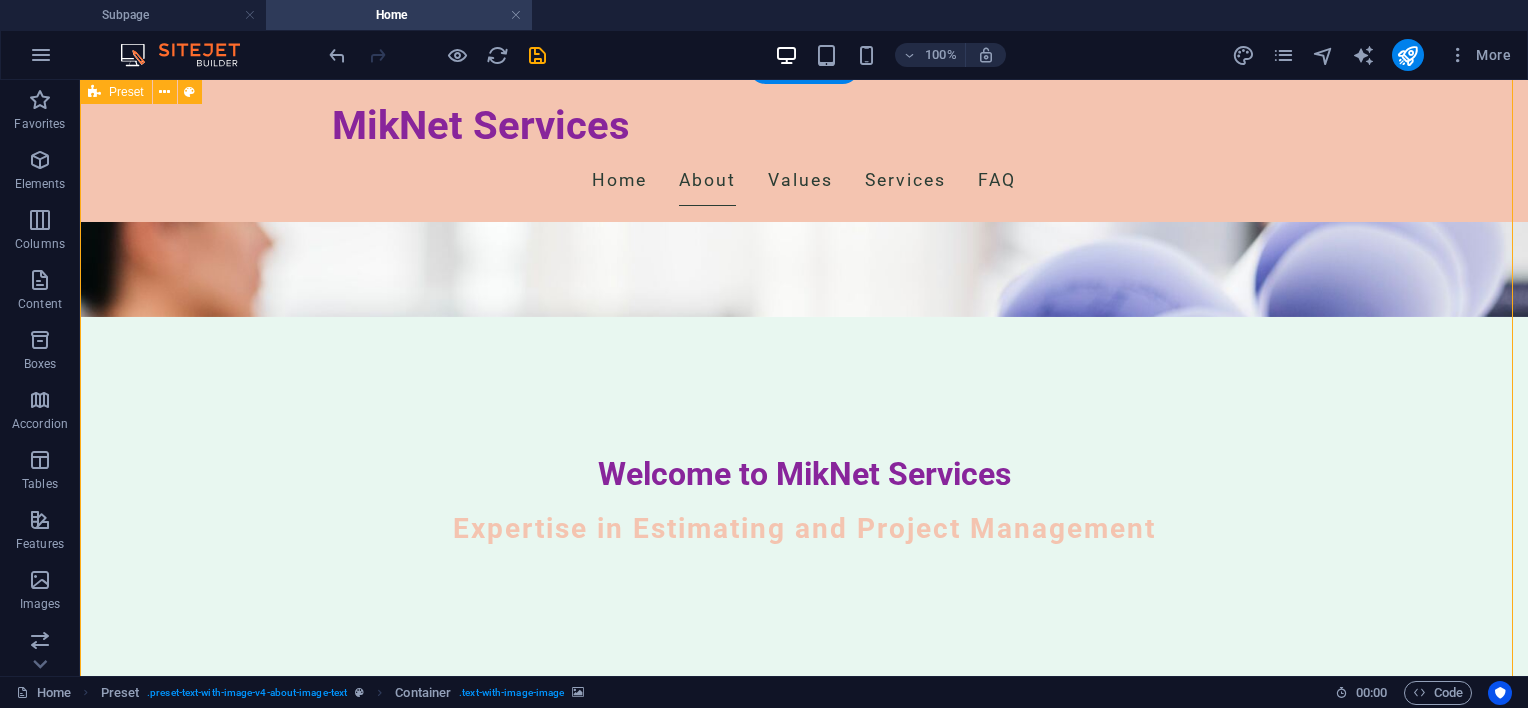 scroll, scrollTop: 0, scrollLeft: 0, axis: both 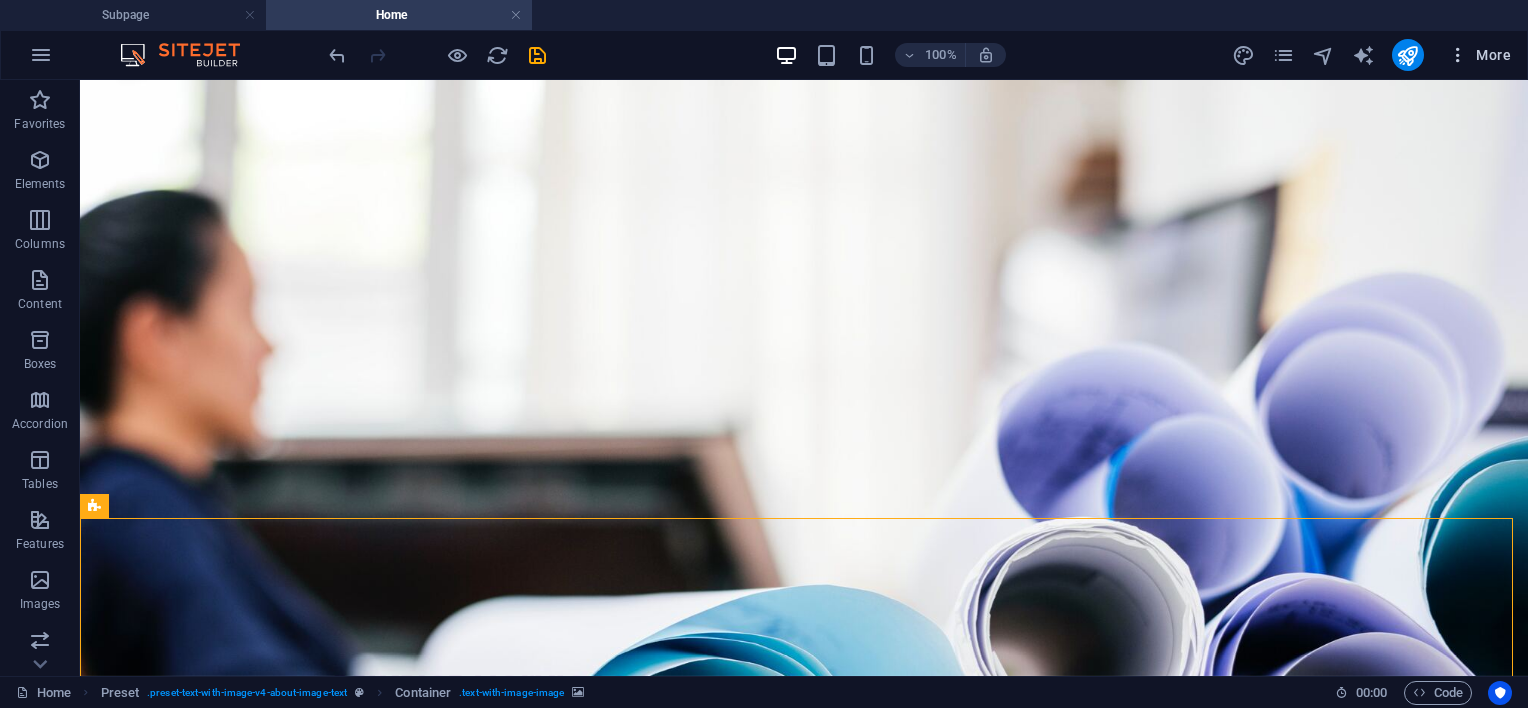 click on "More" at bounding box center (1479, 55) 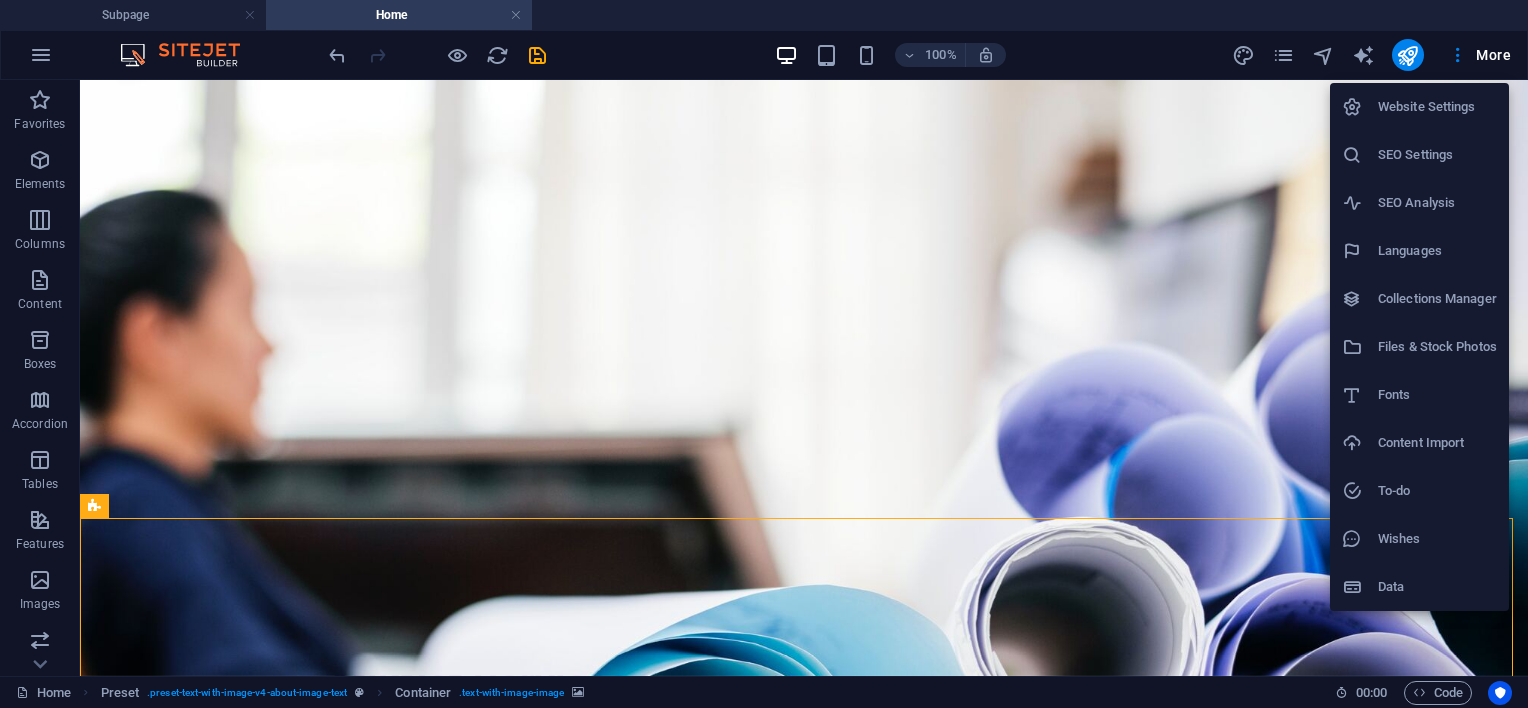 click on "Website Settings" at bounding box center [1437, 107] 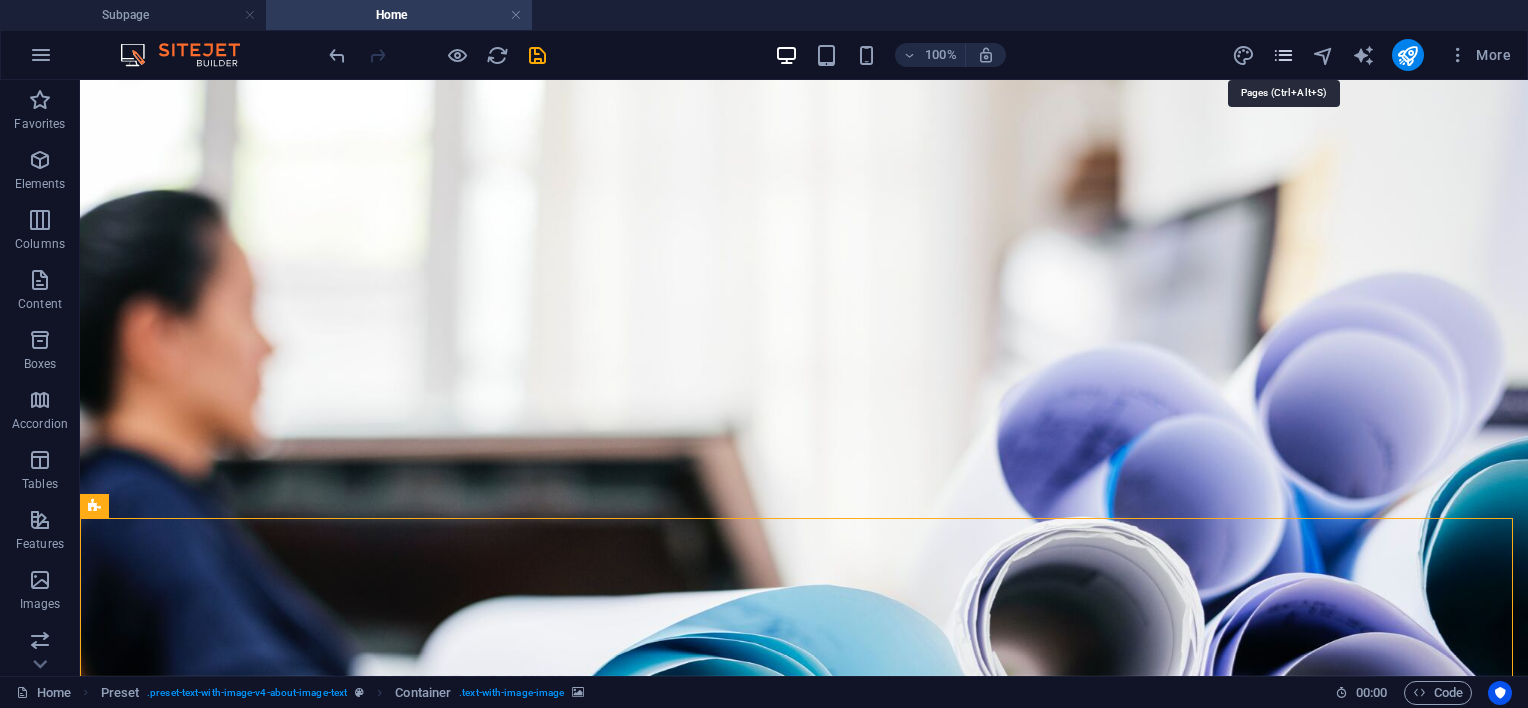 click at bounding box center [1283, 55] 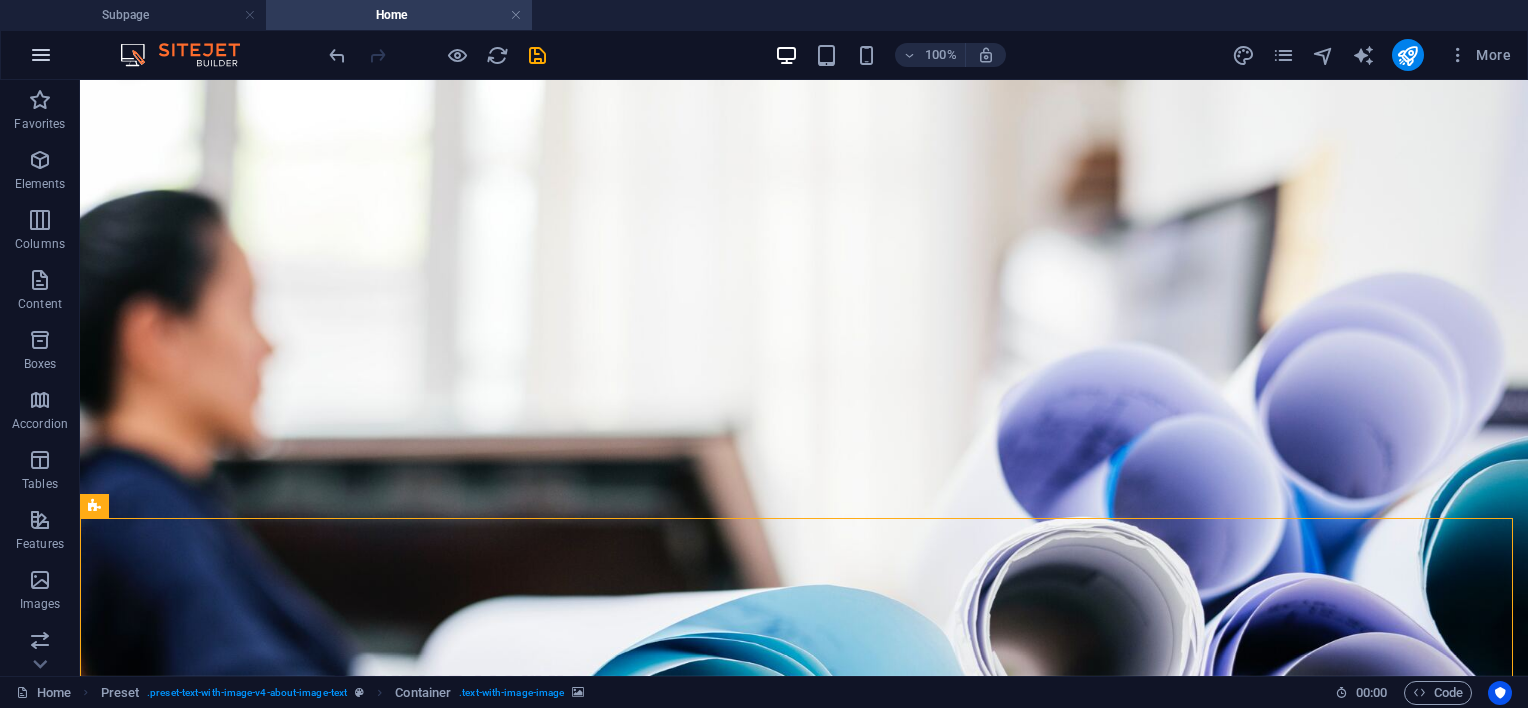click at bounding box center (41, 55) 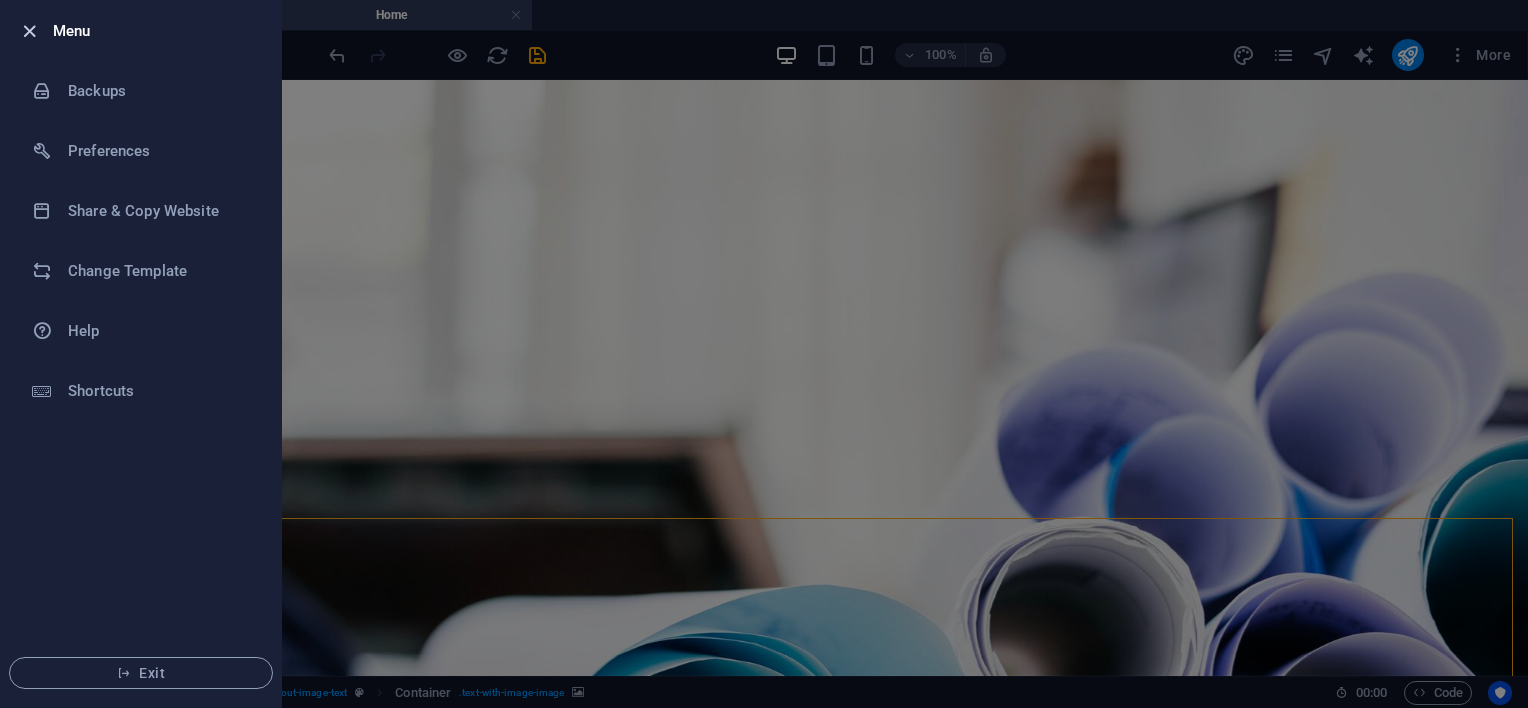 click at bounding box center [29, 31] 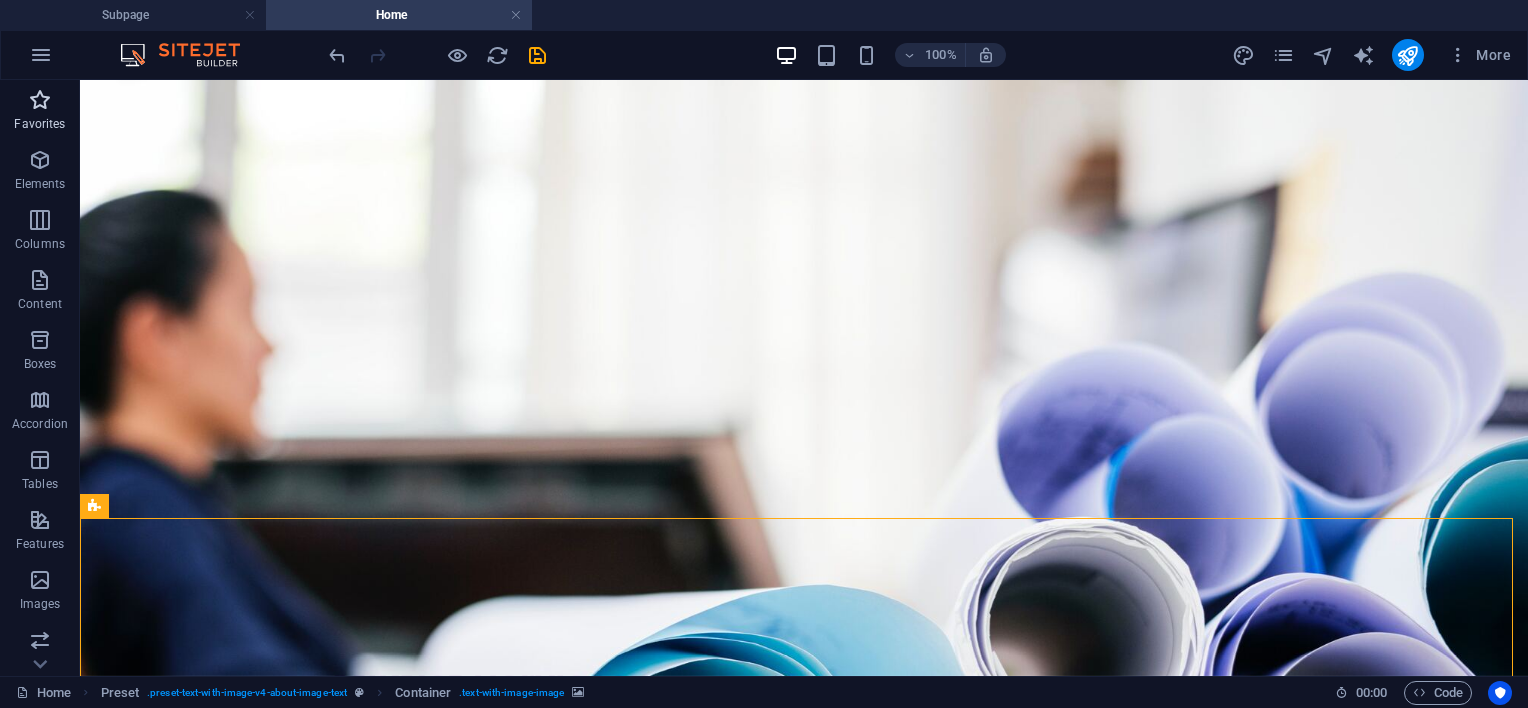 click on "Favorites" at bounding box center (39, 124) 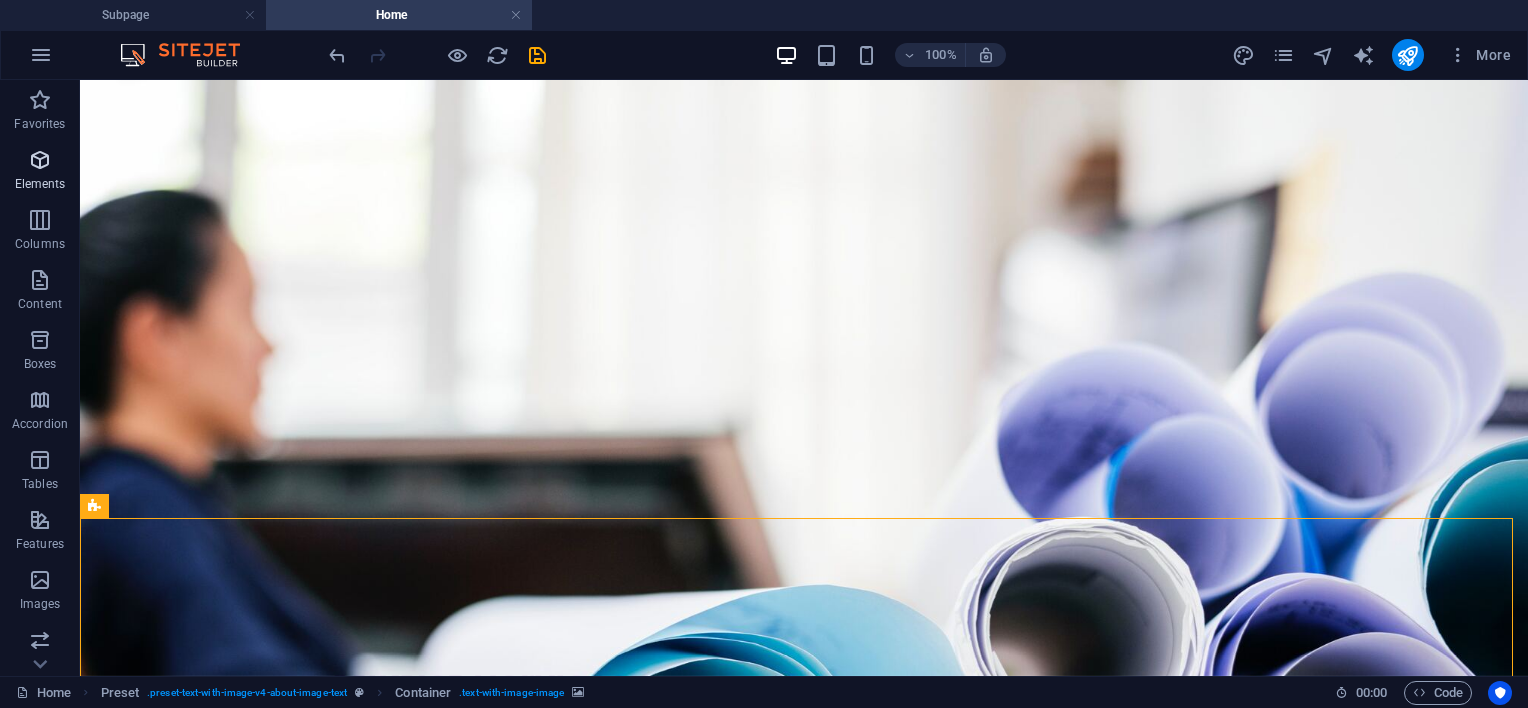 click at bounding box center [40, 160] 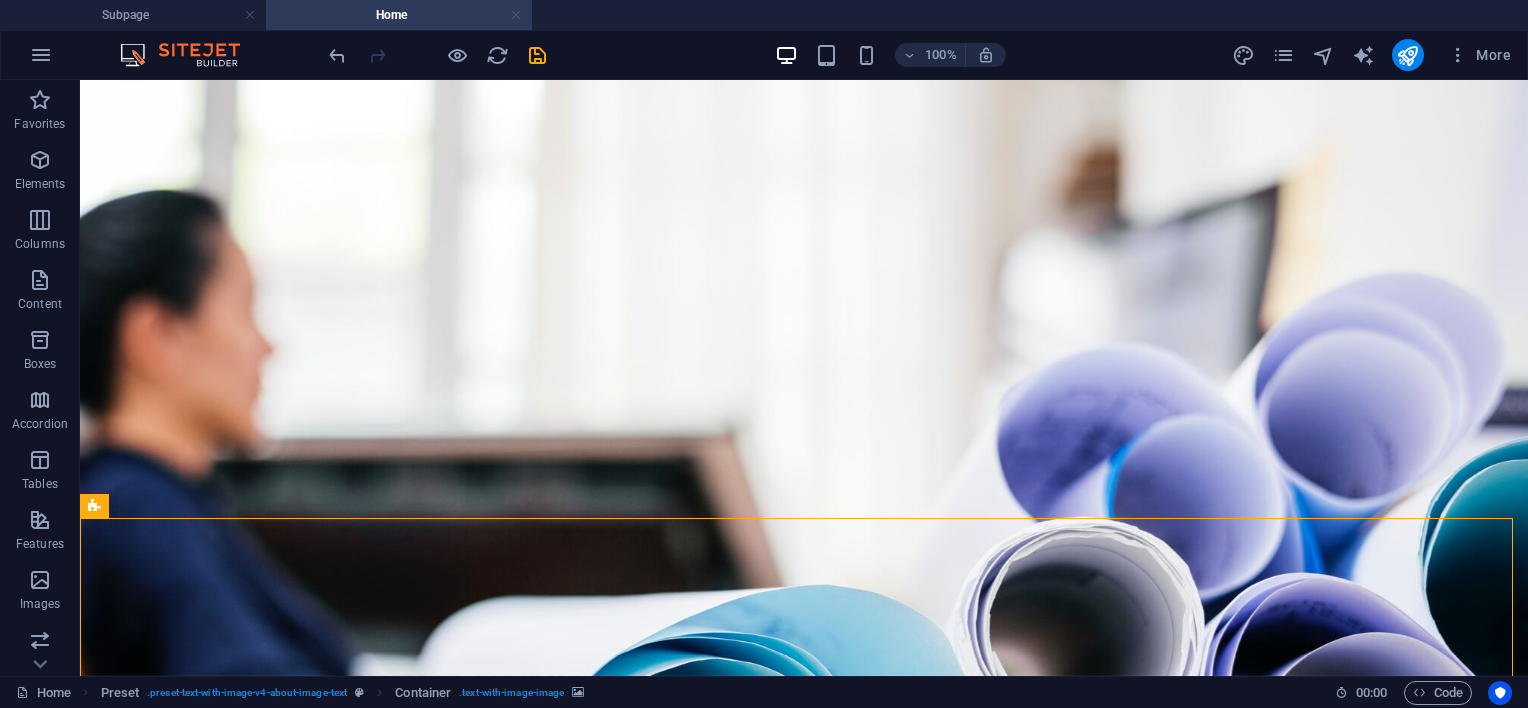 click at bounding box center [516, 15] 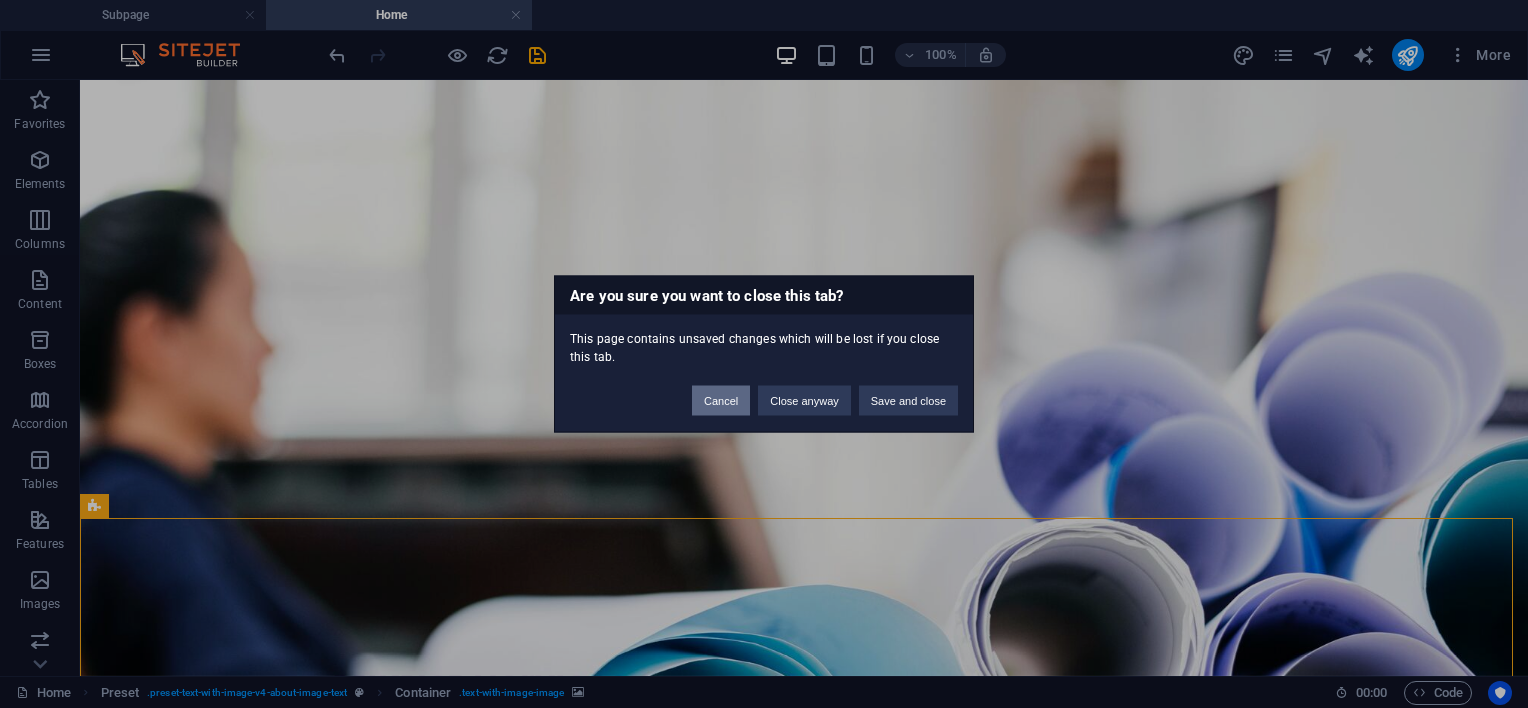 click on "Cancel" at bounding box center [721, 401] 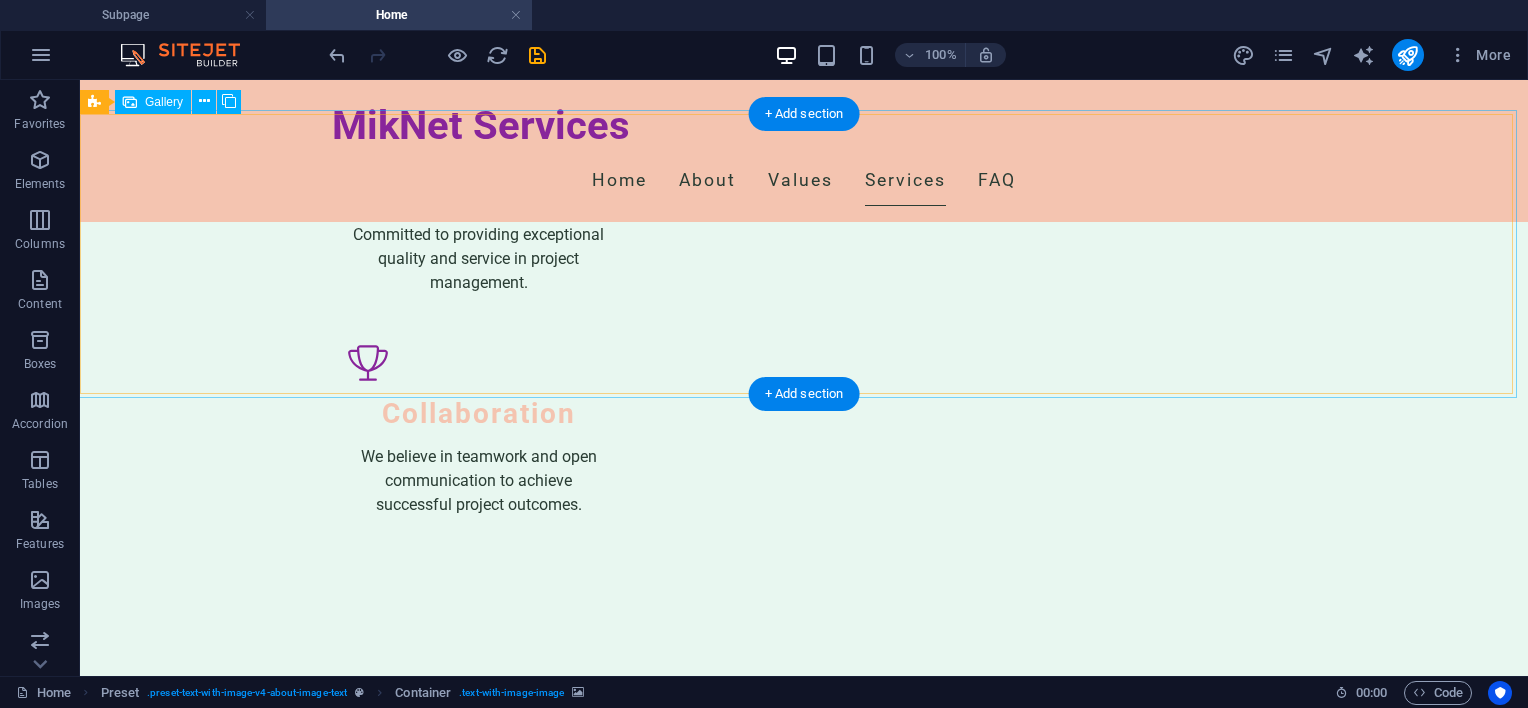 scroll, scrollTop: 2300, scrollLeft: 0, axis: vertical 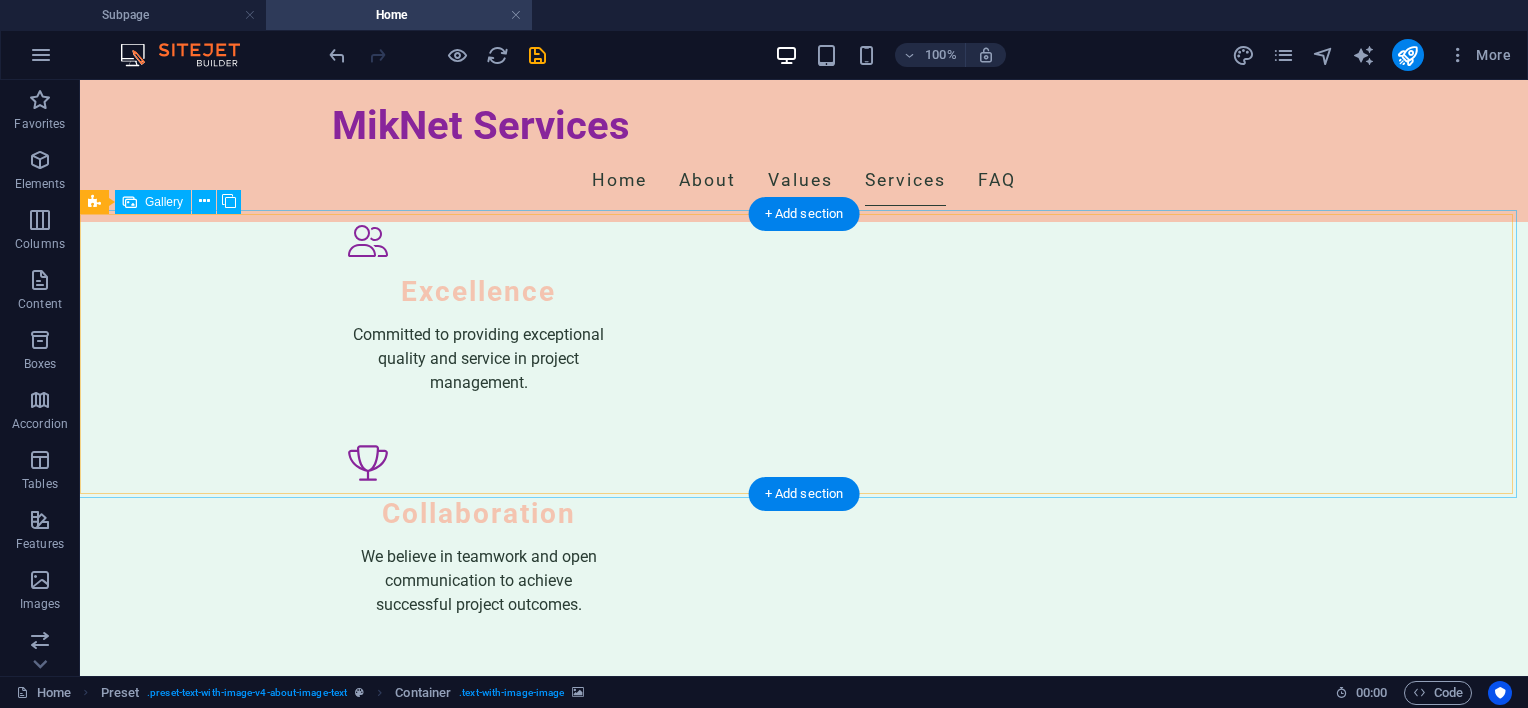 click at bounding box center (803, 3068) 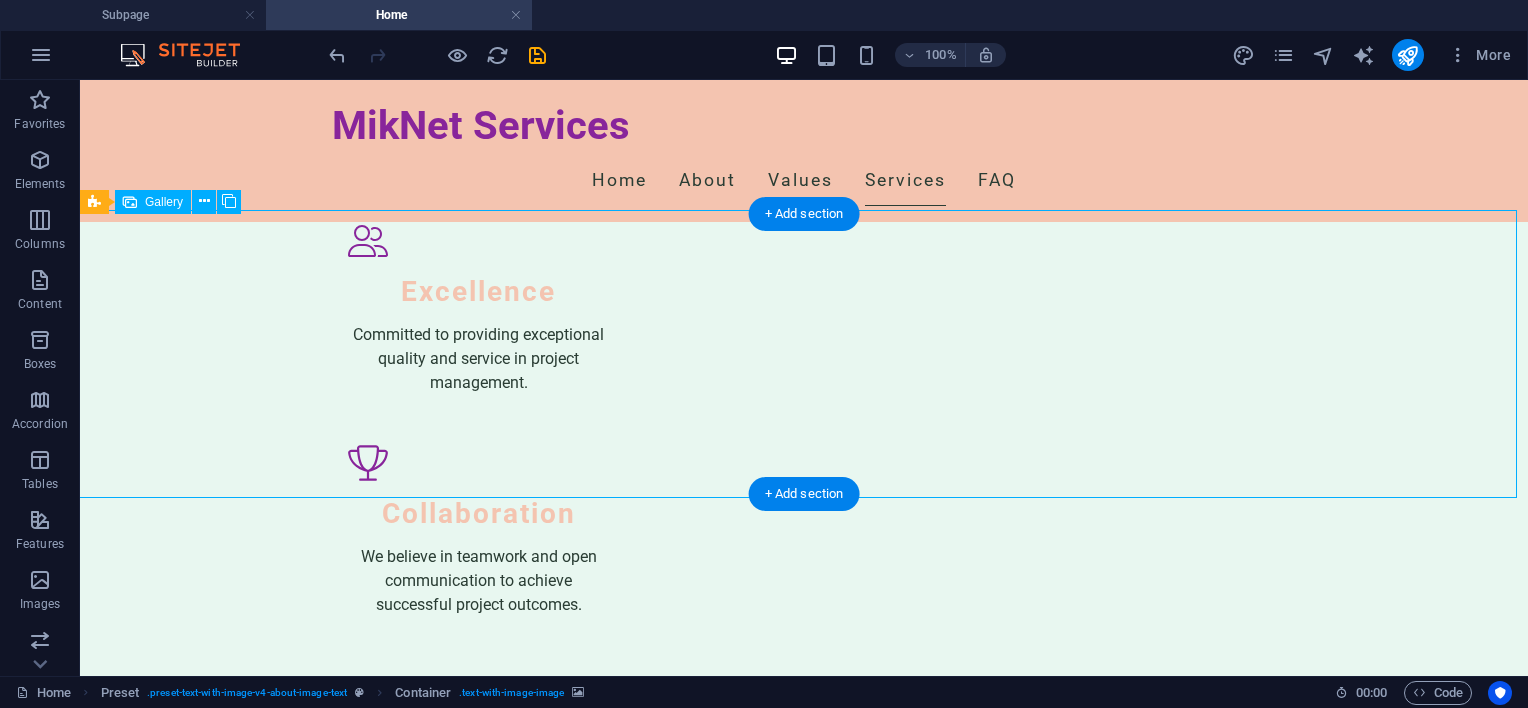 click at bounding box center (803, 3068) 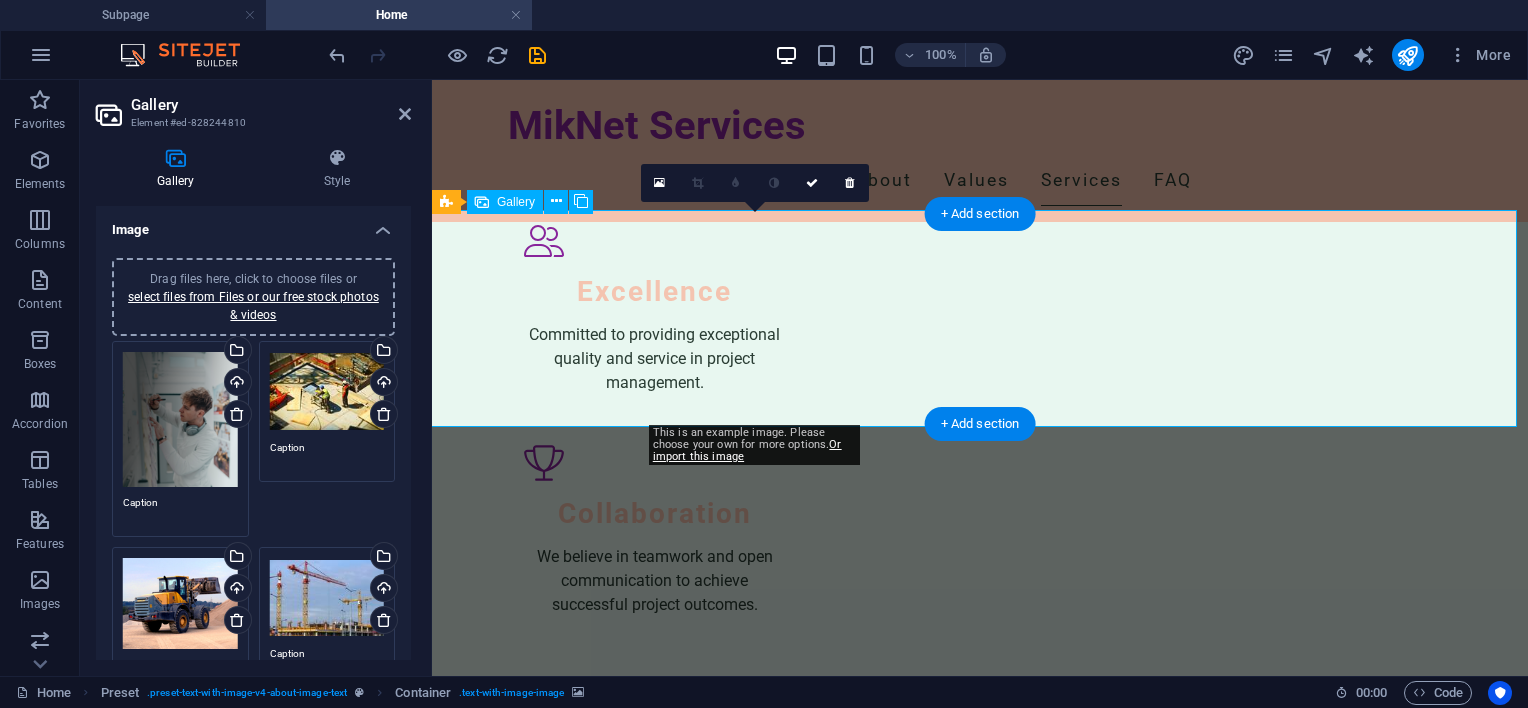 click at bounding box center (759, 3033) 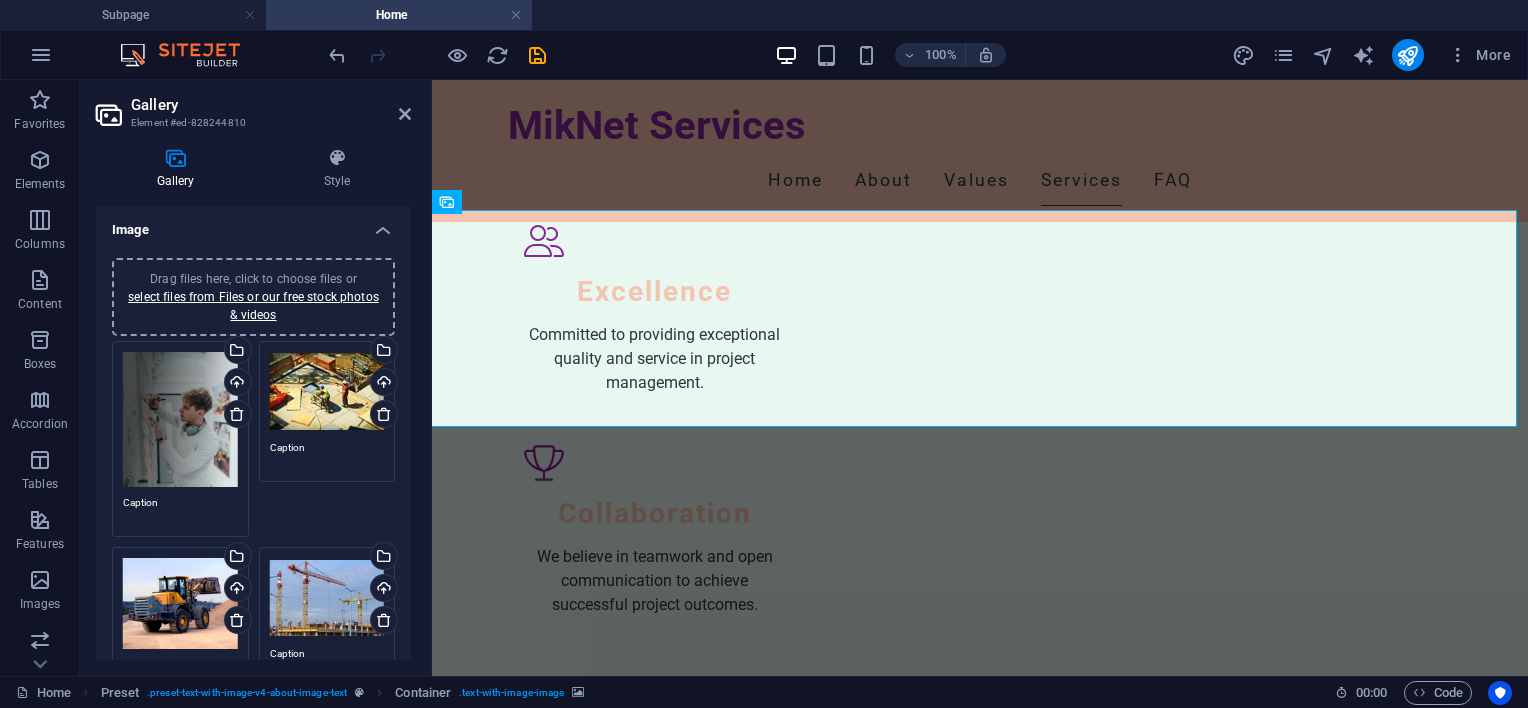 click on "Drag files here, click to choose files or select files from Files or our free stock photos & videos" at bounding box center [180, 603] 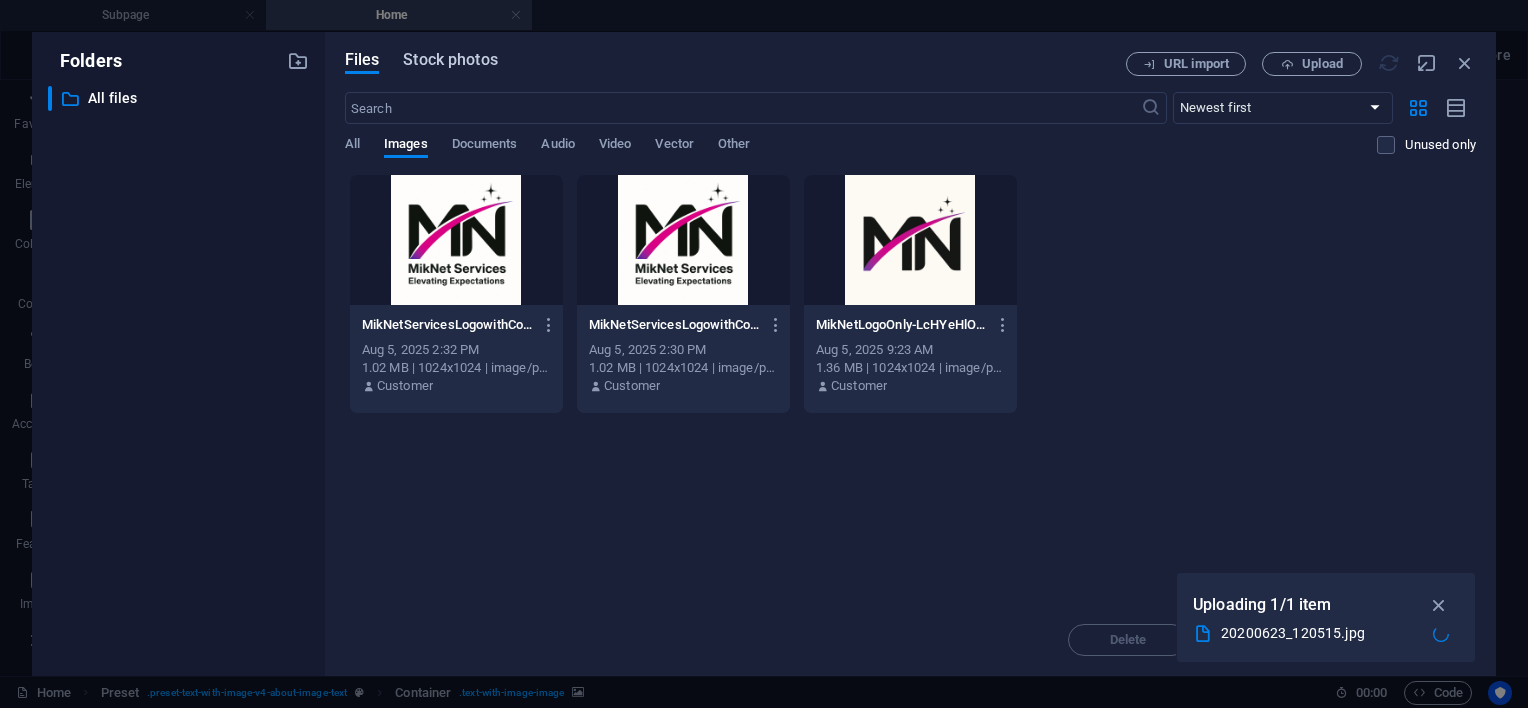 click on "Stock photos" at bounding box center [450, 60] 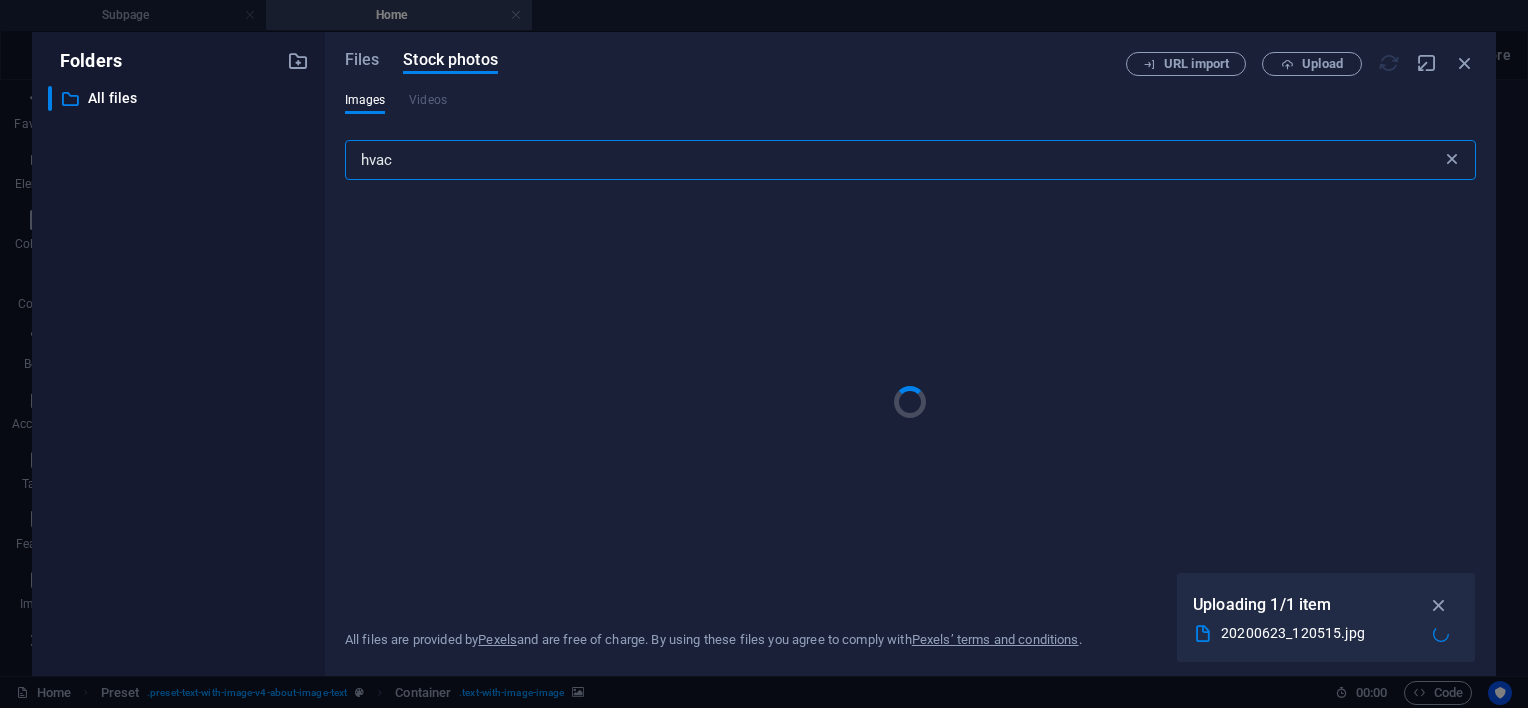 click at bounding box center [1452, 160] 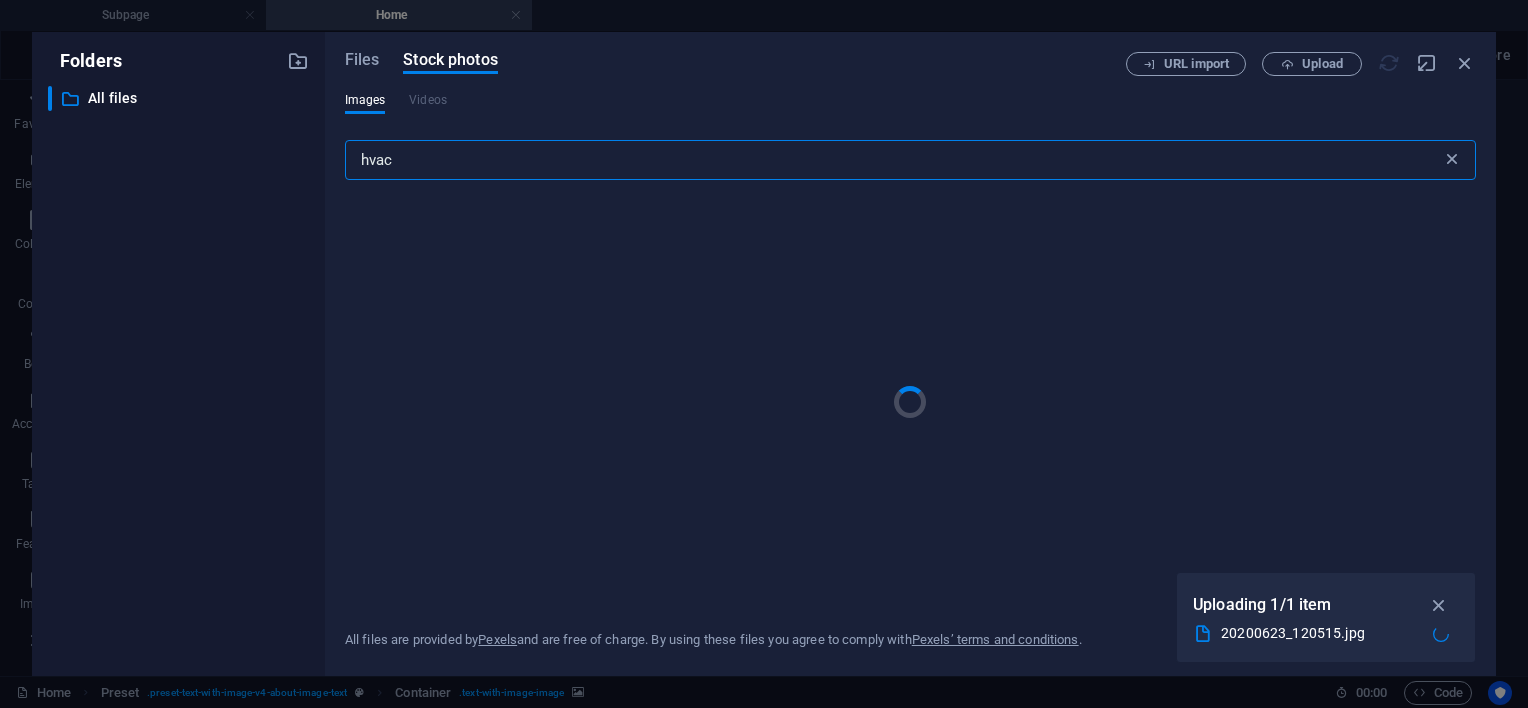 type 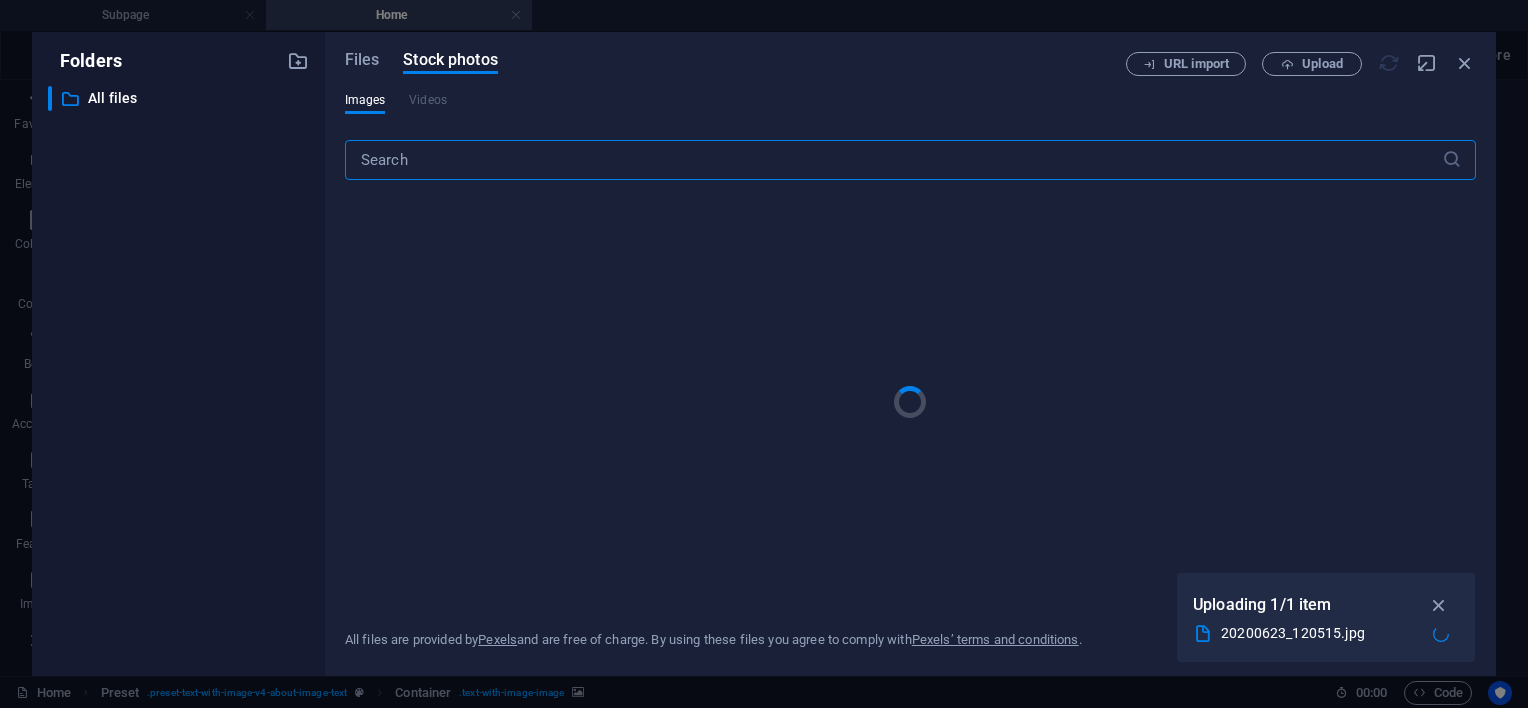 click at bounding box center [893, 160] 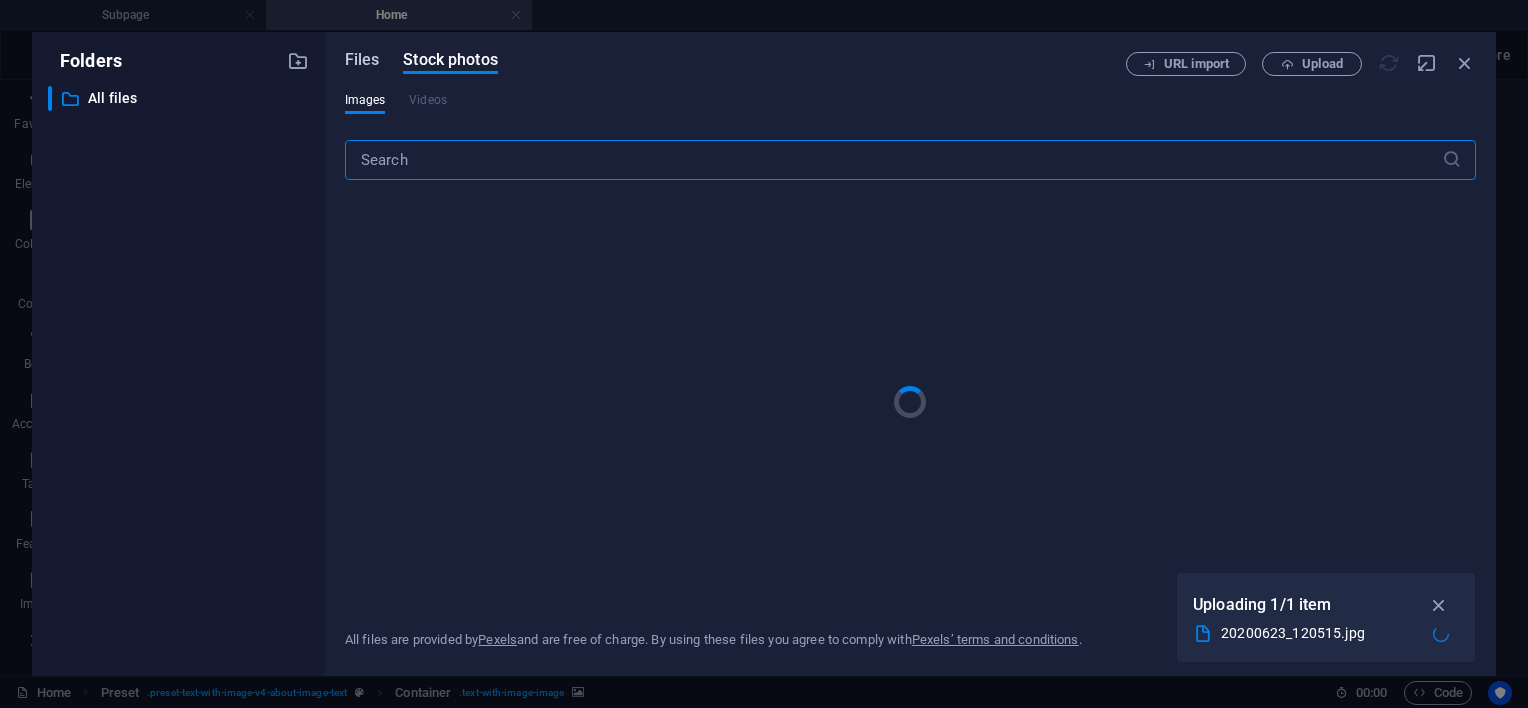 click on "Files" at bounding box center (362, 60) 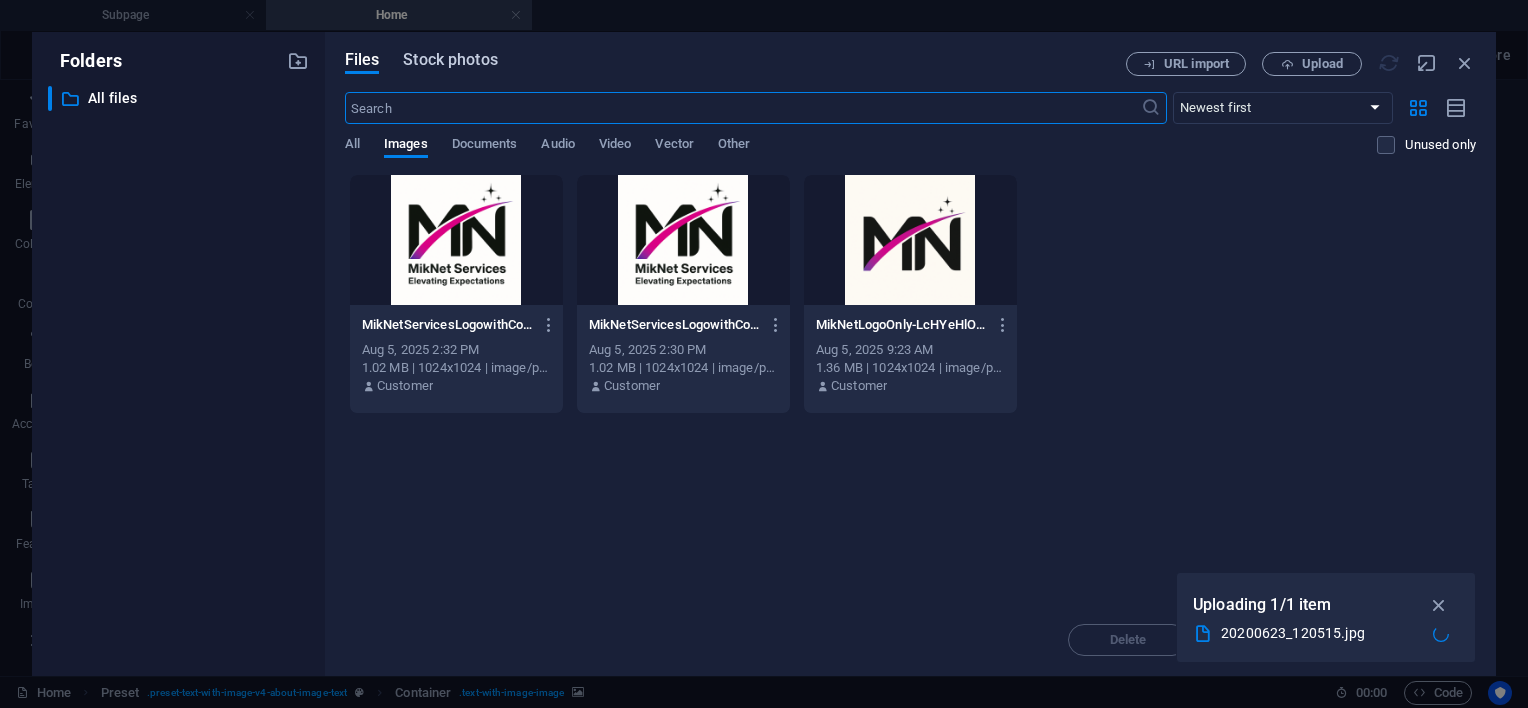 click on "Stock photos" at bounding box center [450, 60] 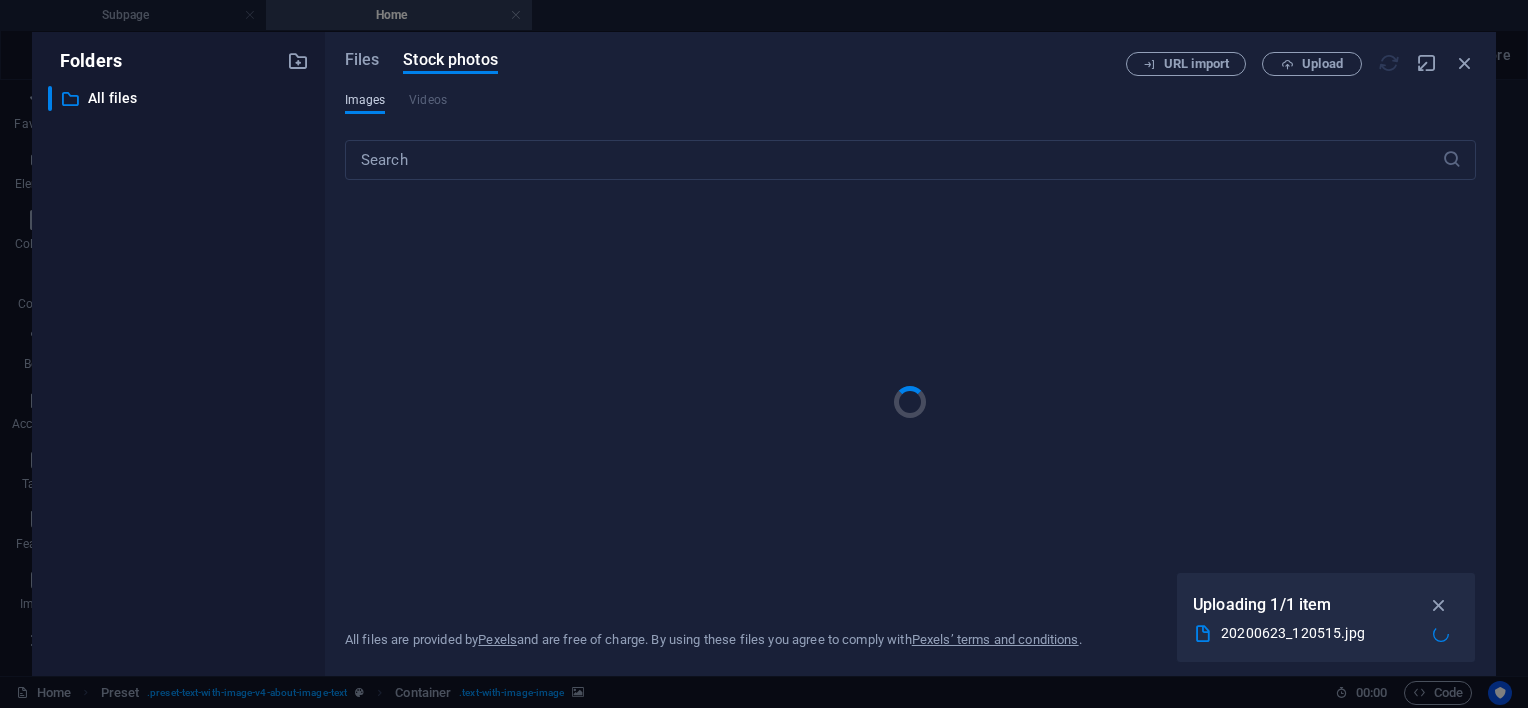 click on "Images" at bounding box center (365, 100) 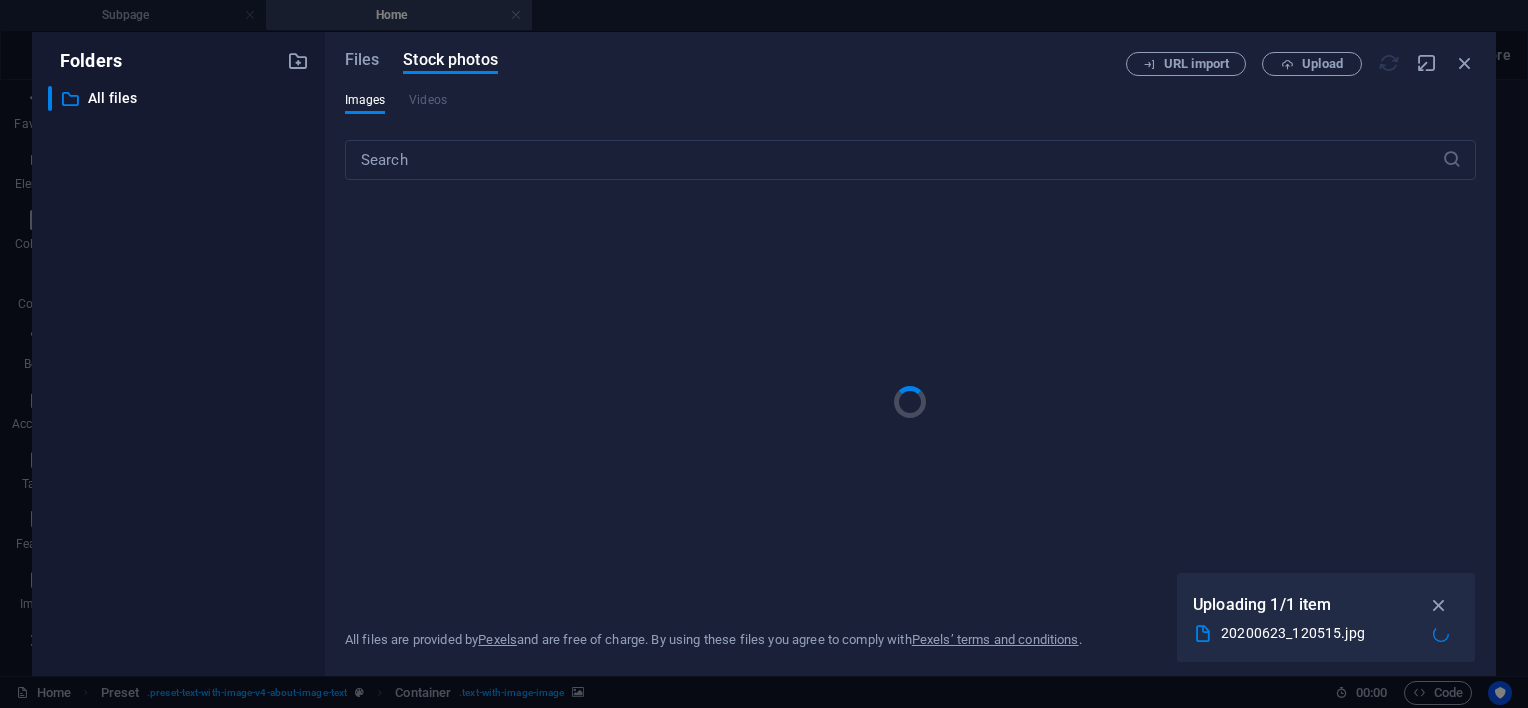 click at bounding box center [910, 402] 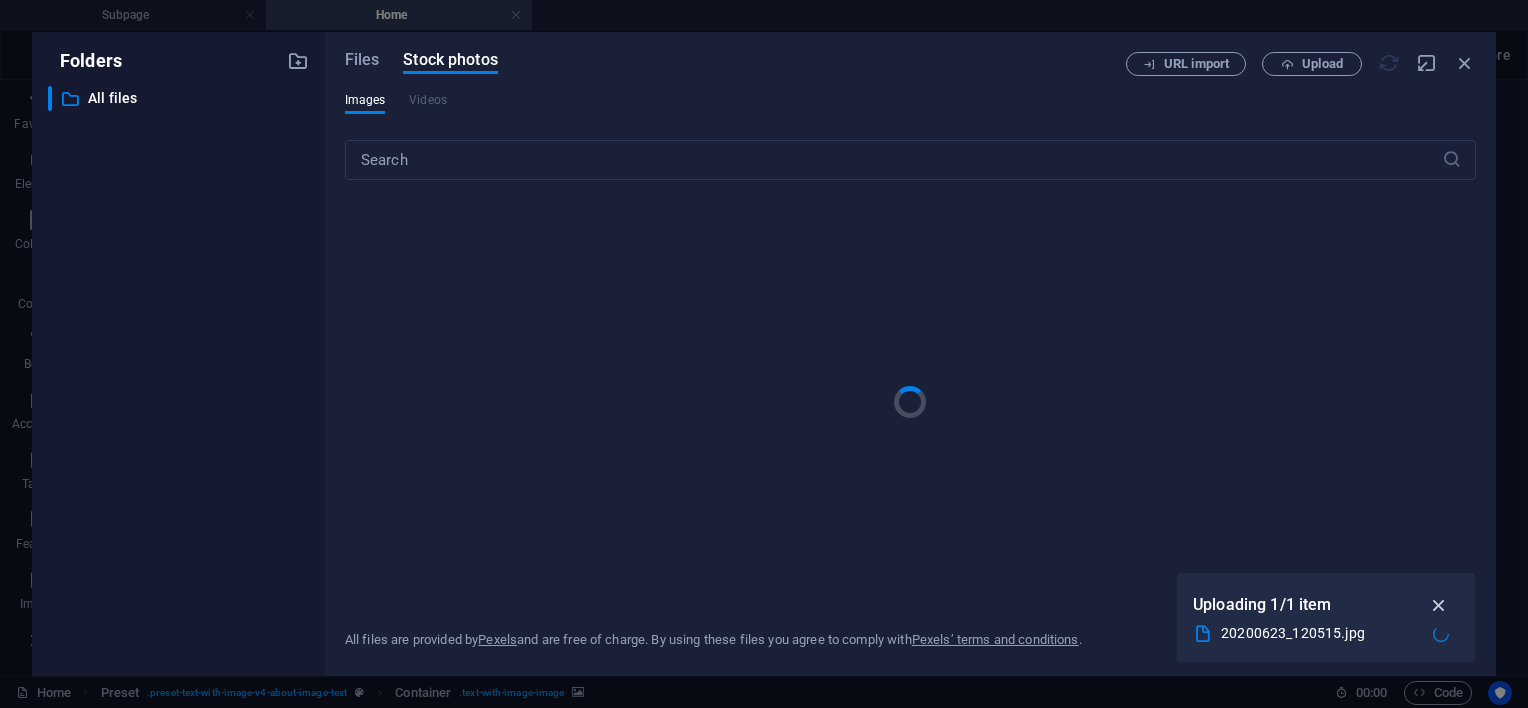 click at bounding box center [1439, 605] 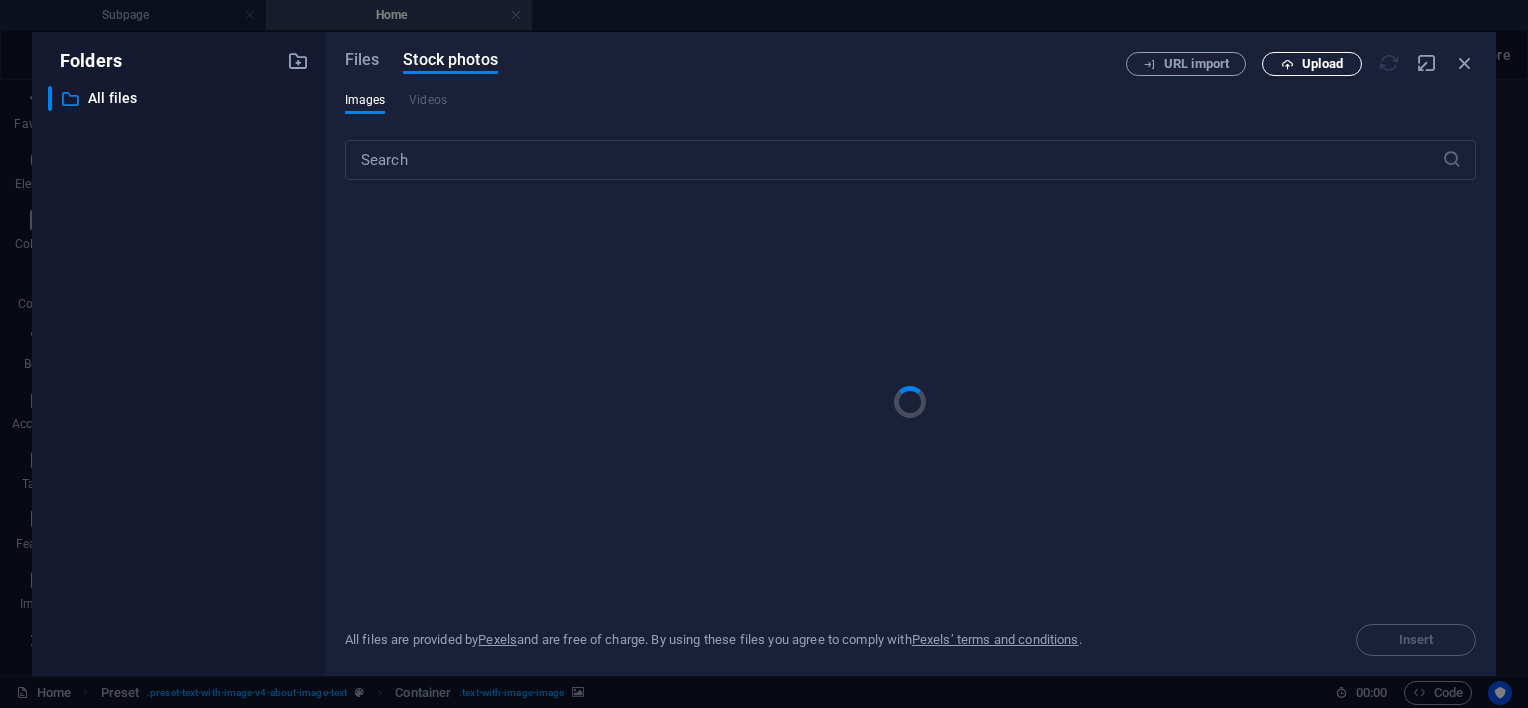 click on "Upload" at bounding box center (1322, 64) 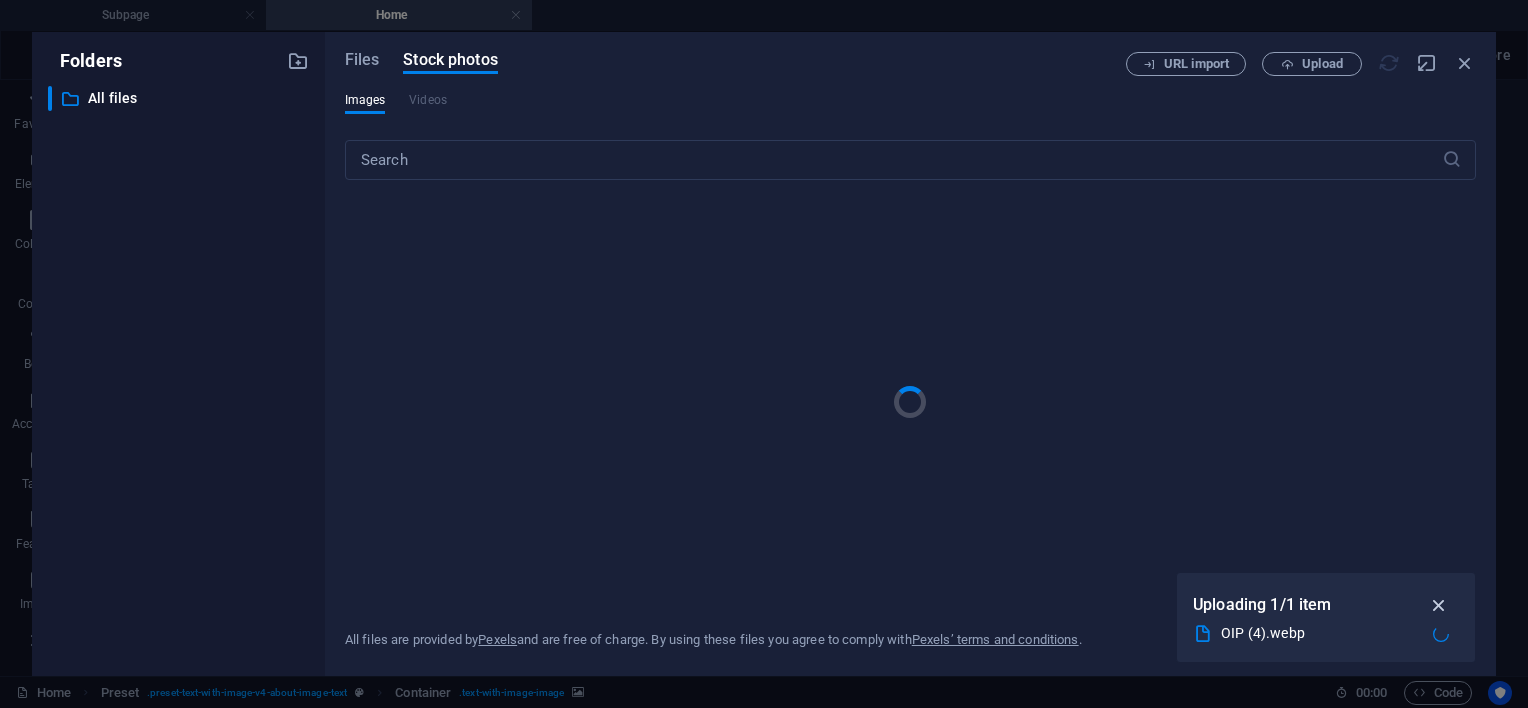 click at bounding box center [1439, 605] 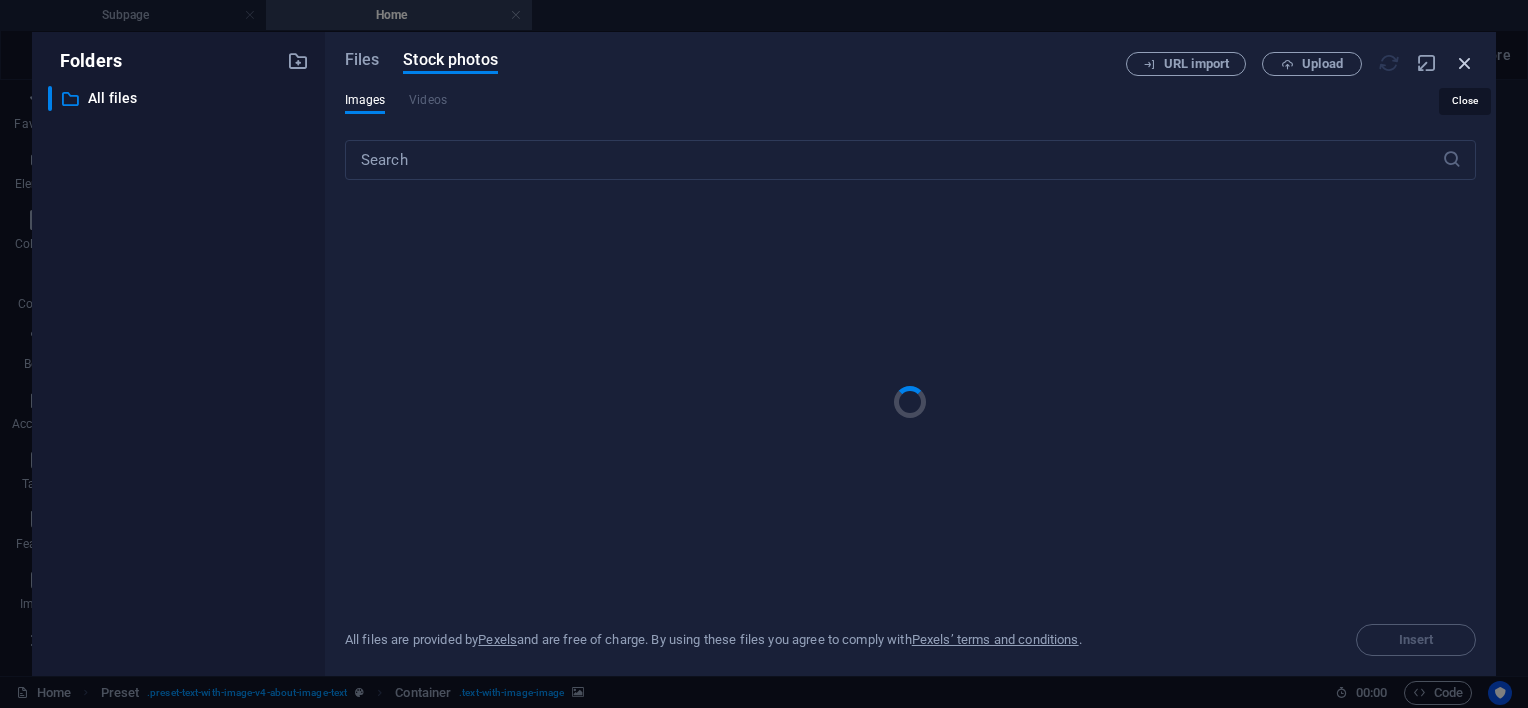 click at bounding box center [1465, 63] 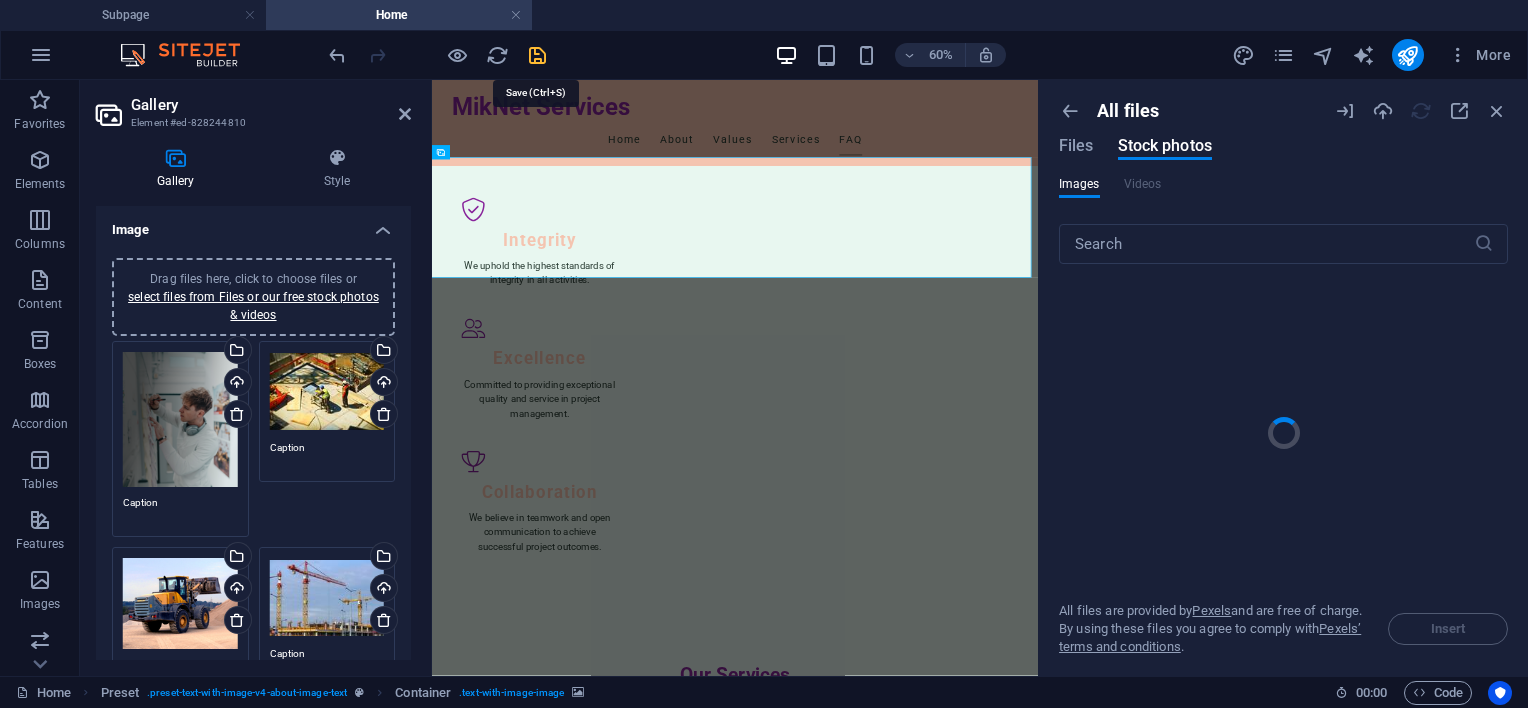 click at bounding box center (537, 55) 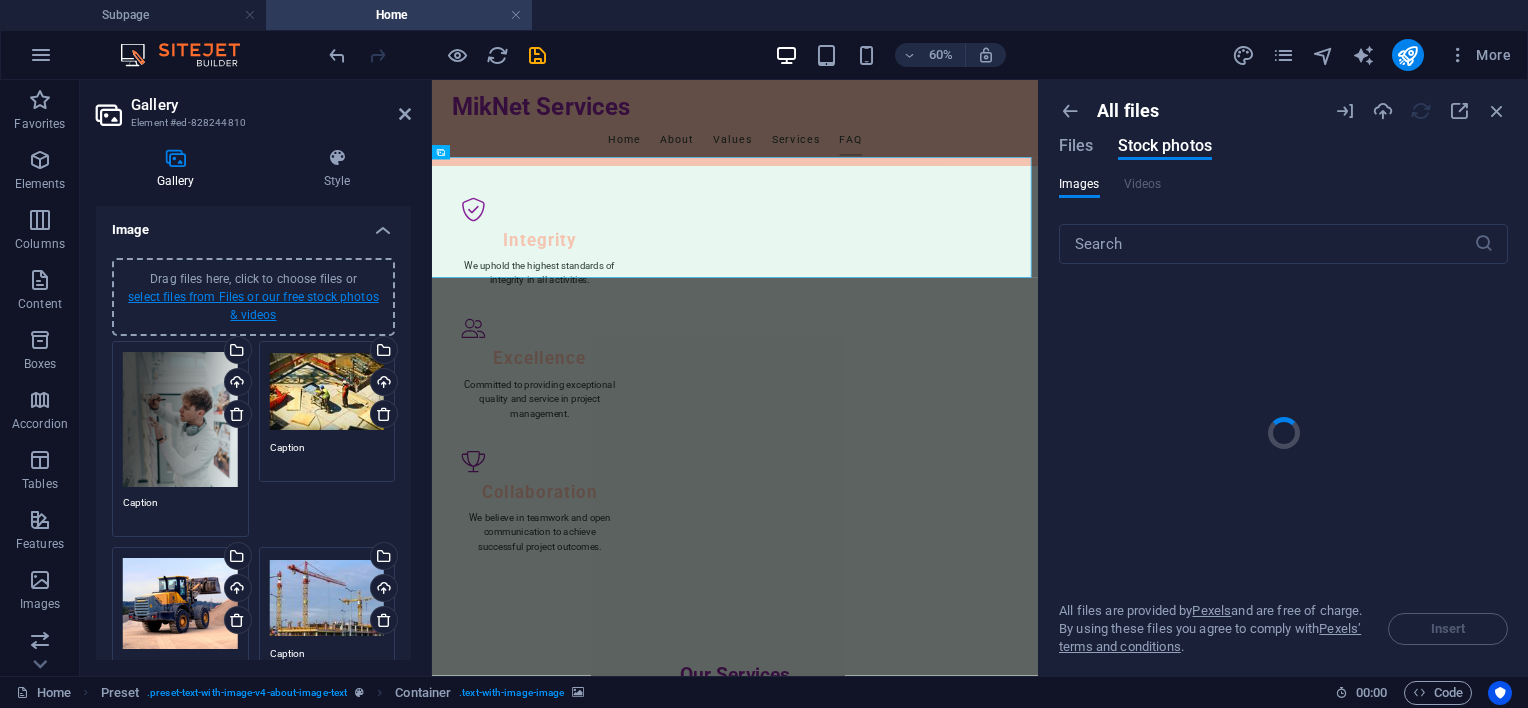 click on "select files from Files or our free stock photos & videos" at bounding box center (253, 306) 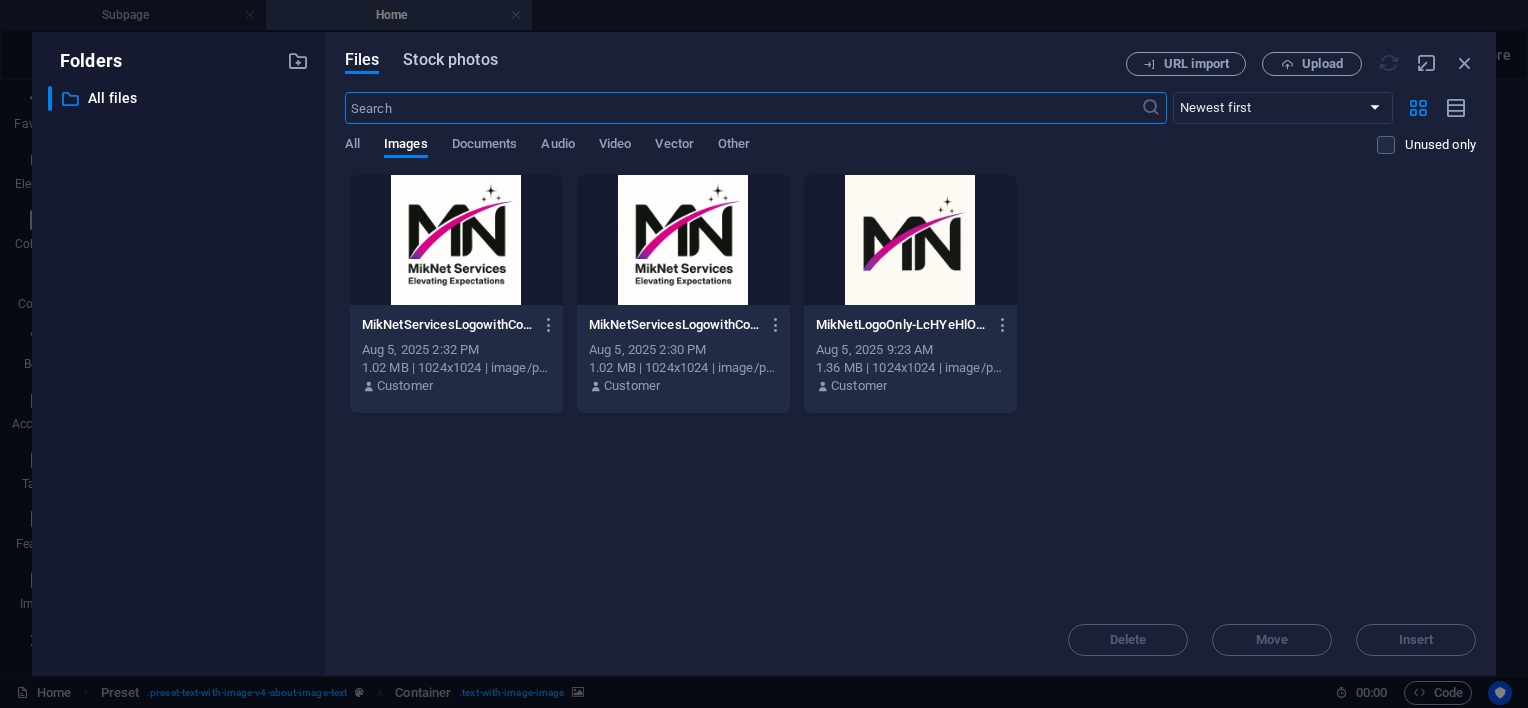 click on "Stock photos" at bounding box center (450, 60) 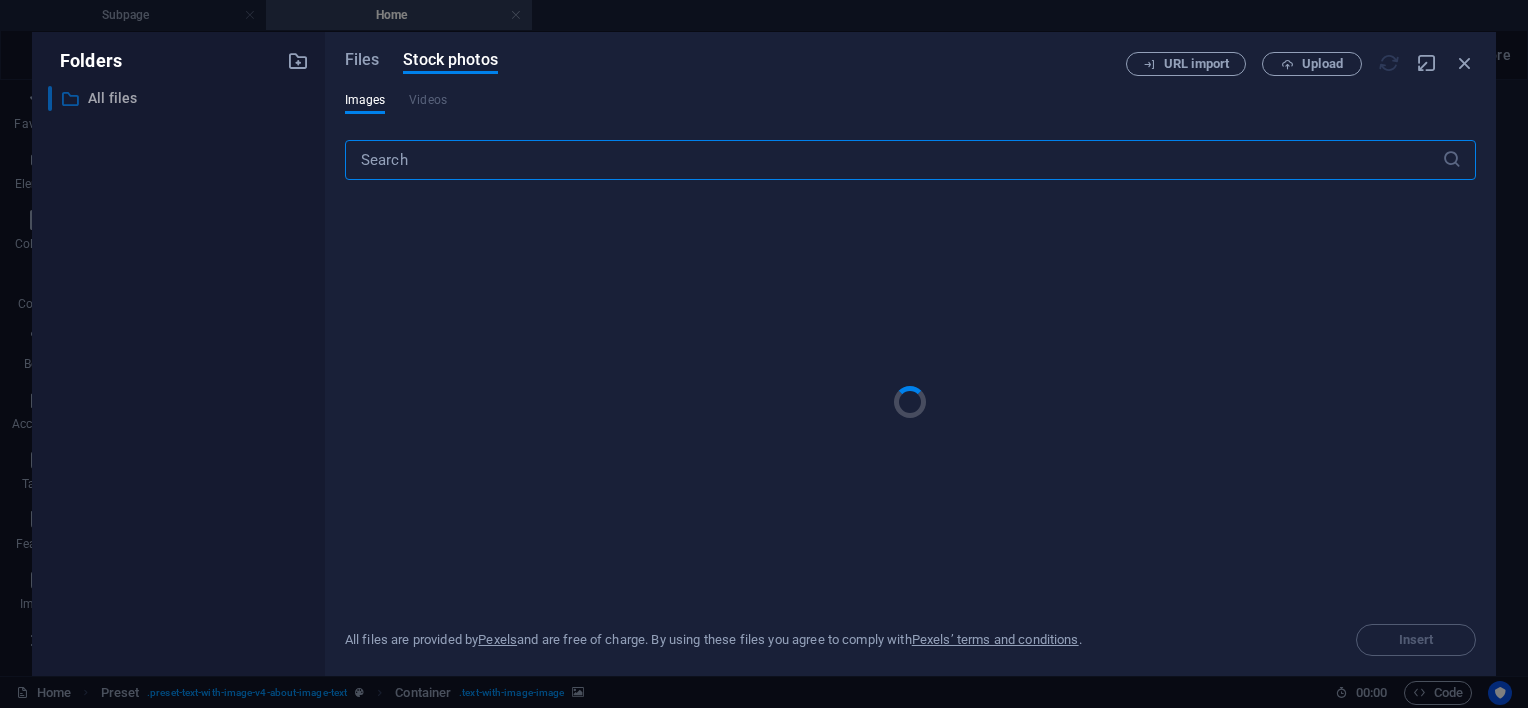 click on "All files" at bounding box center (180, 98) 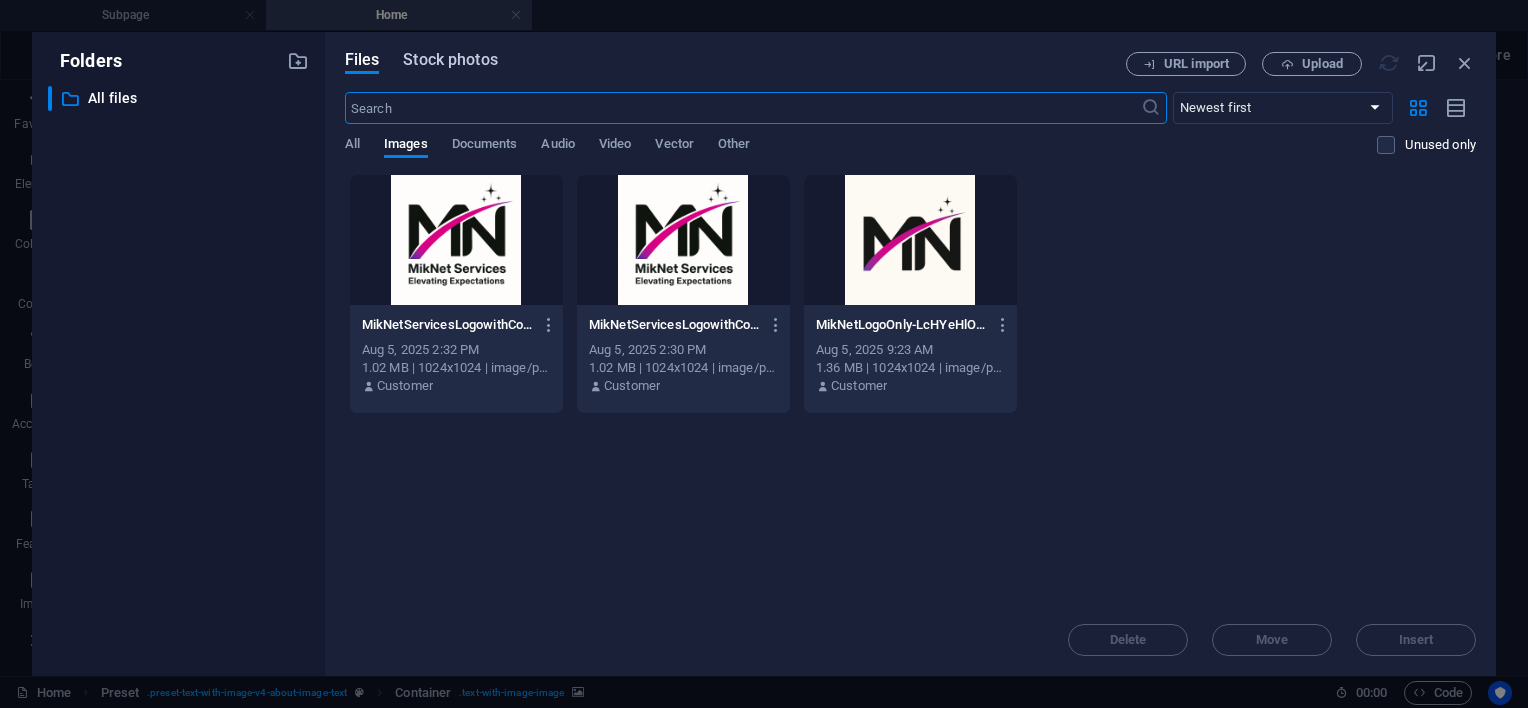 click on "Stock photos" at bounding box center (450, 60) 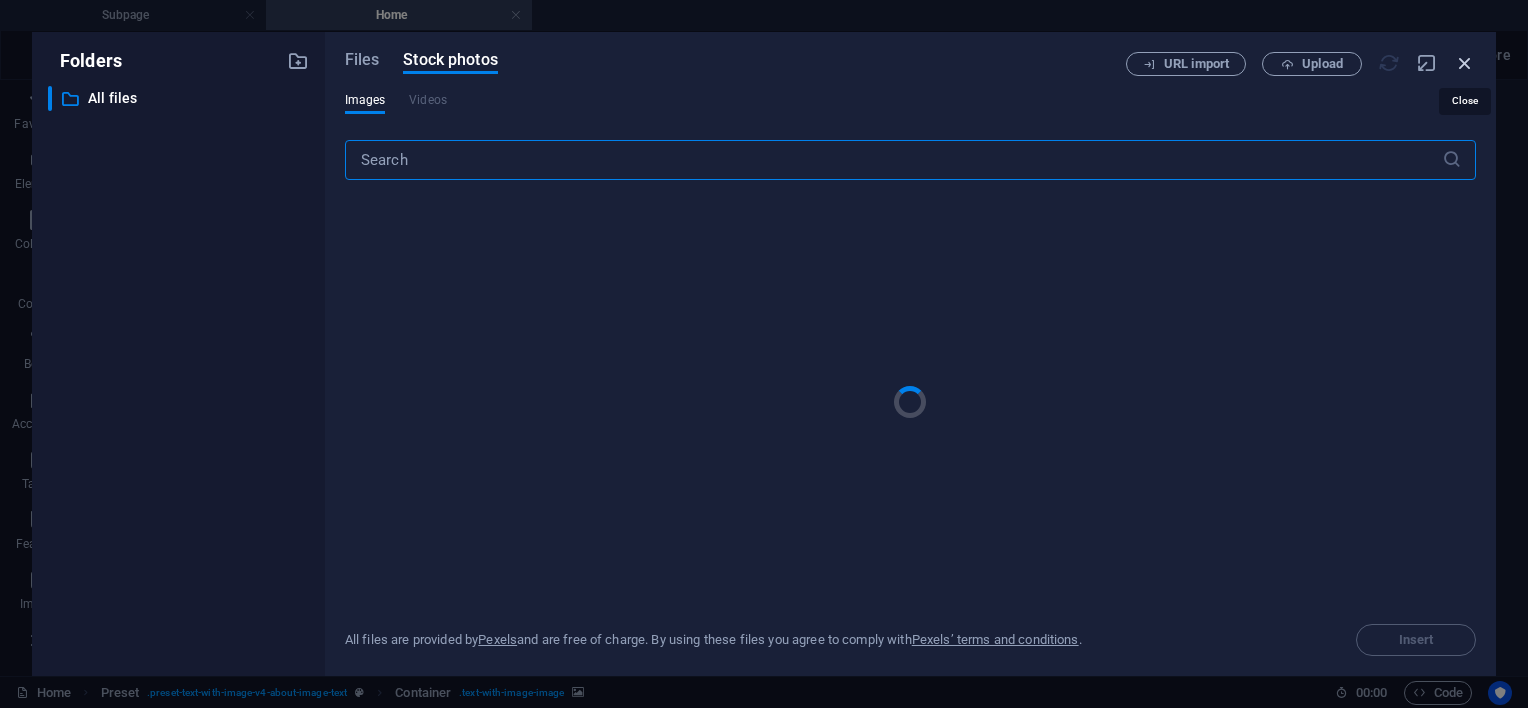 click at bounding box center [1465, 63] 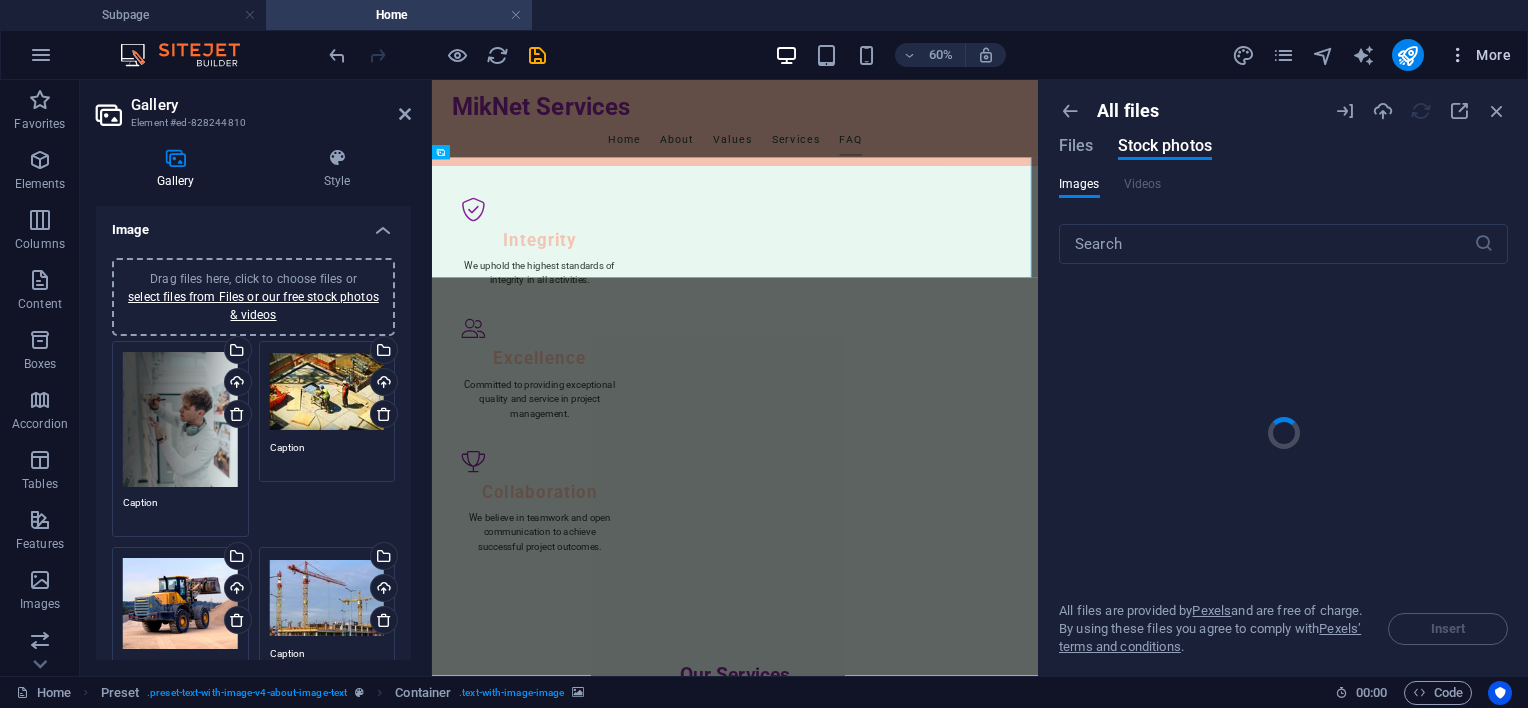 click on "More" at bounding box center (1479, 55) 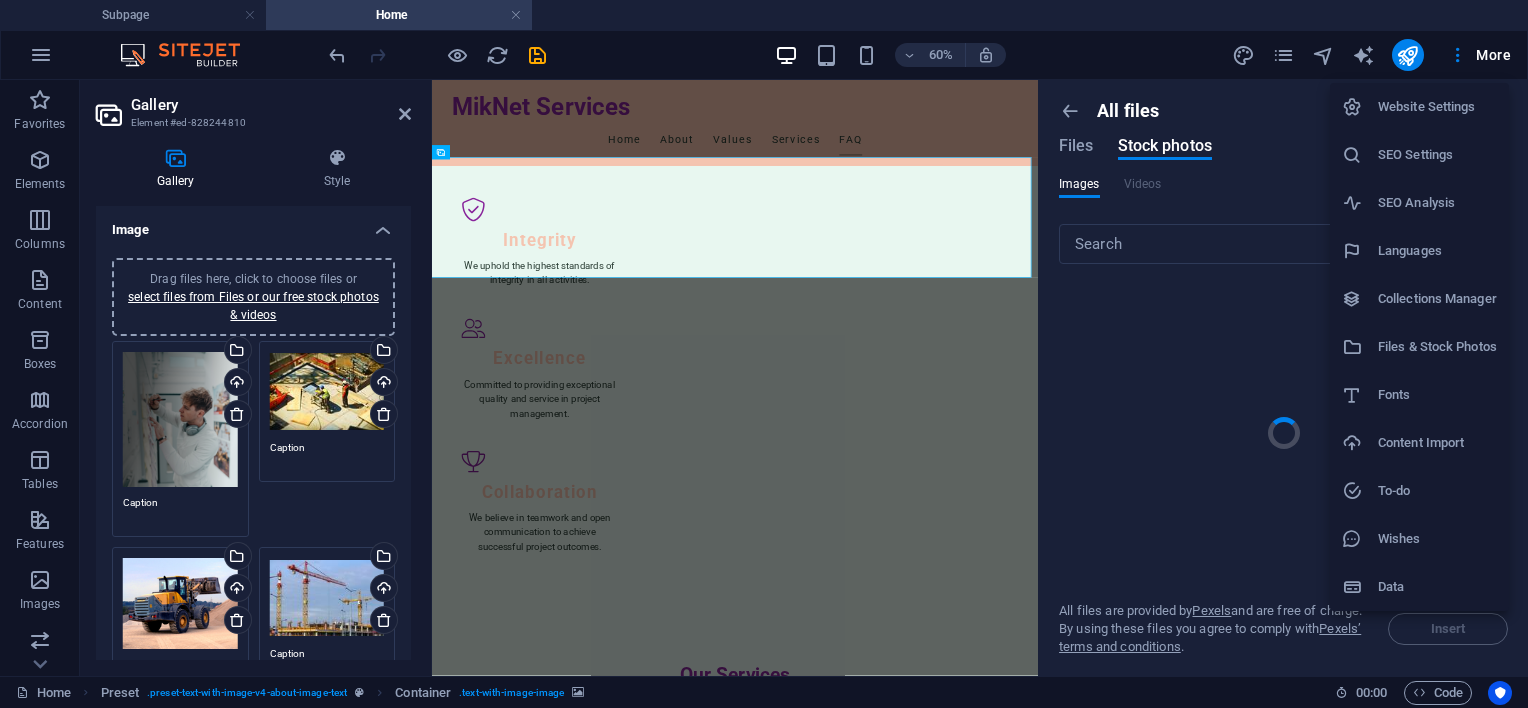 click on "Website Settings" at bounding box center [1437, 107] 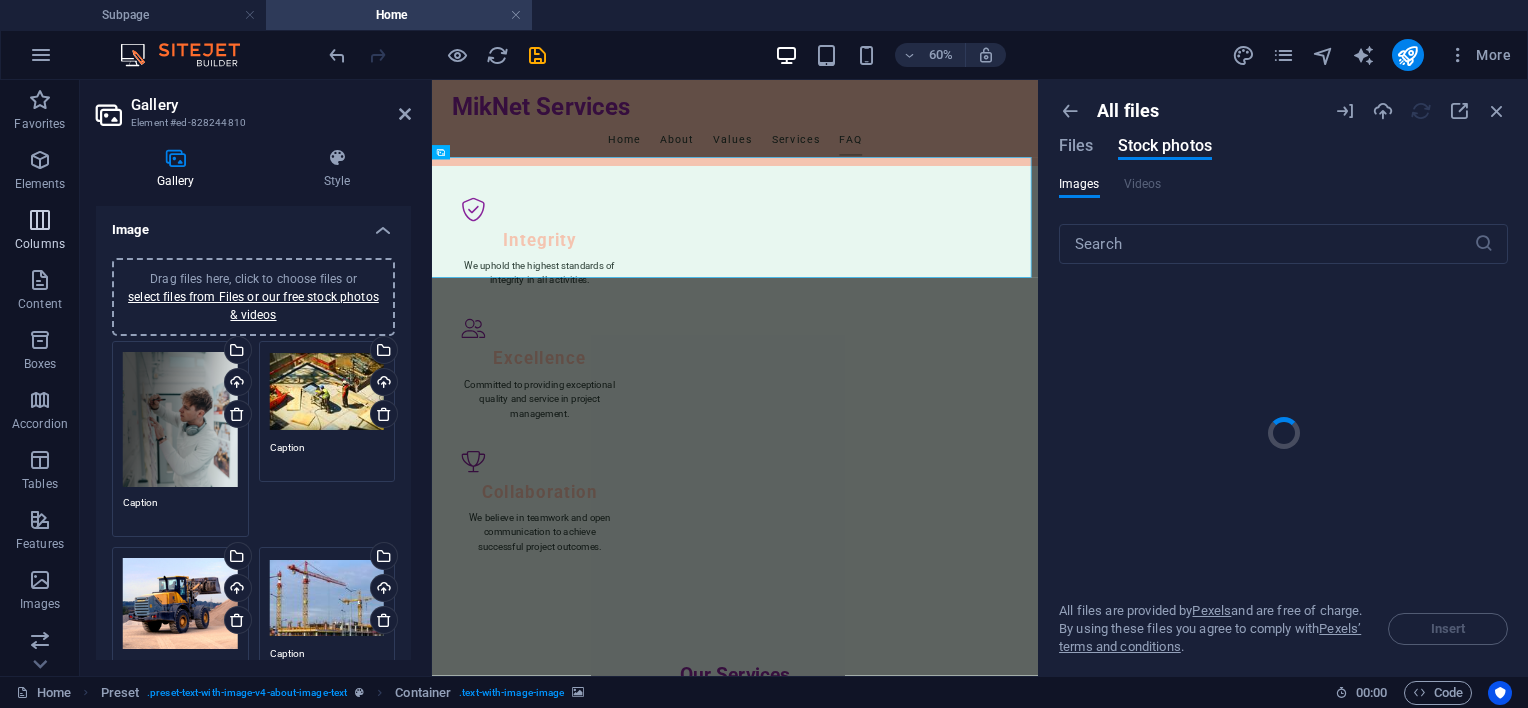 click at bounding box center [40, 220] 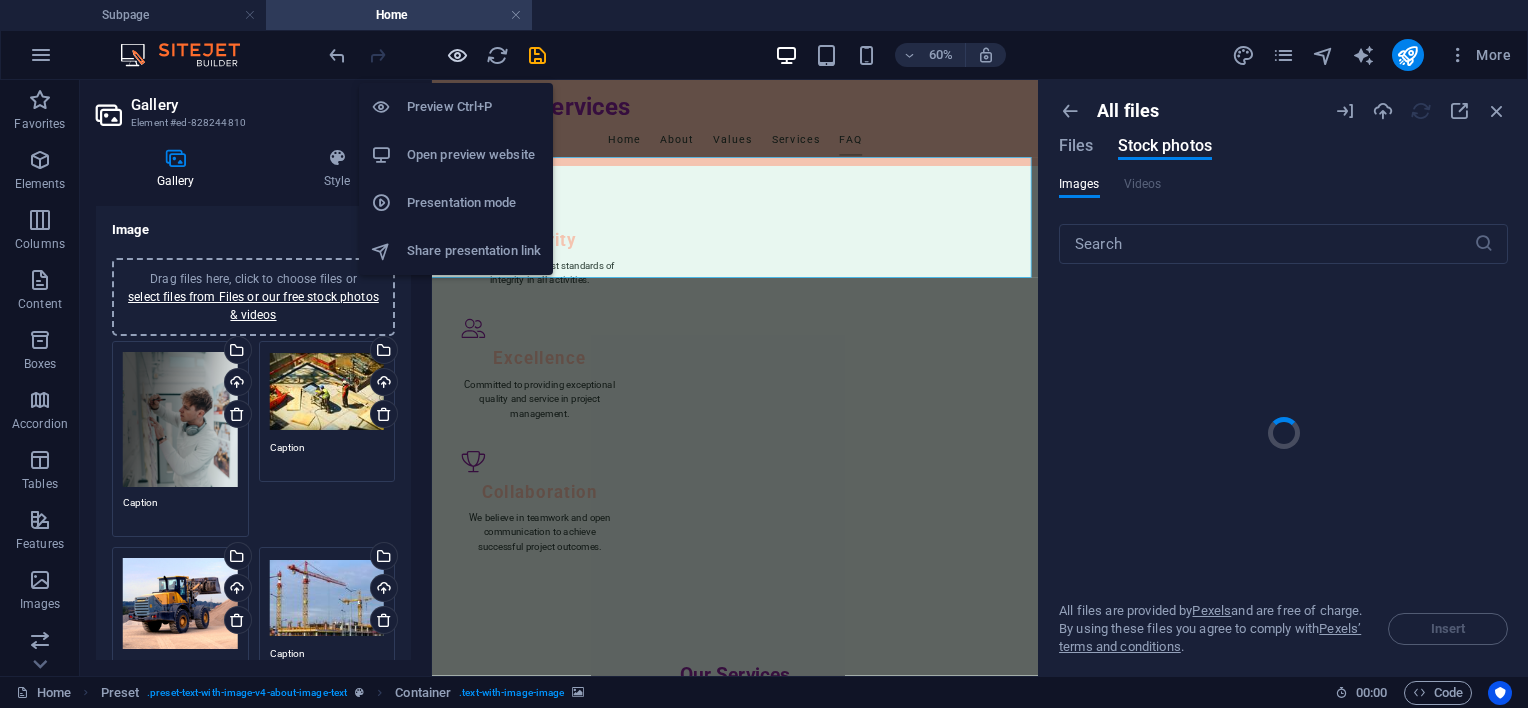 click at bounding box center (457, 55) 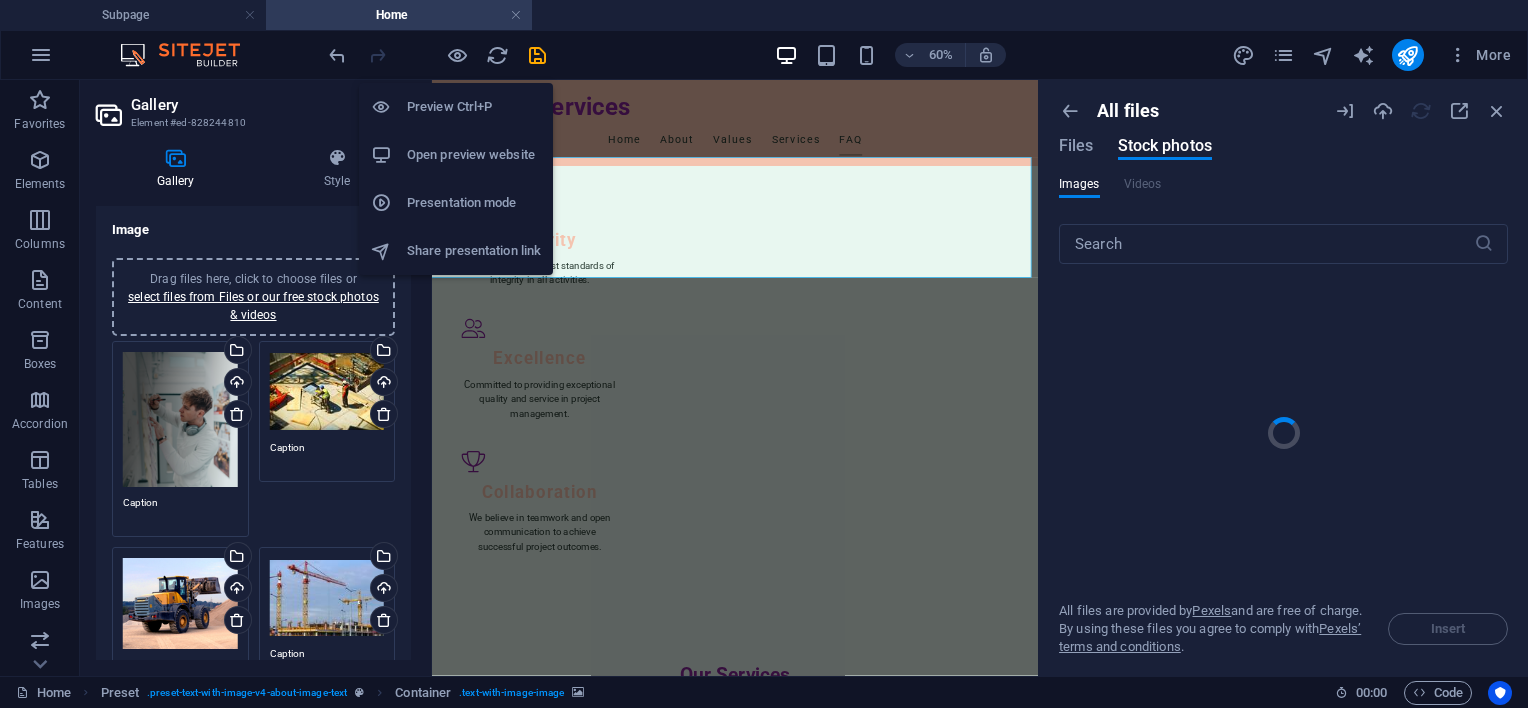 click on "Open preview website" at bounding box center (474, 155) 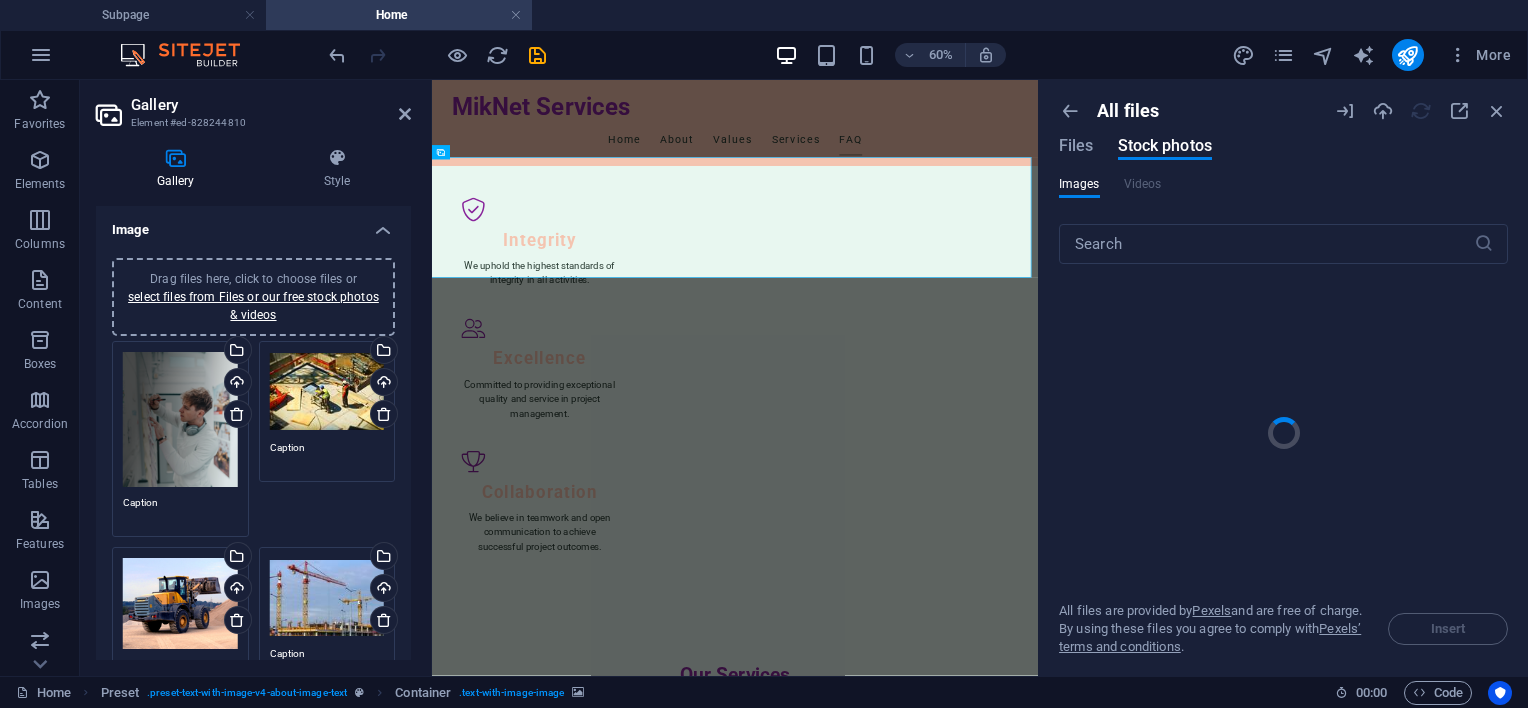 click at bounding box center (1283, 433) 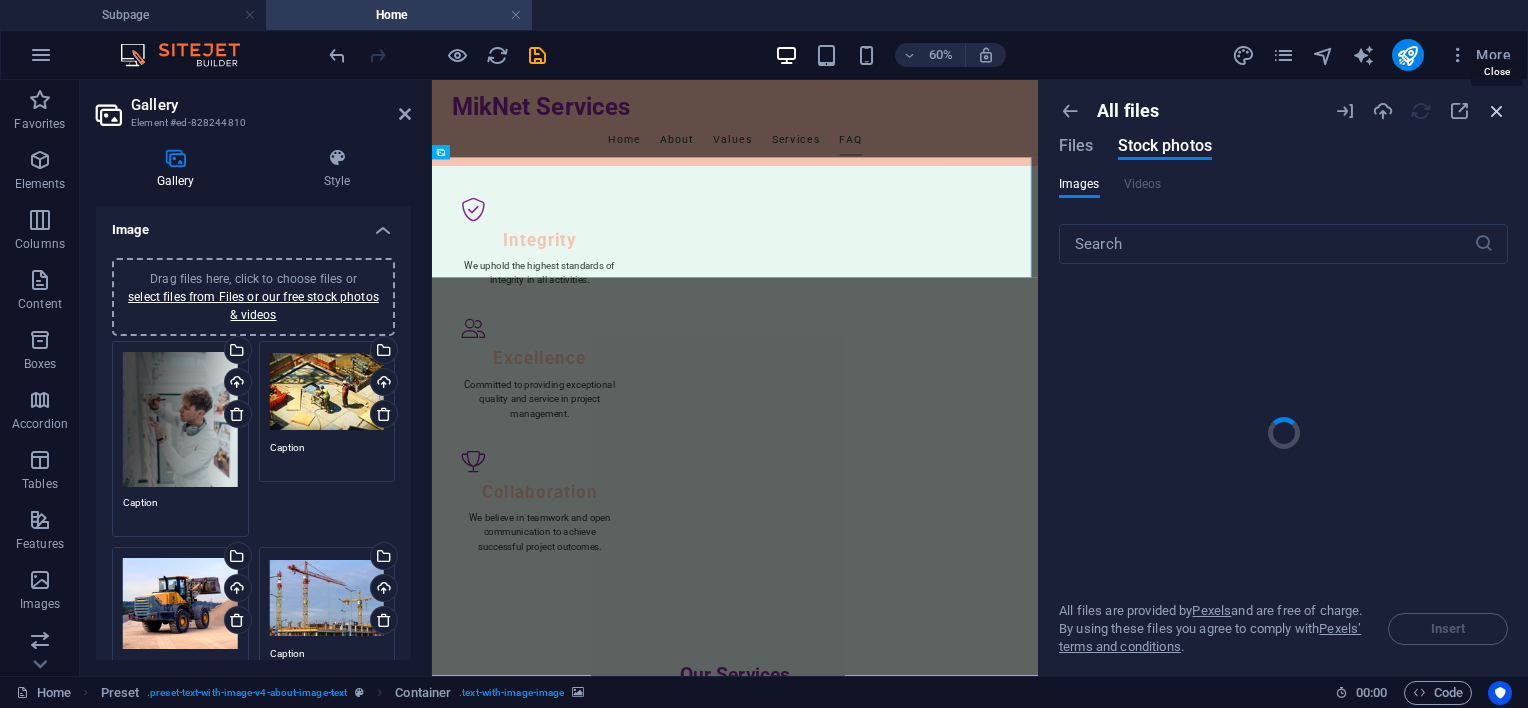 click at bounding box center [1497, 111] 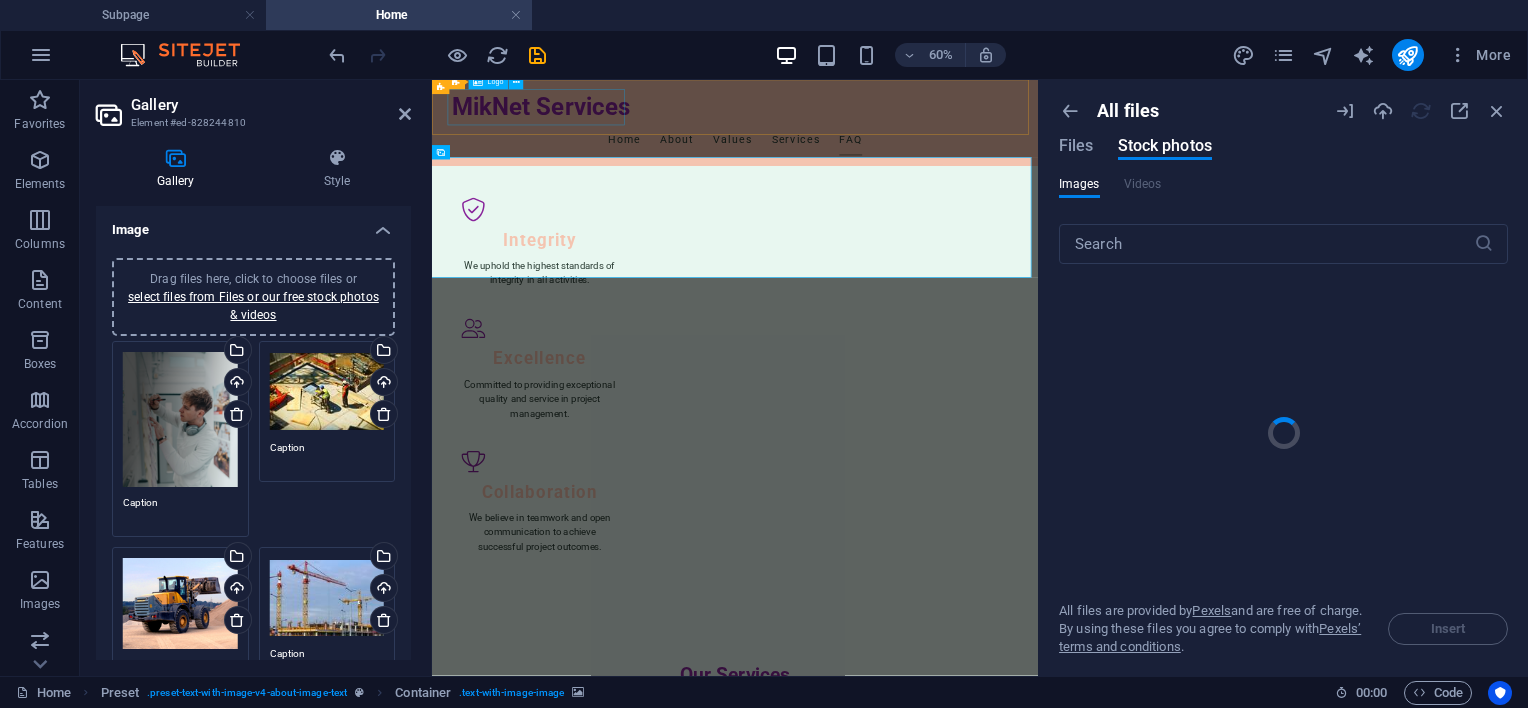drag, startPoint x: 641, startPoint y: 119, endPoint x: 934, endPoint y: 107, distance: 293.24564 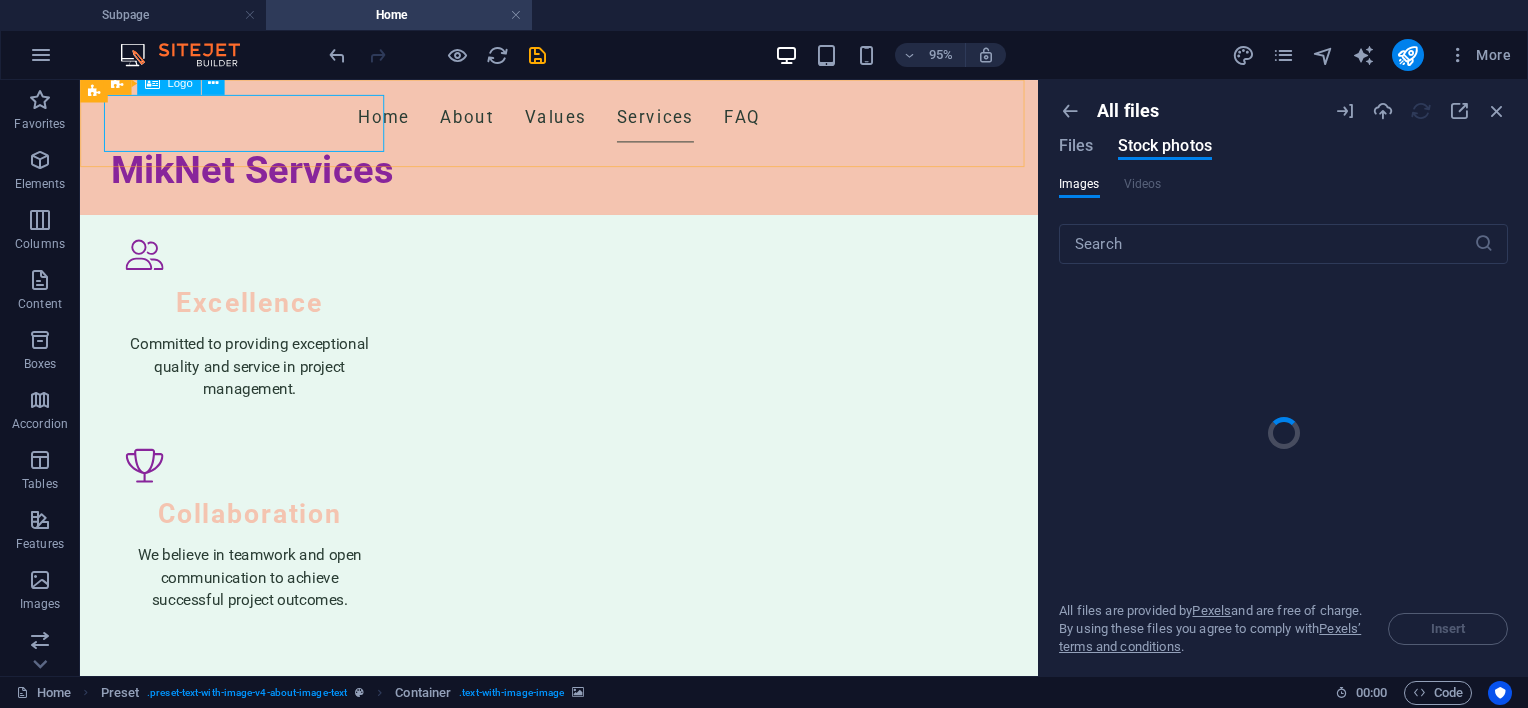 click on "MikNet Services" at bounding box center [584, 176] 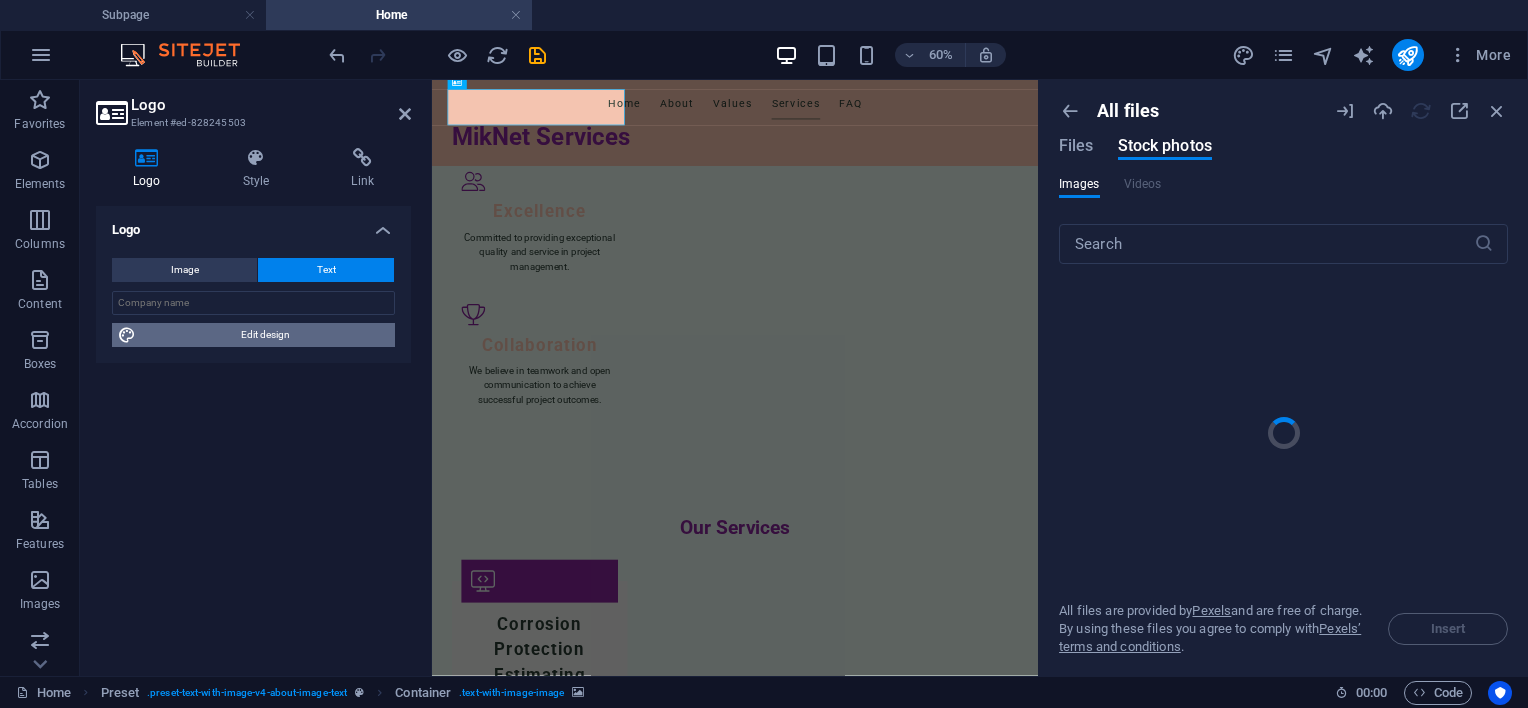 click on "Edit design" at bounding box center (265, 335) 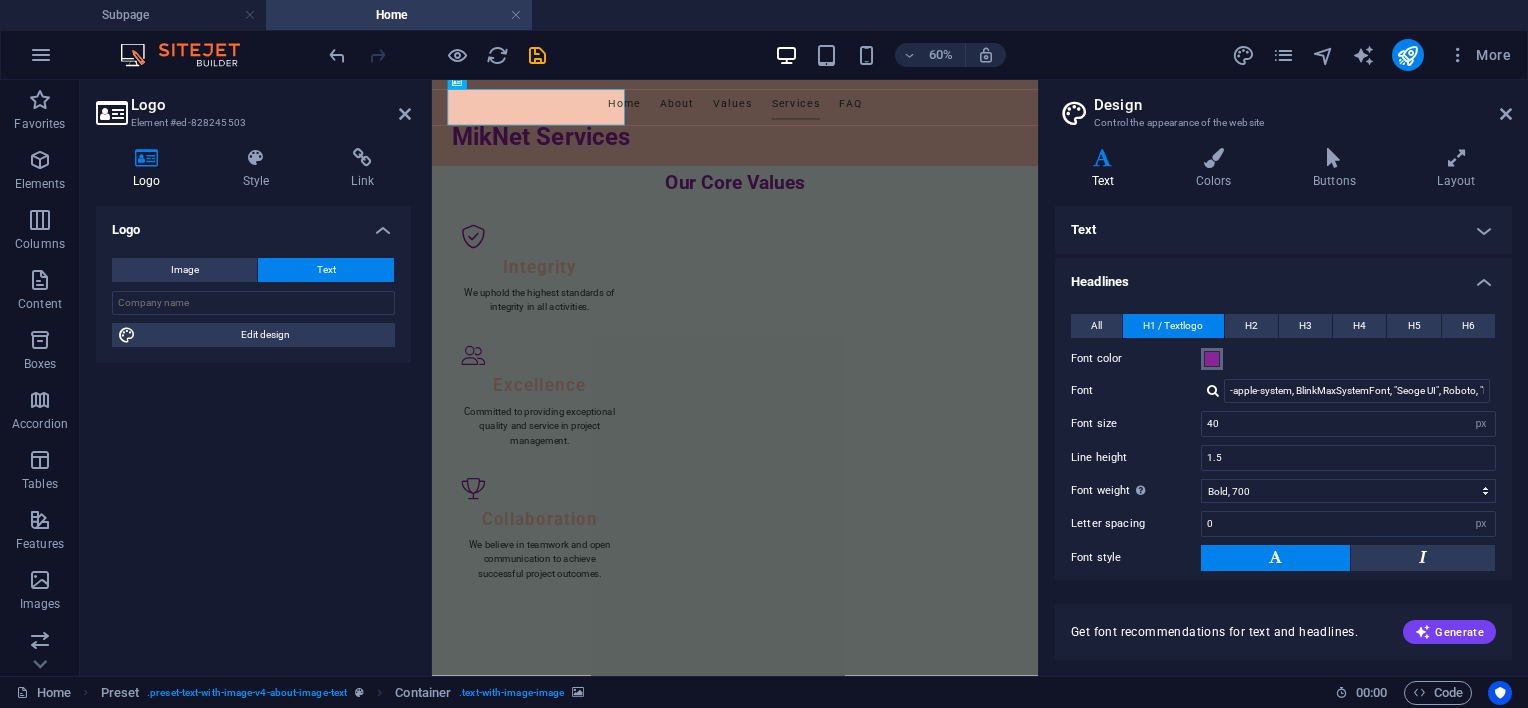 click at bounding box center (1212, 359) 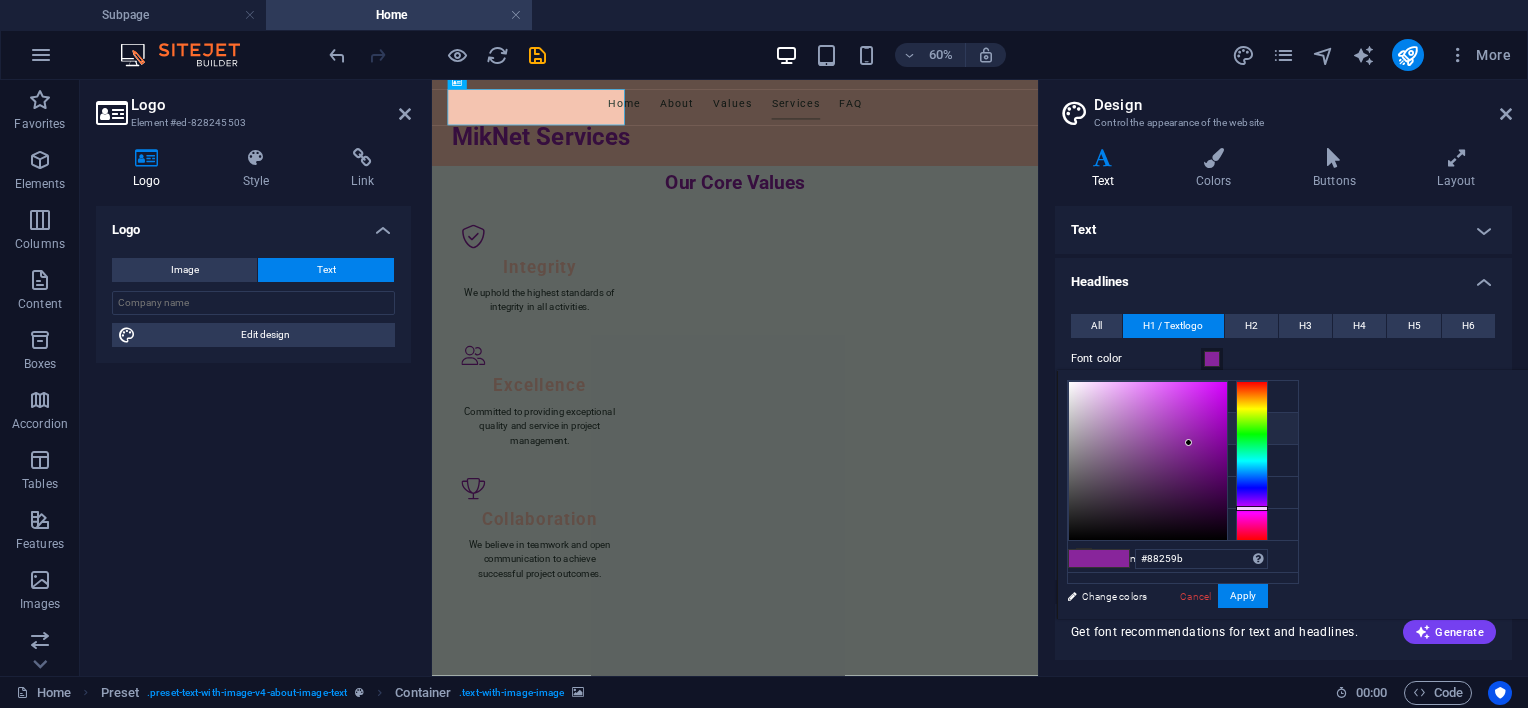 click on "Primary color
#88259b" at bounding box center [1183, 429] 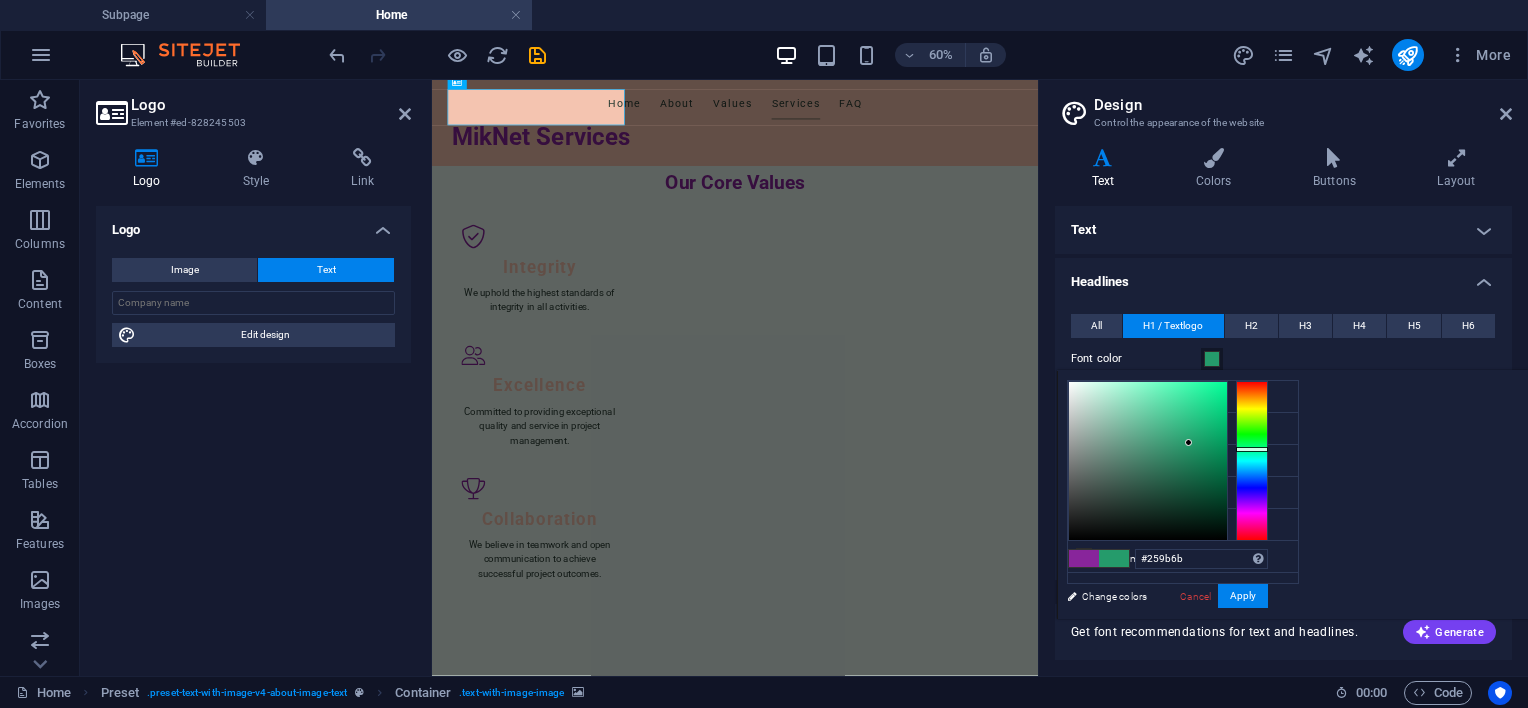 click at bounding box center [1252, 461] 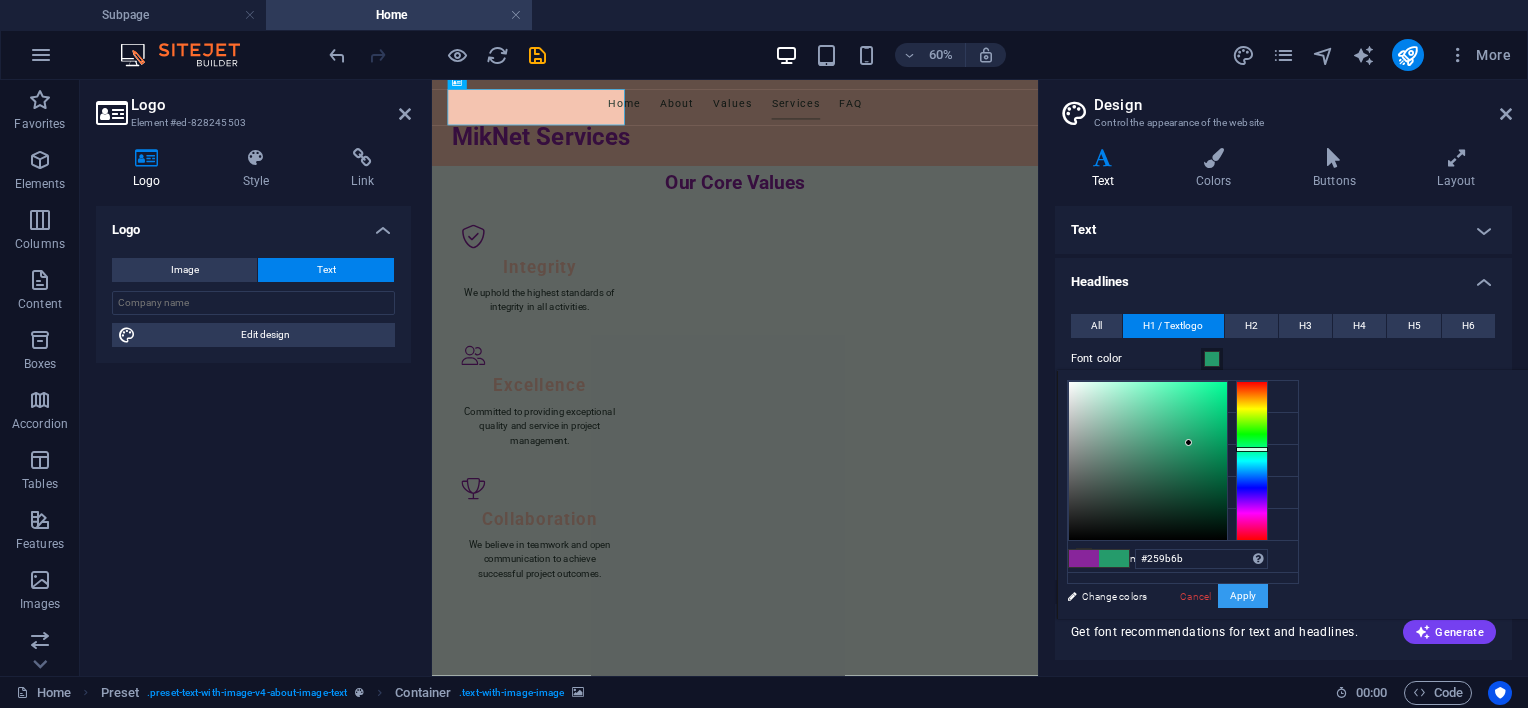 click on "Apply" at bounding box center (1243, 596) 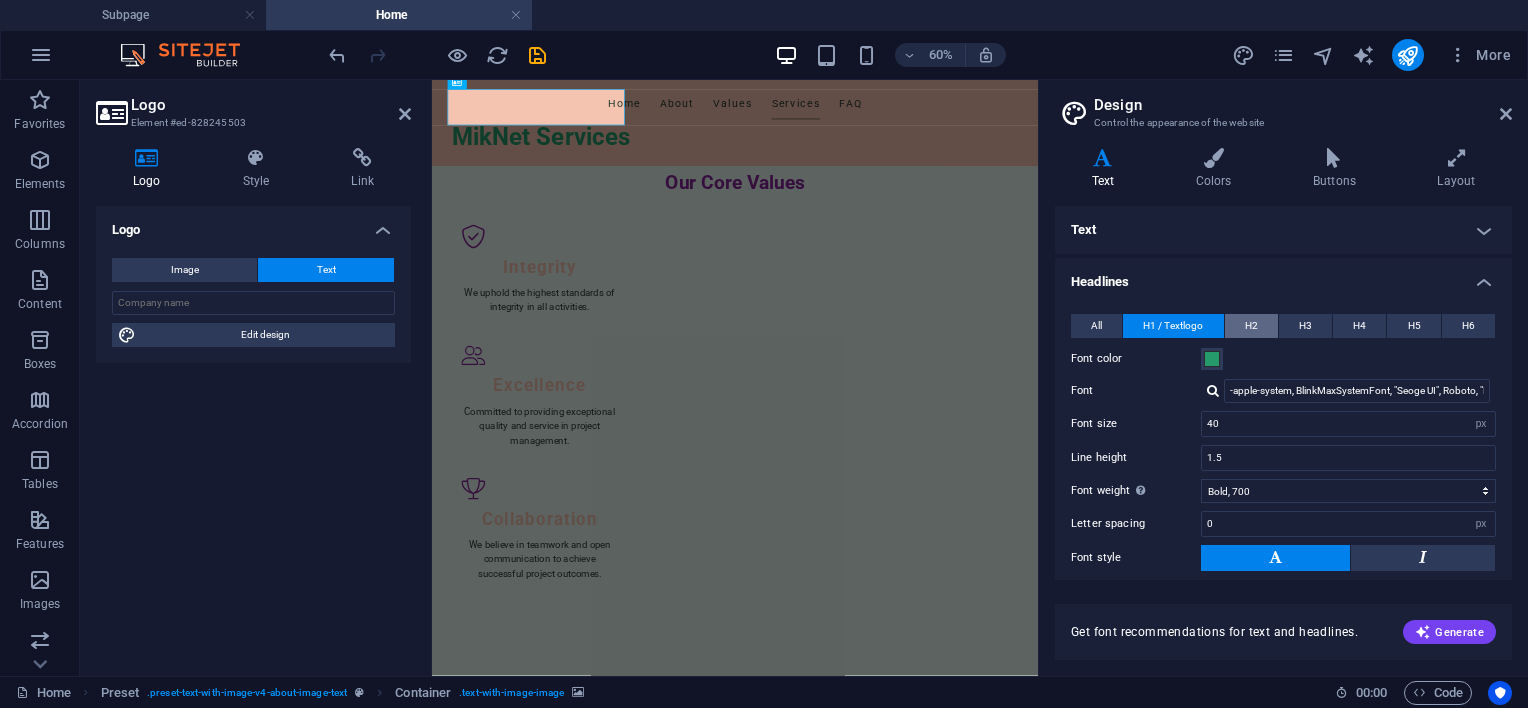click on "H2" at bounding box center (1251, 326) 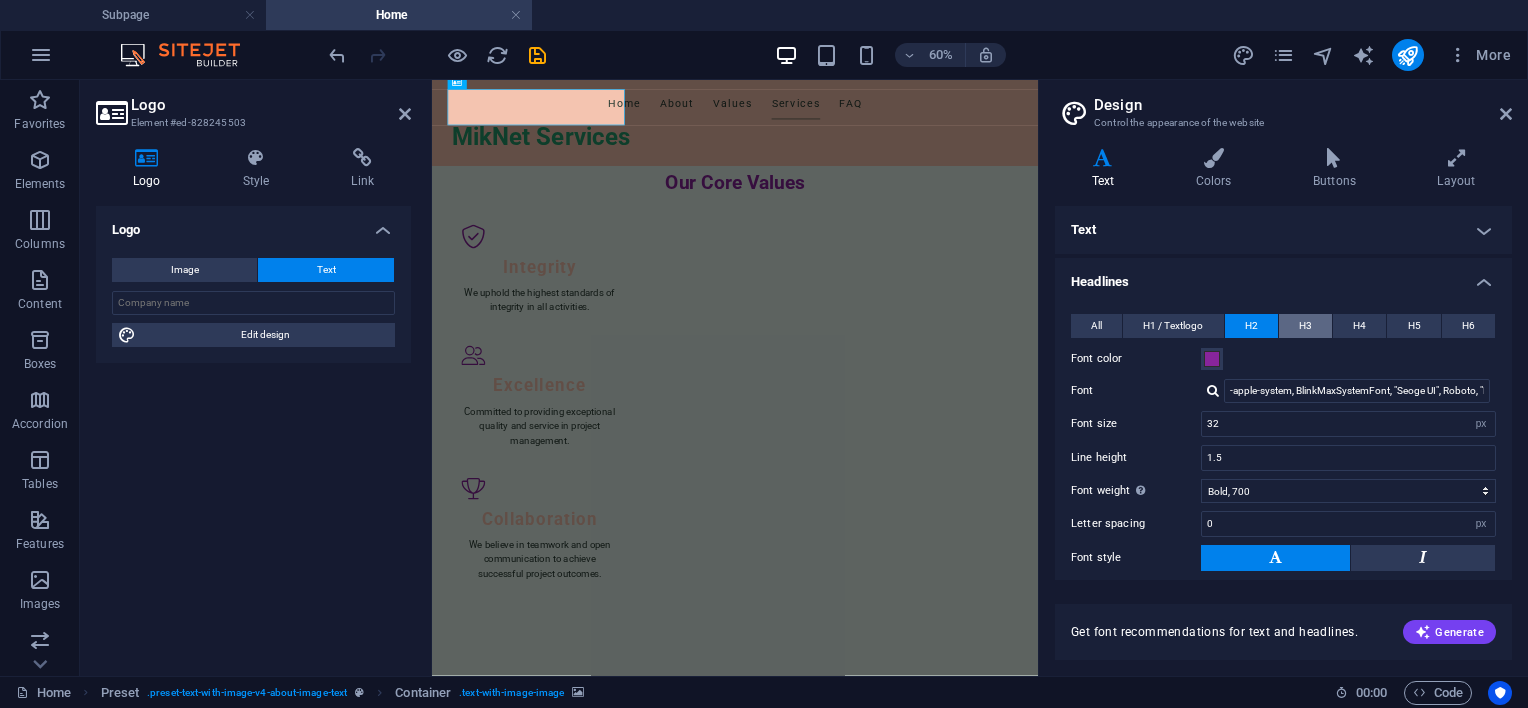 click on "H3" at bounding box center [1305, 326] 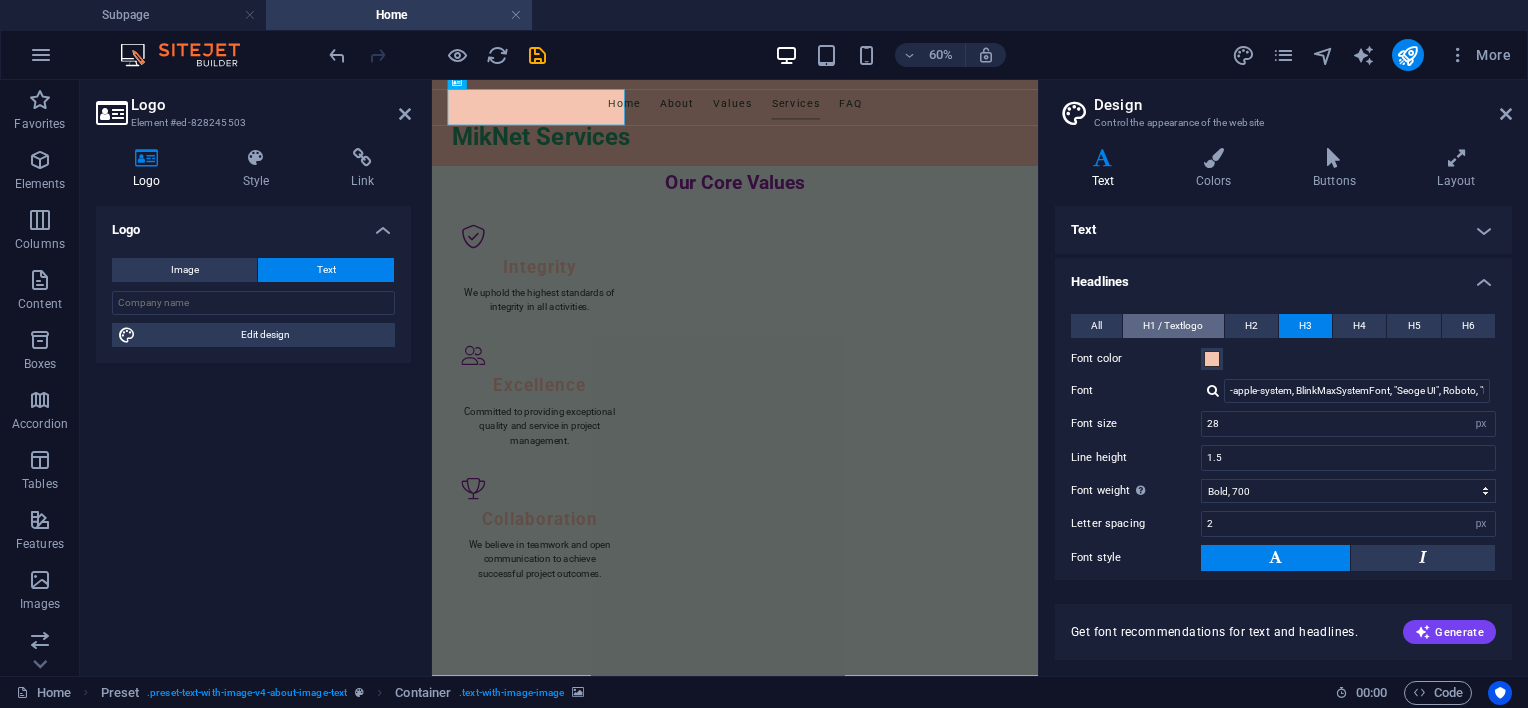 click on "H1 / Textlogo" at bounding box center [1173, 326] 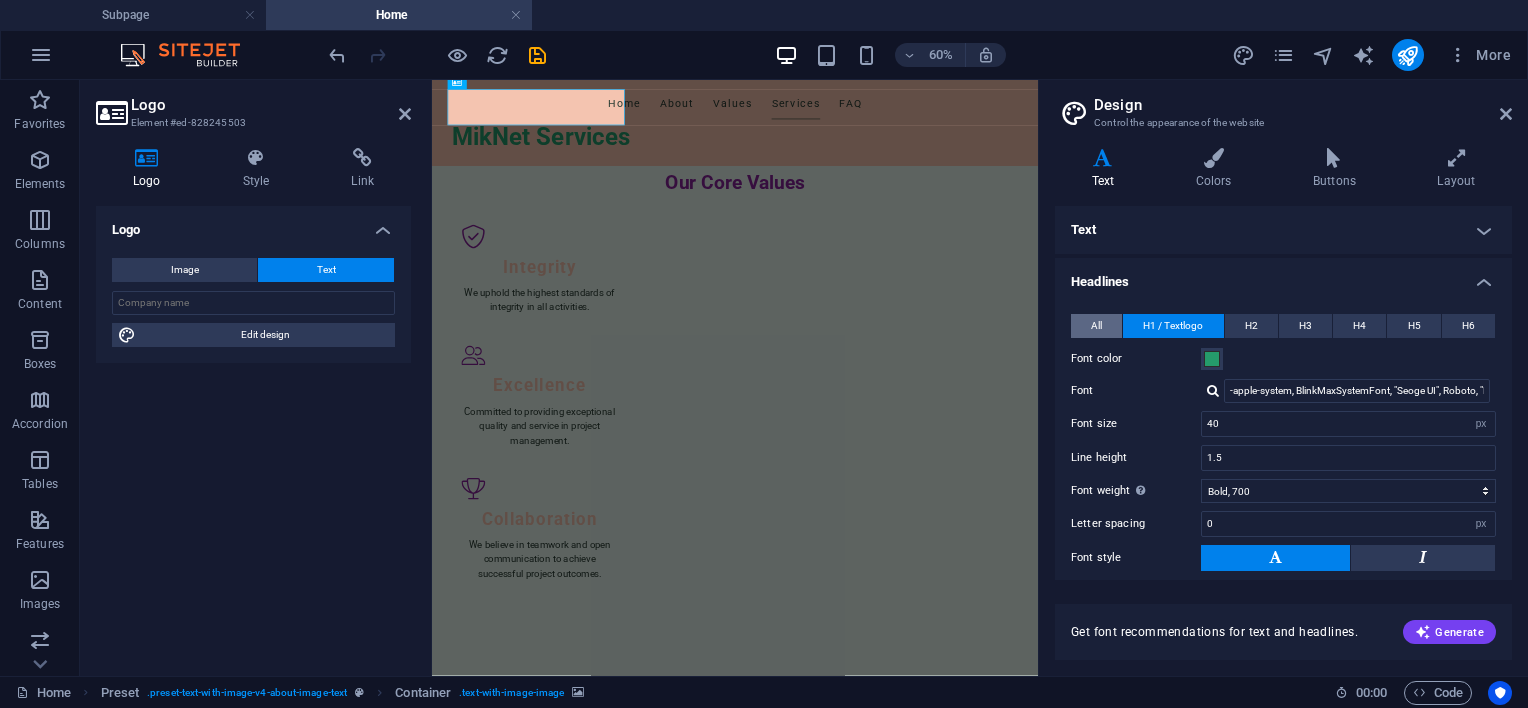 click on "All" at bounding box center (1096, 326) 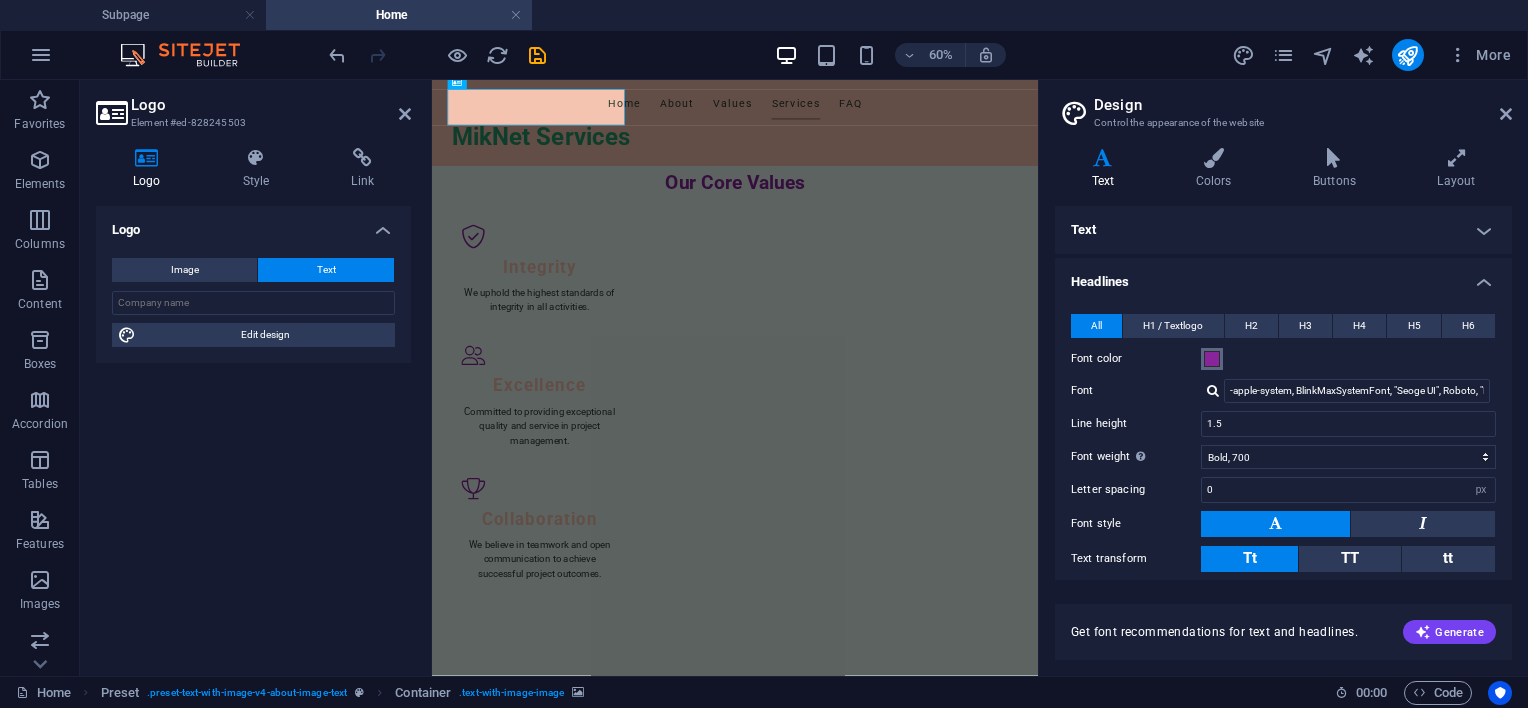click at bounding box center (1212, 359) 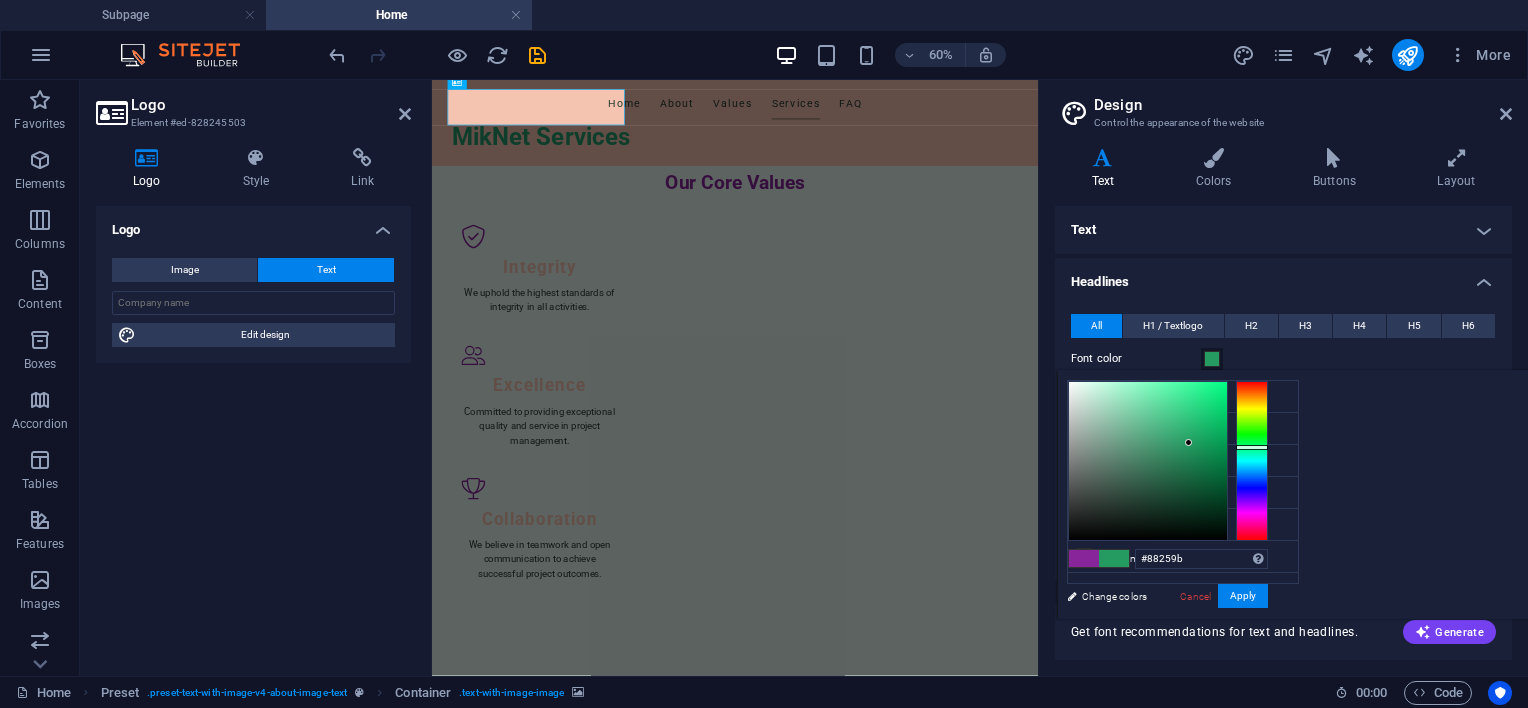 type on "#259b62" 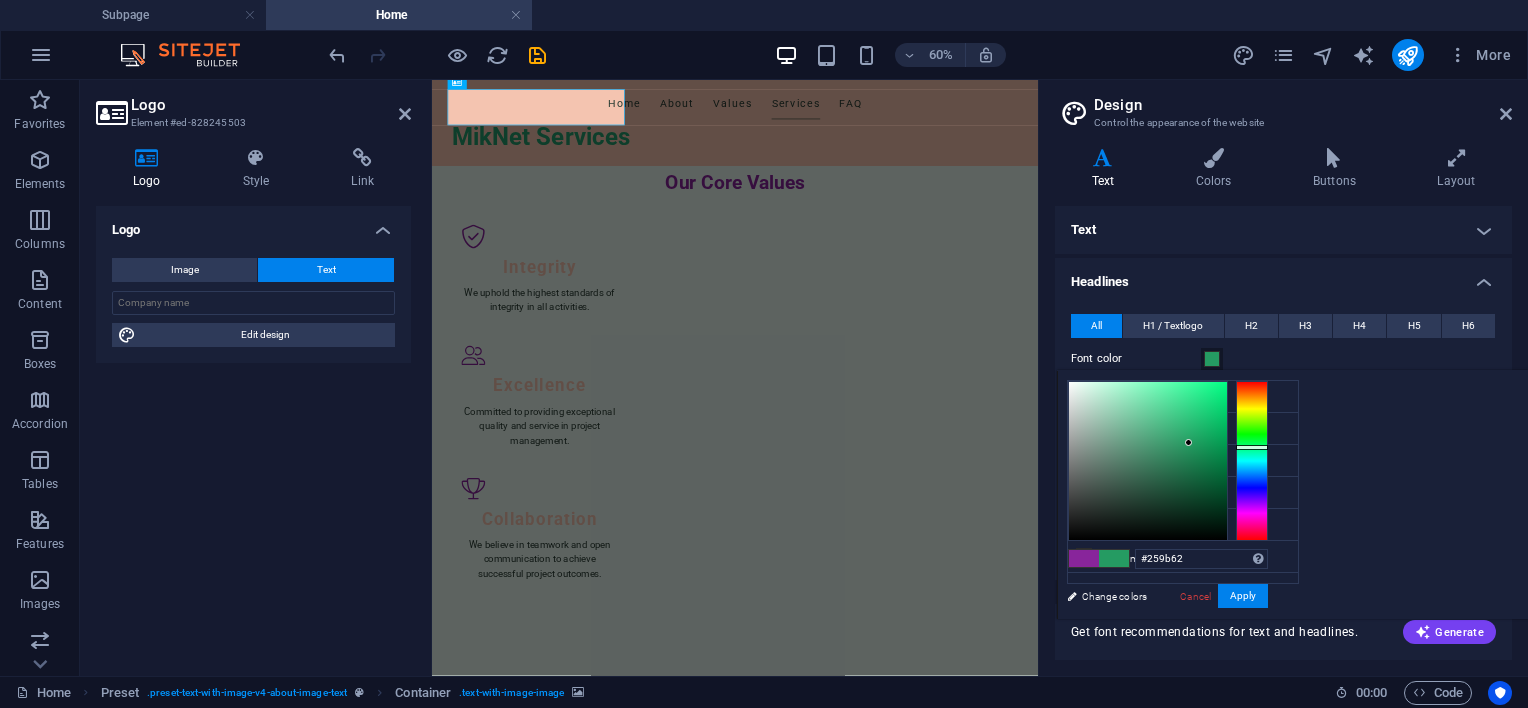 click at bounding box center (1252, 461) 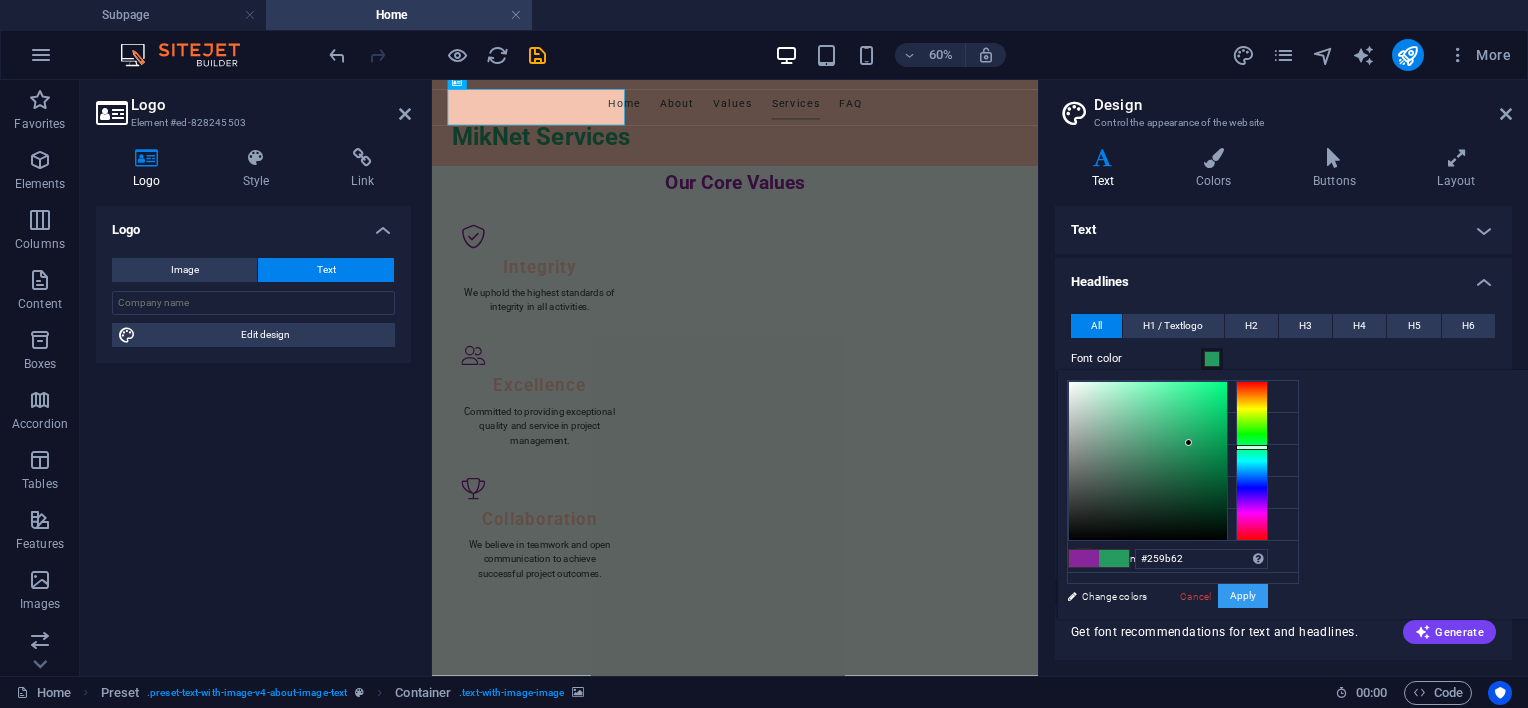 click on "Apply" at bounding box center [1243, 596] 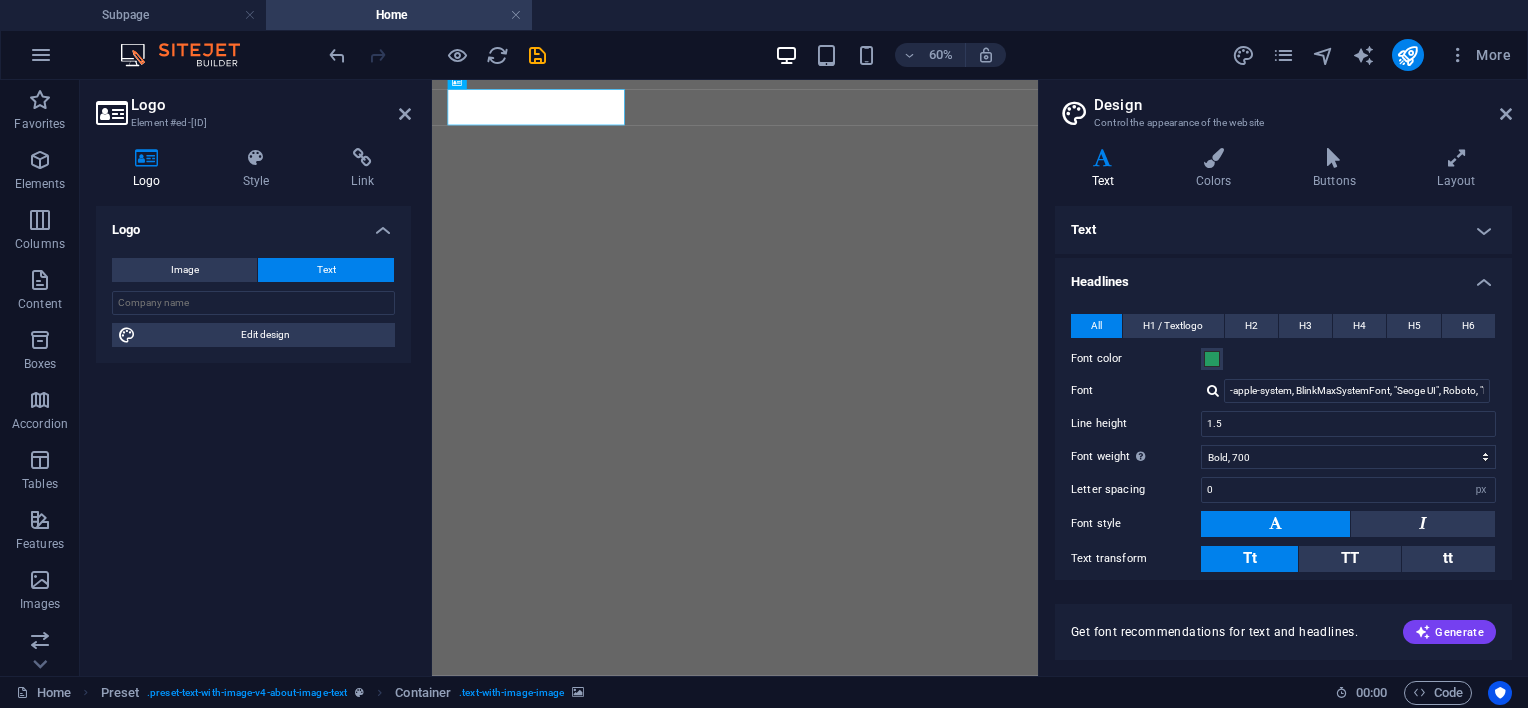 select on "700" 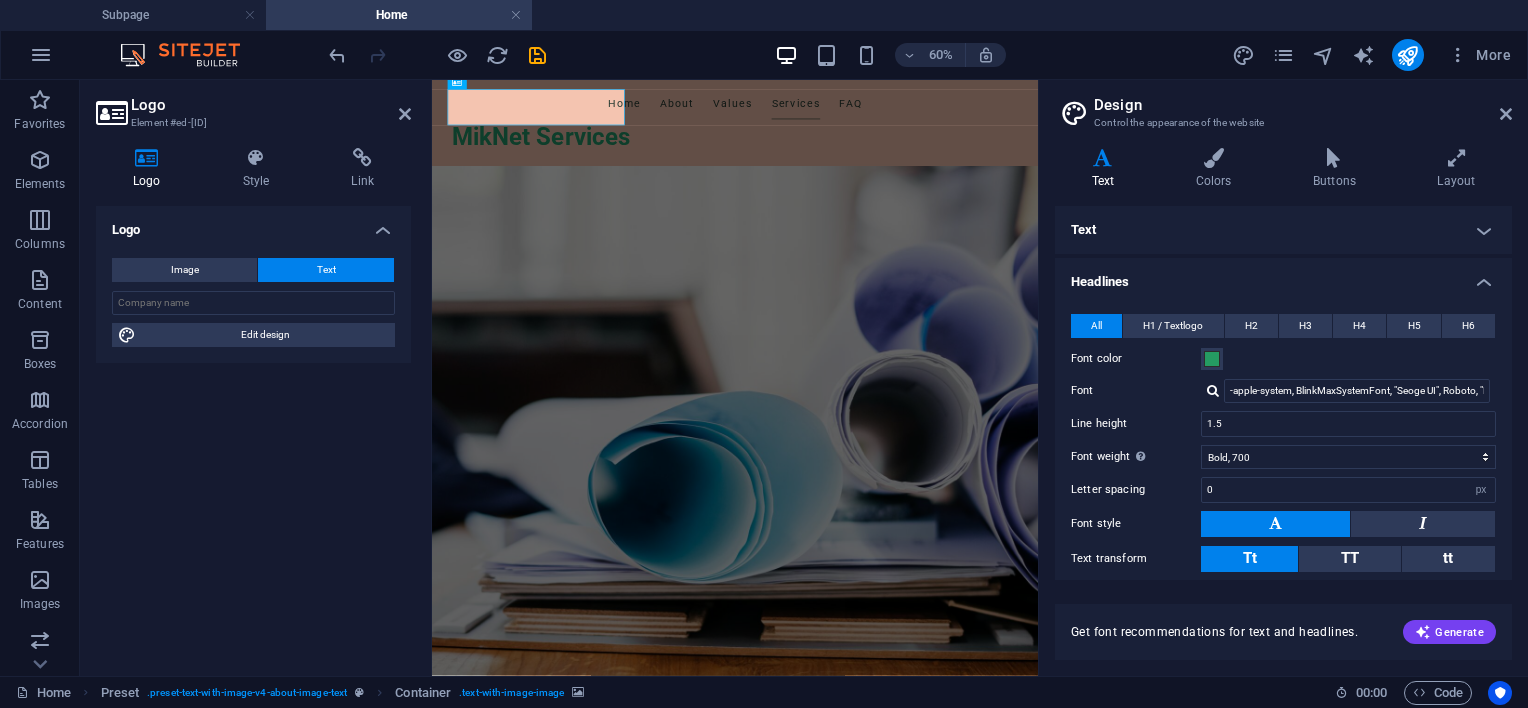scroll, scrollTop: 0, scrollLeft: 0, axis: both 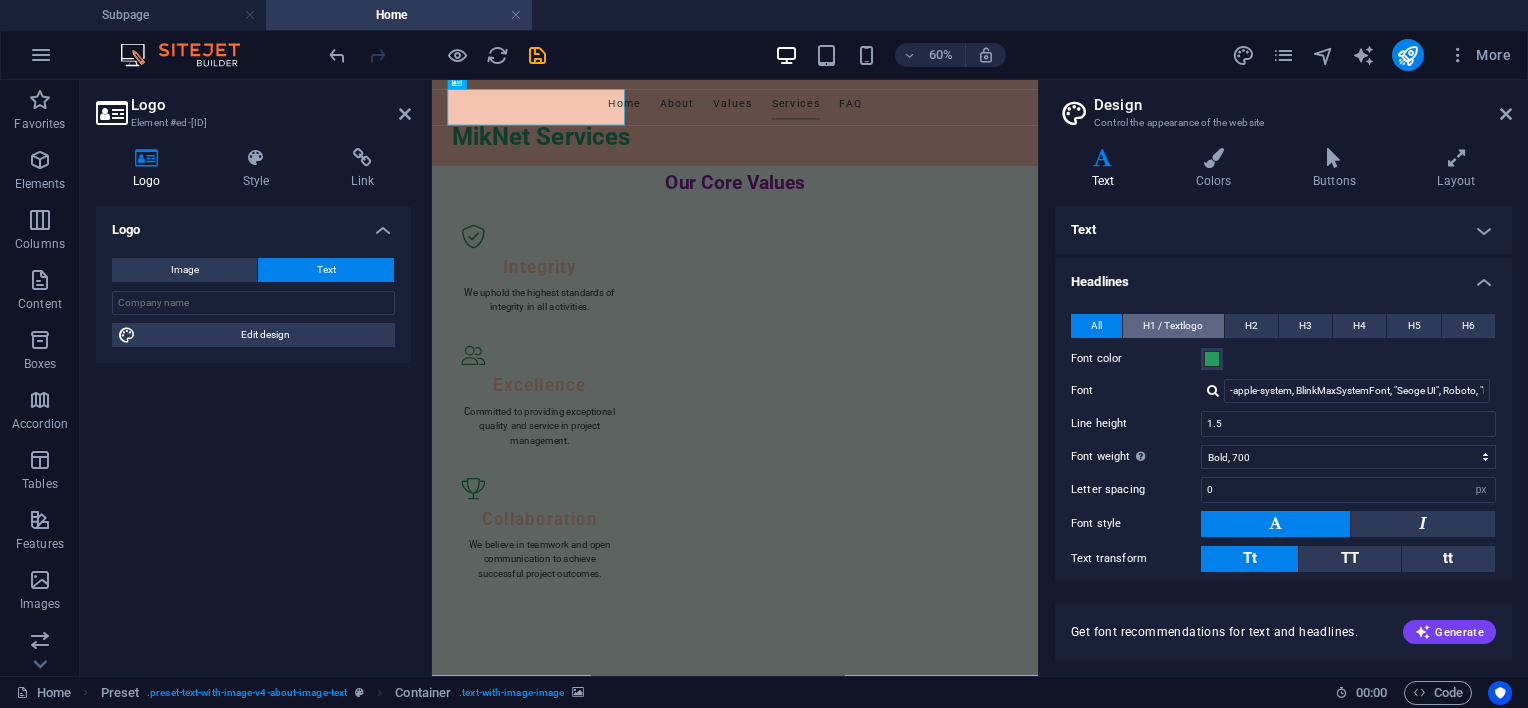 click on "H1 / Textlogo" at bounding box center [1173, 326] 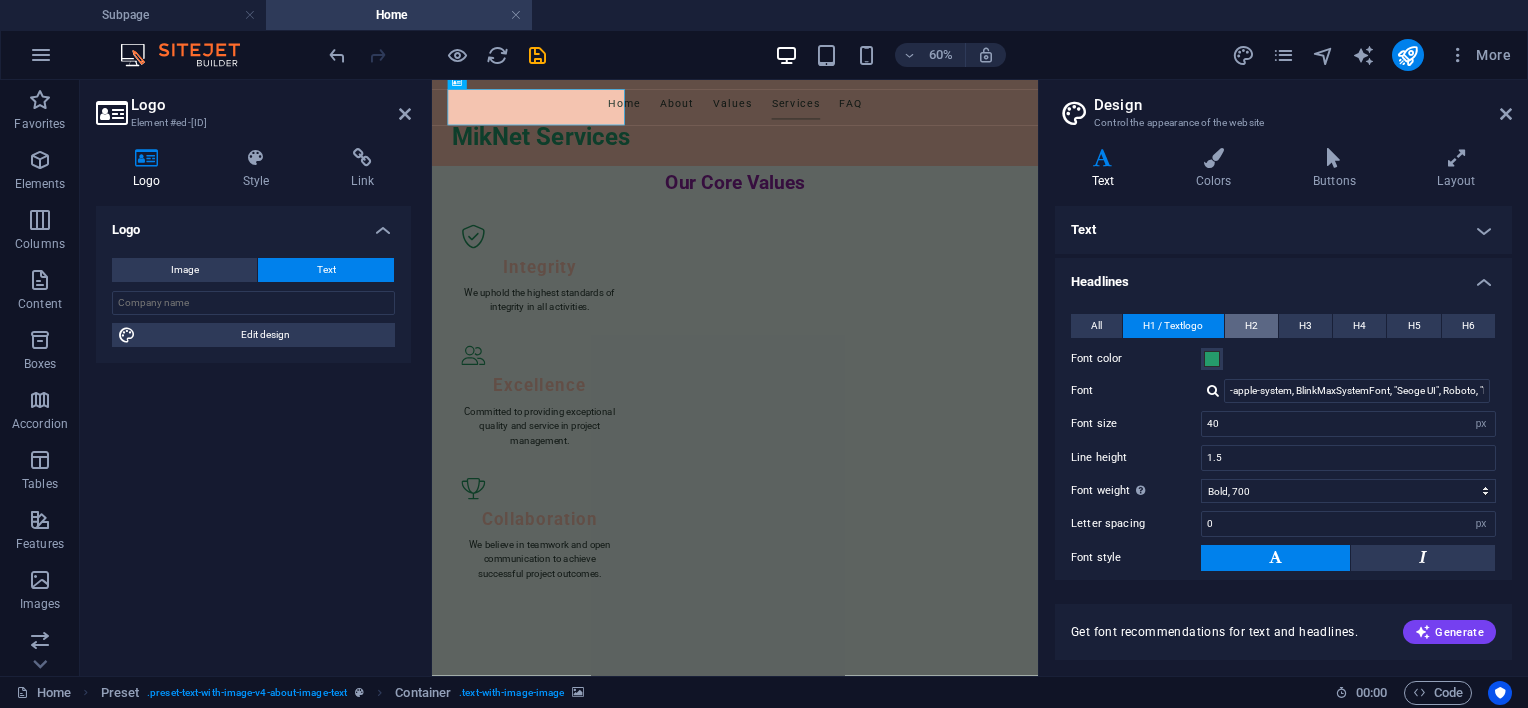 click on "H2" at bounding box center (1251, 326) 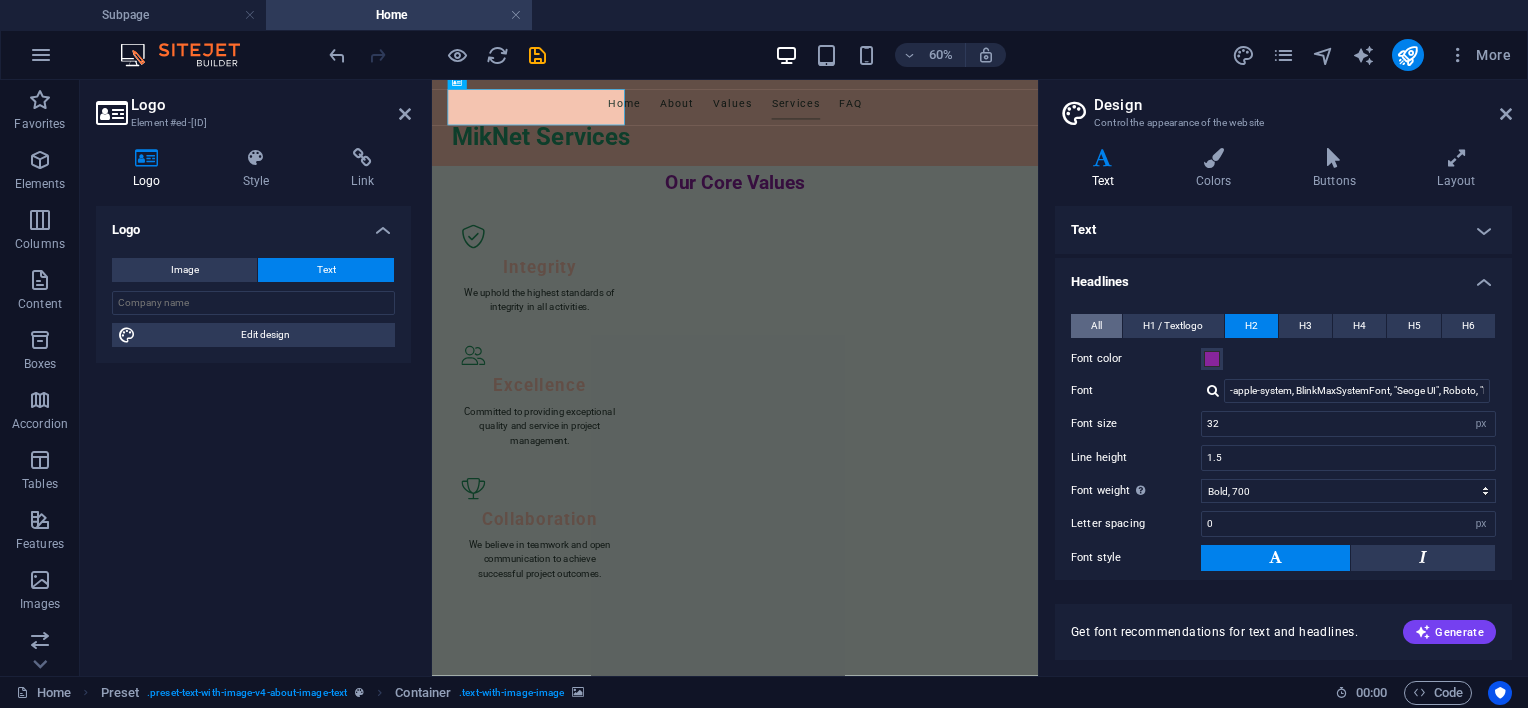 click on "All" at bounding box center (1096, 326) 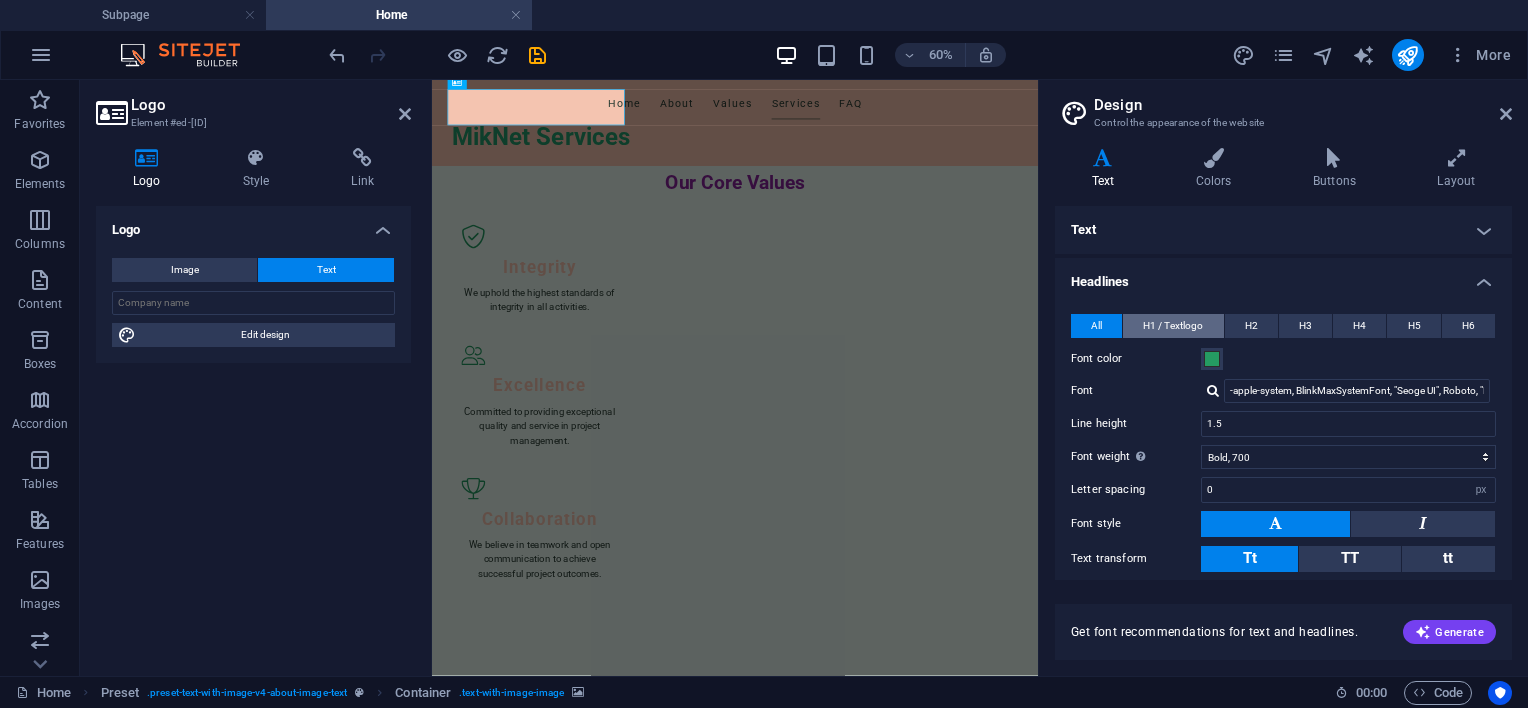 click on "H1 / Textlogo" at bounding box center (1173, 326) 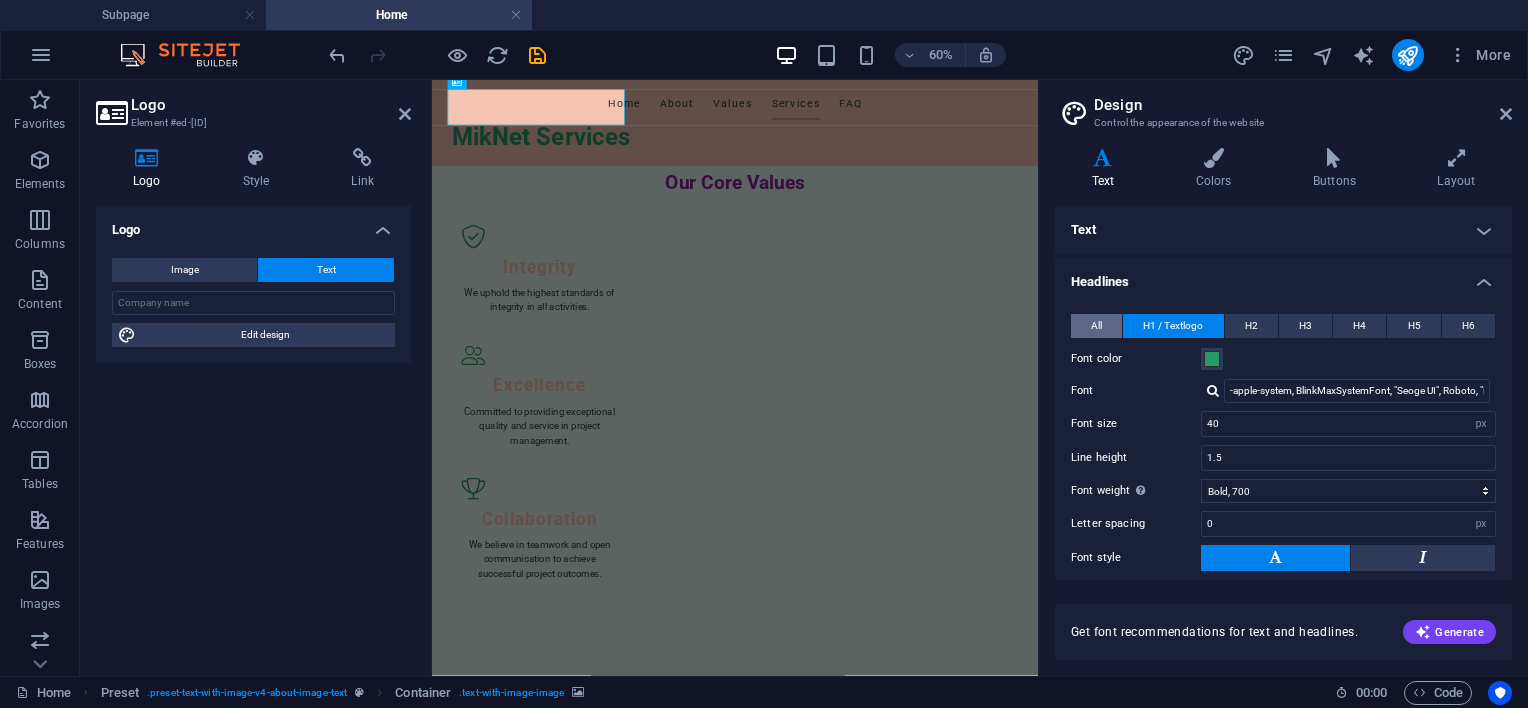 click on "All" at bounding box center (1096, 326) 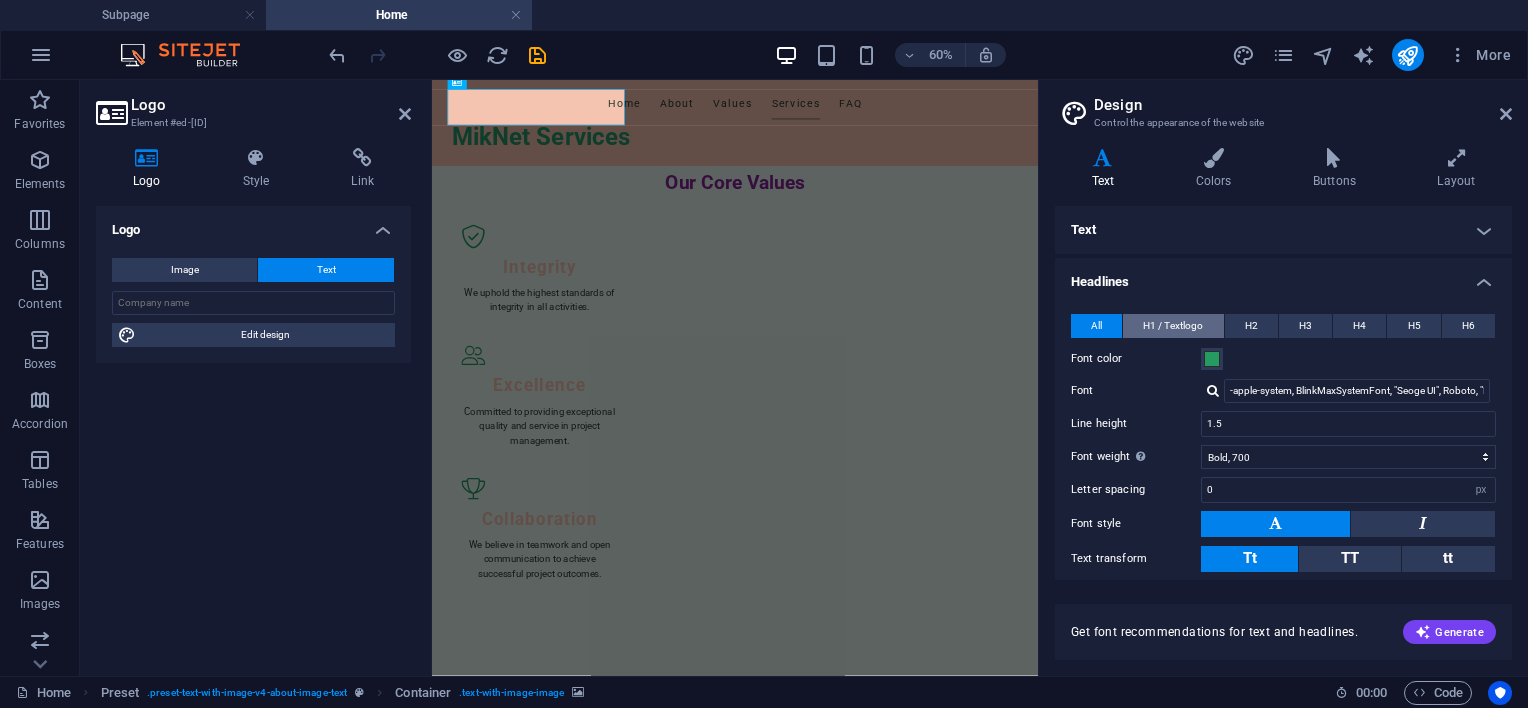 click on "H1 / Textlogo" at bounding box center [1173, 326] 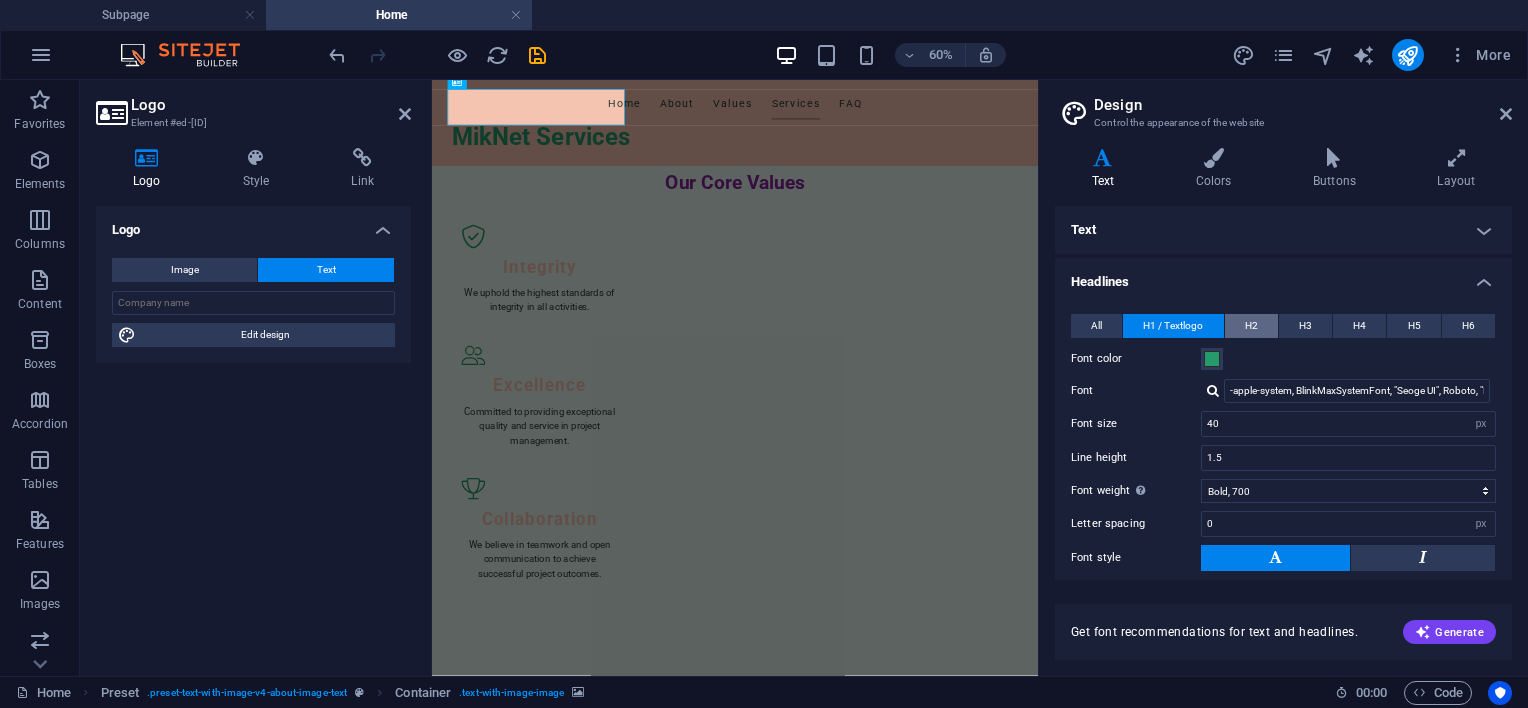 click on "H2" at bounding box center (1251, 326) 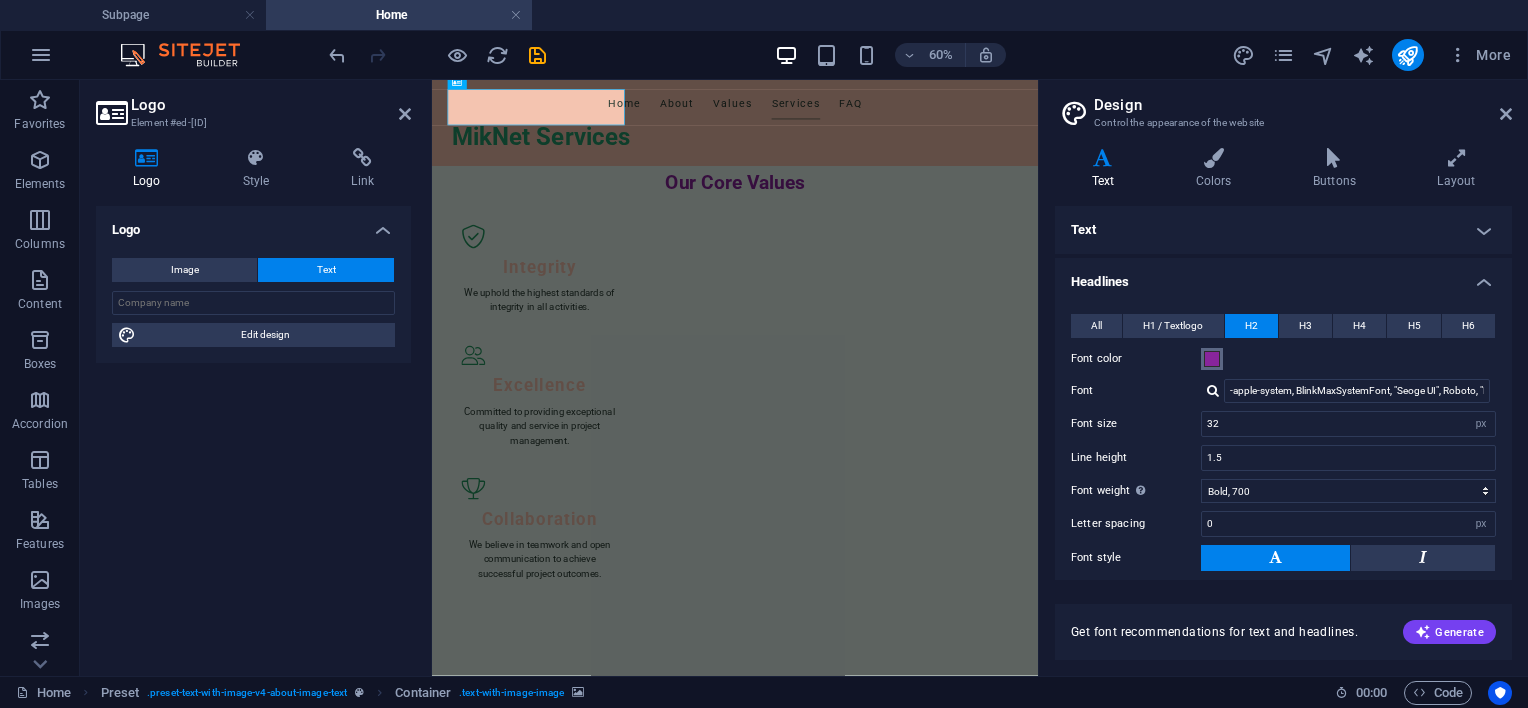 click at bounding box center [1212, 359] 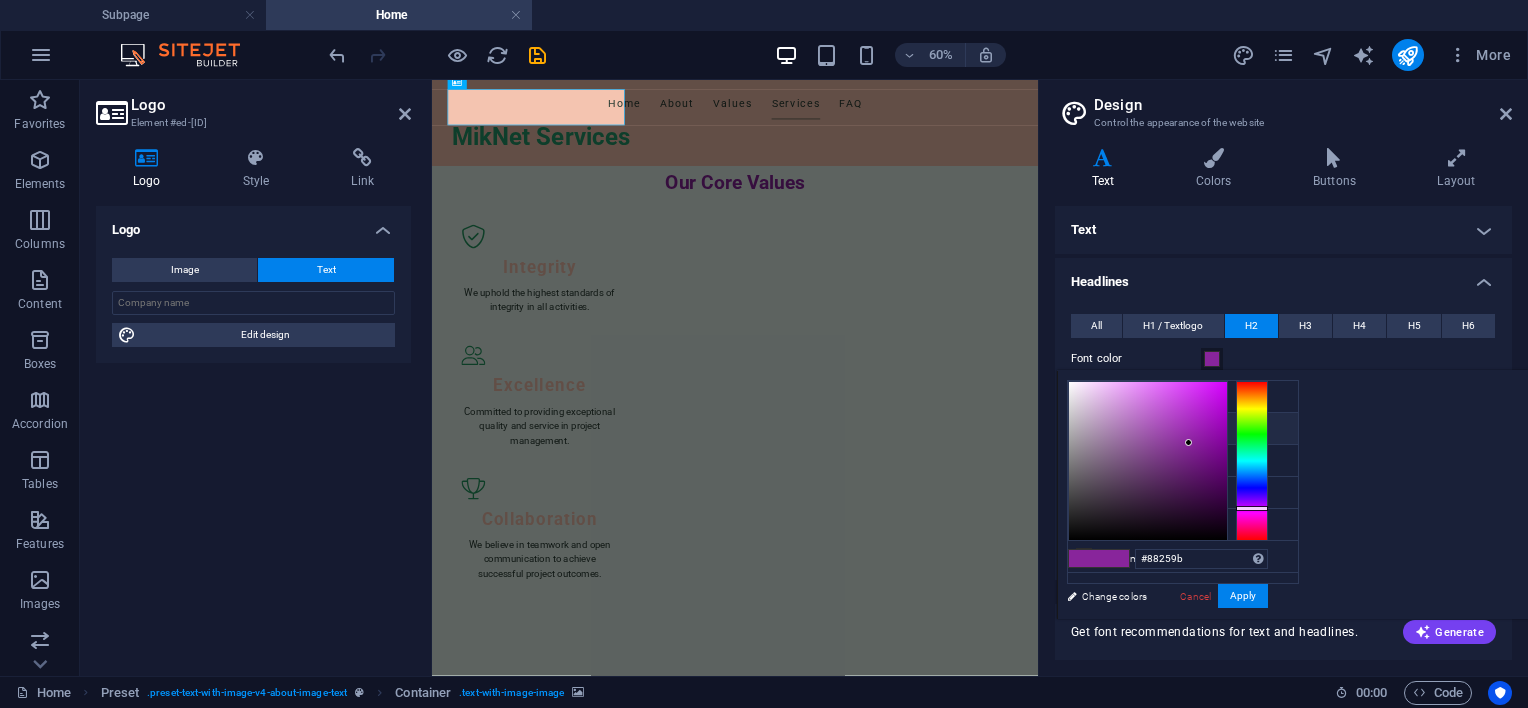 type on "#259b59" 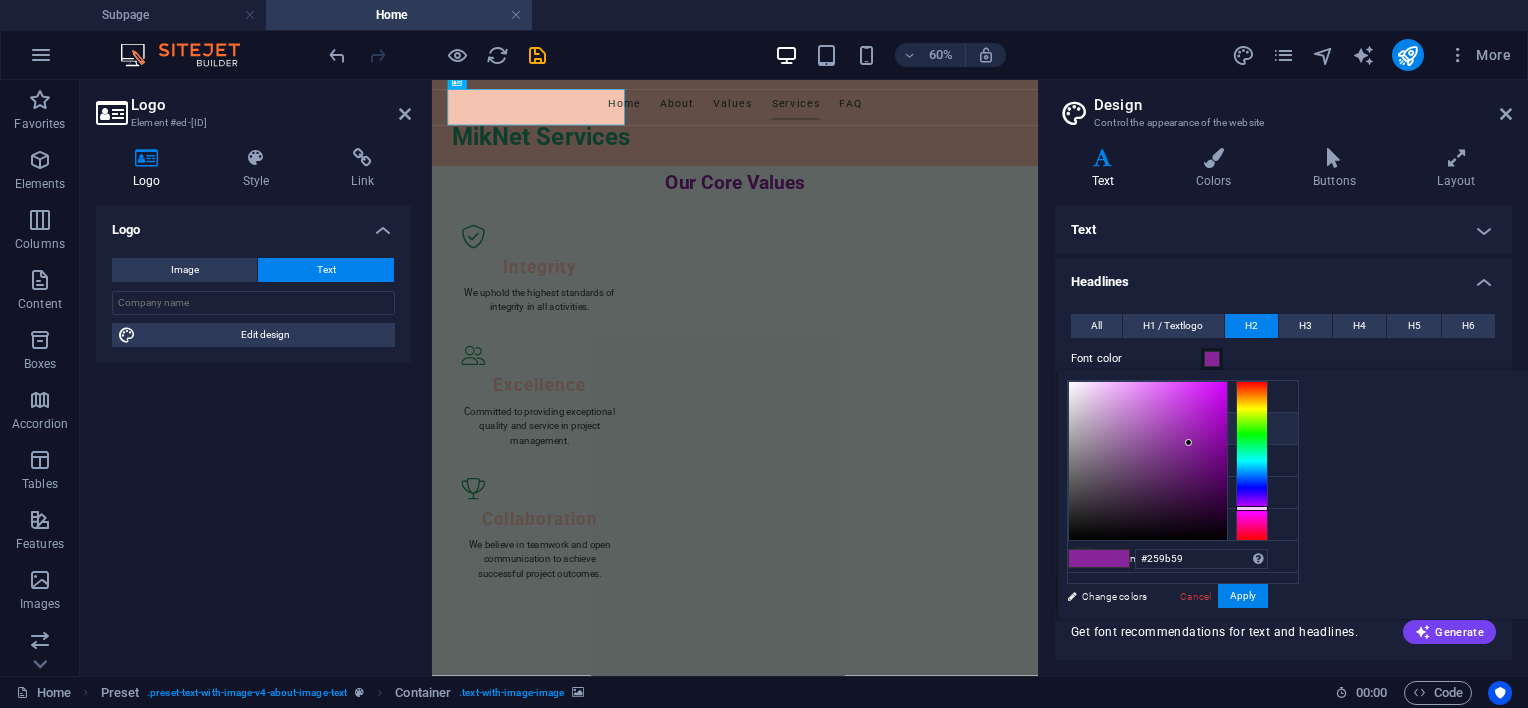 click at bounding box center (1252, 461) 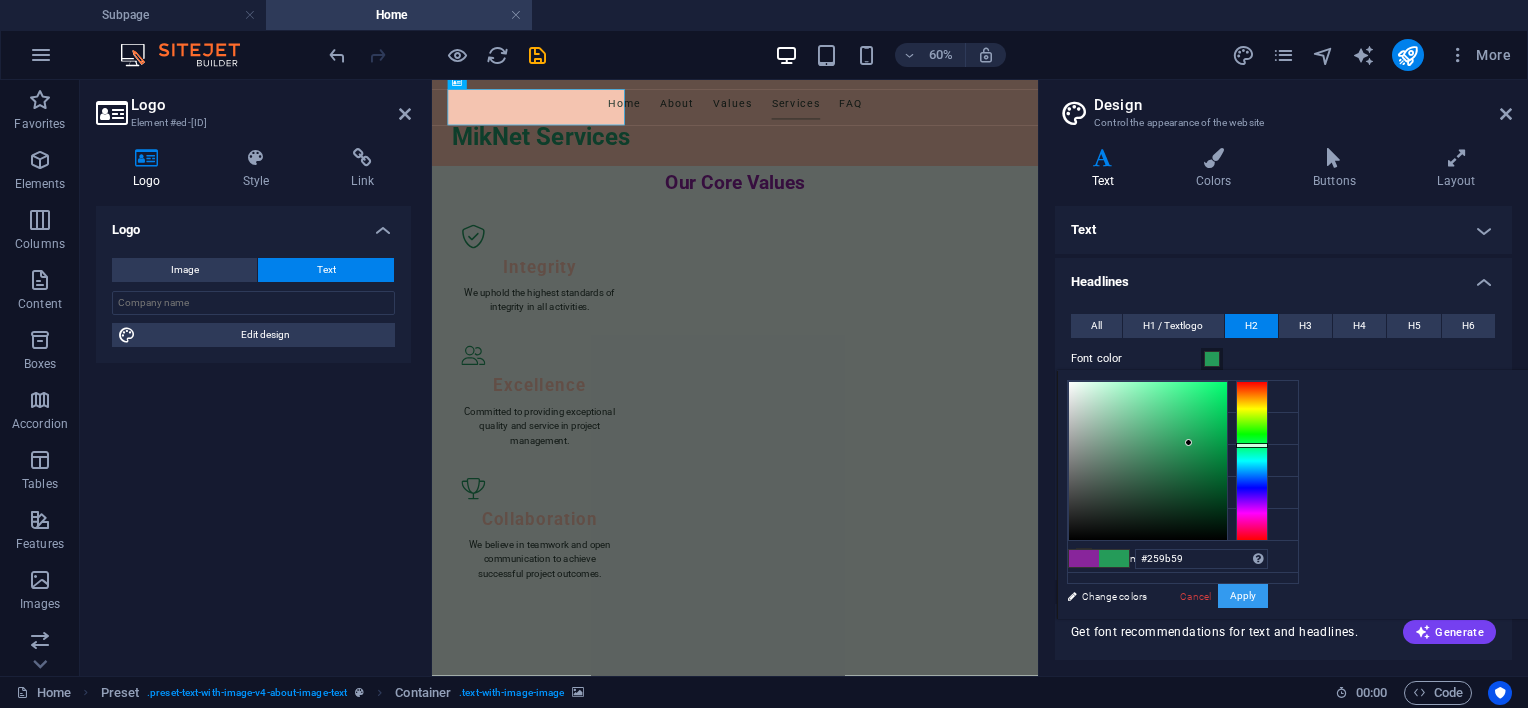 click on "Apply" at bounding box center [1243, 596] 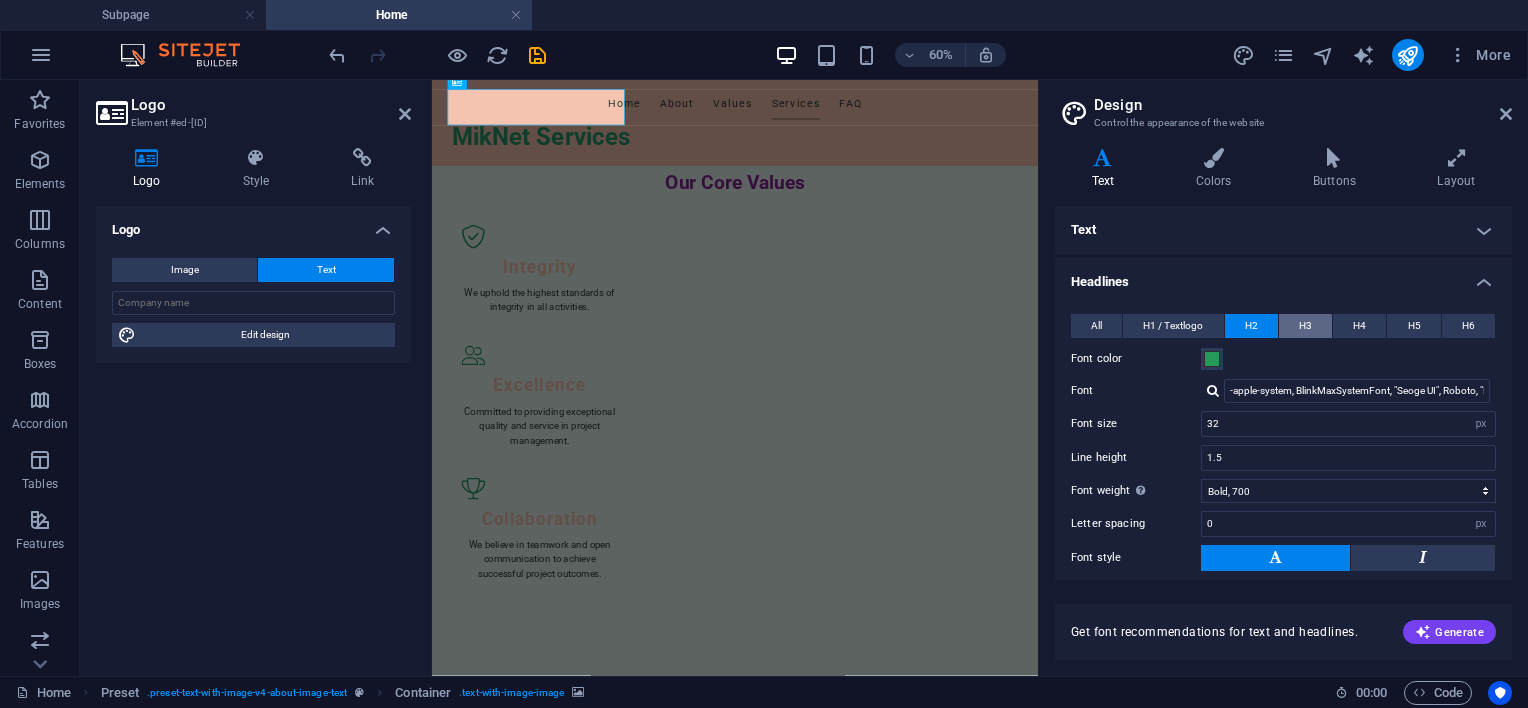 click on "H3" at bounding box center [1305, 326] 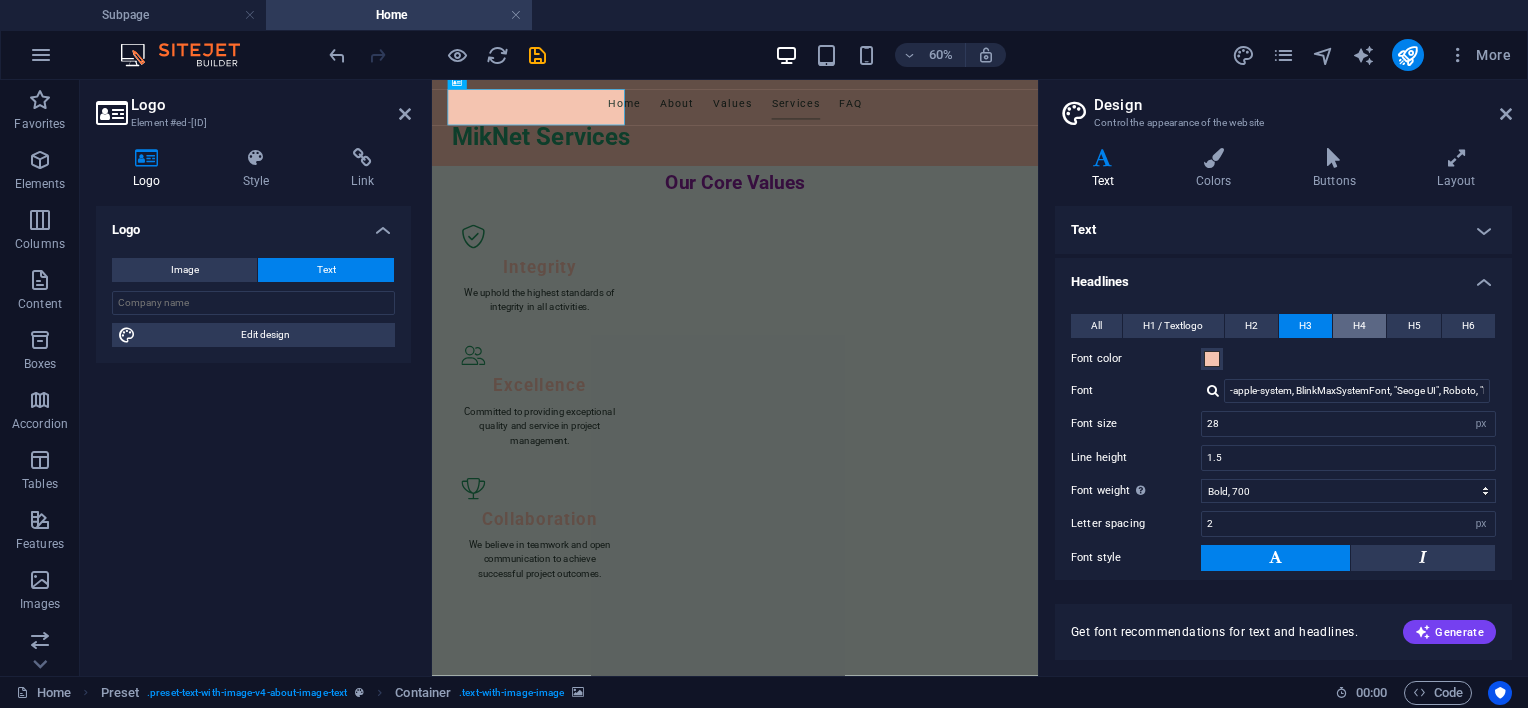 click on "H4" at bounding box center [1359, 326] 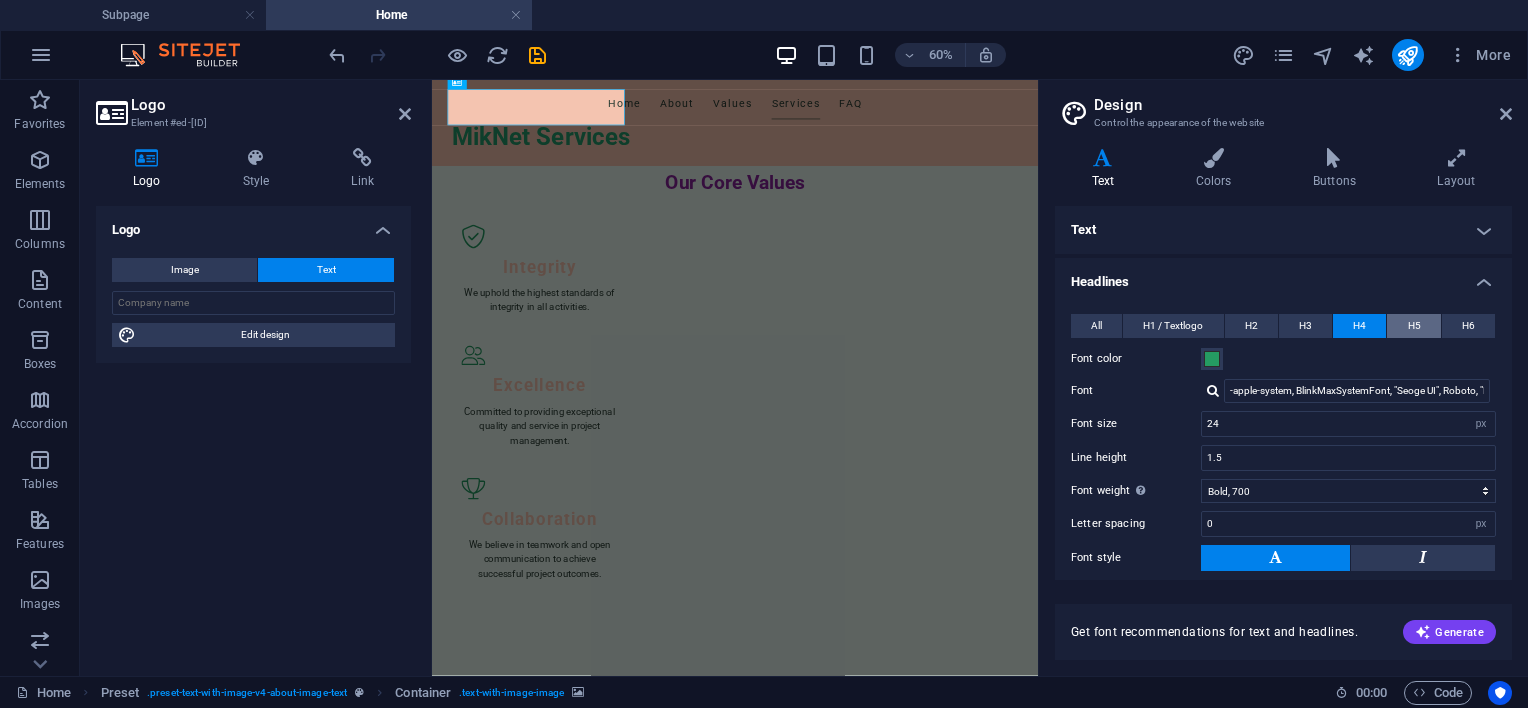 click on "H5" at bounding box center (1414, 326) 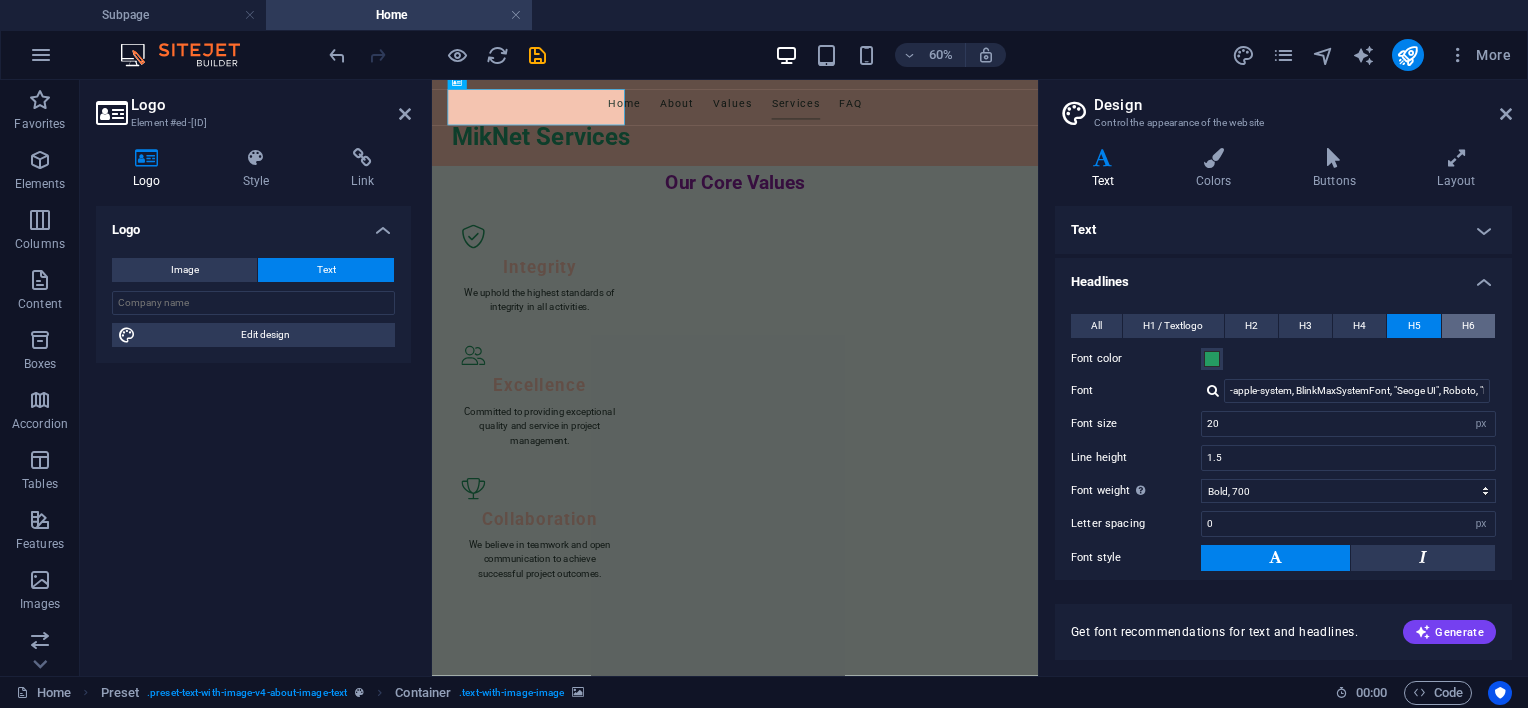 click on "H6" at bounding box center [1468, 326] 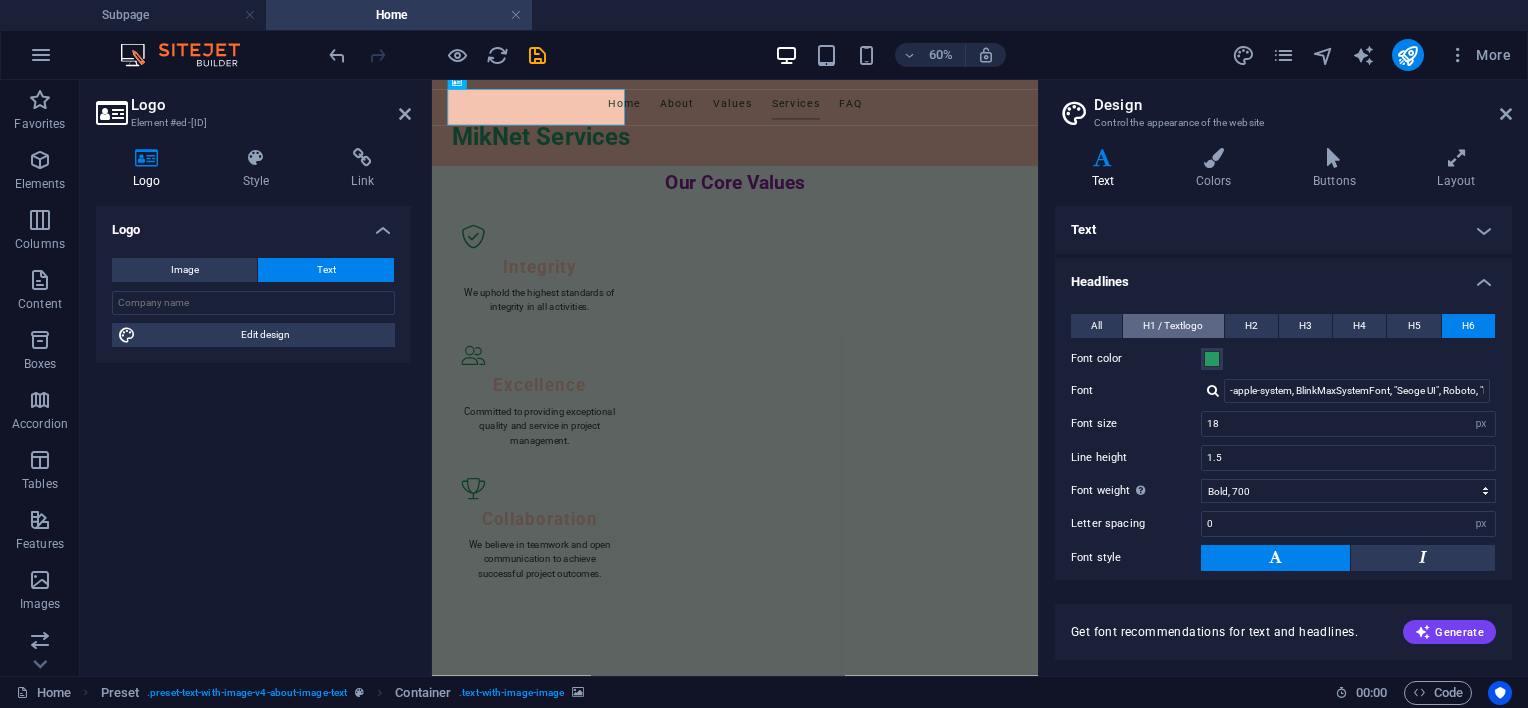 click on "H1 / Textlogo" at bounding box center [1173, 326] 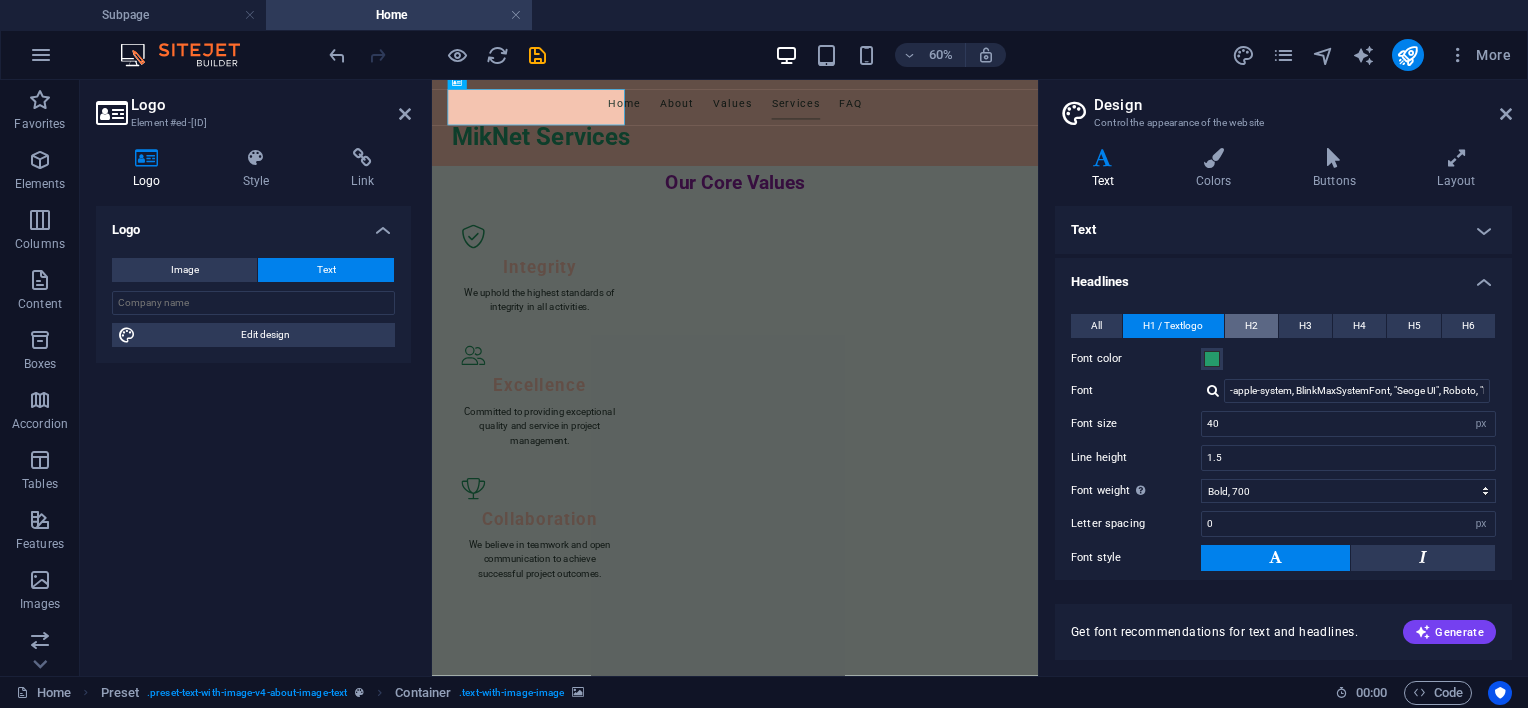 click on "H2" at bounding box center (1251, 326) 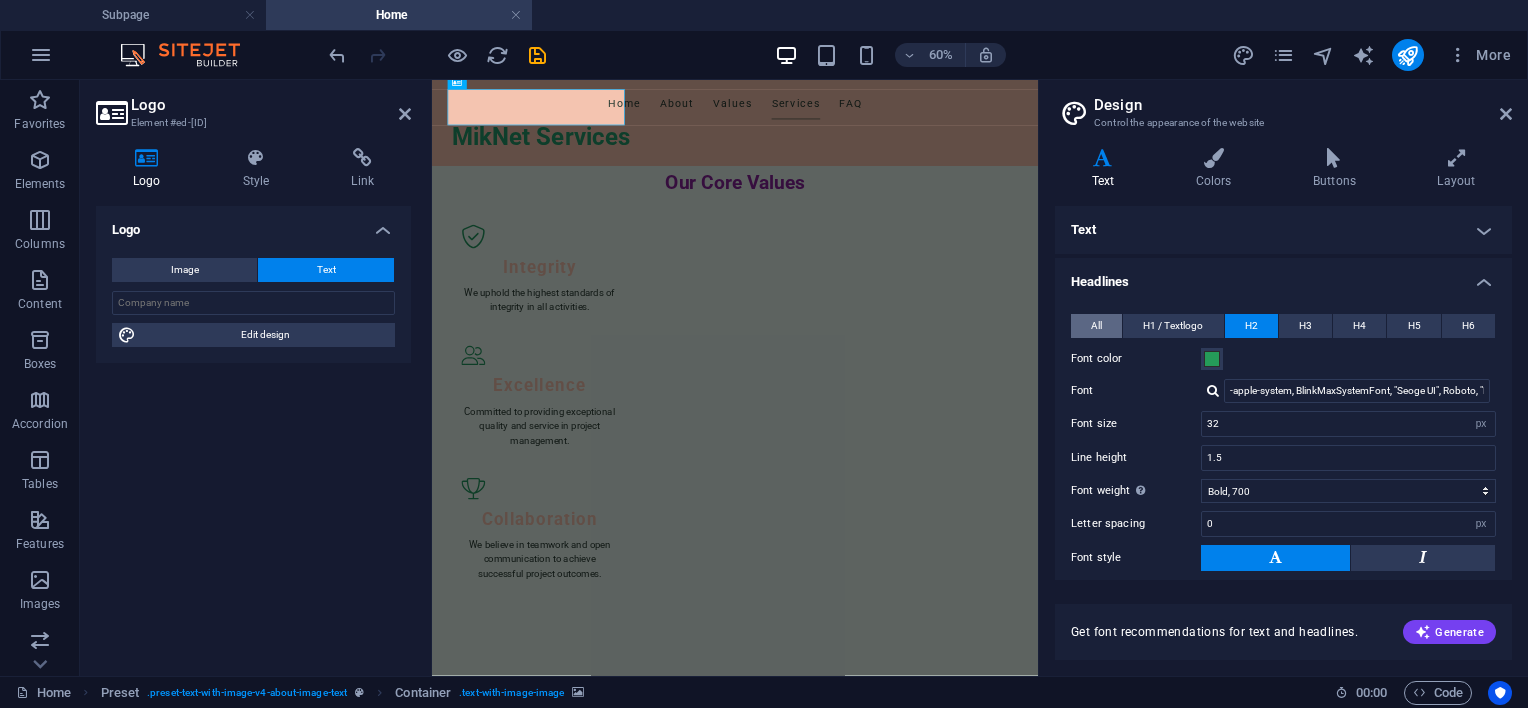 click on "All" at bounding box center (1096, 326) 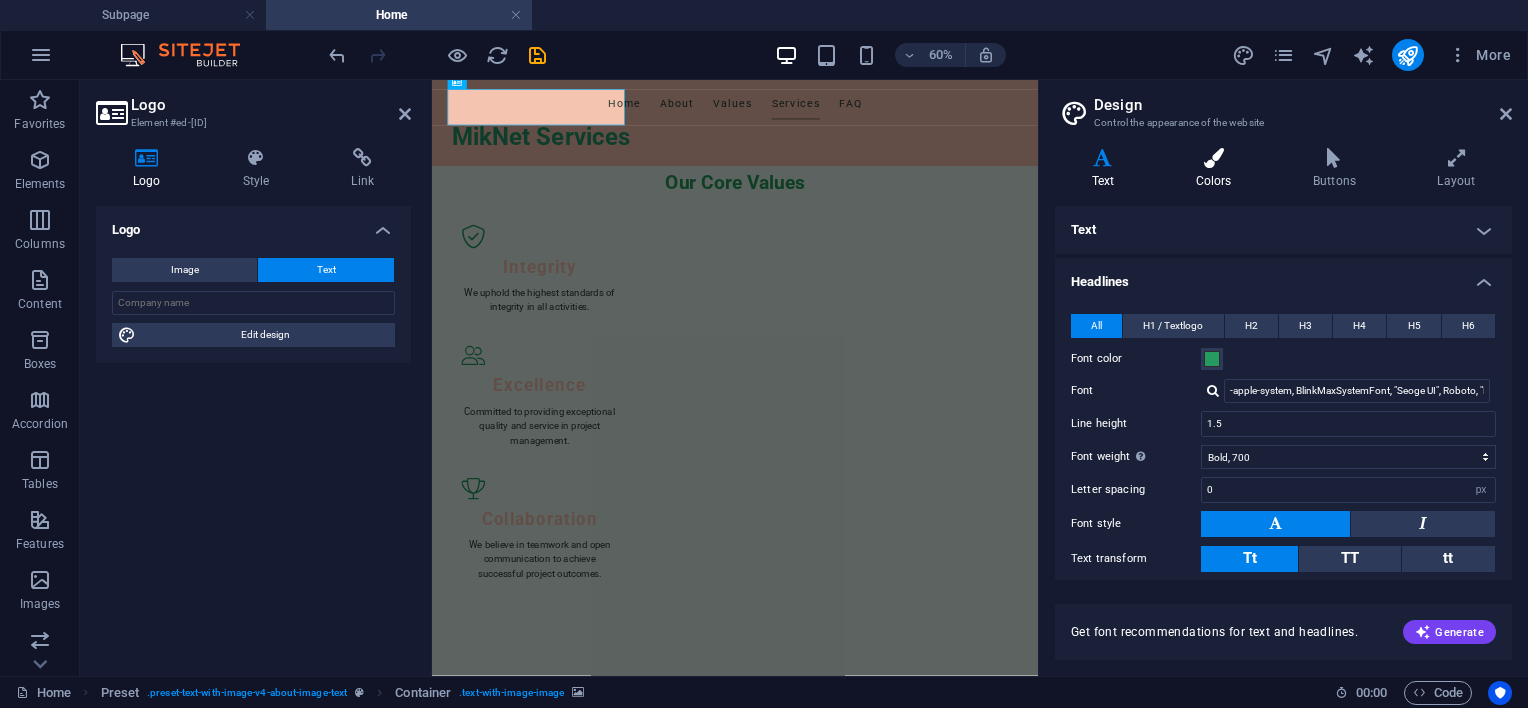 click on "Colors" at bounding box center [1217, 169] 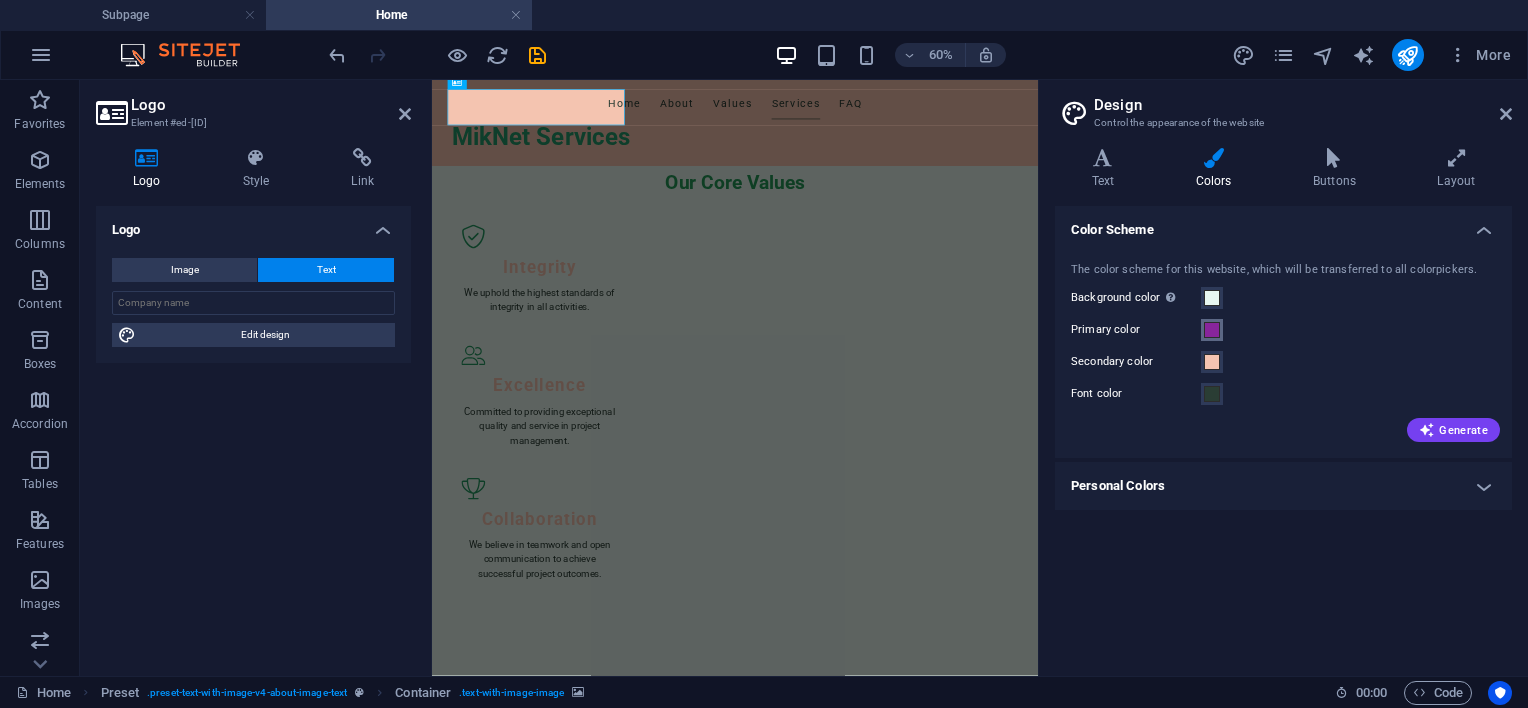 click at bounding box center (1212, 330) 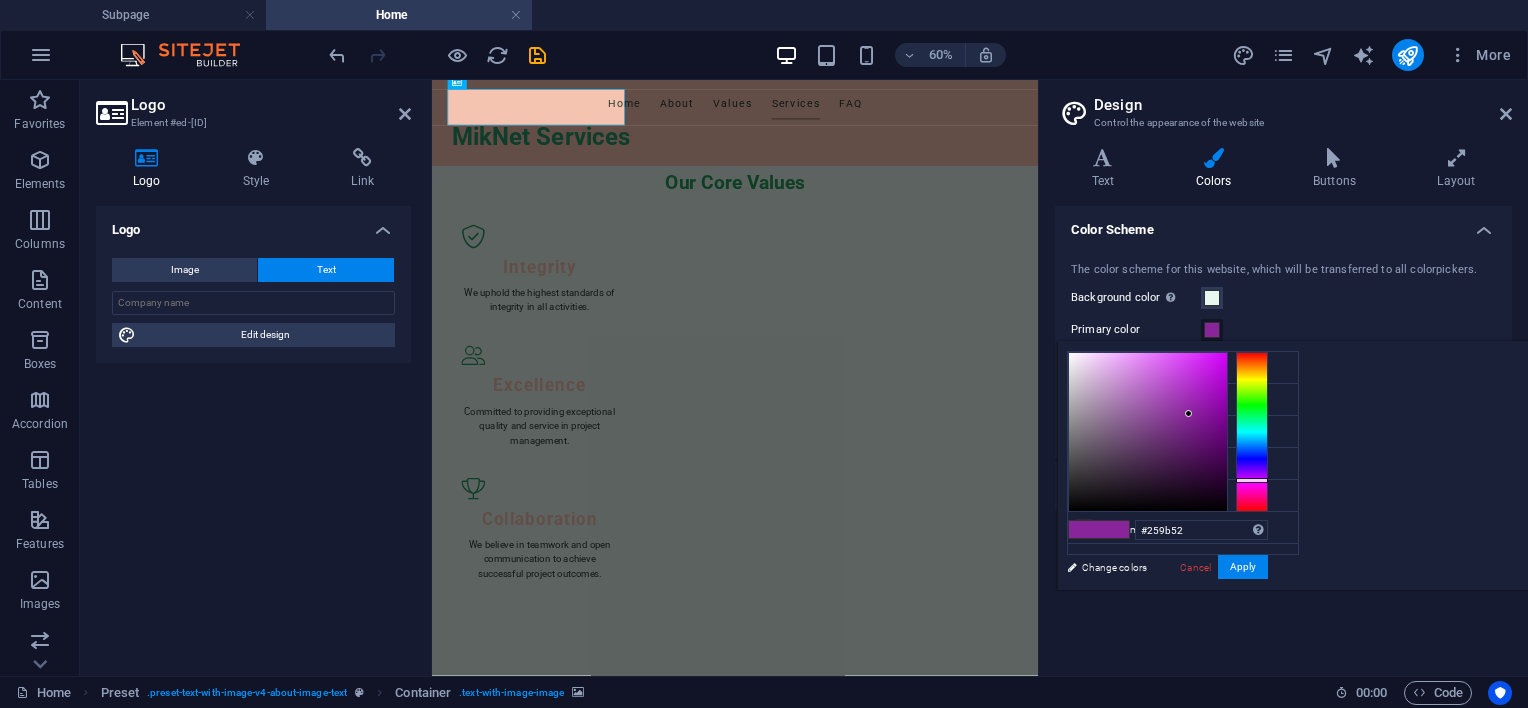 click at bounding box center (1252, 432) 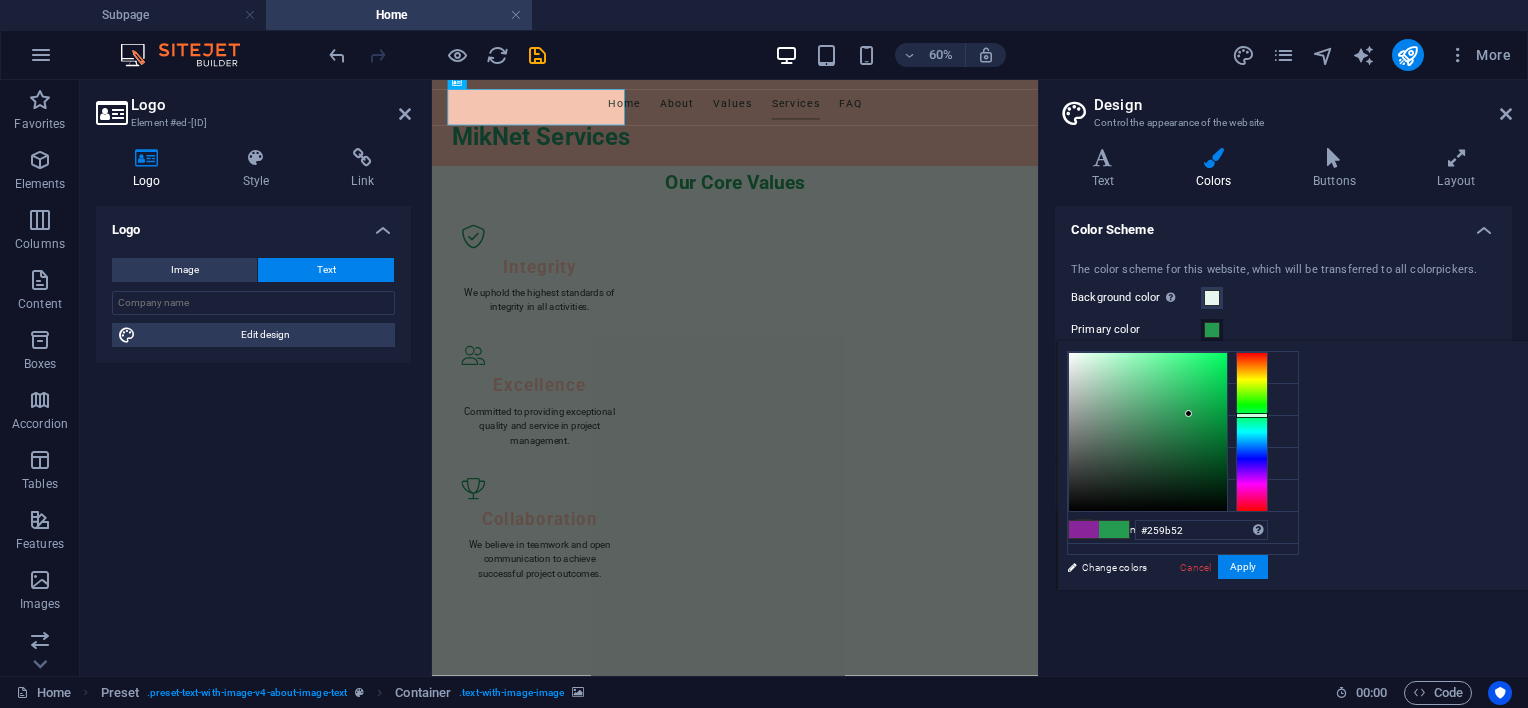 type on "#259b68" 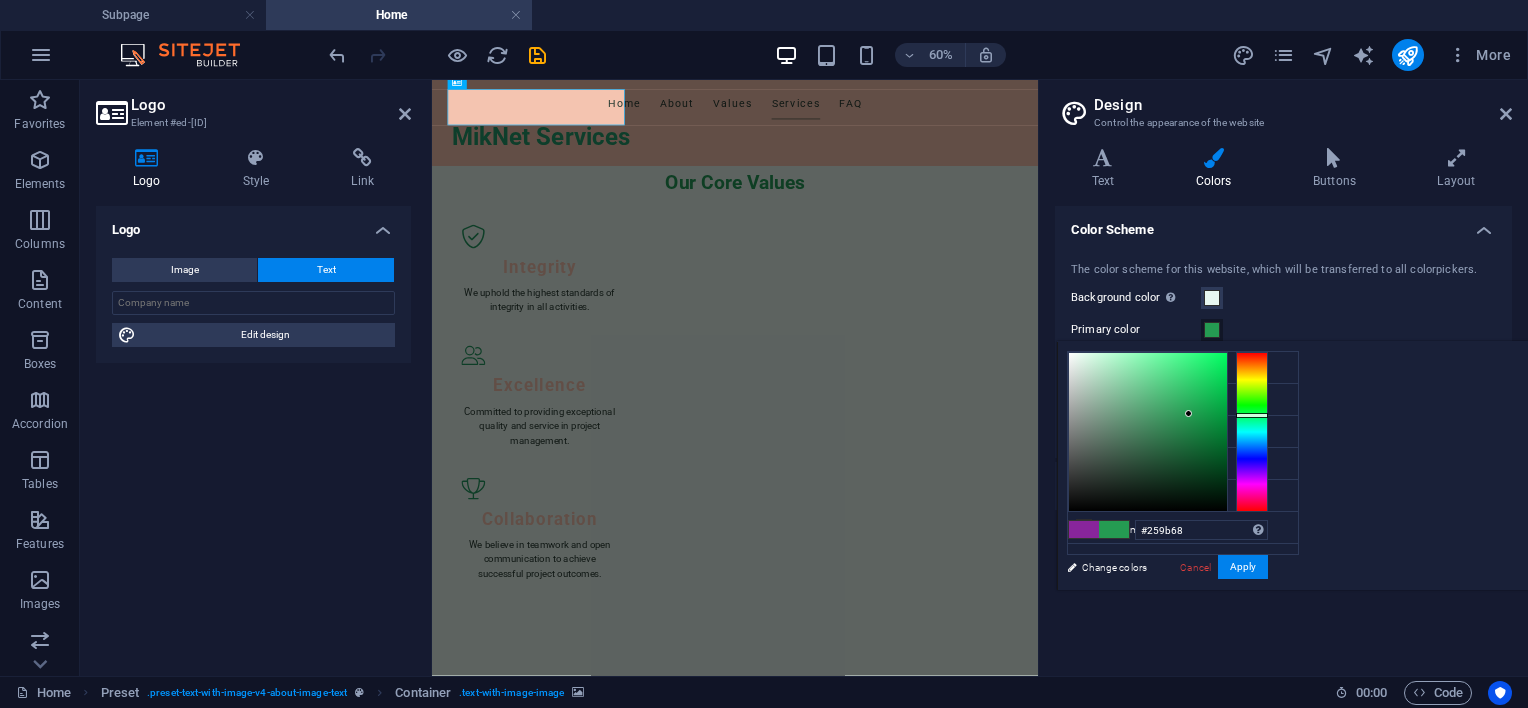 click at bounding box center (1252, 432) 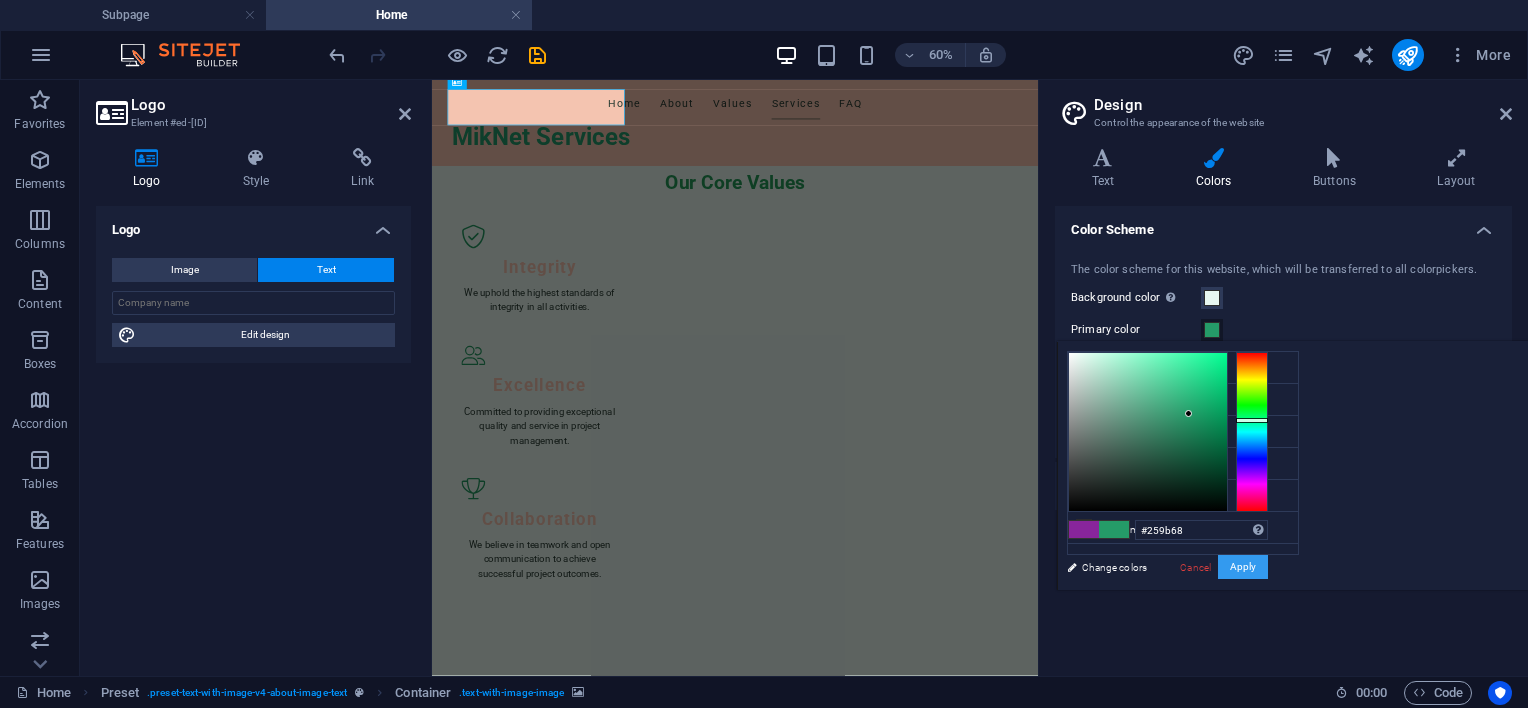 click on "Apply" at bounding box center [1243, 567] 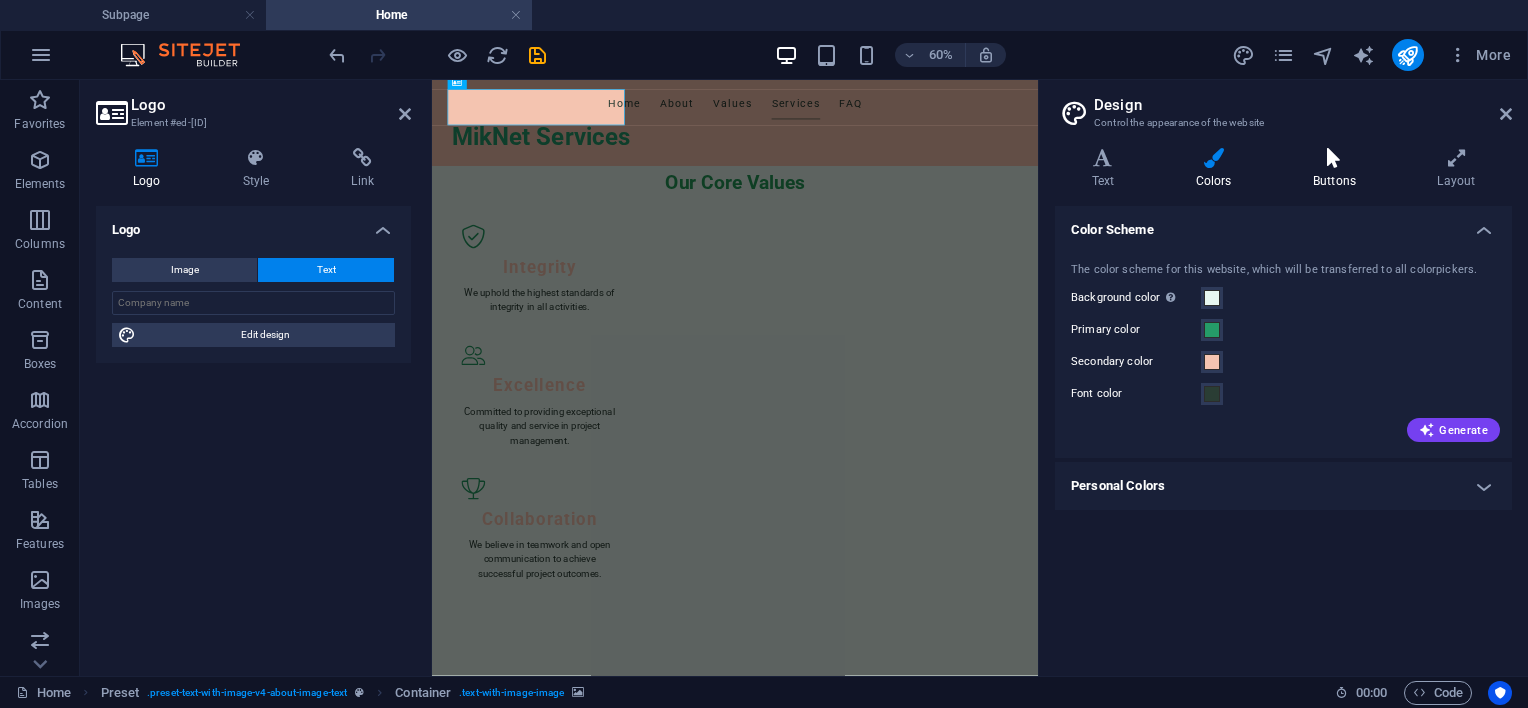 click on "Buttons" at bounding box center (1338, 169) 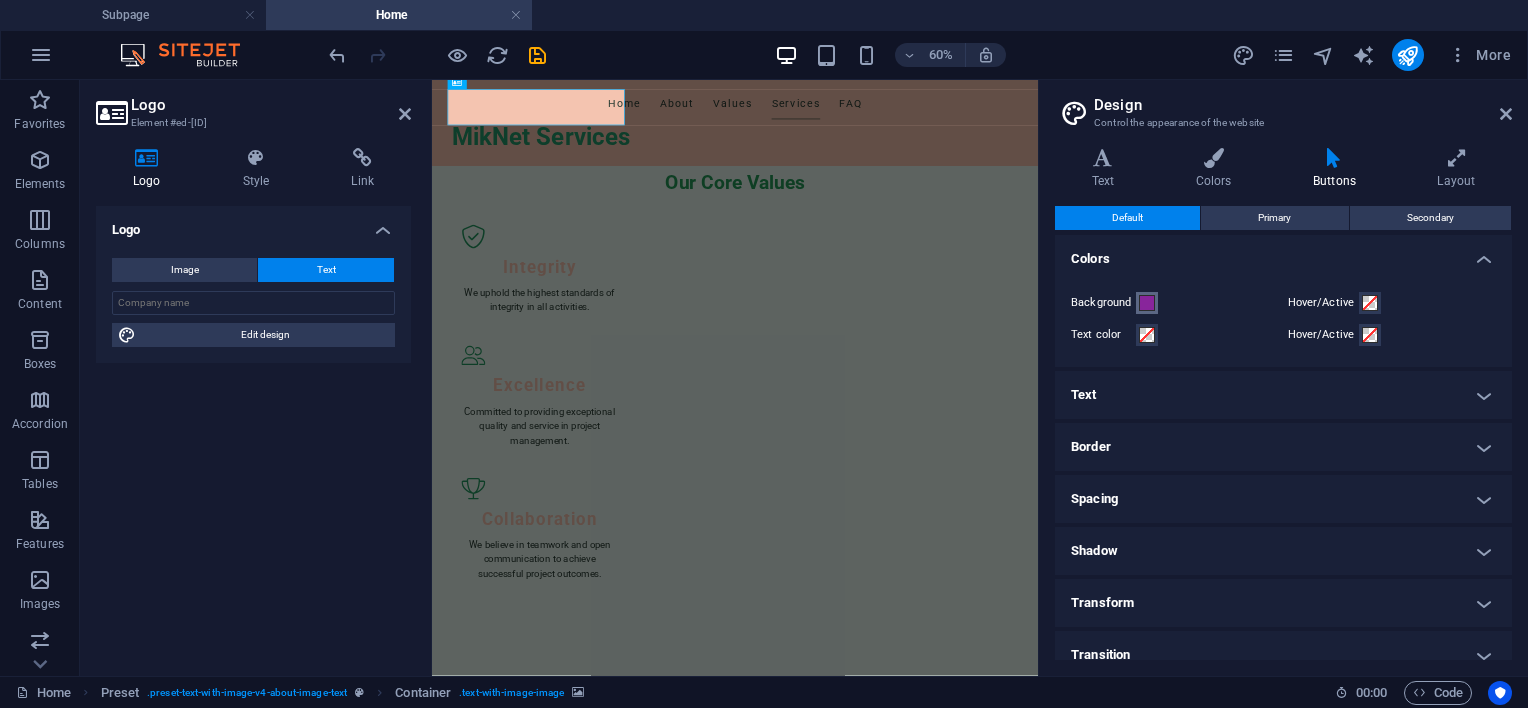 click at bounding box center [1147, 303] 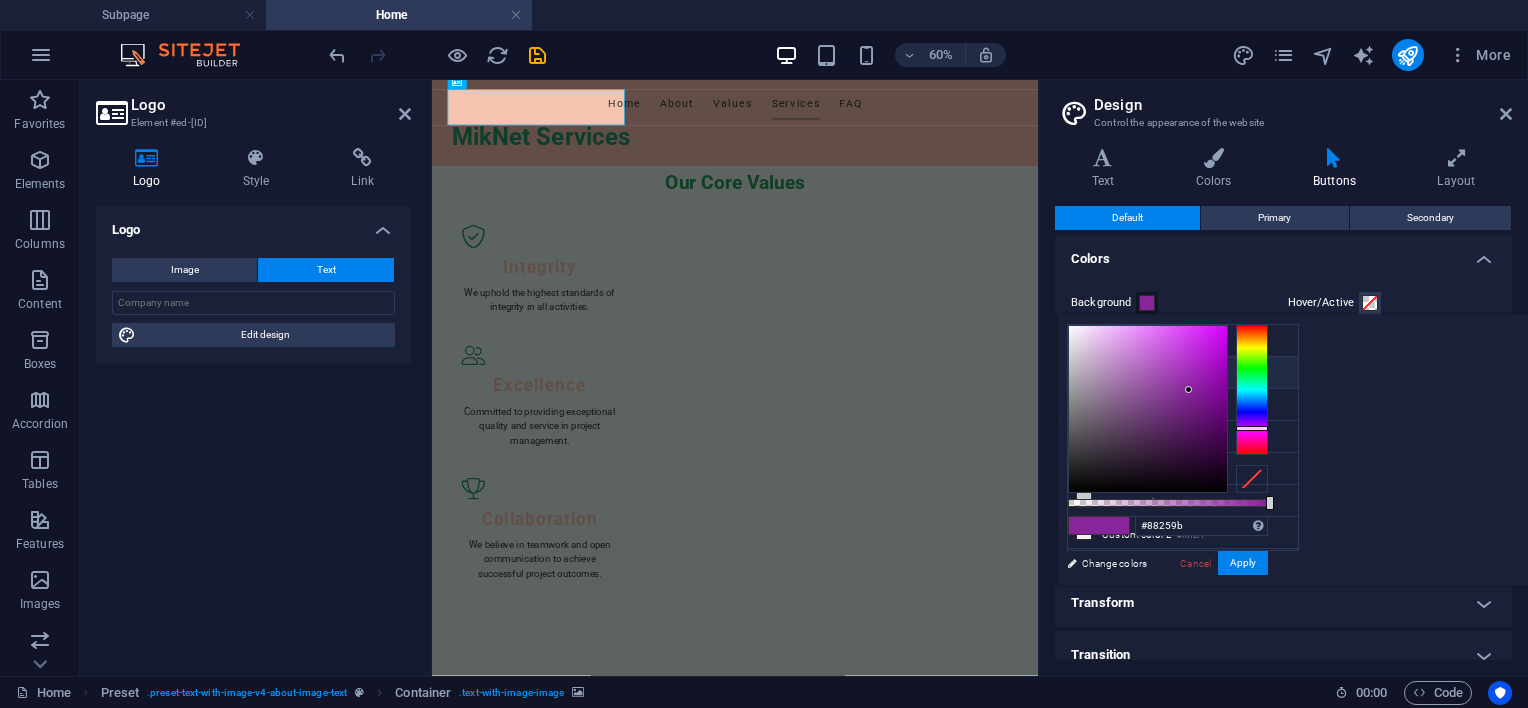 type on "#259b80" 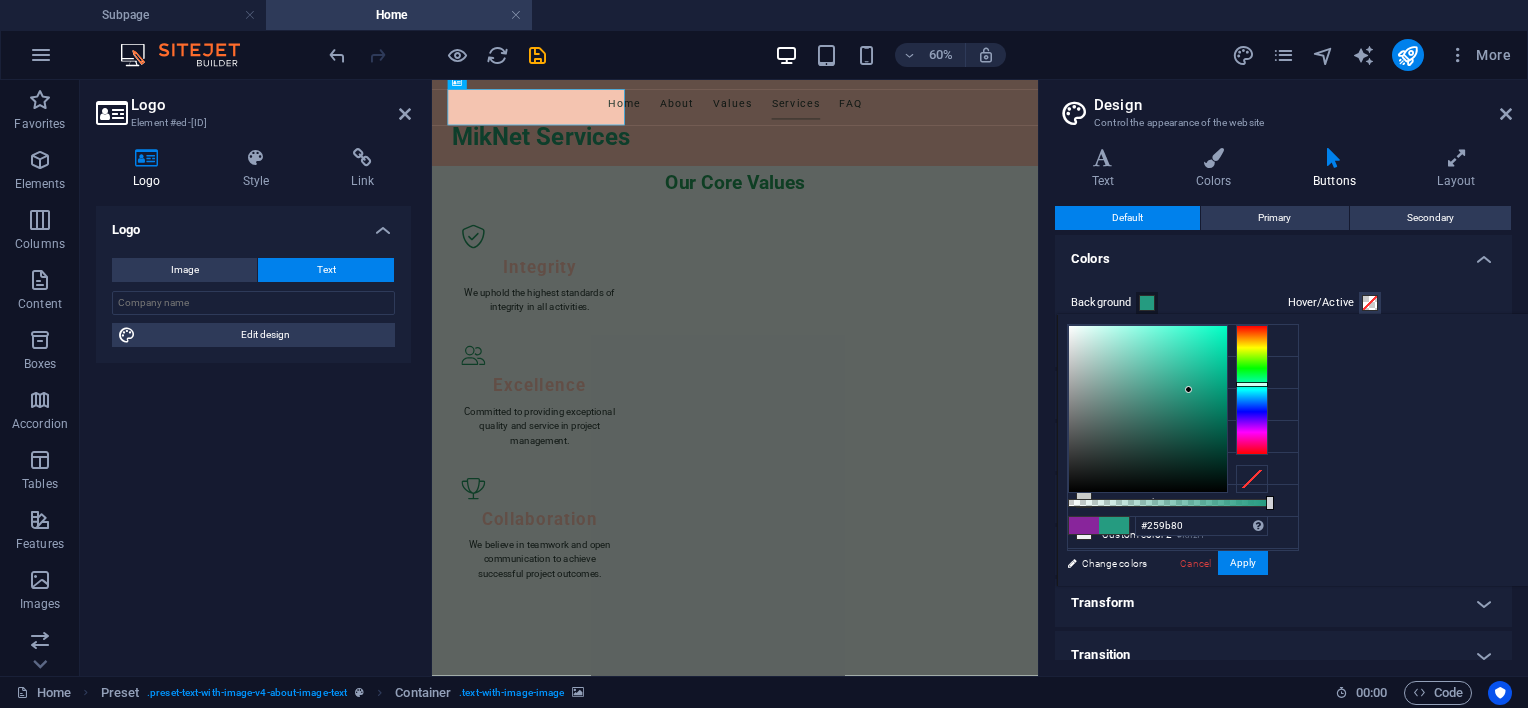 click at bounding box center [1252, 390] 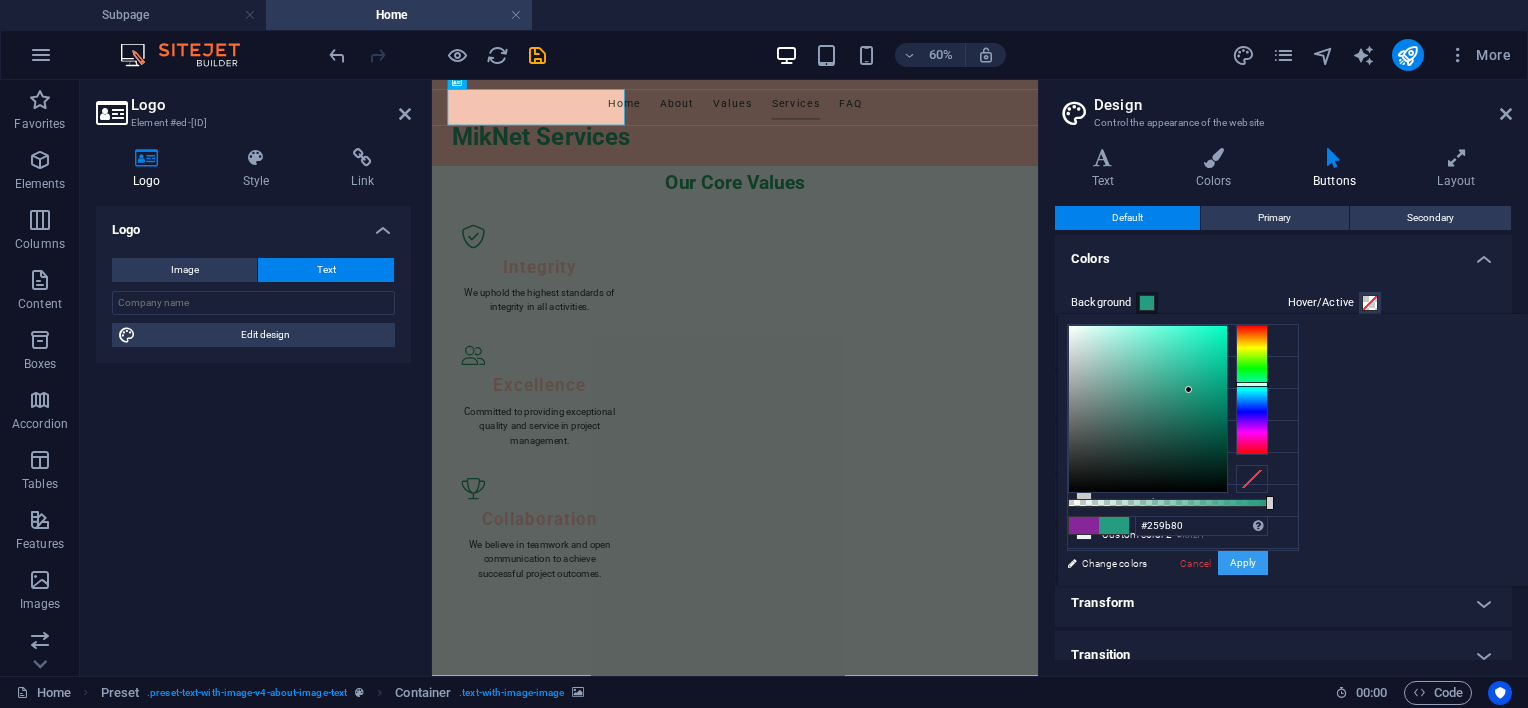 click on "Apply" at bounding box center (1243, 563) 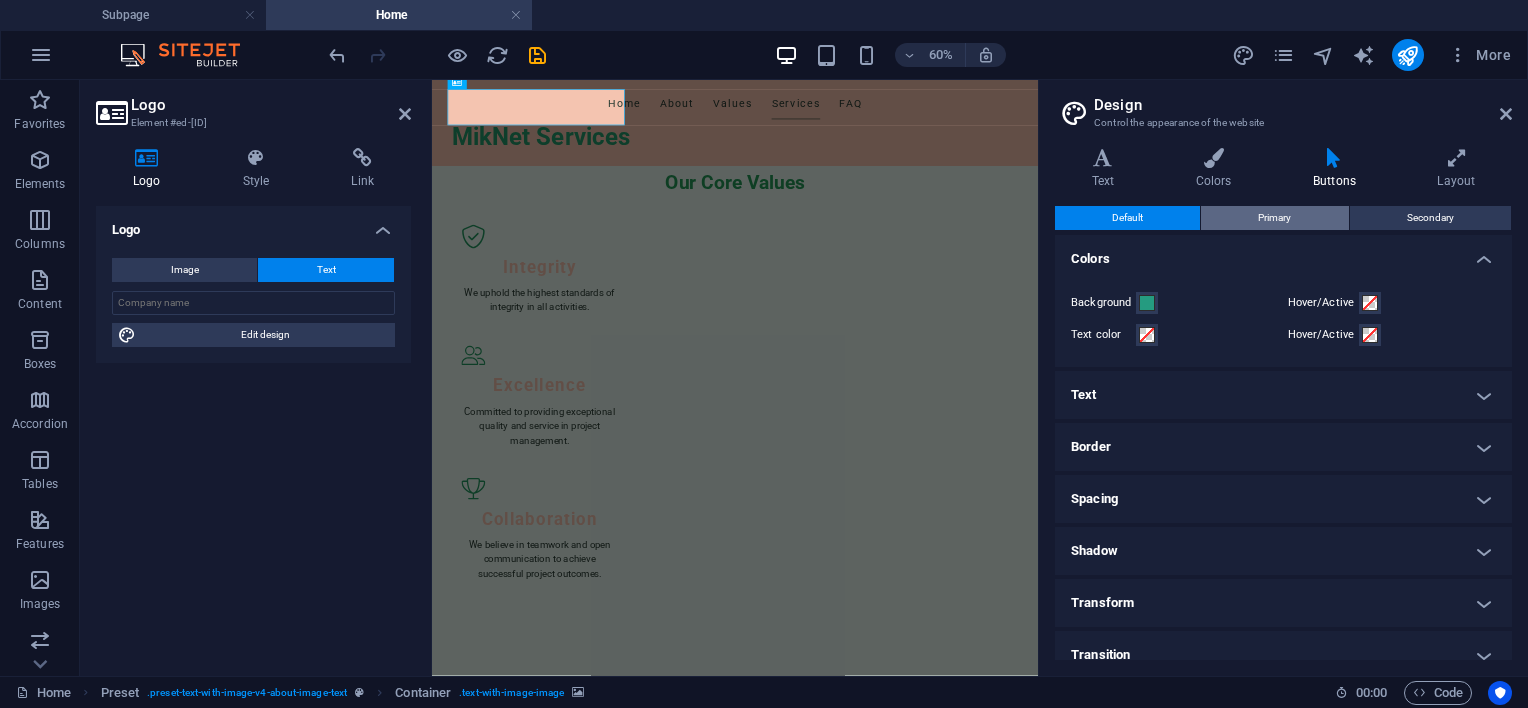click on "Primary" at bounding box center (1274, 218) 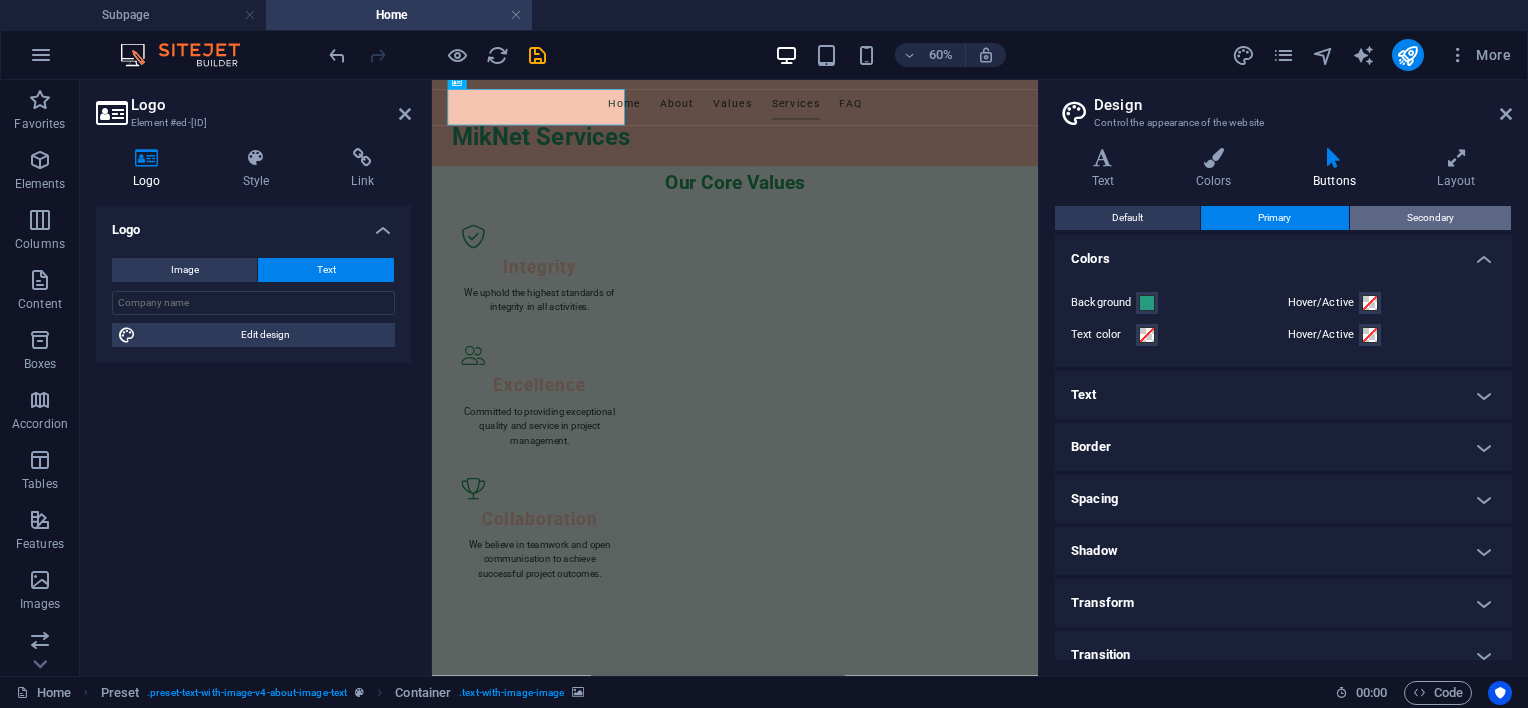 click on "Secondary" at bounding box center [1430, 218] 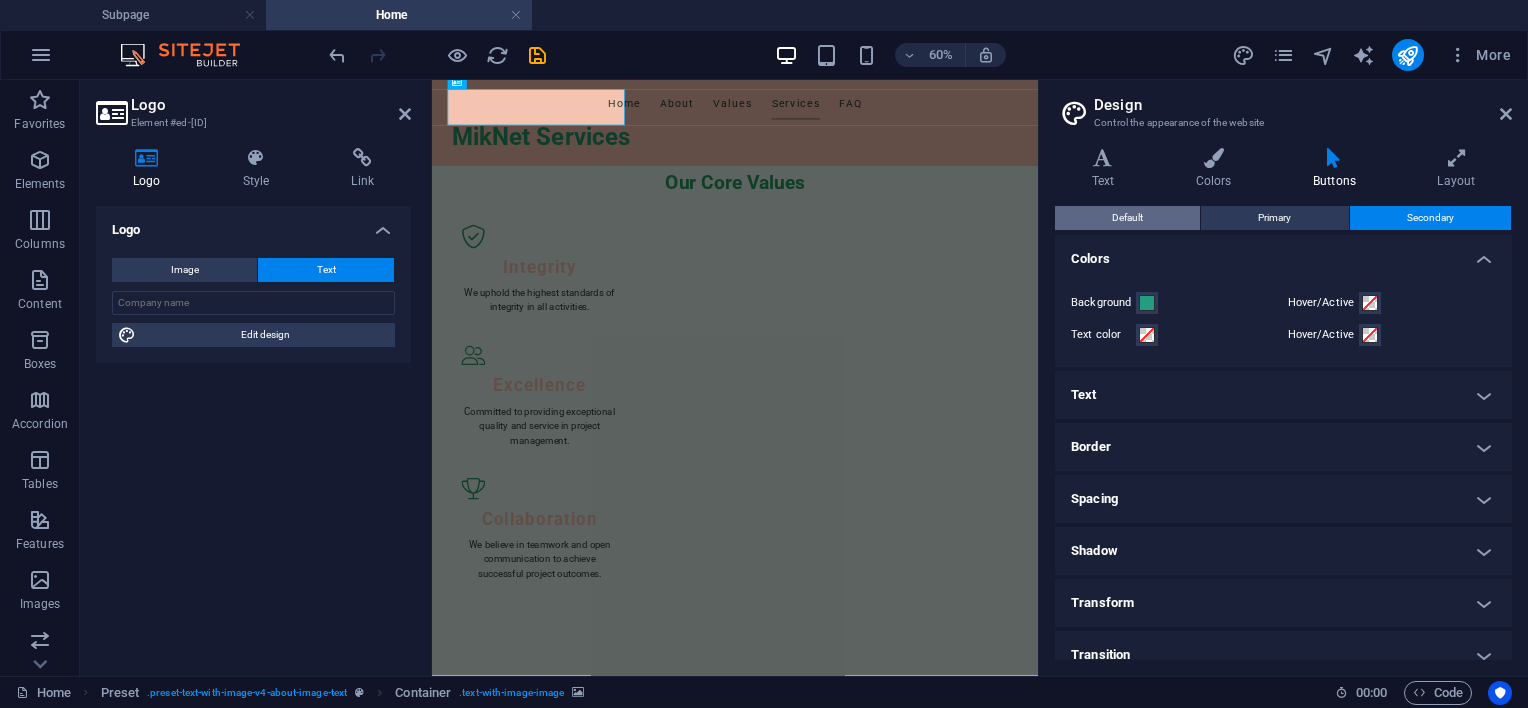 click on "Default" at bounding box center [1127, 218] 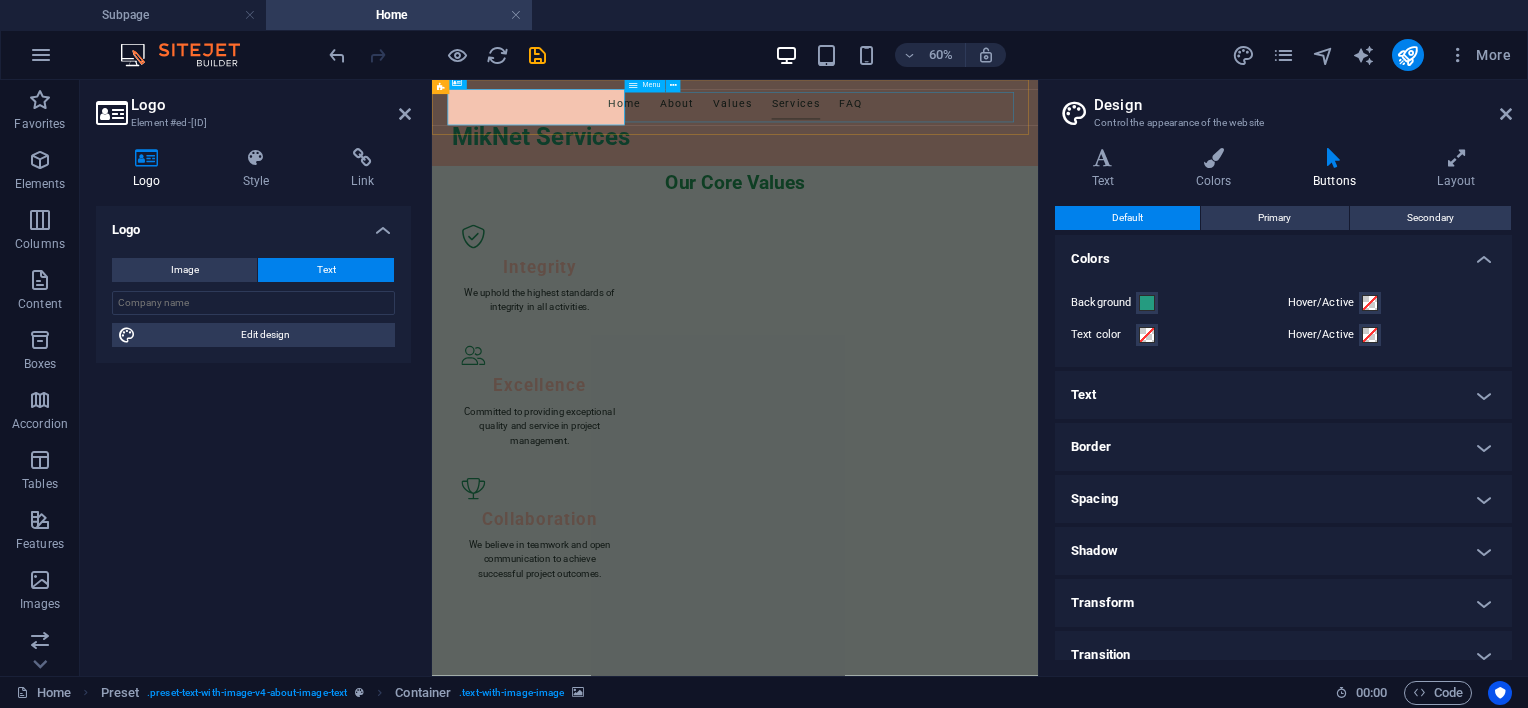 click on "Home About Values Services FAQ" at bounding box center [937, 121] 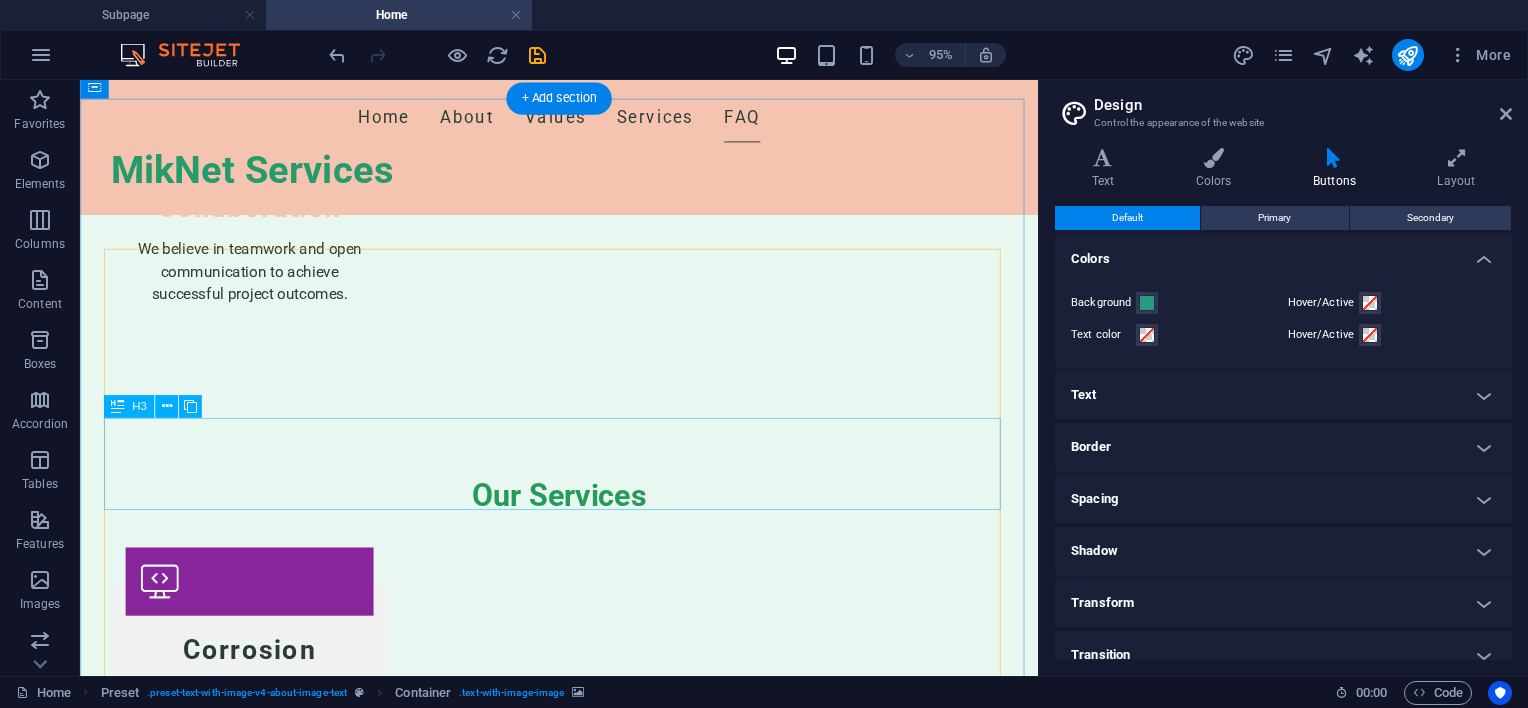 scroll, scrollTop: 2656, scrollLeft: 0, axis: vertical 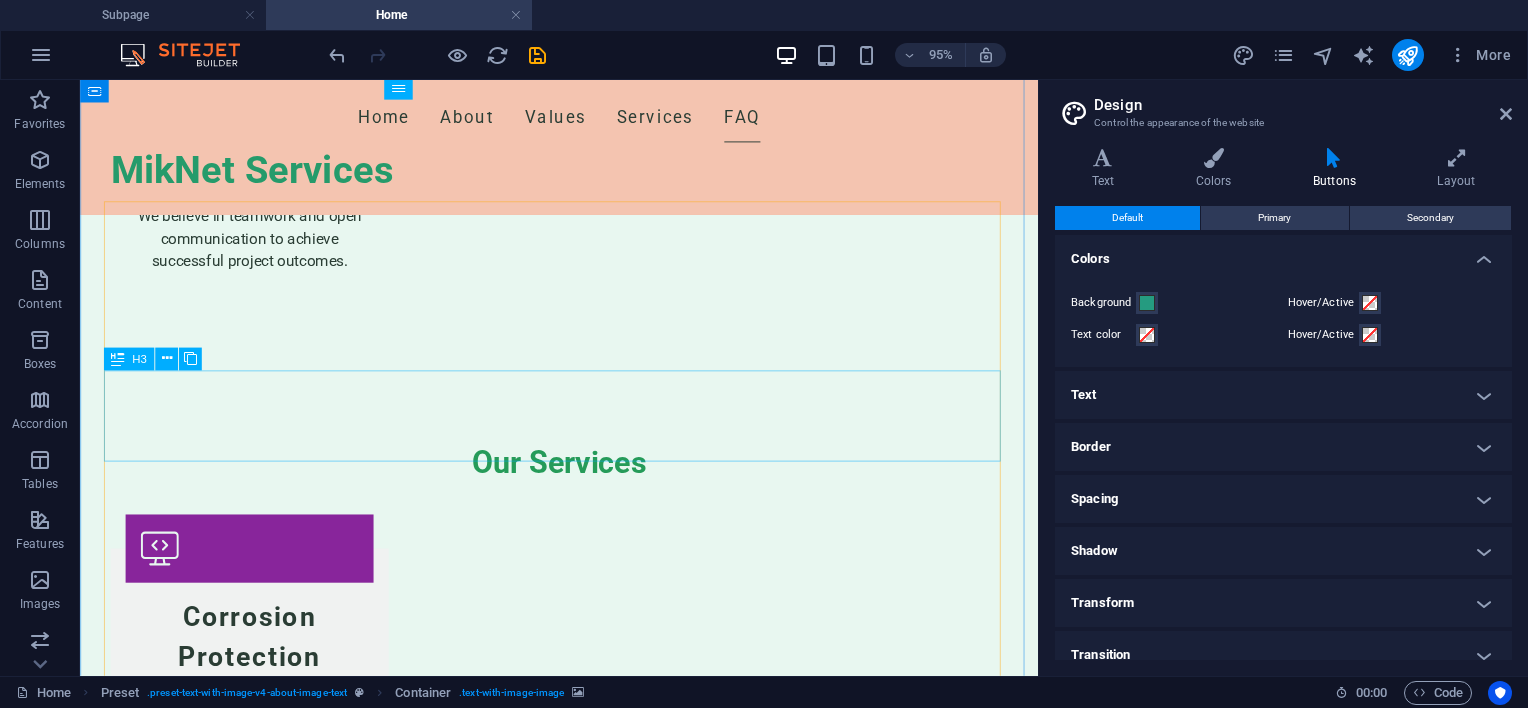 click on "How can I get a quote for my project?" at bounding box center [584, 3174] 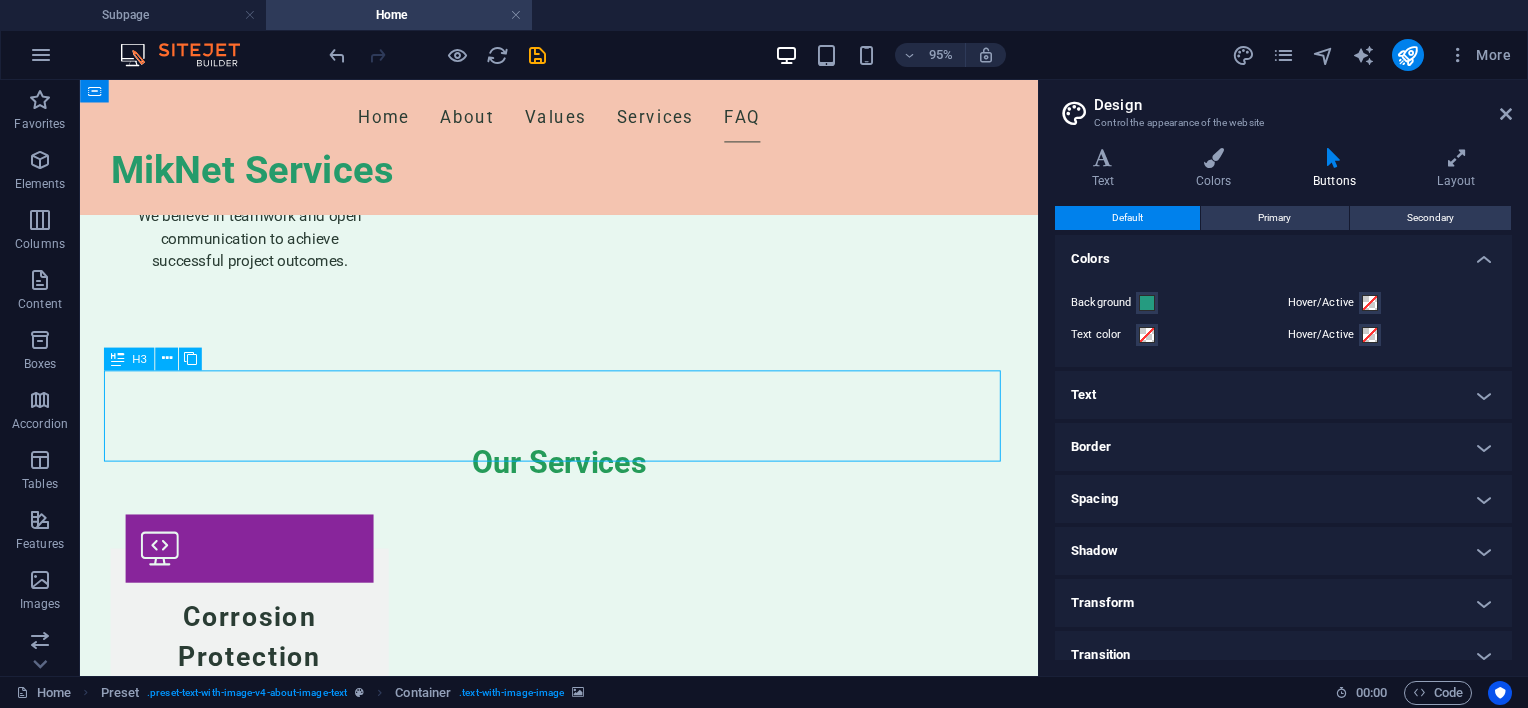 click on "How can I get a quote for my project?" at bounding box center (584, 3174) 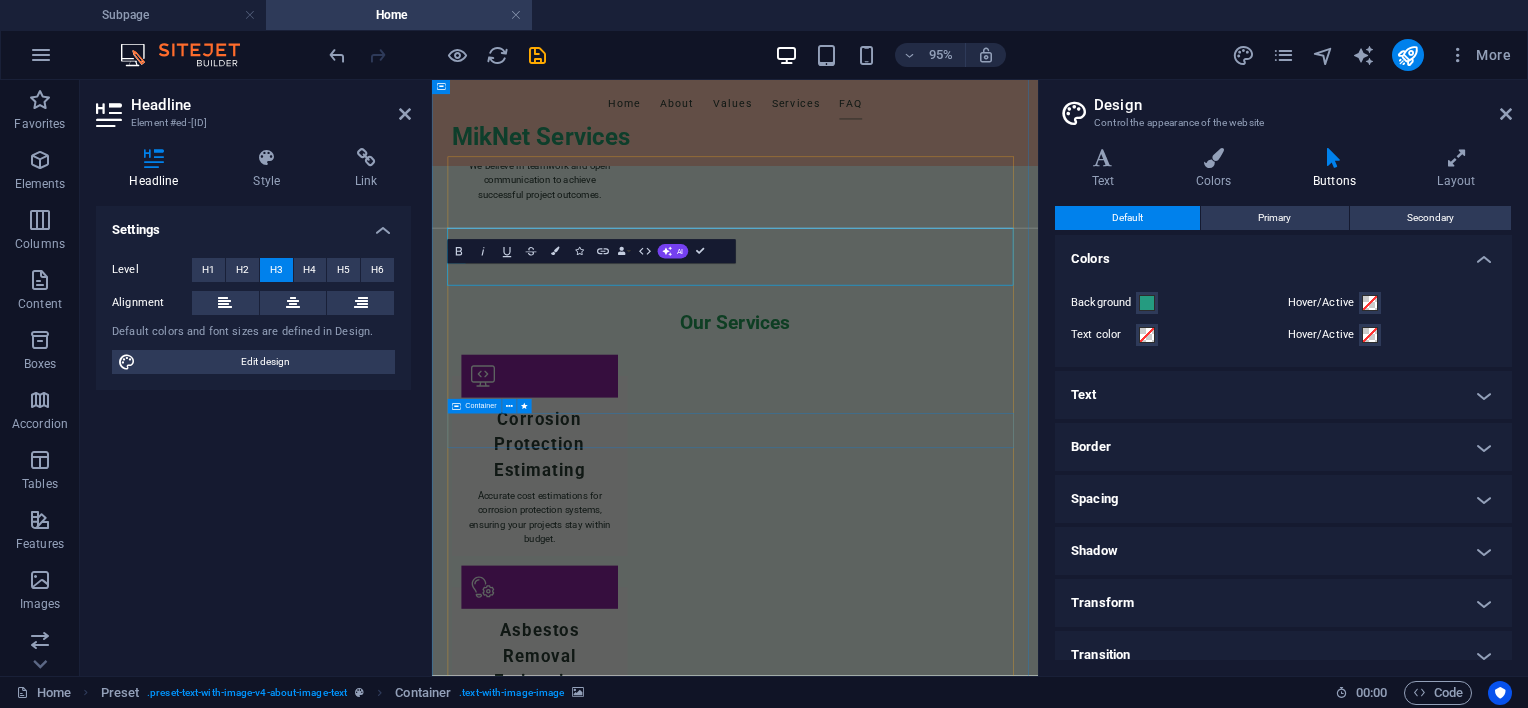 scroll, scrollTop: 2715, scrollLeft: 0, axis: vertical 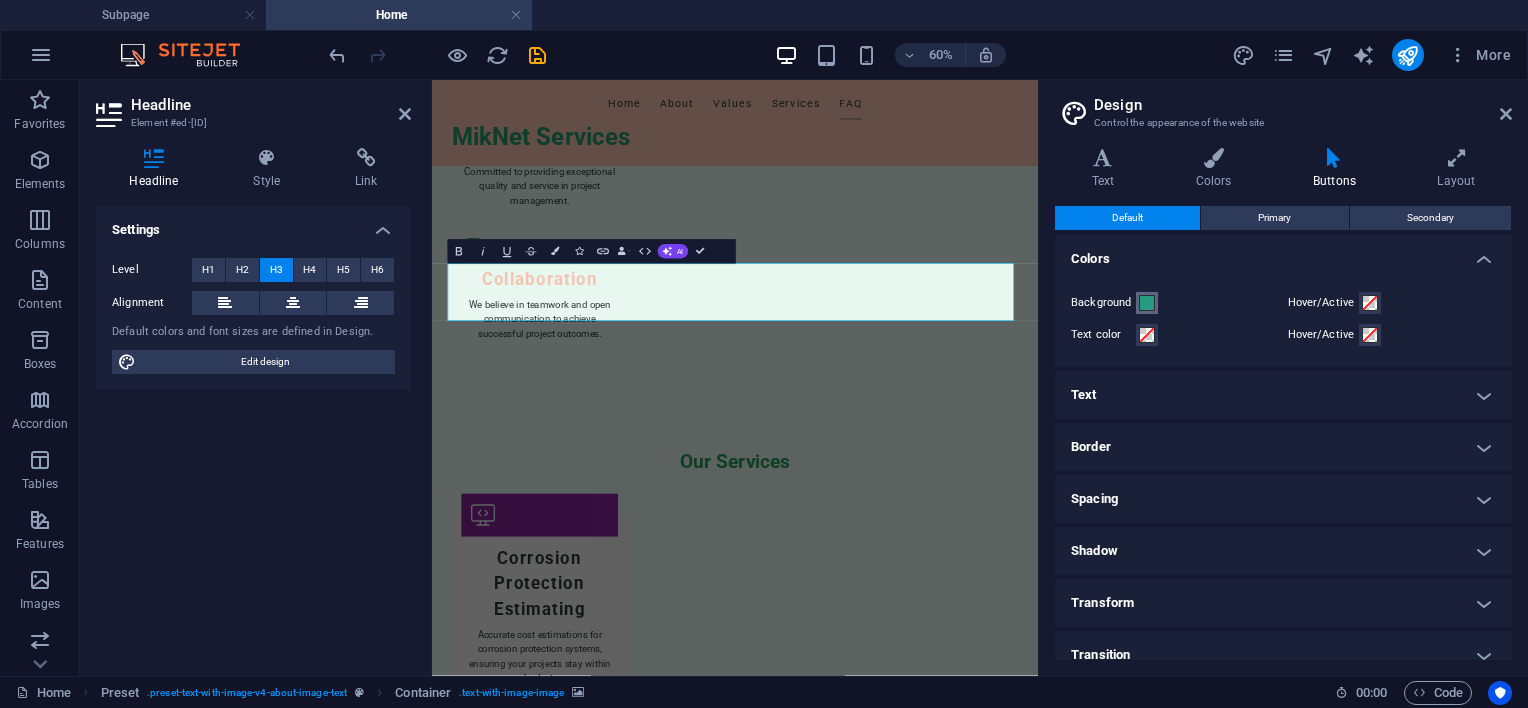 click at bounding box center (1147, 303) 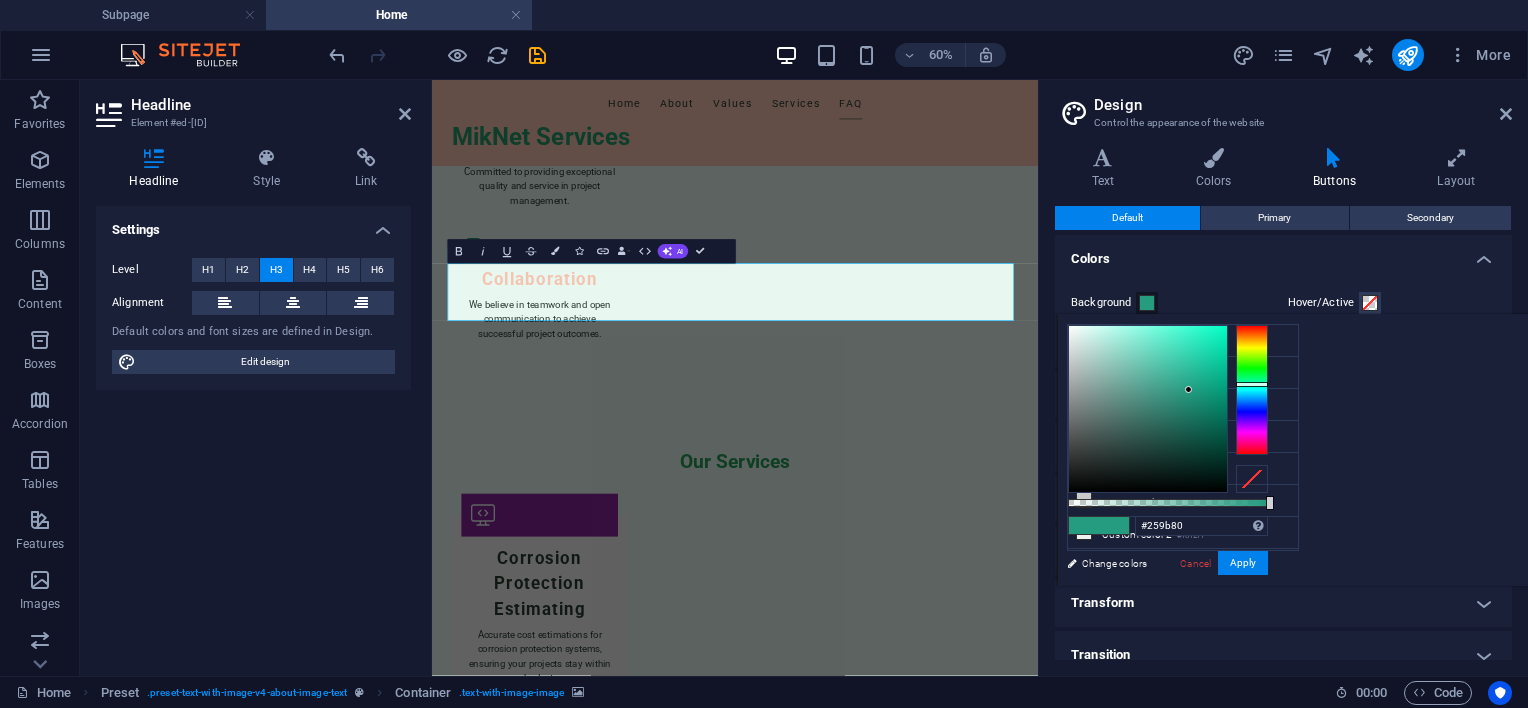 click at bounding box center (1147, 303) 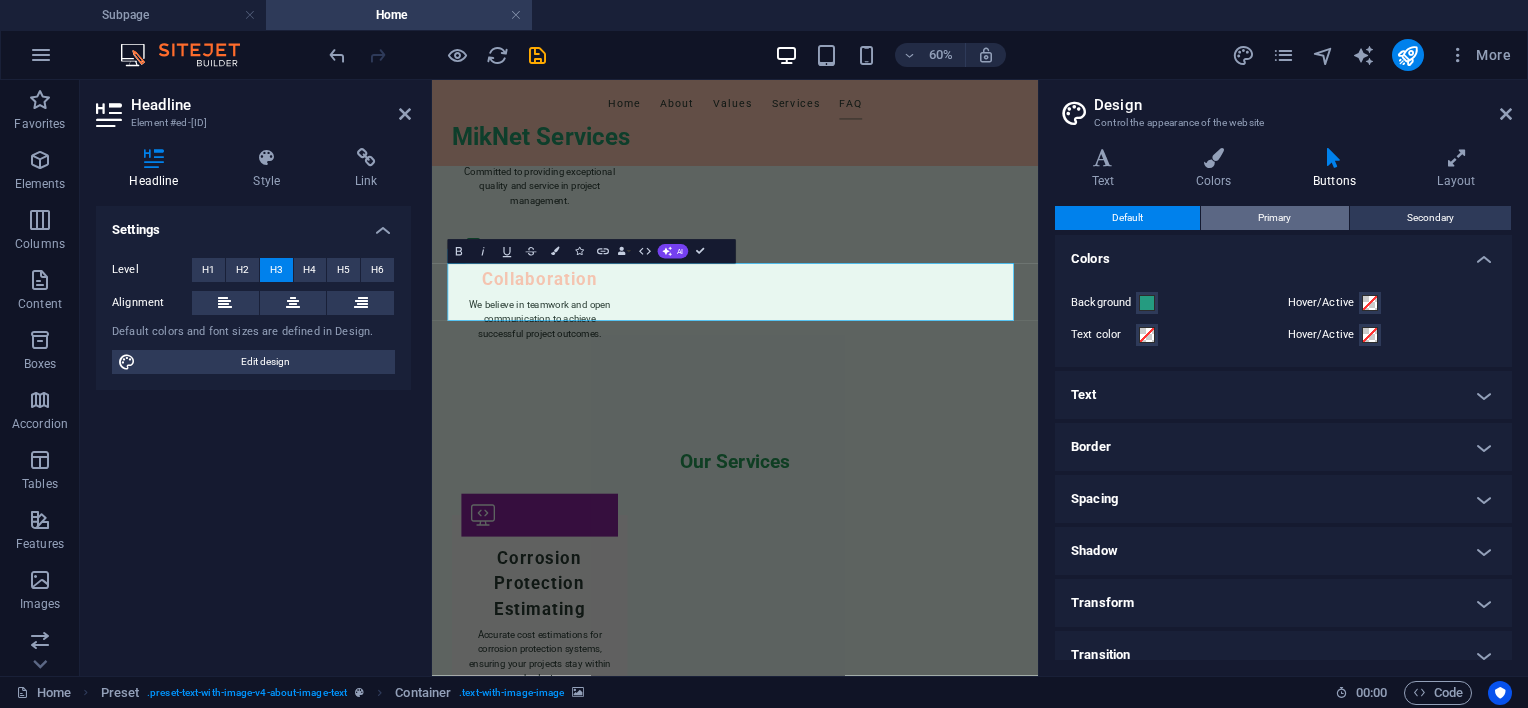 click on "Primary" at bounding box center [1274, 218] 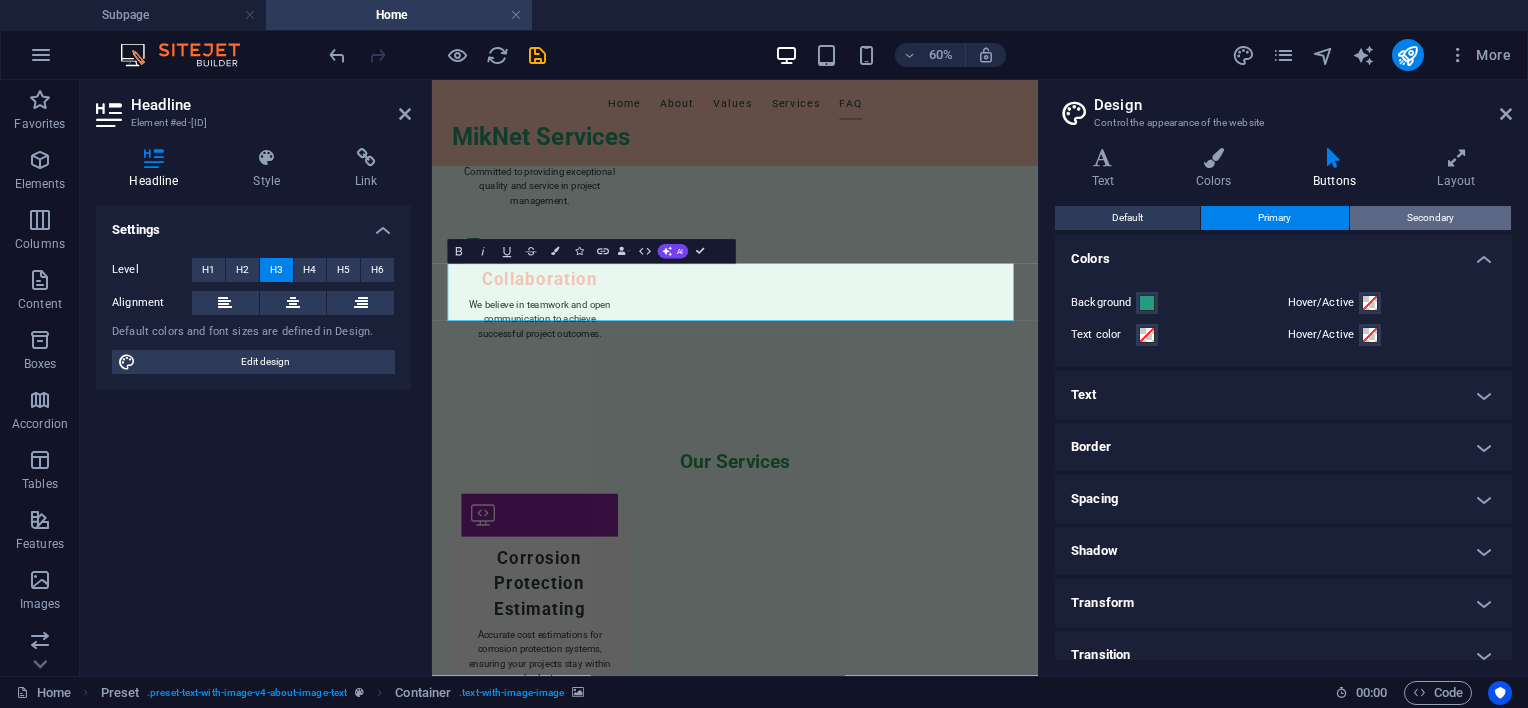 click on "Secondary" at bounding box center [1430, 218] 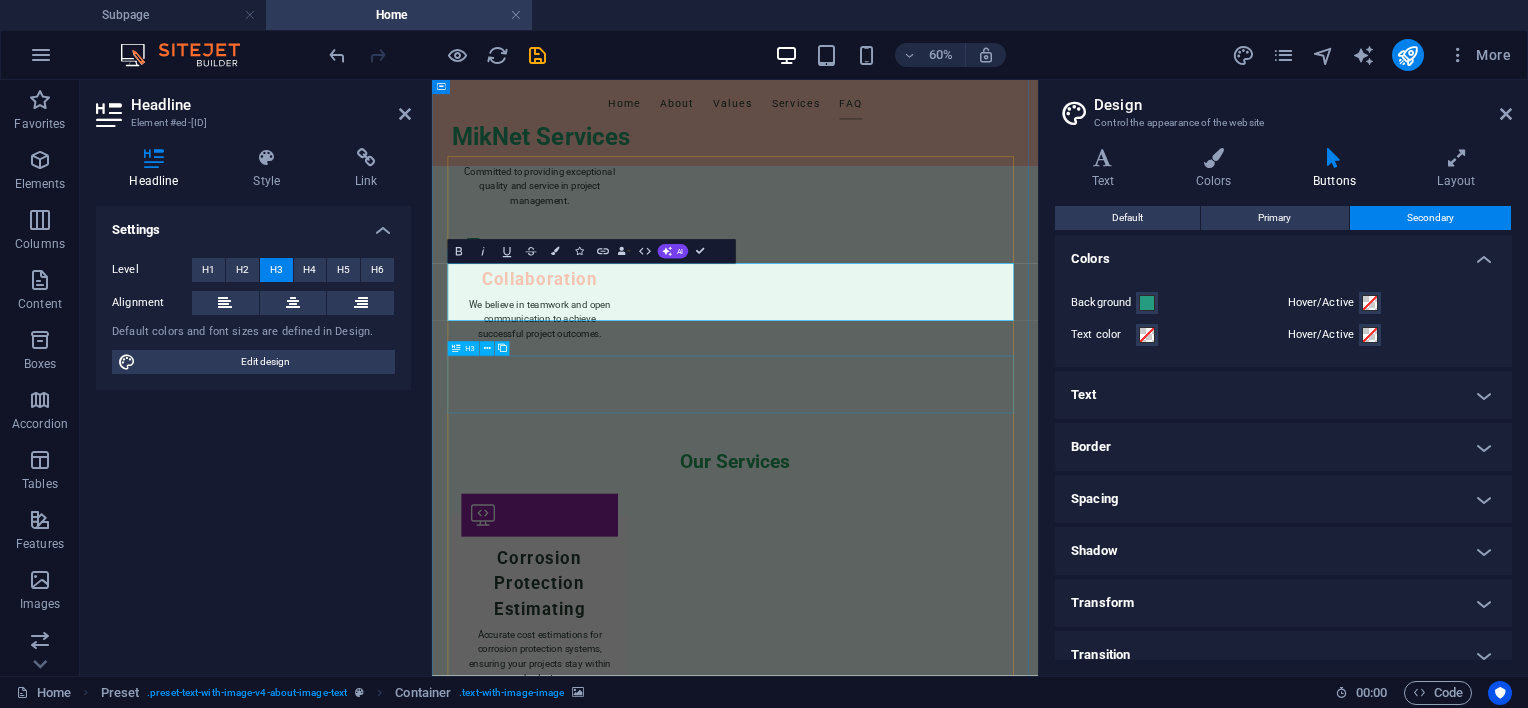 click on "Do you offer consultations for project management?" at bounding box center [937, 3561] 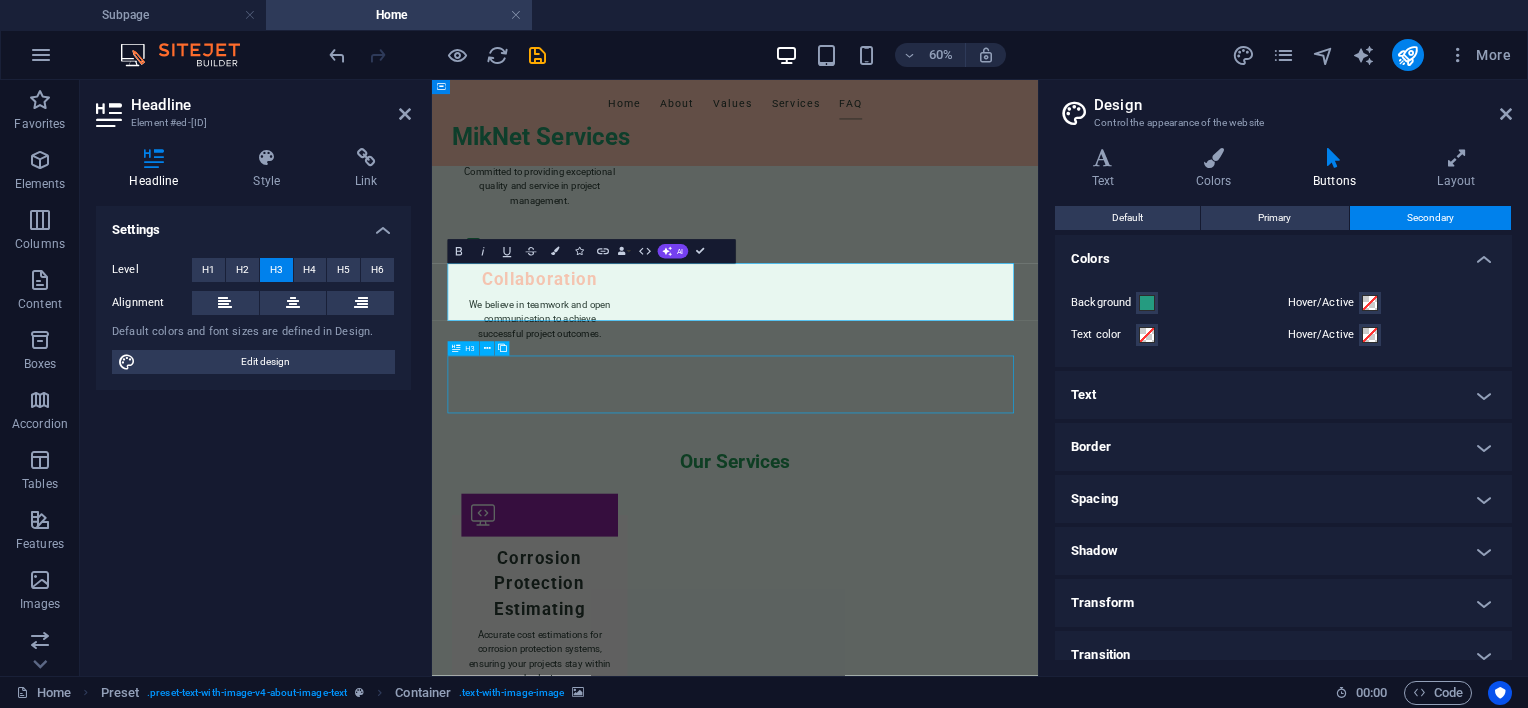 scroll, scrollTop: 2656, scrollLeft: 0, axis: vertical 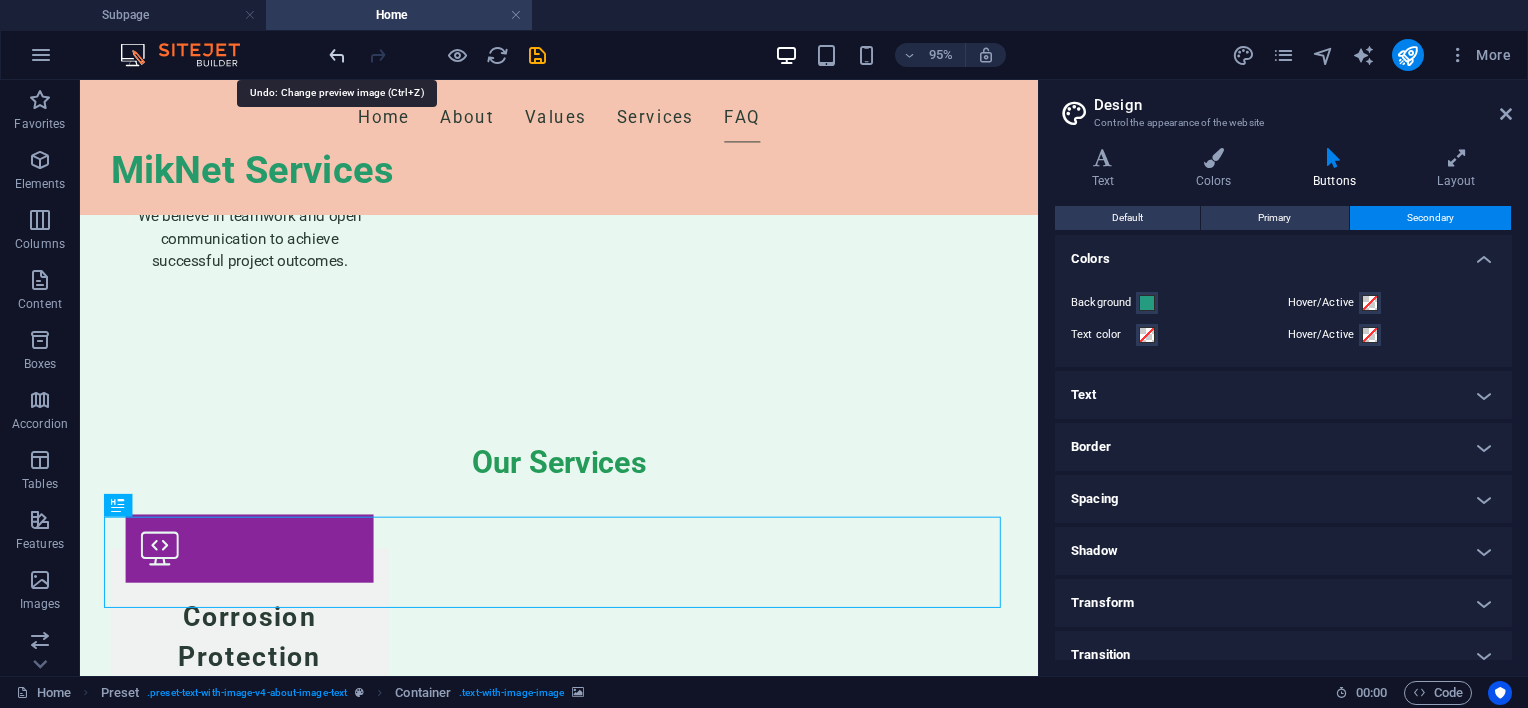 click at bounding box center [337, 55] 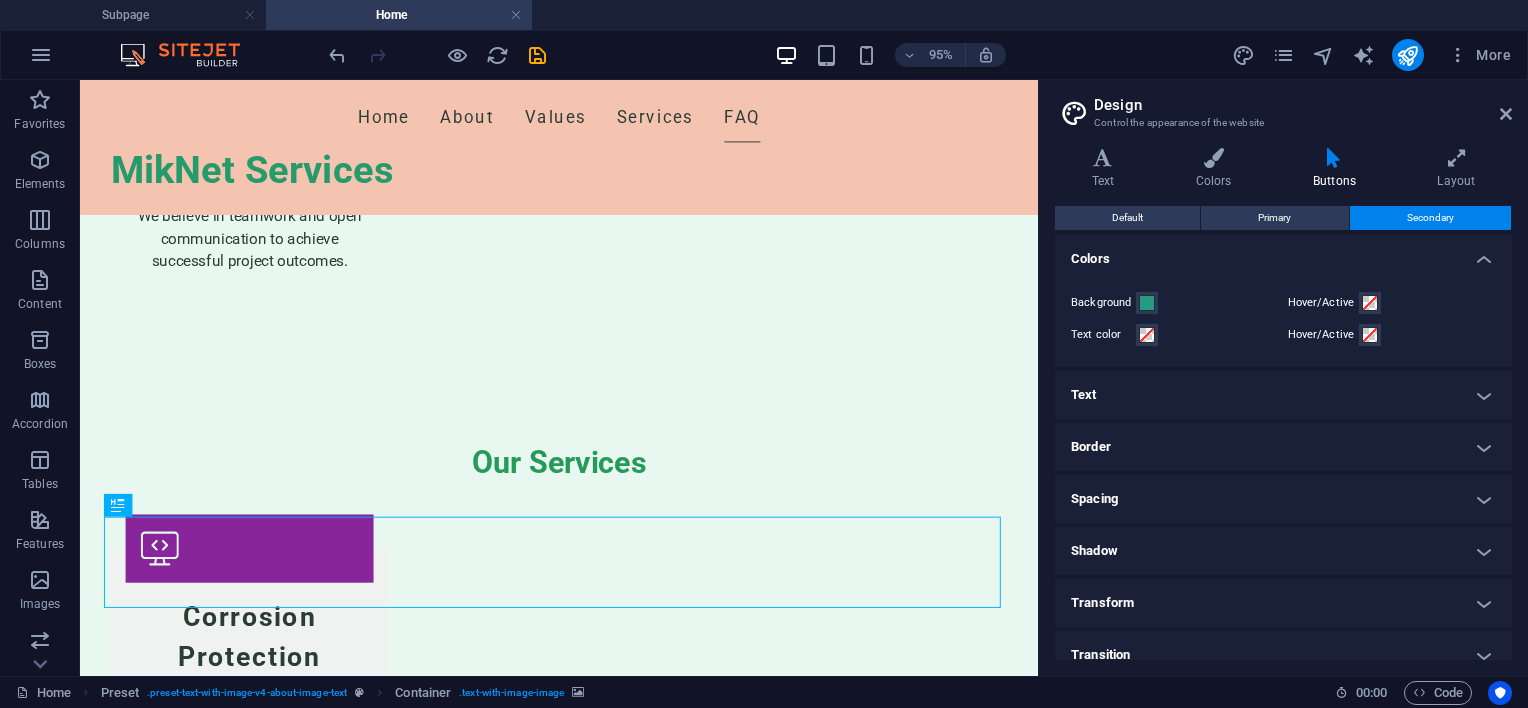 click on "Border" at bounding box center (1283, 447) 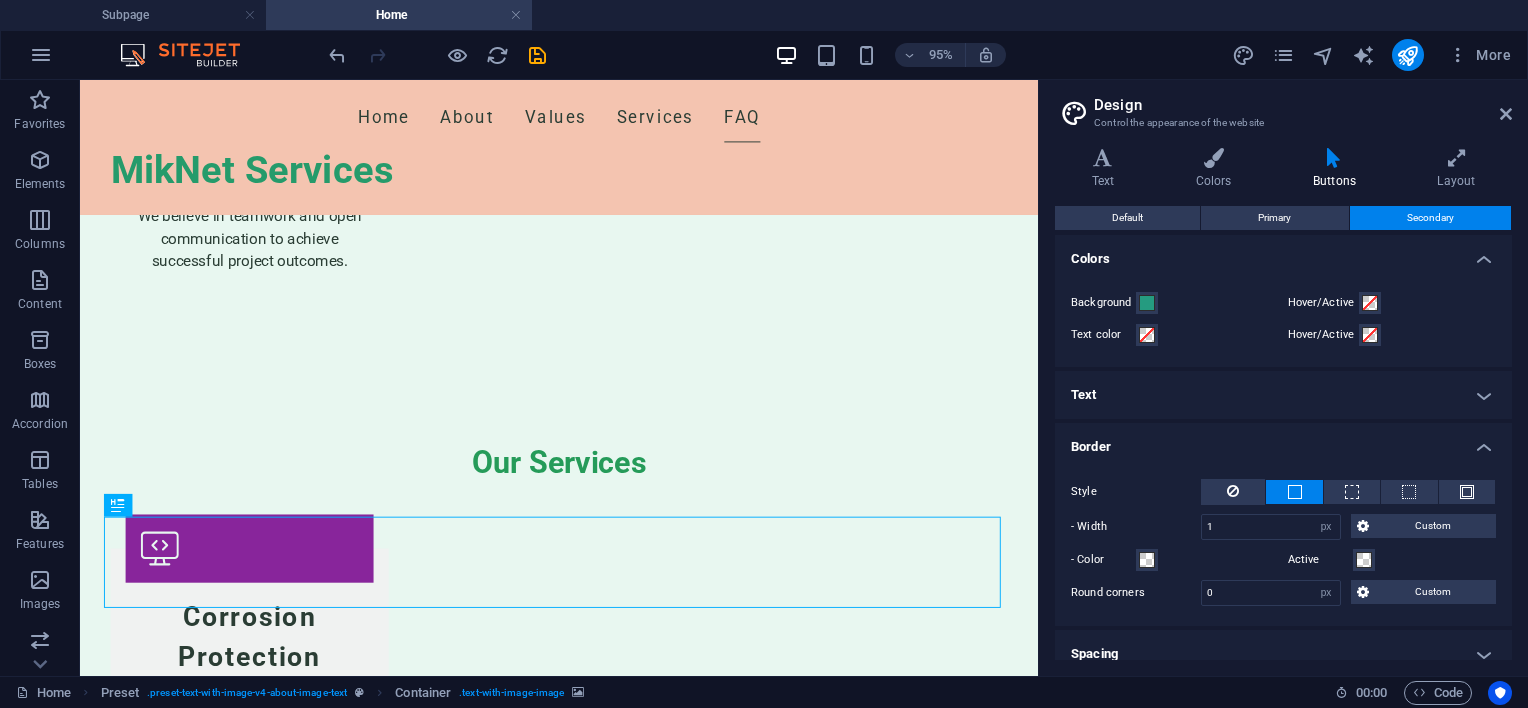 click on "Border" at bounding box center (1283, 441) 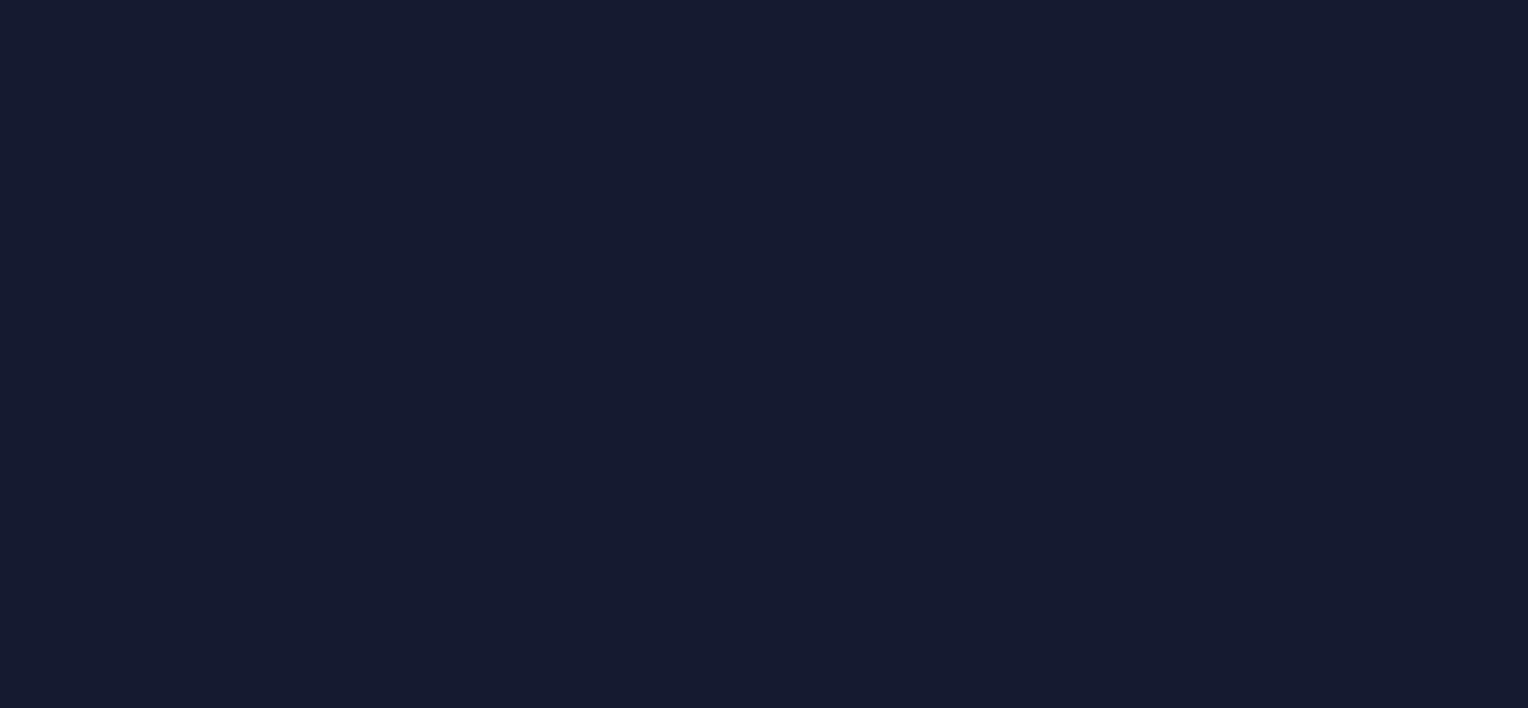 scroll, scrollTop: 0, scrollLeft: 0, axis: both 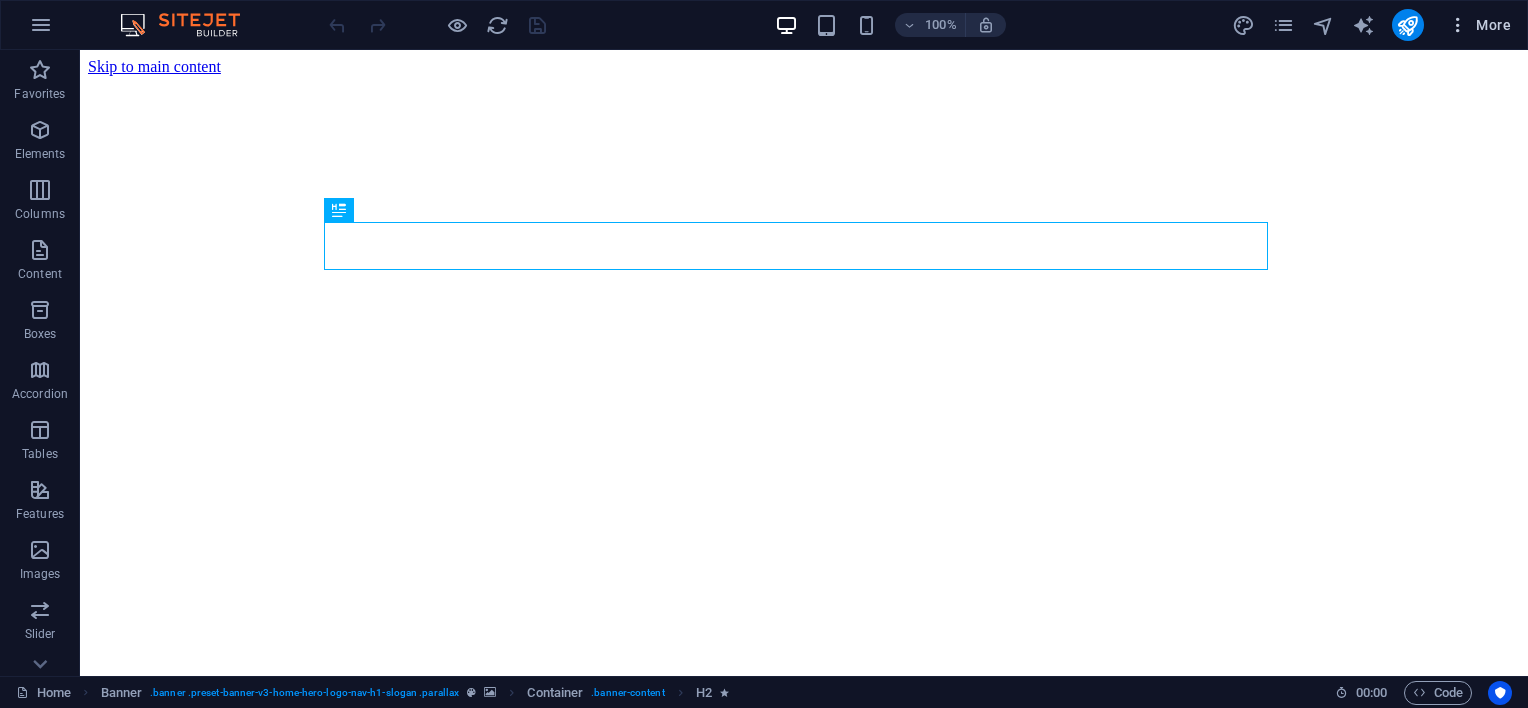 click on "More" at bounding box center (1479, 25) 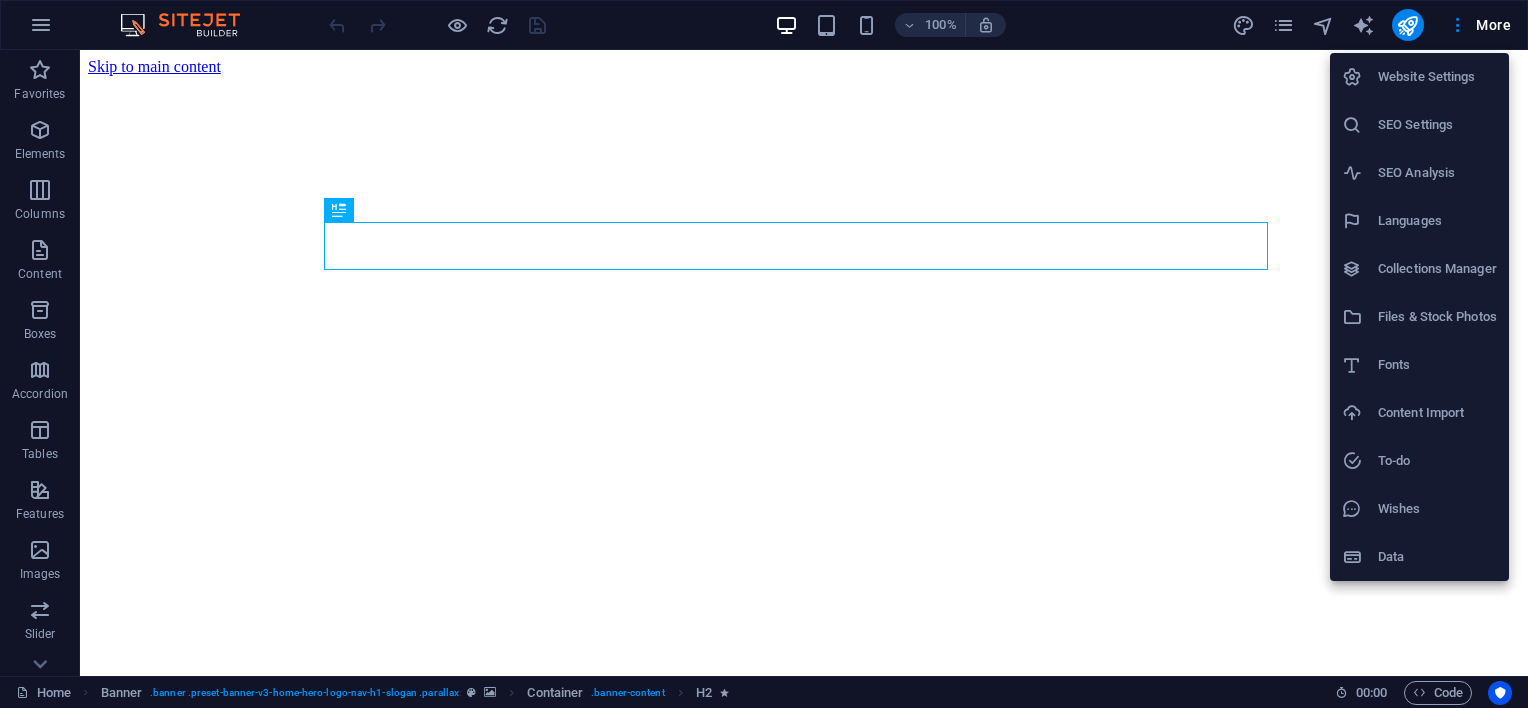 click on "Website Settings" at bounding box center (1437, 77) 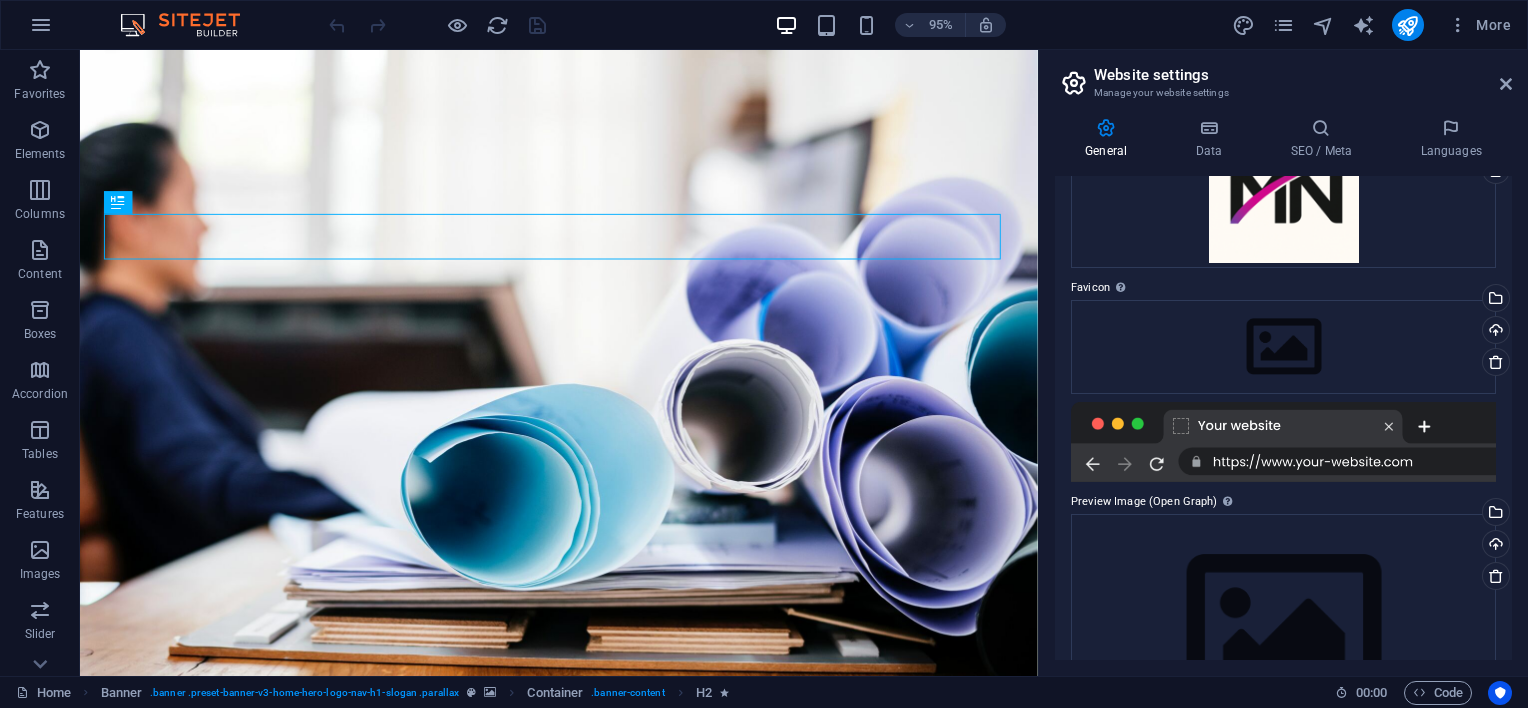 scroll, scrollTop: 200, scrollLeft: 0, axis: vertical 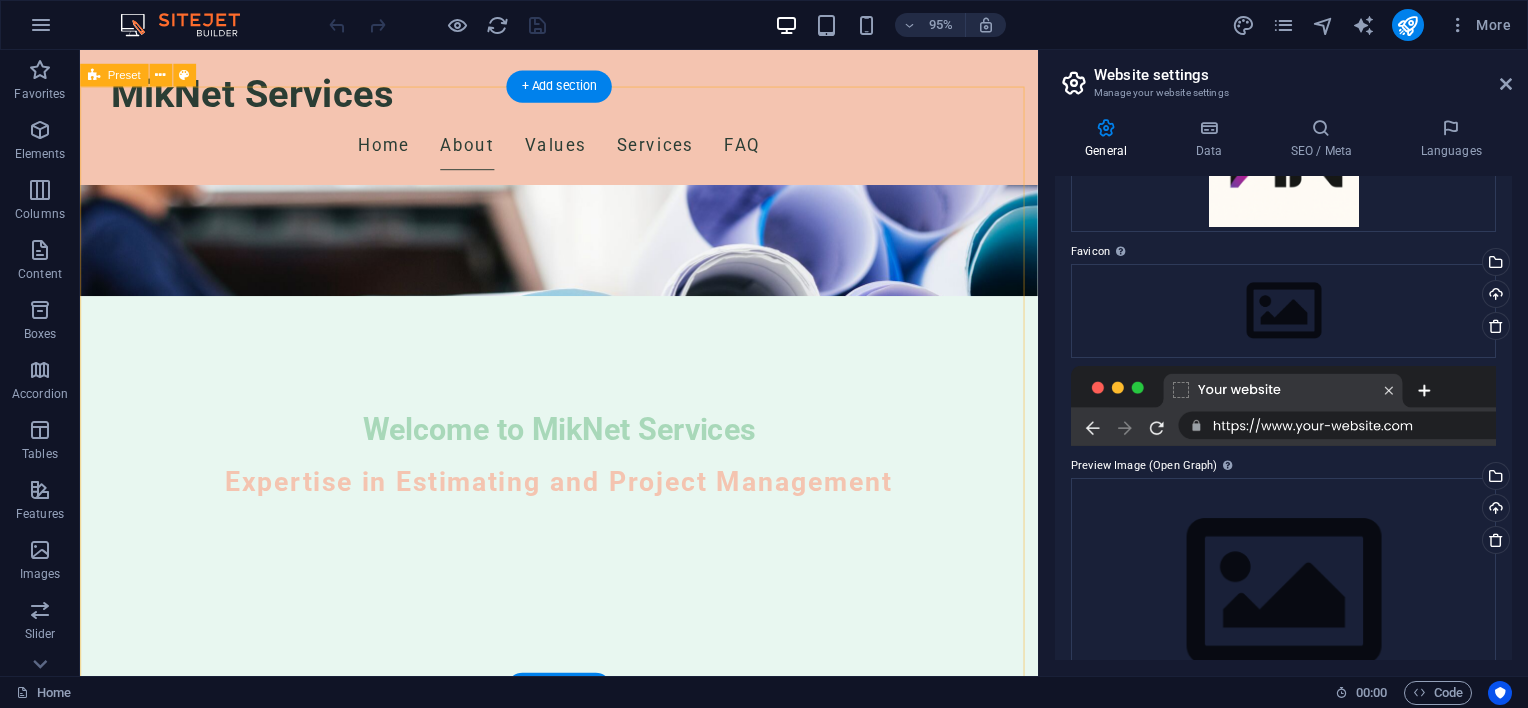 click at bounding box center [568, 1009] 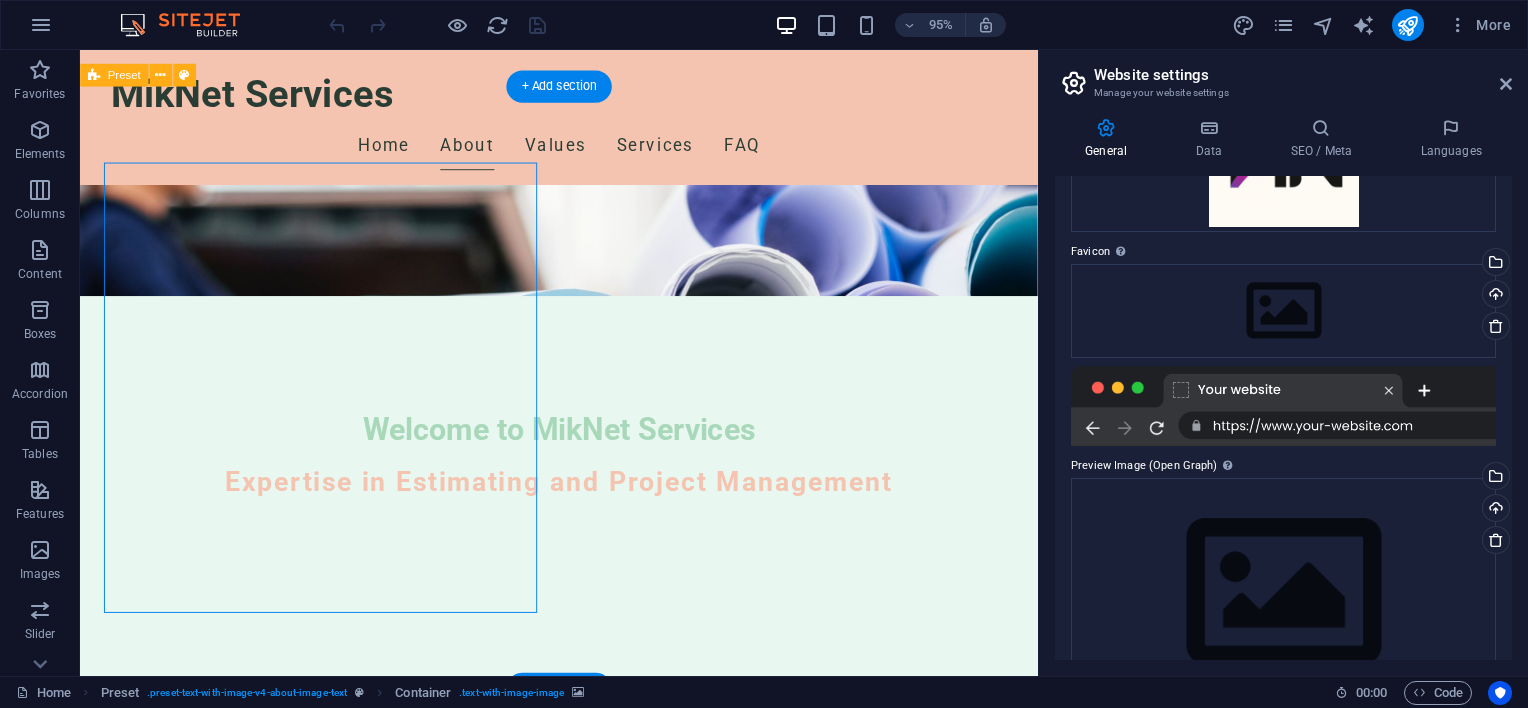 click at bounding box center [568, 1009] 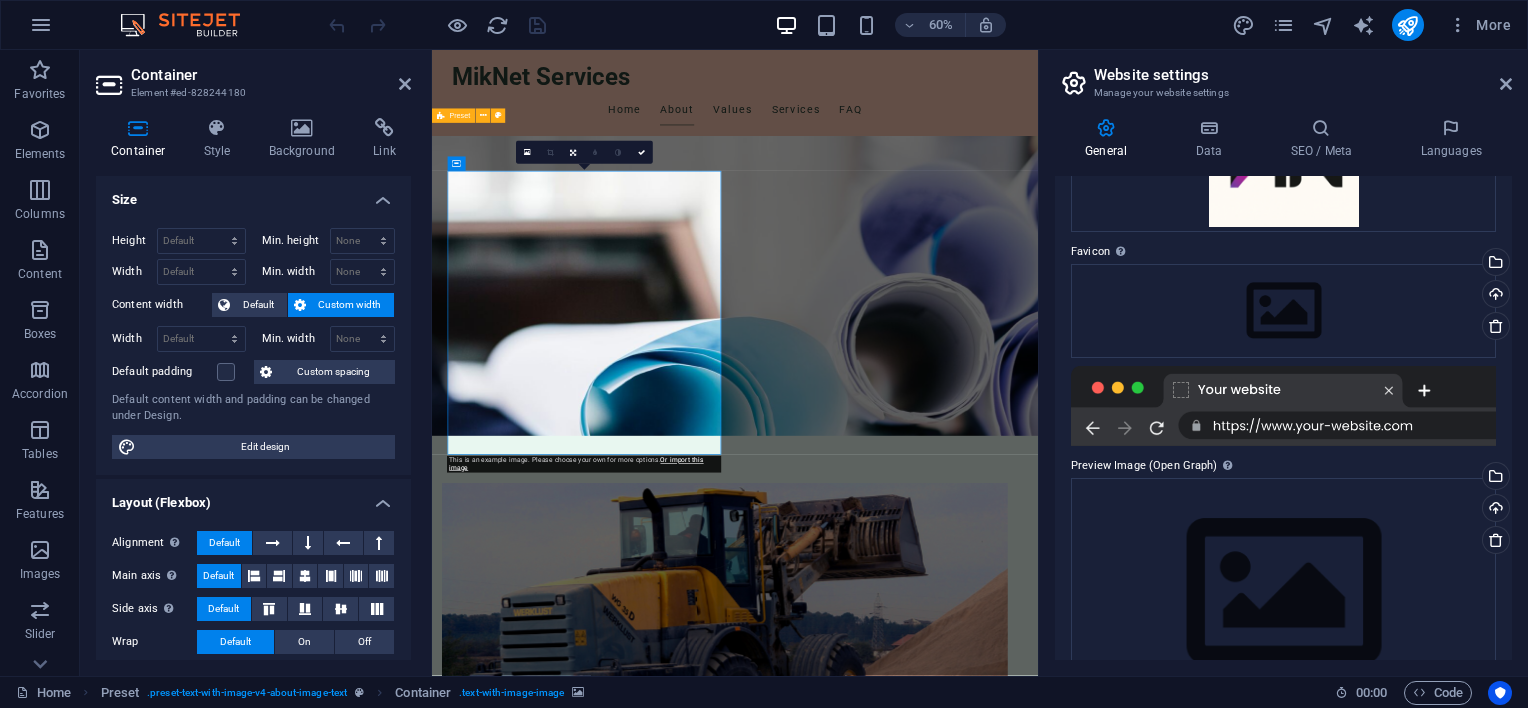 click at bounding box center [920, 1009] 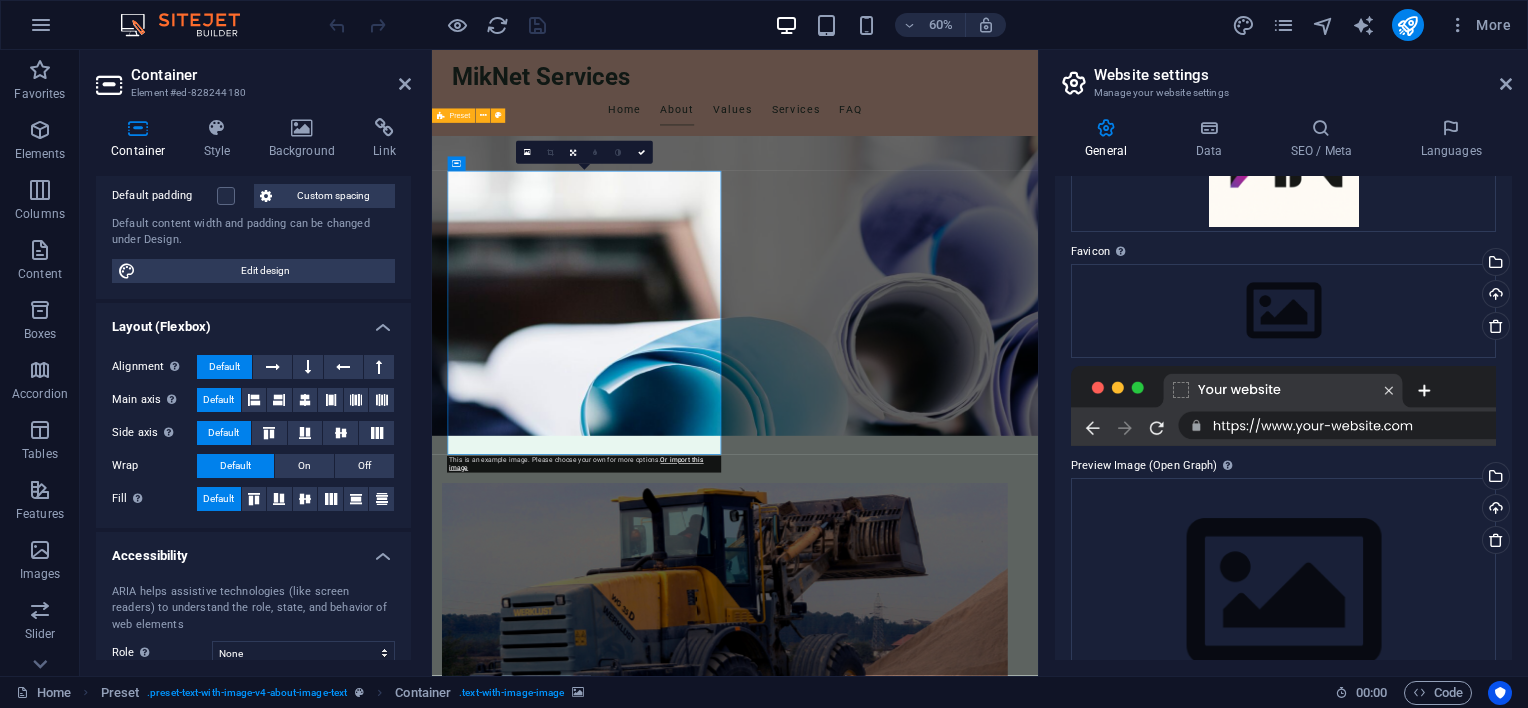 scroll, scrollTop: 323, scrollLeft: 0, axis: vertical 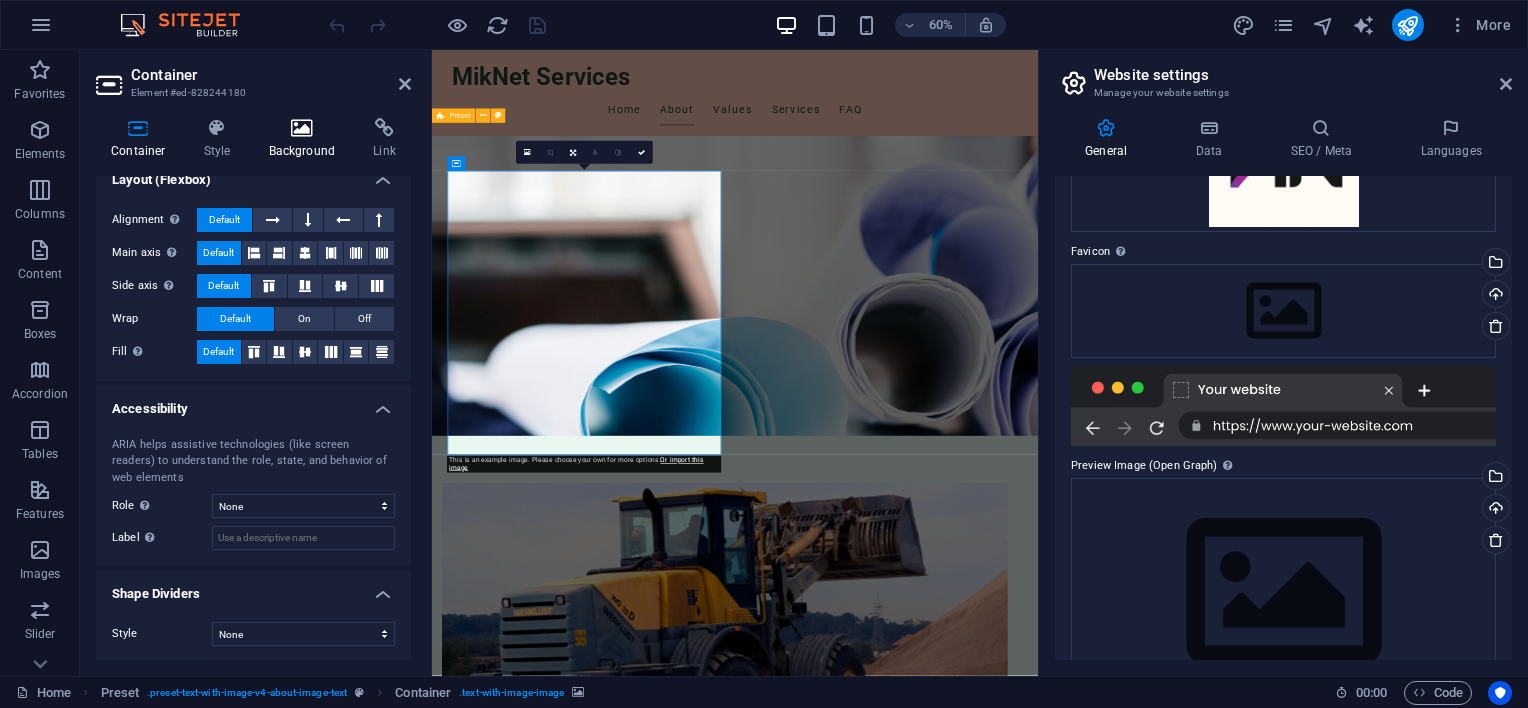 click at bounding box center (302, 128) 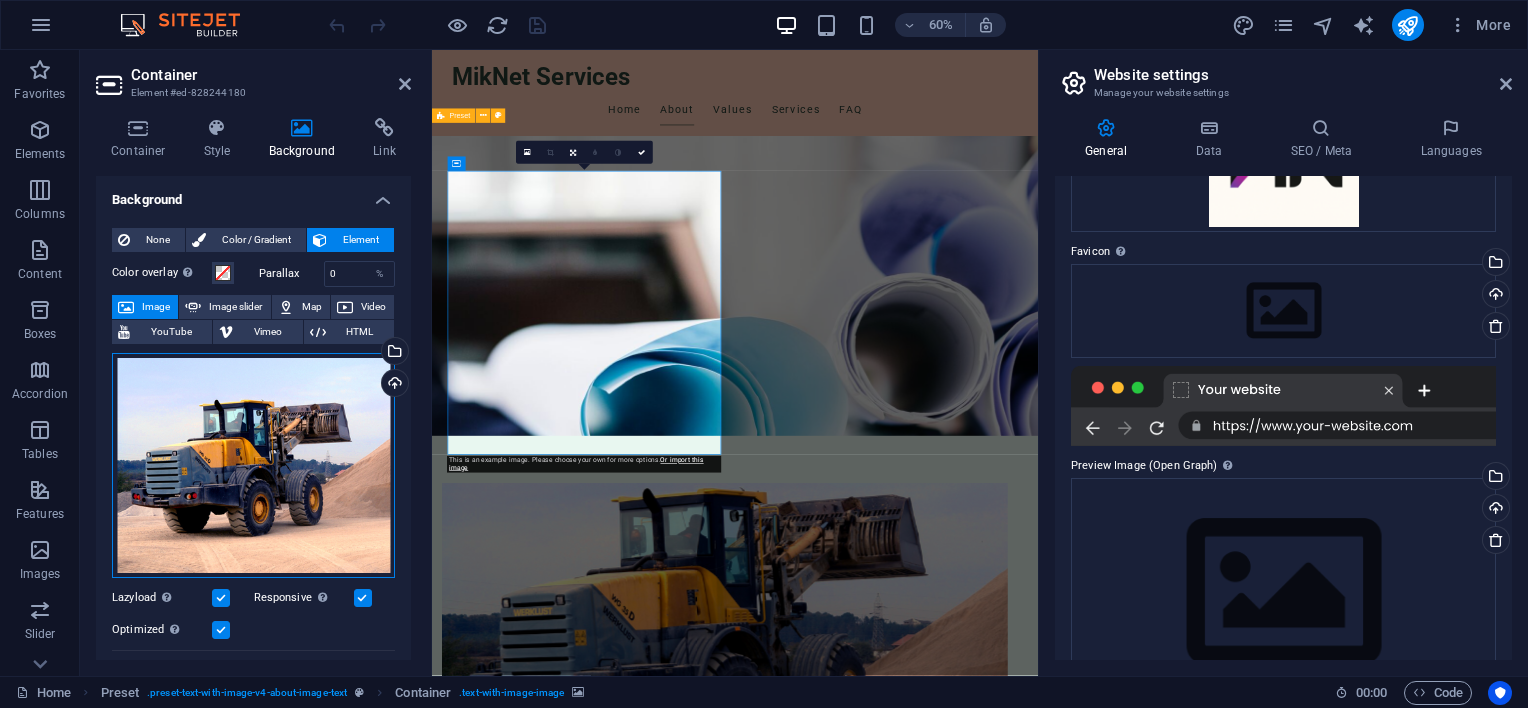 click on "Drag files here, click to choose files or select files from Files or our free stock photos & videos" at bounding box center [253, 466] 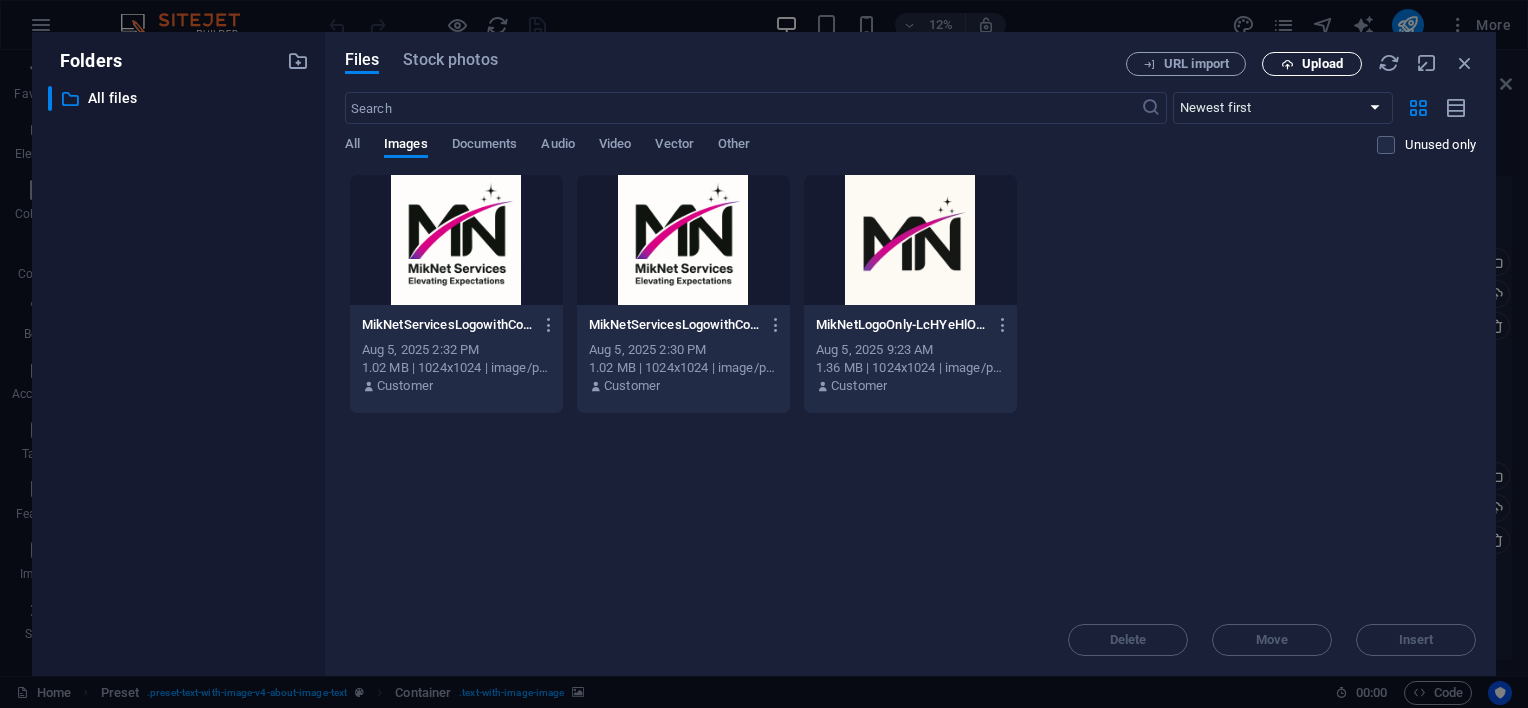 click on "Upload" at bounding box center [1322, 64] 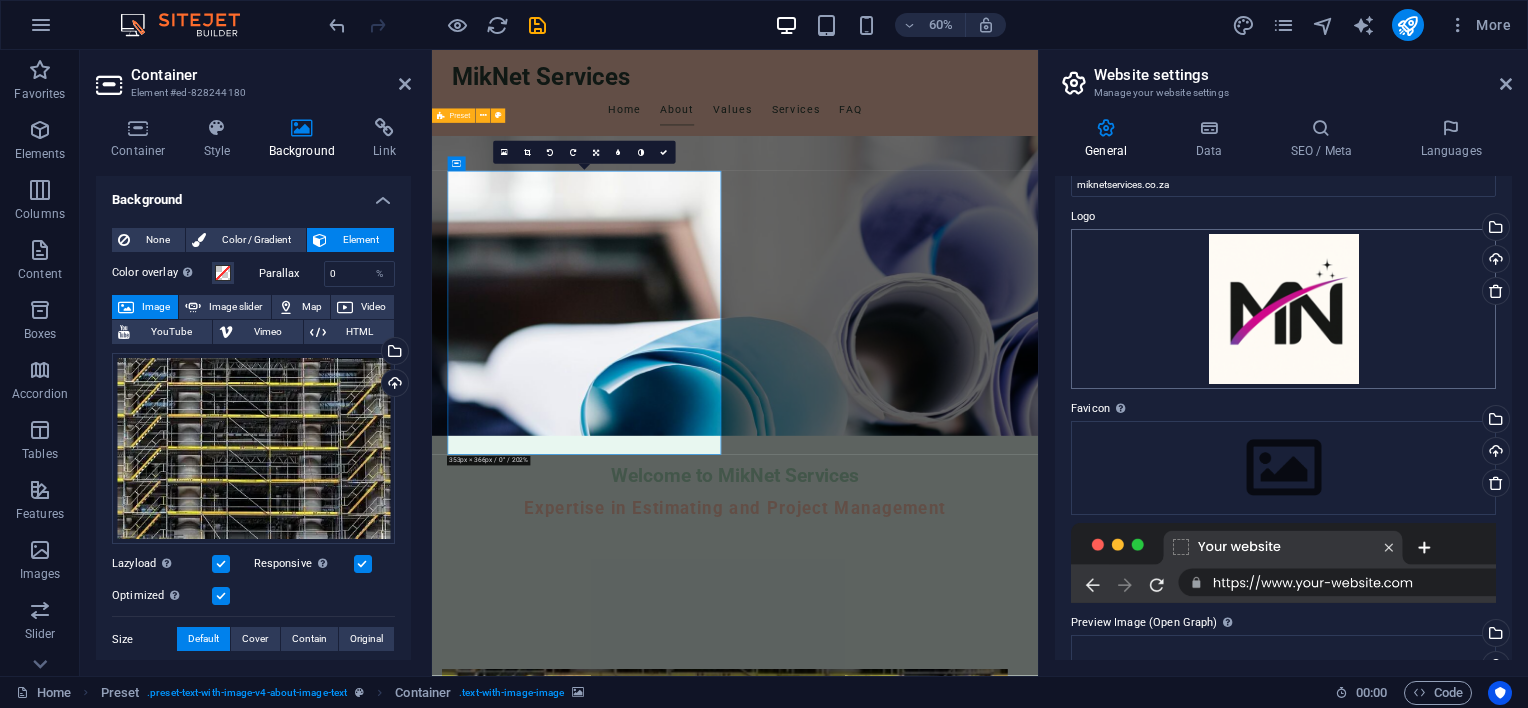 scroll, scrollTop: 0, scrollLeft: 0, axis: both 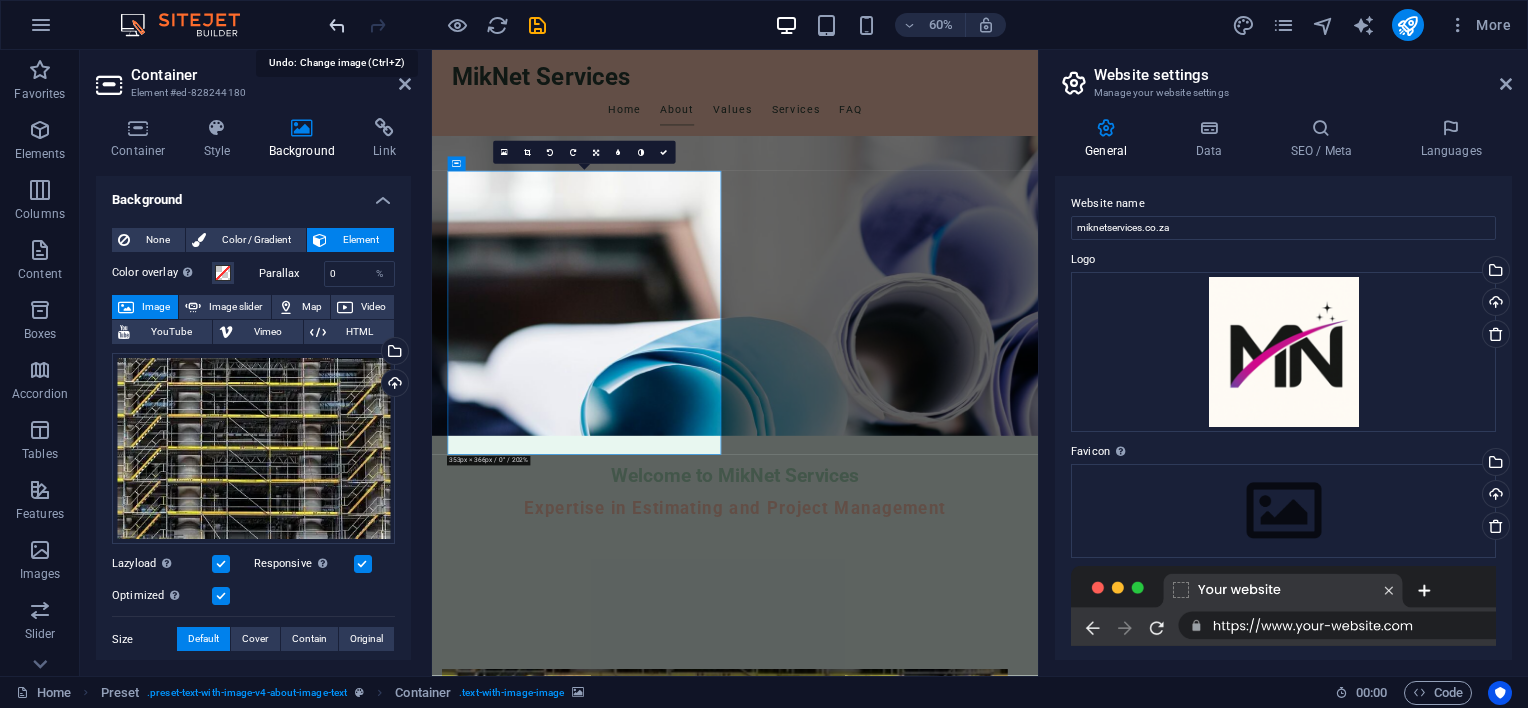 click at bounding box center [337, 25] 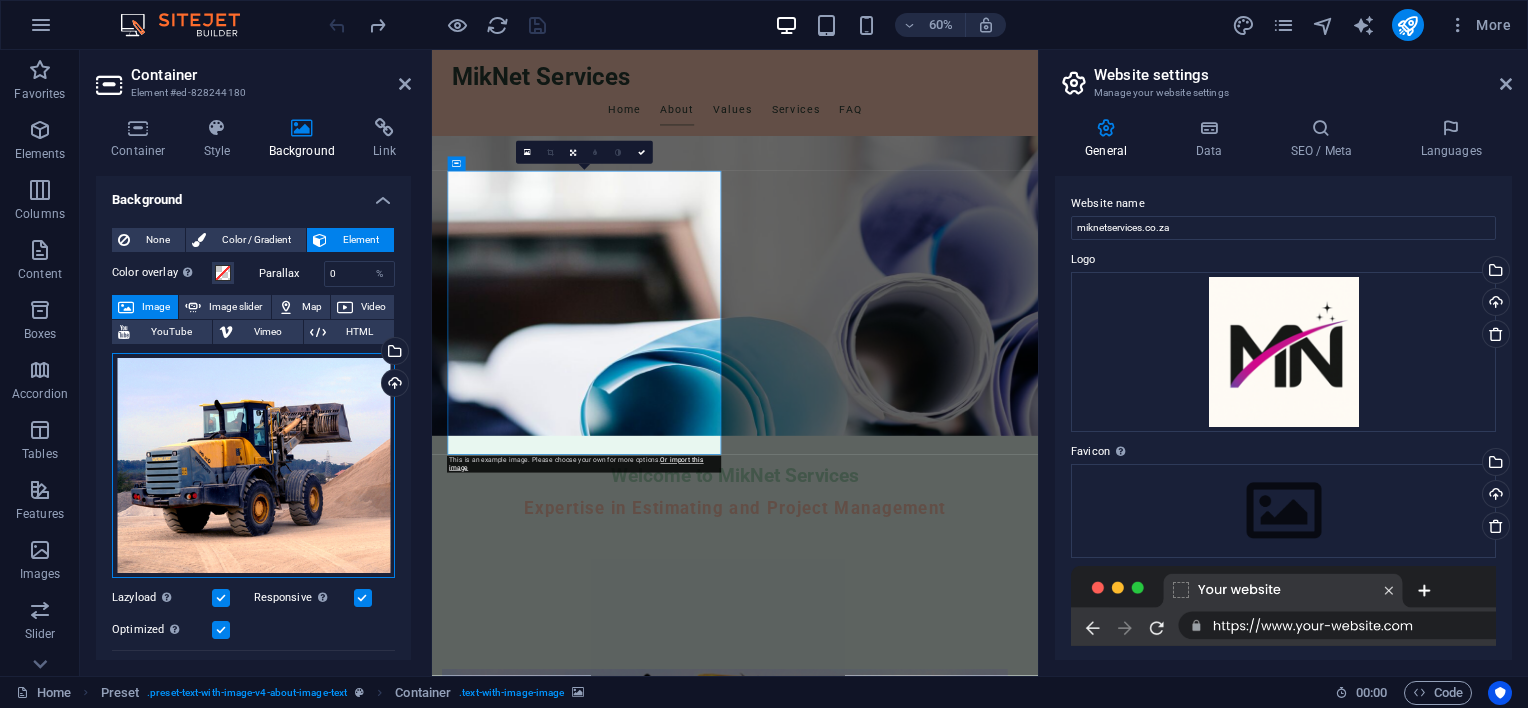 click on "Drag files here, click to choose files or select files from Files or our free stock photos & videos" at bounding box center [253, 466] 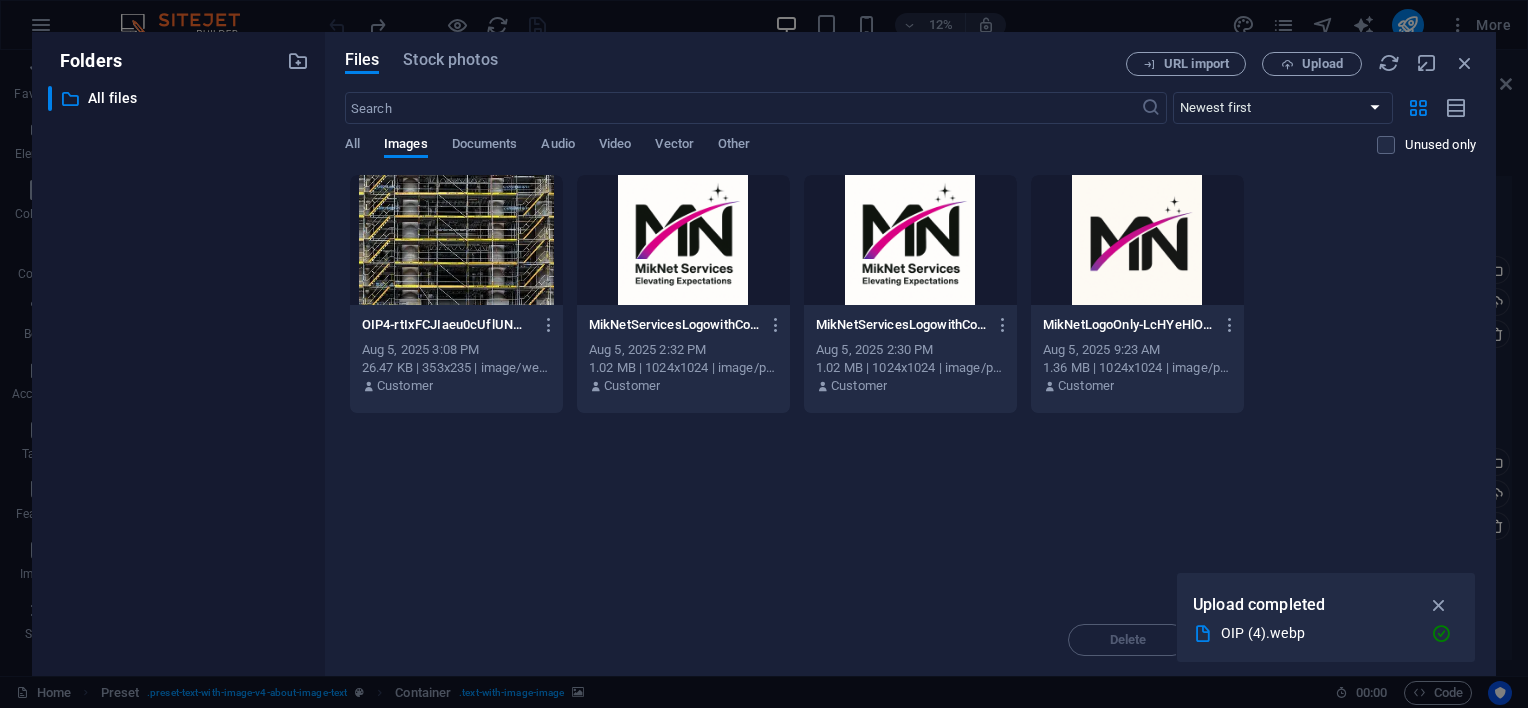 click at bounding box center [683, 240] 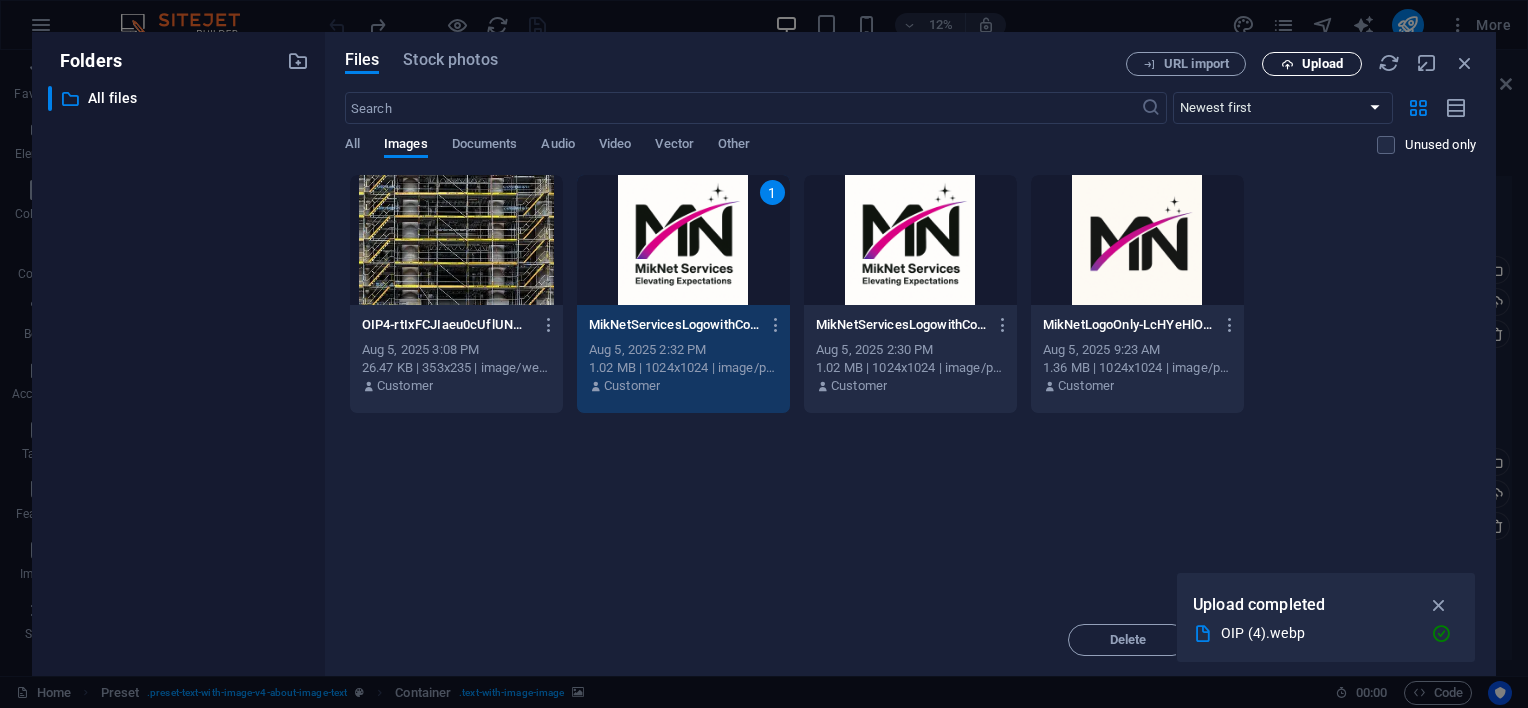 click on "Upload" at bounding box center (1322, 64) 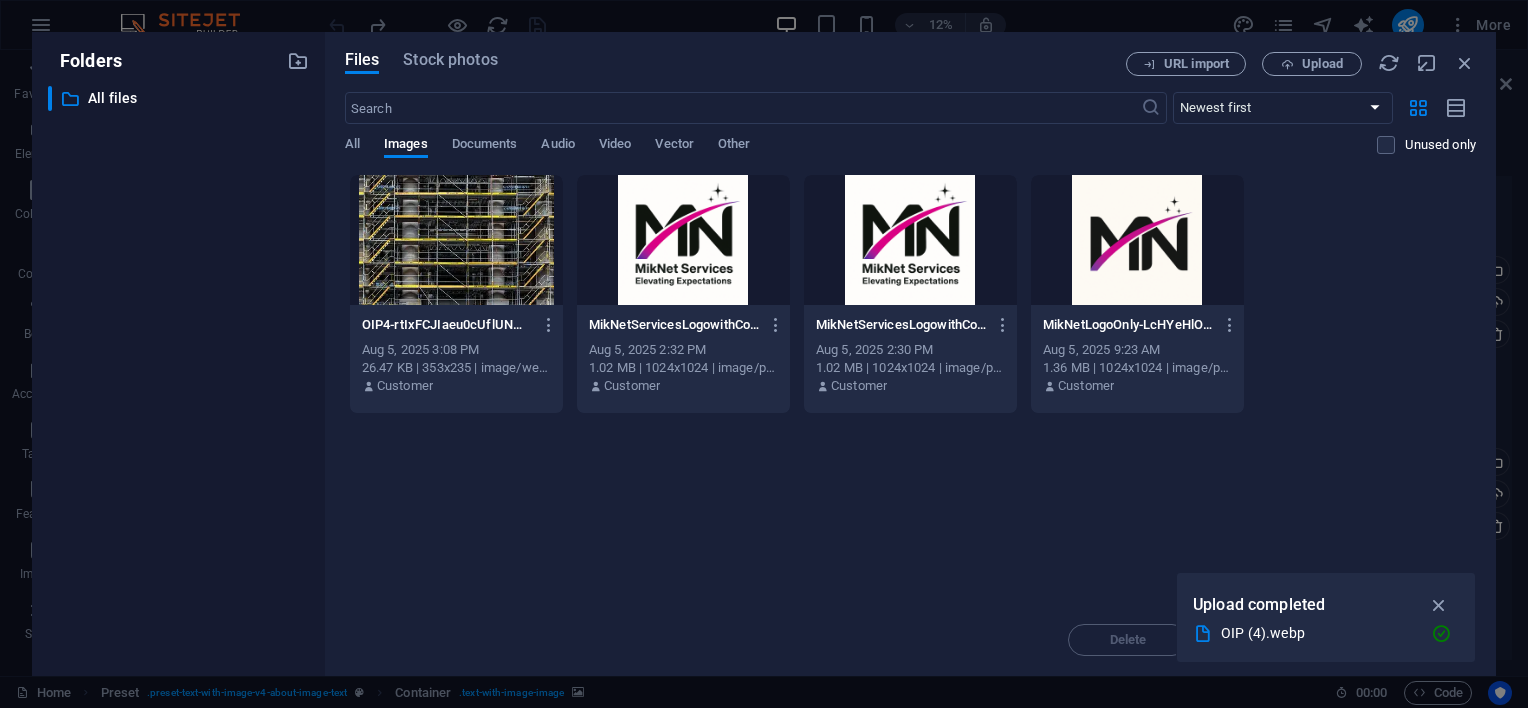 click at bounding box center (683, 240) 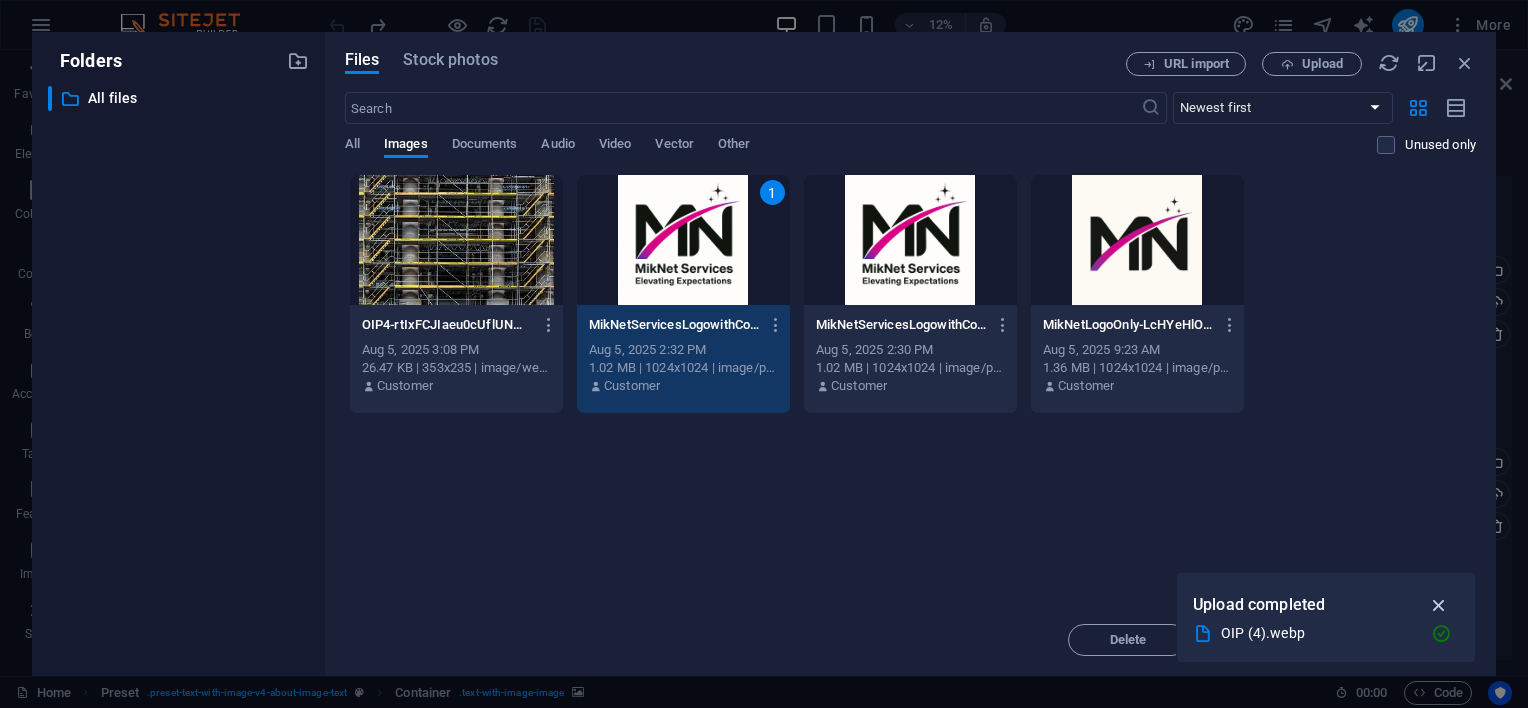 click at bounding box center (1439, 605) 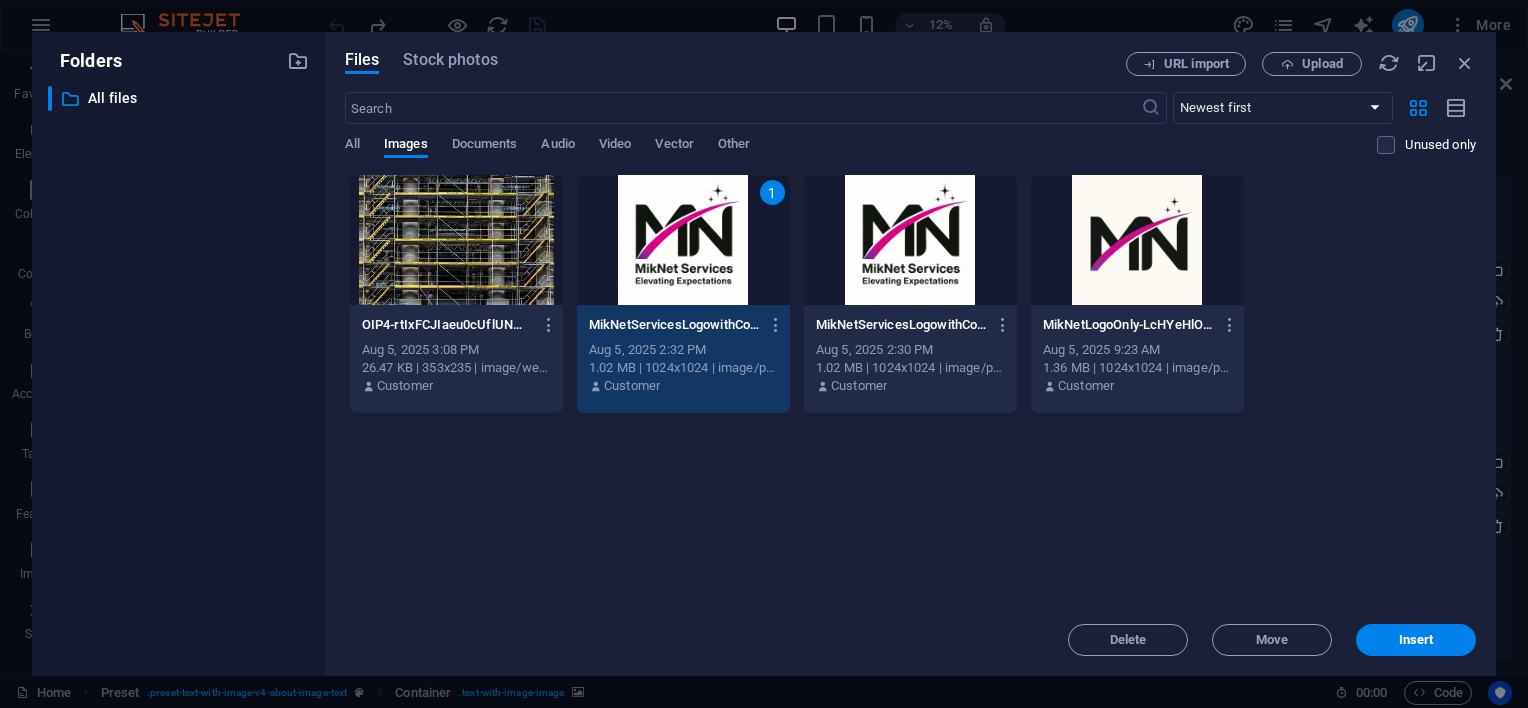 click on "1" at bounding box center [683, 240] 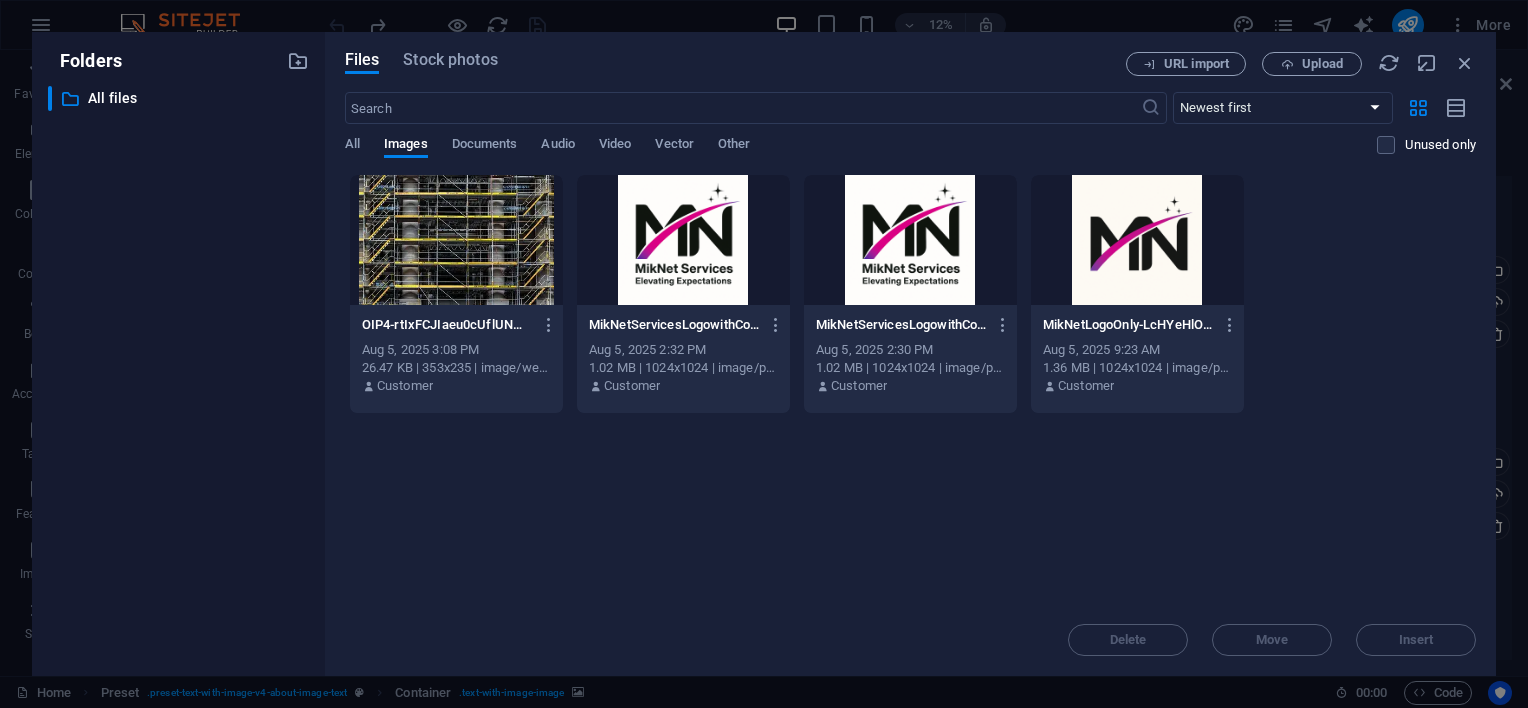 drag, startPoint x: 687, startPoint y: 238, endPoint x: 426, endPoint y: 313, distance: 271.56213 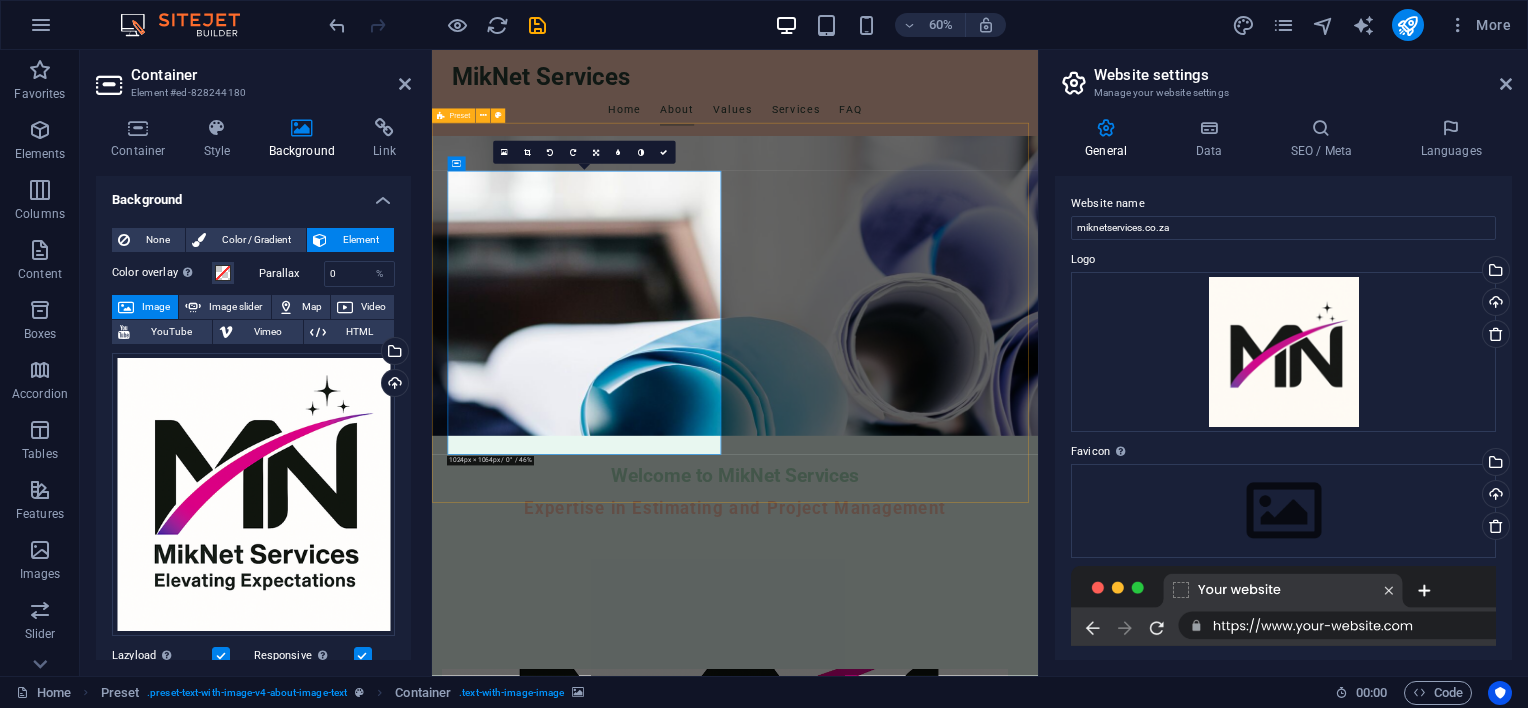 click on "Welcome to MikNet Services At MikNet Services, we are dedicated to providing top-notch project management and estimating services. Specializing in critical areas such as corrosion protection, asbestos removal, access scaffolding, thermal insulation, and cladding including HVAC ducting costings for manufacturing and installation, we ensure every project is managed with precision and expertise. Our team of professionals is here to guide you through every step of the project, ensuring success every time. Learn More About Us" at bounding box center (937, 1538) 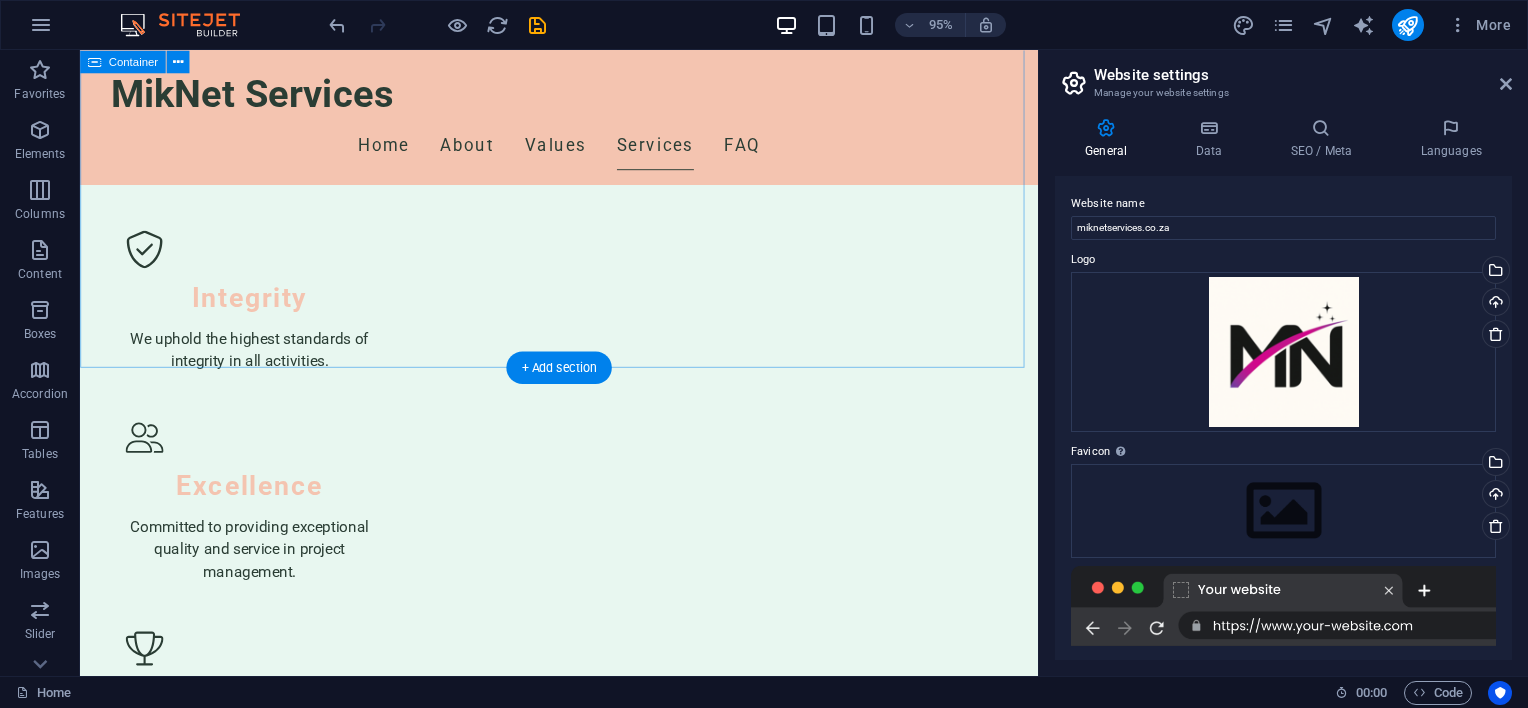 scroll, scrollTop: 2200, scrollLeft: 0, axis: vertical 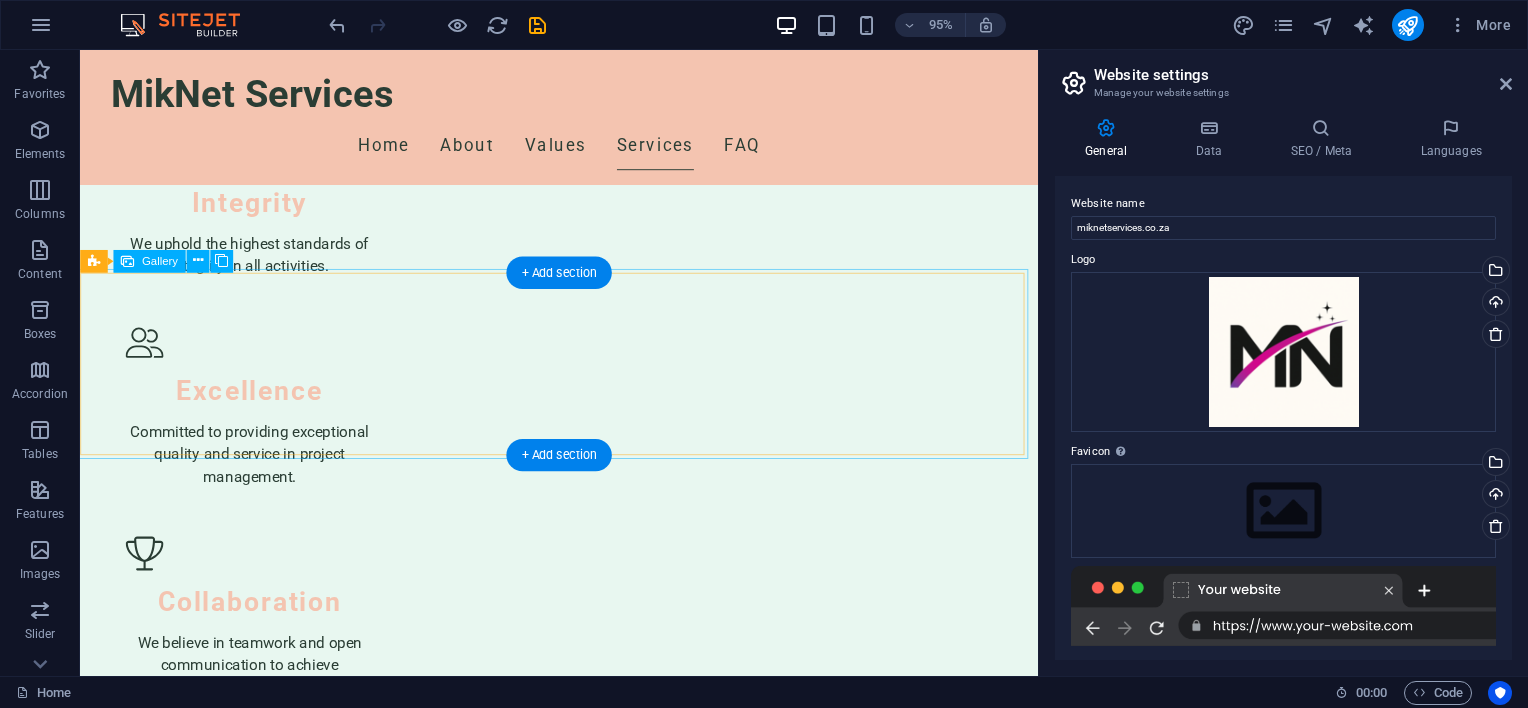 click at bounding box center [583, 3141] 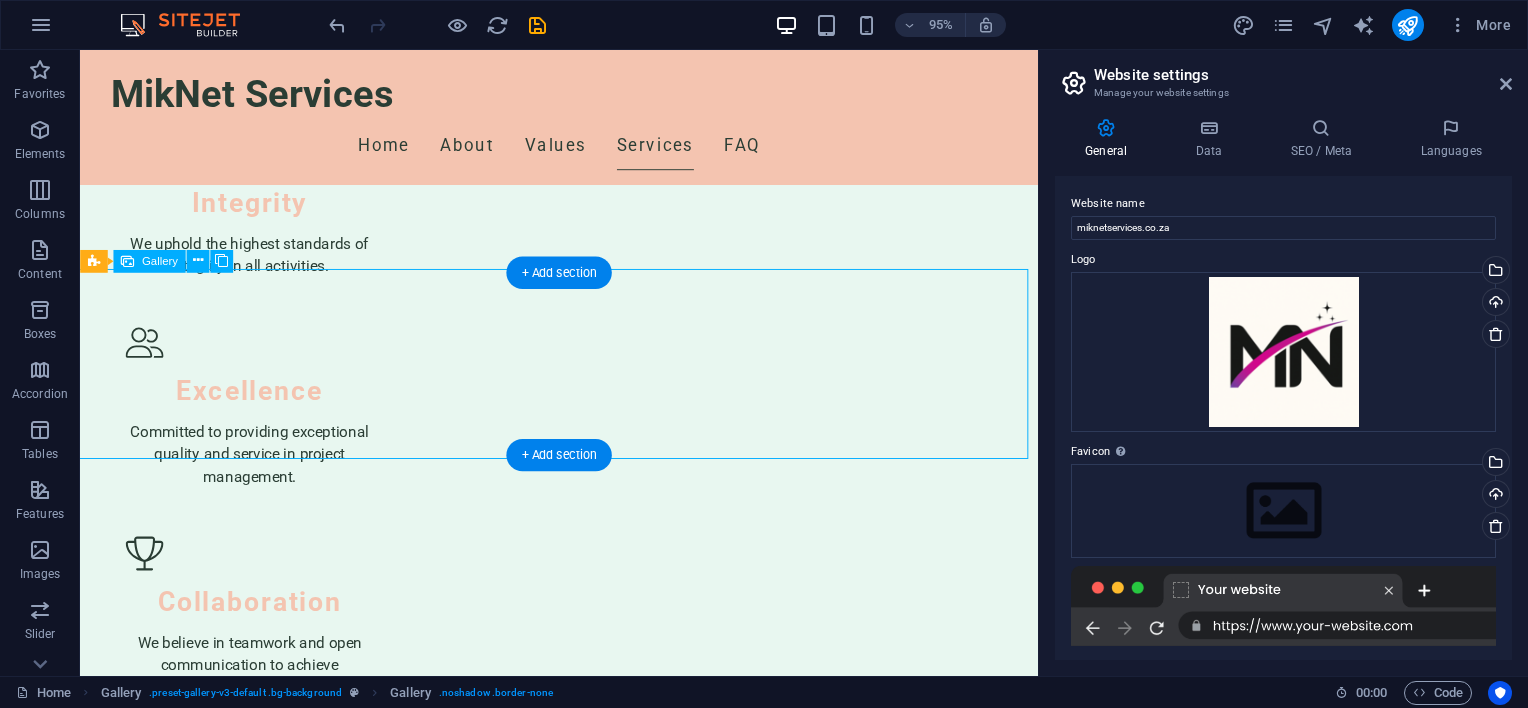 click at bounding box center [583, 3141] 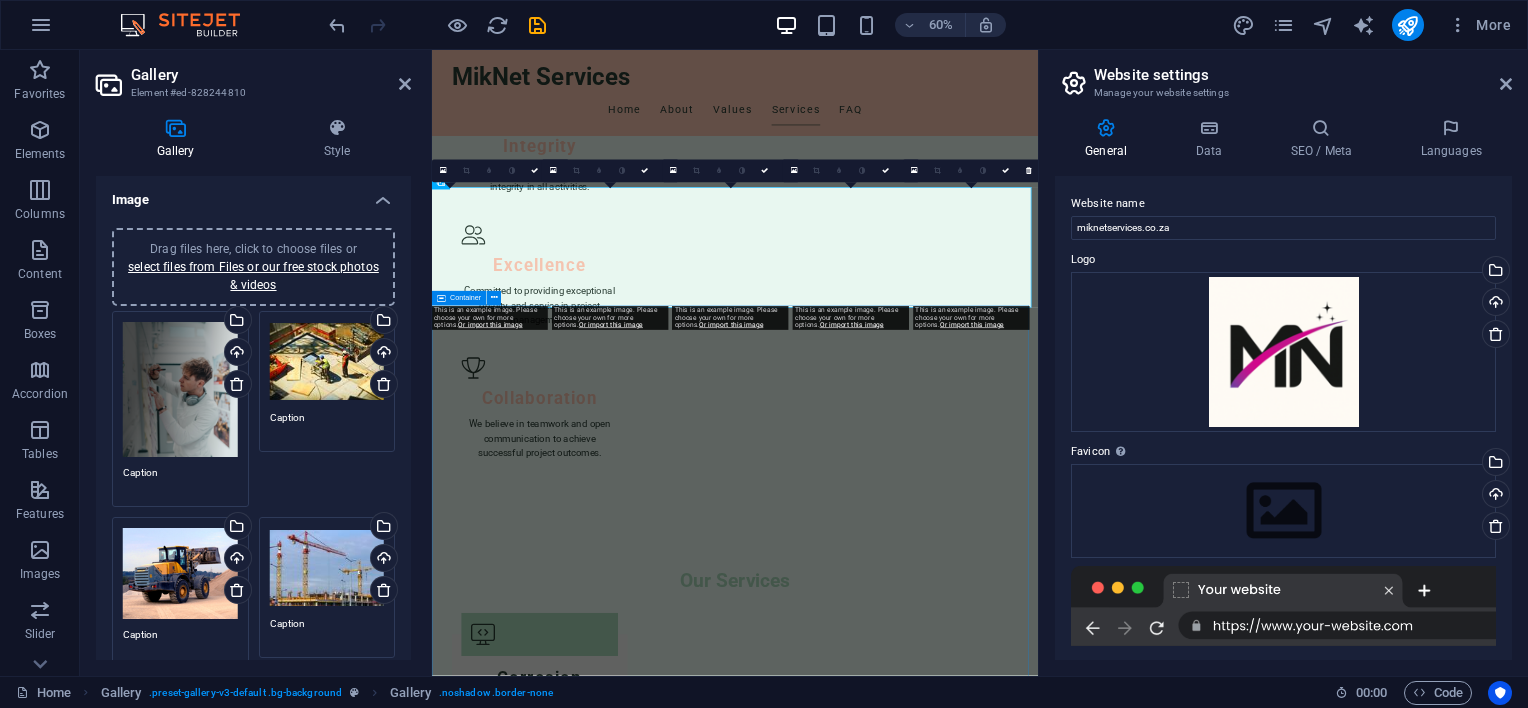 scroll, scrollTop: 2284, scrollLeft: 0, axis: vertical 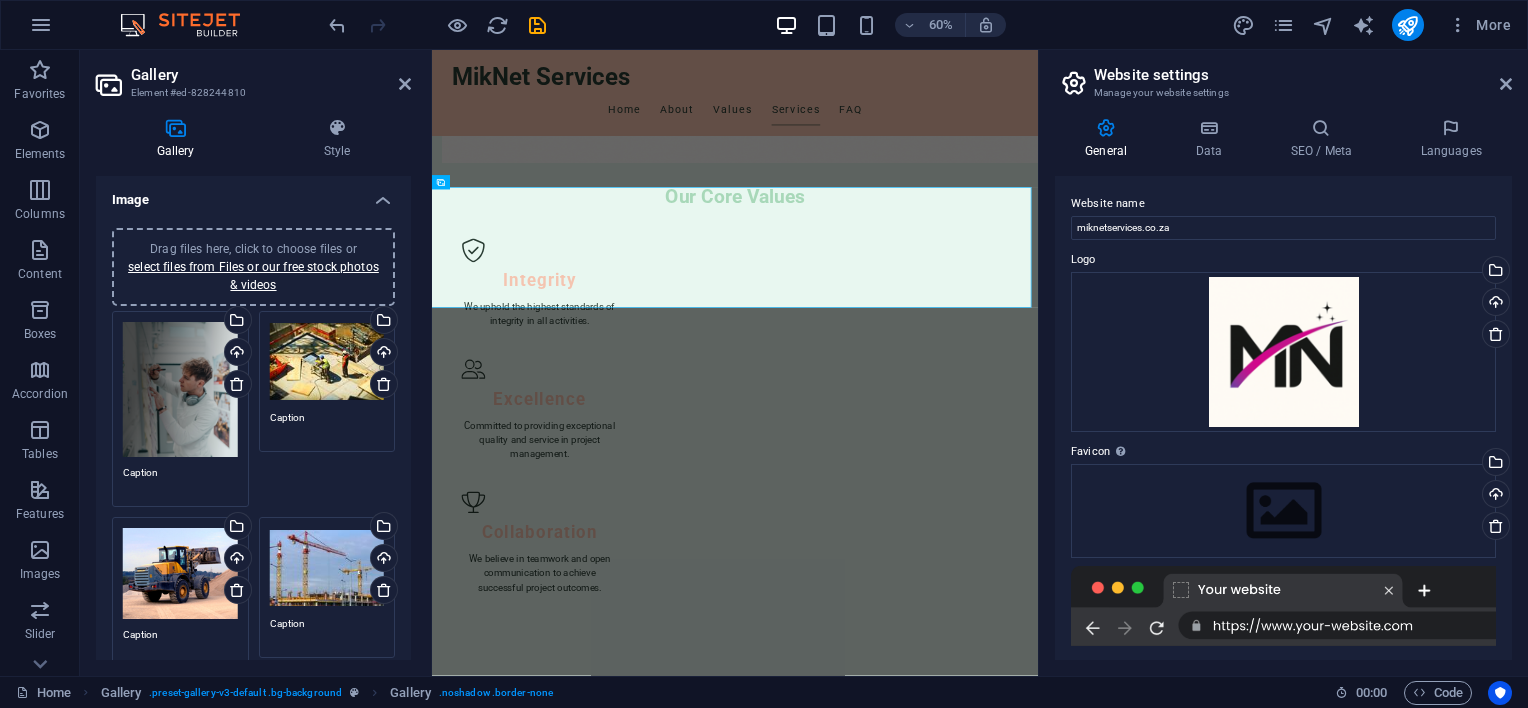 click on "Drag files here, click to choose files or select files from Files or our free stock photos & videos" at bounding box center [180, 573] 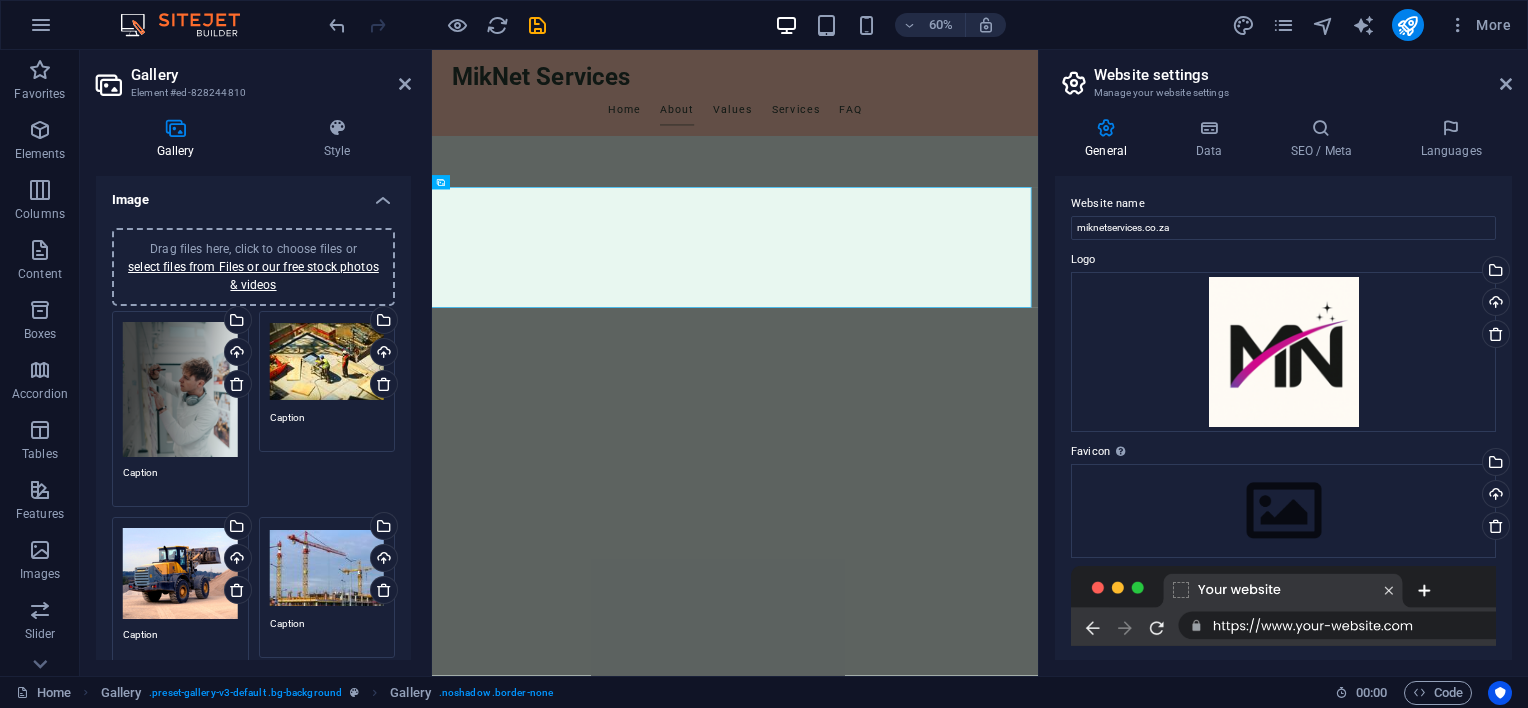 scroll, scrollTop: 1133, scrollLeft: 0, axis: vertical 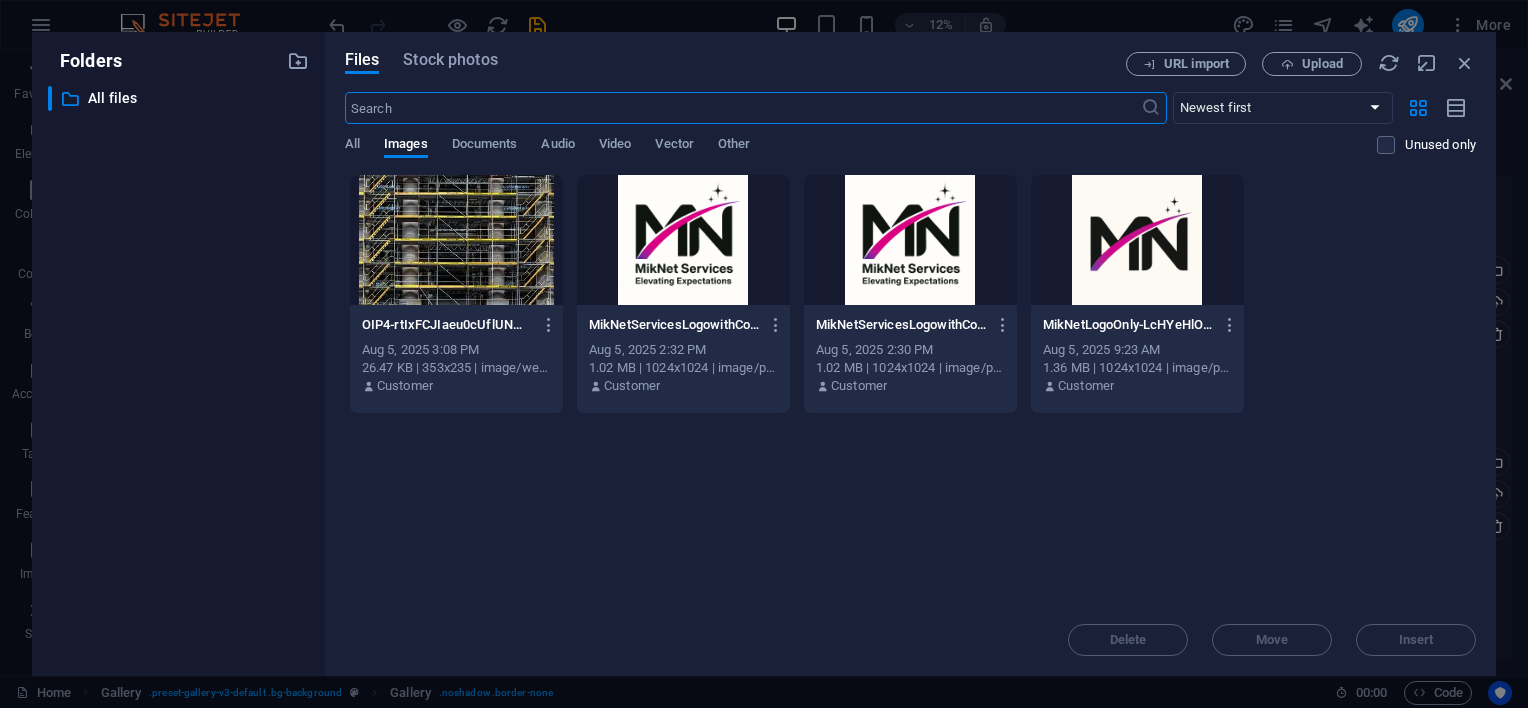 click at bounding box center (456, 240) 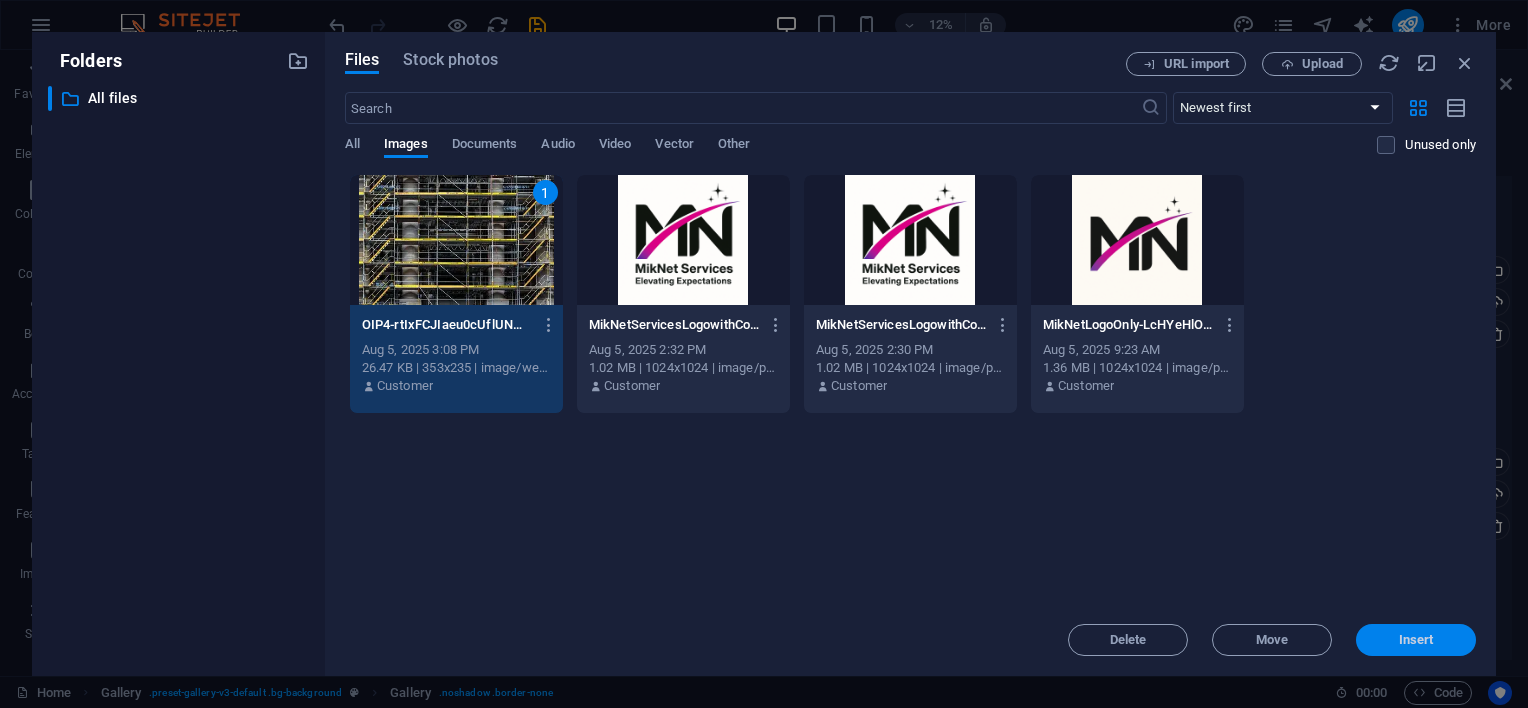 click on "Insert" at bounding box center (1416, 640) 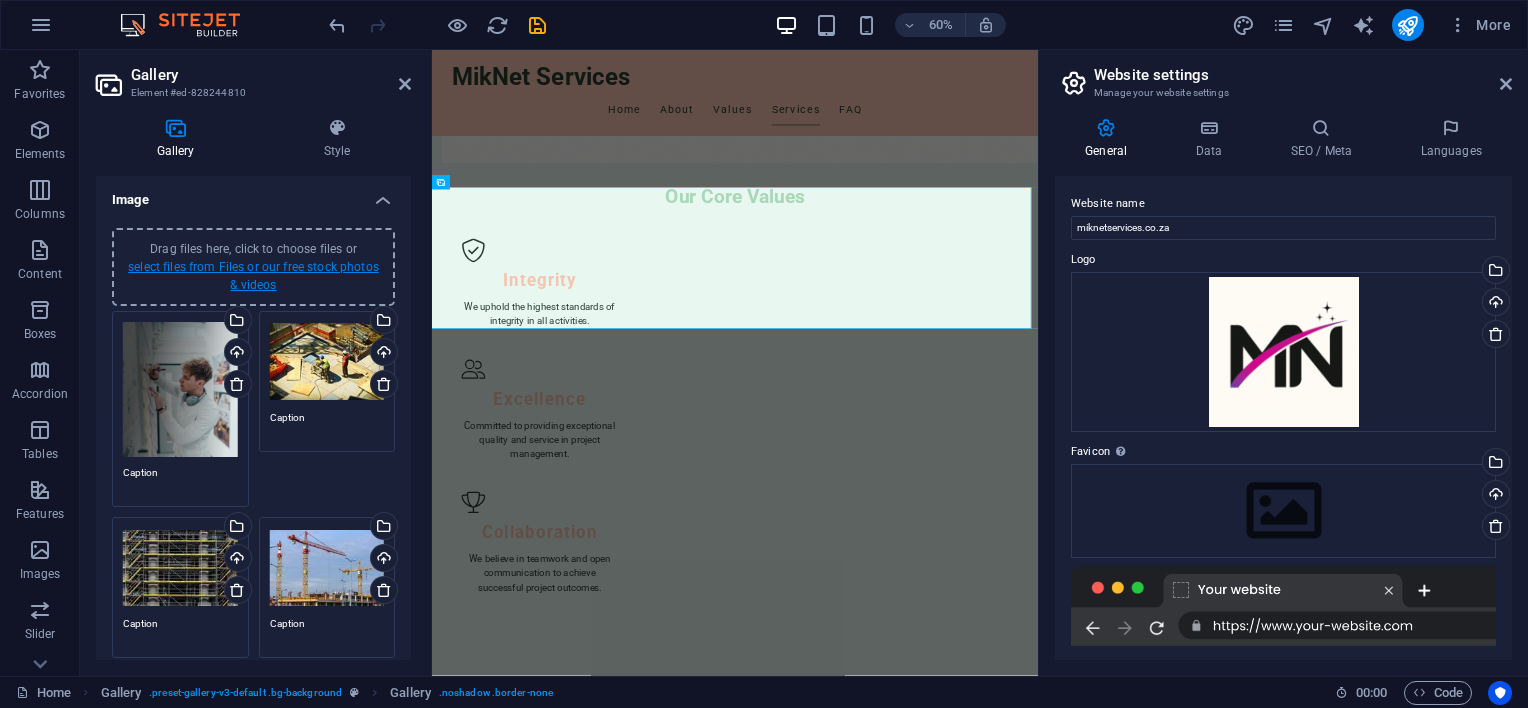 click on "select files from Files or our free stock photos & videos" at bounding box center [253, 276] 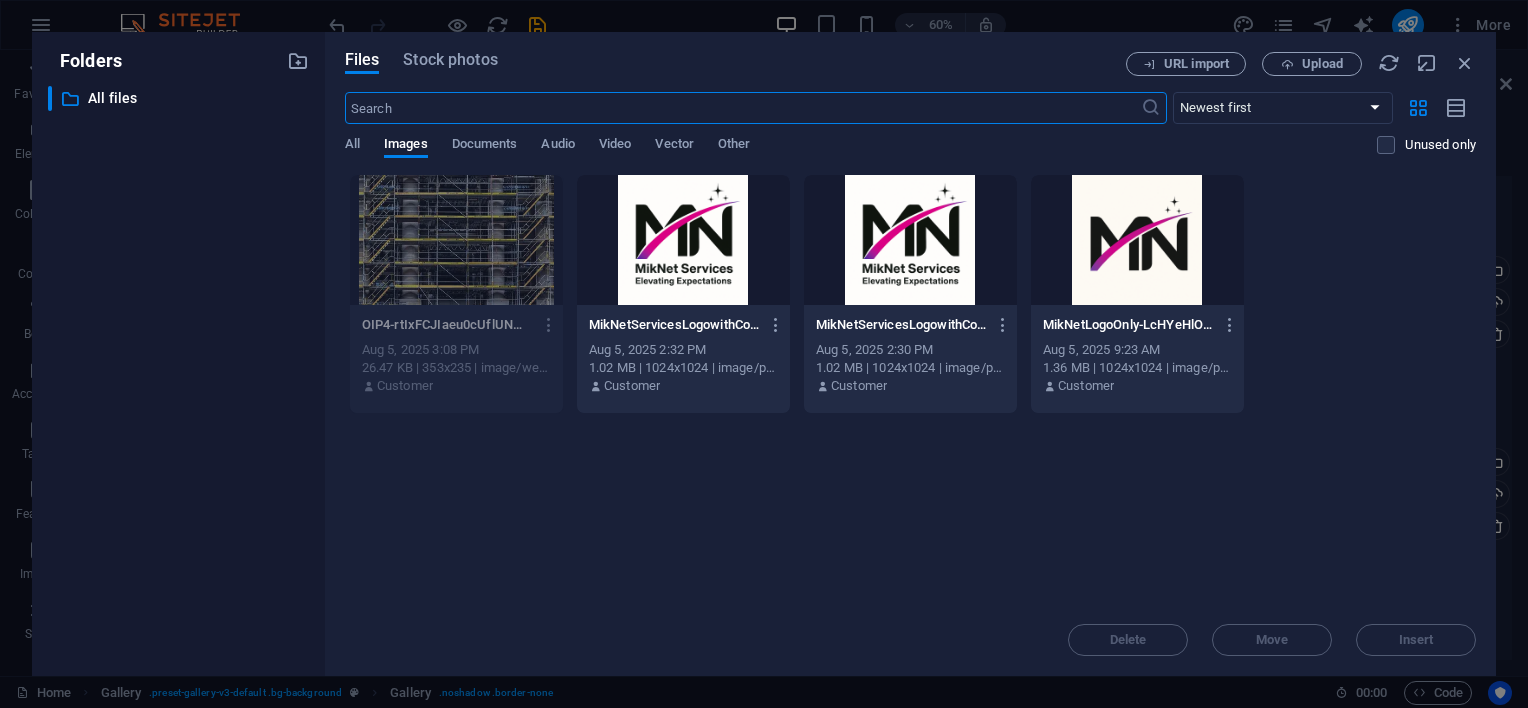 scroll, scrollTop: 1168, scrollLeft: 0, axis: vertical 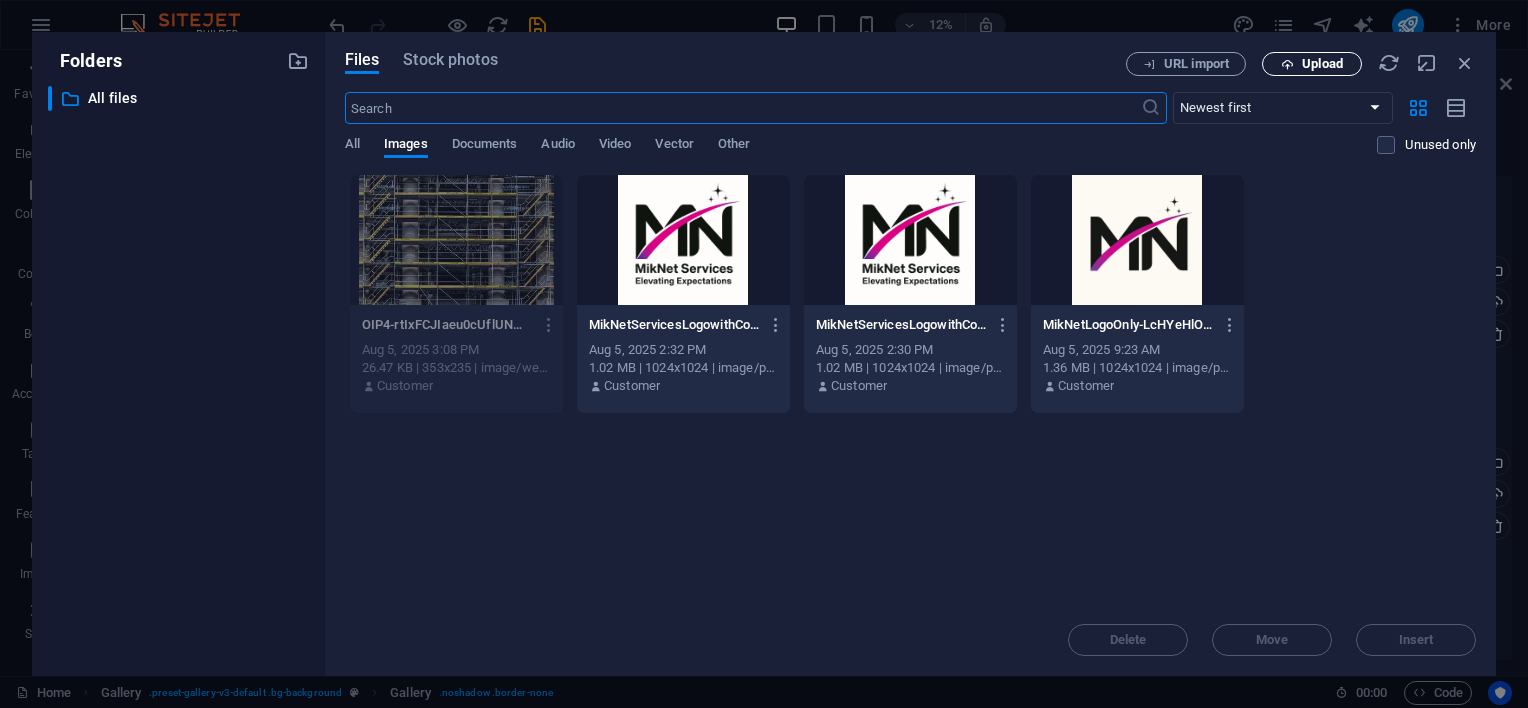 click on "Upload" at bounding box center (1322, 64) 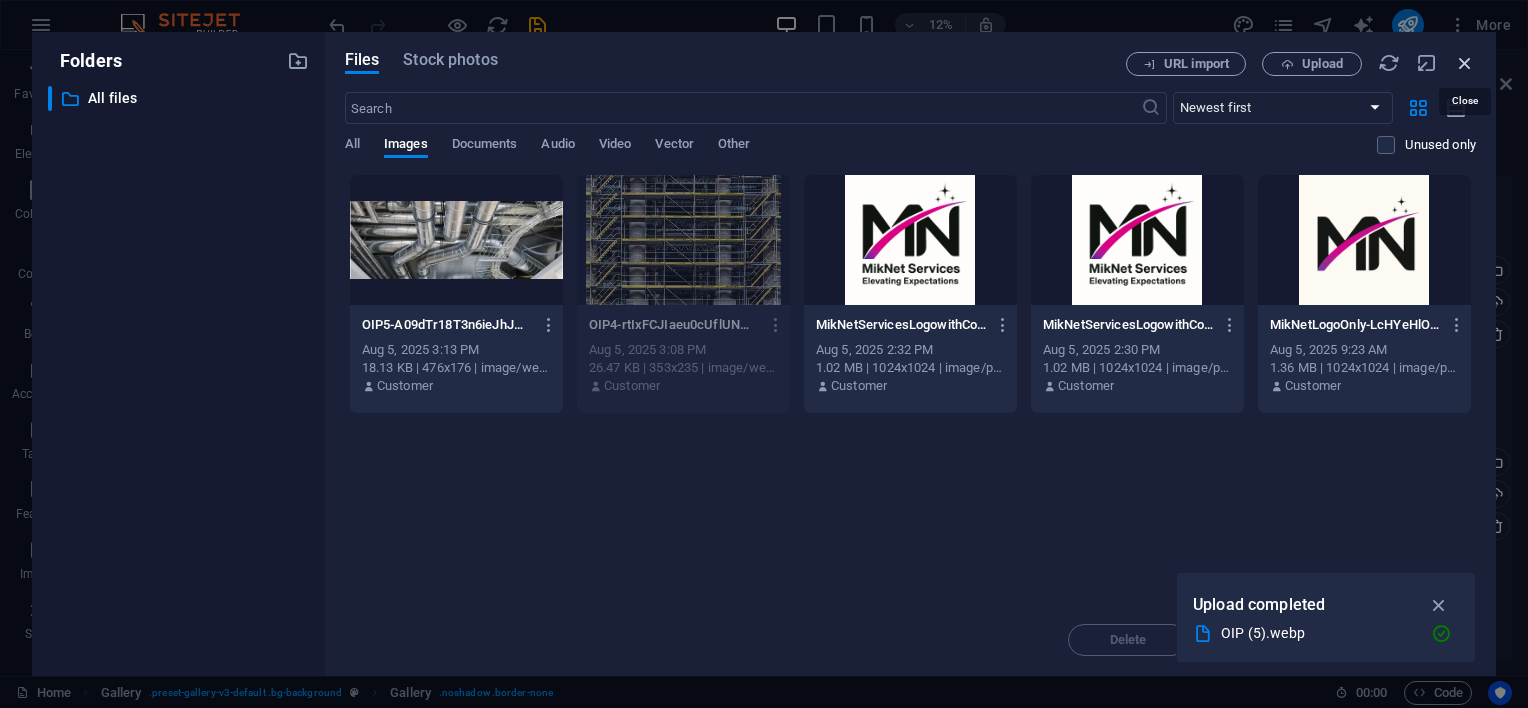 click at bounding box center (1465, 63) 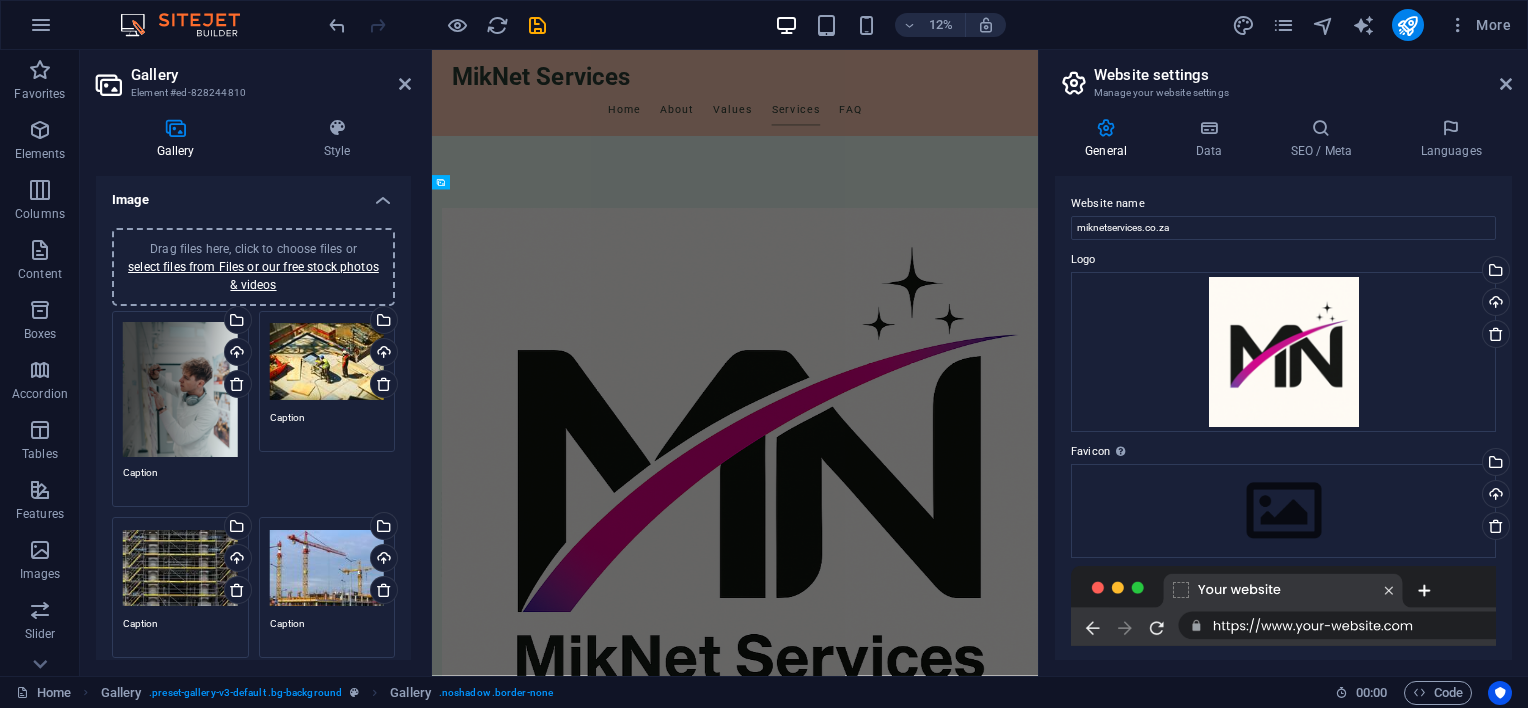 scroll, scrollTop: 2284, scrollLeft: 0, axis: vertical 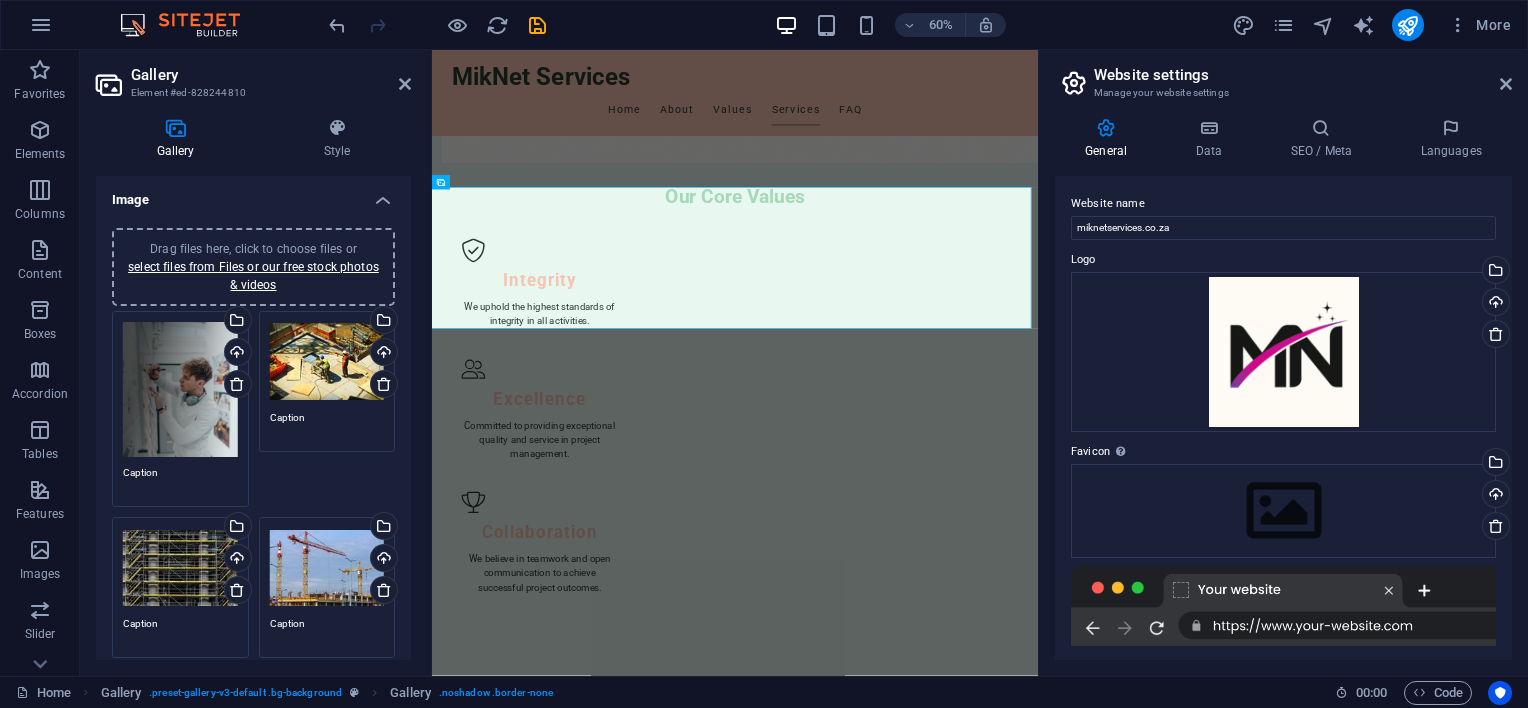 click on "Drag files here, click to choose files or select files from Files or our free stock photos & videos" at bounding box center (327, 568) 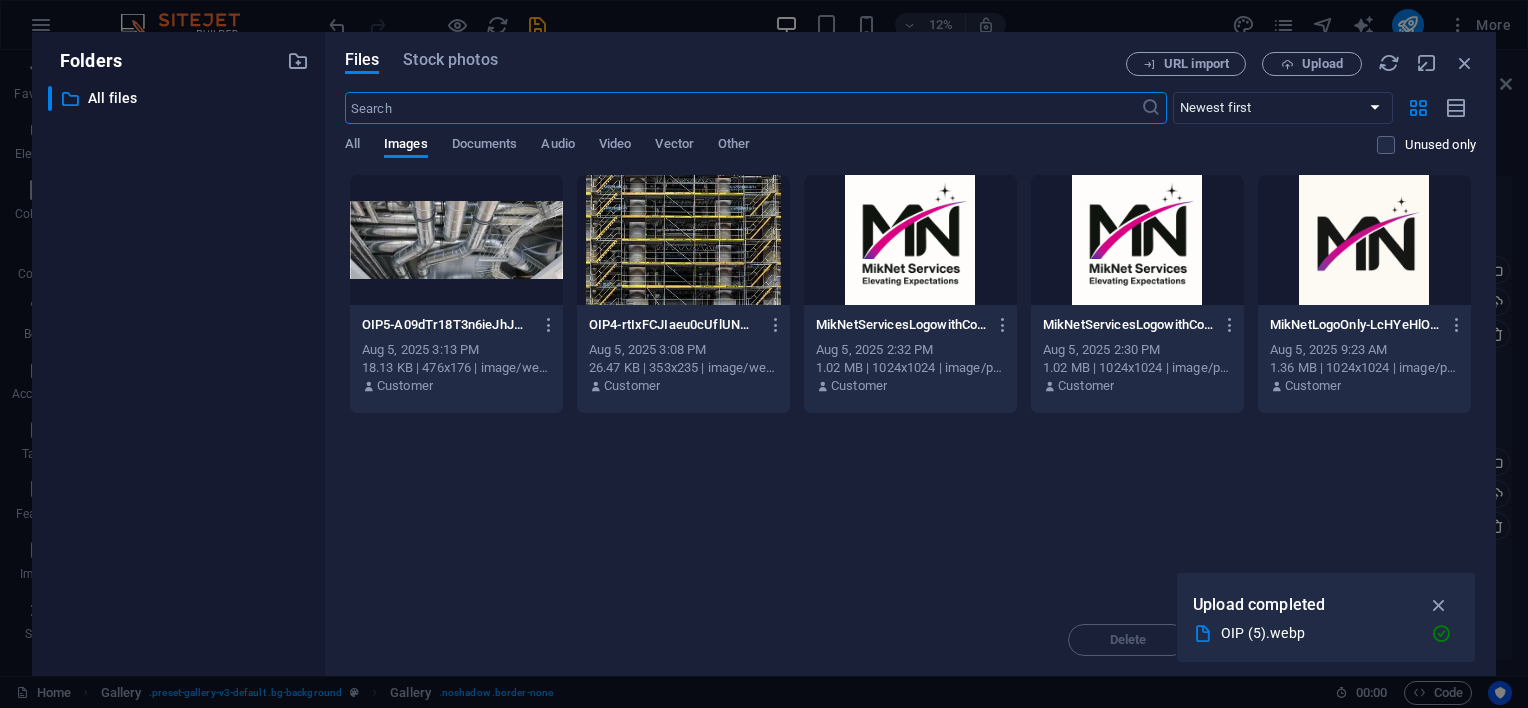 scroll, scrollTop: 1168, scrollLeft: 0, axis: vertical 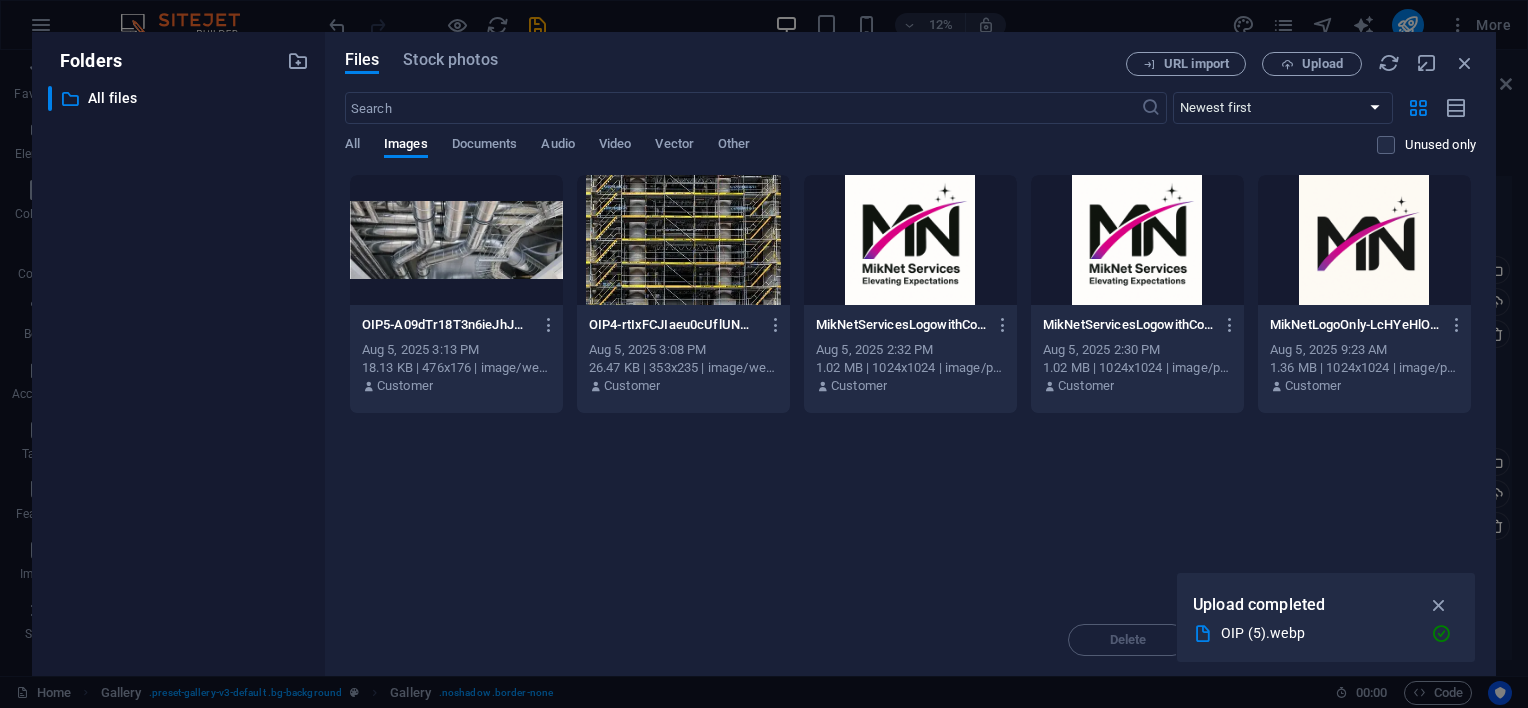 click at bounding box center [456, 240] 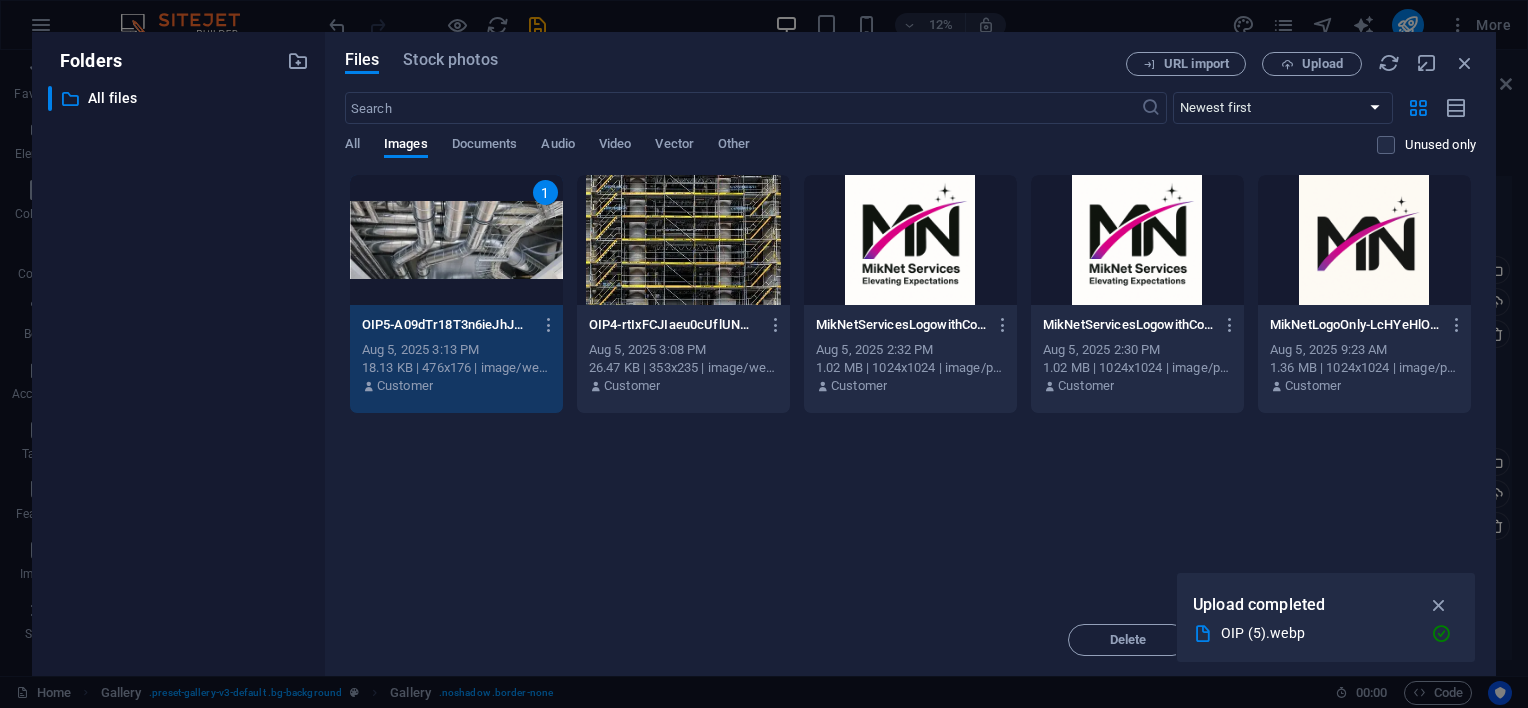 click on "1" at bounding box center (456, 240) 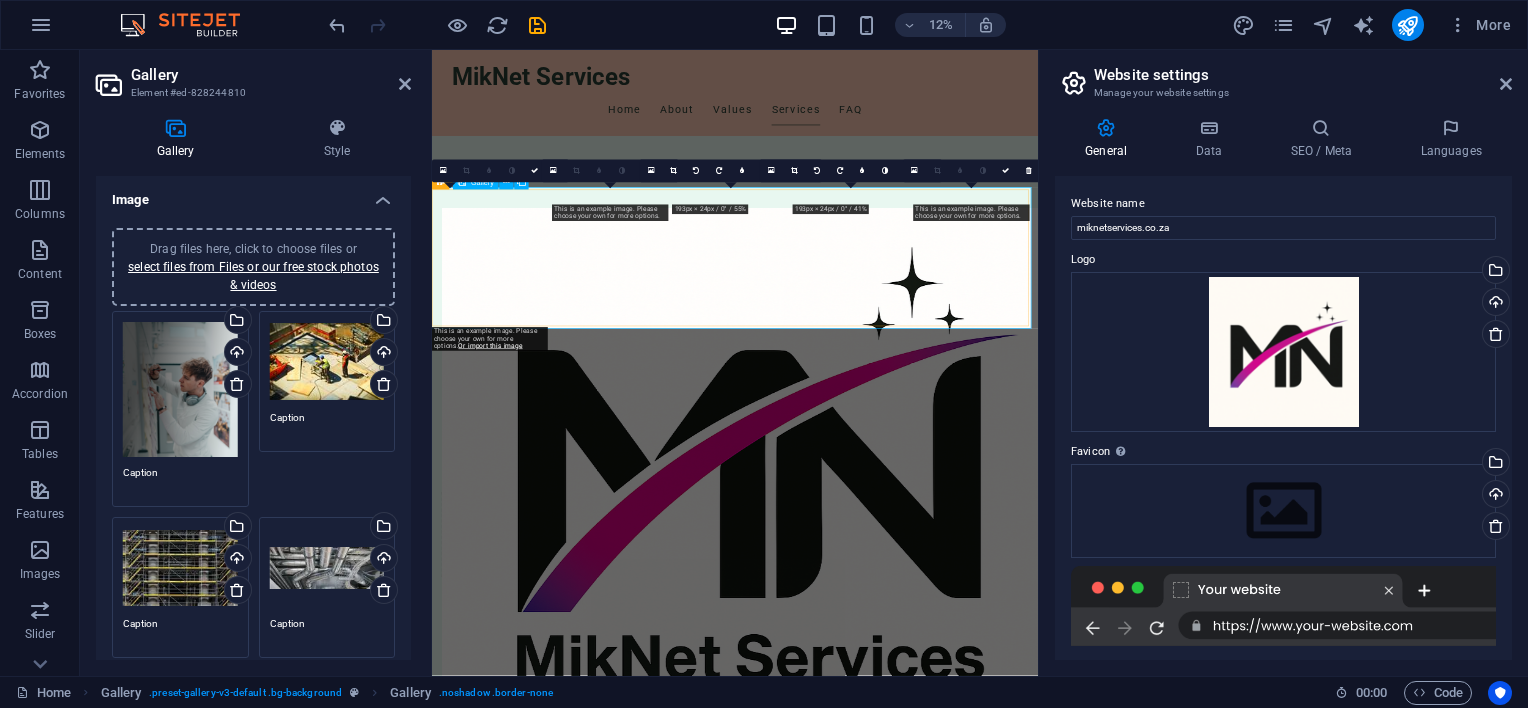 scroll, scrollTop: 2284, scrollLeft: 0, axis: vertical 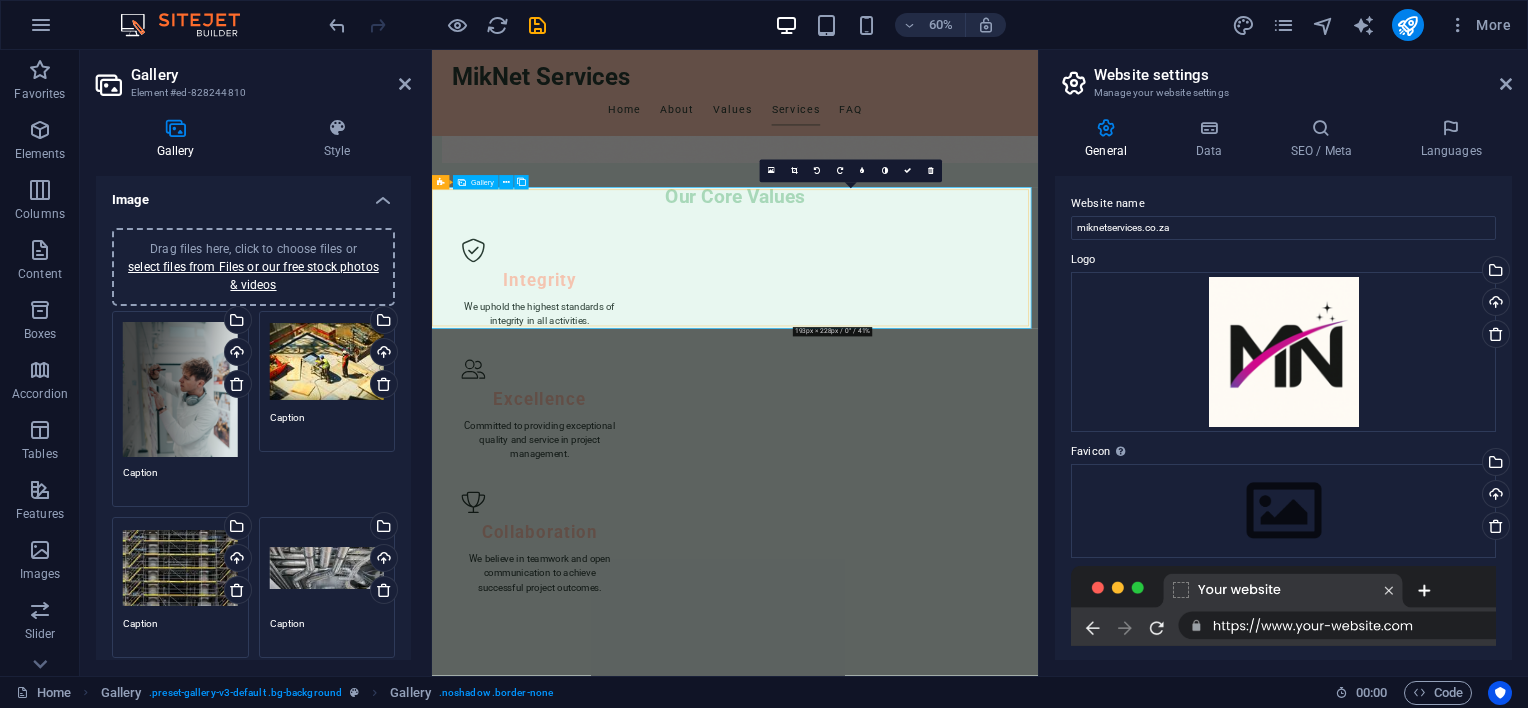 click at bounding box center (1141, 3384) 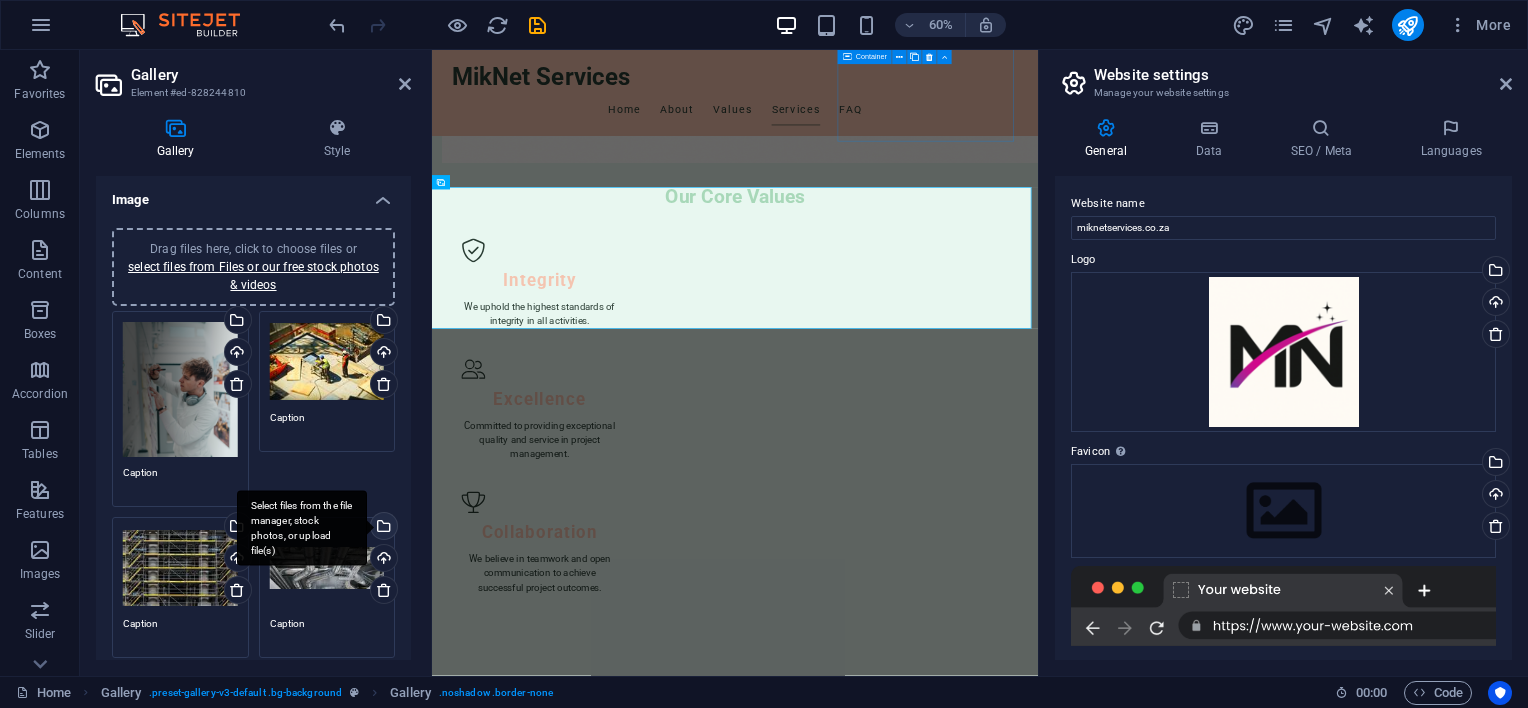 click on "Select files from the file manager, stock photos, or upload file(s)" at bounding box center [302, 527] 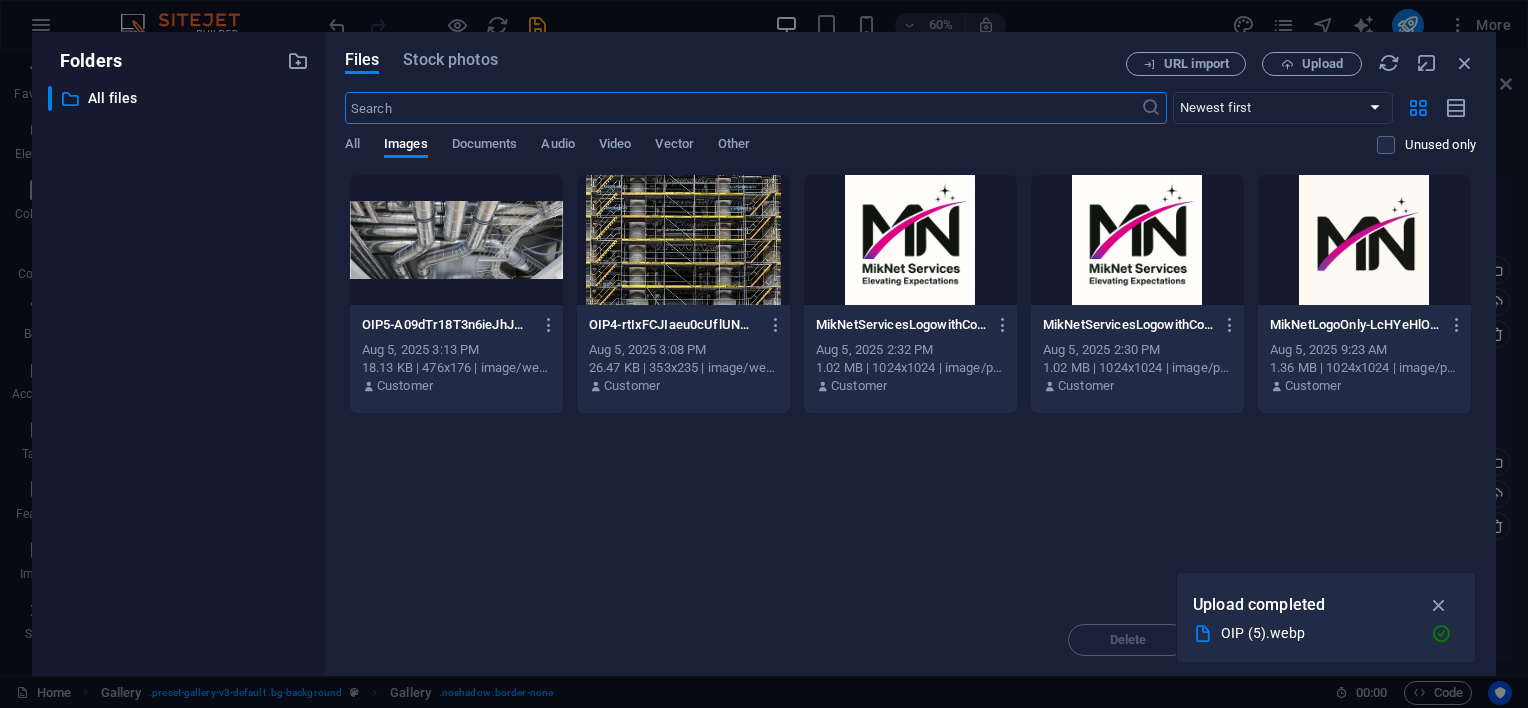 scroll, scrollTop: 1168, scrollLeft: 0, axis: vertical 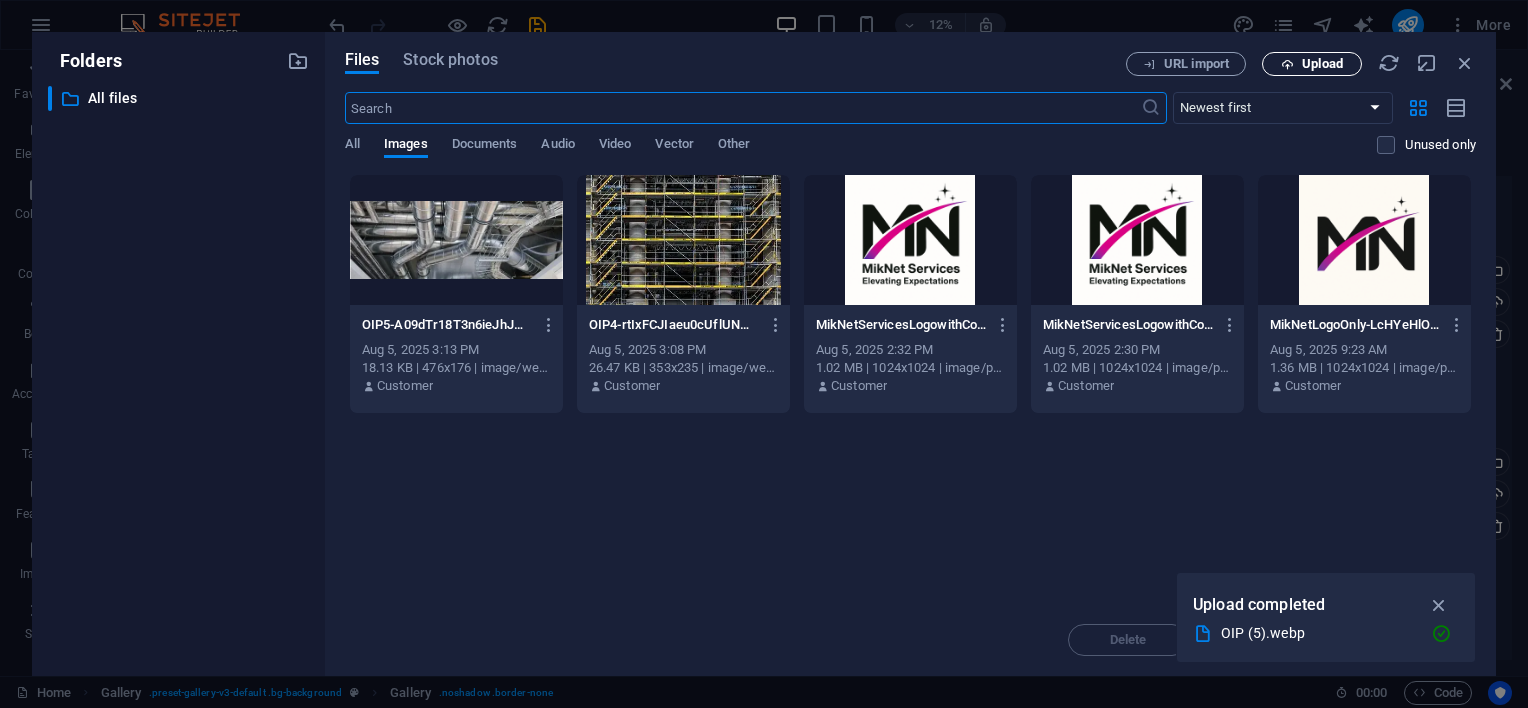 click on "Upload" at bounding box center (1322, 64) 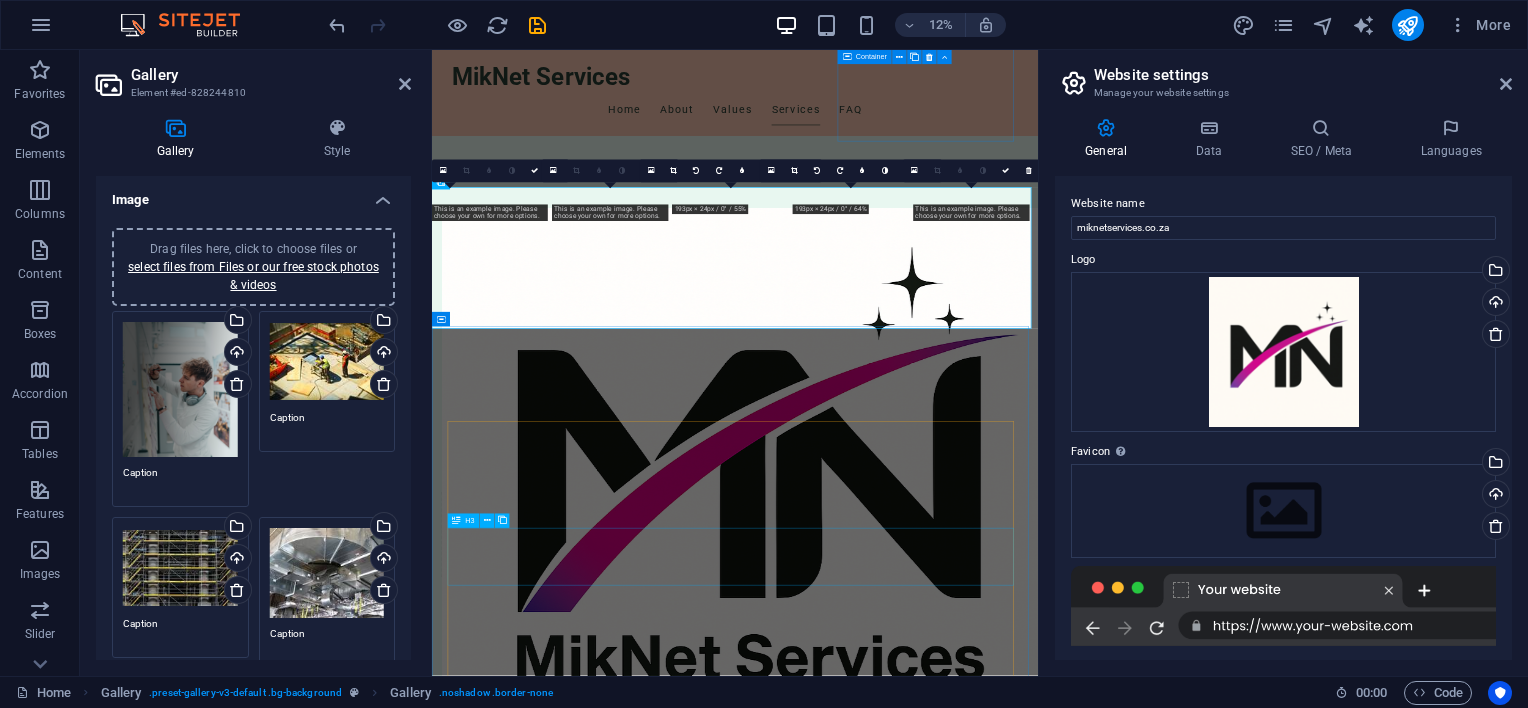 scroll, scrollTop: 2284, scrollLeft: 0, axis: vertical 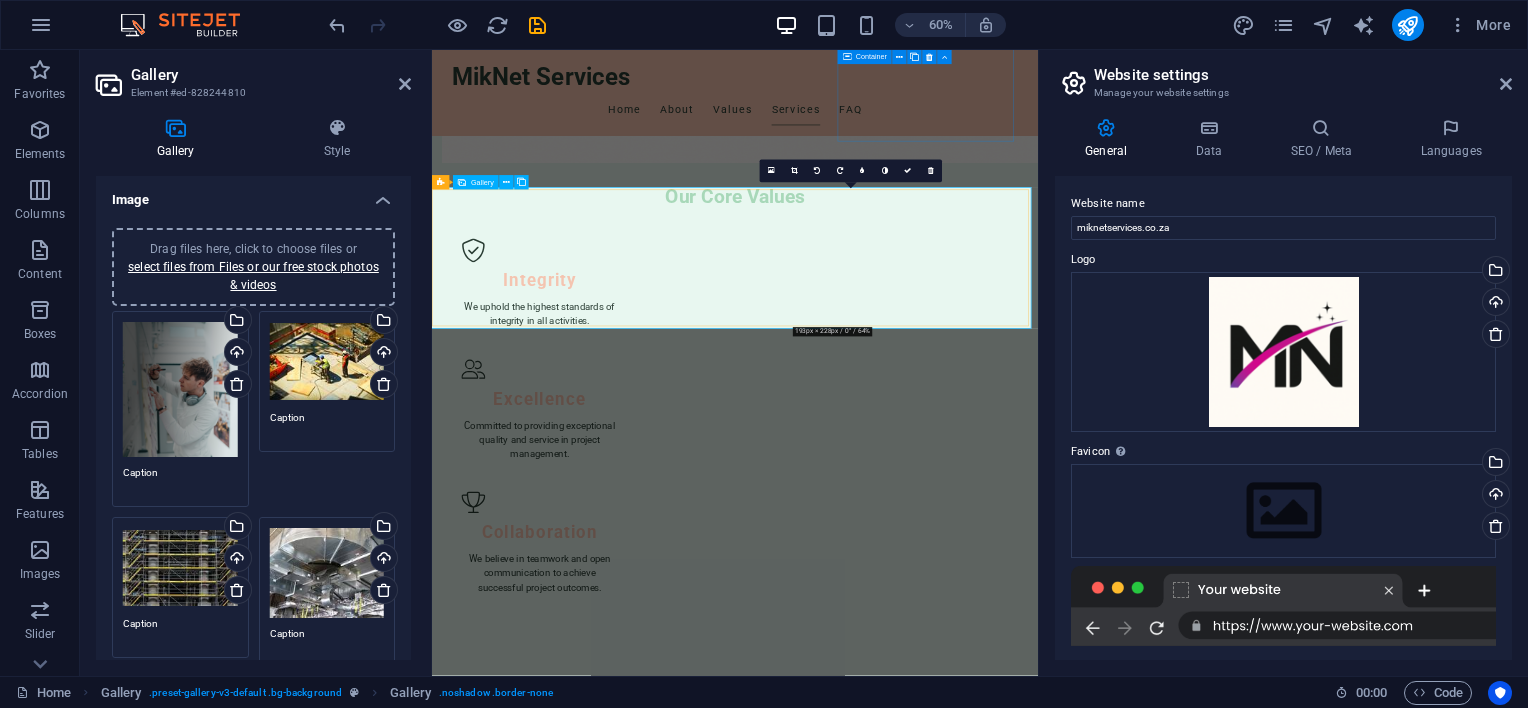 click at bounding box center [1141, 3384] 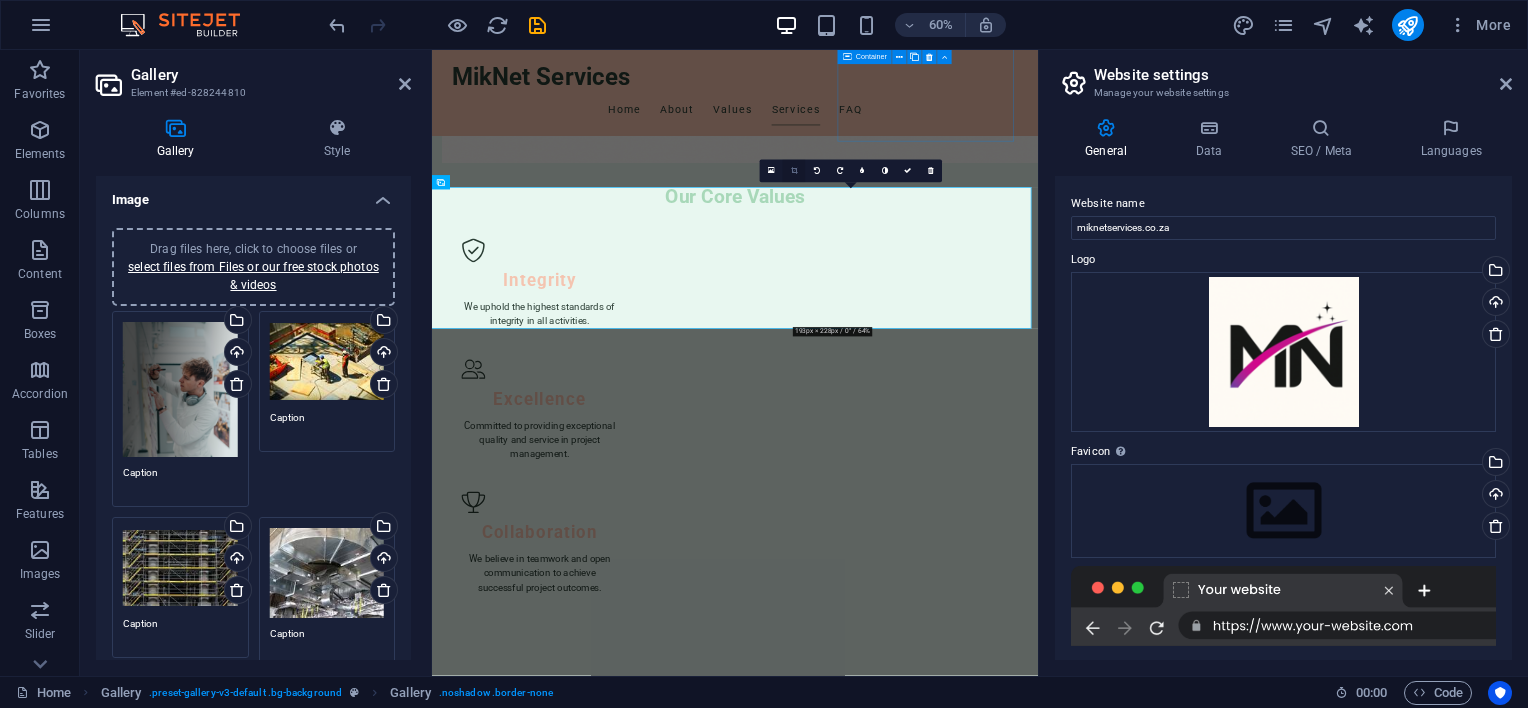 click at bounding box center [794, 171] 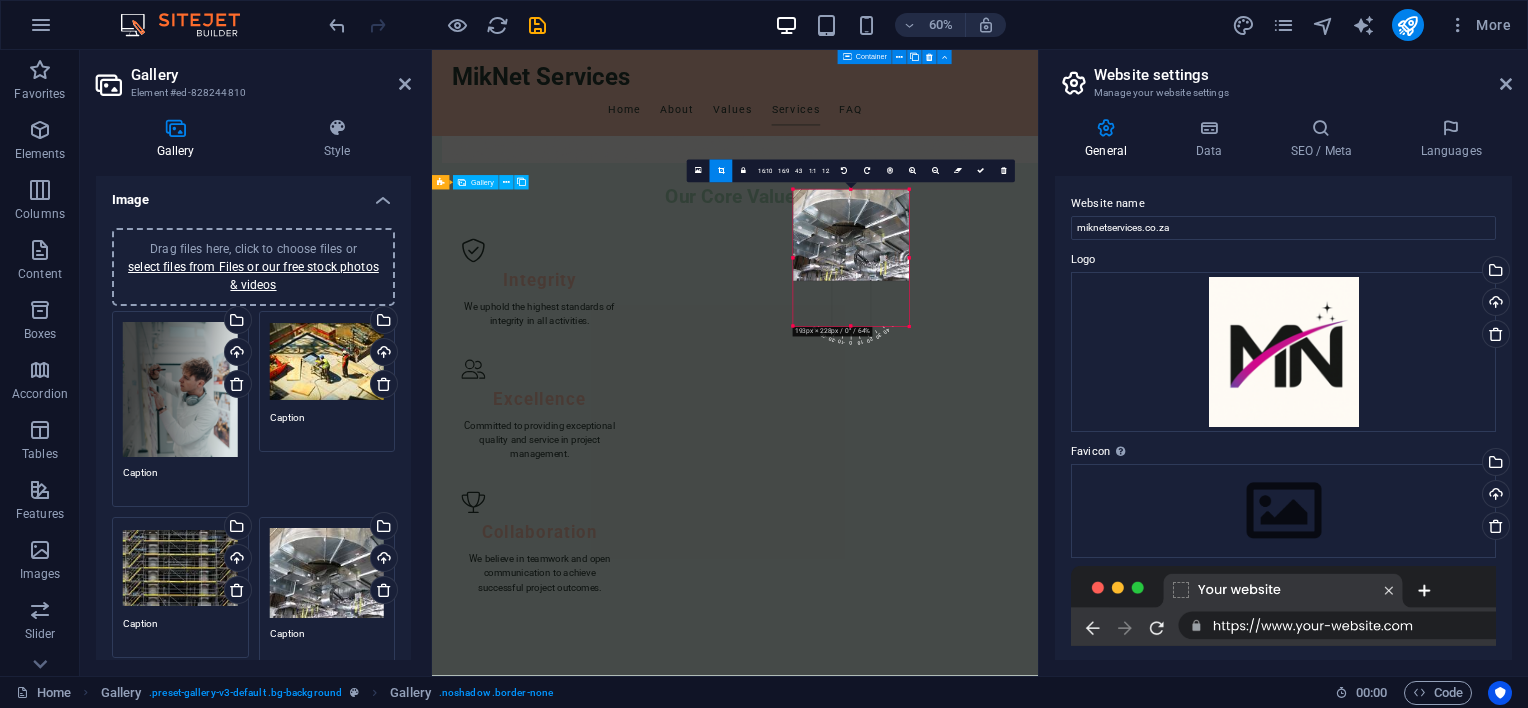 drag, startPoint x: 1220, startPoint y: 506, endPoint x: 1222, endPoint y: 493, distance: 13.152946 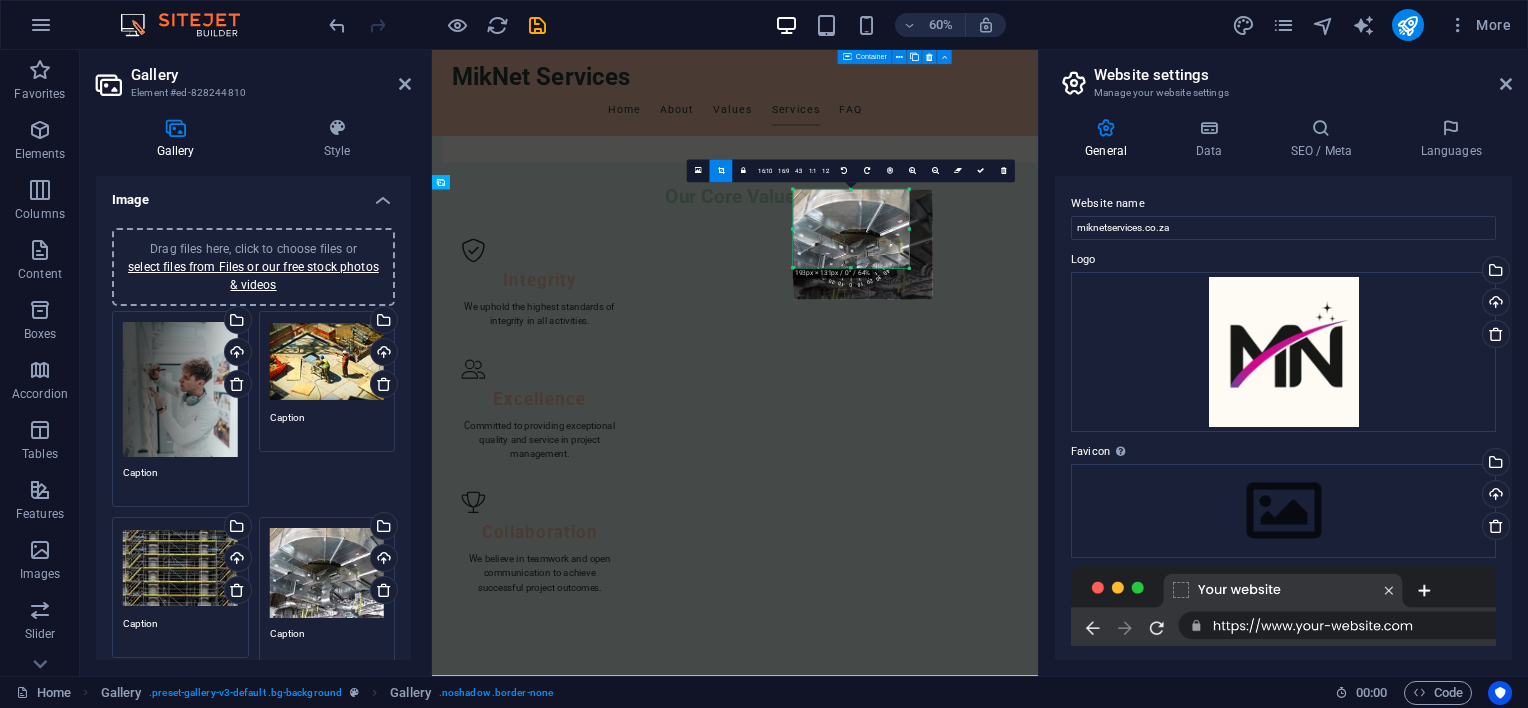 drag, startPoint x: 908, startPoint y: 327, endPoint x: 901, endPoint y: 230, distance: 97.25225 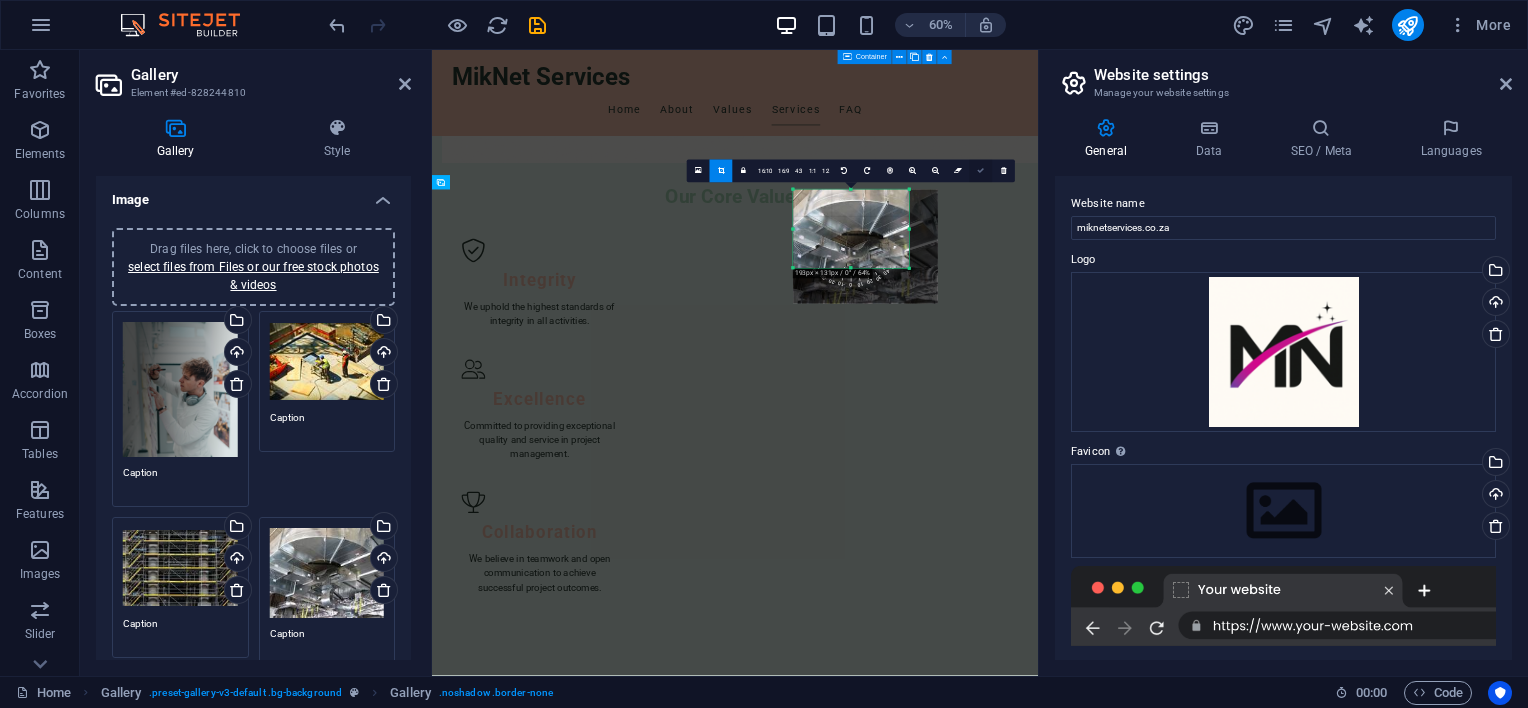 click at bounding box center (980, 171) 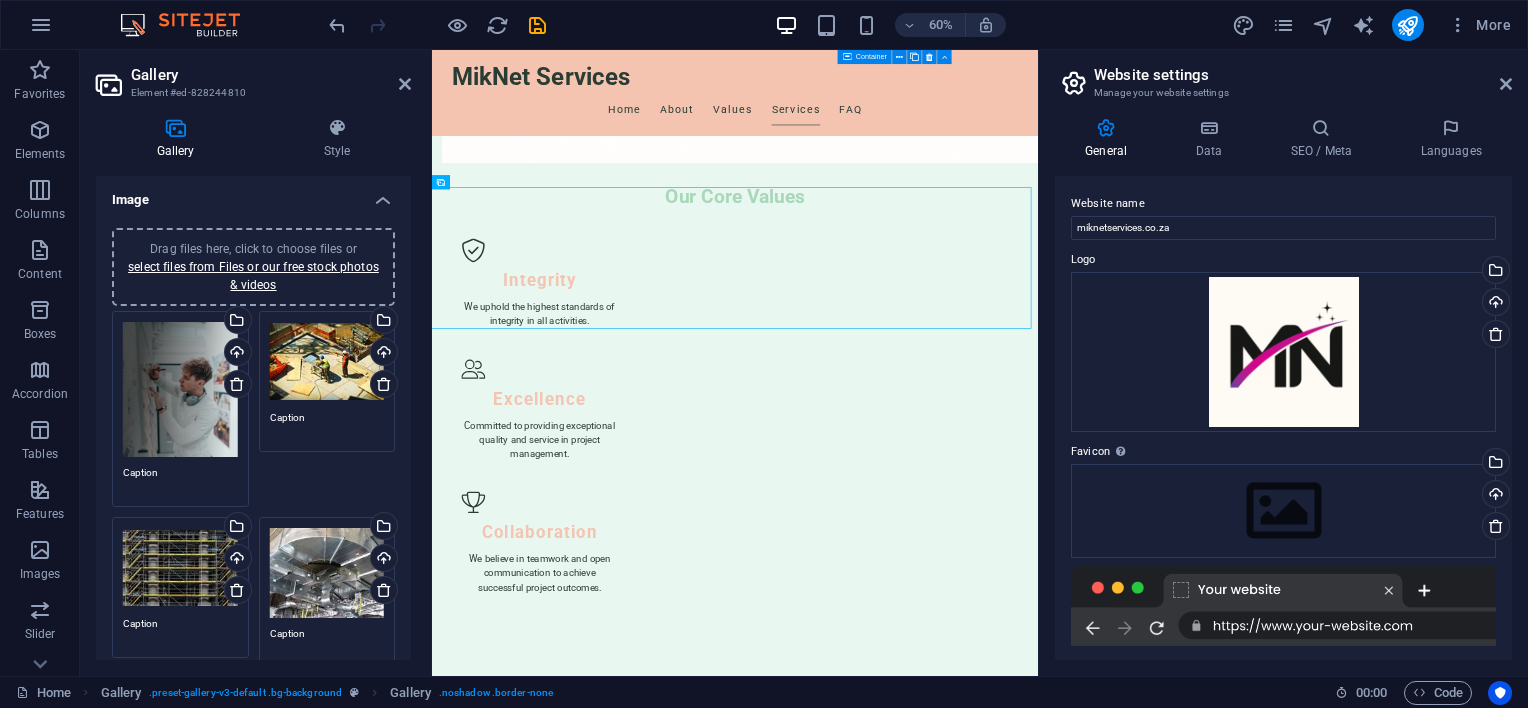 click on "Drag files here, click to choose files or select files from Files or our free stock photos & videos" at bounding box center [327, 362] 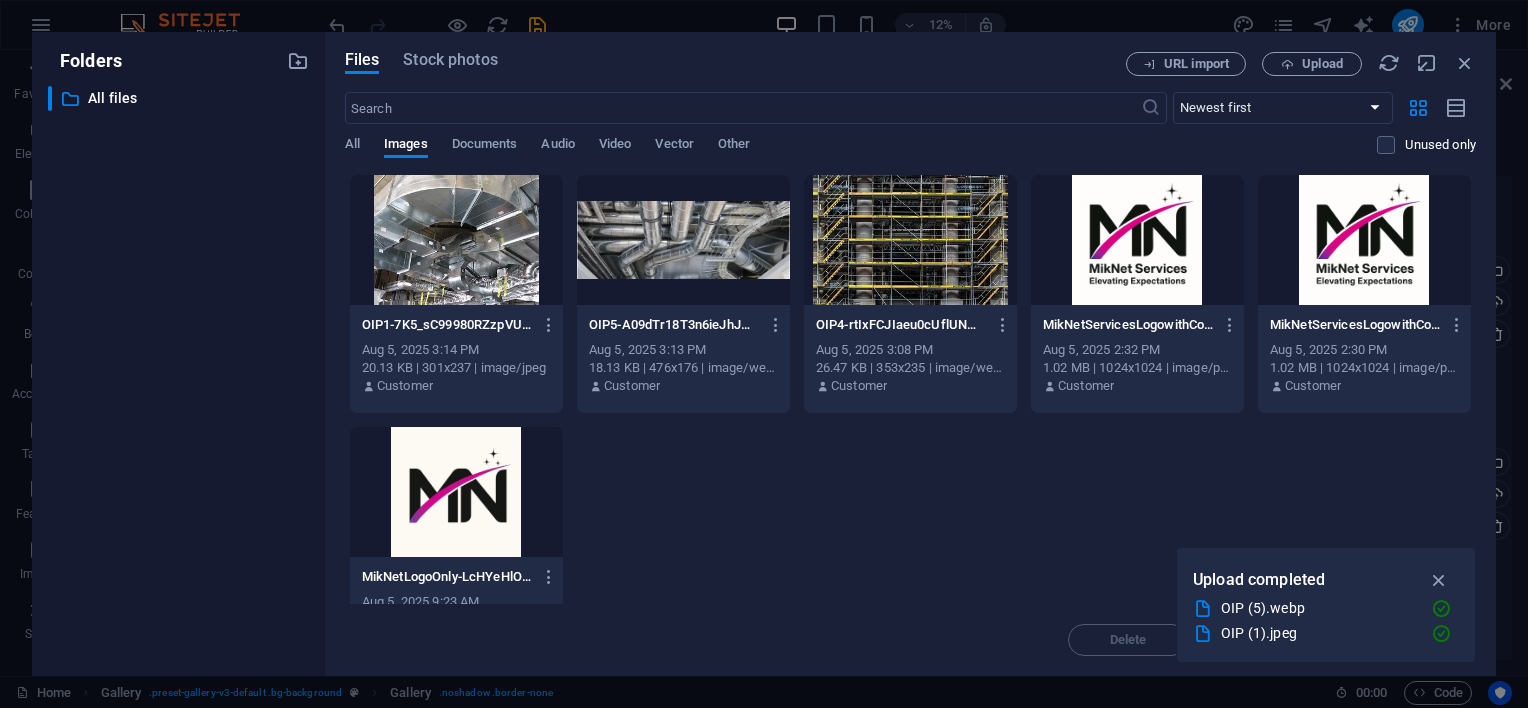 scroll, scrollTop: 1168, scrollLeft: 0, axis: vertical 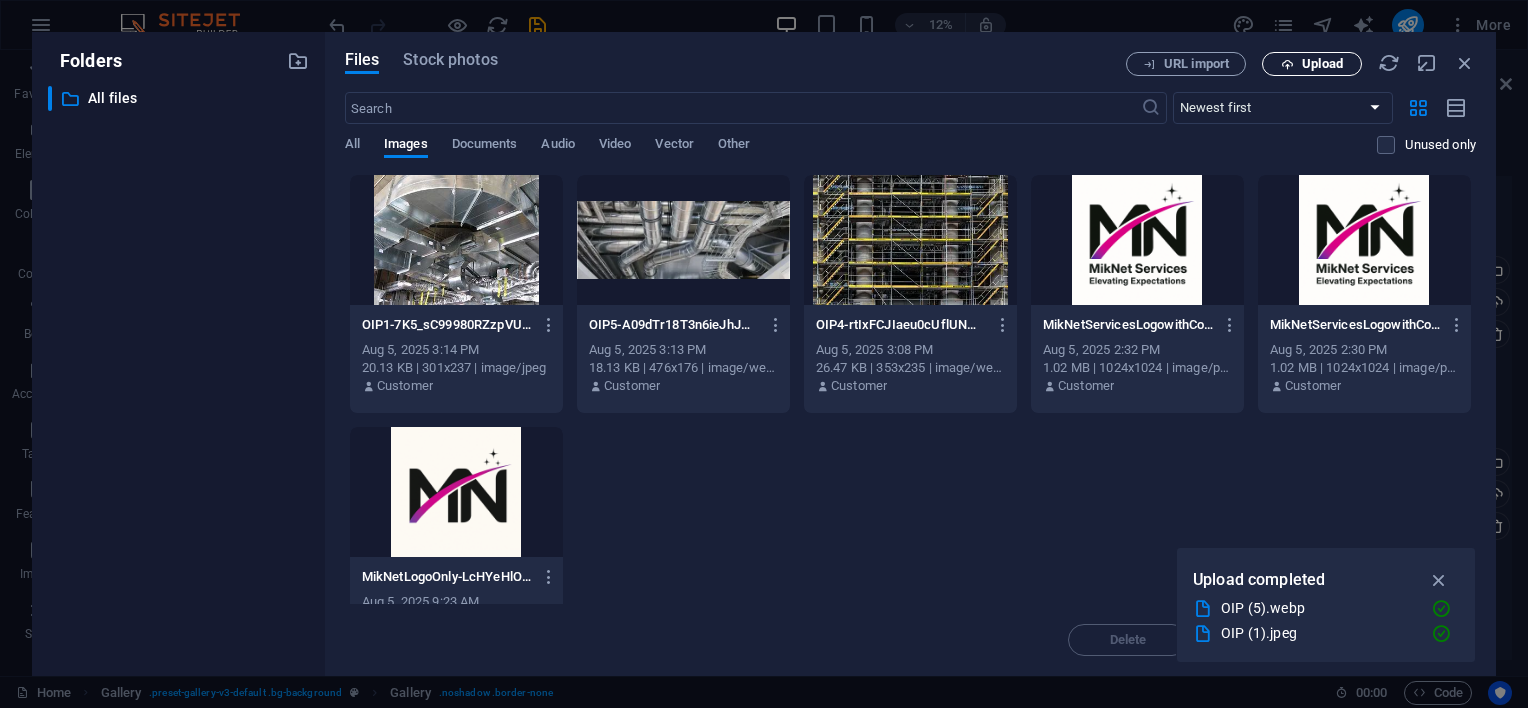 click on "Upload" at bounding box center [1322, 64] 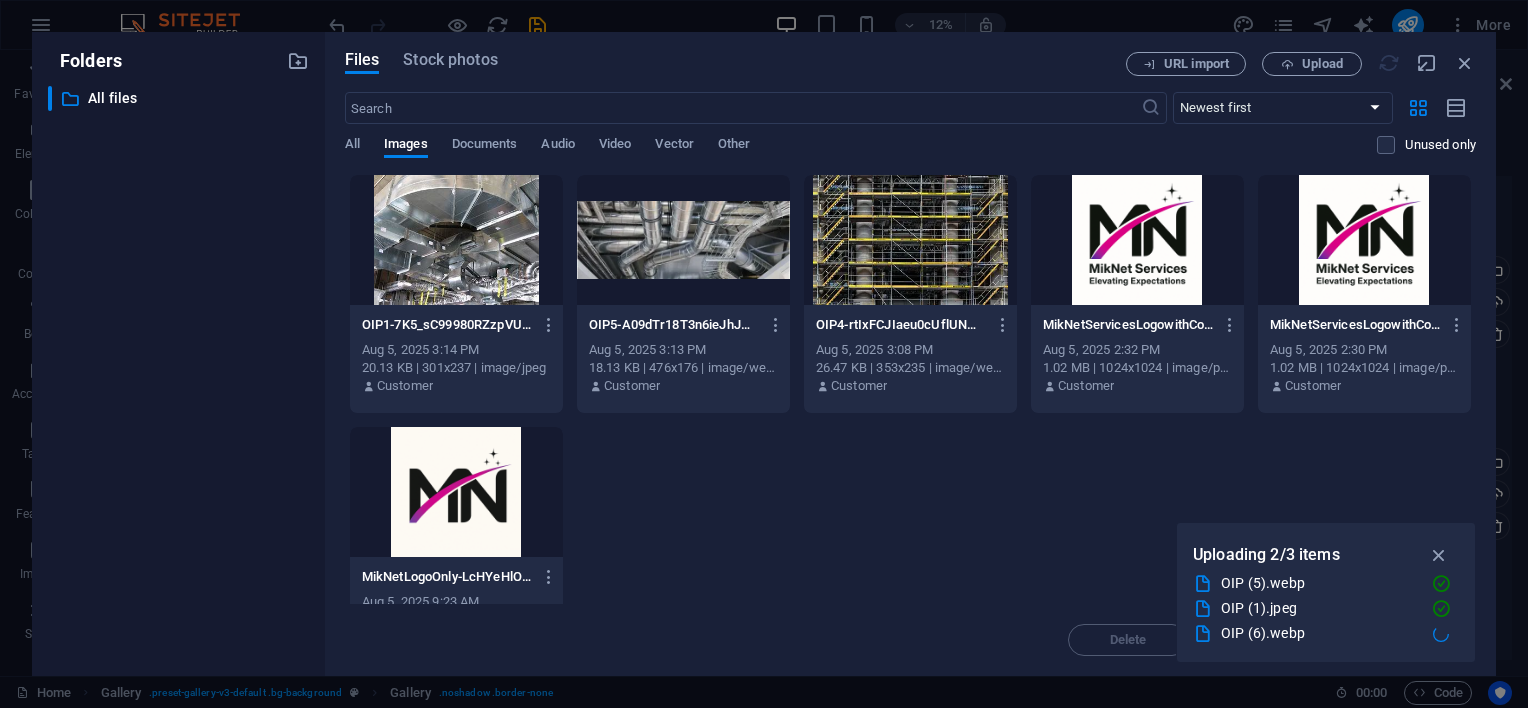 scroll, scrollTop: 2284, scrollLeft: 0, axis: vertical 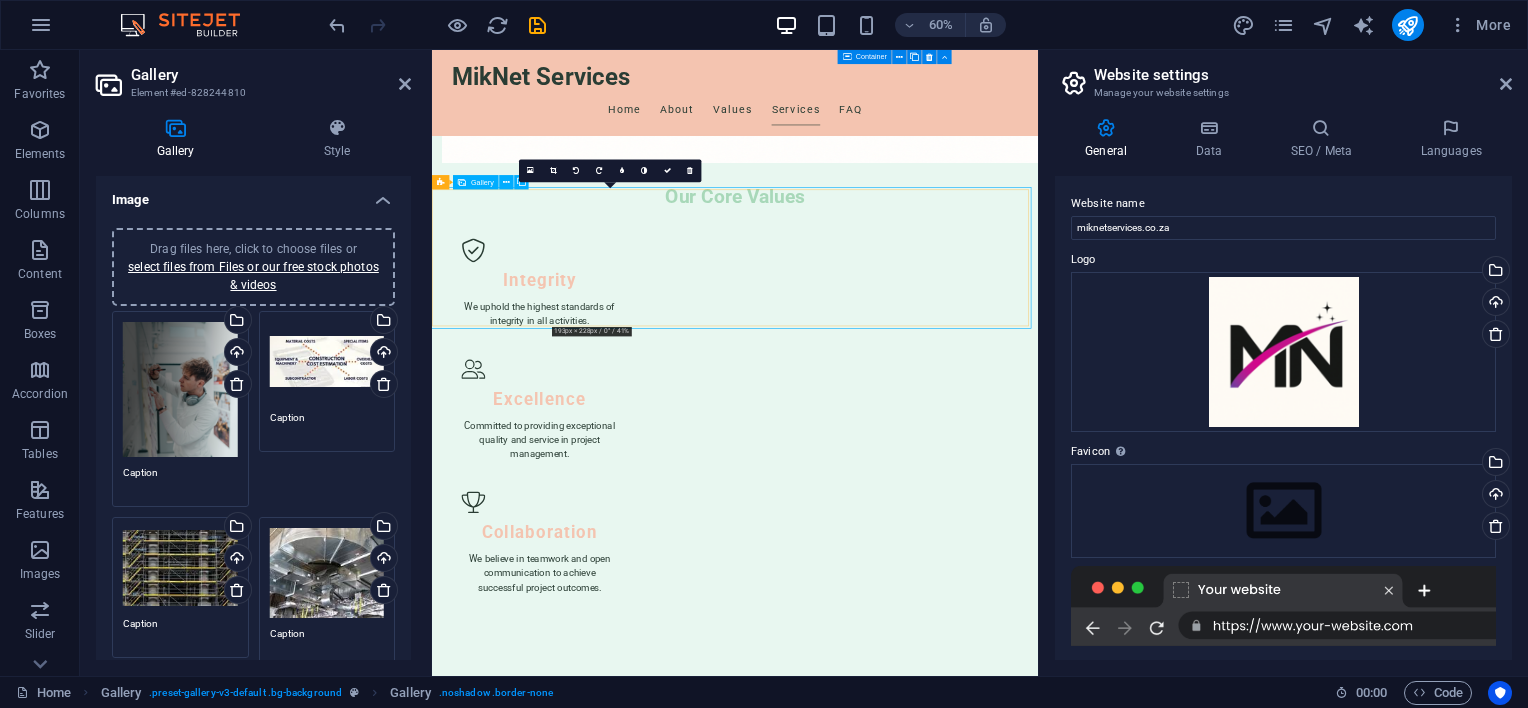 click at bounding box center [734, 3384] 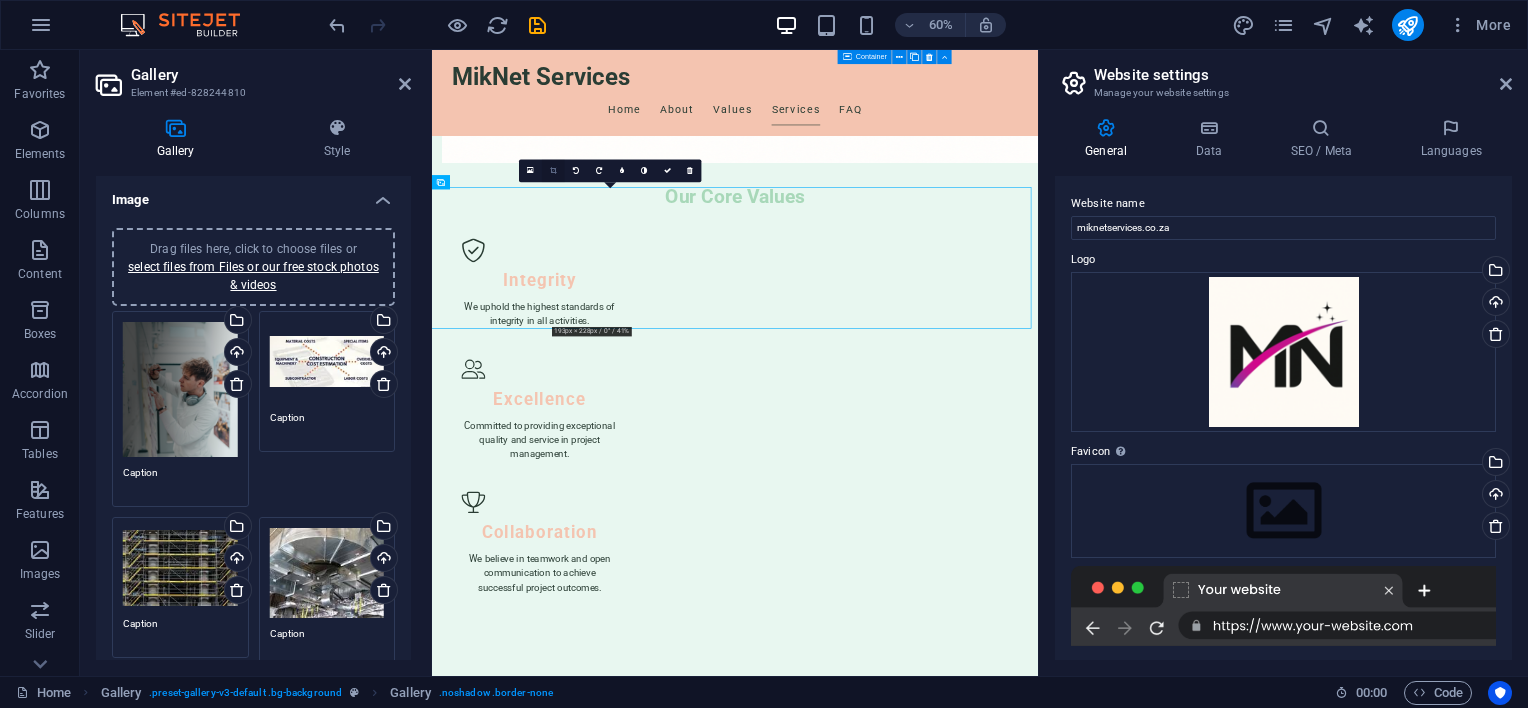 click at bounding box center [553, 171] 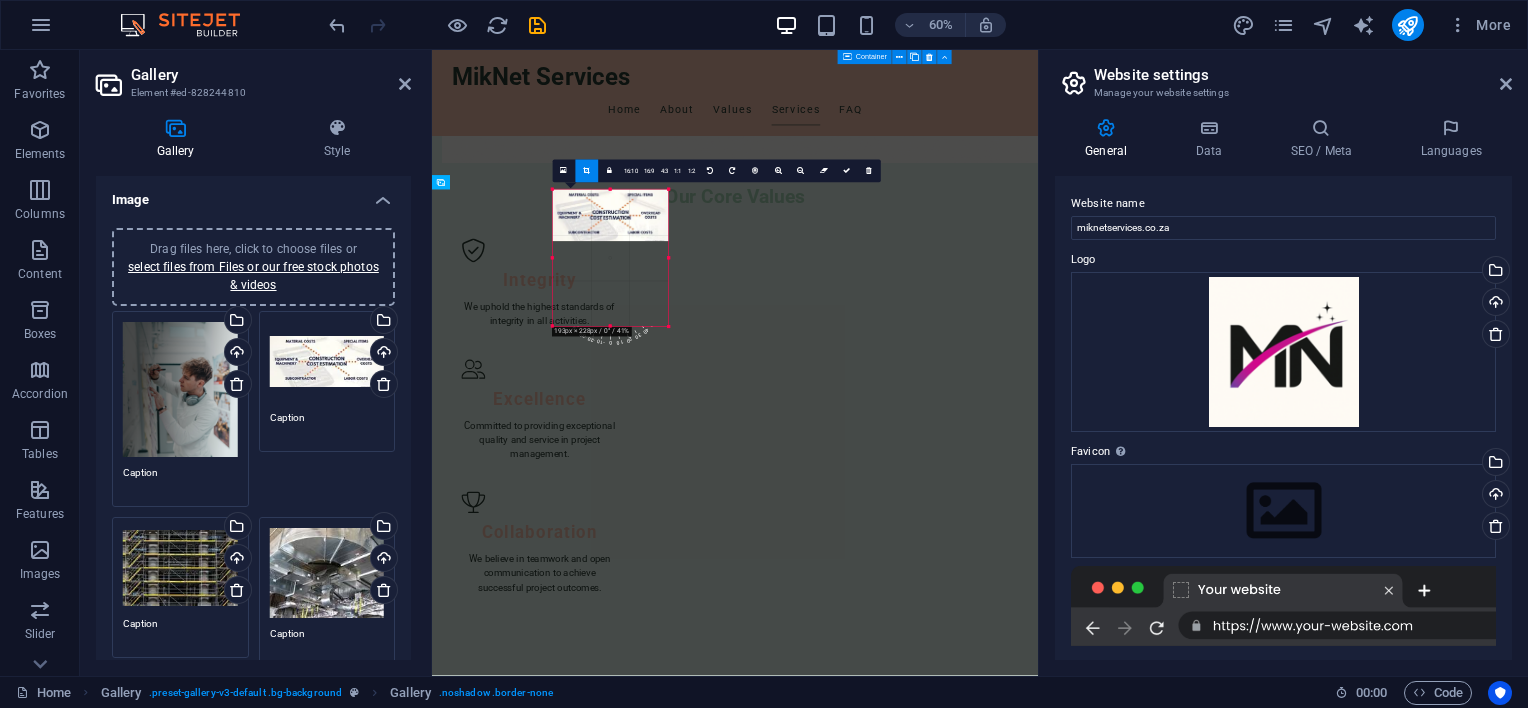 drag, startPoint x: 645, startPoint y: 231, endPoint x: 352, endPoint y: 300, distance: 301.01495 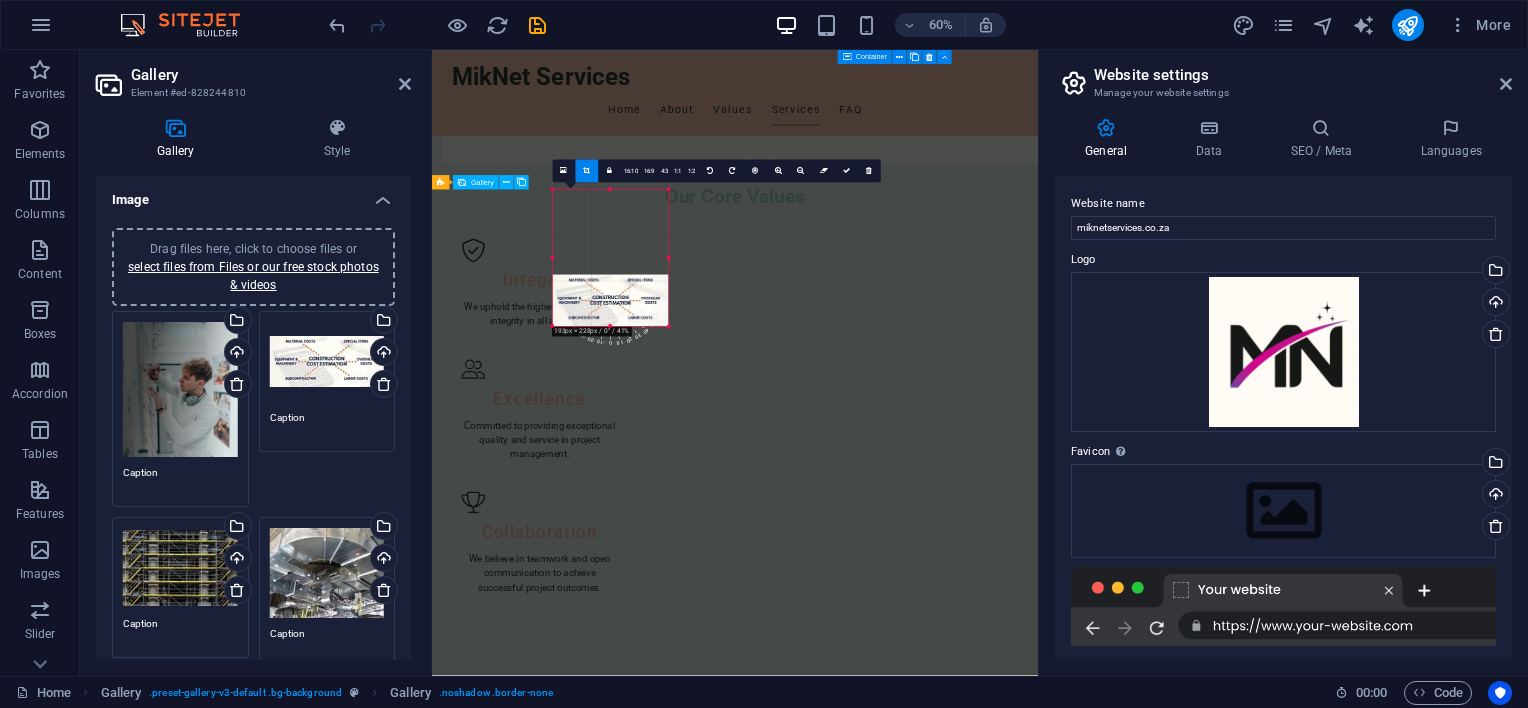 click at bounding box center [937, 3384] 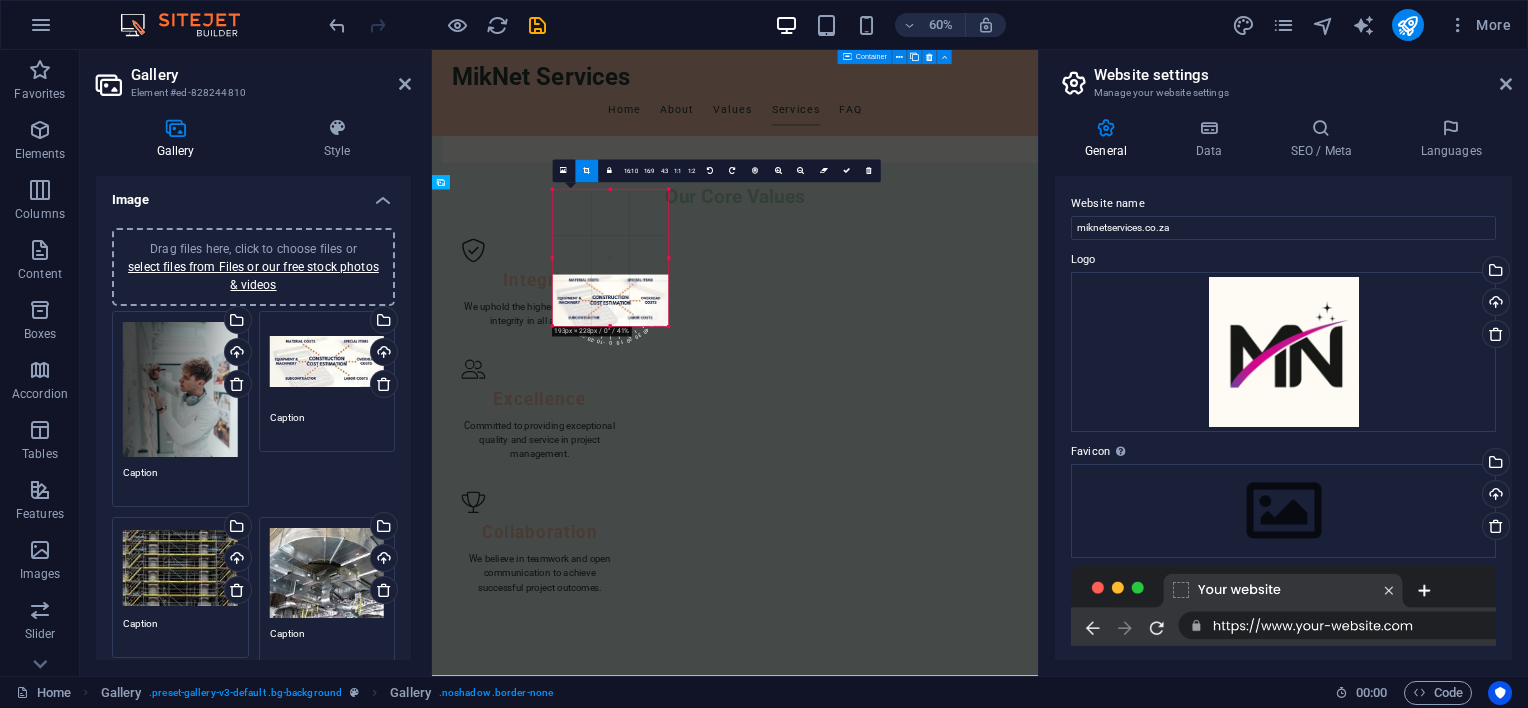 click on "180 170 160 150 140 130 120 110 100 90 80 70 60 50 40 30 20 10 0 -10 -20 -30 -40 -50 -60 -70 -80 -90 -100 -110 -120 -130 -140 -150 -160 -170 193px × 228px / 0° / 41% 16:10 16:9 4:3 1:1 1:2 0" at bounding box center [610, 258] 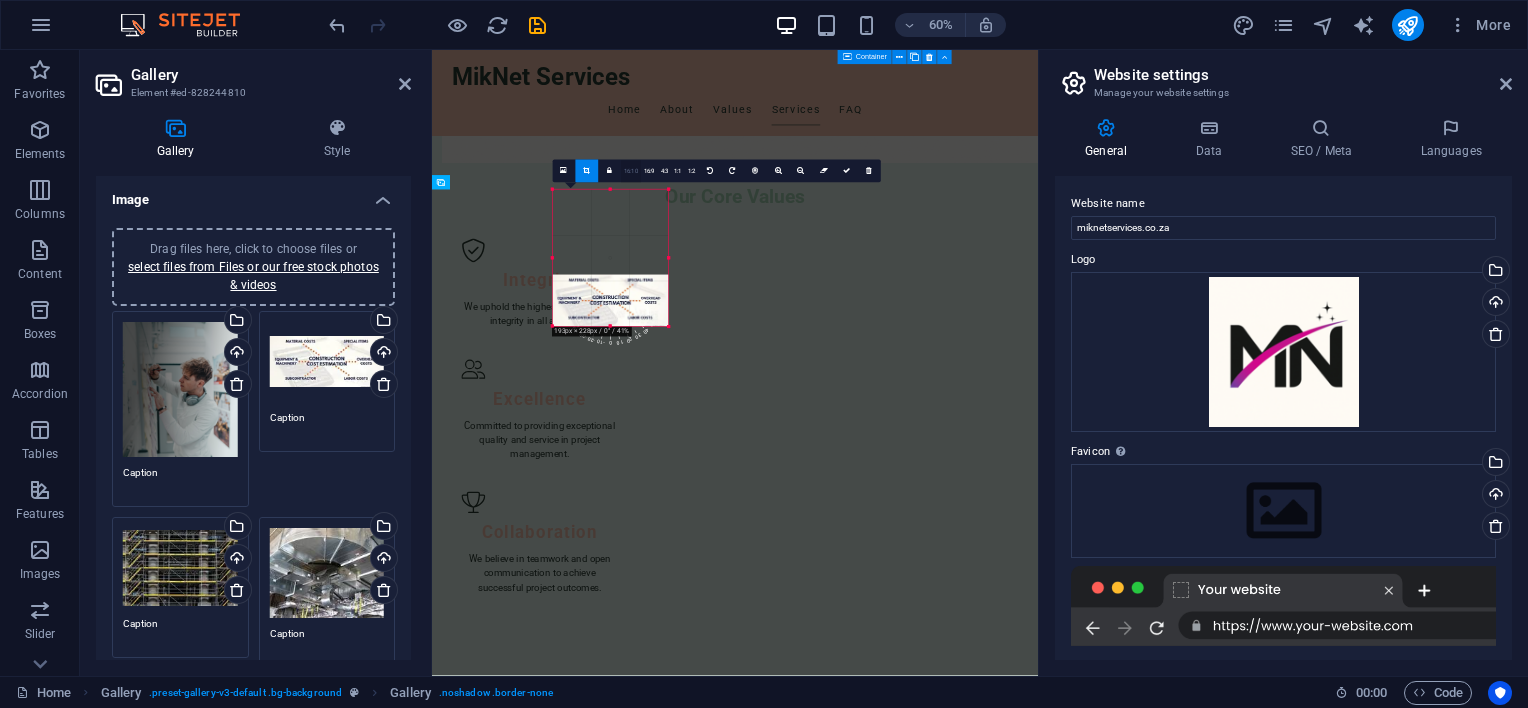 click on "16:10" at bounding box center [631, 172] 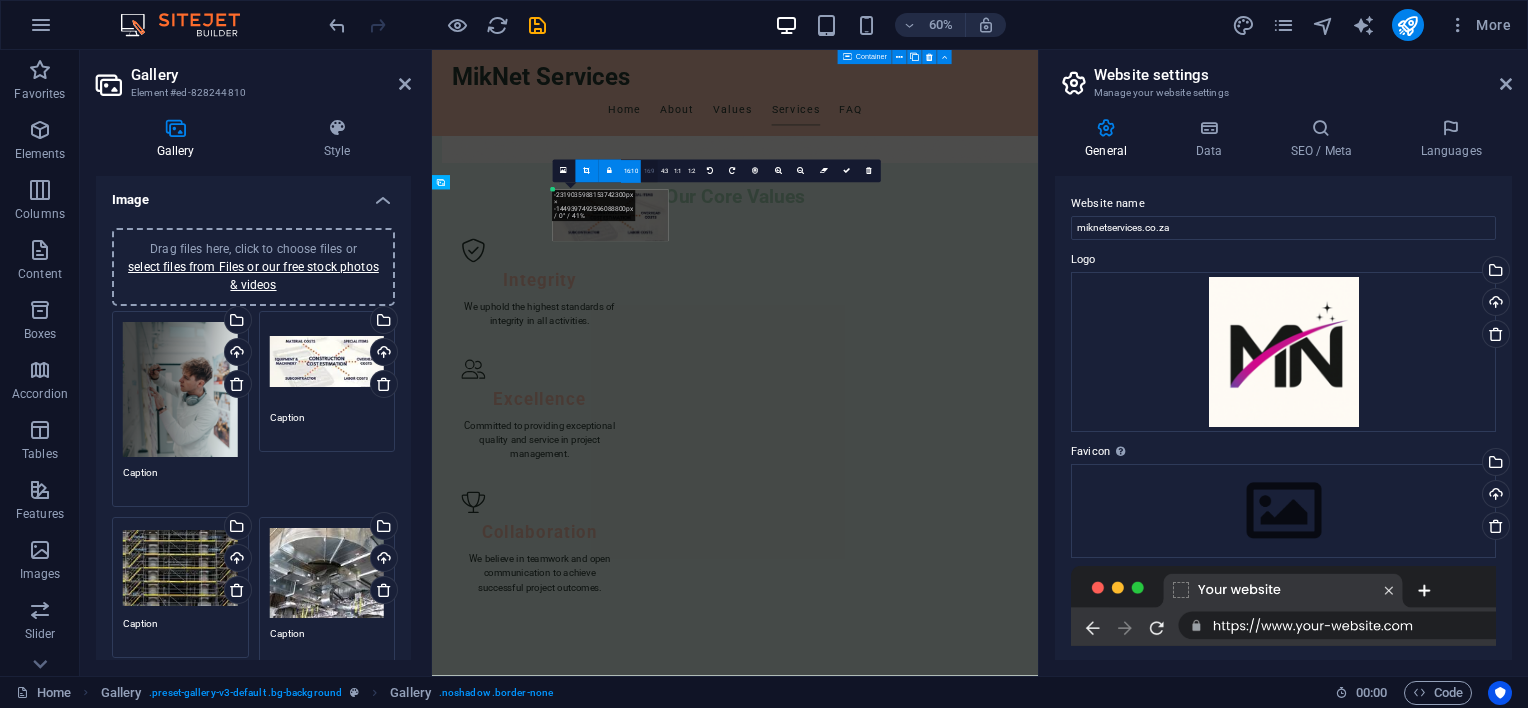 click on "16:9" at bounding box center [649, 172] 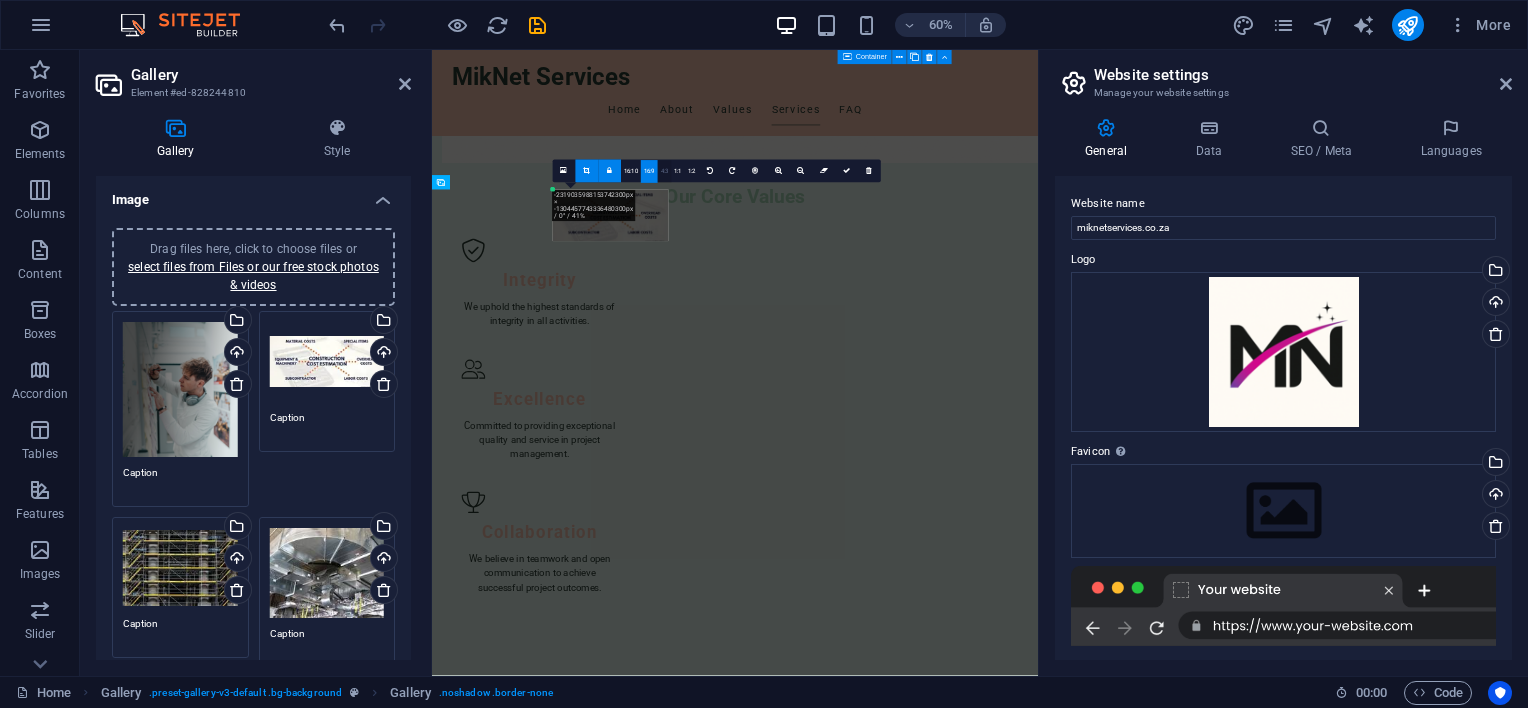 click on "4:3" at bounding box center [665, 172] 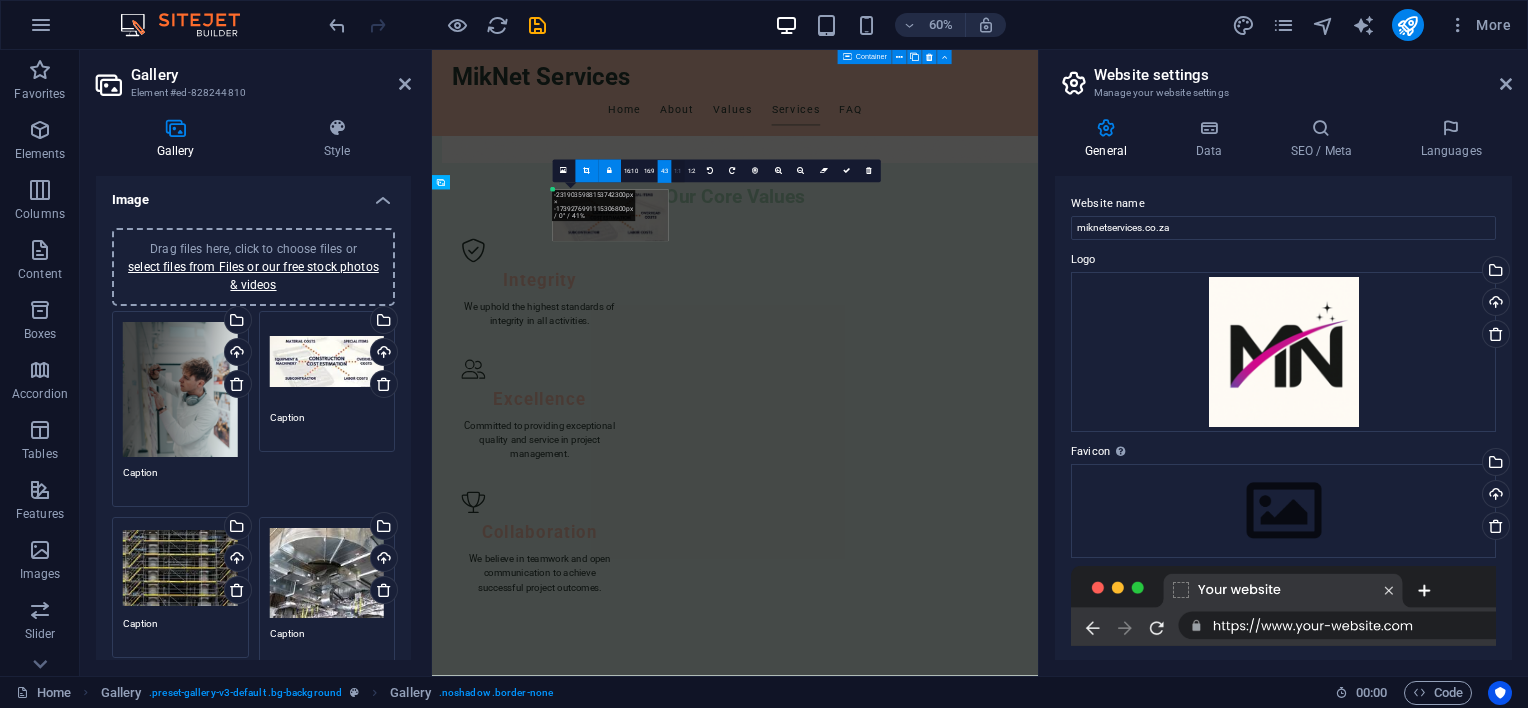 click on "1:1" at bounding box center [678, 172] 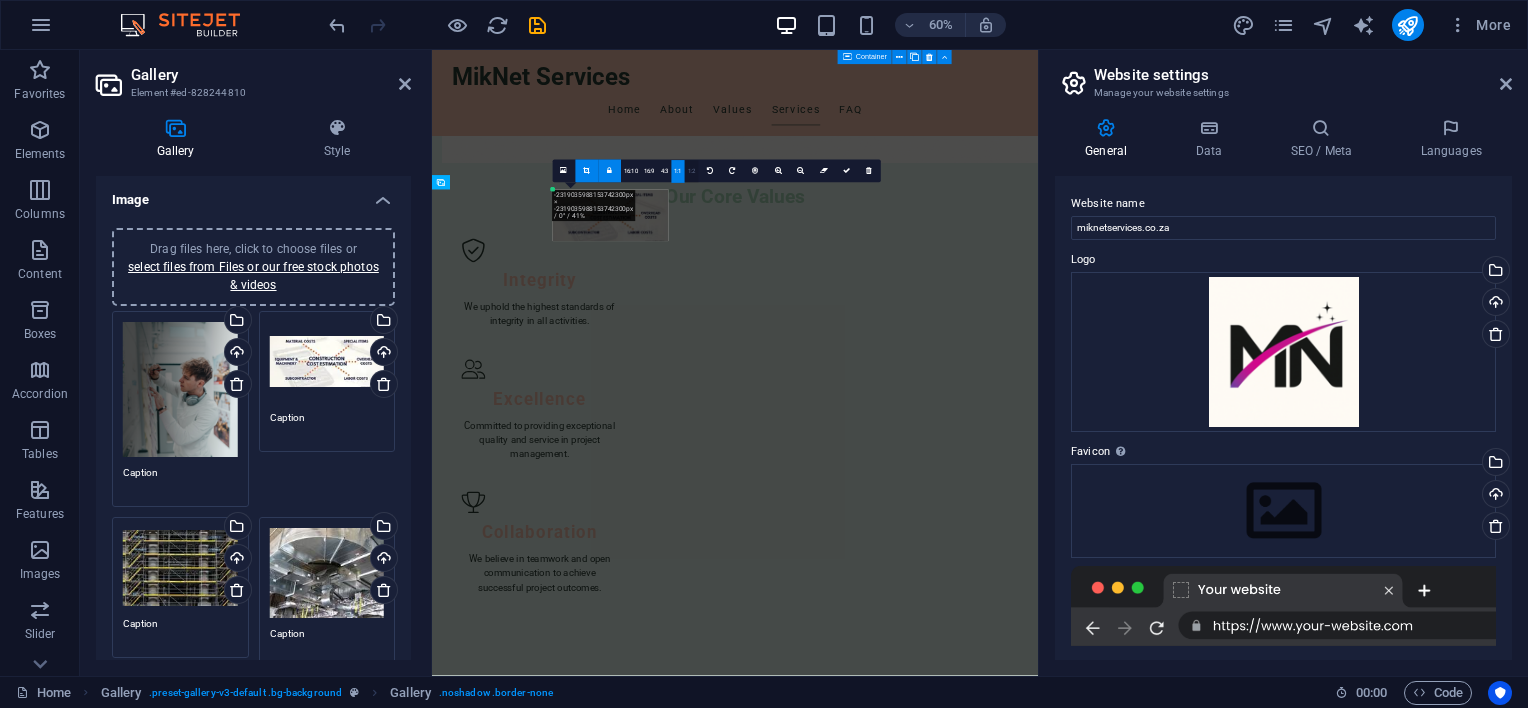 click on "1:2" at bounding box center (692, 172) 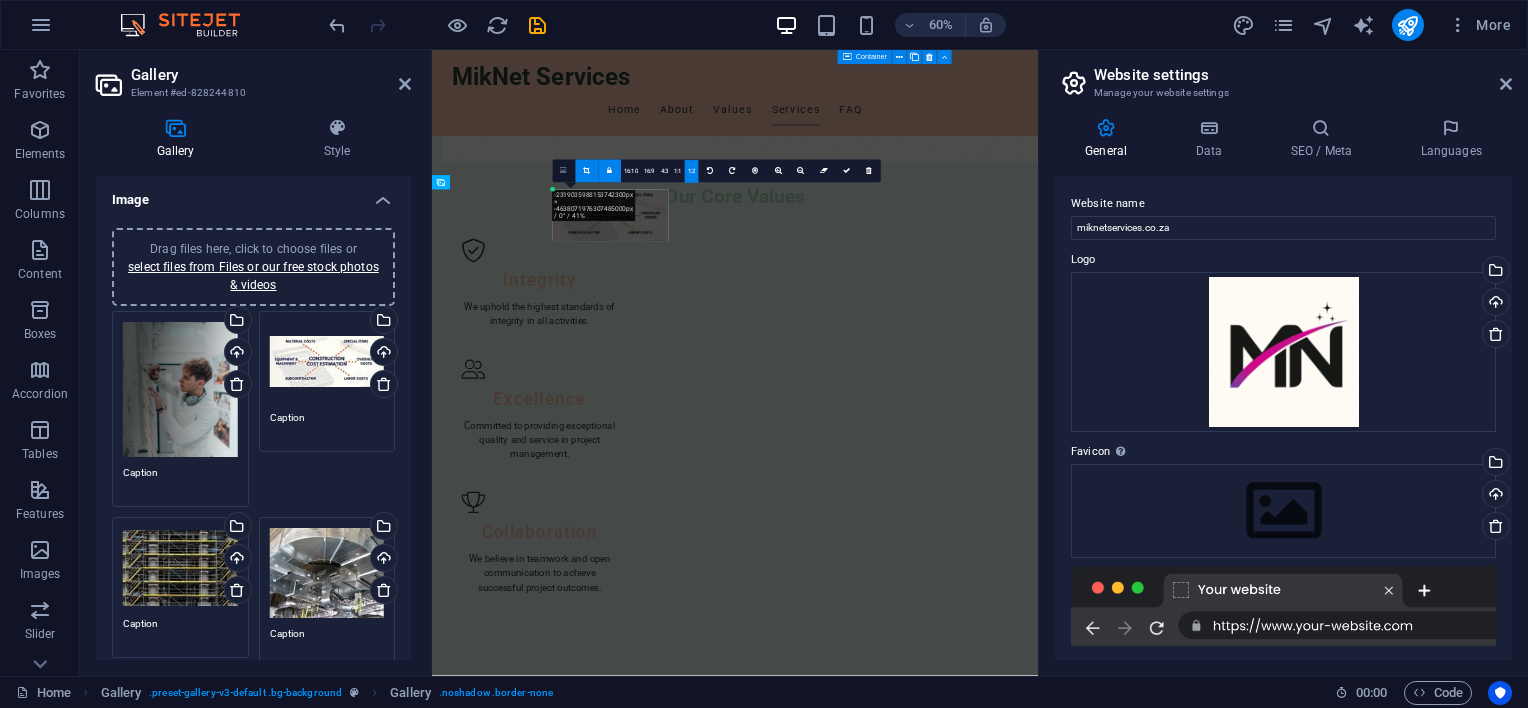 click at bounding box center [563, 171] 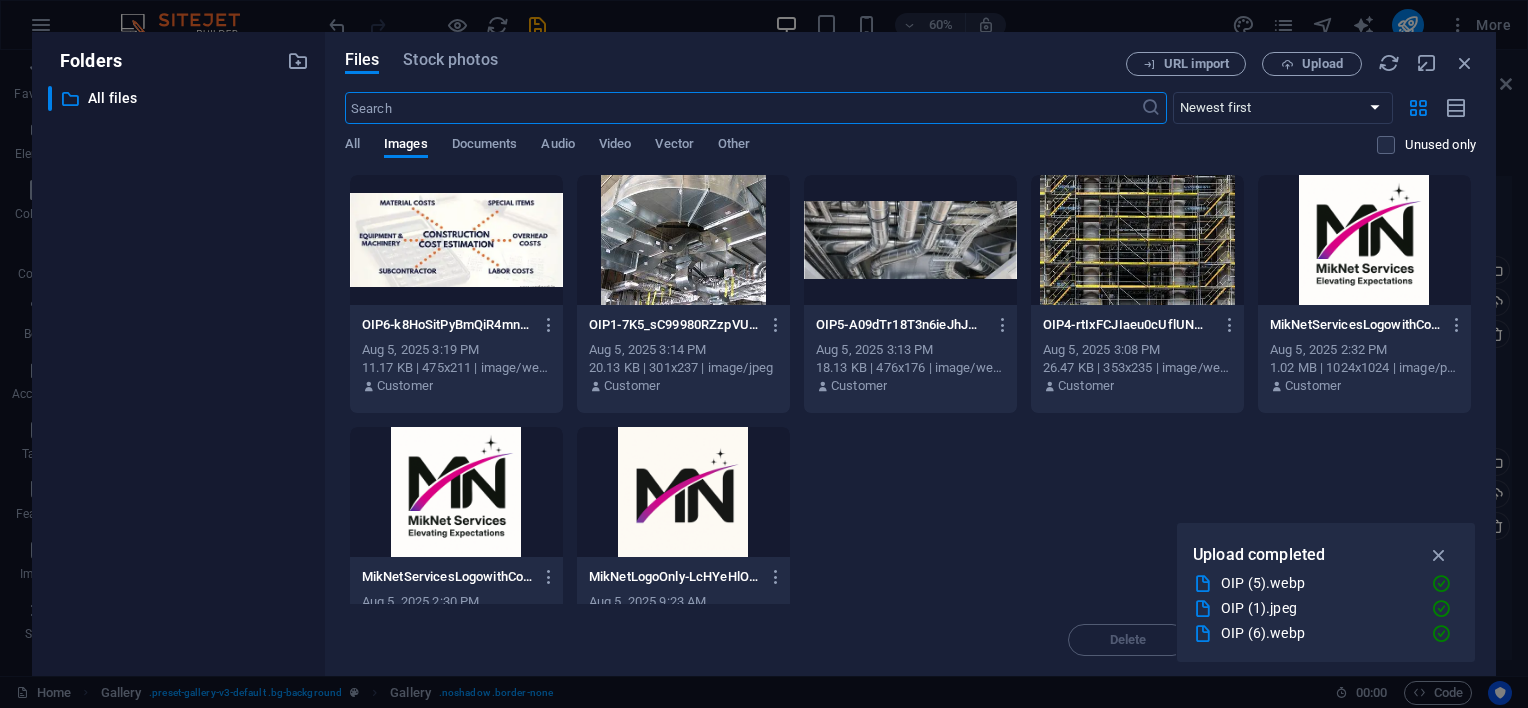 scroll, scrollTop: 1168, scrollLeft: 0, axis: vertical 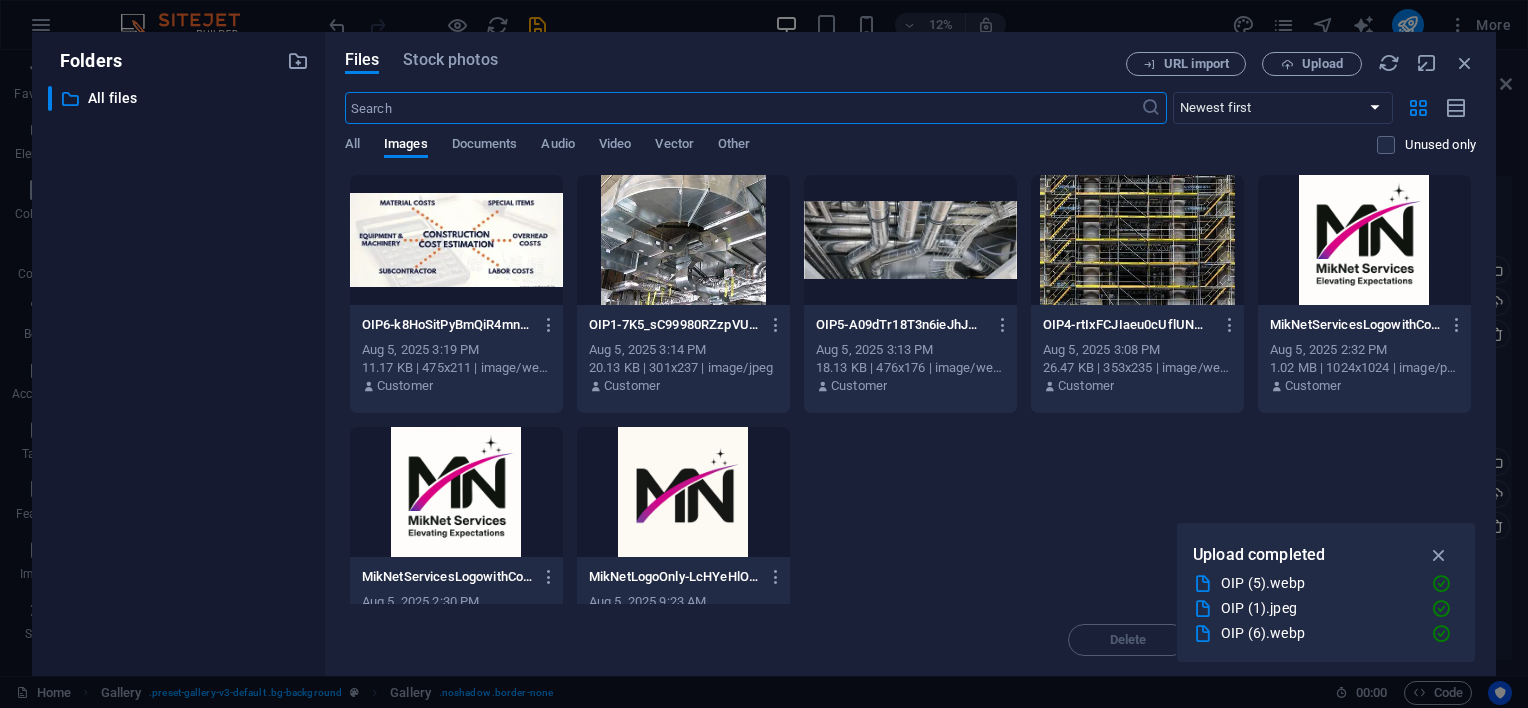 click at bounding box center [456, 240] 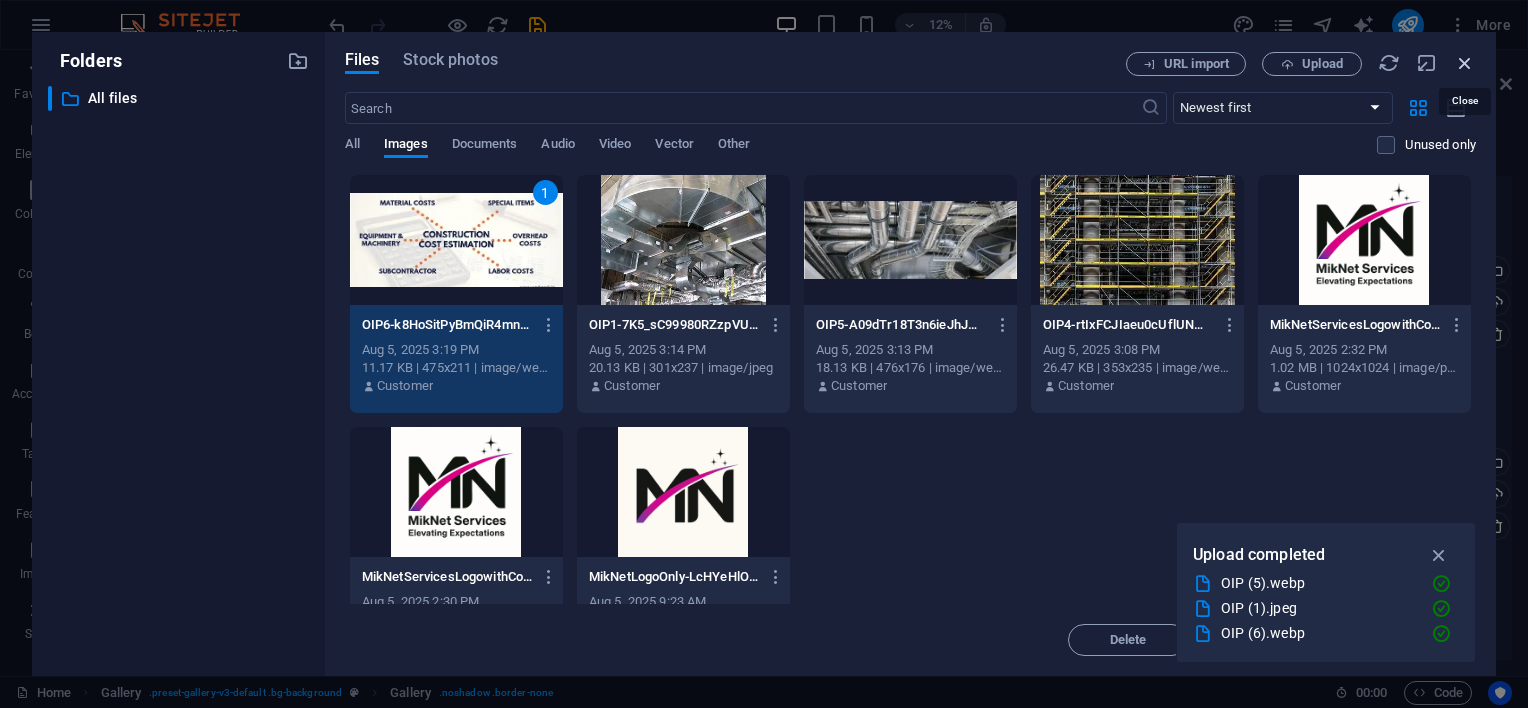 click at bounding box center [1465, 63] 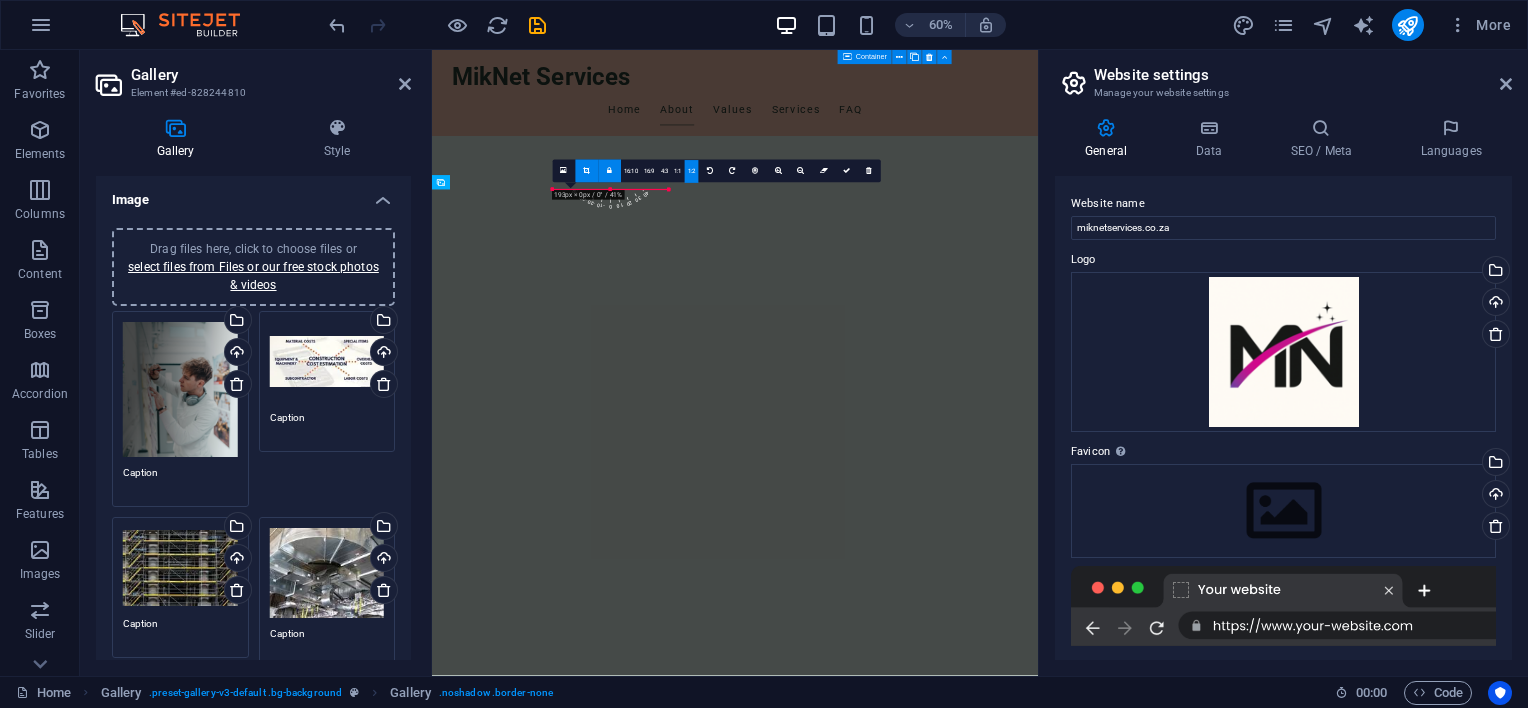 scroll, scrollTop: 2284, scrollLeft: 0, axis: vertical 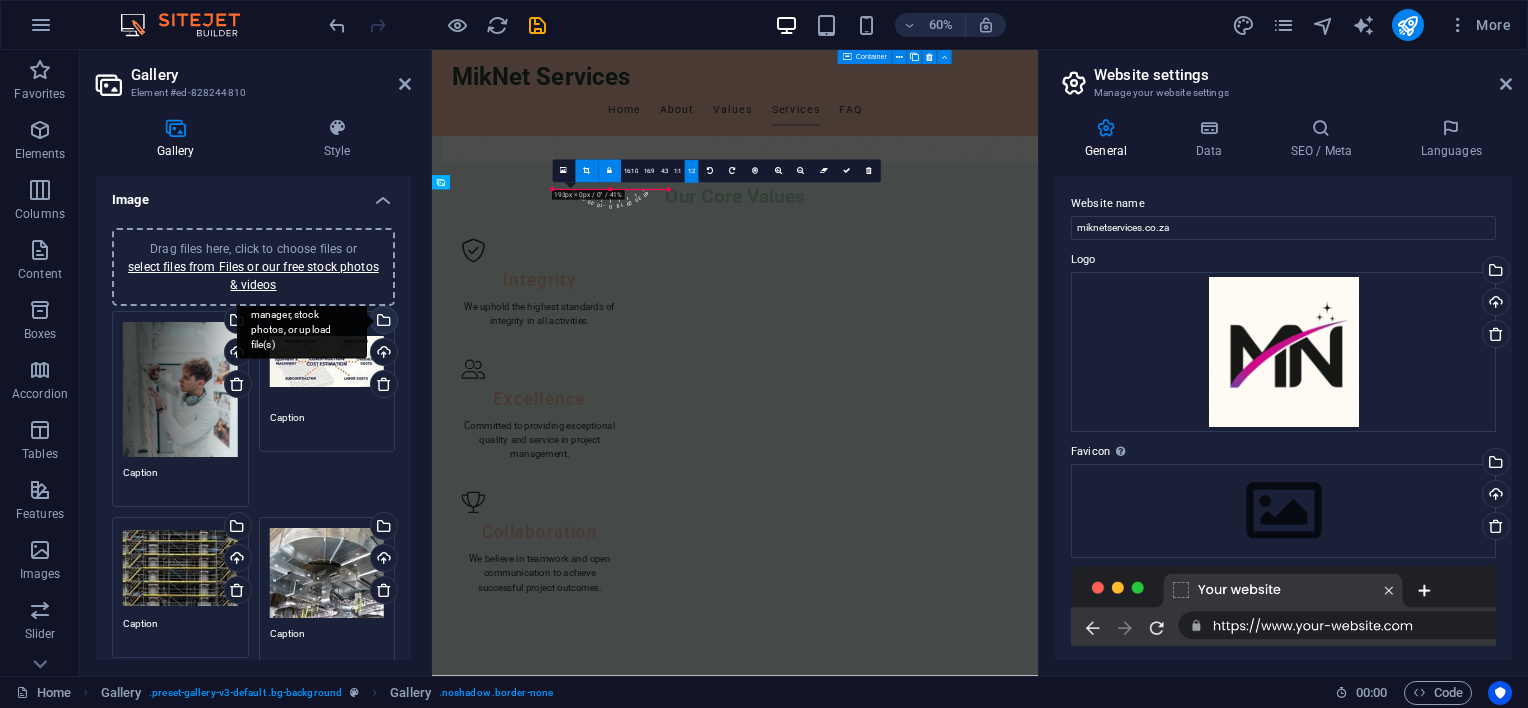 click on "Select files from the file manager, stock photos, or upload file(s)" at bounding box center [382, 322] 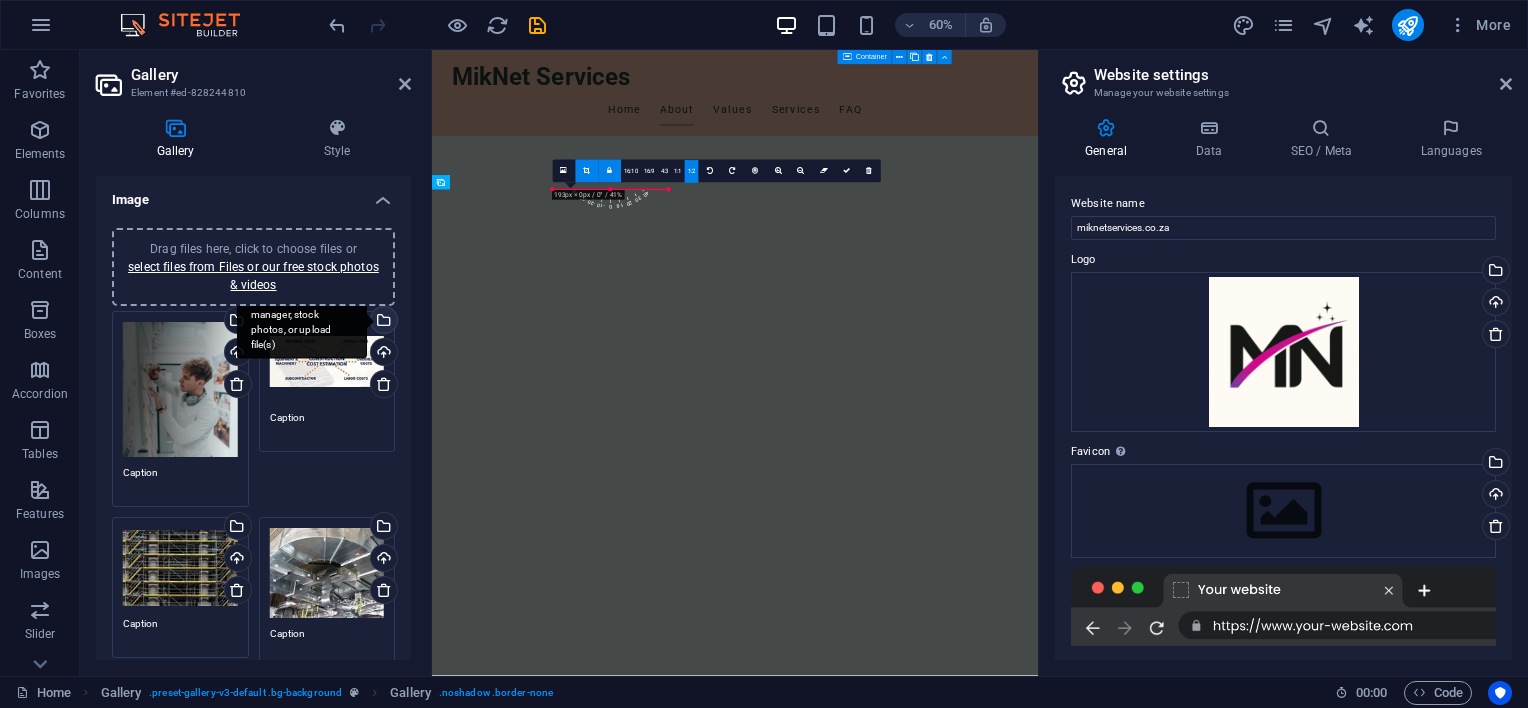 scroll, scrollTop: 1168, scrollLeft: 0, axis: vertical 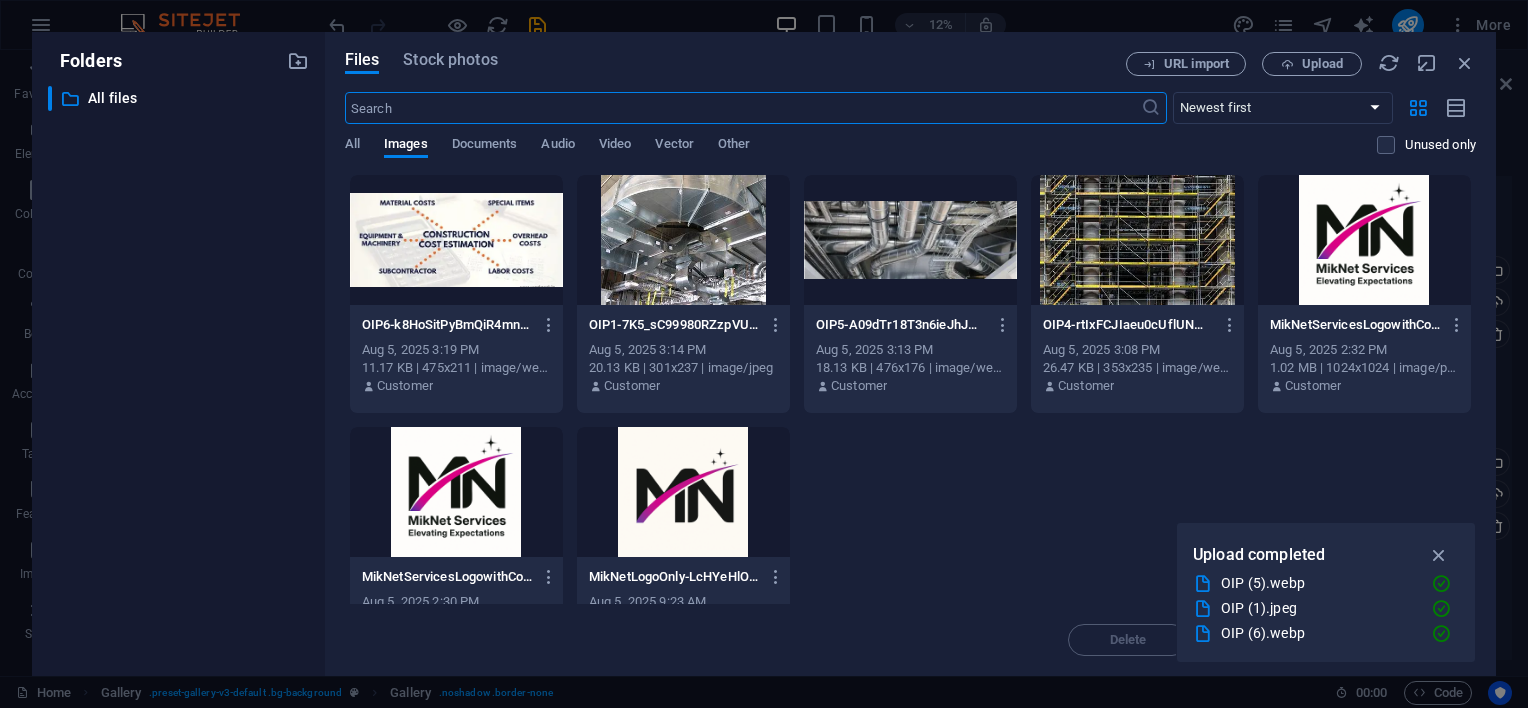 click at bounding box center [456, 240] 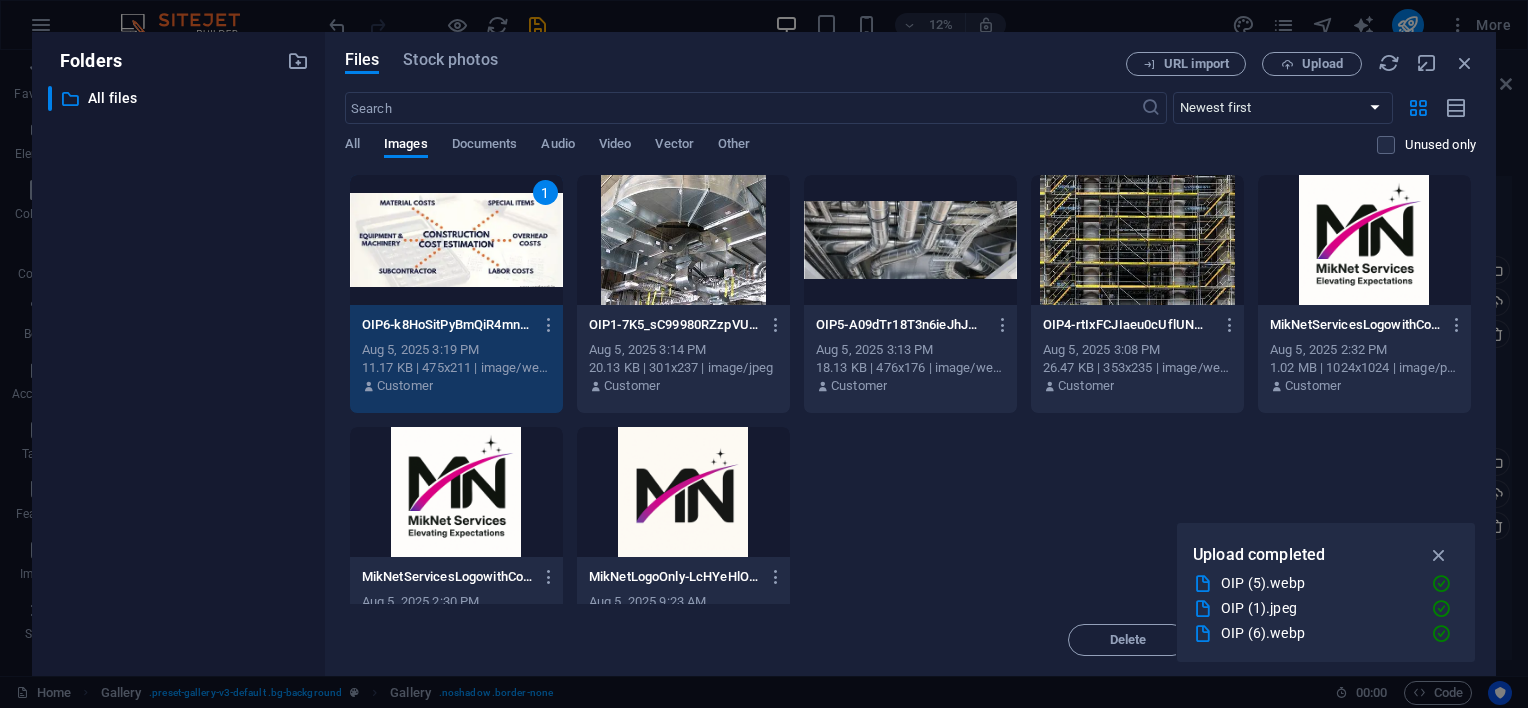 click on "1" at bounding box center (456, 240) 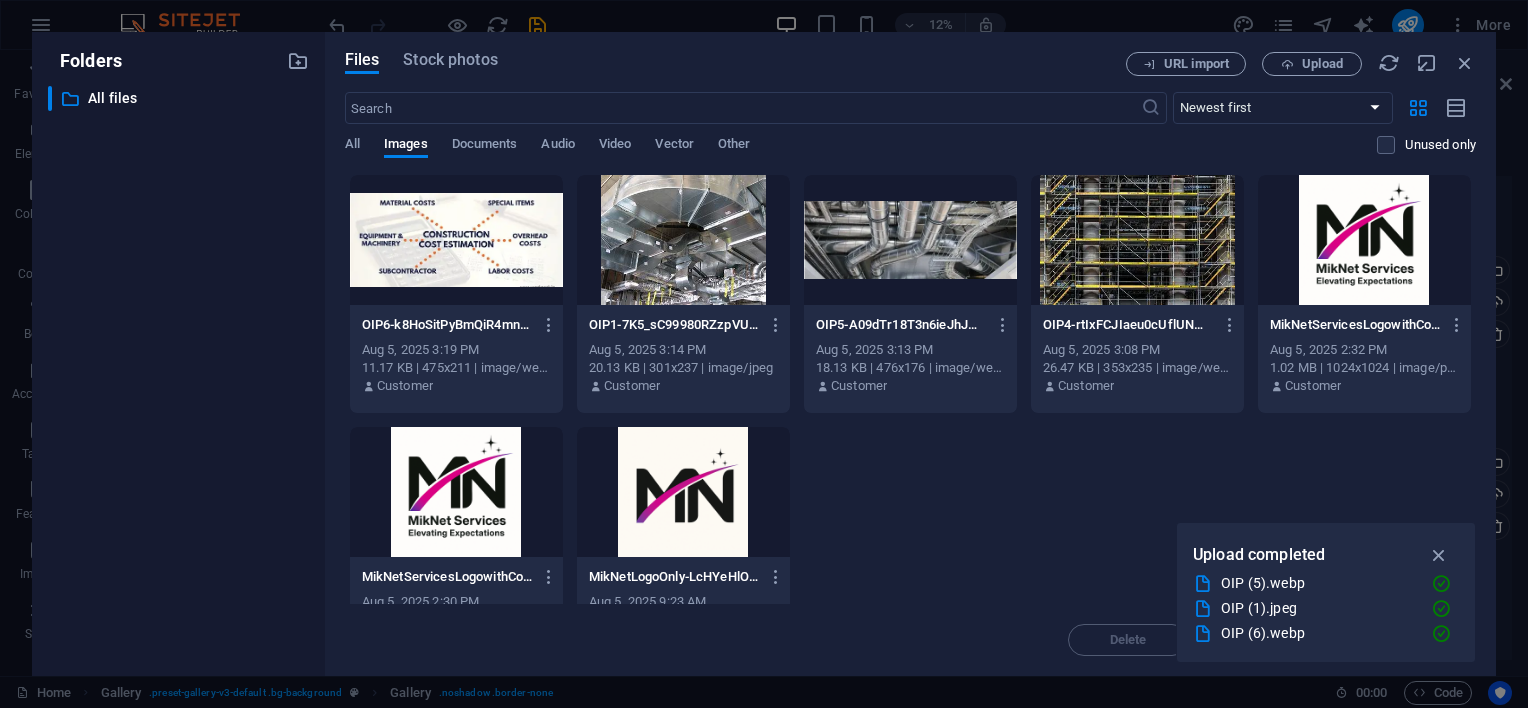 click at bounding box center [456, 240] 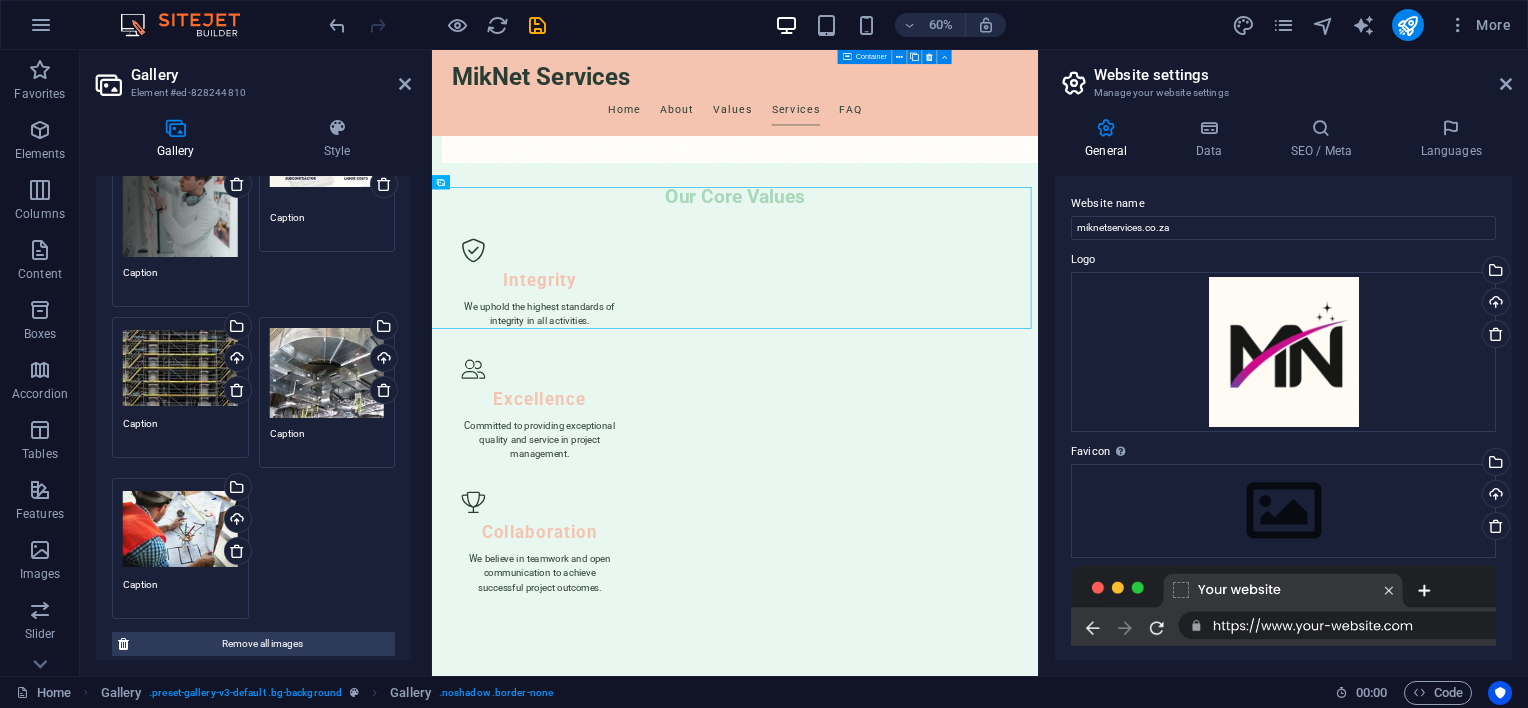 scroll, scrollTop: 300, scrollLeft: 0, axis: vertical 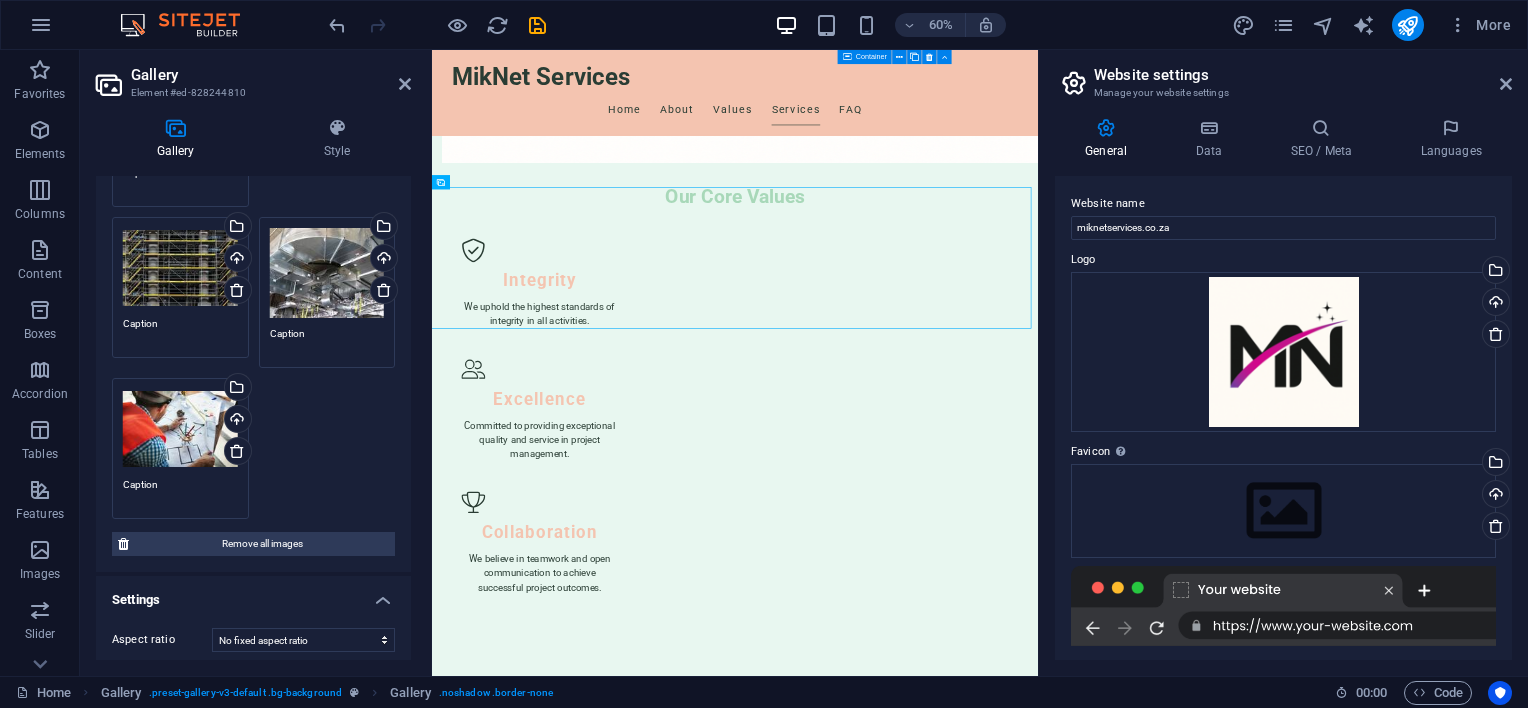 click on "Drag files here, click to choose files or select files from Files or our free stock photos & videos Select files from the file manager, stock photos, or upload file(s) Upload Caption Drag files here, click to choose files or select files from Files or our free stock photos & videos Select files from the file manager, stock photos, or upload file(s) Upload Caption Drag files here, click to choose files or select files from Files or our free stock photos & videos Select files from the file manager, stock photos, or upload file(s) Upload Caption Drag files here, click to choose files or select files from Files or our free stock photos & videos Select files from the file manager, stock photos, or upload file(s) Upload Caption Drag files here, click to choose files or select files from Files or our free stock photos & videos Select files from the file manager, stock photos, or upload file(s) Upload Caption" at bounding box center [253, 265] 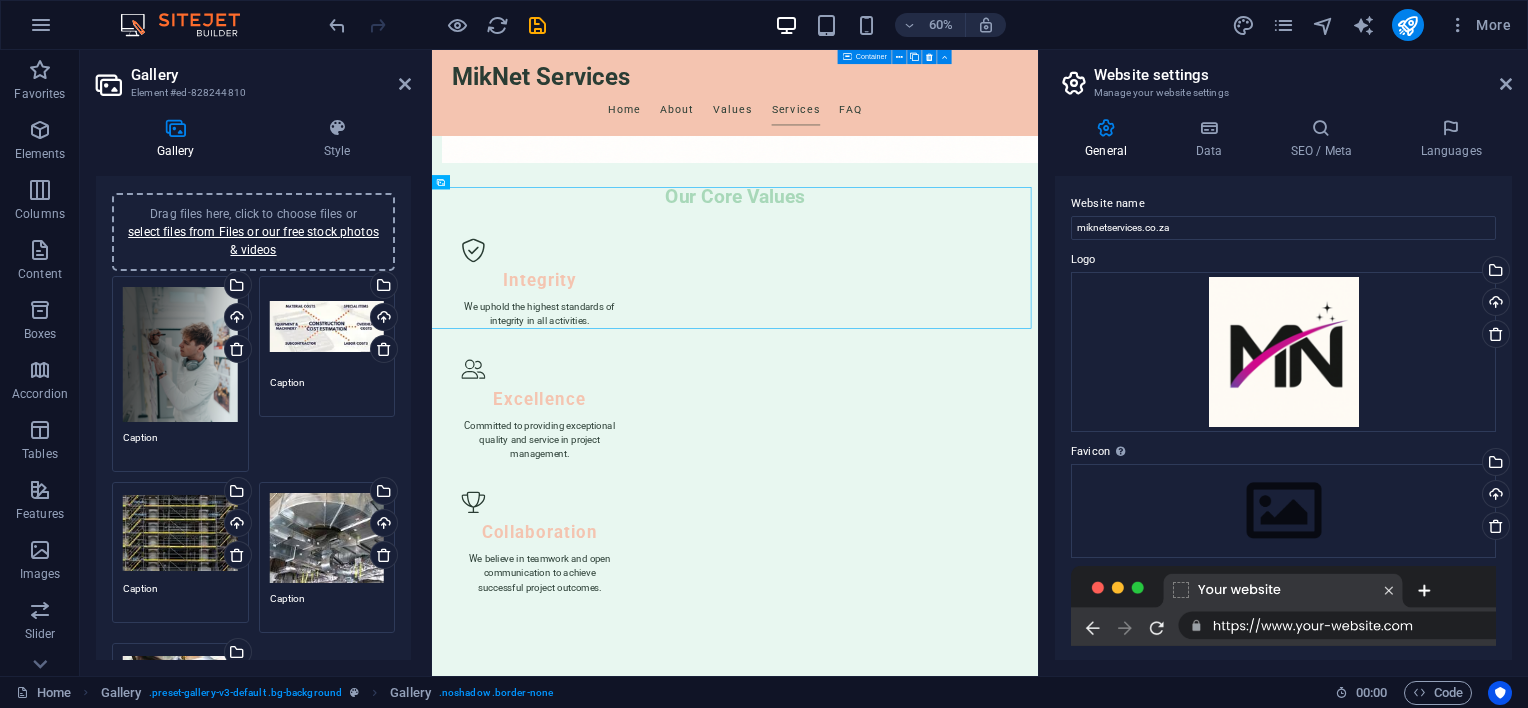 scroll, scrollTop: 0, scrollLeft: 0, axis: both 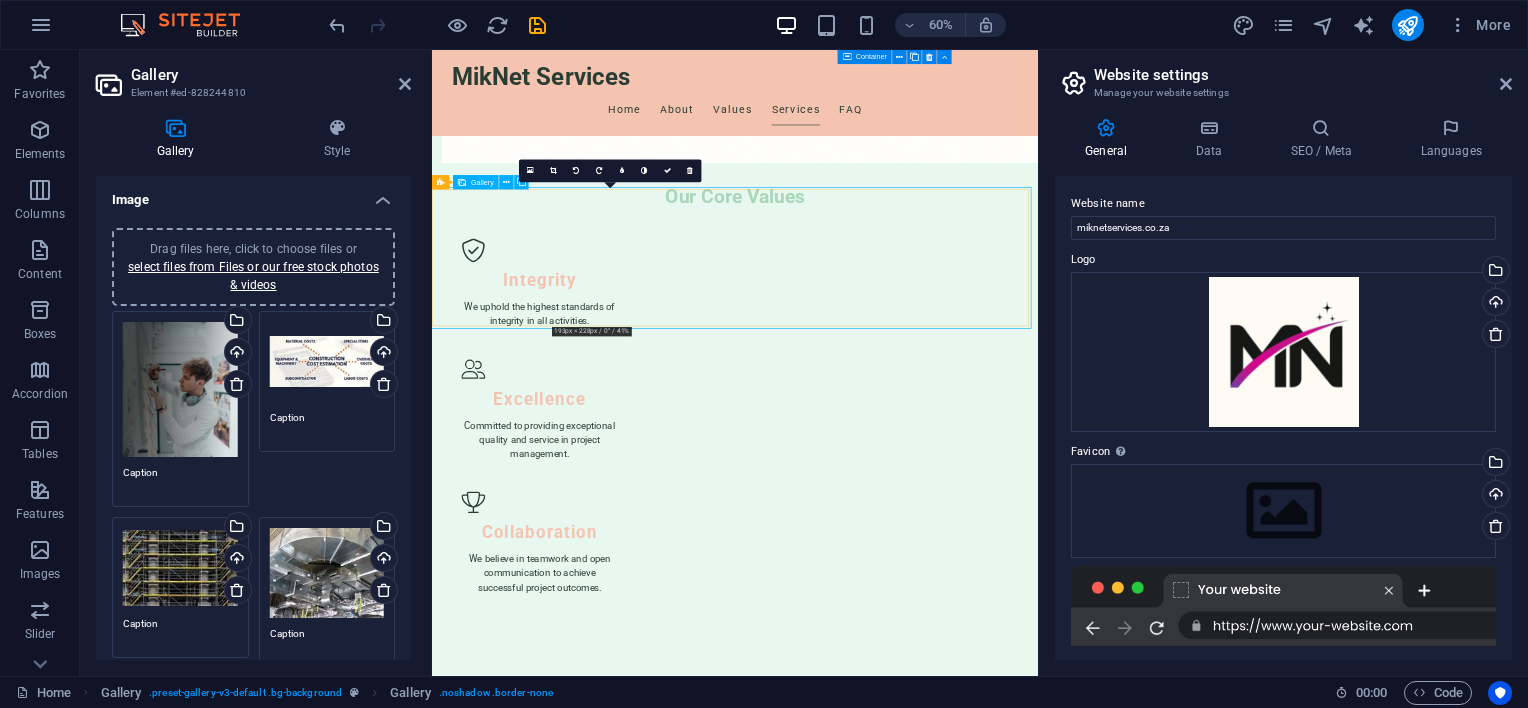 drag, startPoint x: 741, startPoint y: 333, endPoint x: 1334, endPoint y: 342, distance: 593.0683 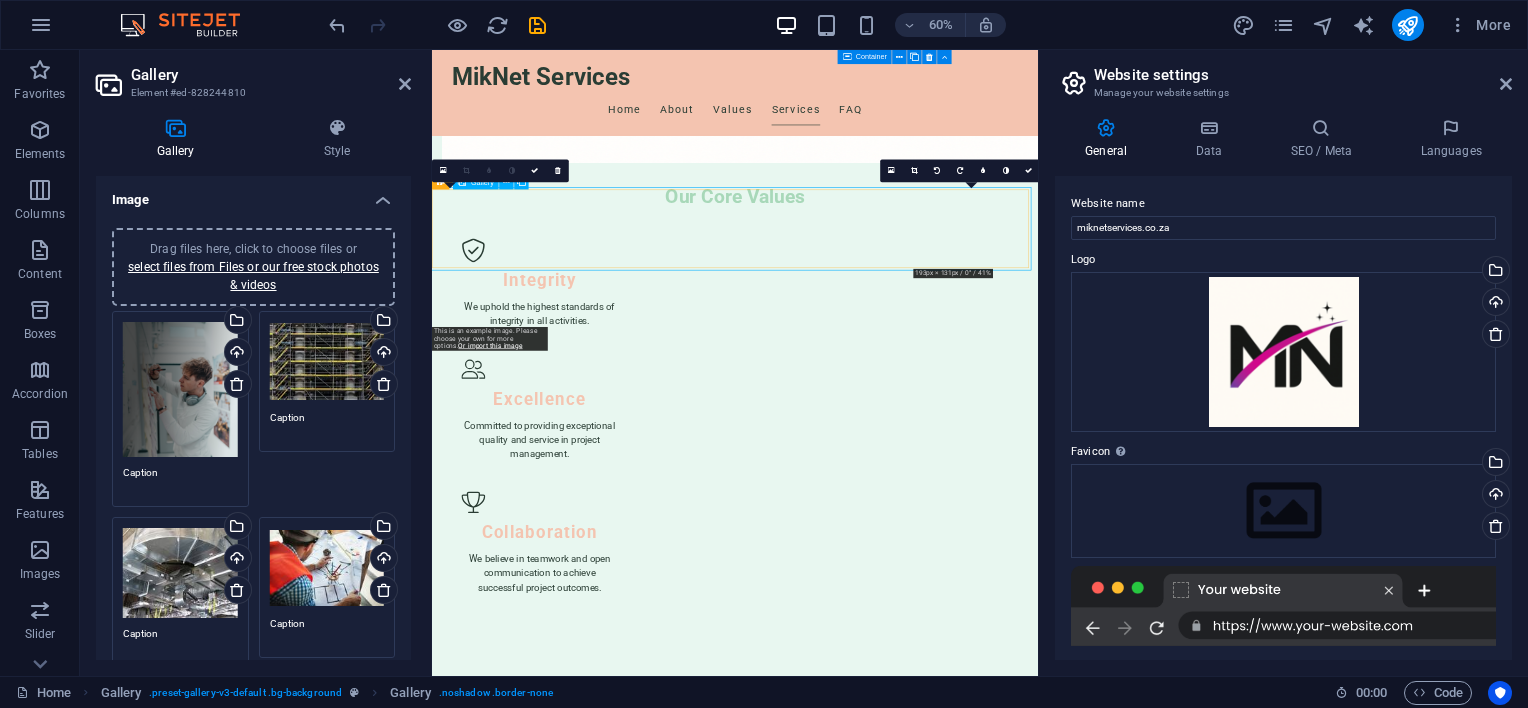 drag, startPoint x: 513, startPoint y: 358, endPoint x: 1424, endPoint y: 334, distance: 911.3161 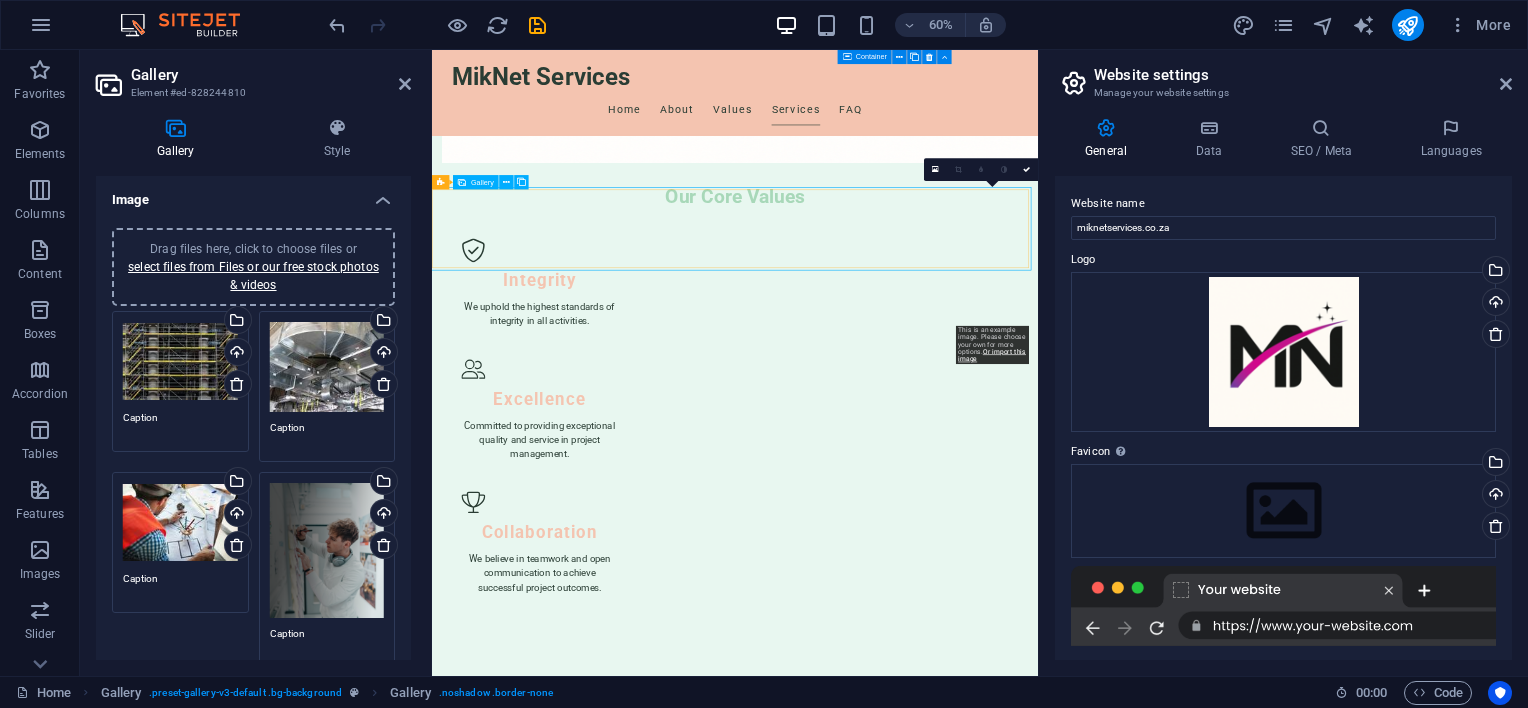 drag, startPoint x: 1160, startPoint y: 369, endPoint x: 1378, endPoint y: 369, distance: 218 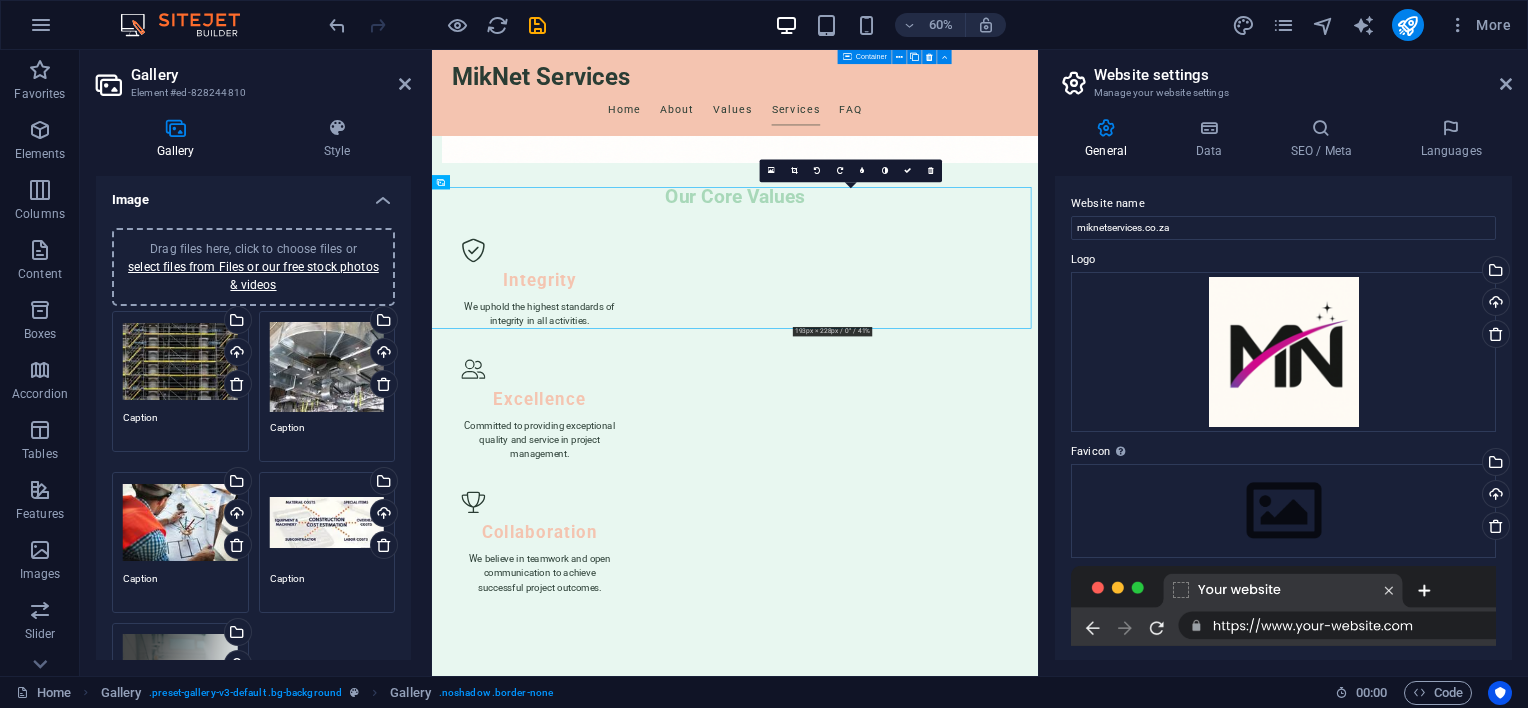 drag, startPoint x: 1156, startPoint y: 322, endPoint x: 781, endPoint y: 265, distance: 379.30725 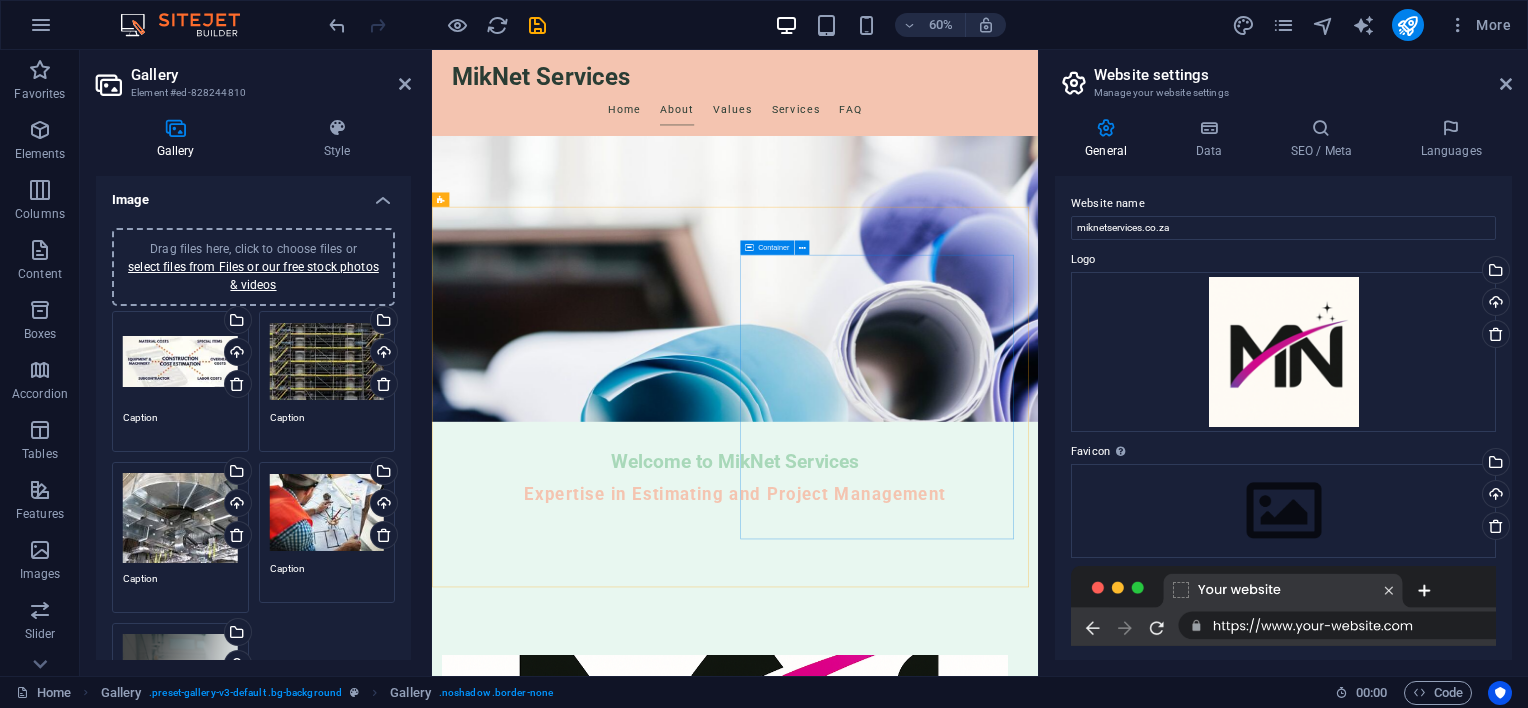 scroll, scrollTop: 500, scrollLeft: 0, axis: vertical 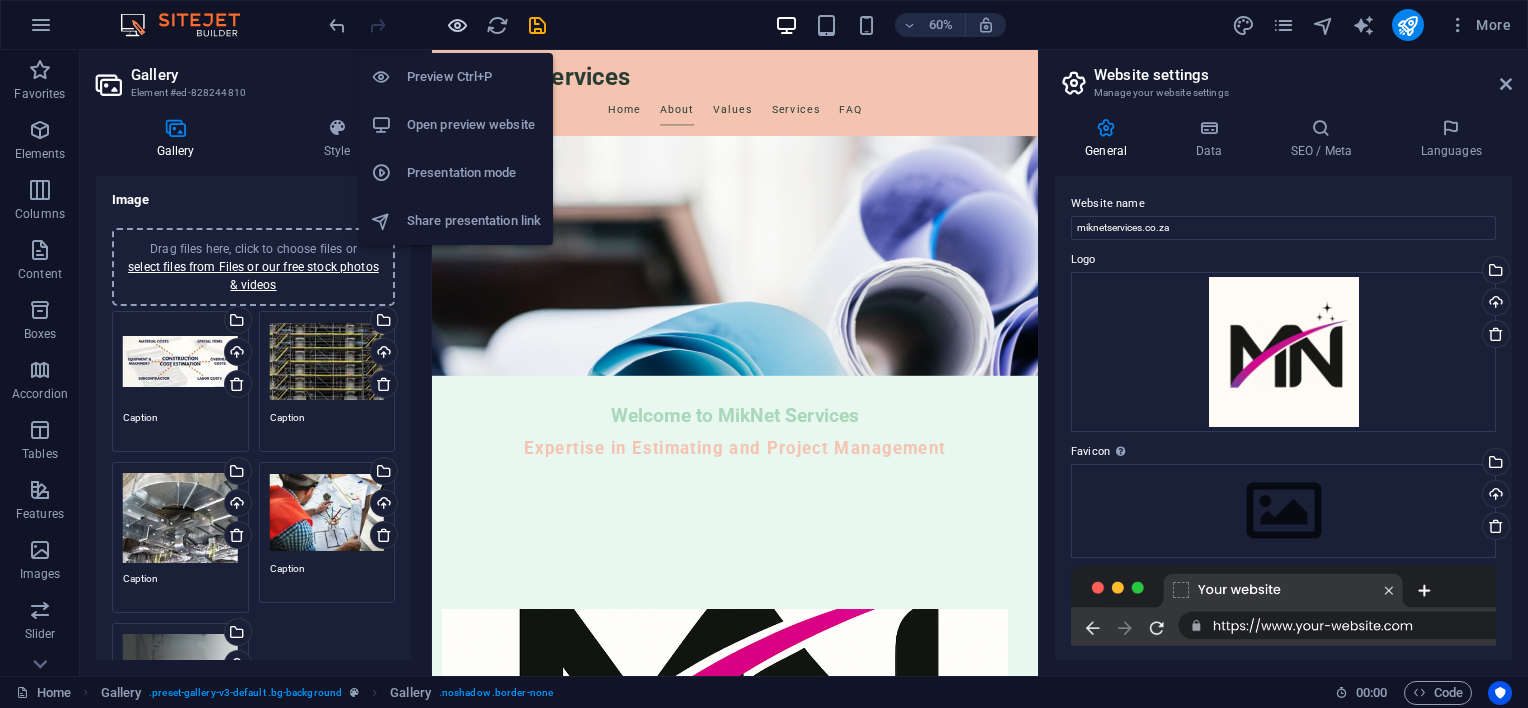 click at bounding box center (457, 25) 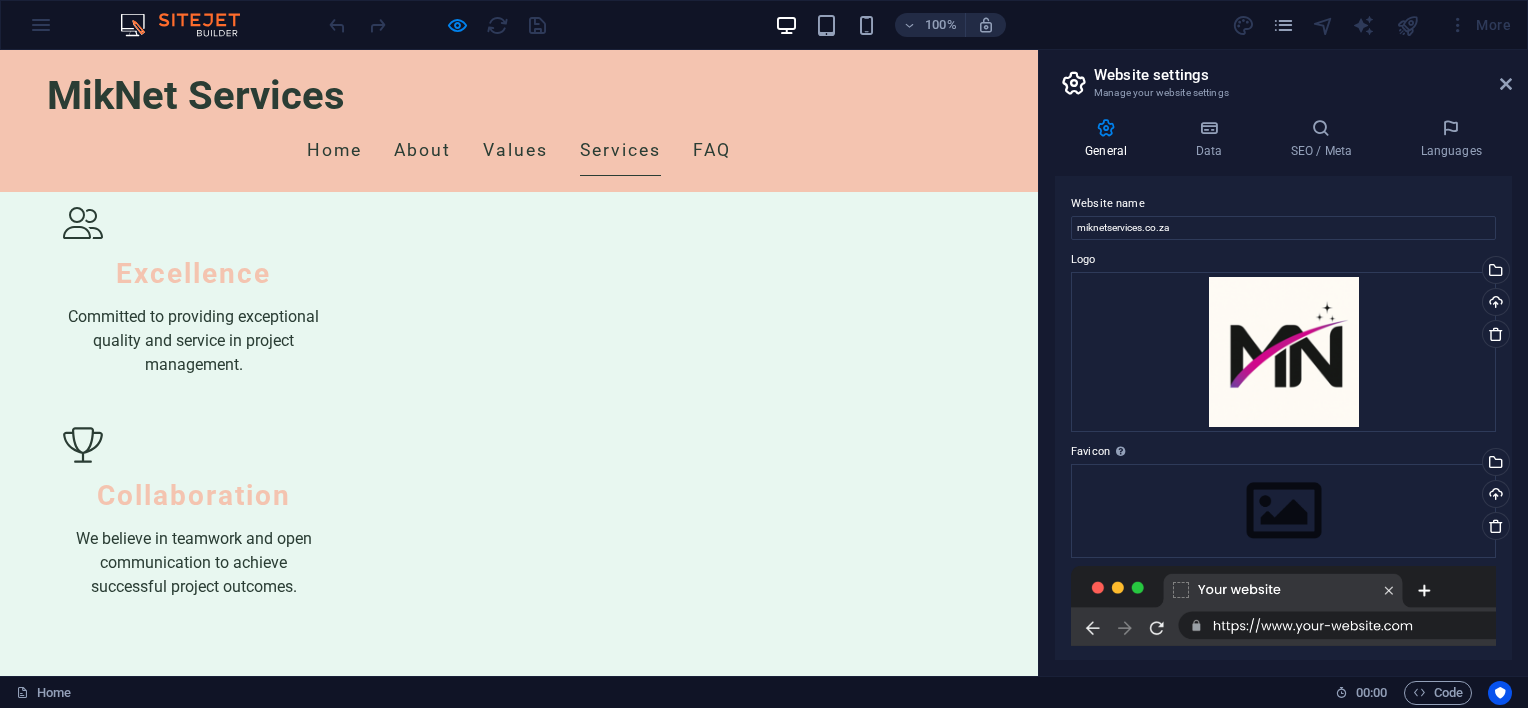 scroll, scrollTop: 2200, scrollLeft: 0, axis: vertical 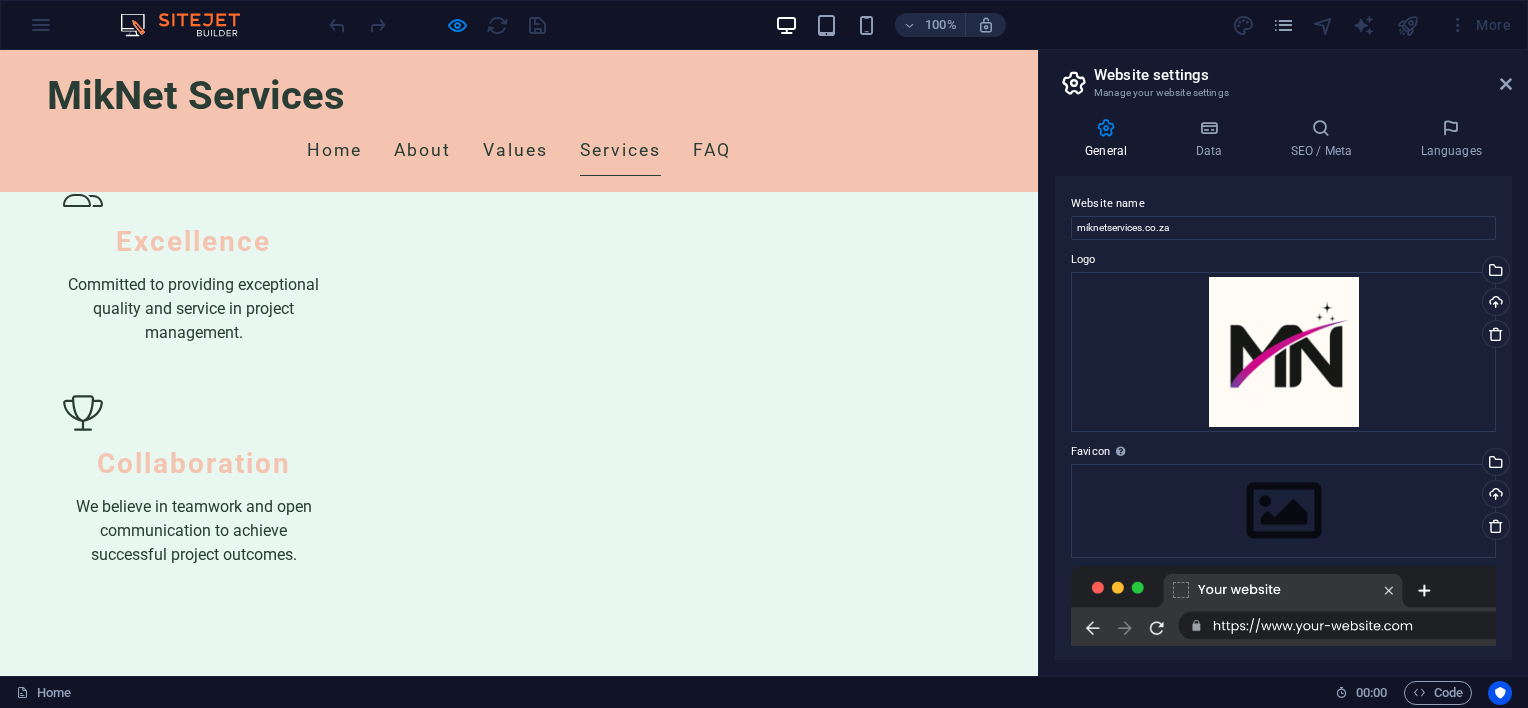 click at bounding box center (100, 2922) 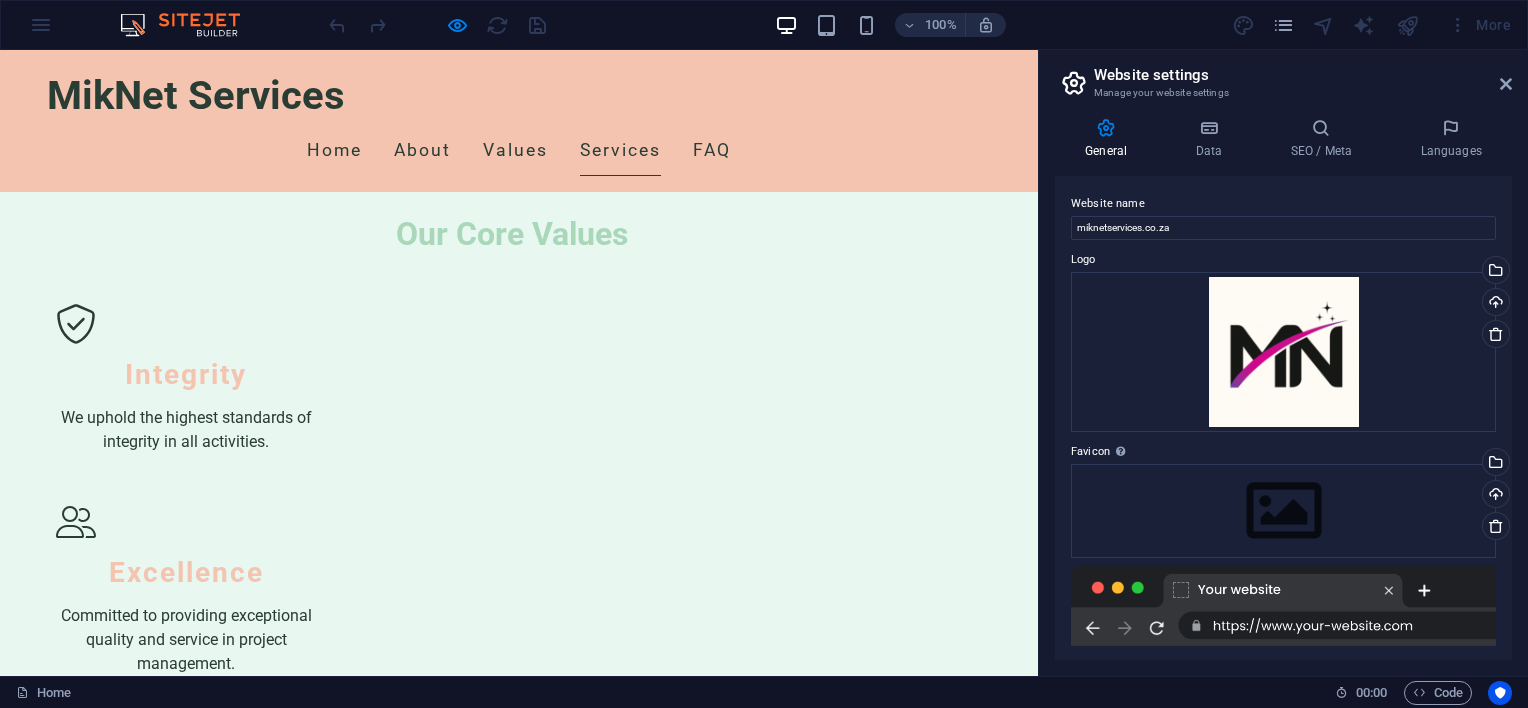 click on "×" at bounding box center (4, -2138) 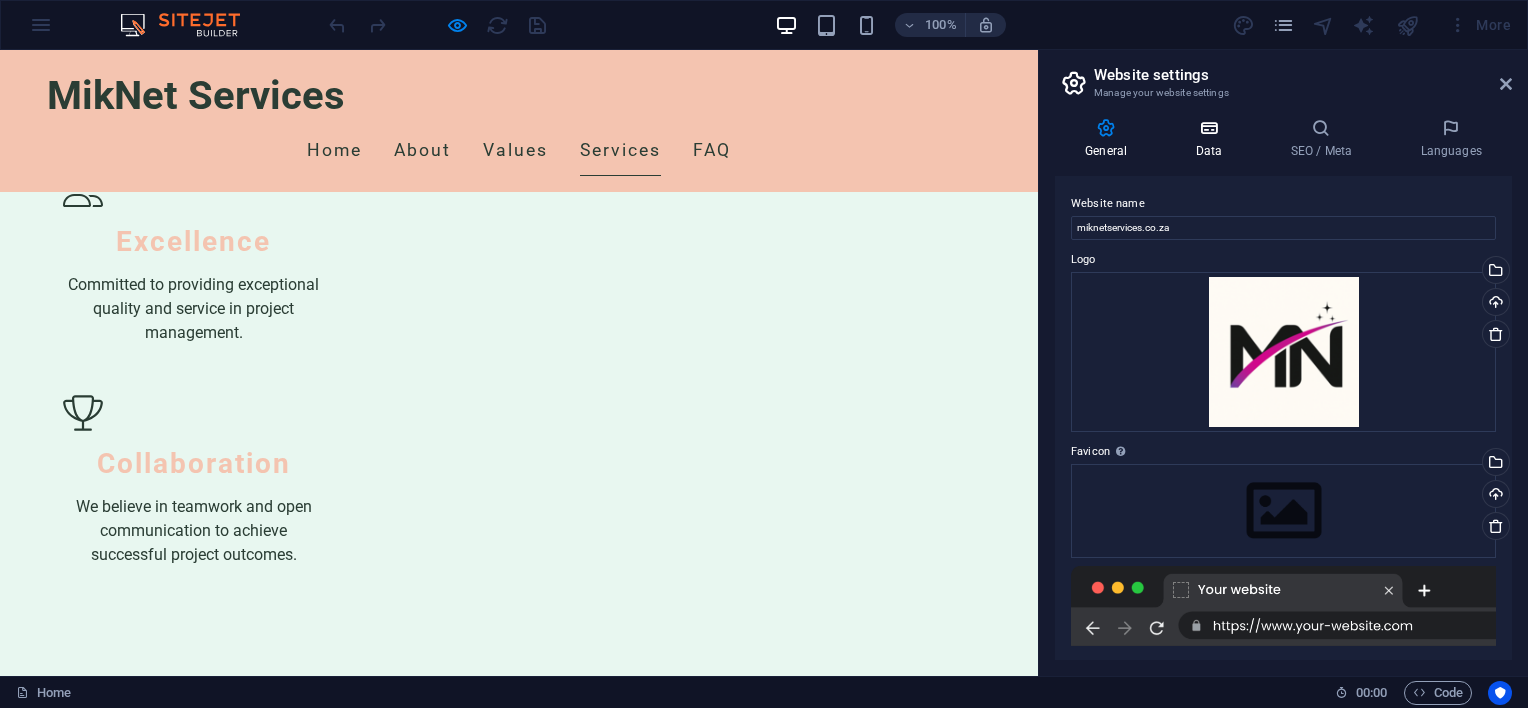click at bounding box center (1208, 128) 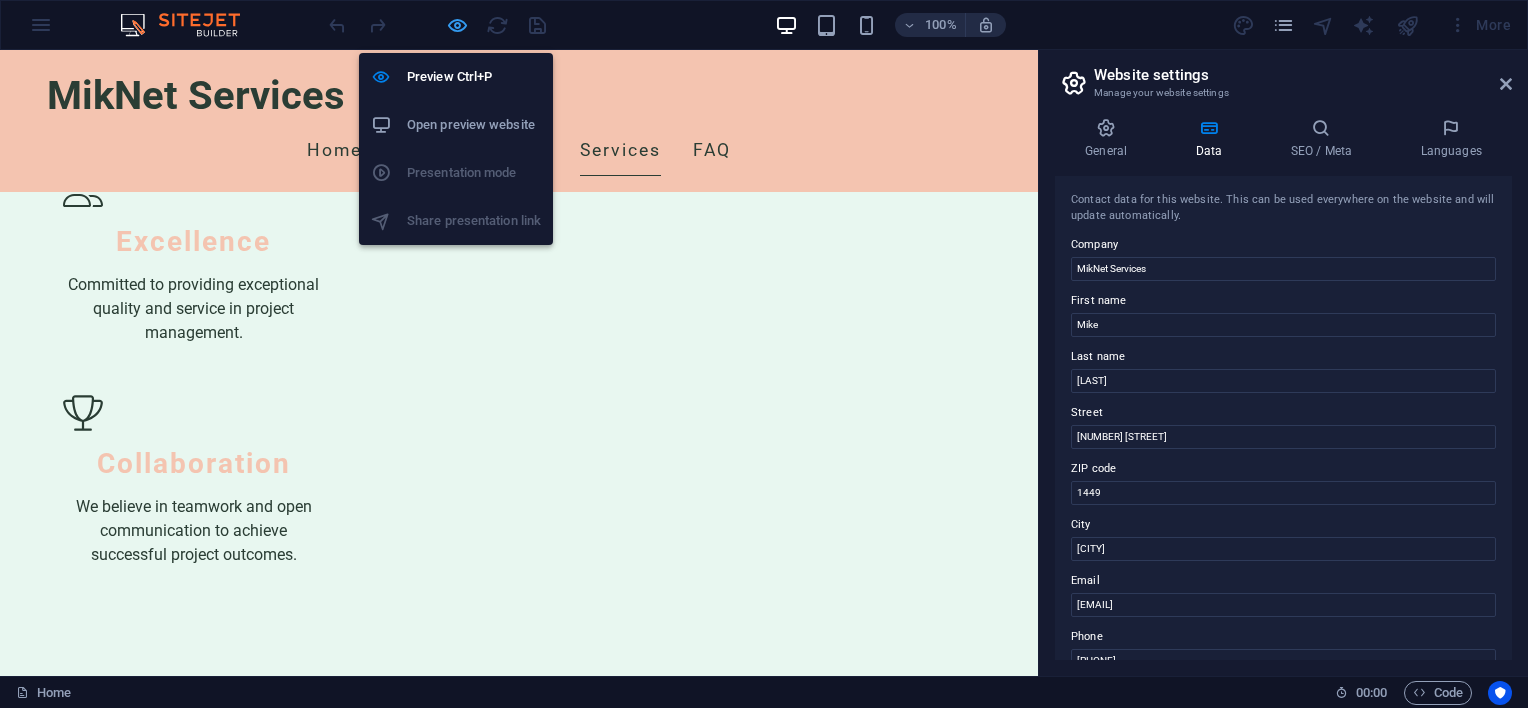 click at bounding box center [457, 25] 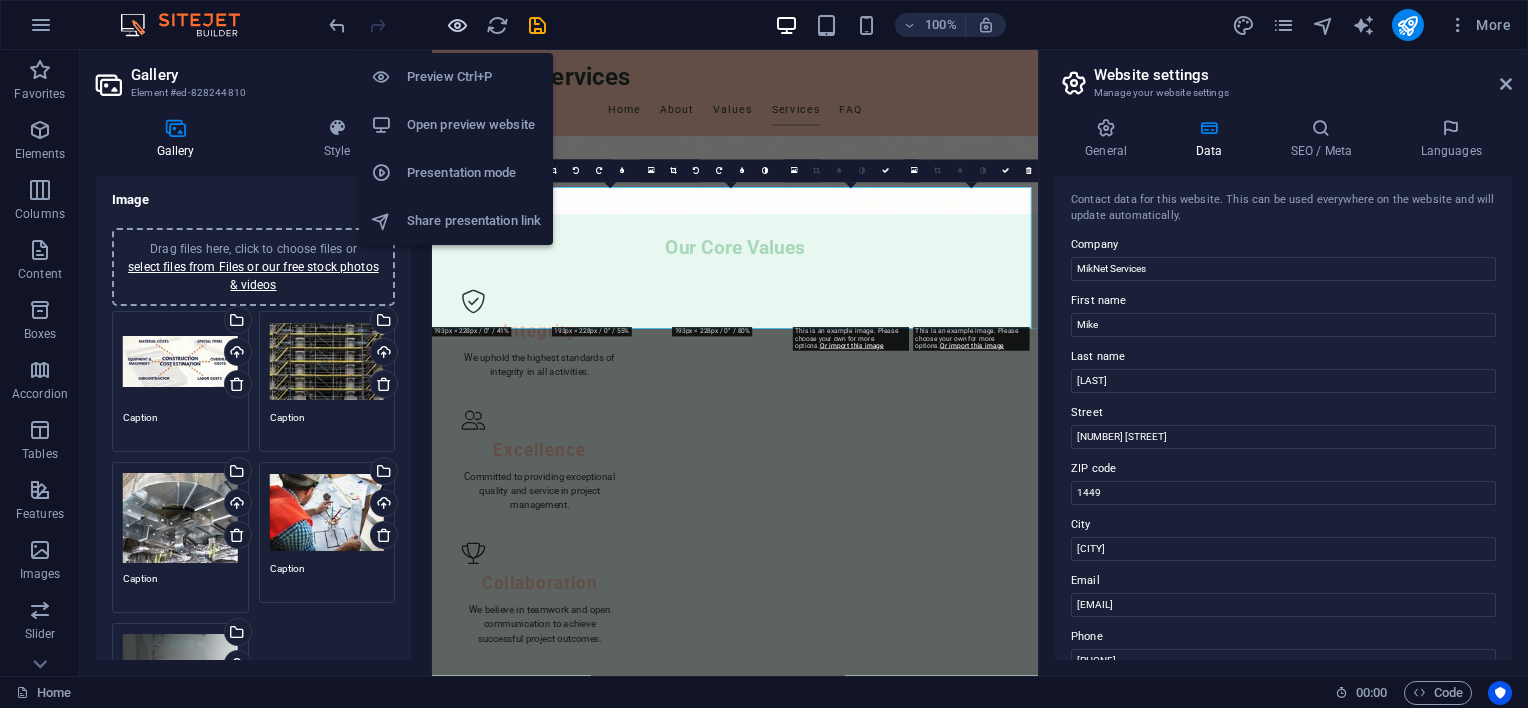 scroll, scrollTop: 2284, scrollLeft: 0, axis: vertical 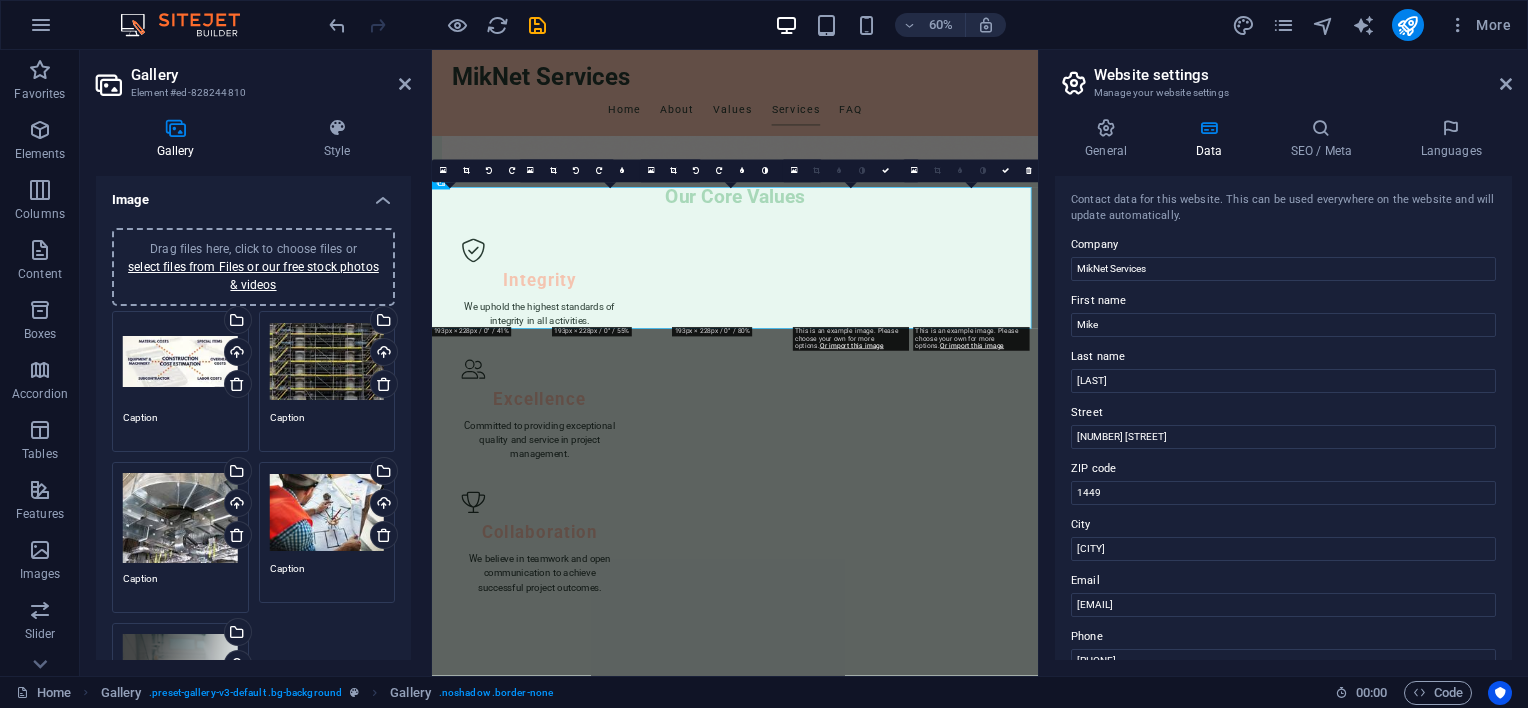click on "Drag files here, click to choose files or select files from Files or our free stock photos & videos" at bounding box center [180, 362] 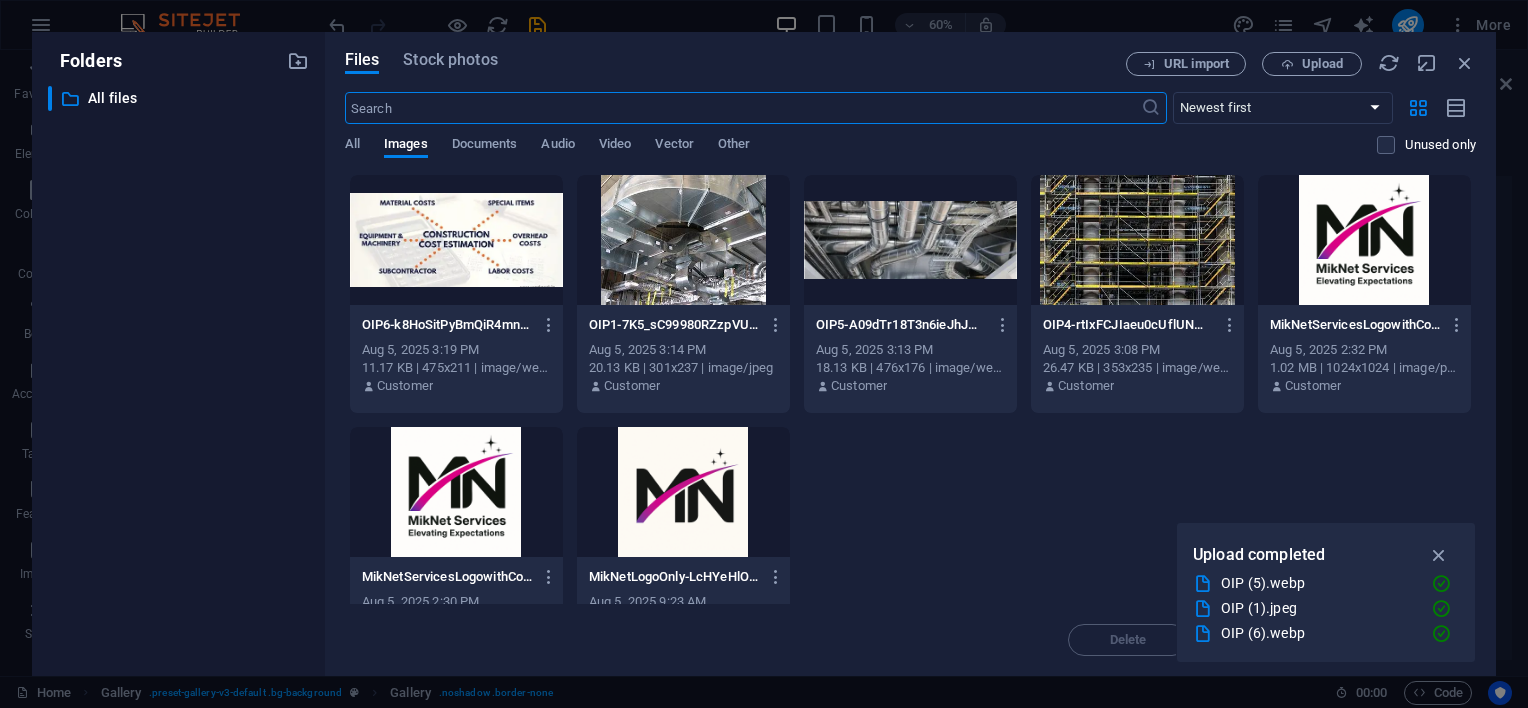 scroll, scrollTop: 1168, scrollLeft: 0, axis: vertical 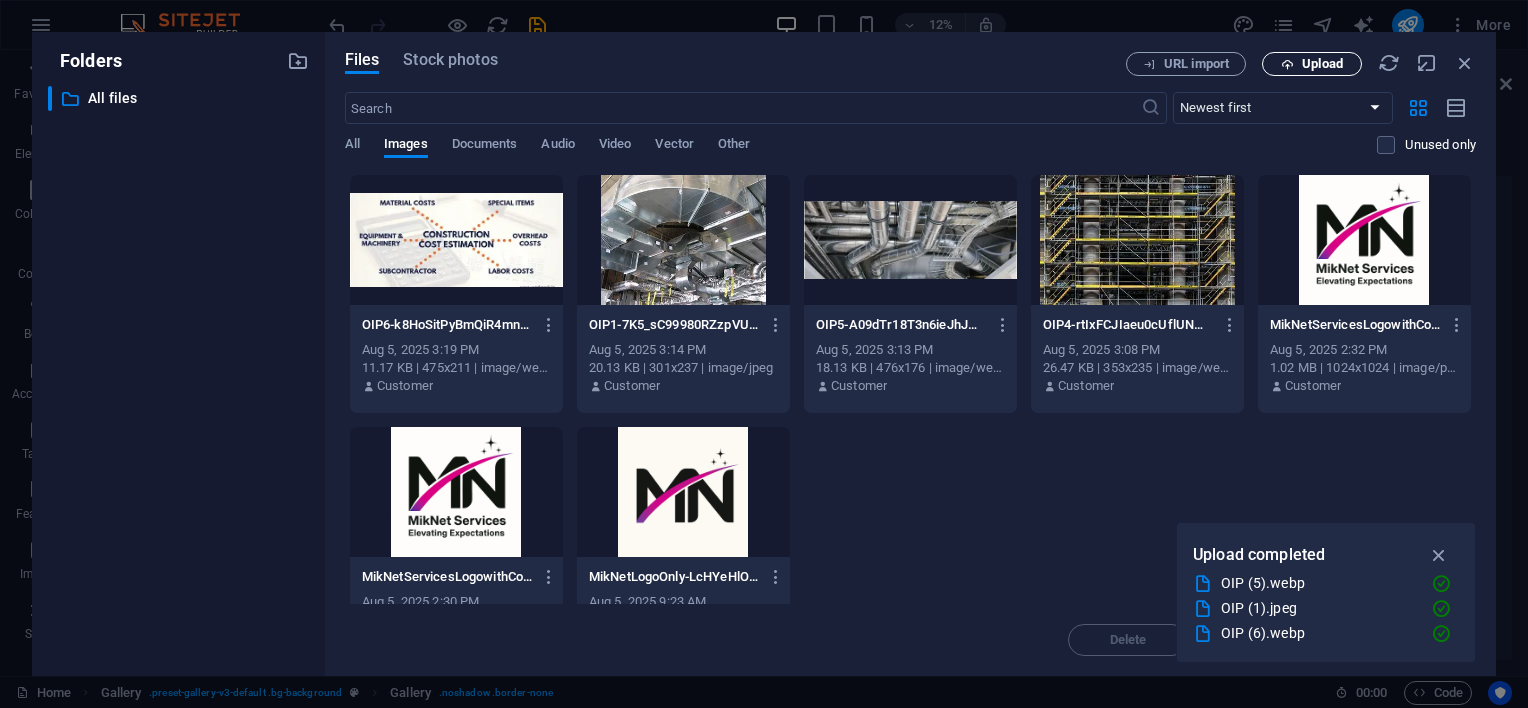 click on "Upload" at bounding box center (1322, 64) 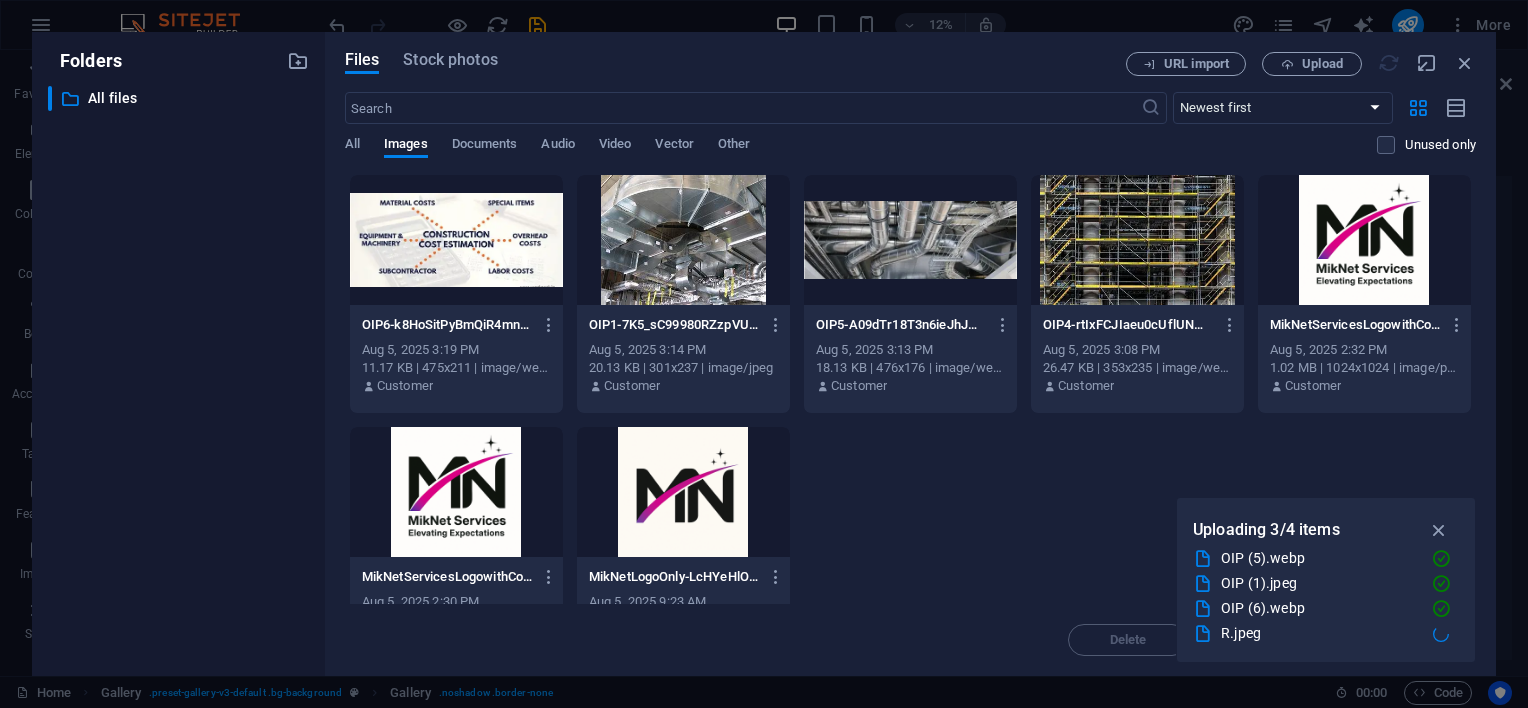 scroll, scrollTop: 2284, scrollLeft: 0, axis: vertical 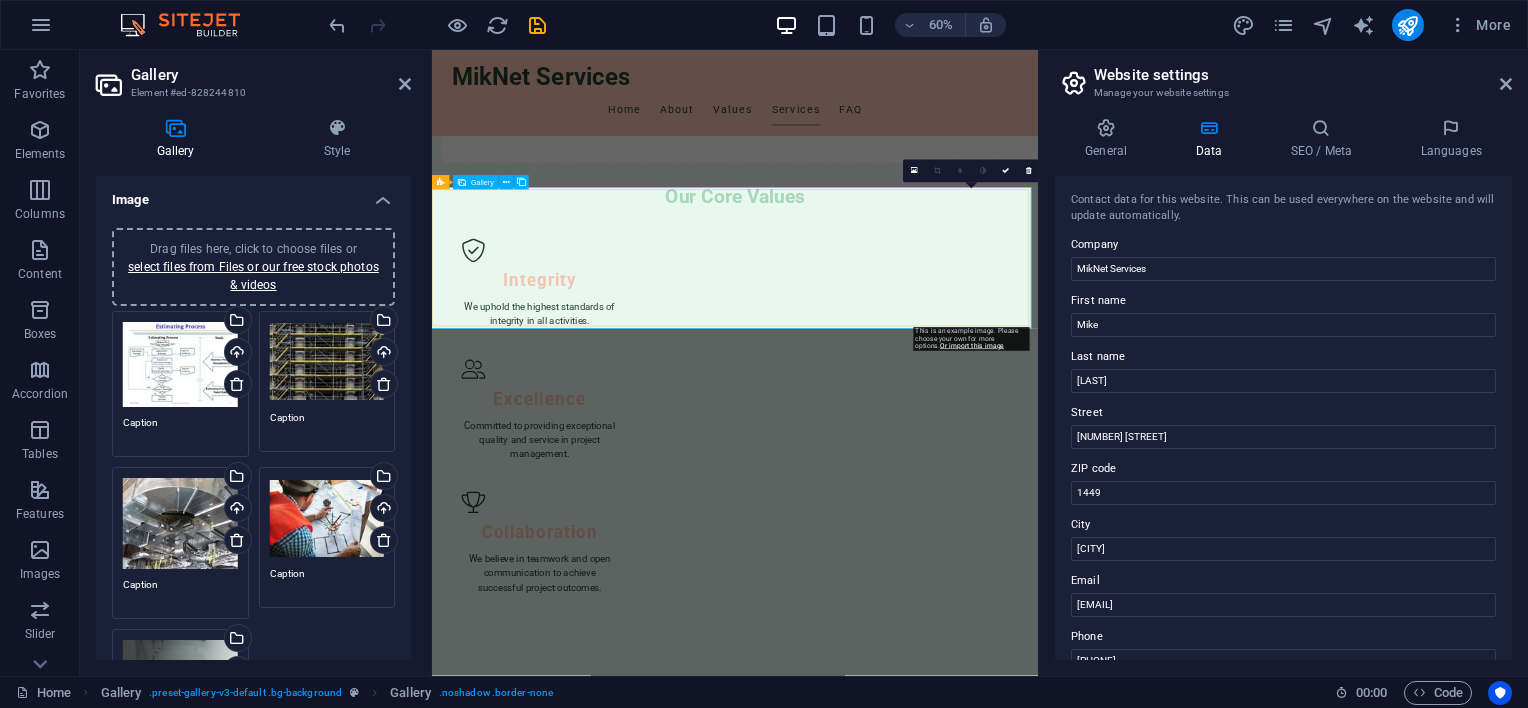 click at bounding box center [1344, 3384] 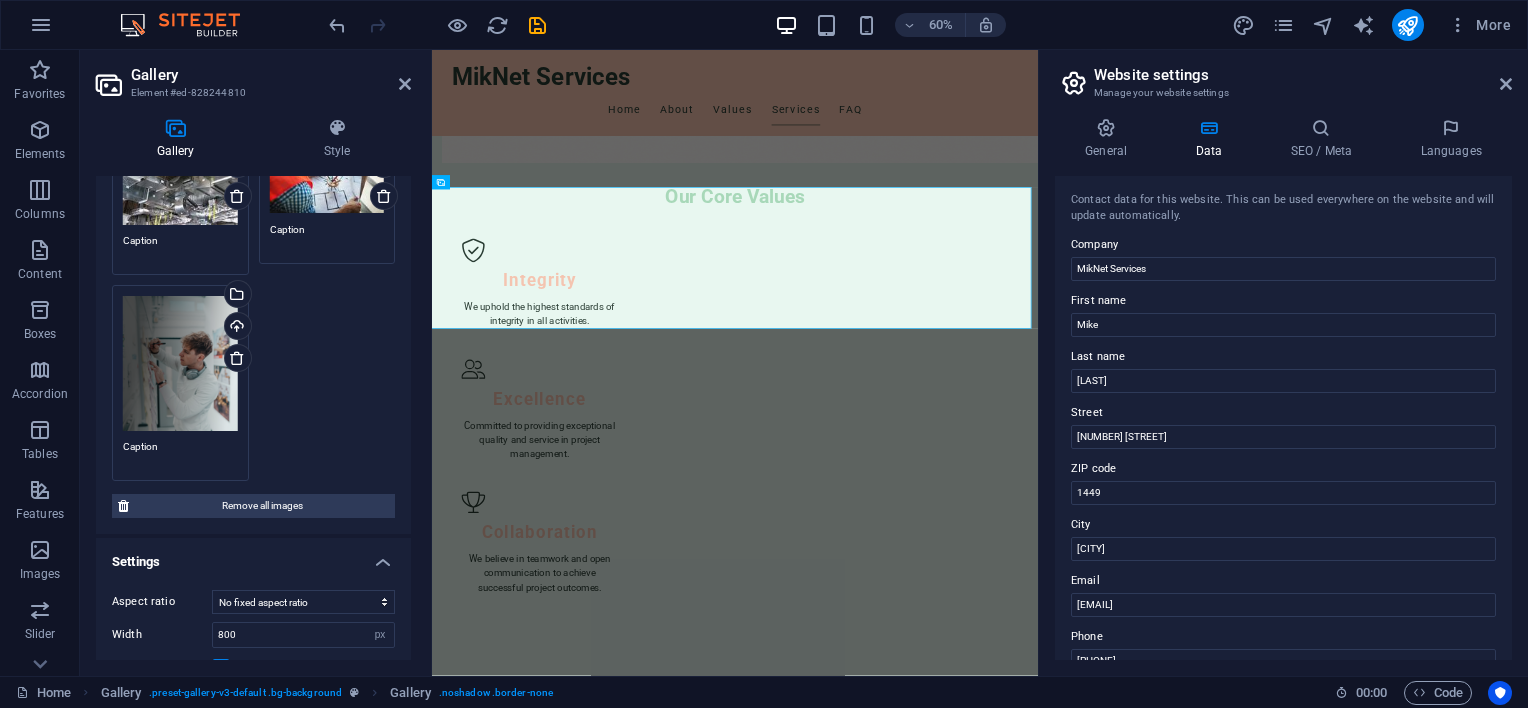 scroll, scrollTop: 300, scrollLeft: 0, axis: vertical 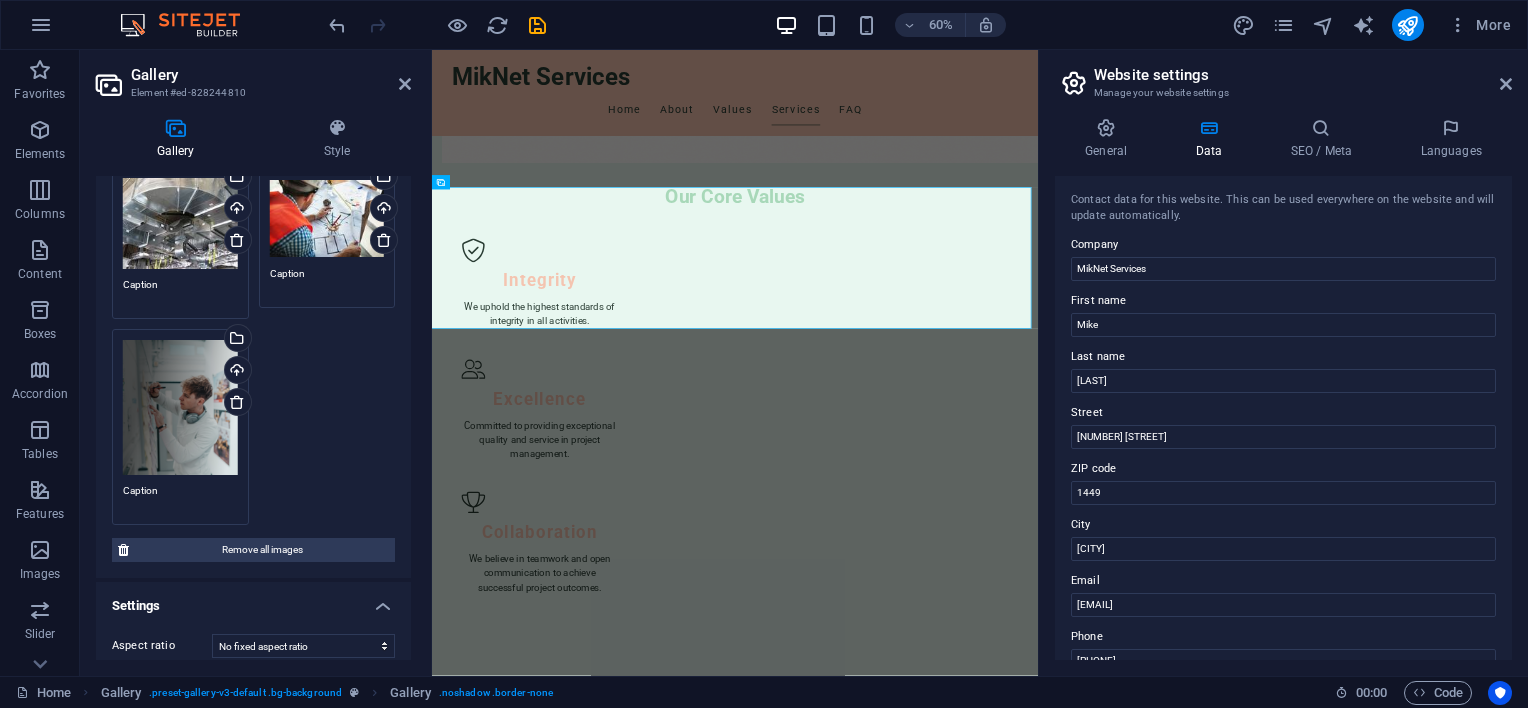 click on "Drag files here, click to choose files or select files from Files or our free stock photos & videos" at bounding box center [180, 407] 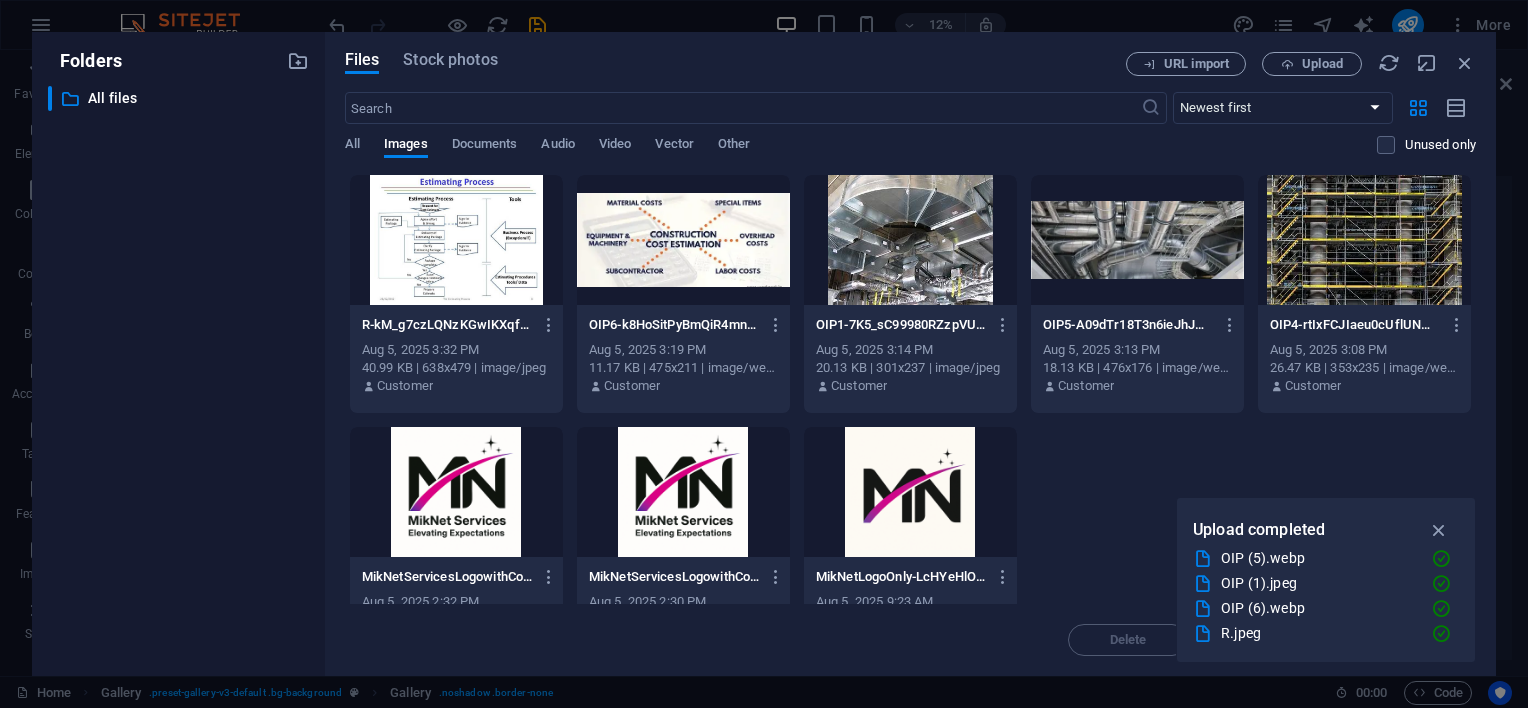 click on "​ All files All files" at bounding box center [178, 373] 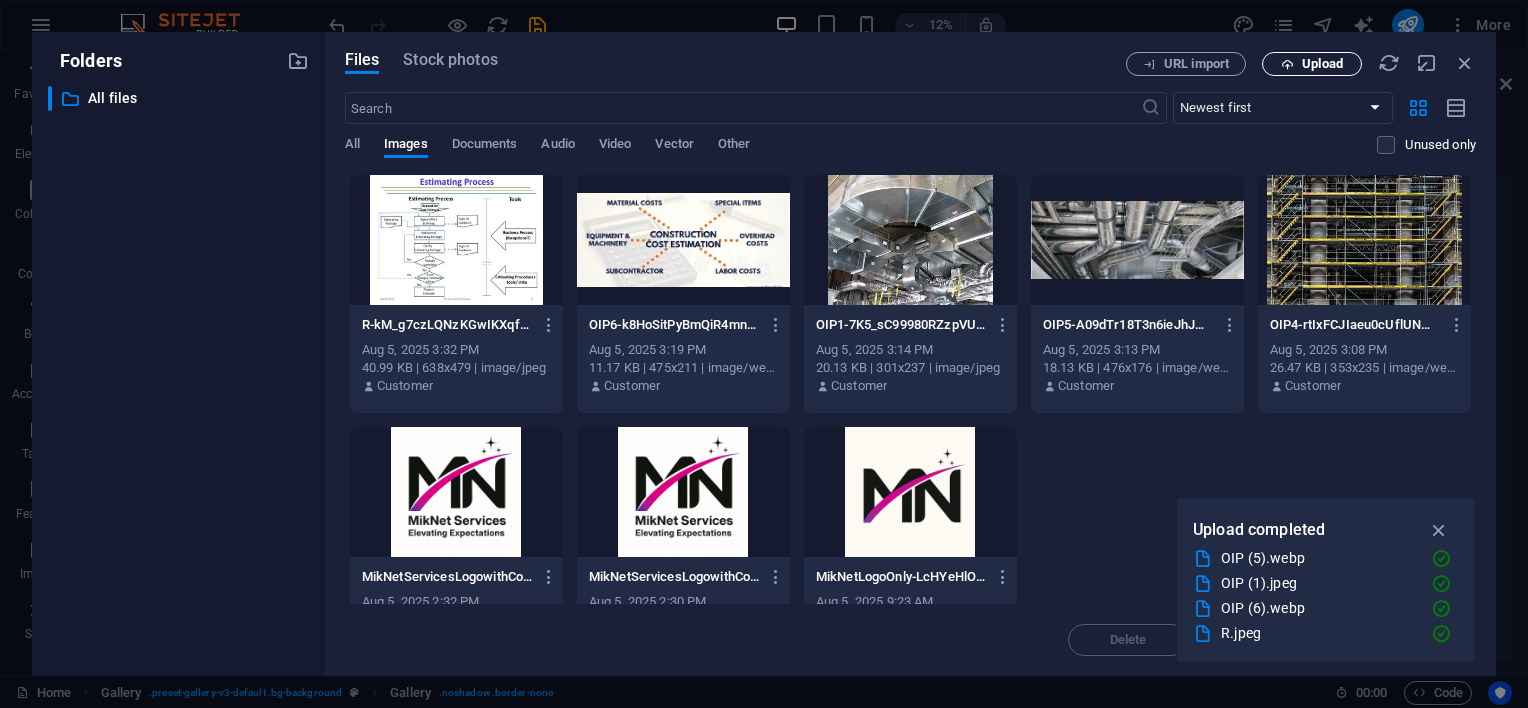 click on "Upload" at bounding box center (1322, 64) 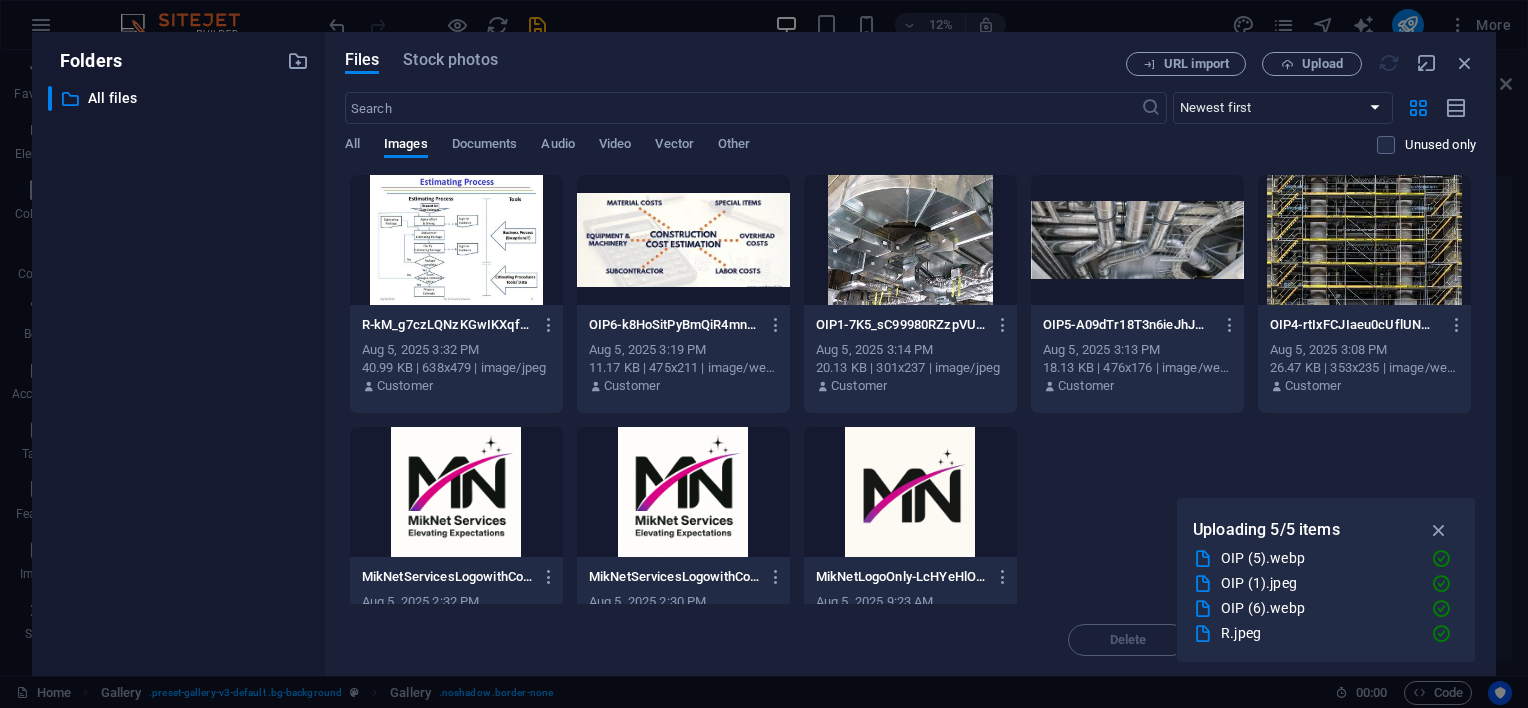scroll, scrollTop: 2284, scrollLeft: 0, axis: vertical 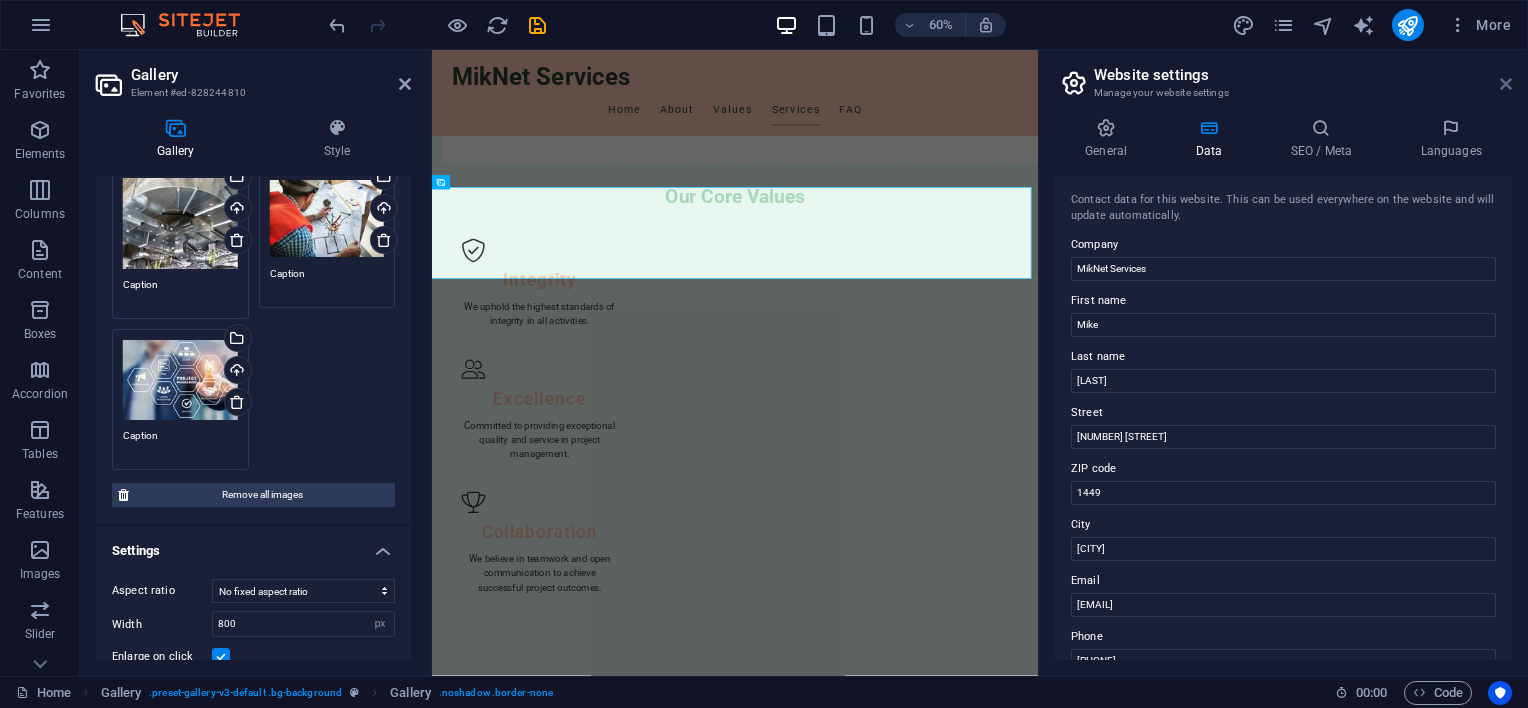 click at bounding box center (1506, 84) 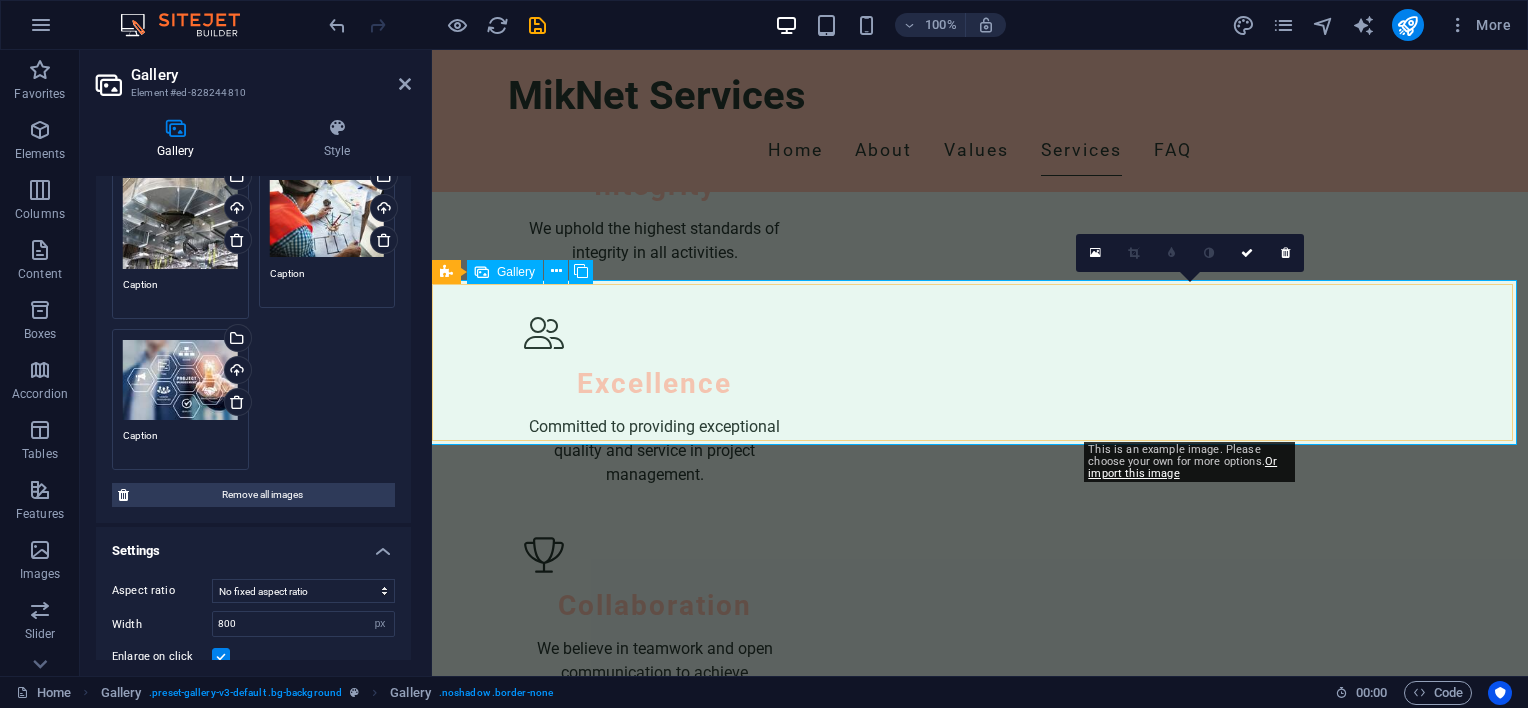 click at bounding box center [1200, 3099] 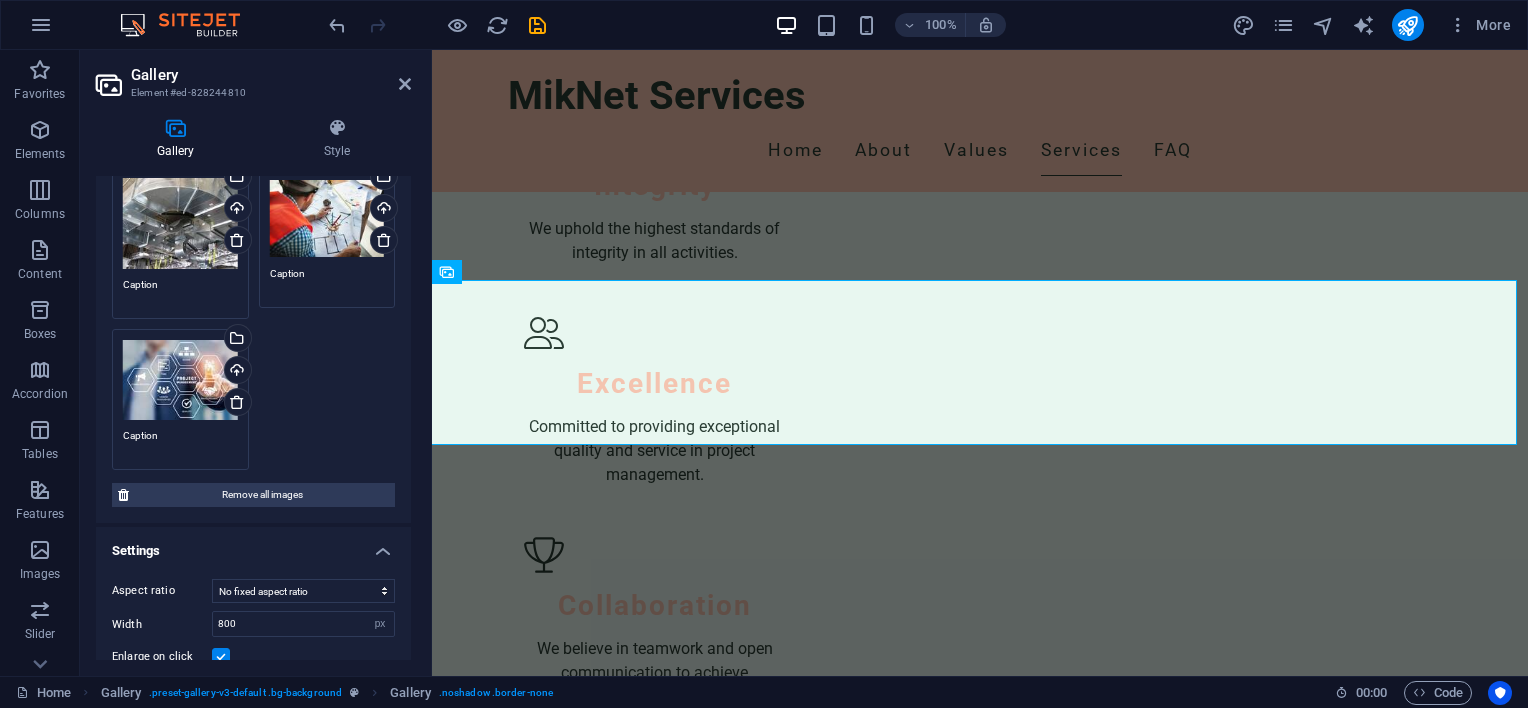 click on "Drag files here, click to choose files or select files from Files or our free stock photos & videos" at bounding box center (327, 218) 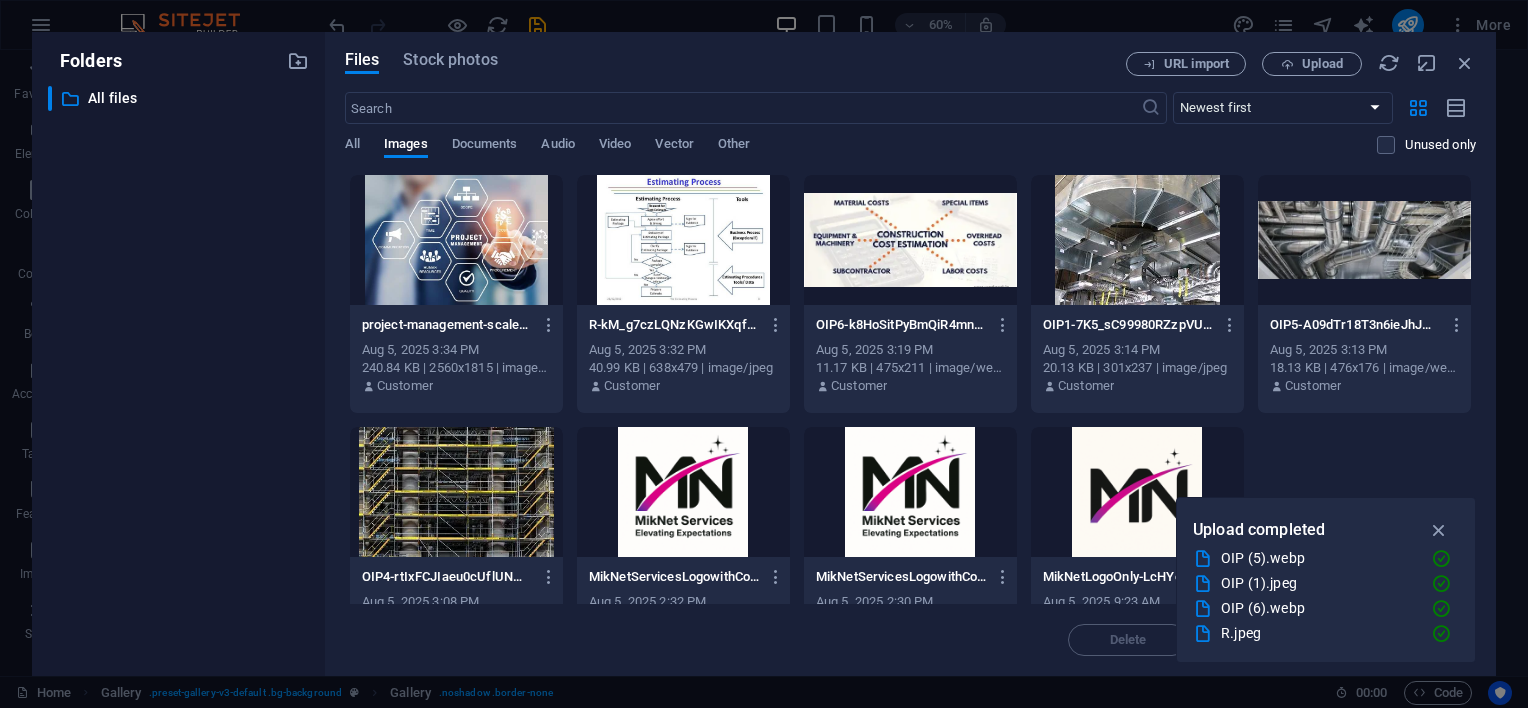 click on "Folders ​ All files All files" at bounding box center [178, 354] 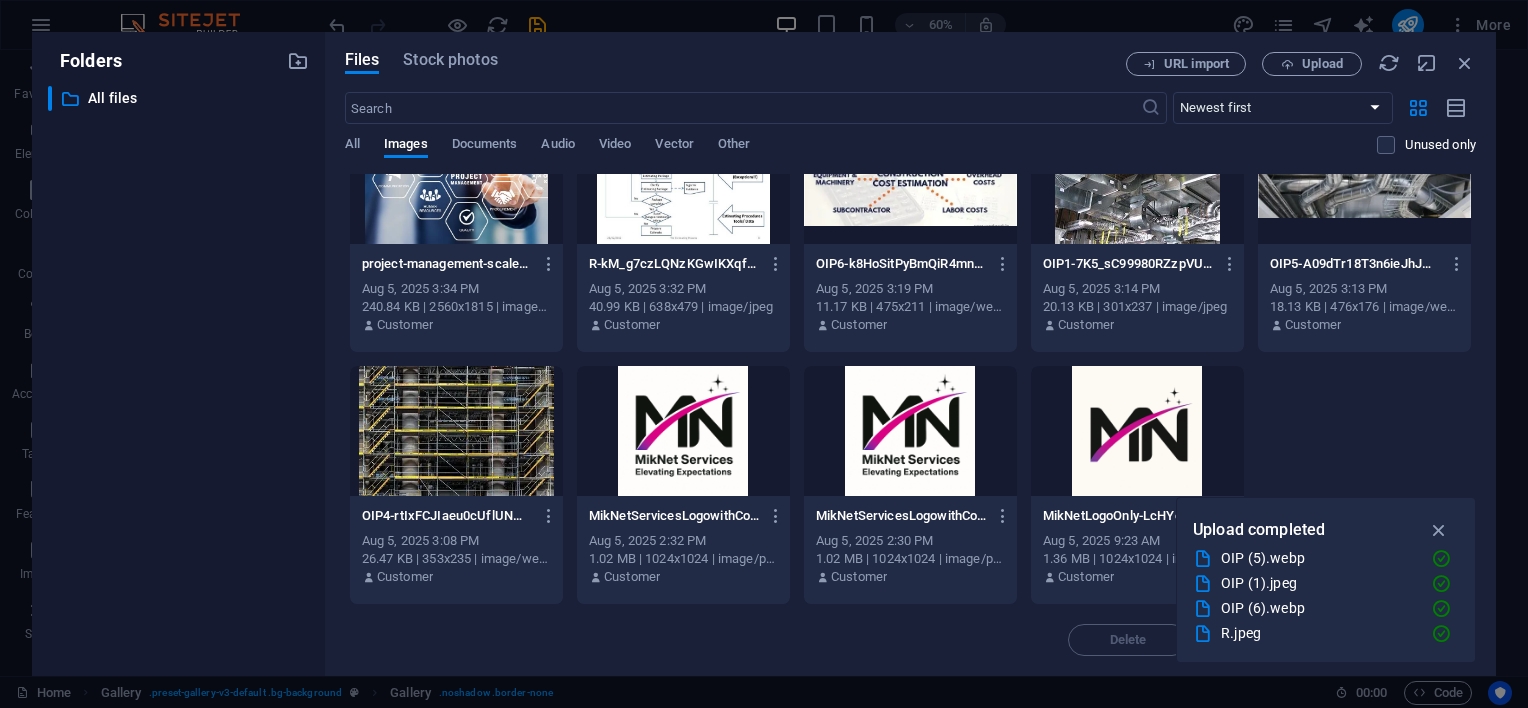 scroll, scrollTop: 0, scrollLeft: 0, axis: both 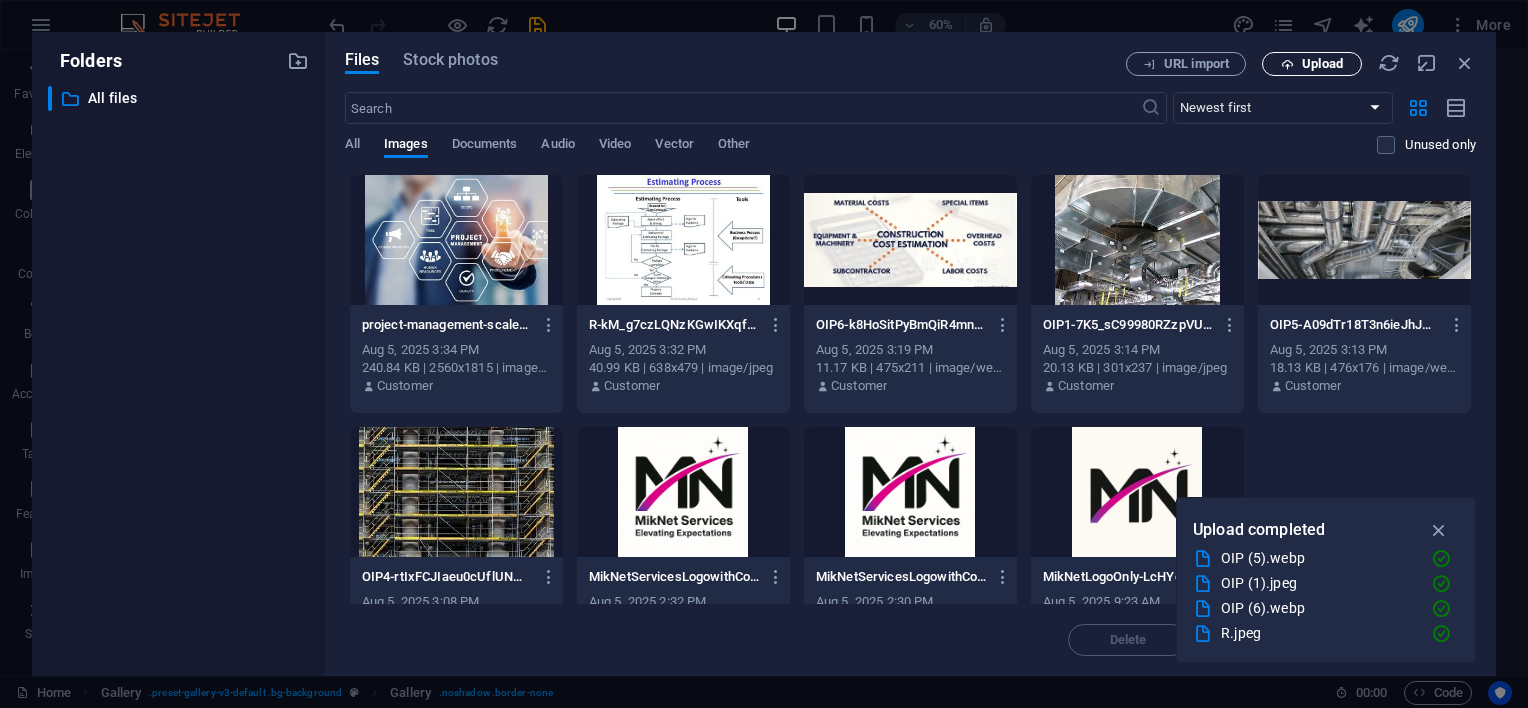 click on "Upload" at bounding box center [1322, 64] 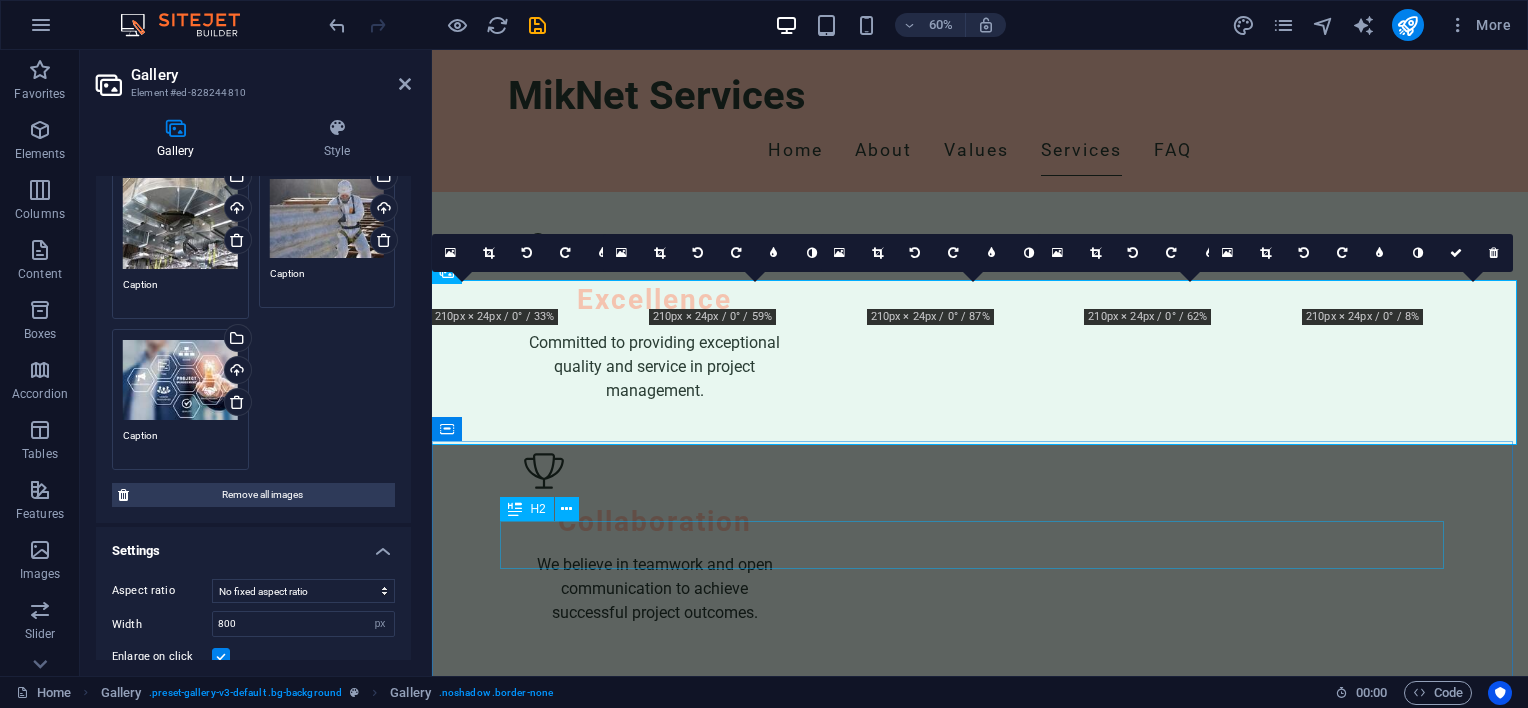 scroll, scrollTop: 2200, scrollLeft: 0, axis: vertical 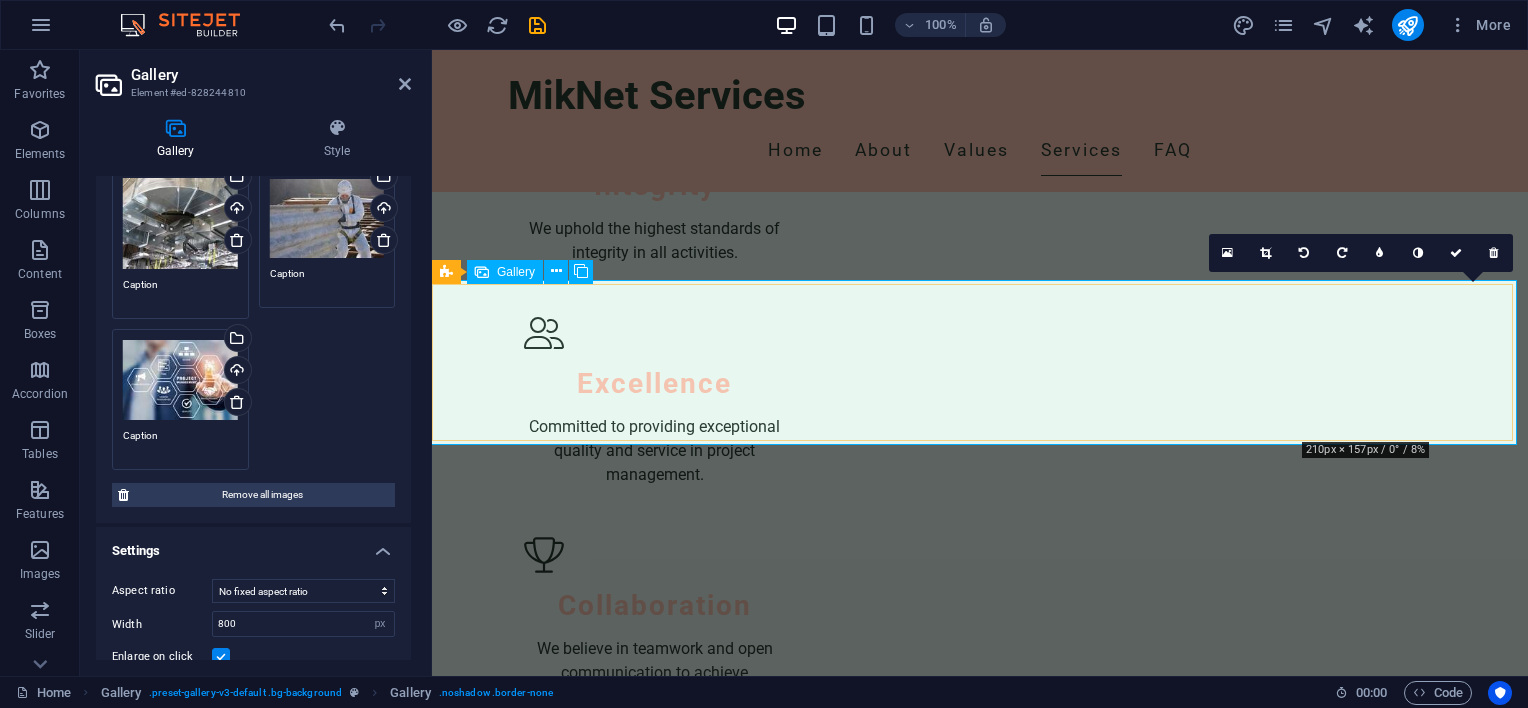 drag, startPoint x: 1431, startPoint y: 341, endPoint x: 731, endPoint y: 345, distance: 700.0114 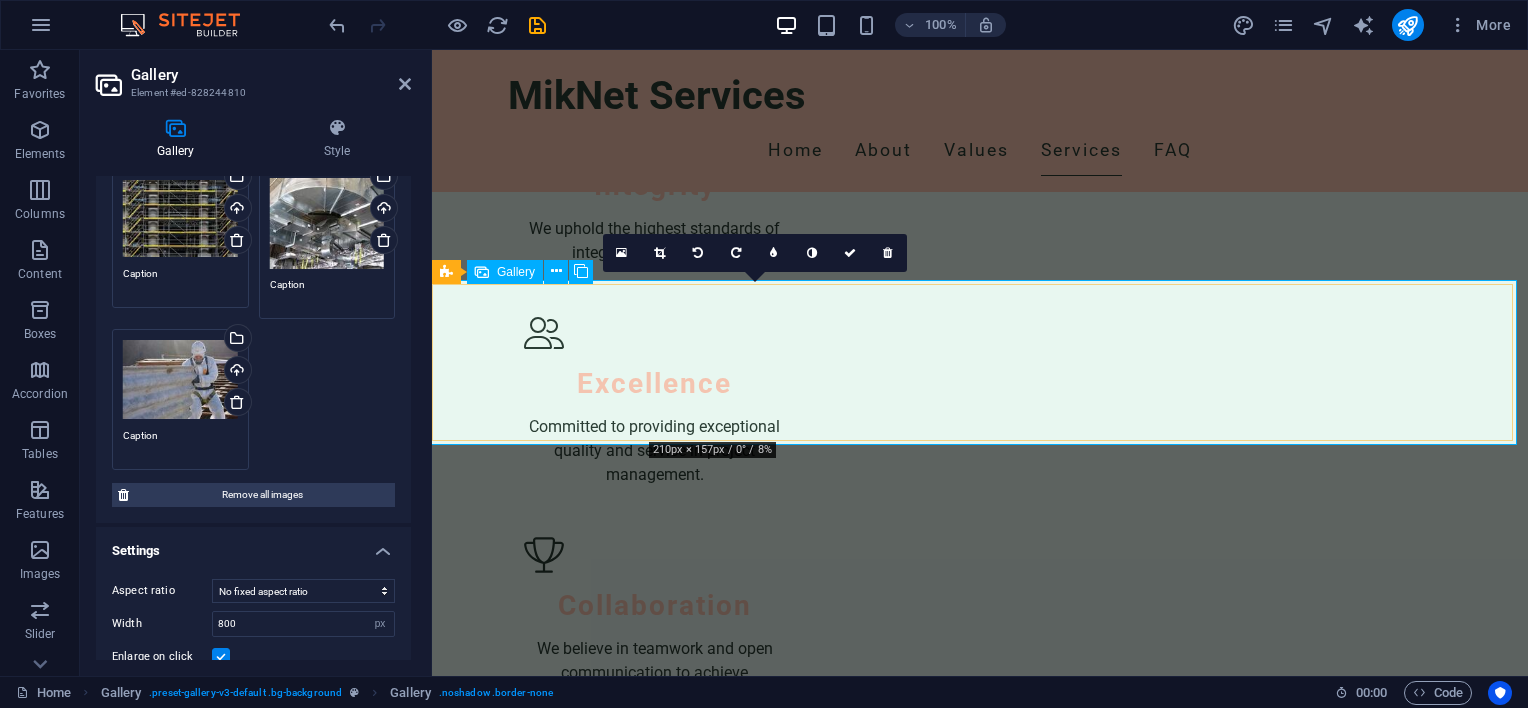 drag, startPoint x: 765, startPoint y: 349, endPoint x: 1443, endPoint y: 362, distance: 678.12463 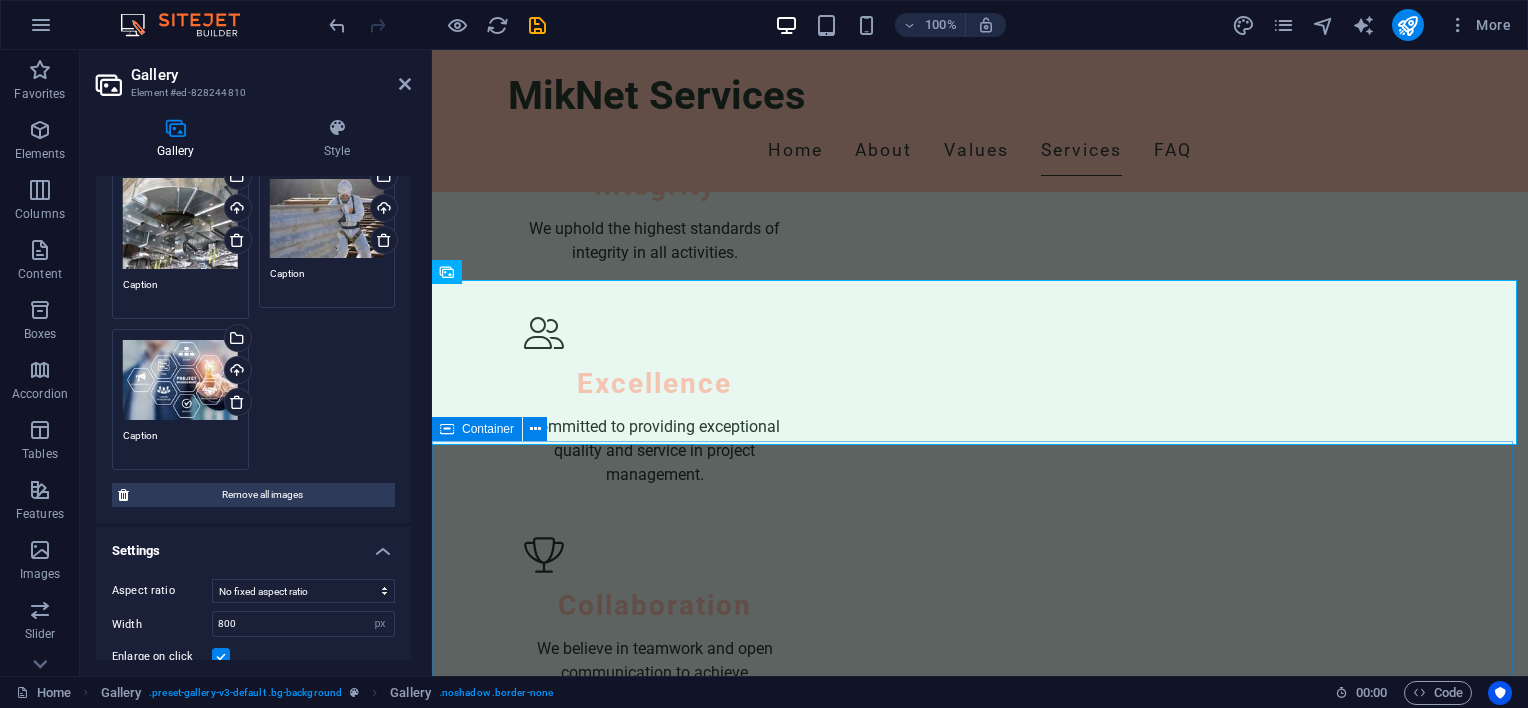 click on "FAQs What types of services does MikNet Services offer? We specialize in estimating for corrosion protection, asbestos removal, access scaffolding, thermal insulation, cladding, and HVAC ducting. How can I get a quote for my project? You can contact us via email or phone, and we will be happy to provide a detailed quote. Do you offer consultations for project management? Yes, we offer initial consultations to discuss your project needs and how we can assist. Is MikNet Services licensed? Yes, we are fully licensed and insured to operate in the project management and estimating sector. What is your turnaround time for estimates? Typically, we provide estimates within 5-7 business days, depending on project complexity. Can you handle large industrial projects? Absolutely, we have experience managing large-scale industrial projects effectively." at bounding box center [980, 3775] 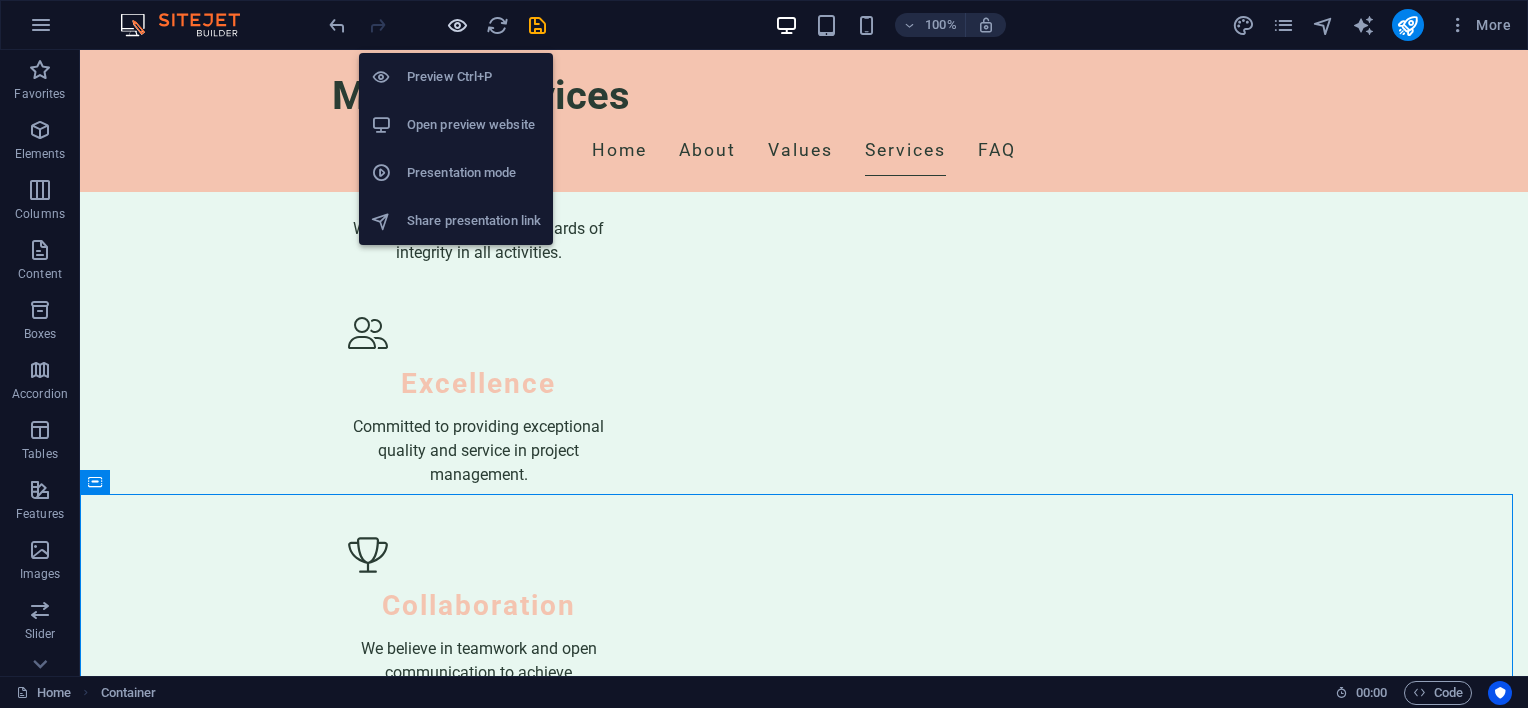 click at bounding box center (457, 25) 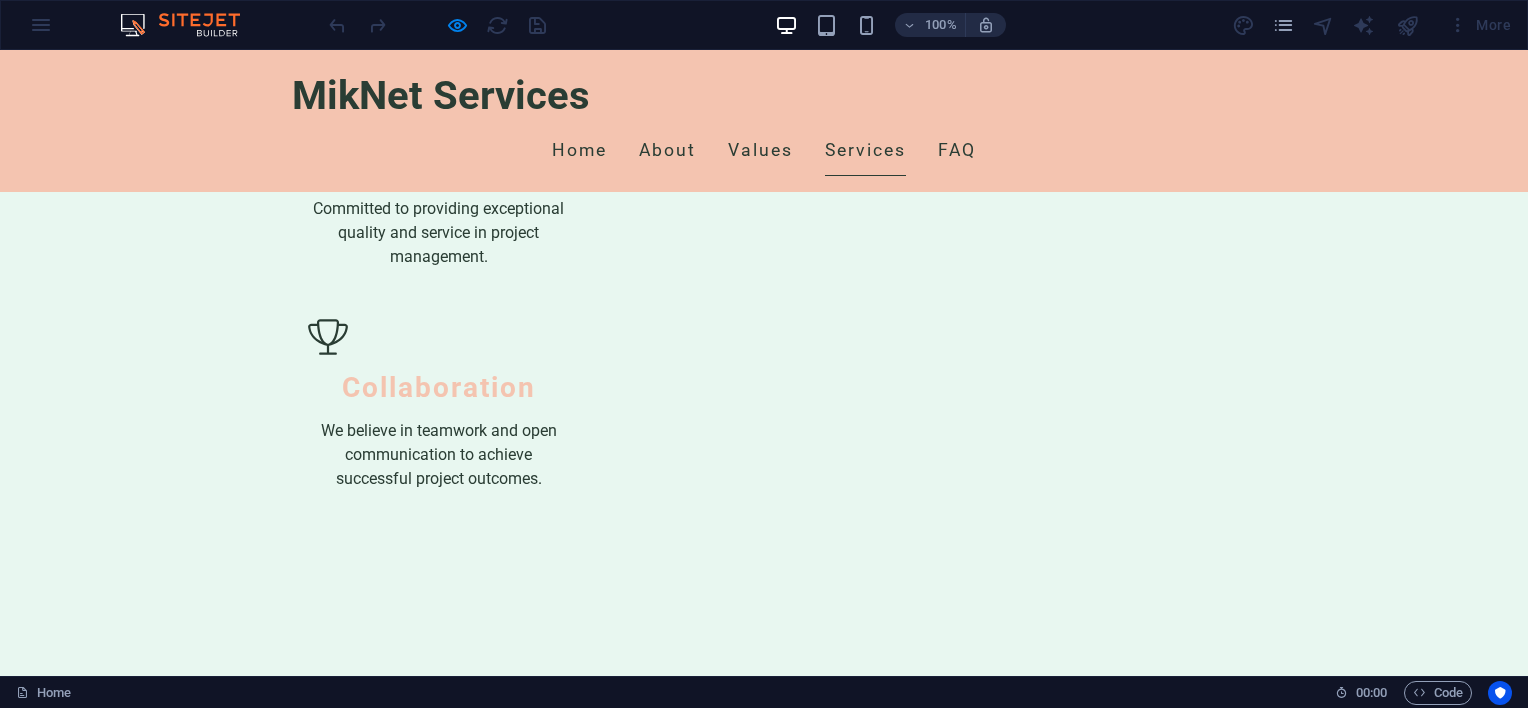 scroll, scrollTop: 2300, scrollLeft: 0, axis: vertical 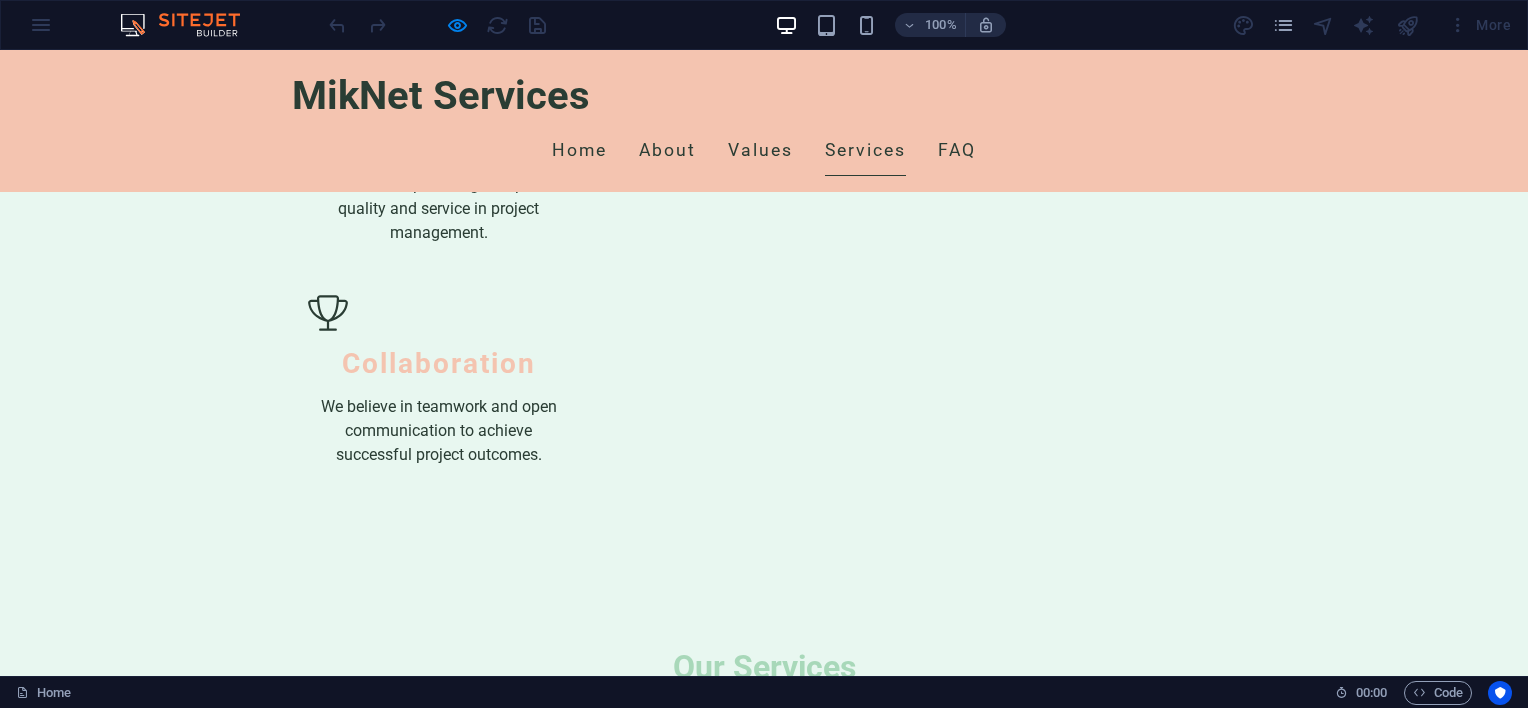 click at bounding box center (1378, 2883) 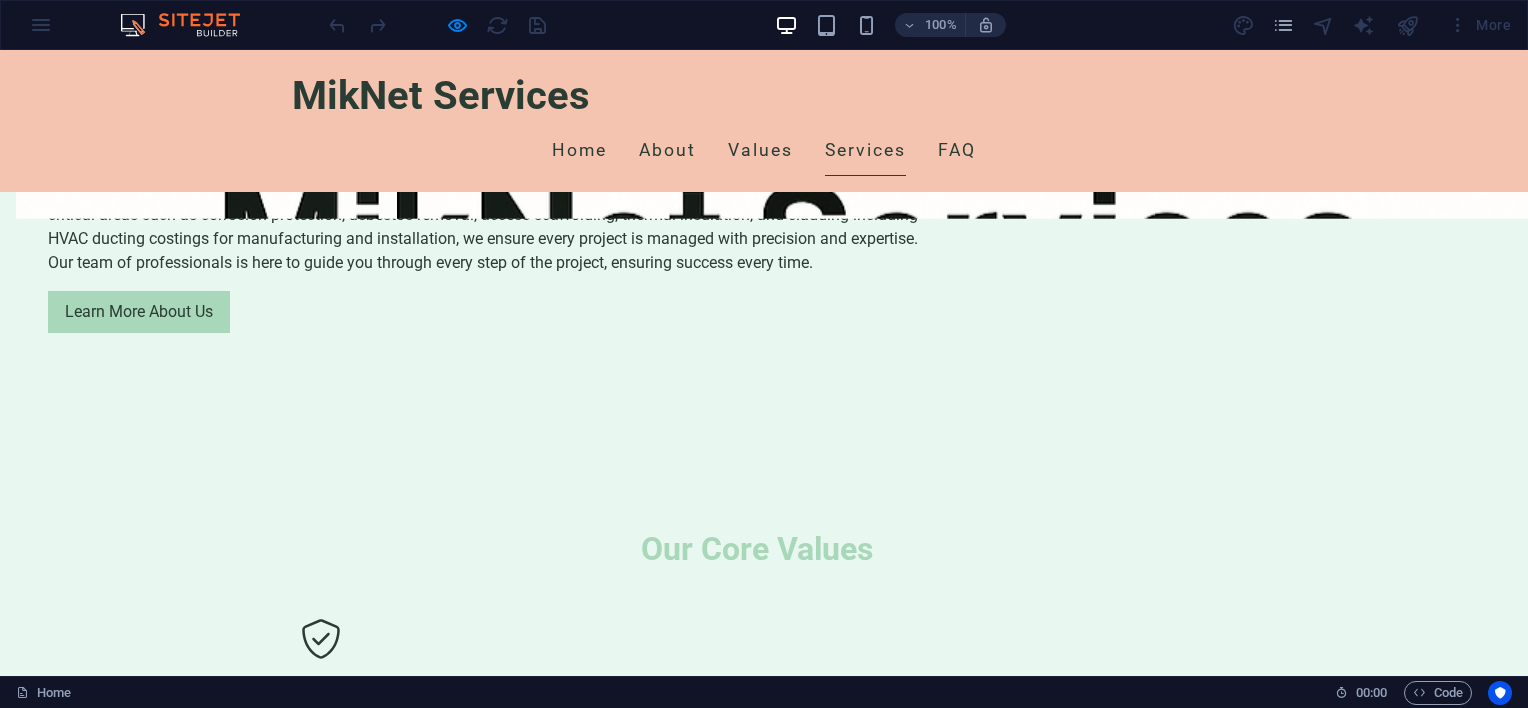 click at bounding box center [0, -1511] 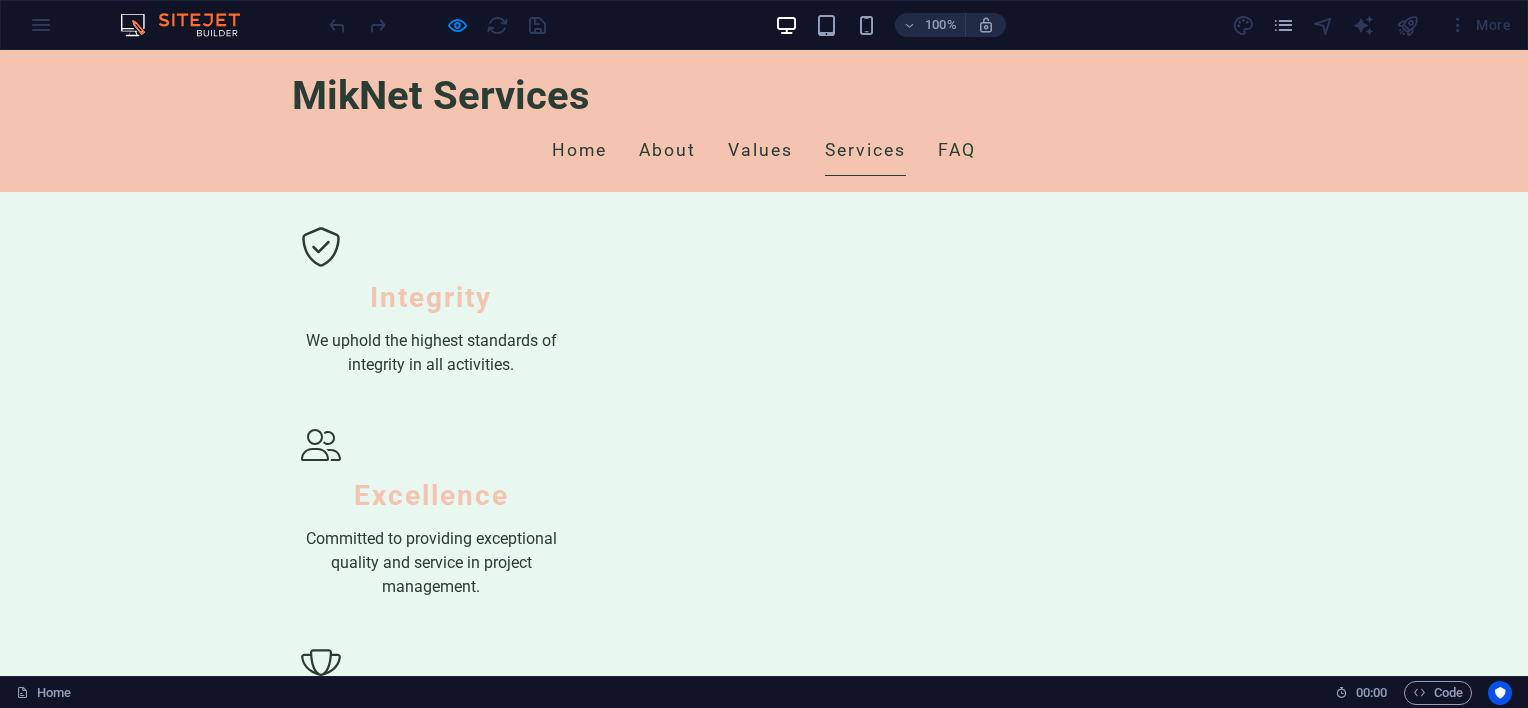click at bounding box center [0, -1903] 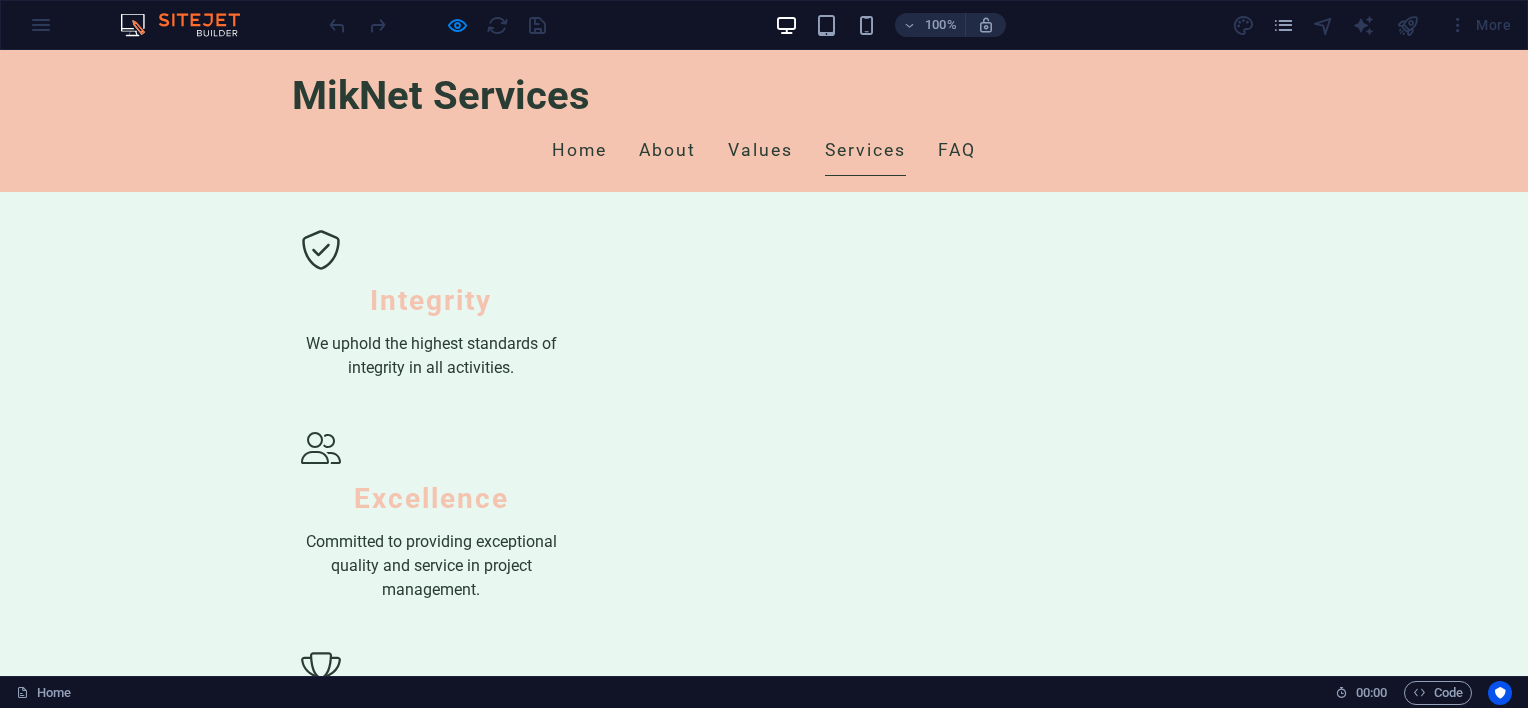 click at bounding box center (0, -1900) 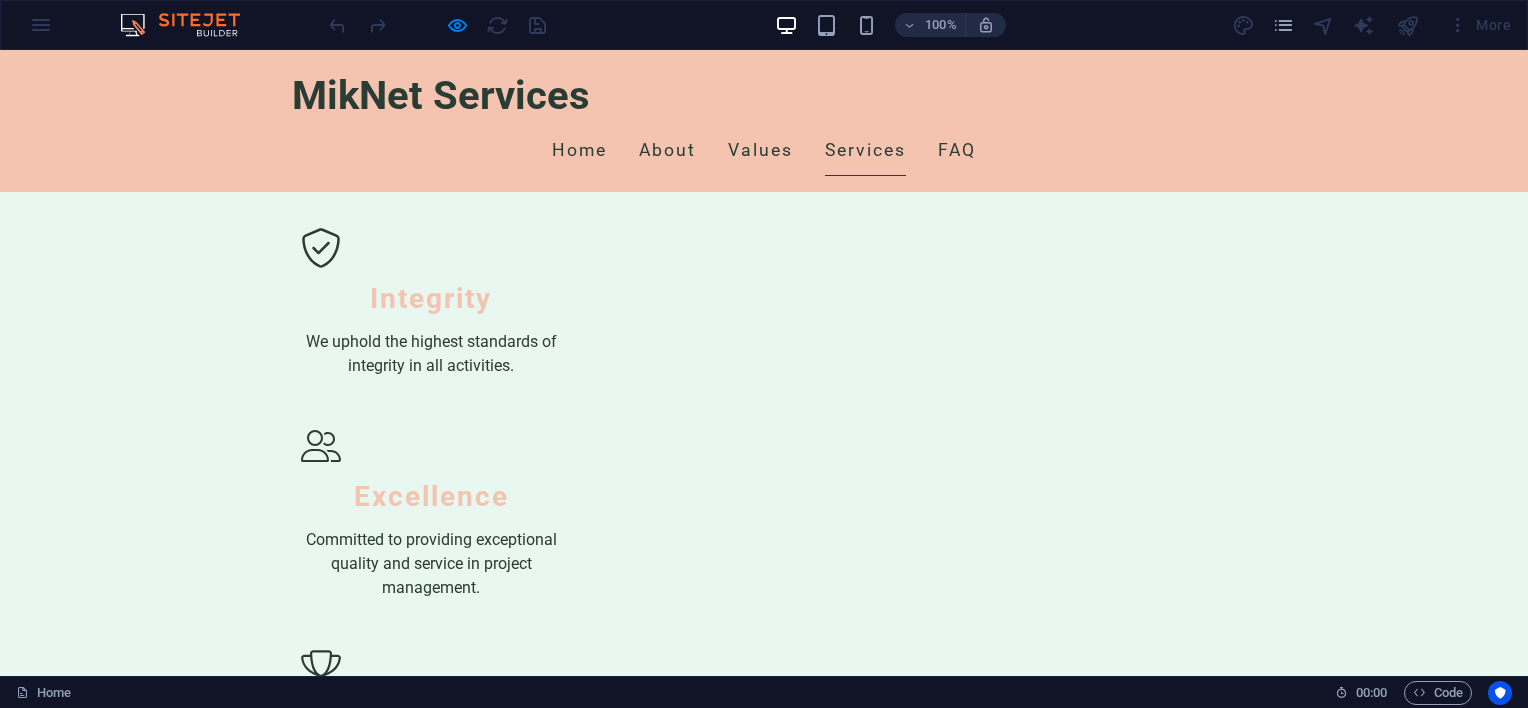 click at bounding box center (0, -1902) 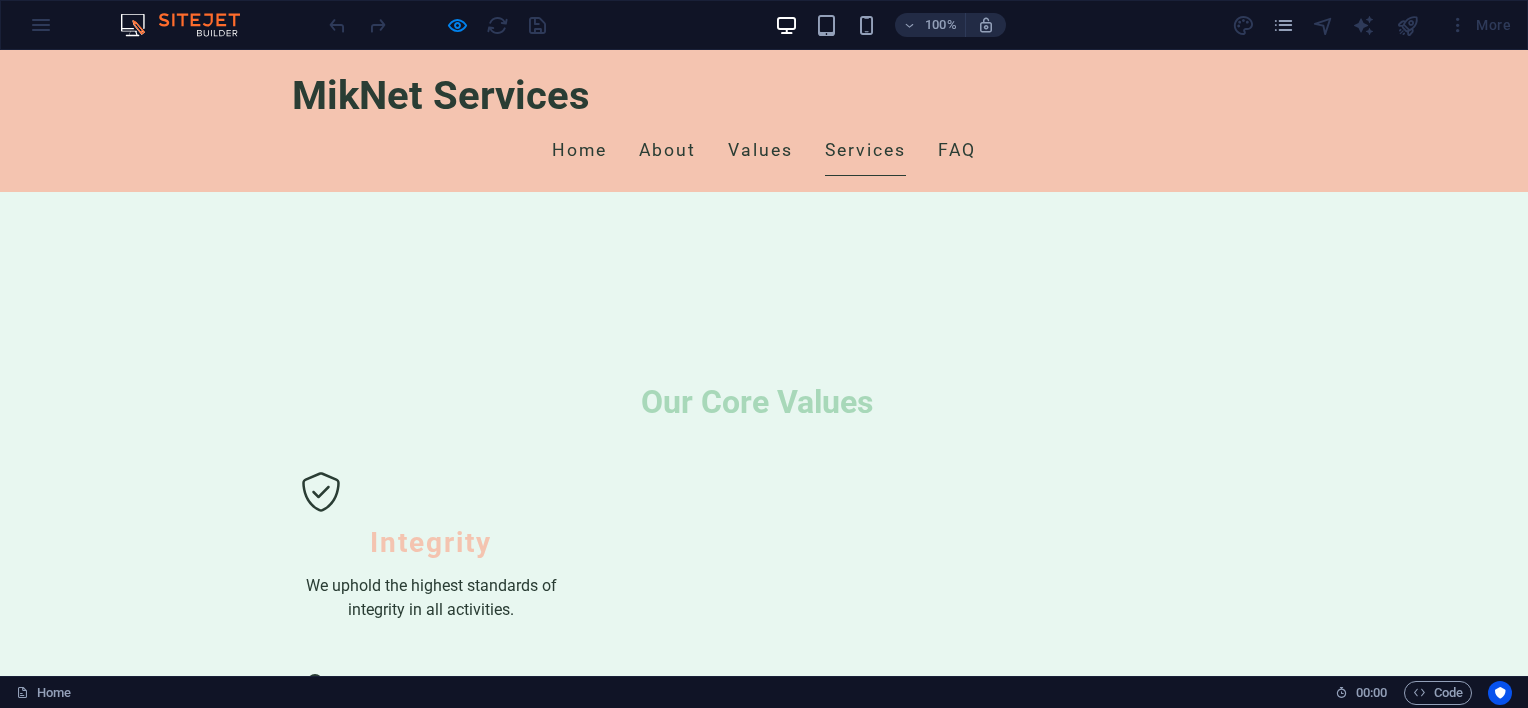 click on "×" at bounding box center (4, -2238) 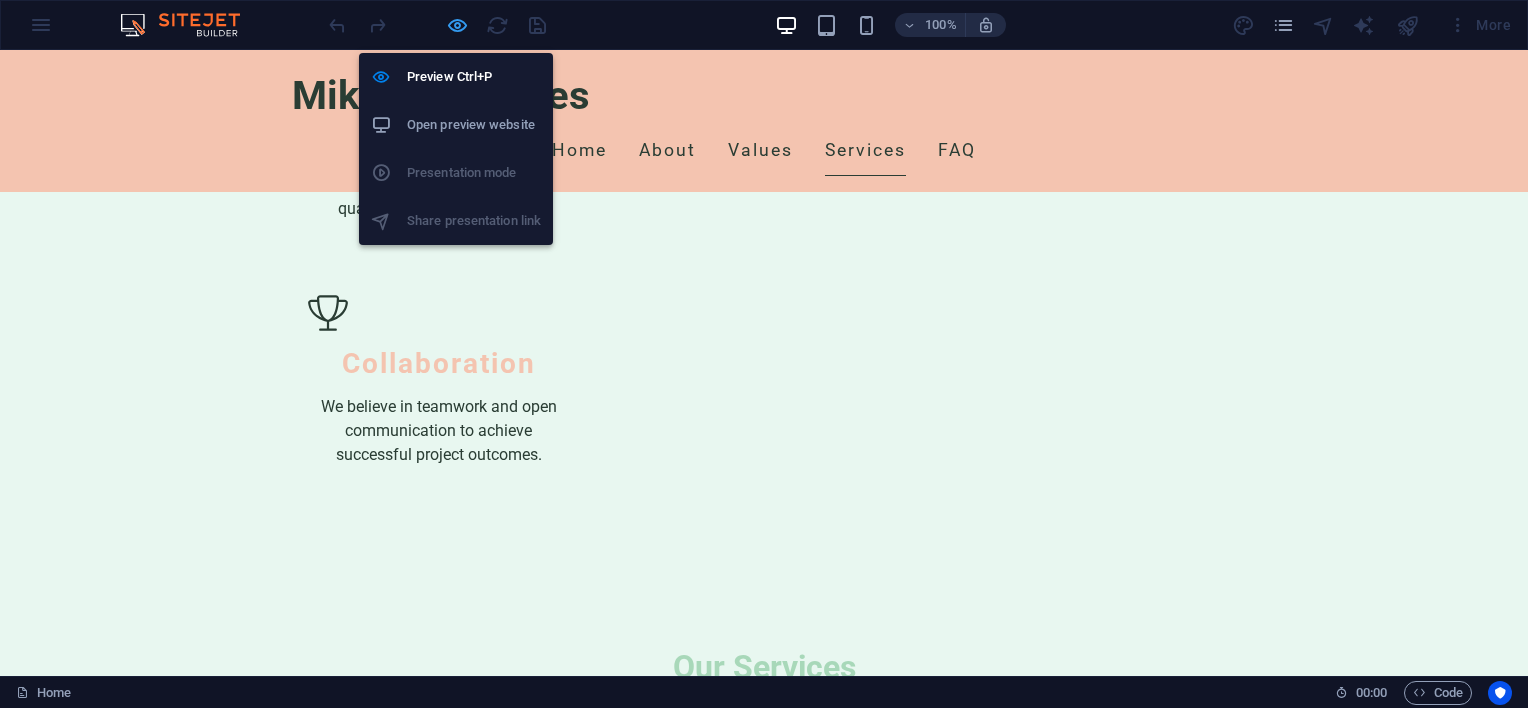 click at bounding box center [457, 25] 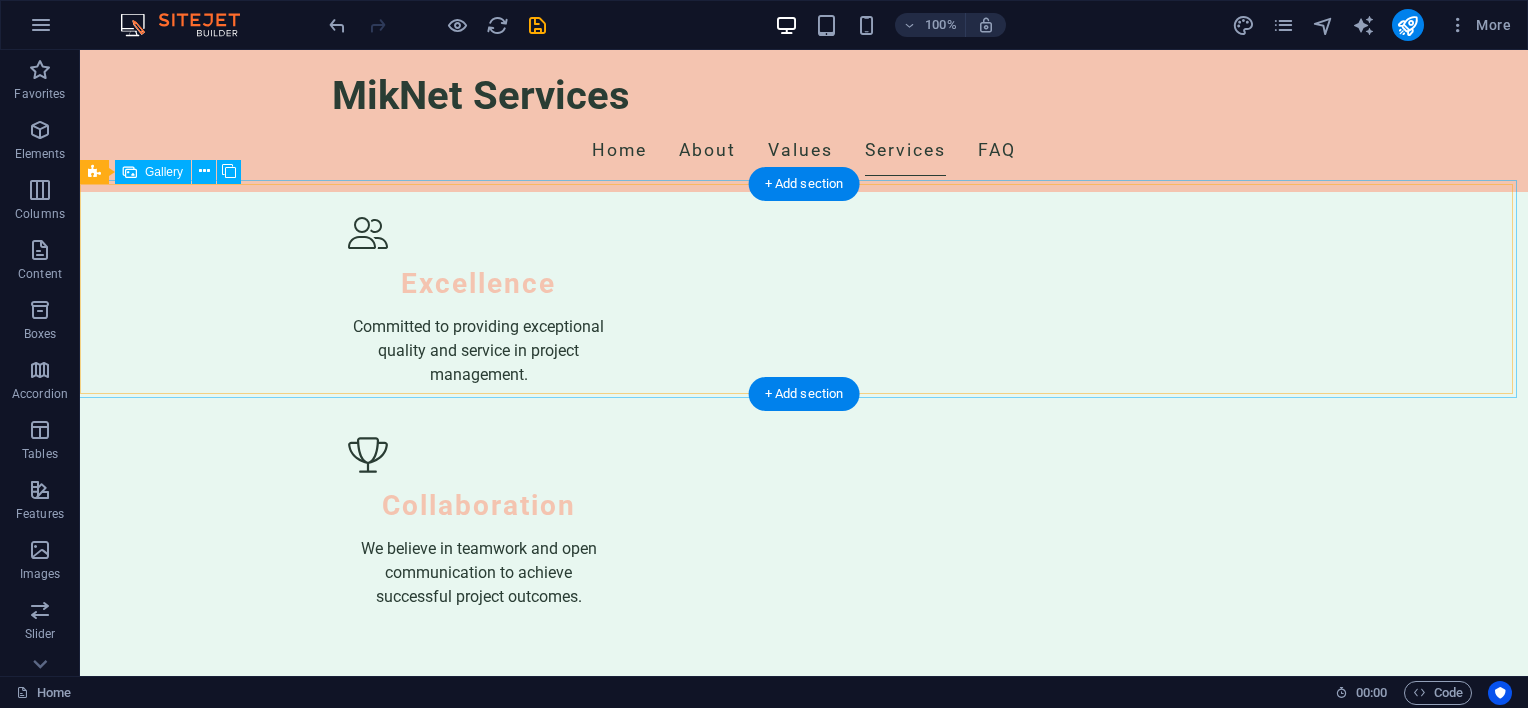 click at bounding box center (221, 3025) 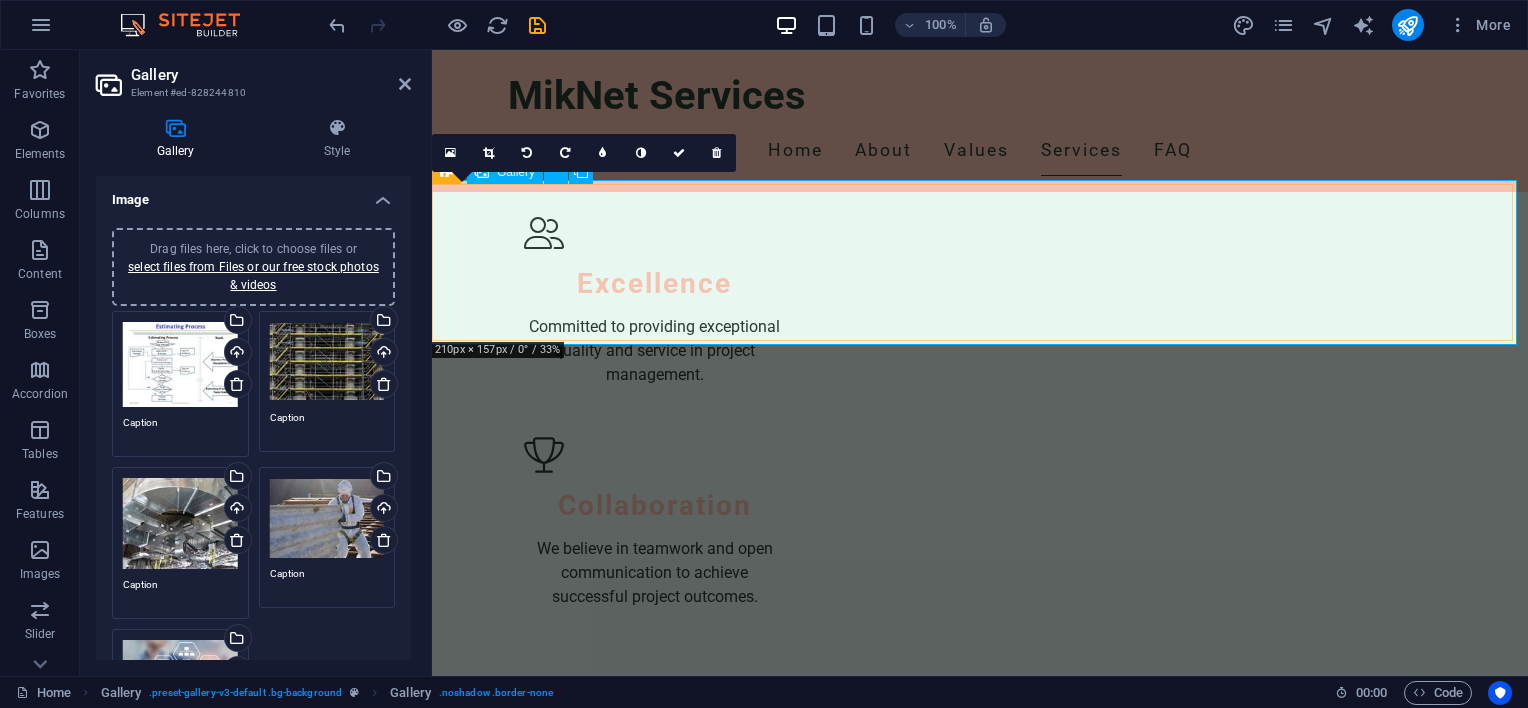 click at bounding box center (538, 2999) 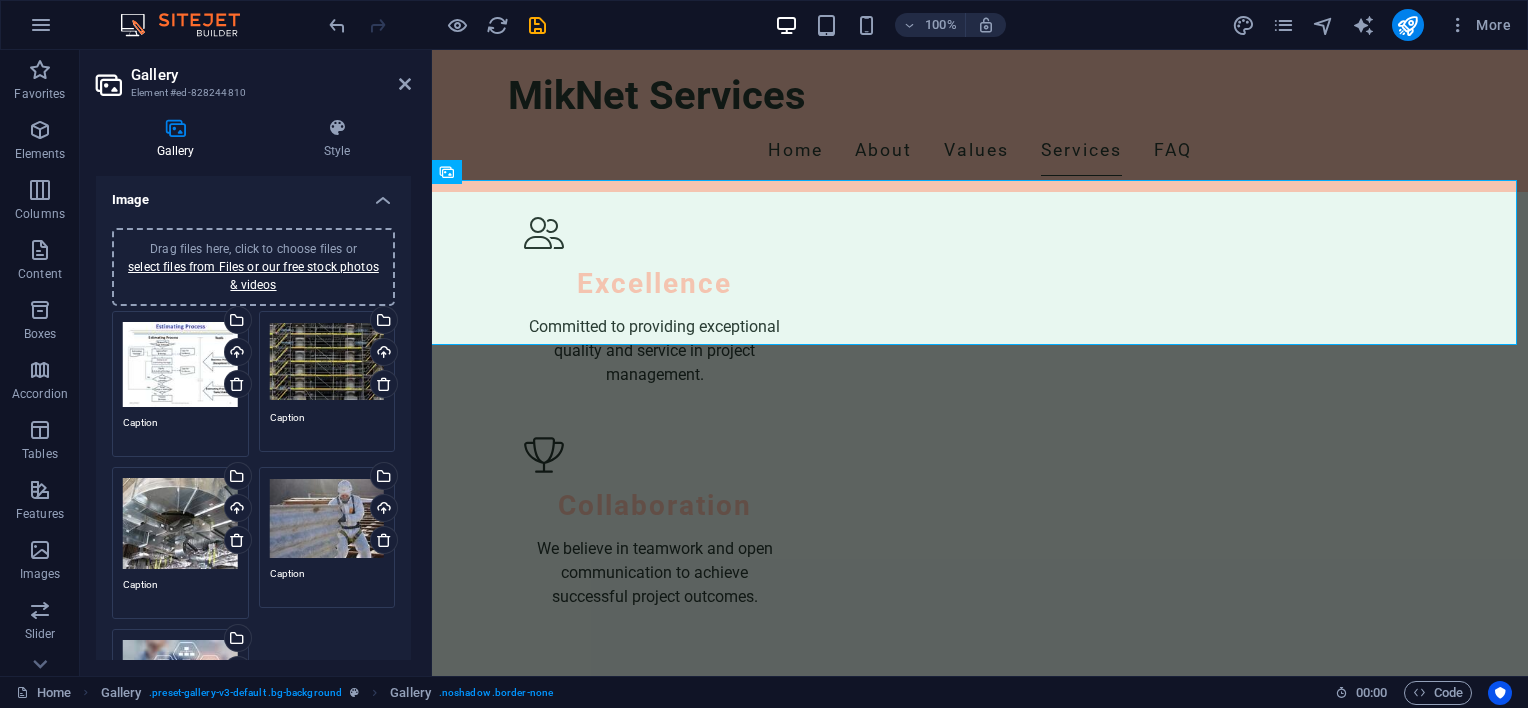 click on "Drag files here, click to choose files or select files from Files or our free stock photos & videos" at bounding box center [180, 365] 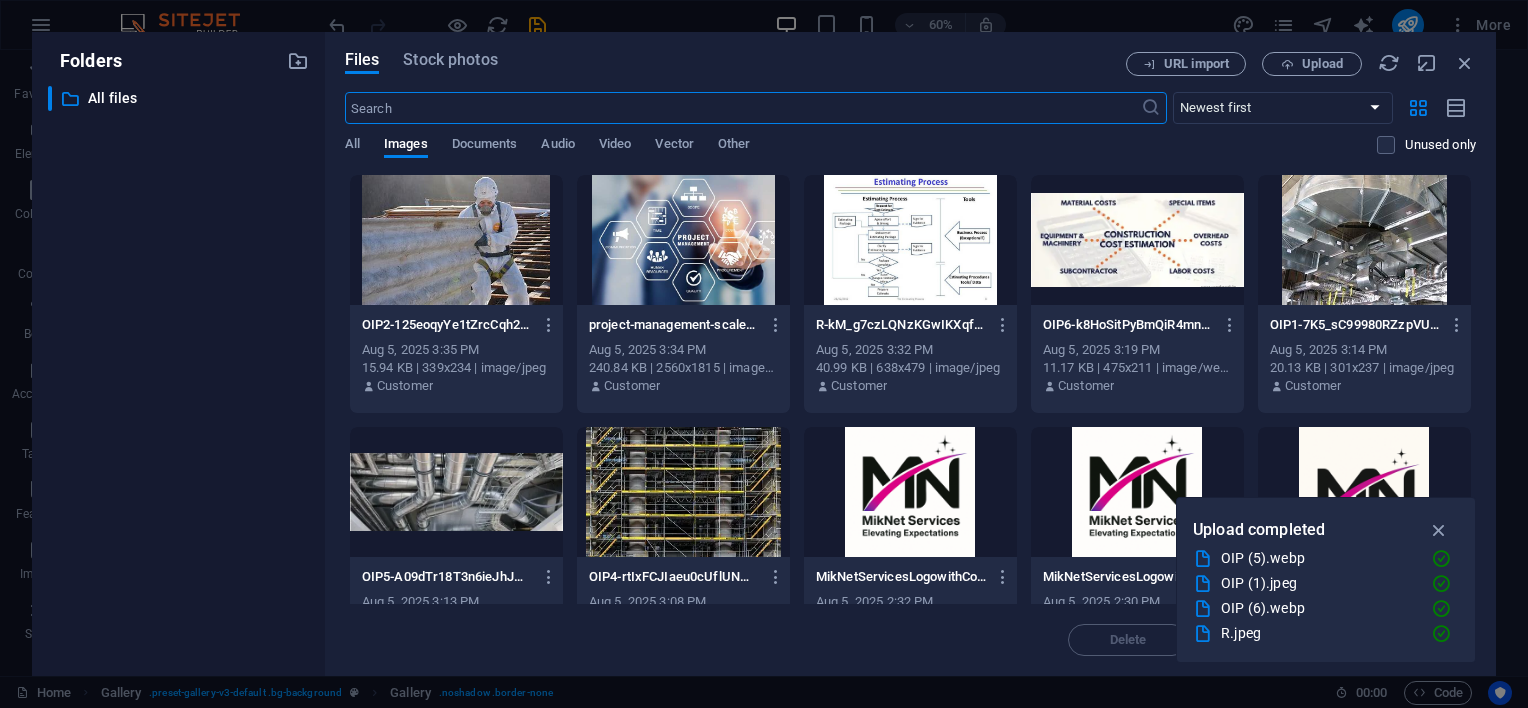 scroll, scrollTop: 2384, scrollLeft: 0, axis: vertical 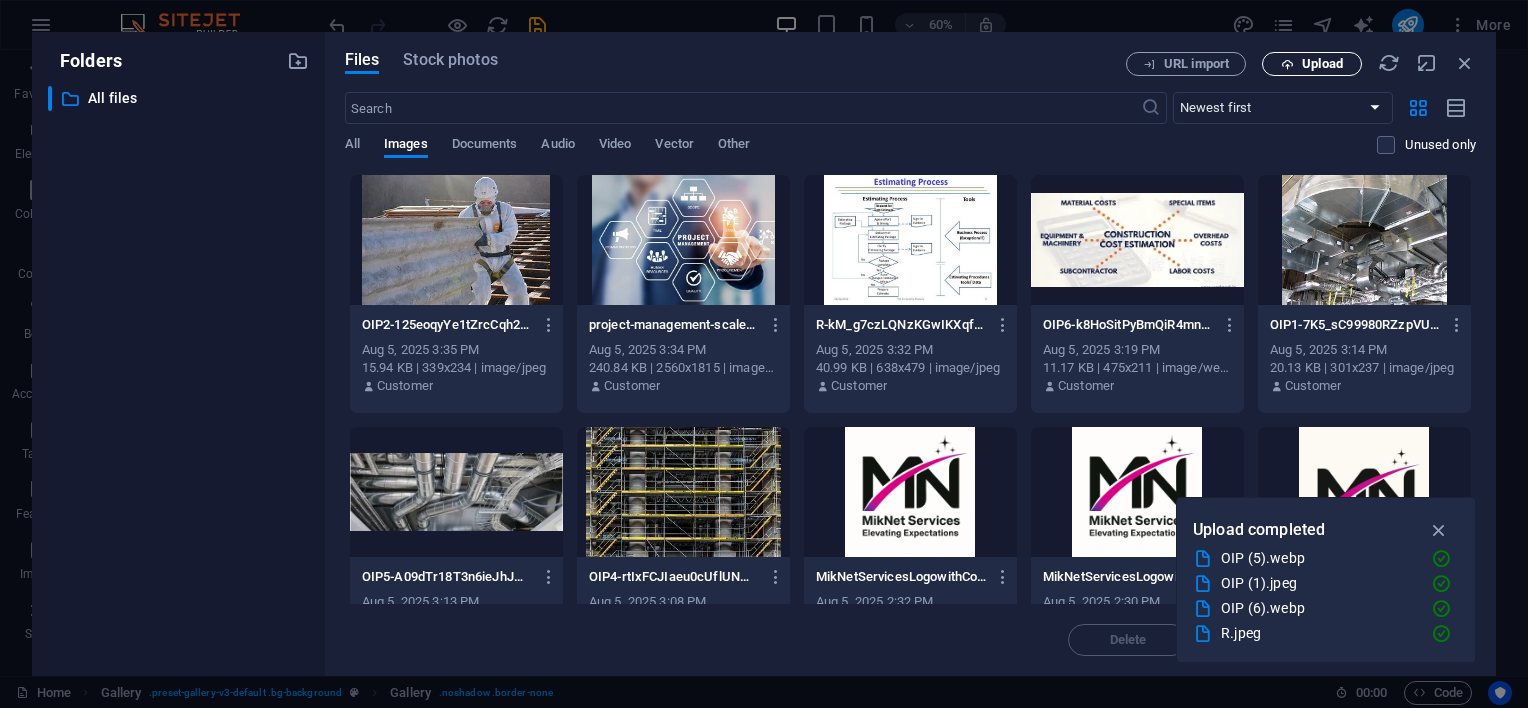 click on "Upload" at bounding box center [1322, 64] 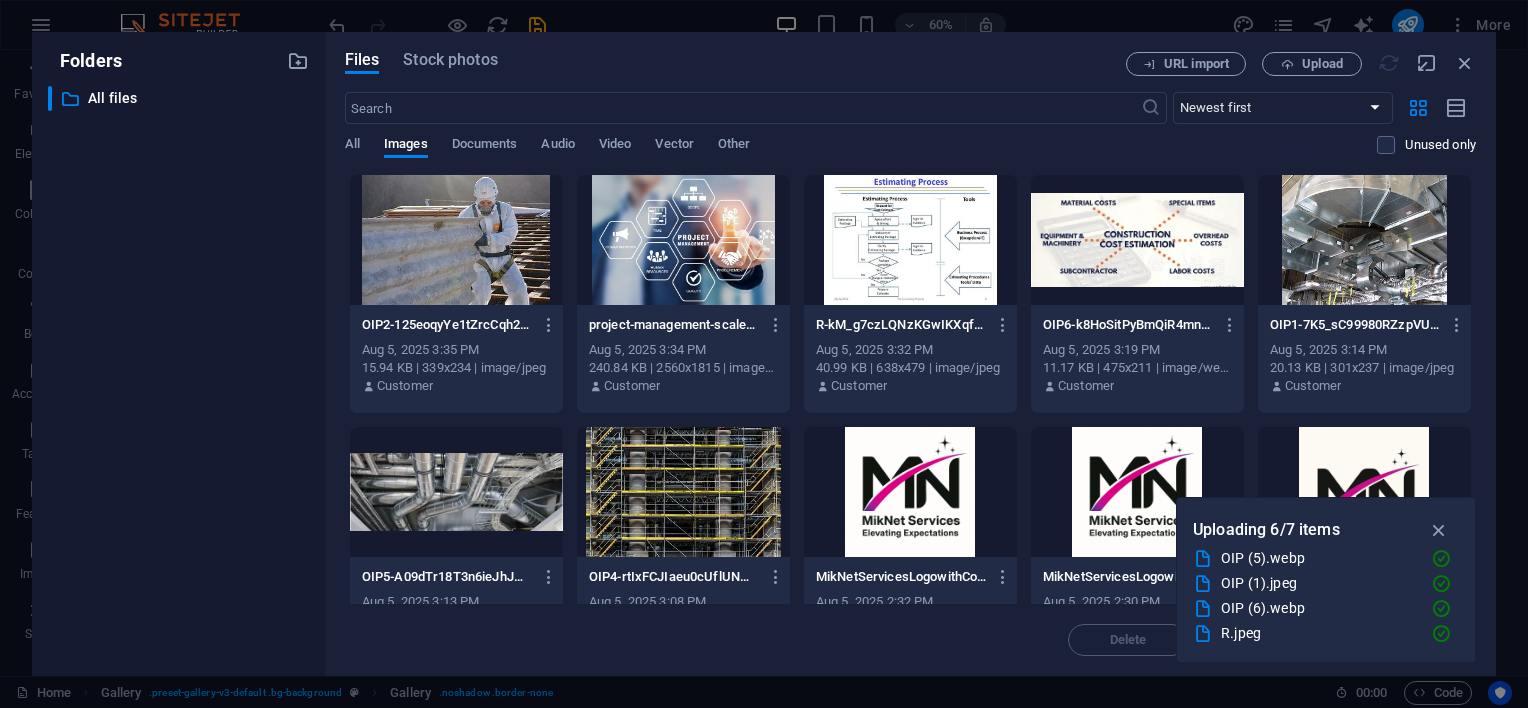 scroll, scrollTop: 2300, scrollLeft: 0, axis: vertical 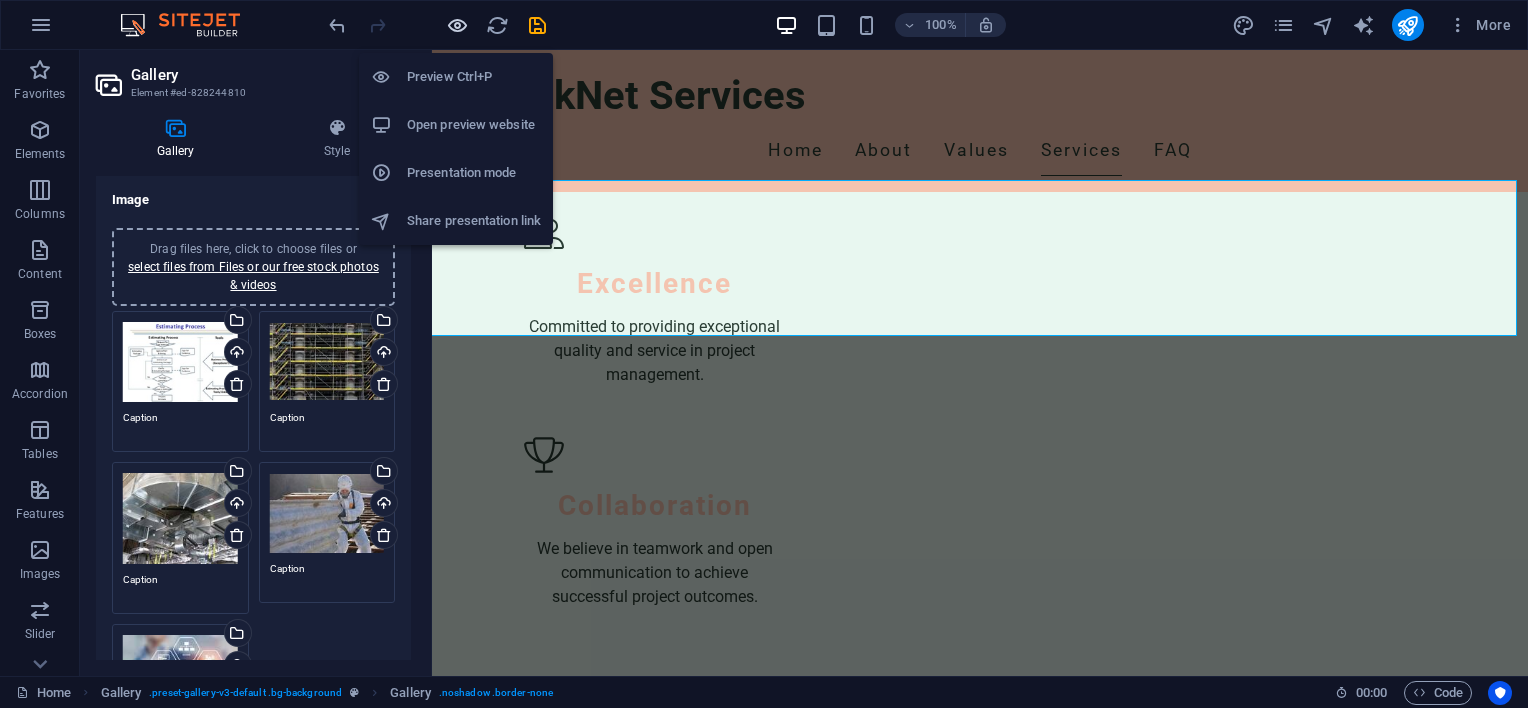click at bounding box center (457, 25) 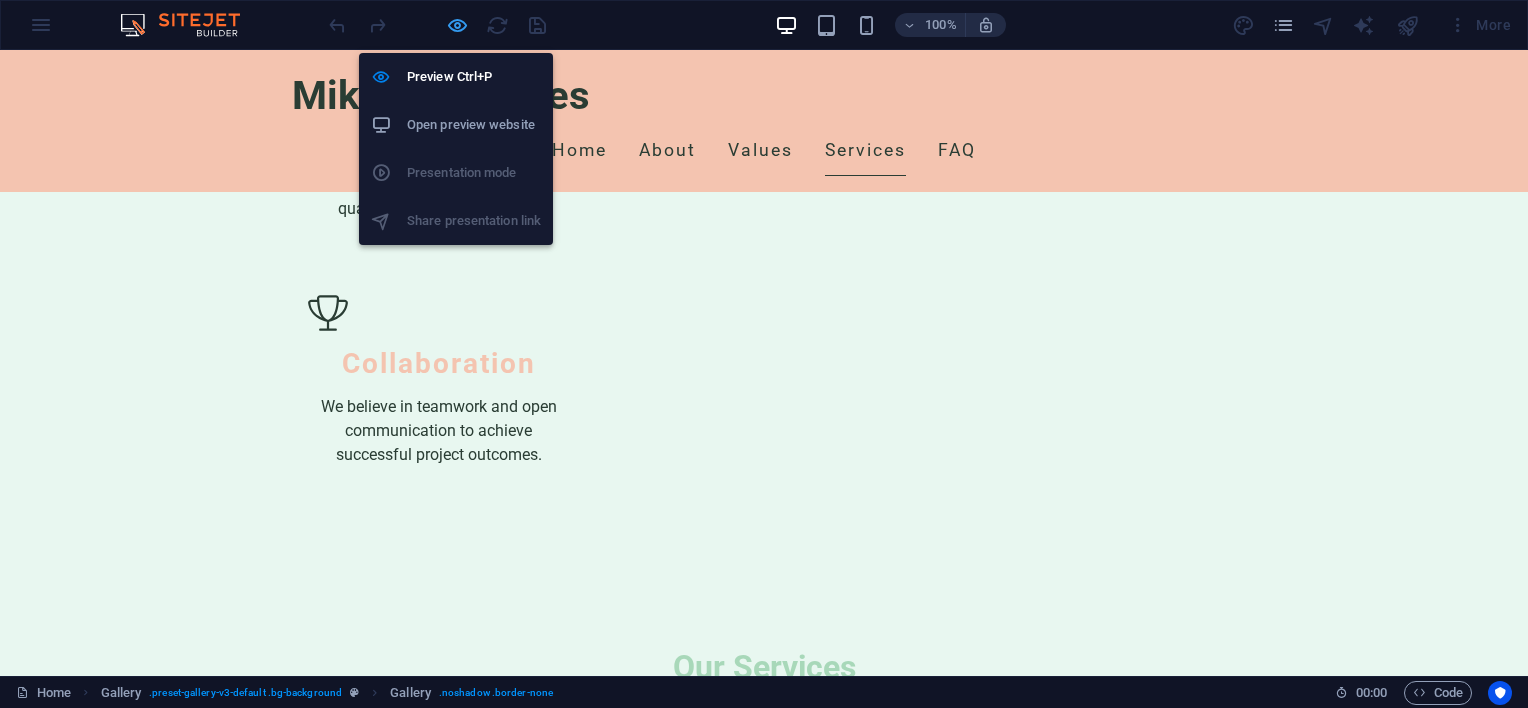 click at bounding box center [457, 25] 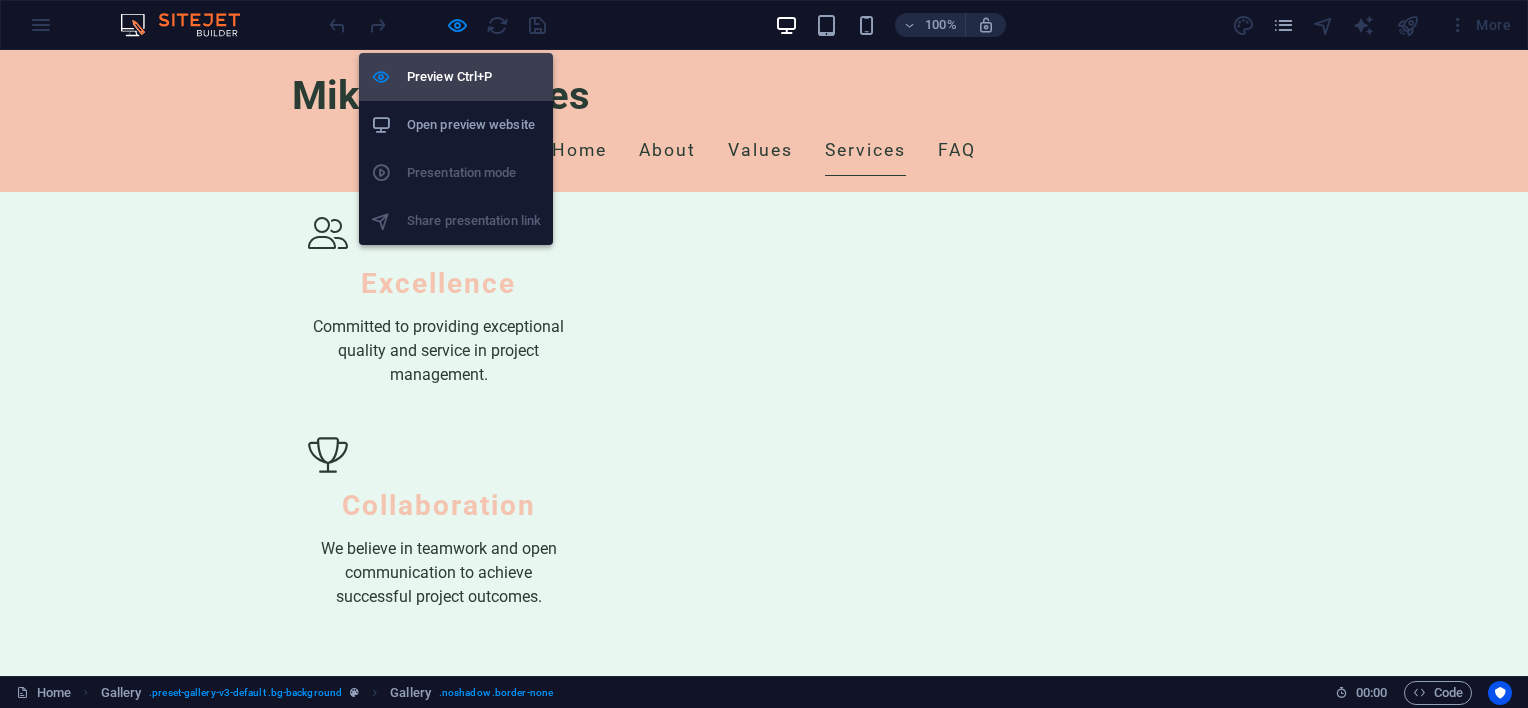 select on "px" 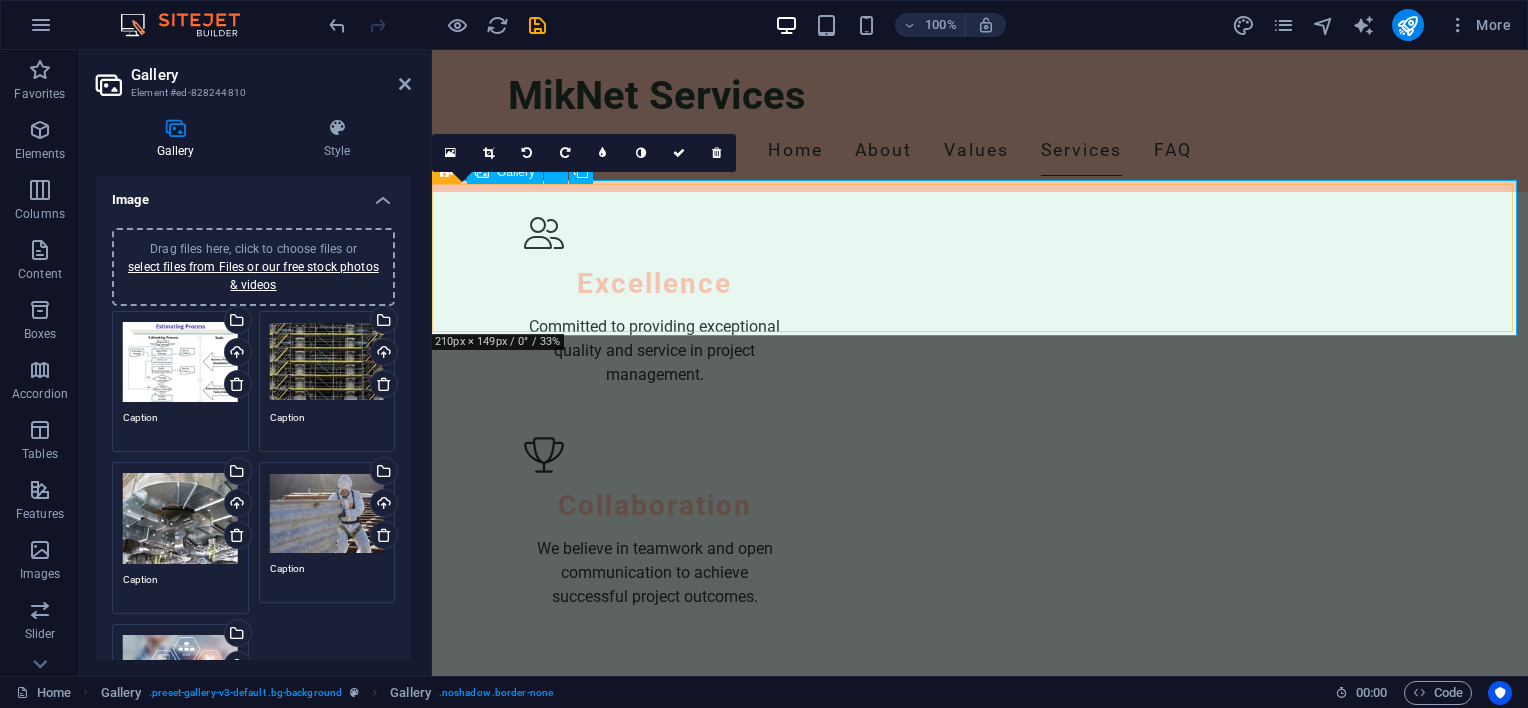 click at bounding box center [538, 2994] 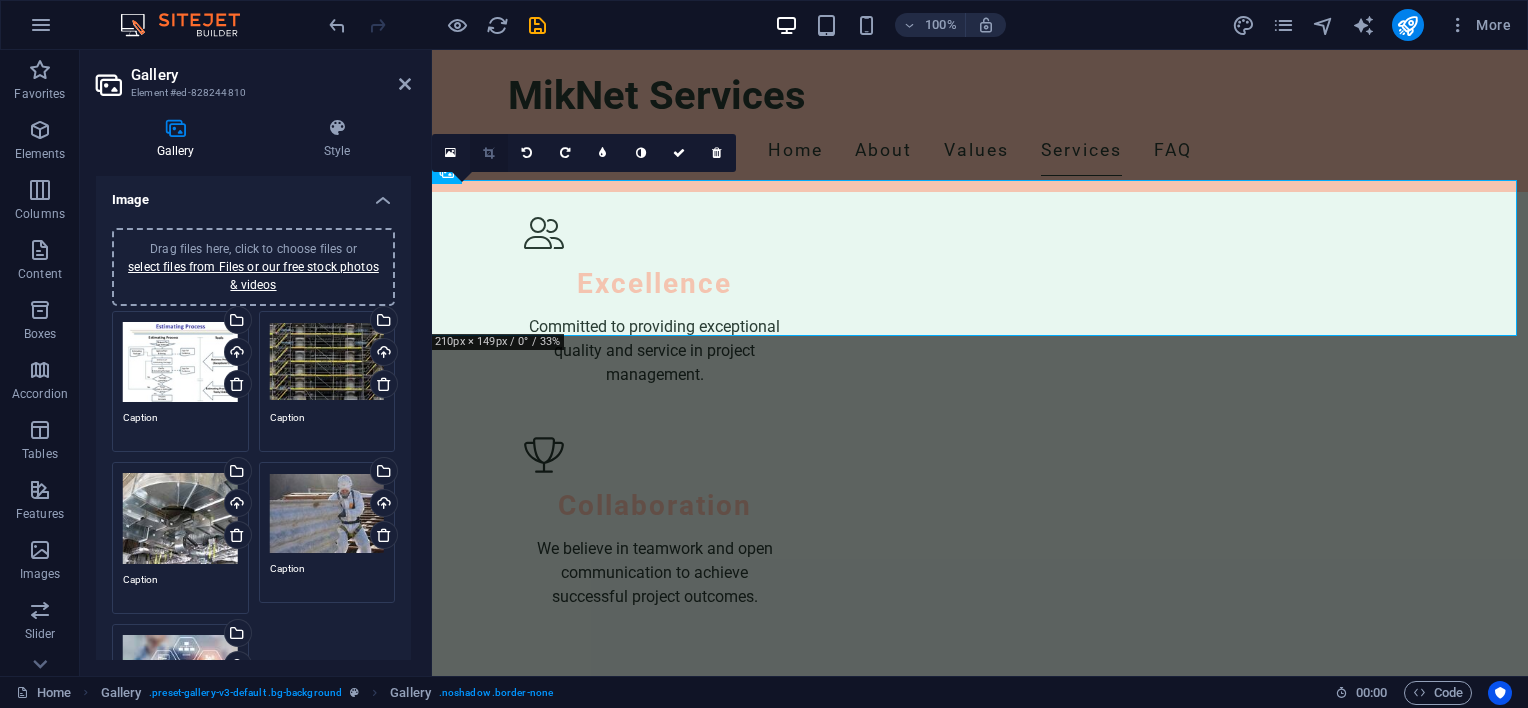click at bounding box center (488, 153) 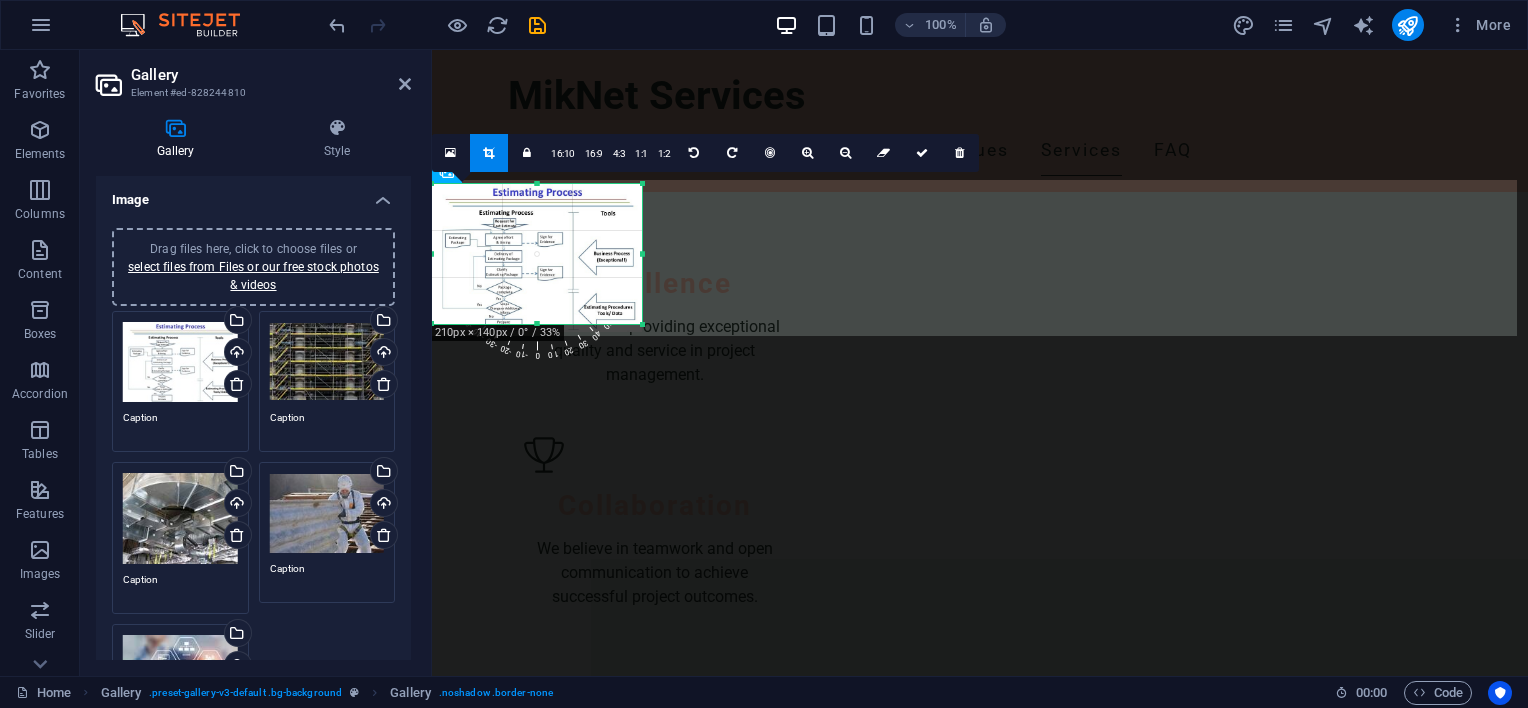 drag, startPoint x: 642, startPoint y: 334, endPoint x: 637, endPoint y: 325, distance: 10.29563 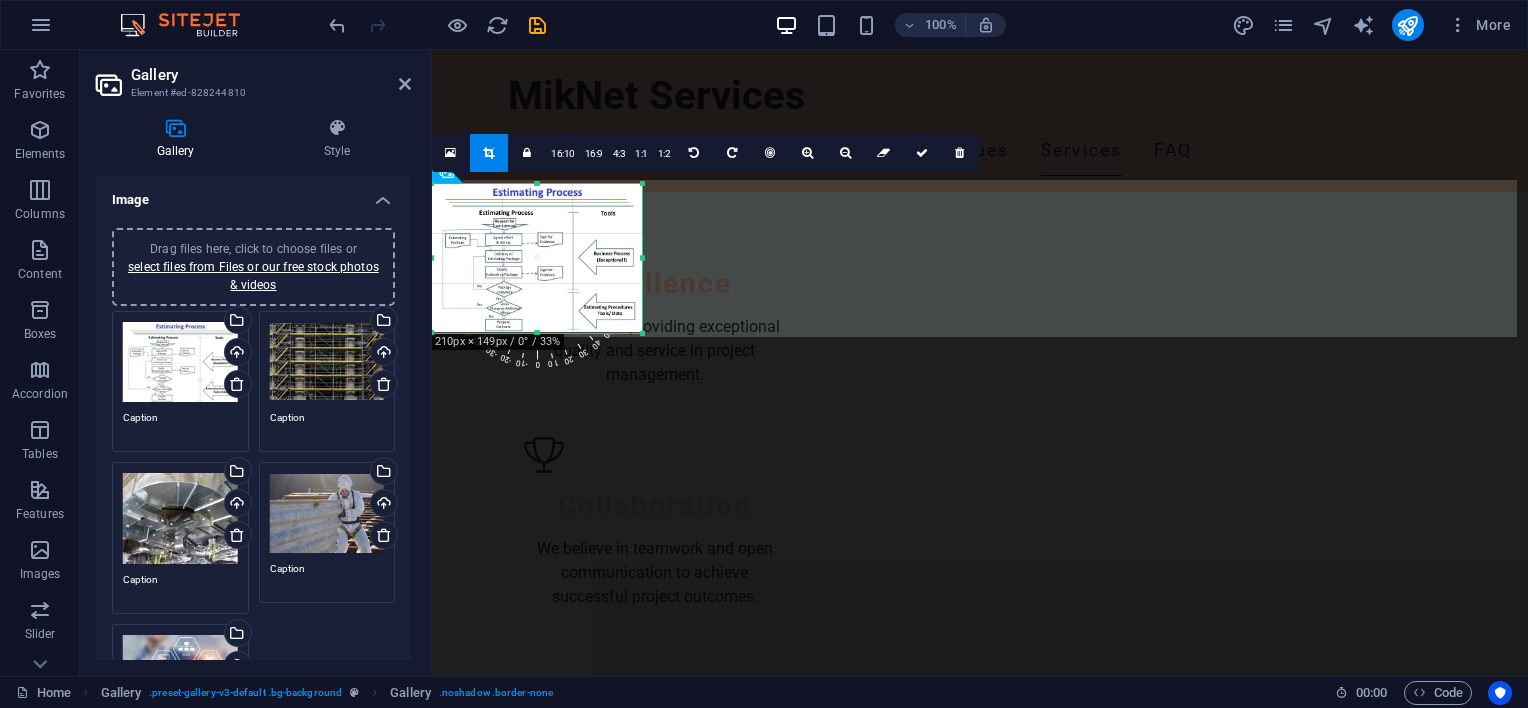 click at bounding box center [643, 334] 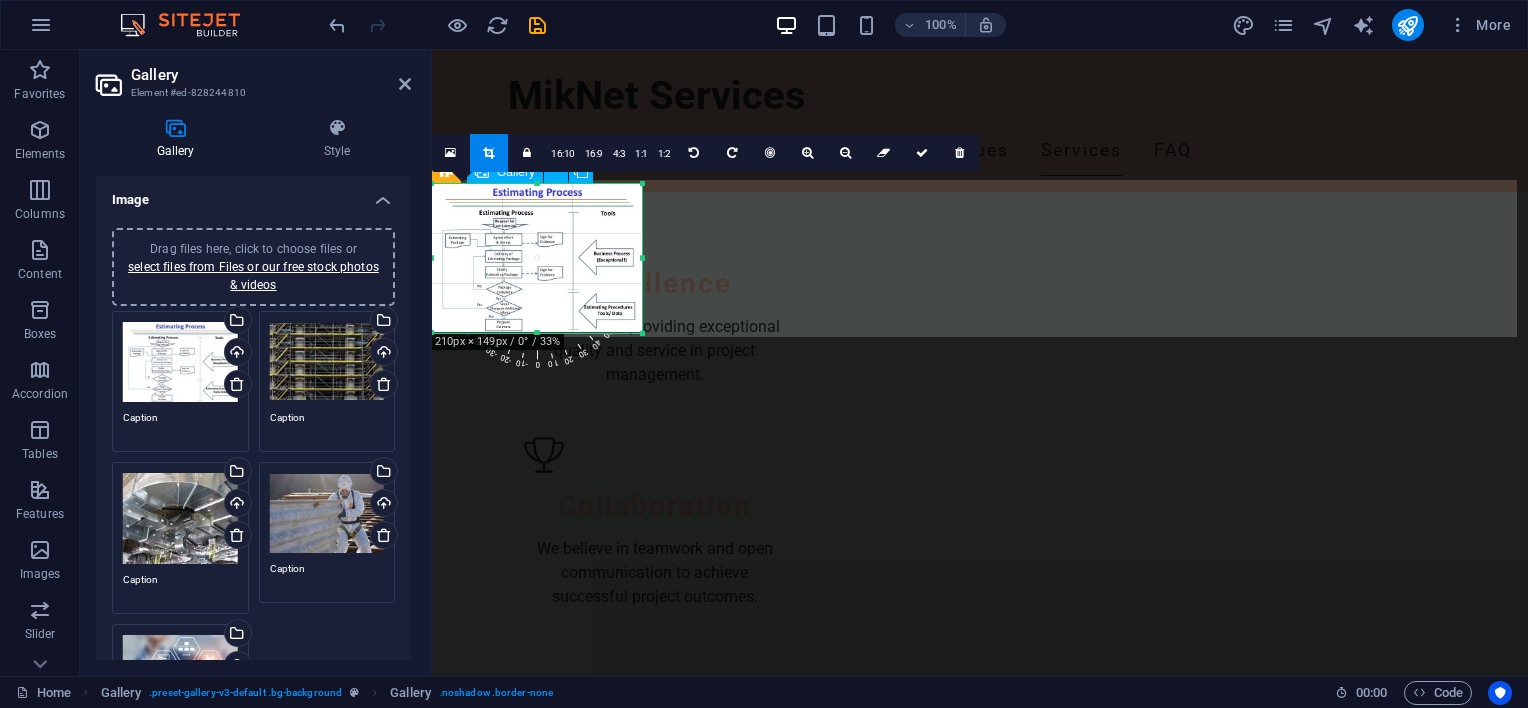 click at bounding box center [759, 2994] 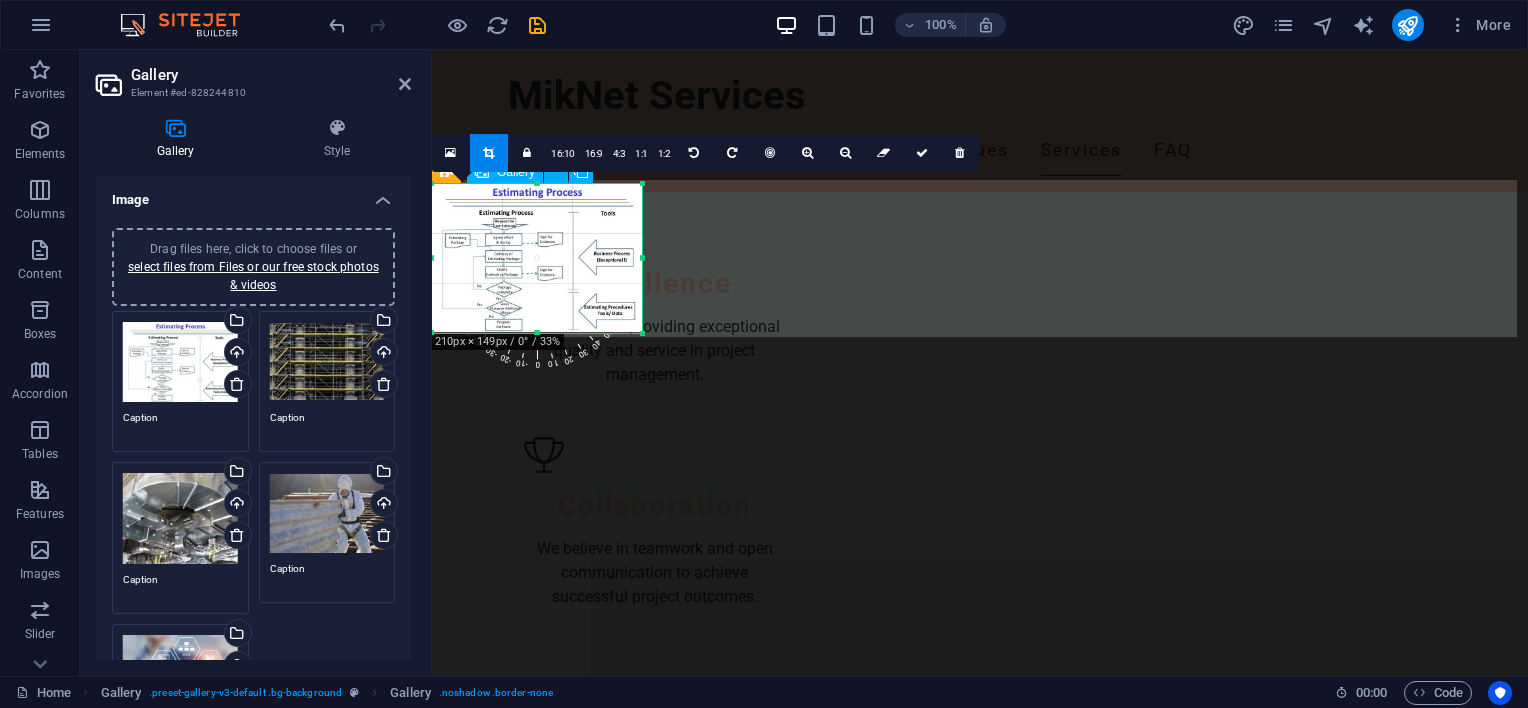 click at bounding box center (759, 2994) 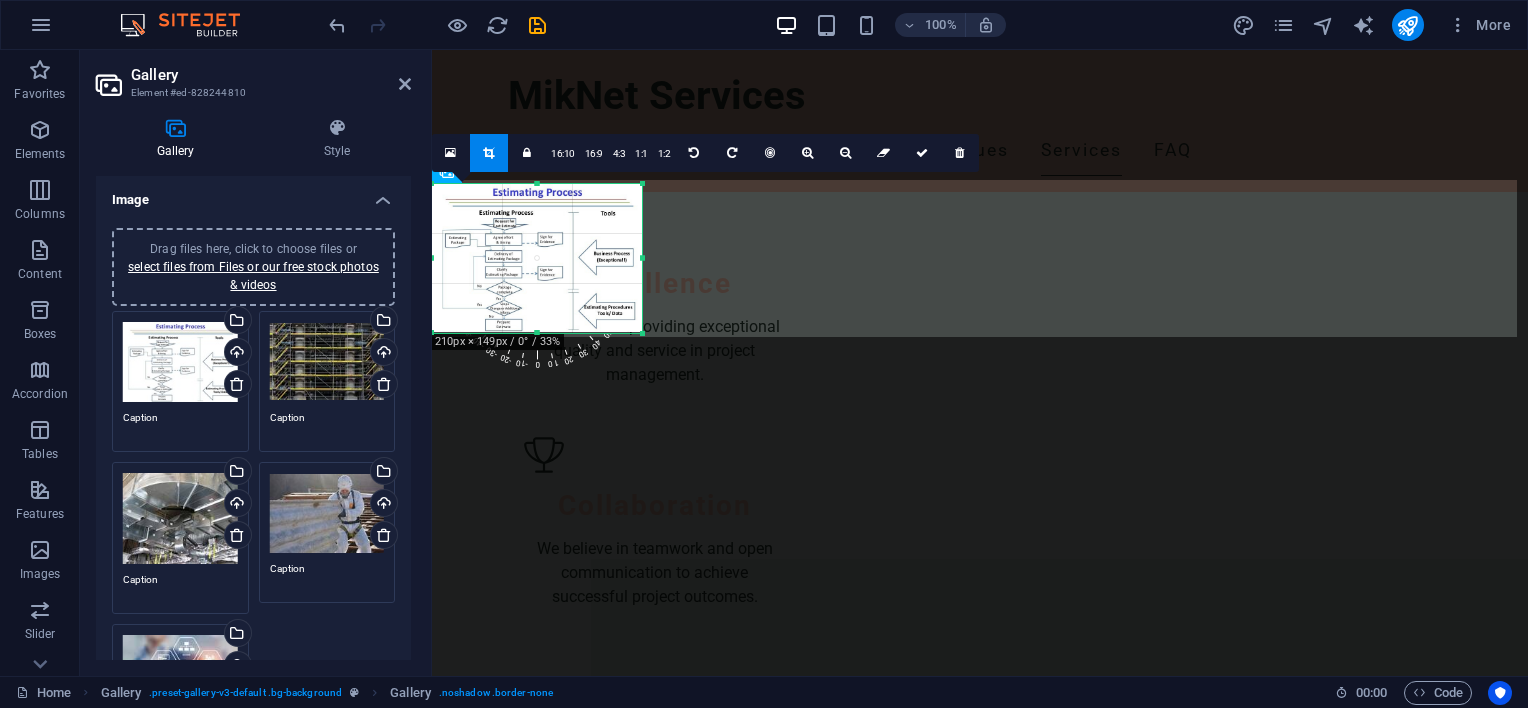 click on "Drag files here, click to choose files or select files from Files or our free stock photos & videos" at bounding box center [327, 362] 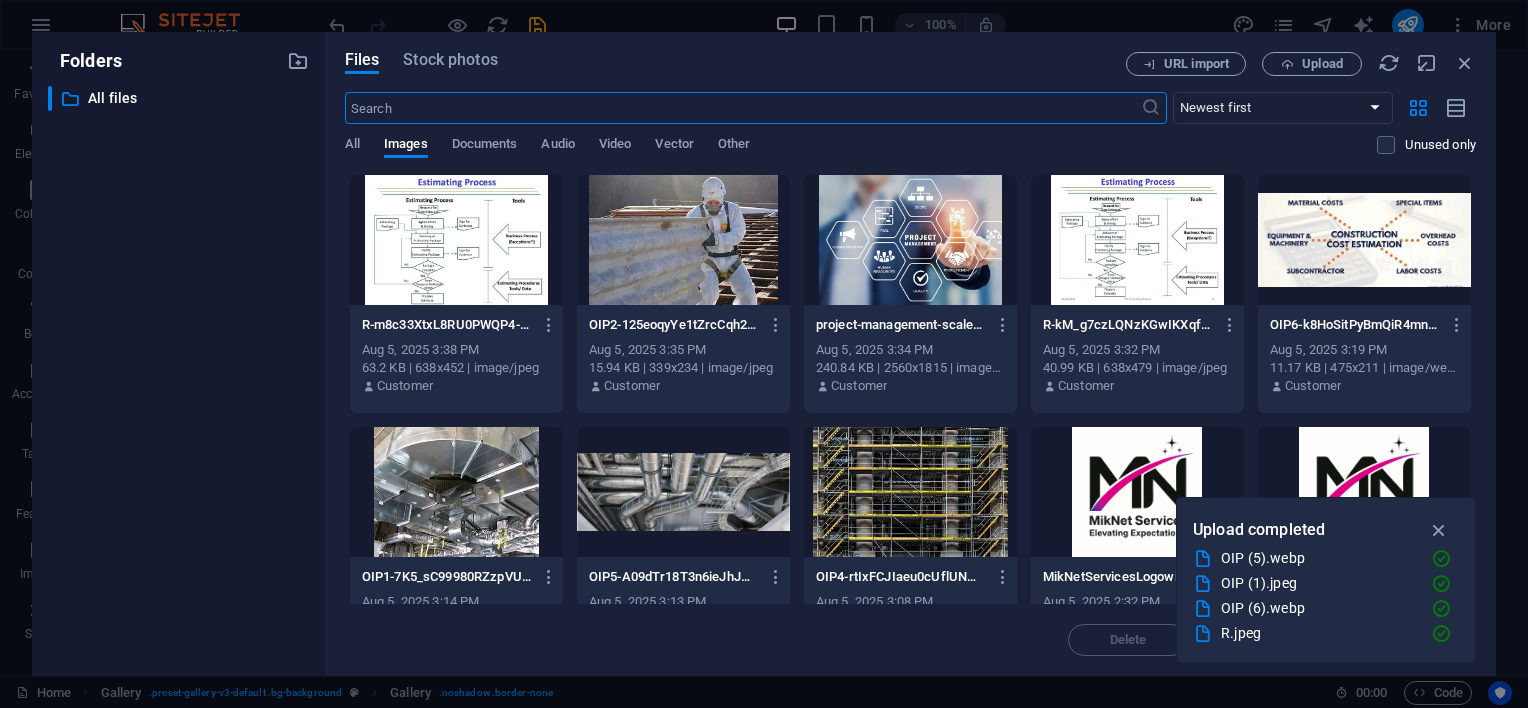 scroll, scrollTop: 2384, scrollLeft: 0, axis: vertical 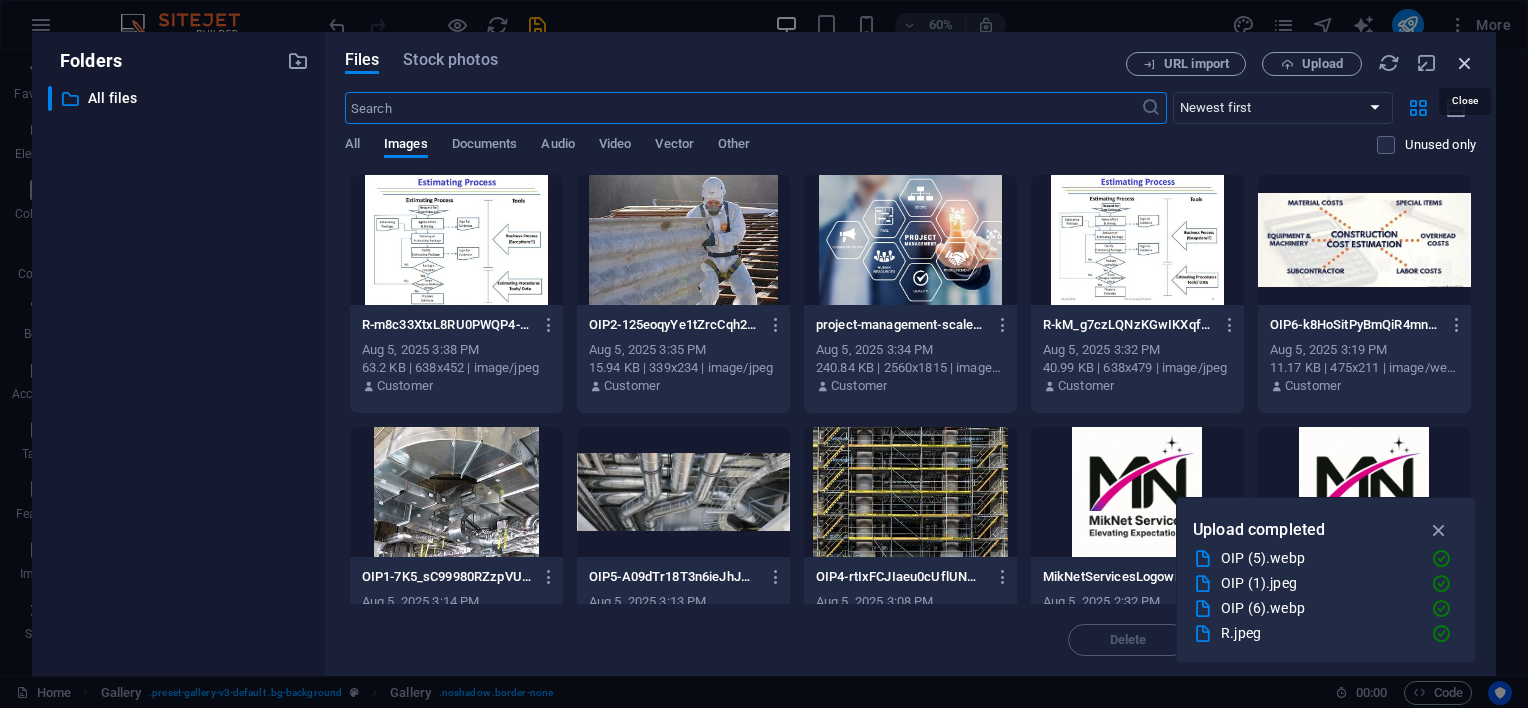 click at bounding box center [1465, 63] 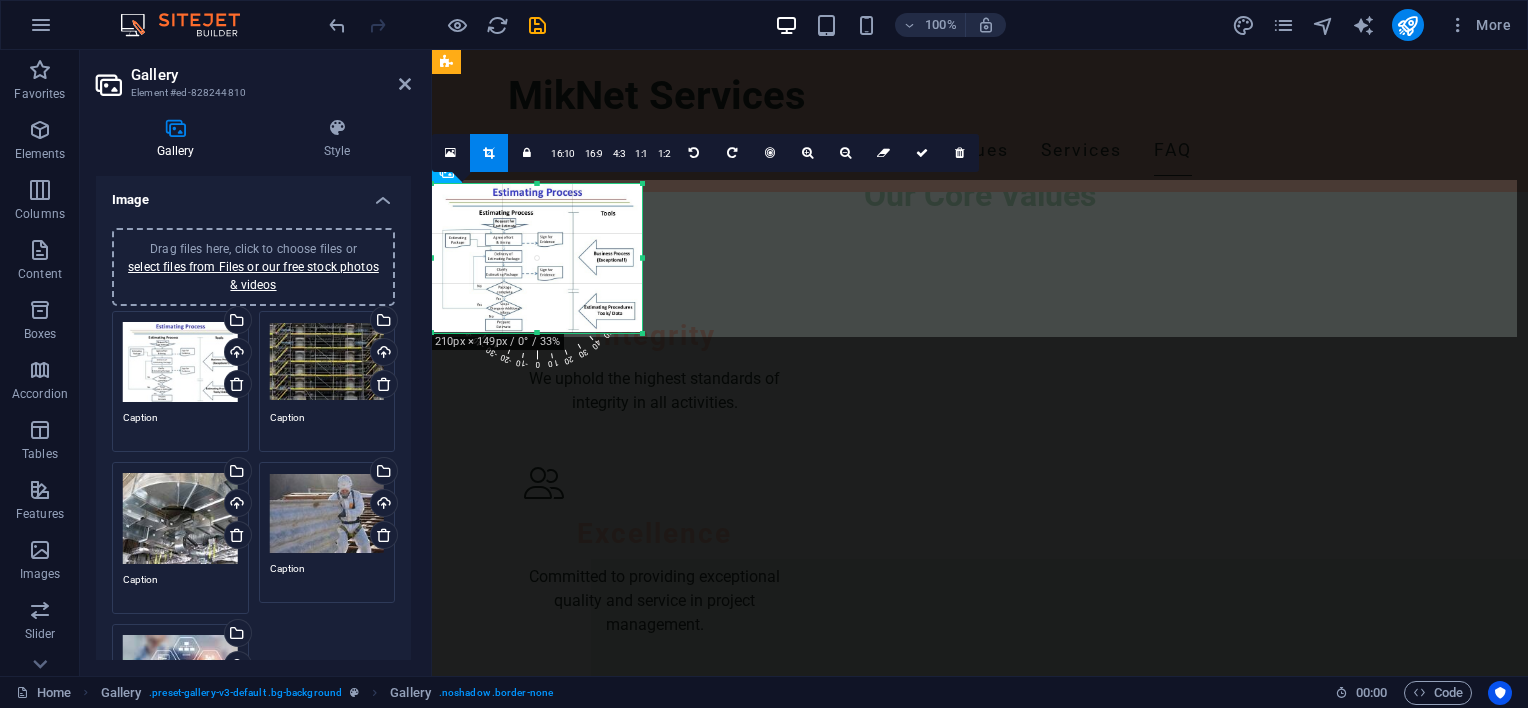 scroll, scrollTop: 2300, scrollLeft: 0, axis: vertical 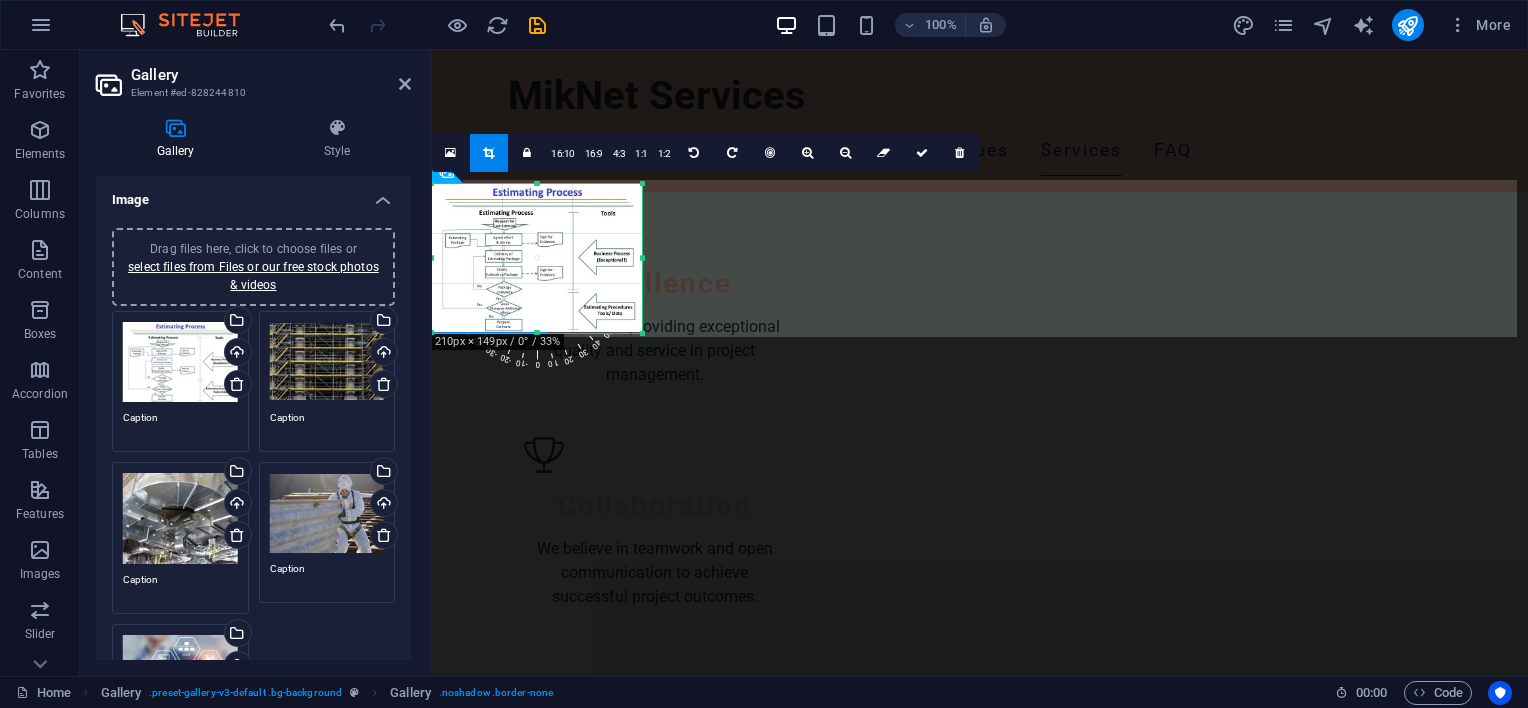 click on "FAQs What types of services does MikNet Services offer? We specialize in estimating for corrosion protection, asbestos removal, access scaffolding, thermal insulation, cladding, and HVAC ducting. How can I get a quote for my project? You can contact us via email or phone, and we will be happy to provide a detailed quote. Do you offer consultations for project management? Yes, we offer initial consultations to discuss your project needs and how we can assist. Is MikNet Services licensed? Yes, we are fully licensed and insured to operate in the project management and estimating sector. What is your turnaround time for estimates? Typically, we provide estimates within 5-7 business days, depending on project complexity. Can you handle large industrial projects? Absolutely, we have experience managing large-scale industrial projects effectively." at bounding box center (980, 3666) 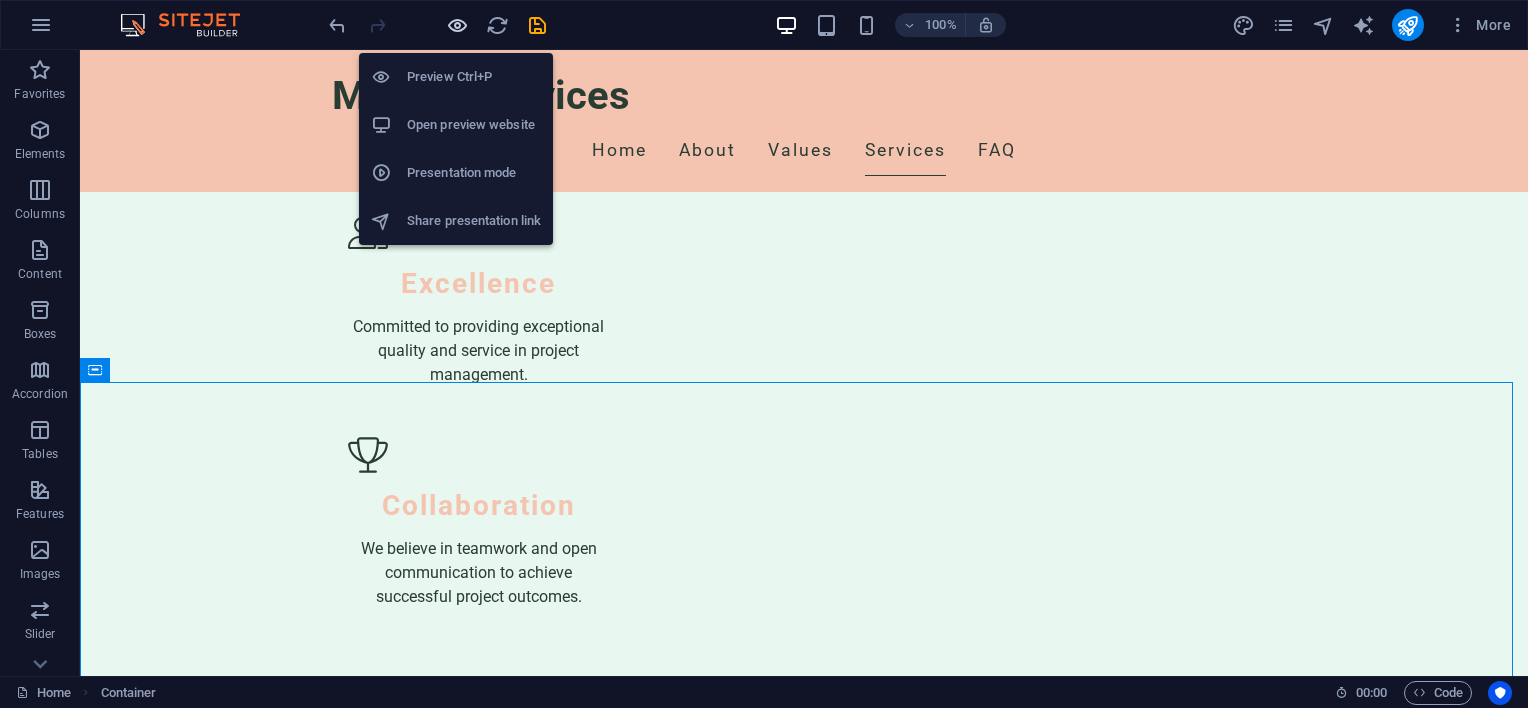 click at bounding box center [457, 25] 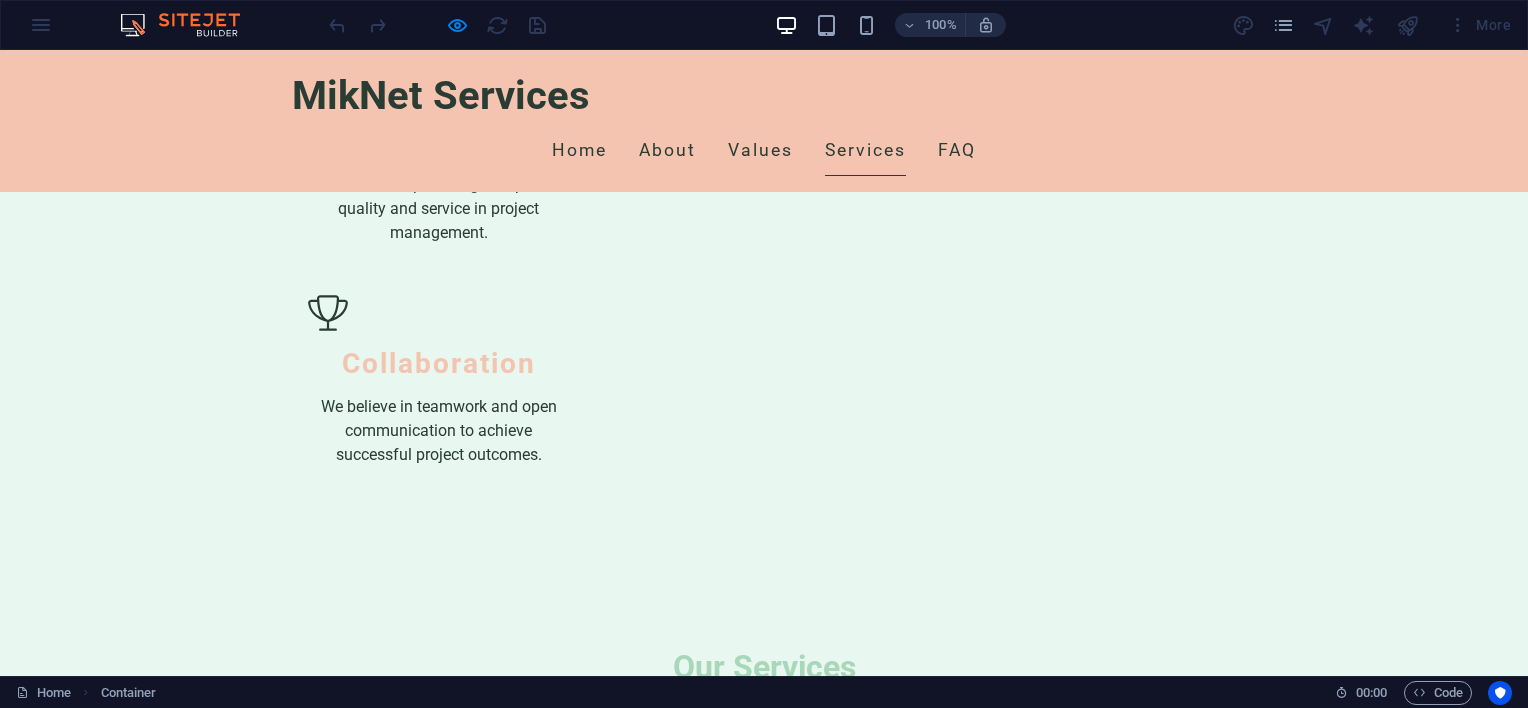 click at bounding box center [150, 2856] 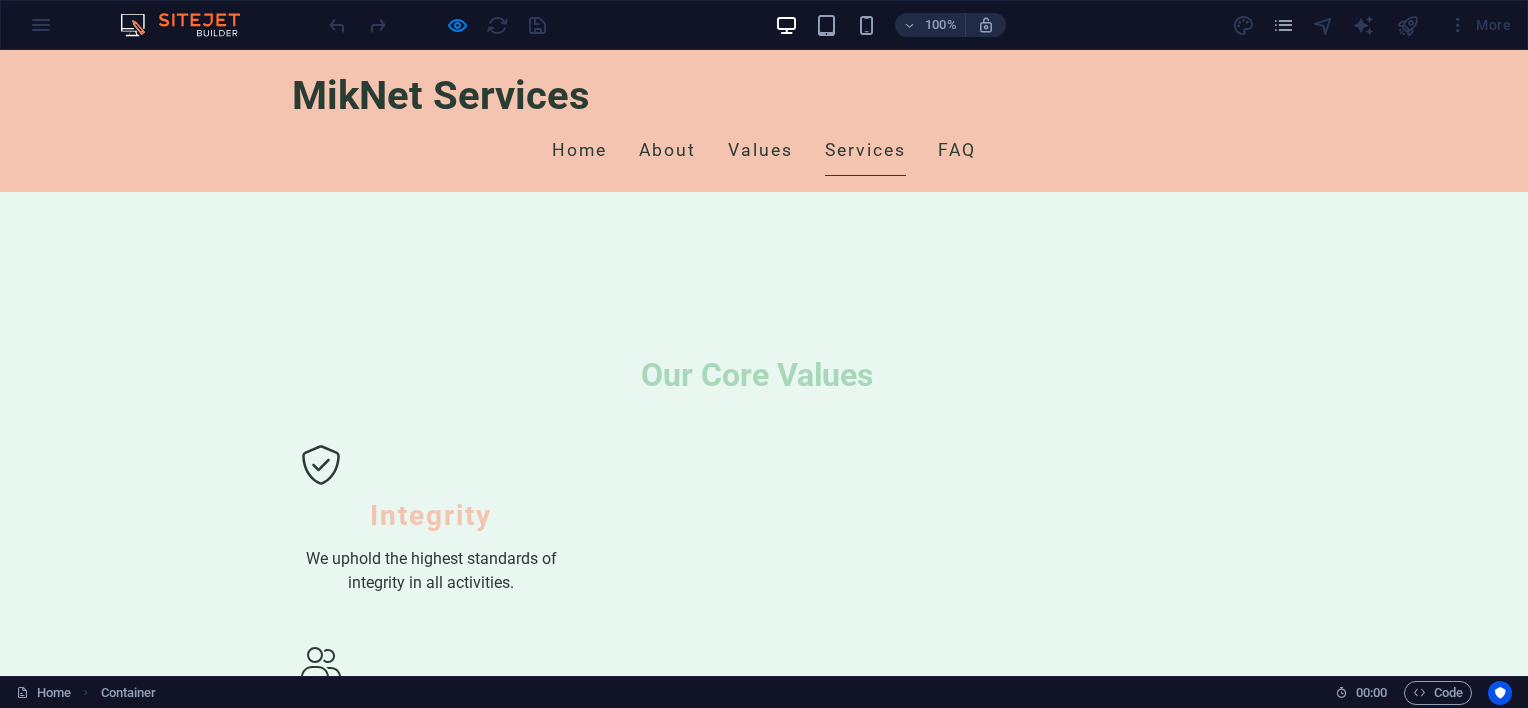 click on "×" at bounding box center (4, -2238) 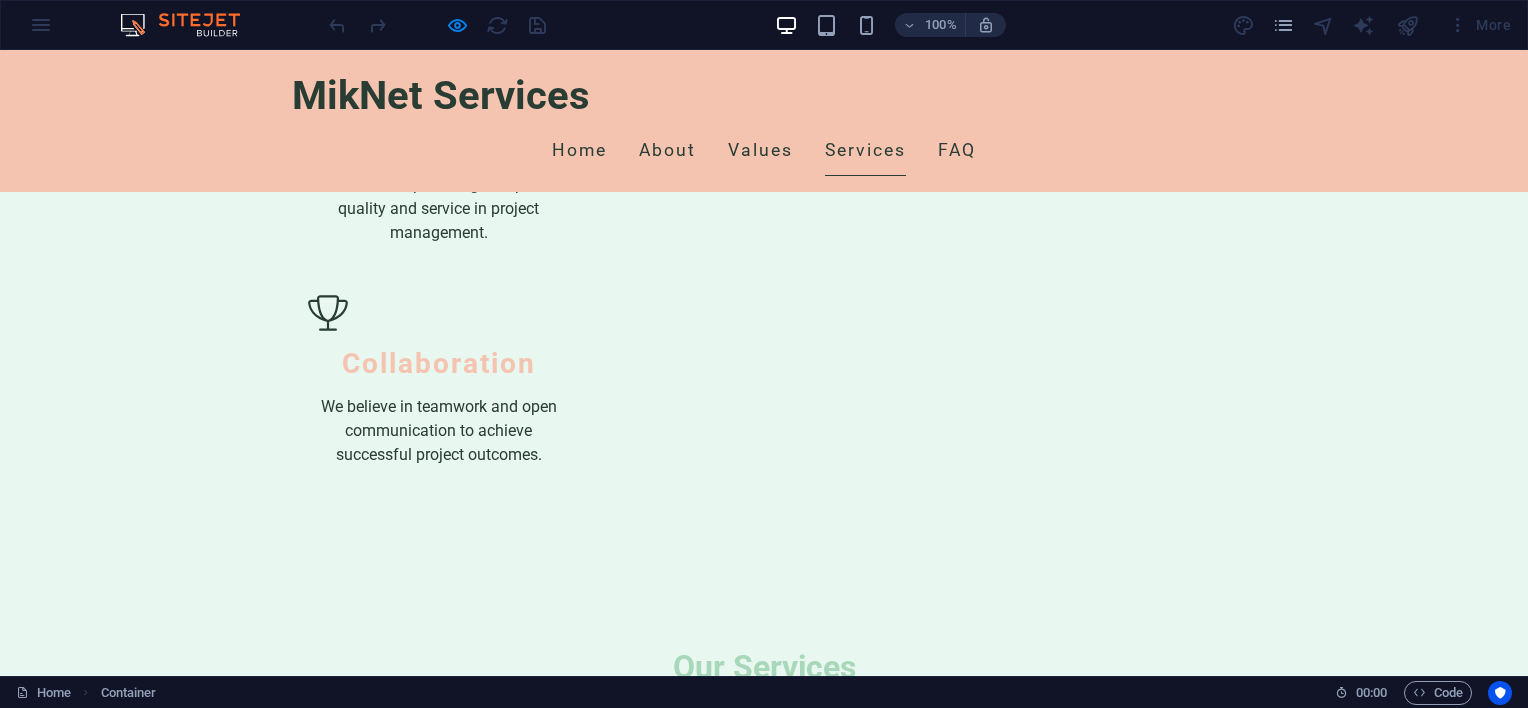 click on "FAQs" at bounding box center [764, 3093] 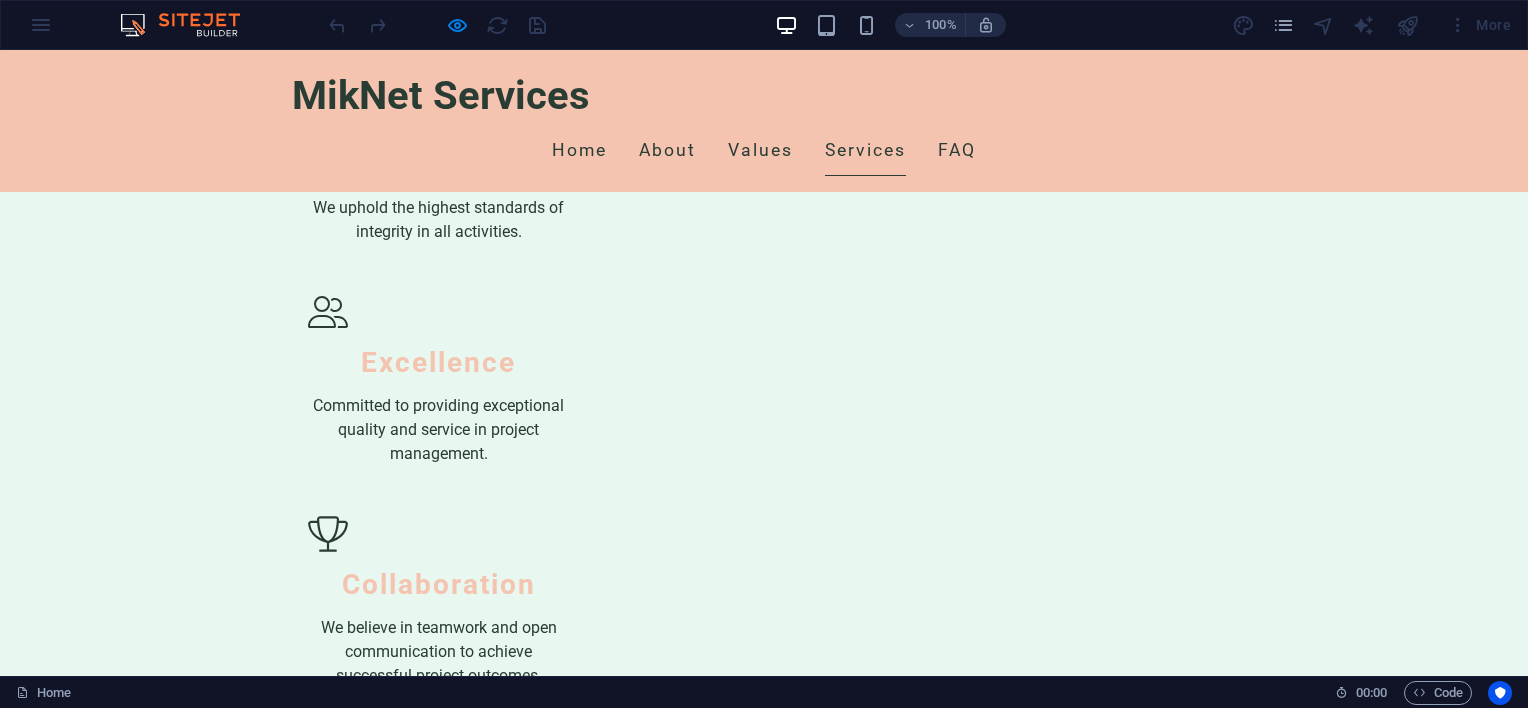 scroll, scrollTop: 2300, scrollLeft: 0, axis: vertical 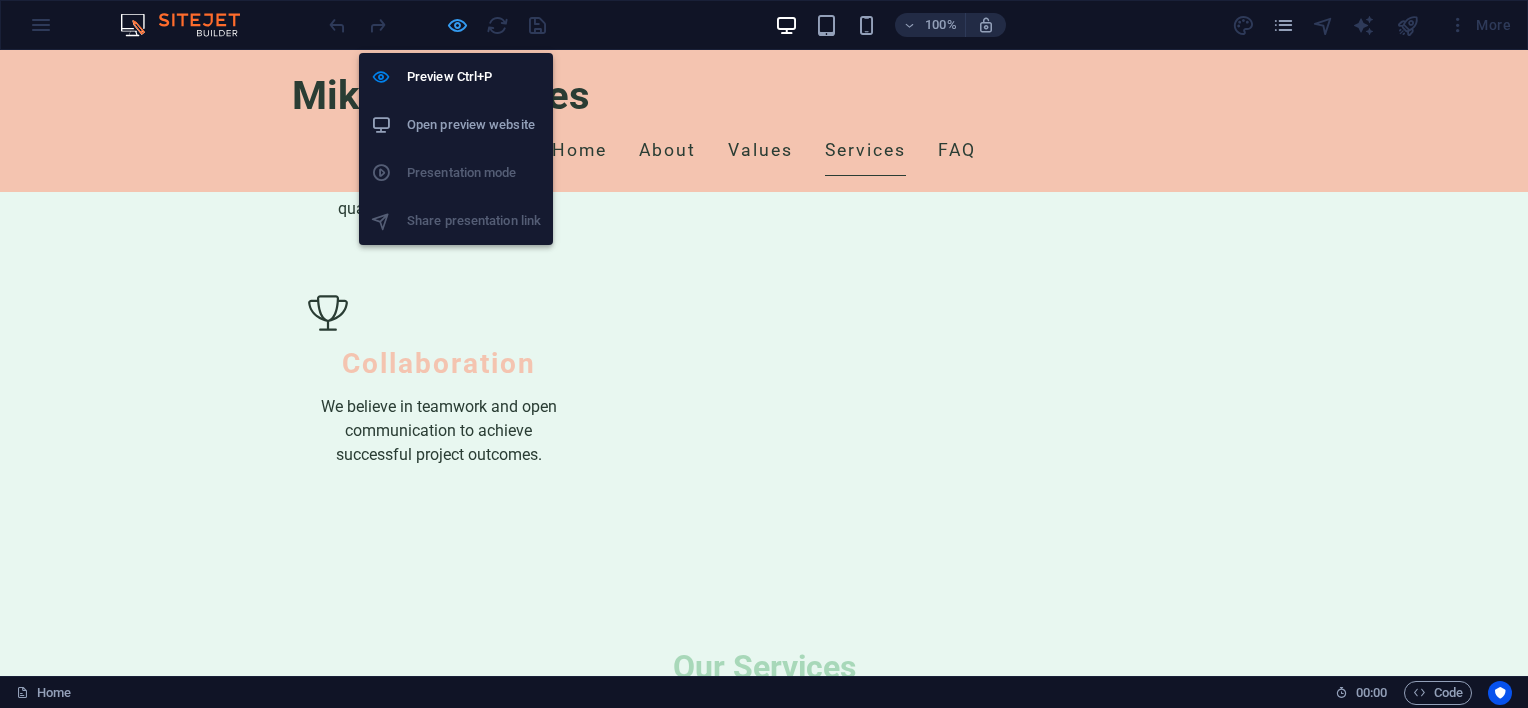 click at bounding box center (457, 25) 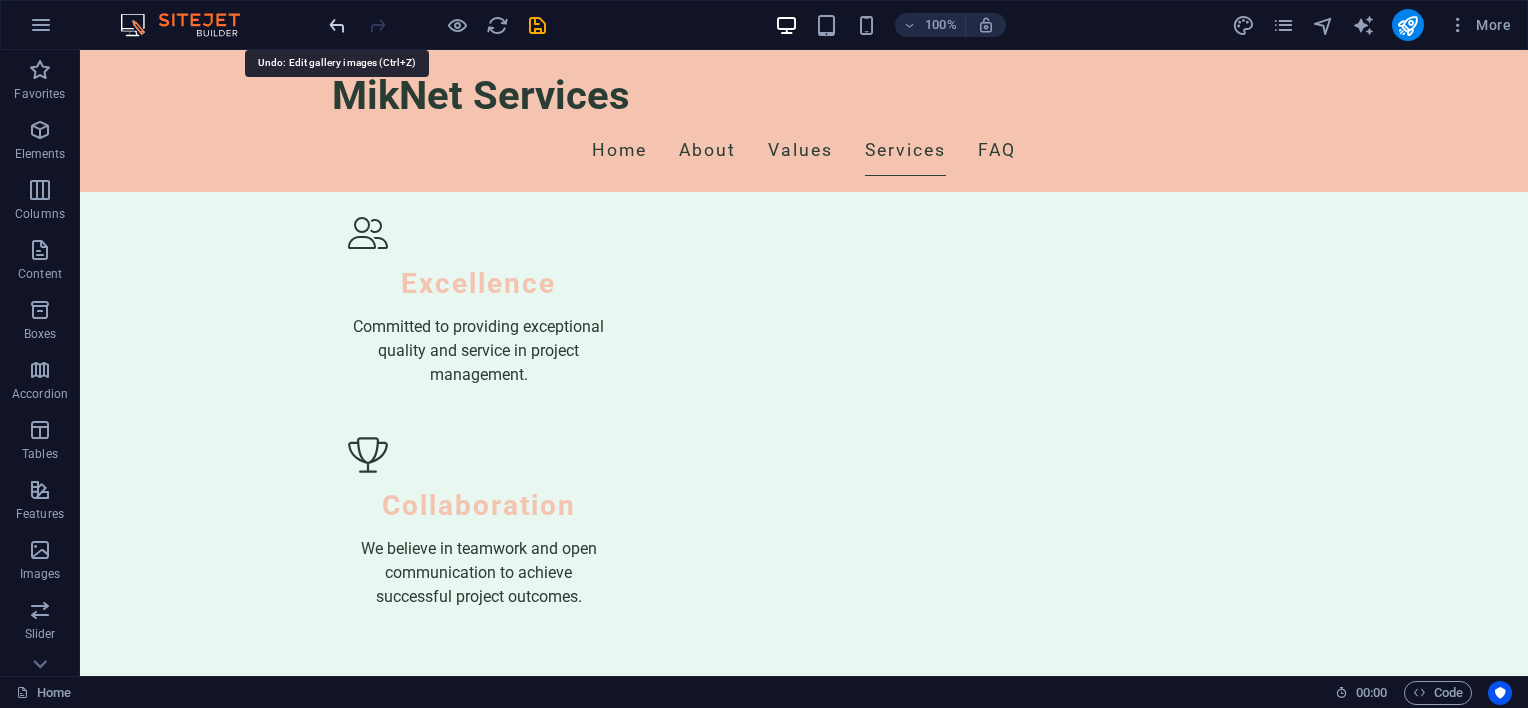 click at bounding box center [337, 25] 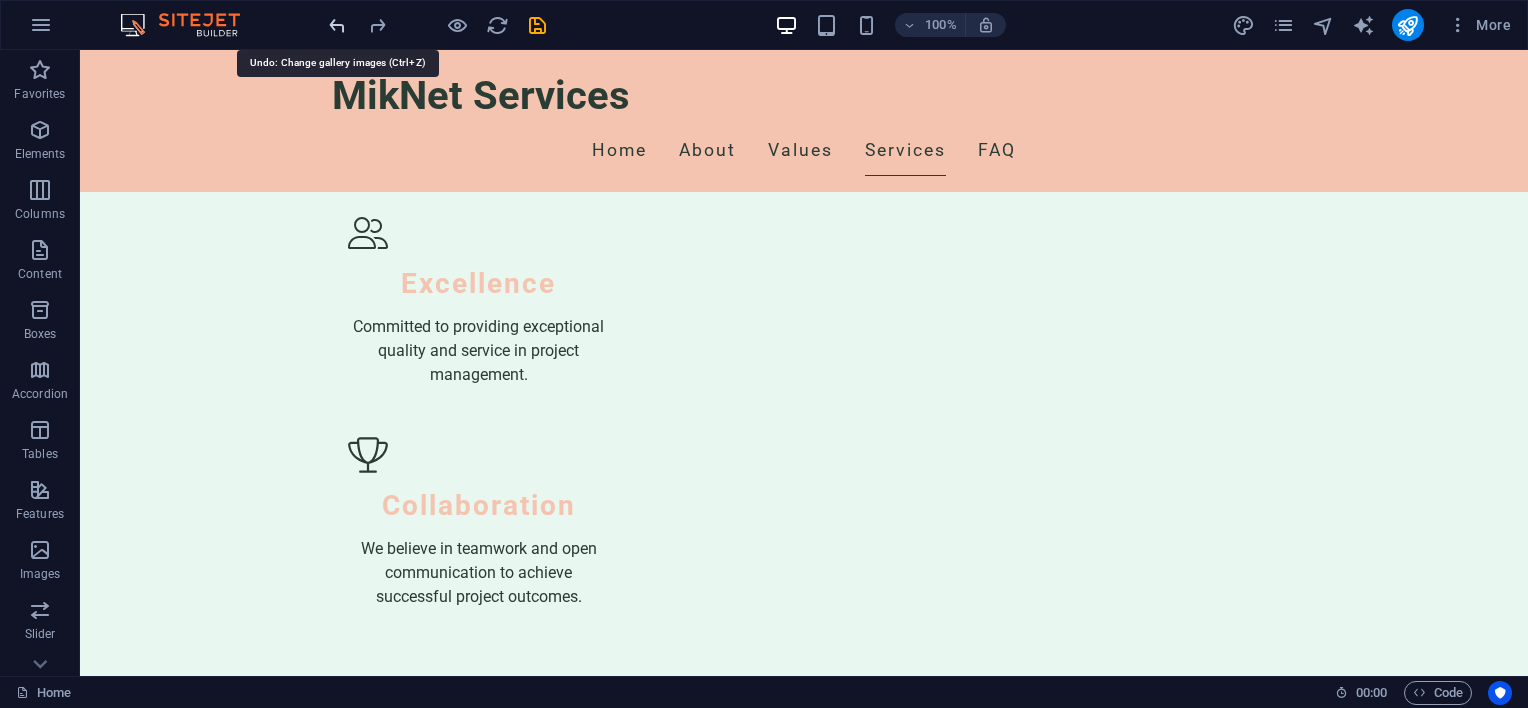 click at bounding box center [337, 25] 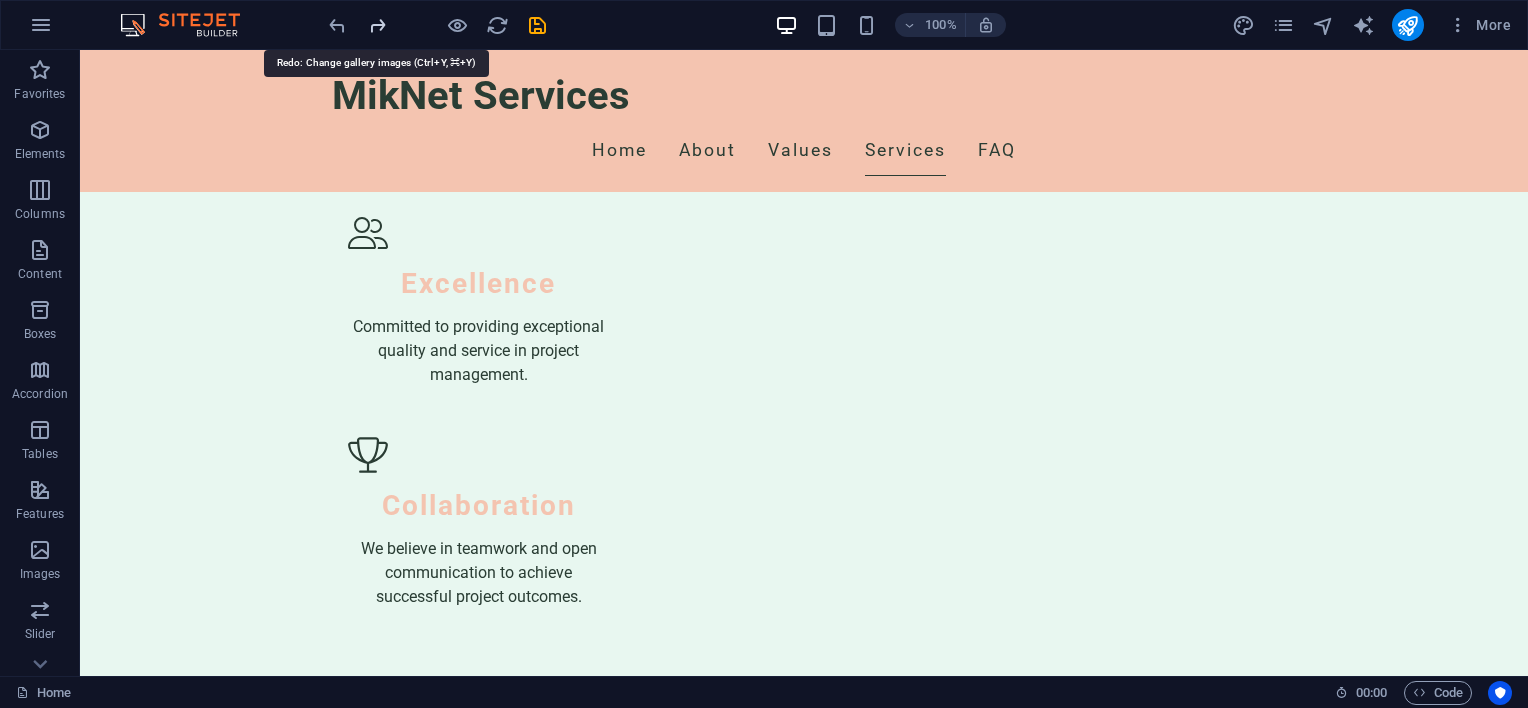 click at bounding box center (377, 25) 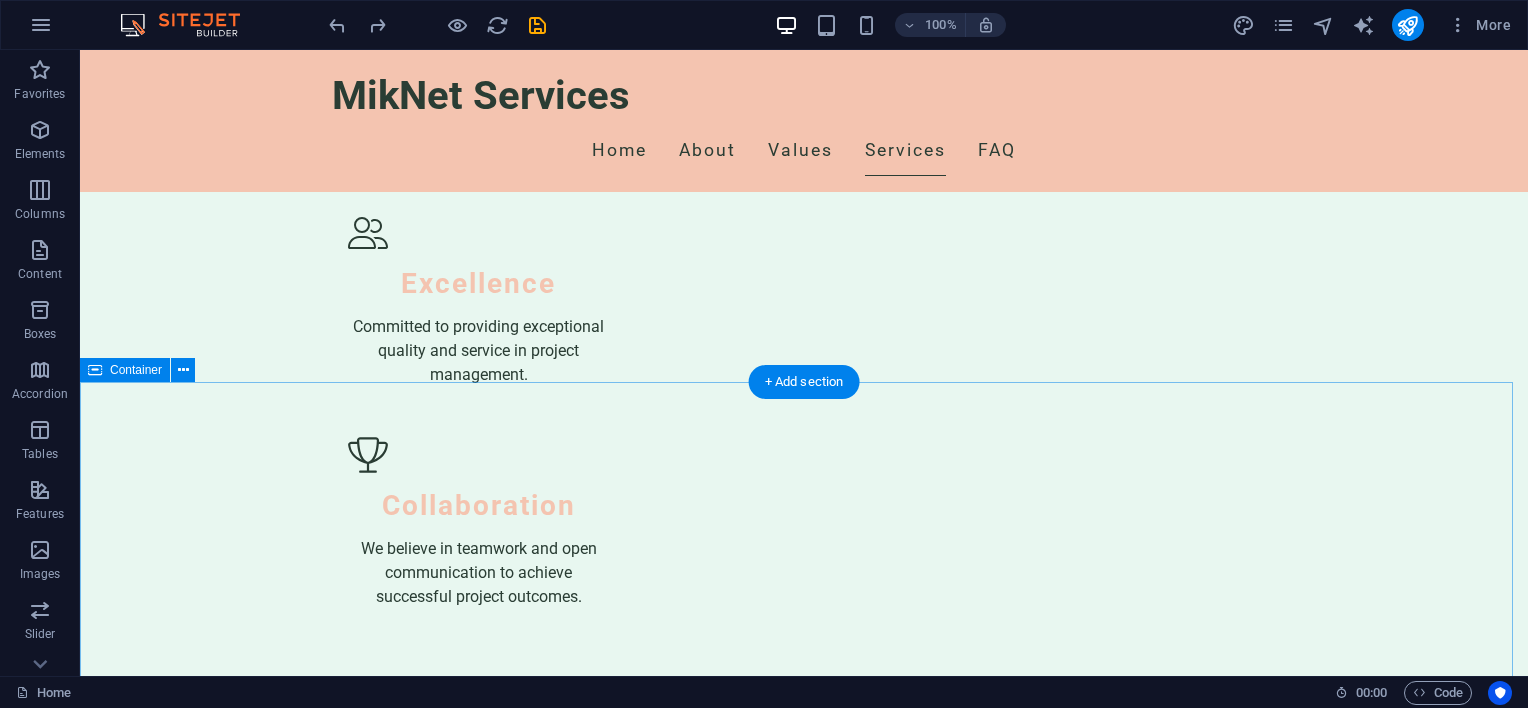 click on "FAQs What types of services does MikNet Services offer? We specialize in estimating for corrosion protection, asbestos removal, access scaffolding, thermal insulation, cladding, and HVAC ducting. How can I get a quote for my project? You can contact us via email or phone, and we will be happy to provide a detailed quote. Do you offer consultations for project management? Yes, we offer initial consultations to discuss your project needs and how we can assist. Is MikNet Services licensed? Yes, we are fully licensed and insured to operate in the project management and estimating sector. What is your turnaround time for estimates? Typically, we provide estimates within 5-7 business days, depending on project complexity. Can you handle large industrial projects? Absolutely, we have experience managing large-scale industrial projects effectively." at bounding box center [804, 3716] 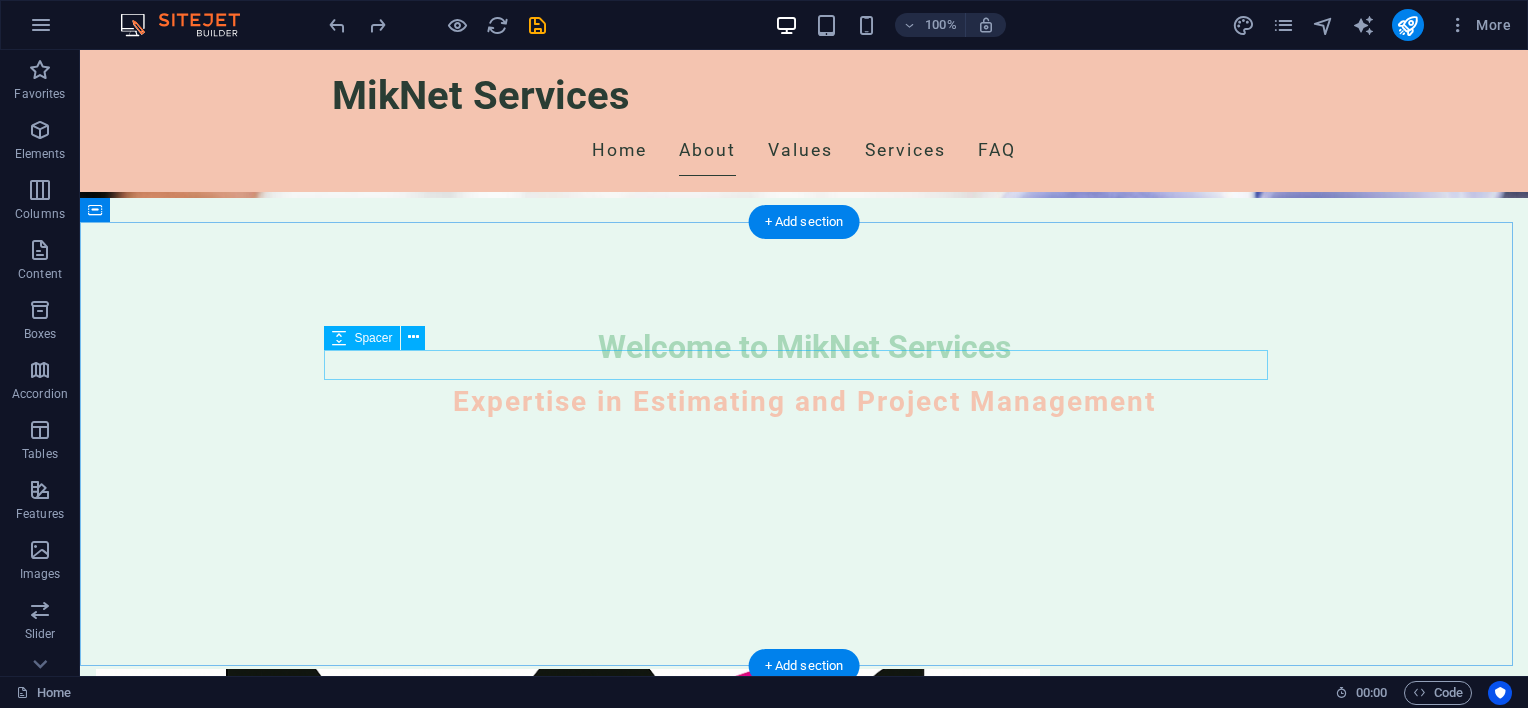 scroll, scrollTop: 200, scrollLeft: 0, axis: vertical 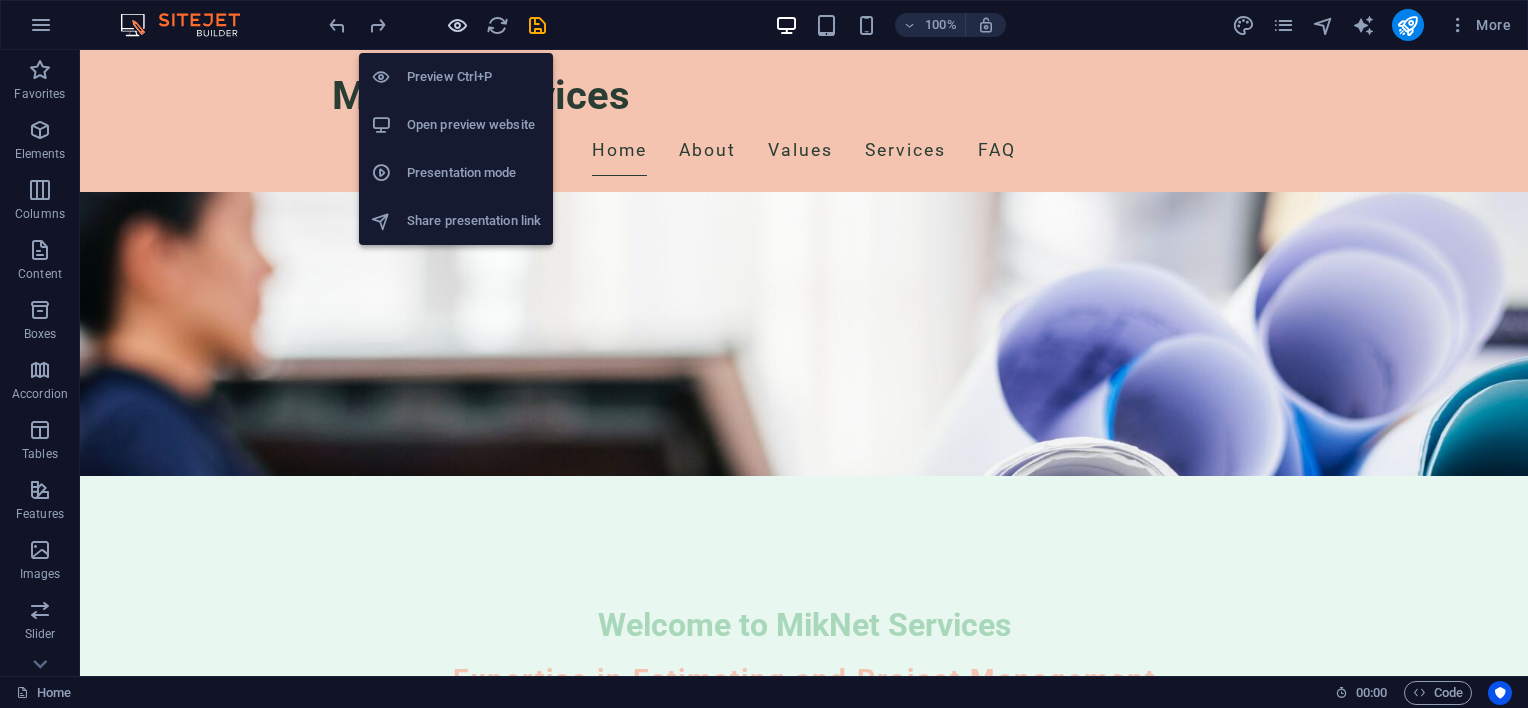 click at bounding box center [457, 25] 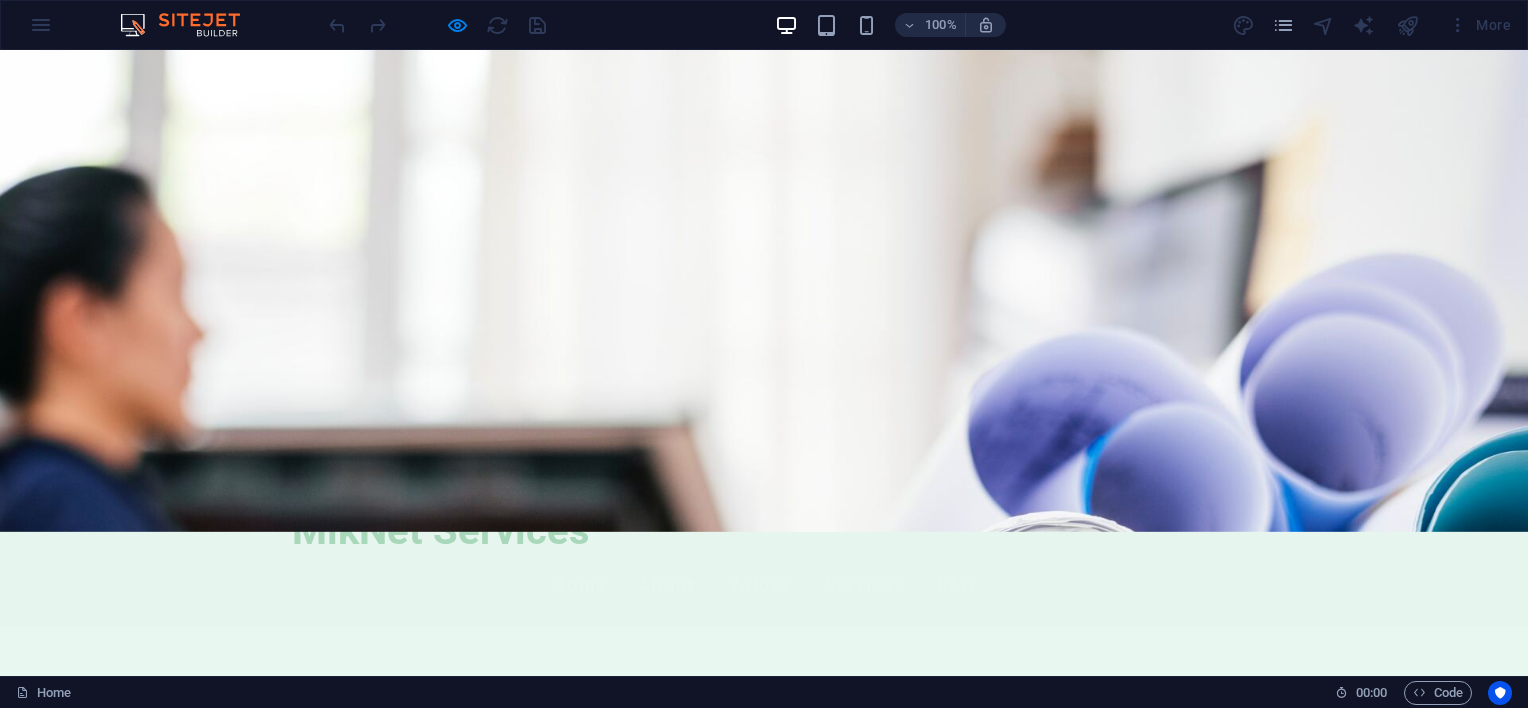 scroll, scrollTop: 0, scrollLeft: 0, axis: both 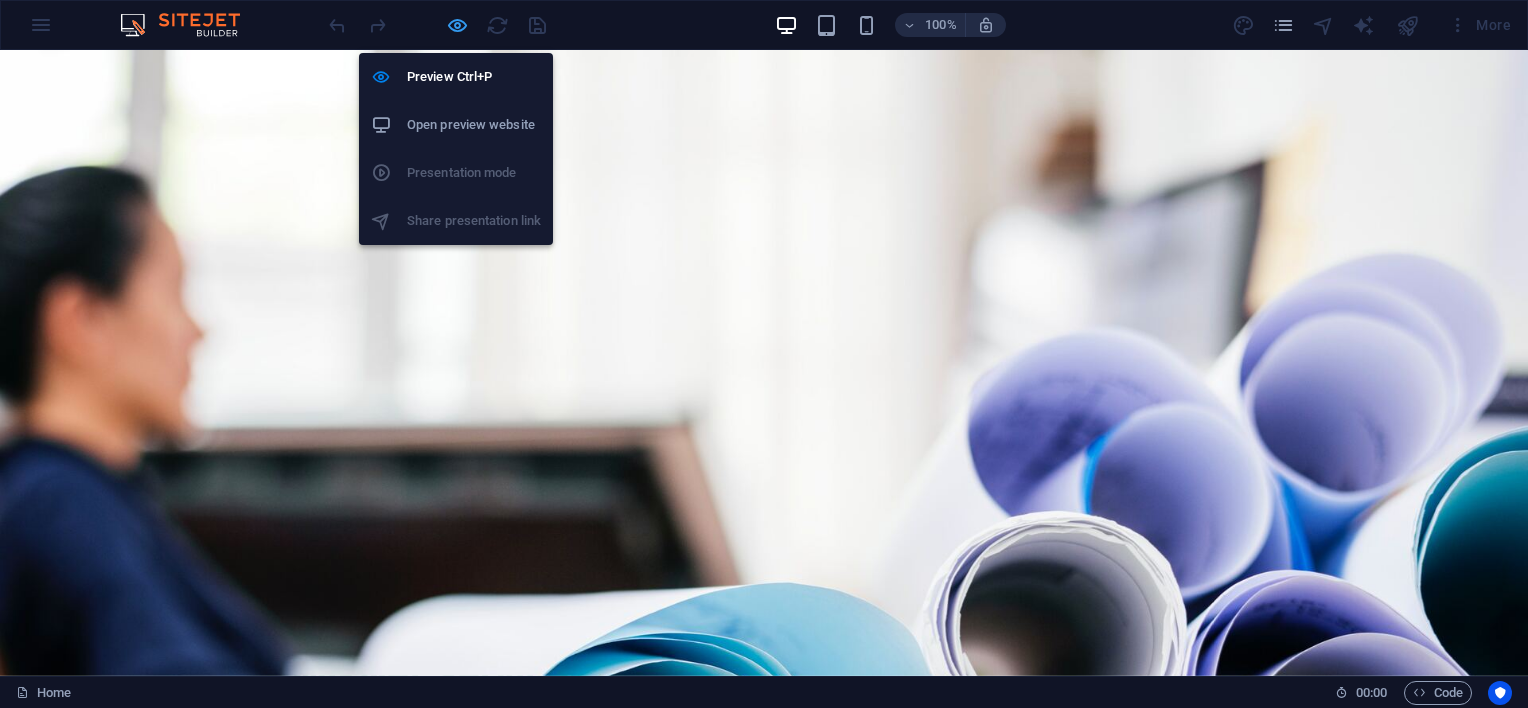 click at bounding box center (457, 25) 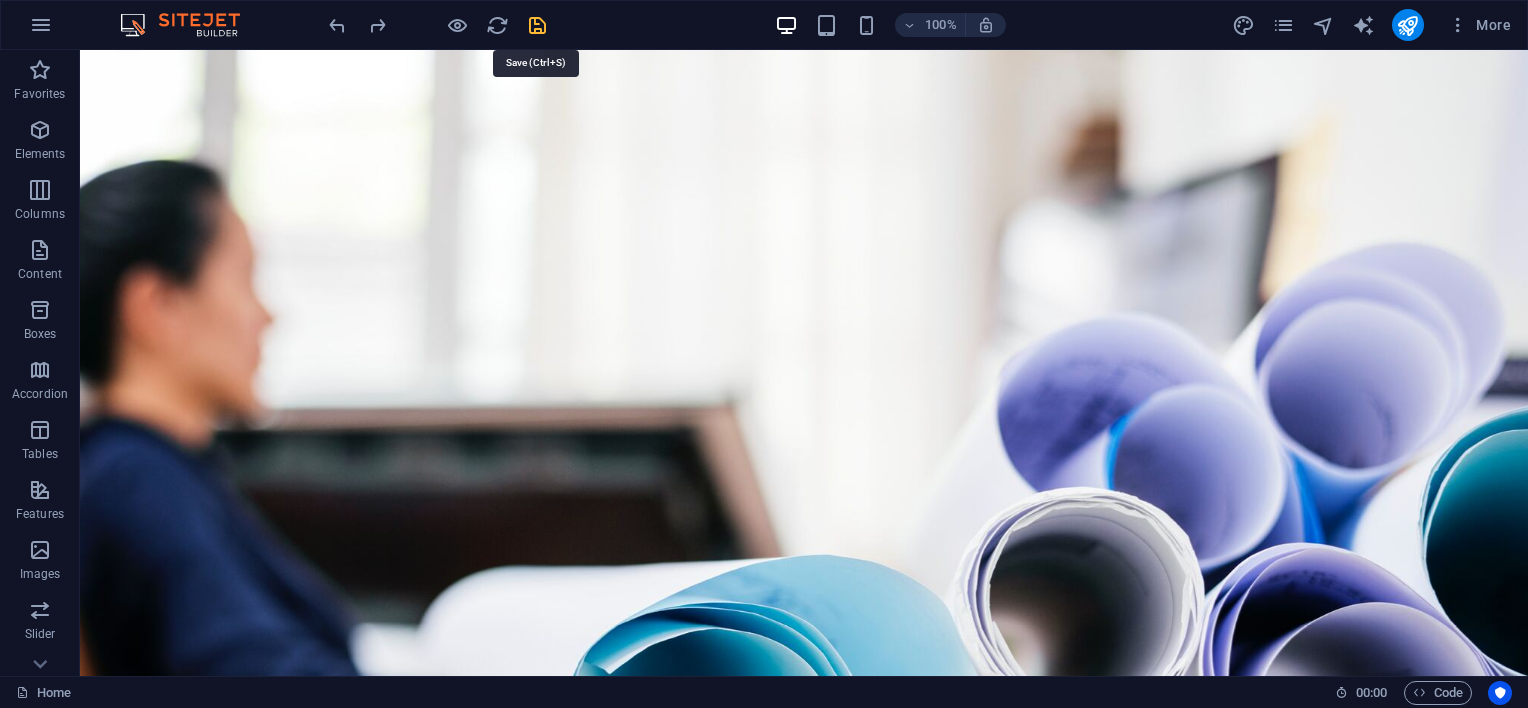 click at bounding box center [537, 25] 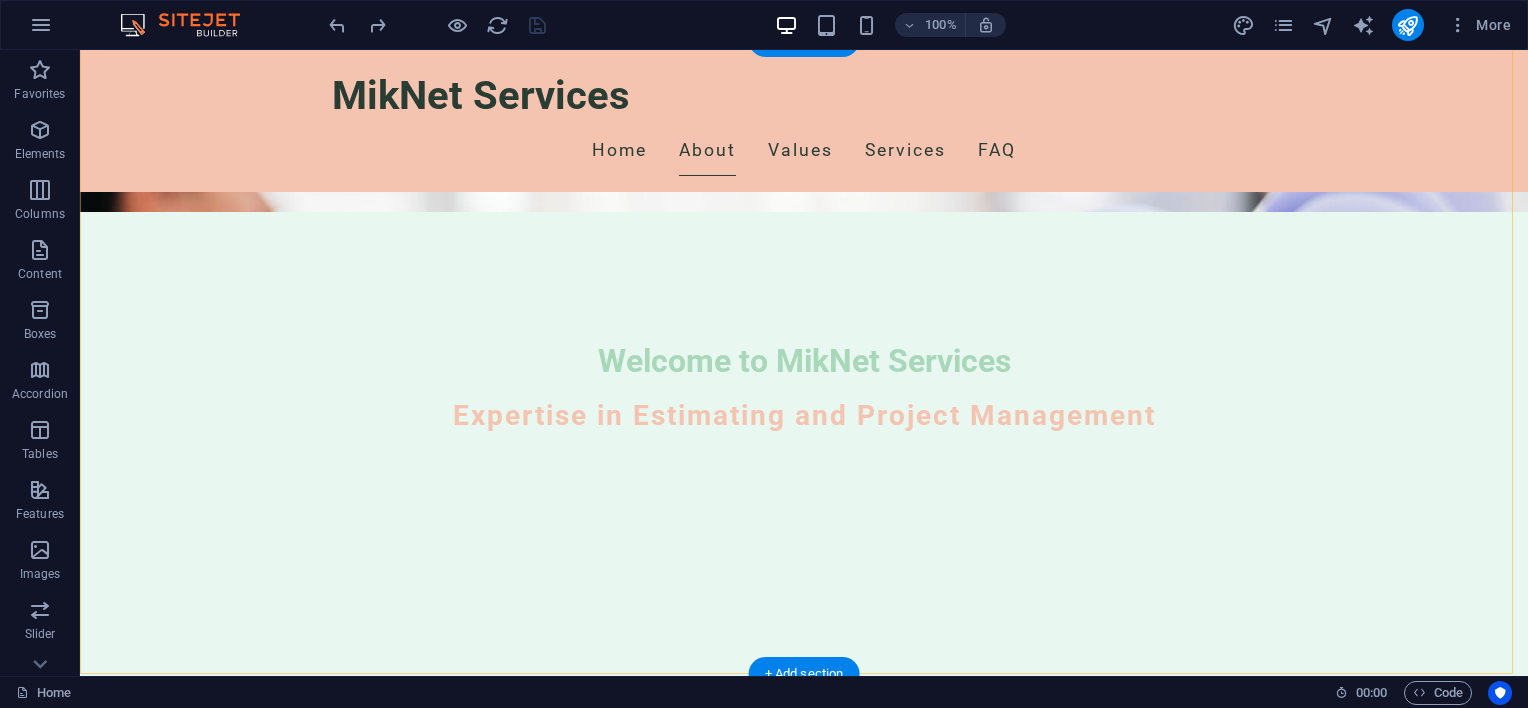 scroll, scrollTop: 500, scrollLeft: 0, axis: vertical 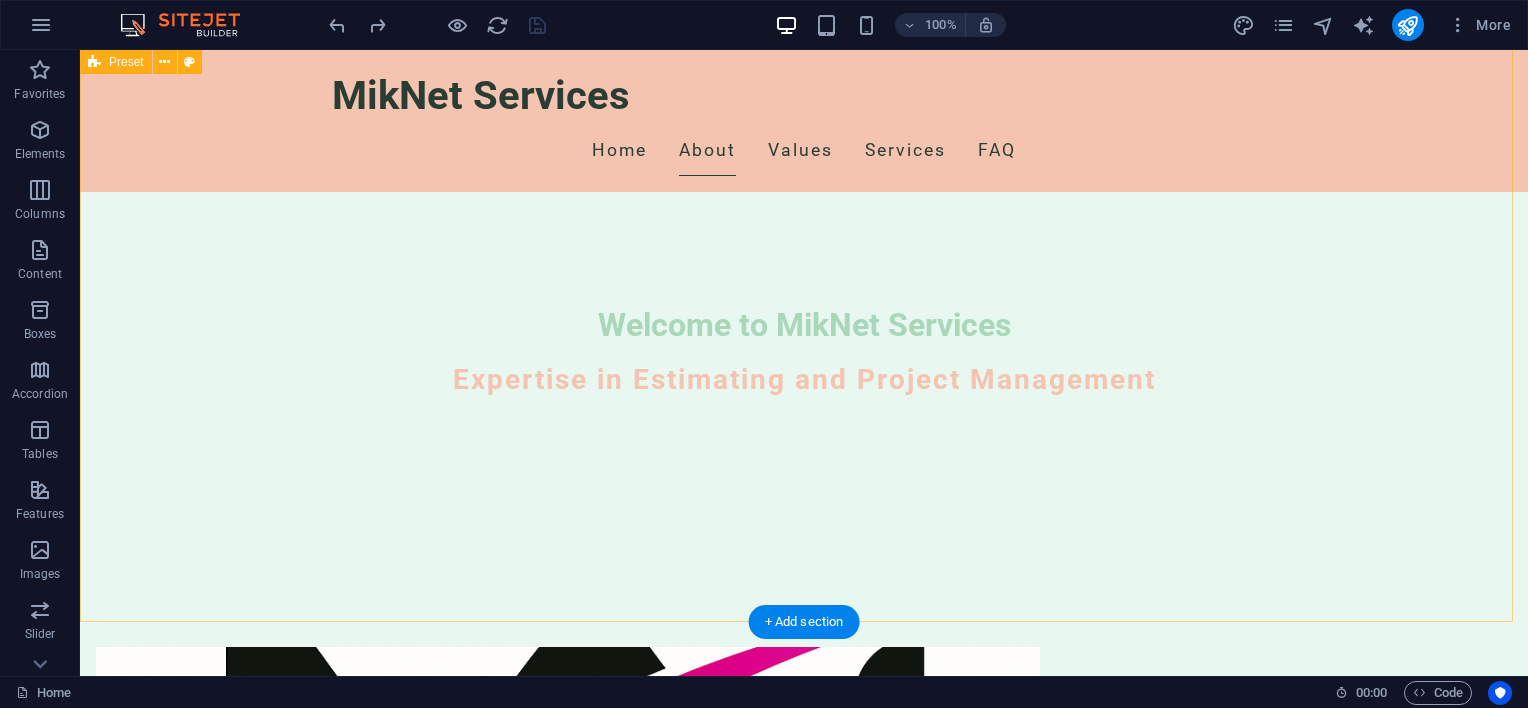 click on "Drop content here or  Add elements  Paste clipboard Welcome to MikNet Services At MikNet Services, we are dedicated to providing top-notch project management and estimating services. Specializing in critical areas such as corrosion protection, asbestos removal, access scaffolding, thermal insulation, and cladding including HVAC ducting costings for manufacturing and installation, we ensure every project is managed with precision and expertise. Our team of professionals is here to guide you through every step of the project, ensuring success every time. Learn More About Us" at bounding box center (804, 1104) 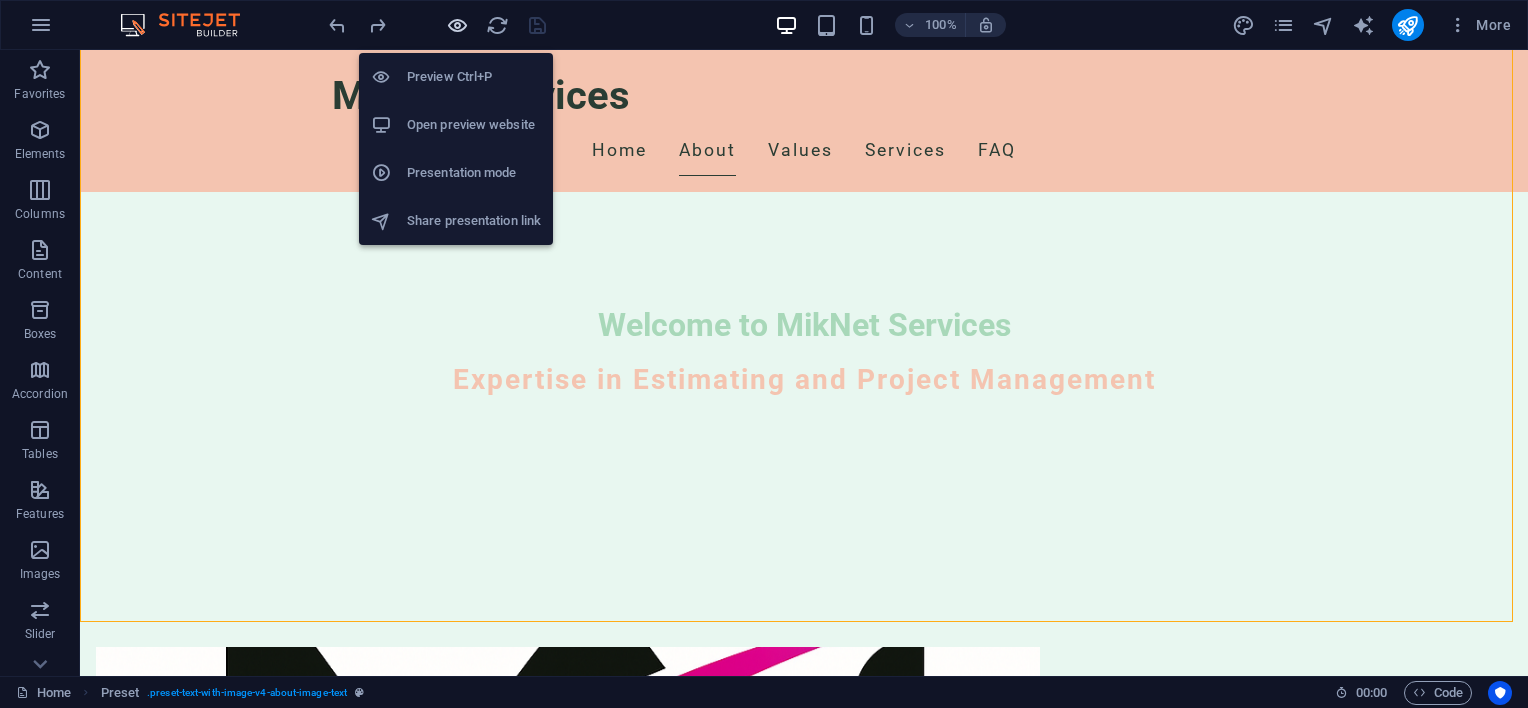 click at bounding box center [457, 25] 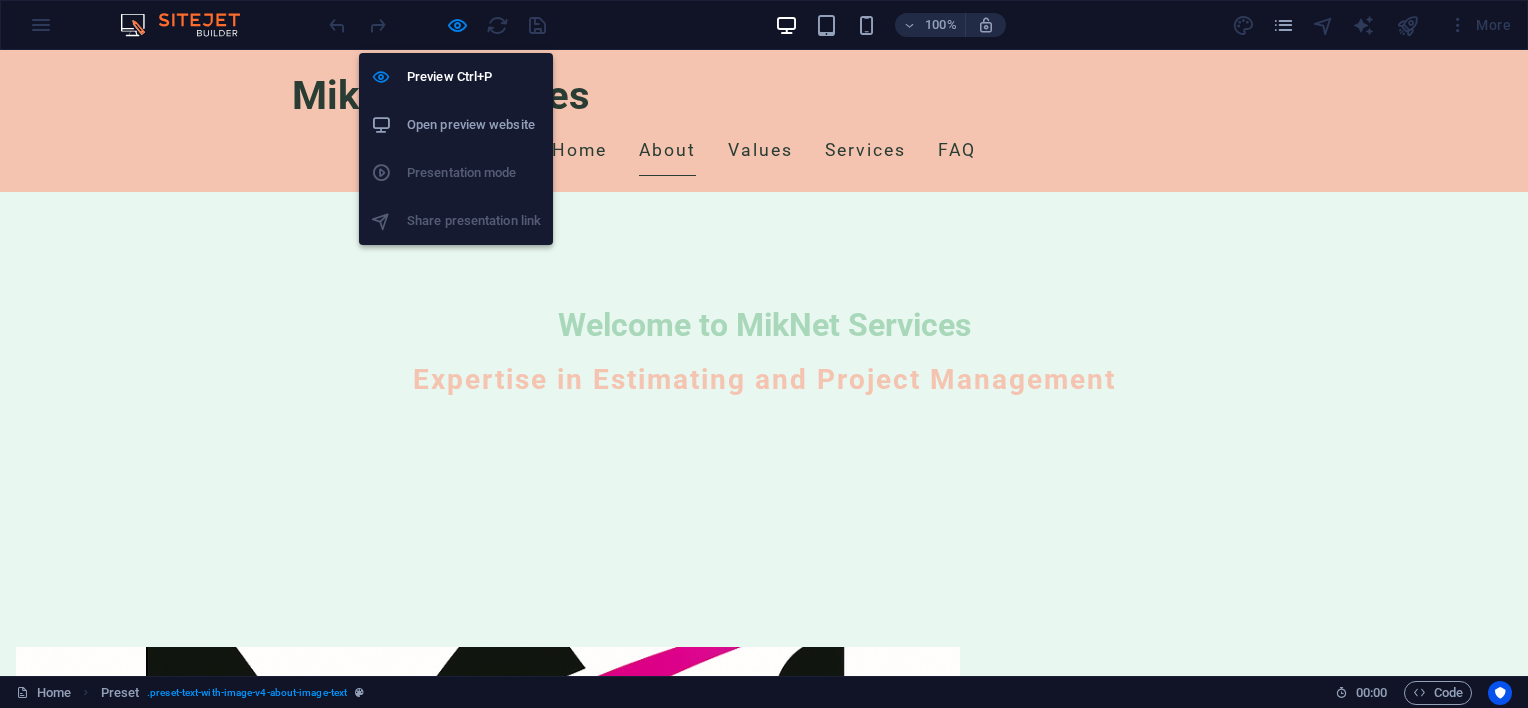 click on "Open preview website" at bounding box center (474, 125) 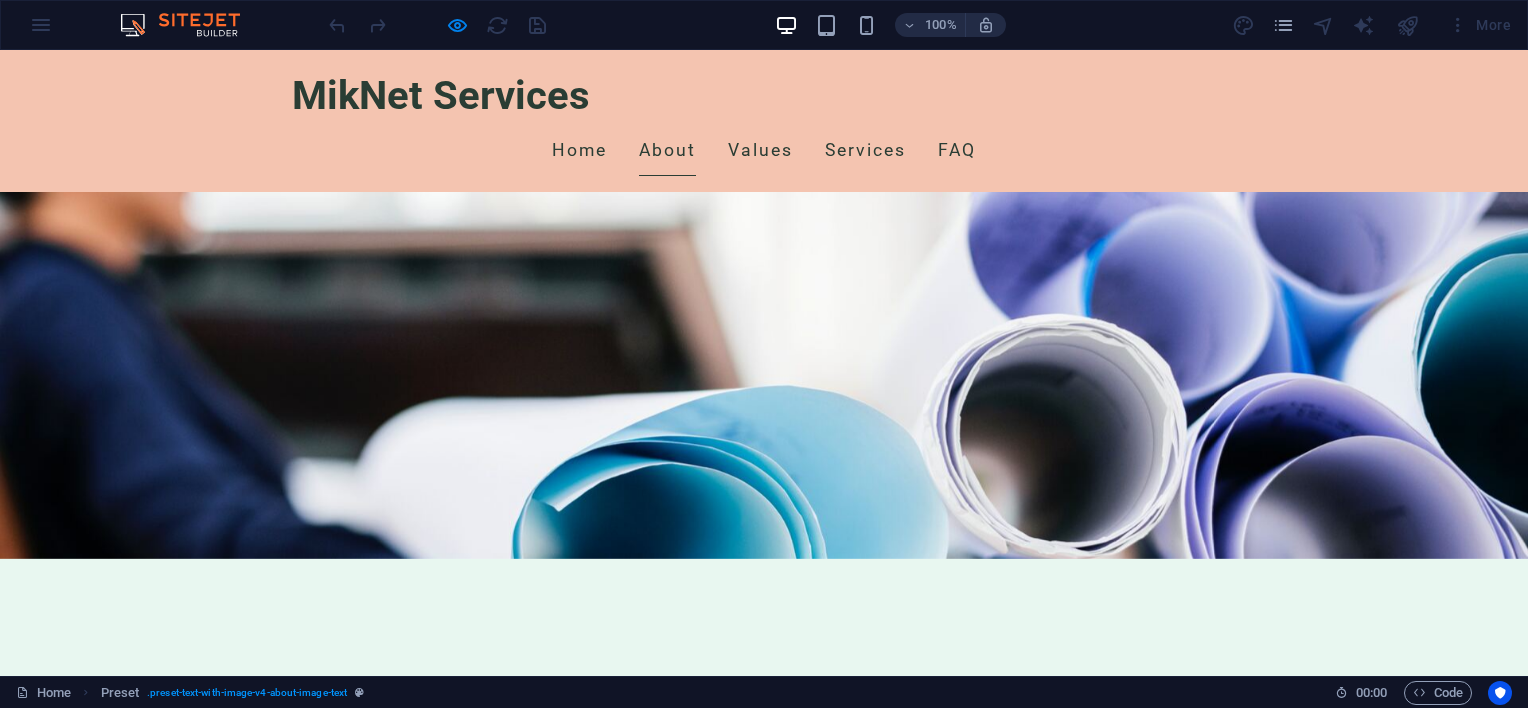 scroll, scrollTop: 0, scrollLeft: 0, axis: both 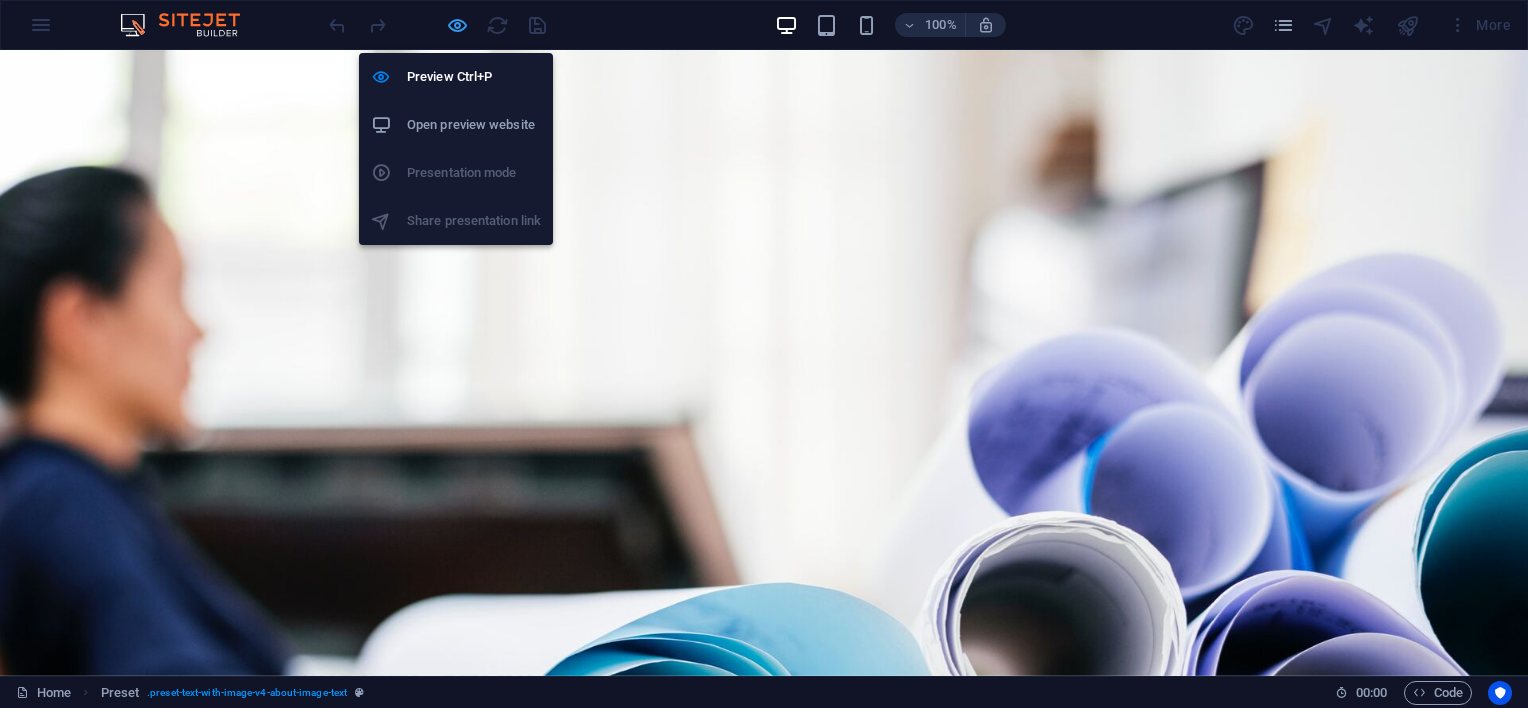 click at bounding box center (457, 25) 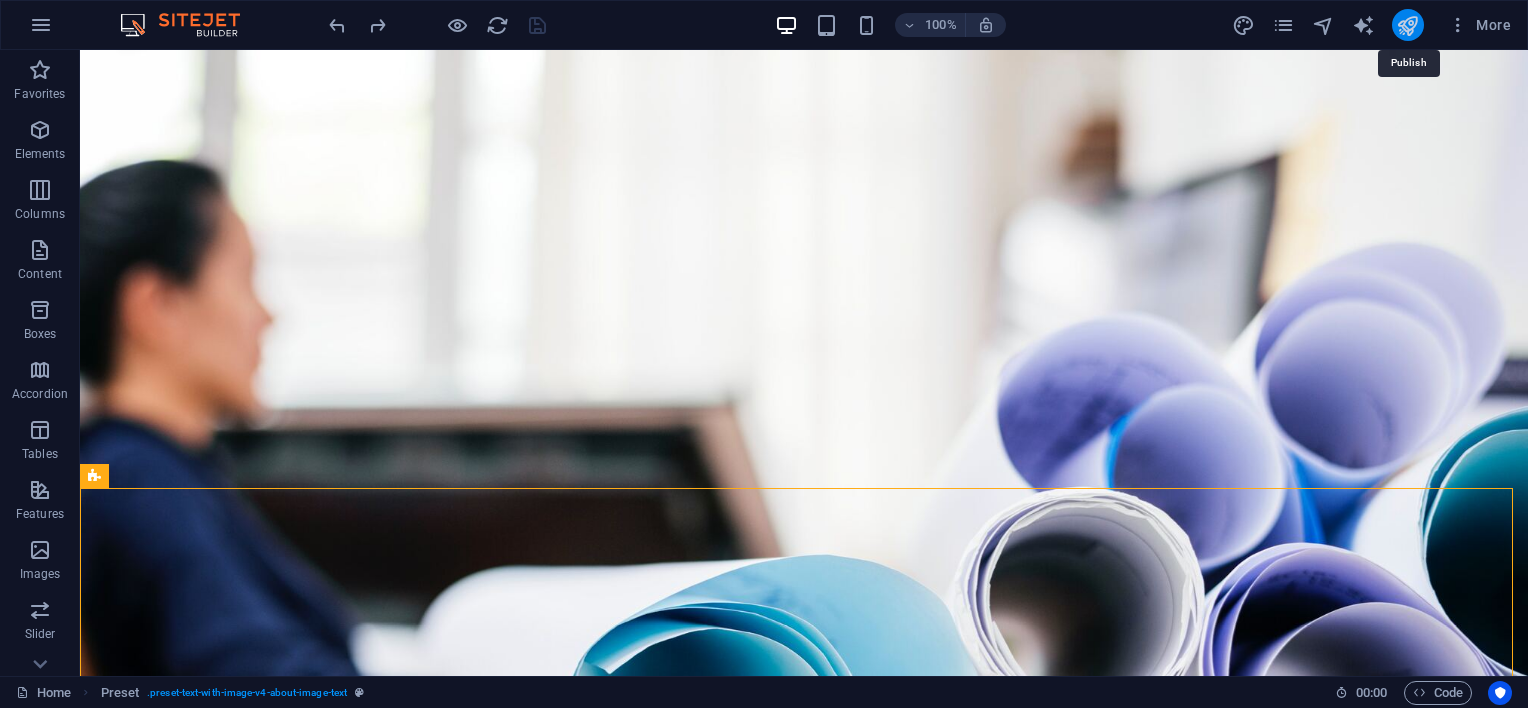click at bounding box center [1407, 25] 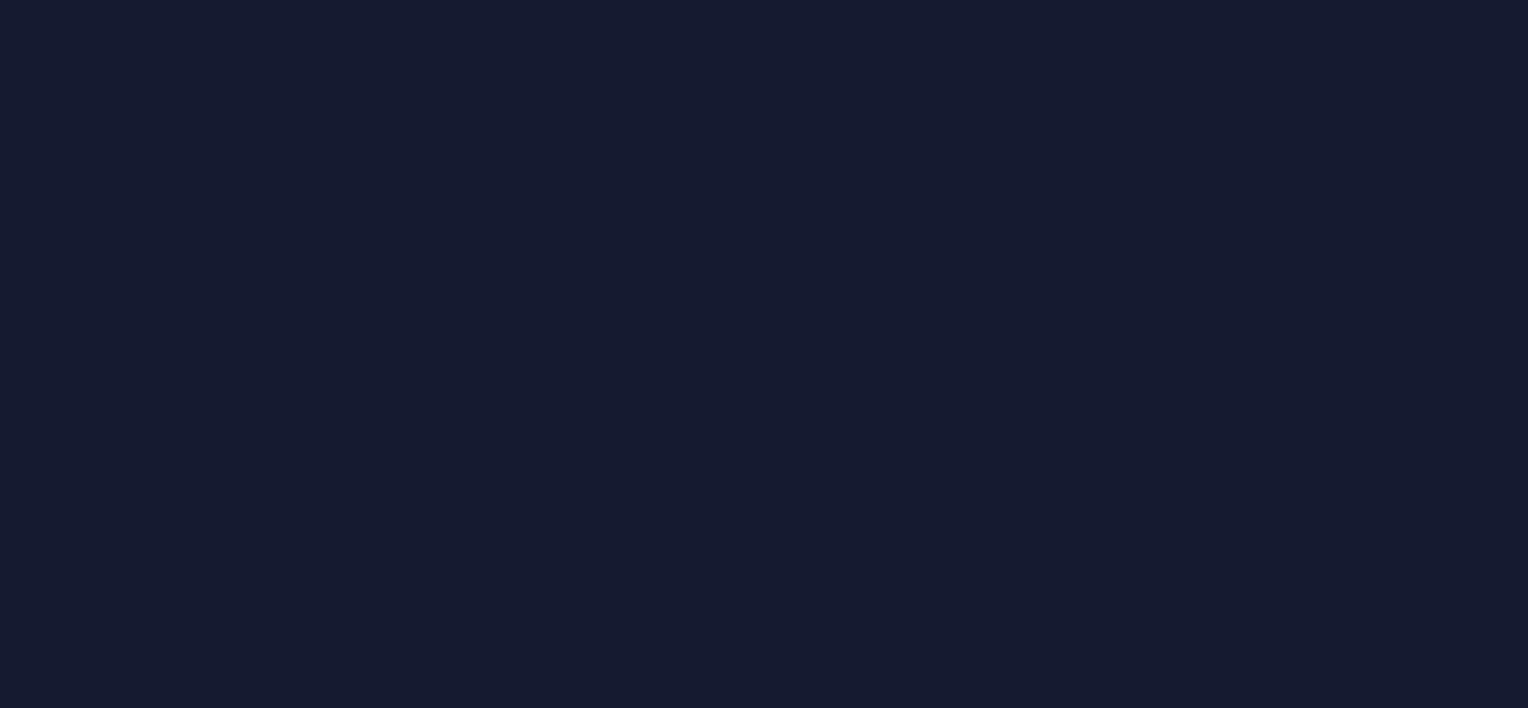 scroll, scrollTop: 0, scrollLeft: 0, axis: both 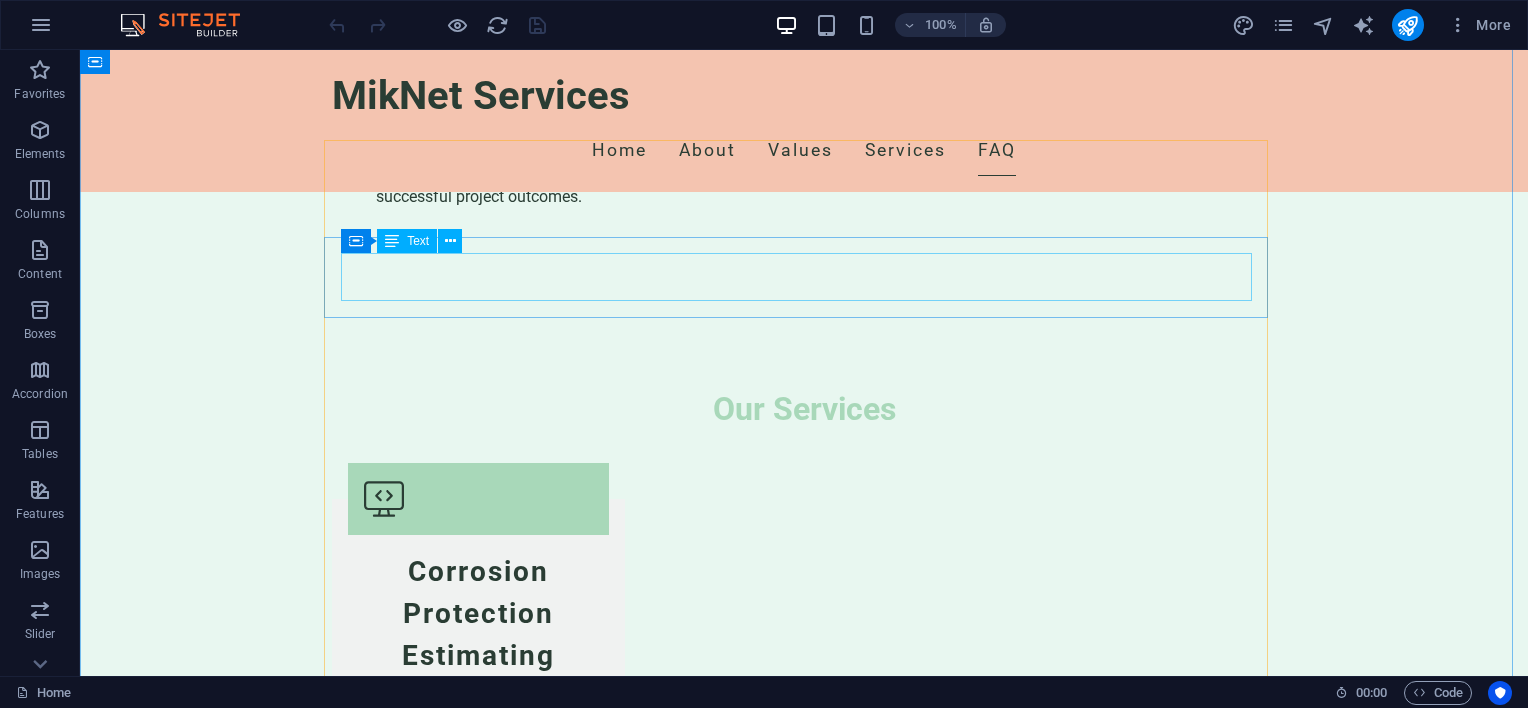 click on "We specialize in estimating for corrosion protection, asbestos removal, access scaffolding, thermal insulation, cladding, and HVAC ducting." at bounding box center (804, 3016) 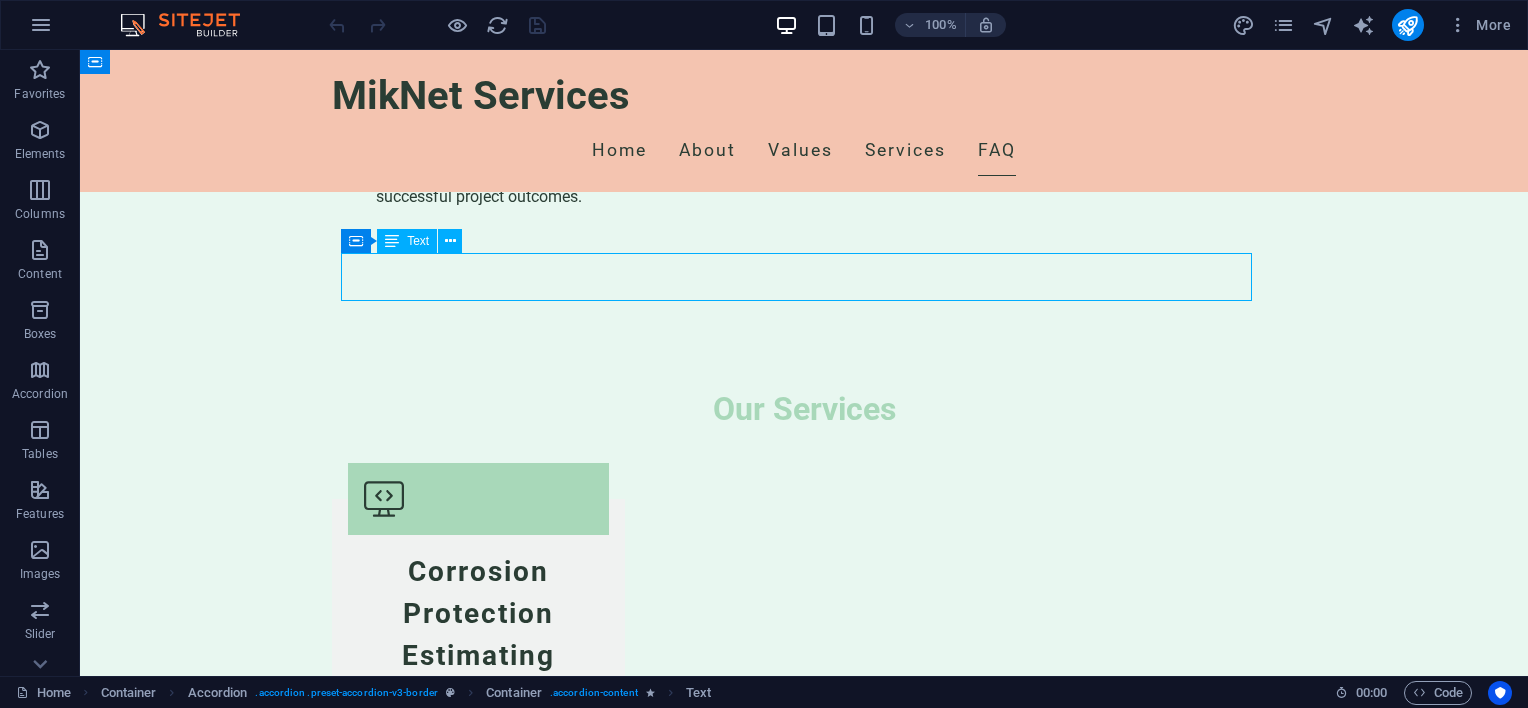 click on "We specialize in estimating for corrosion protection, asbestos removal, access scaffolding, thermal insulation, cladding, and HVAC ducting." at bounding box center [804, 3016] 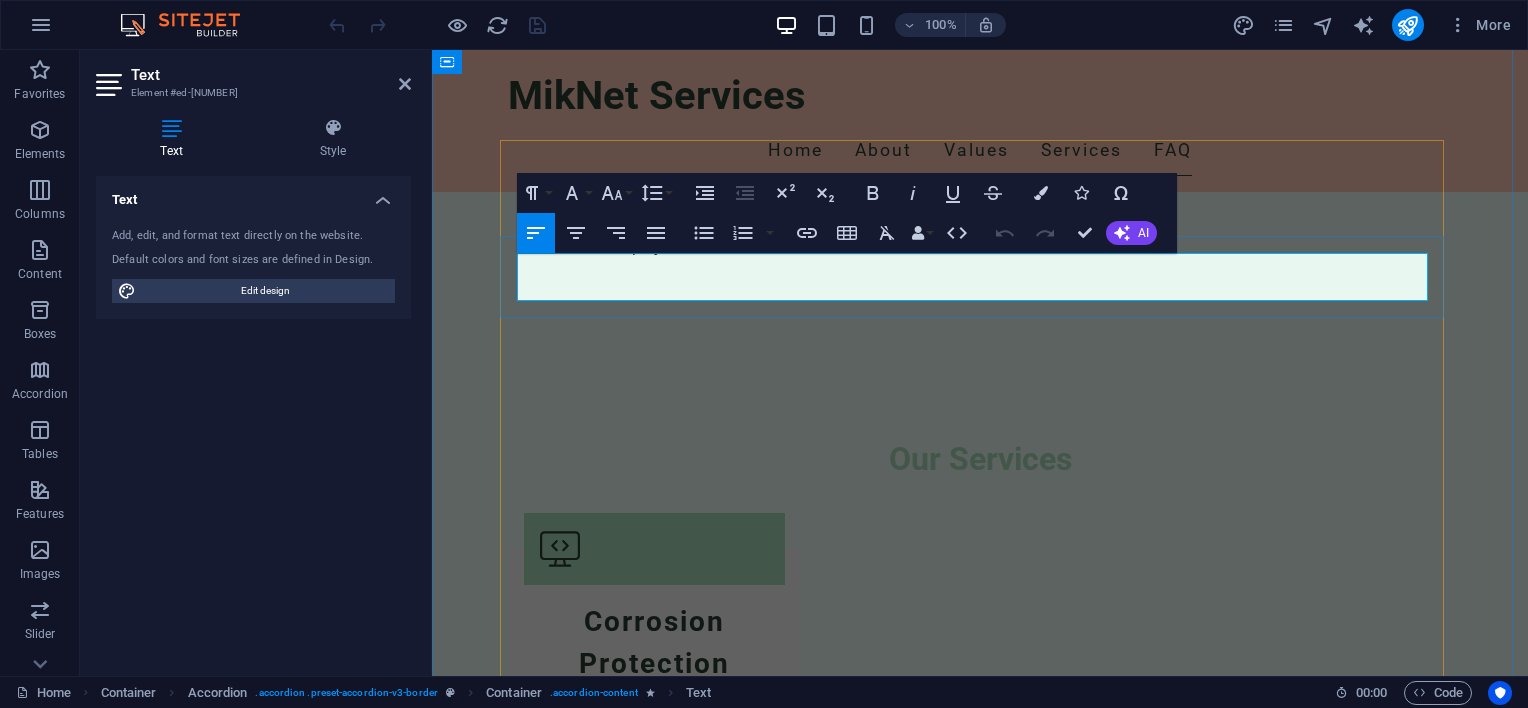click on "We specialize in estimating for corrosion protection, asbestos removal, access scaffolding, thermal insulation, cladding, and HVAC ducting." at bounding box center (980, 3016) 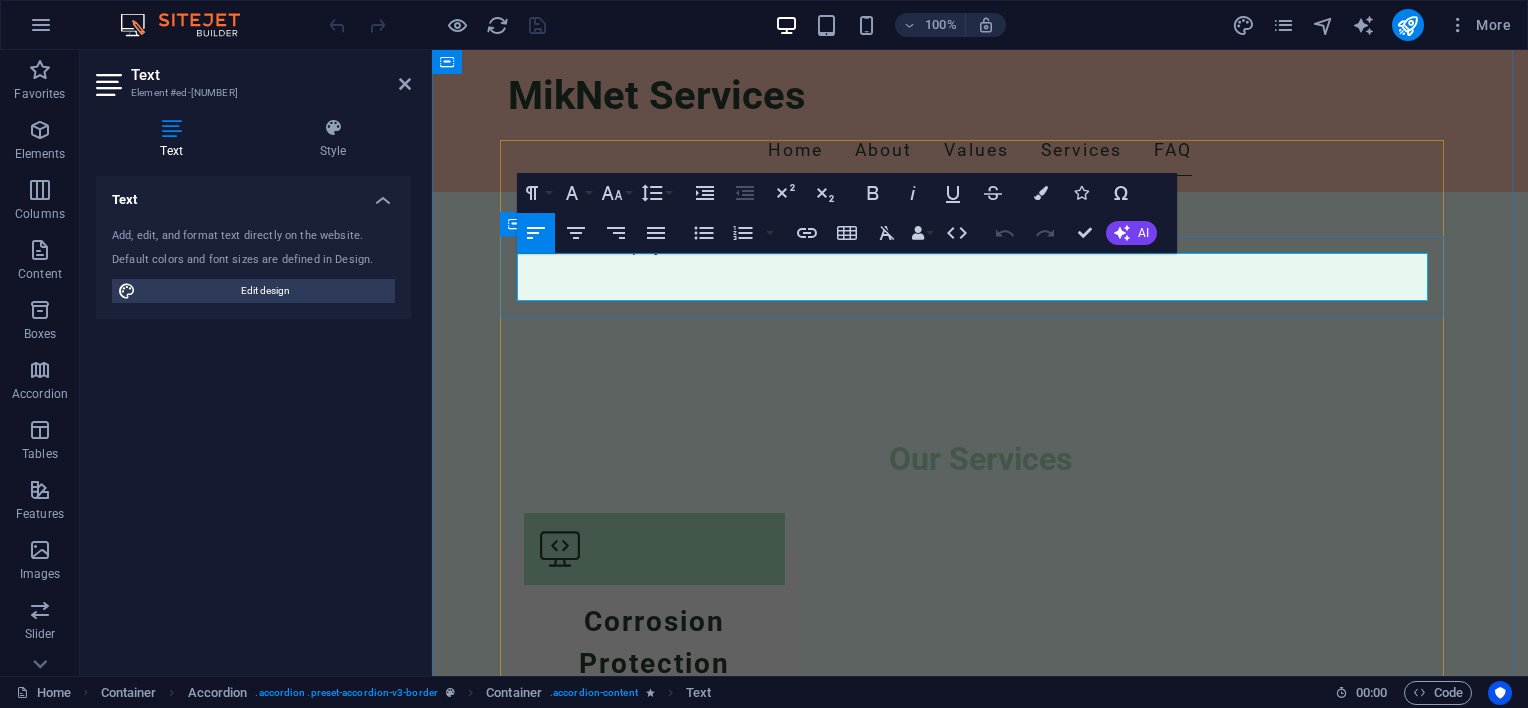 type 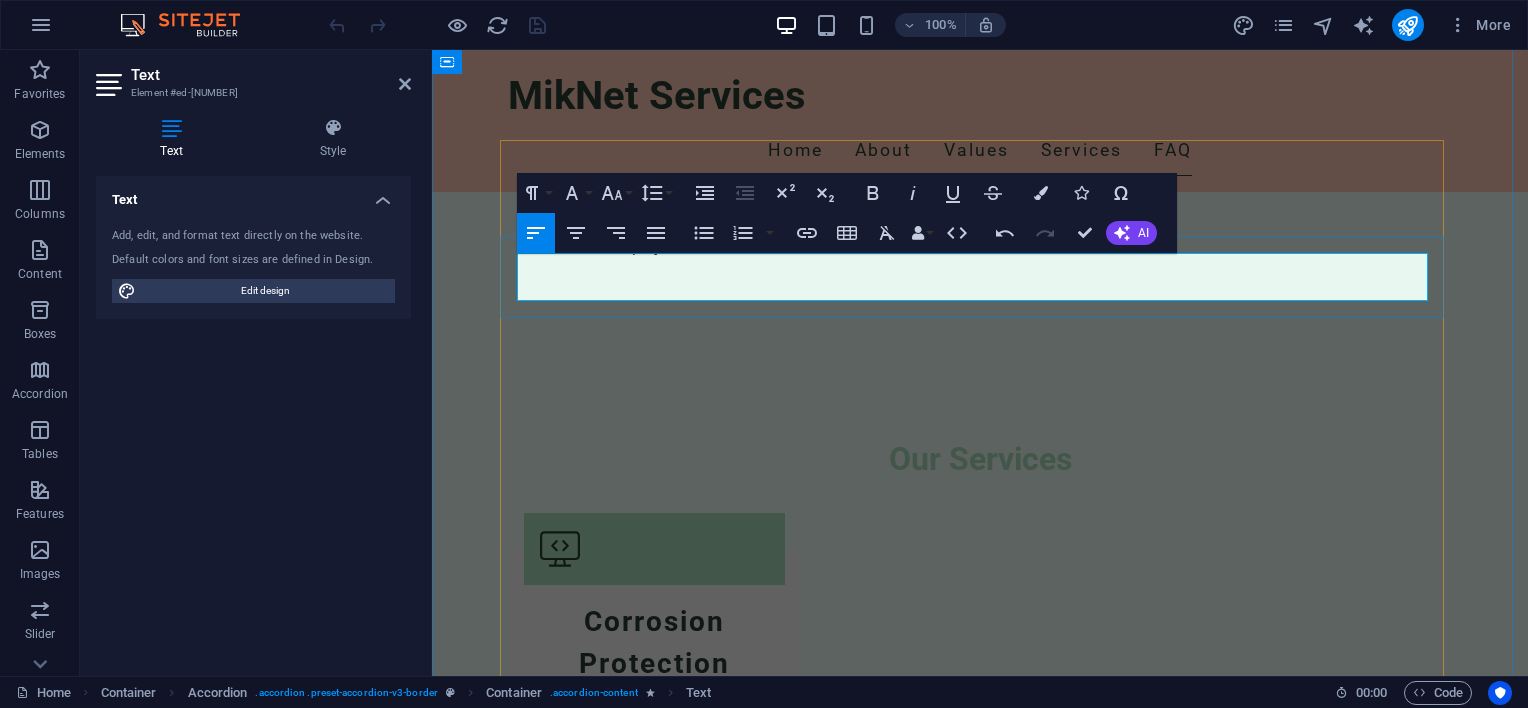 click on "We specialize in estimating for corrosion protection, asbestos removal, access scaffolding, thermal insulation, cladding, sheeting removal and replacement including HVAC ducting." at bounding box center (980, 3016) 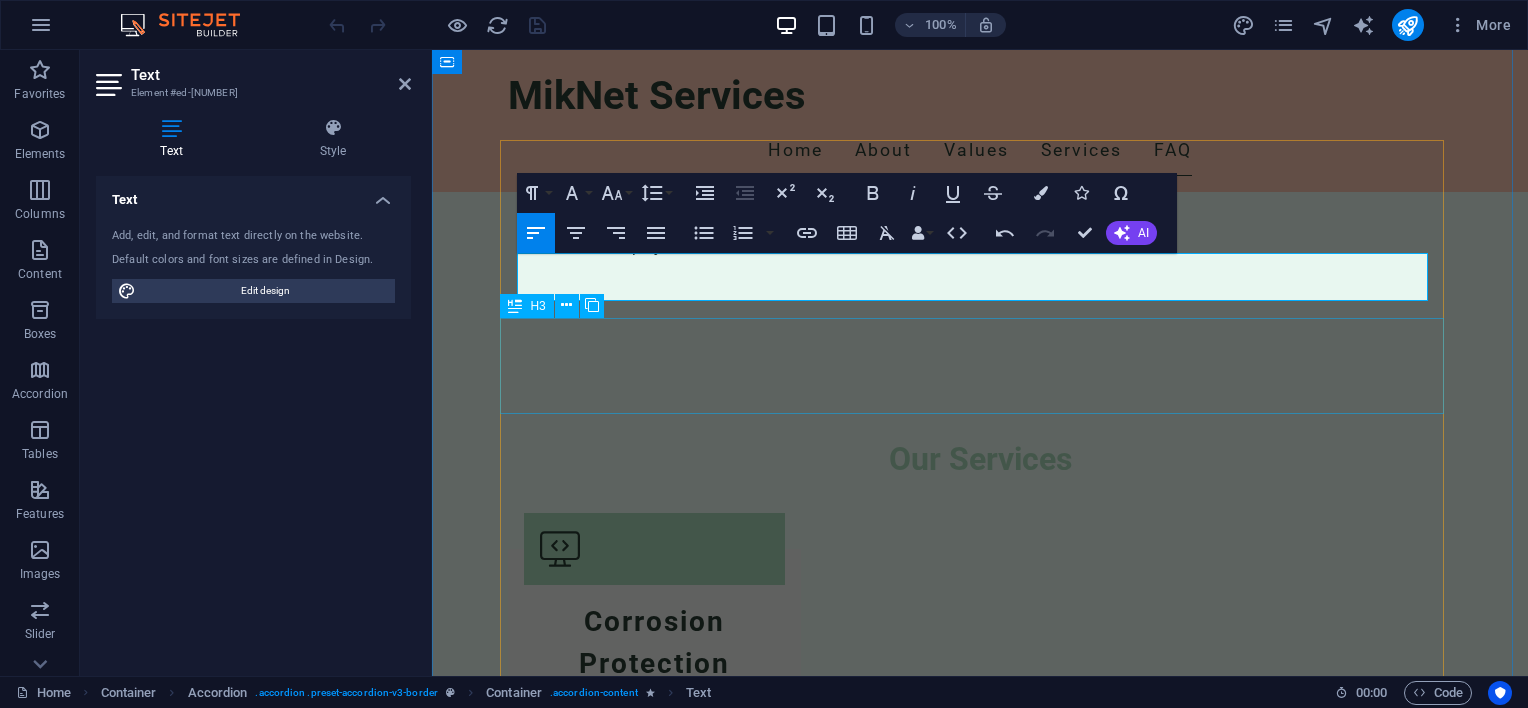 click on "How can I get a quote for my project?" at bounding box center (980, 3105) 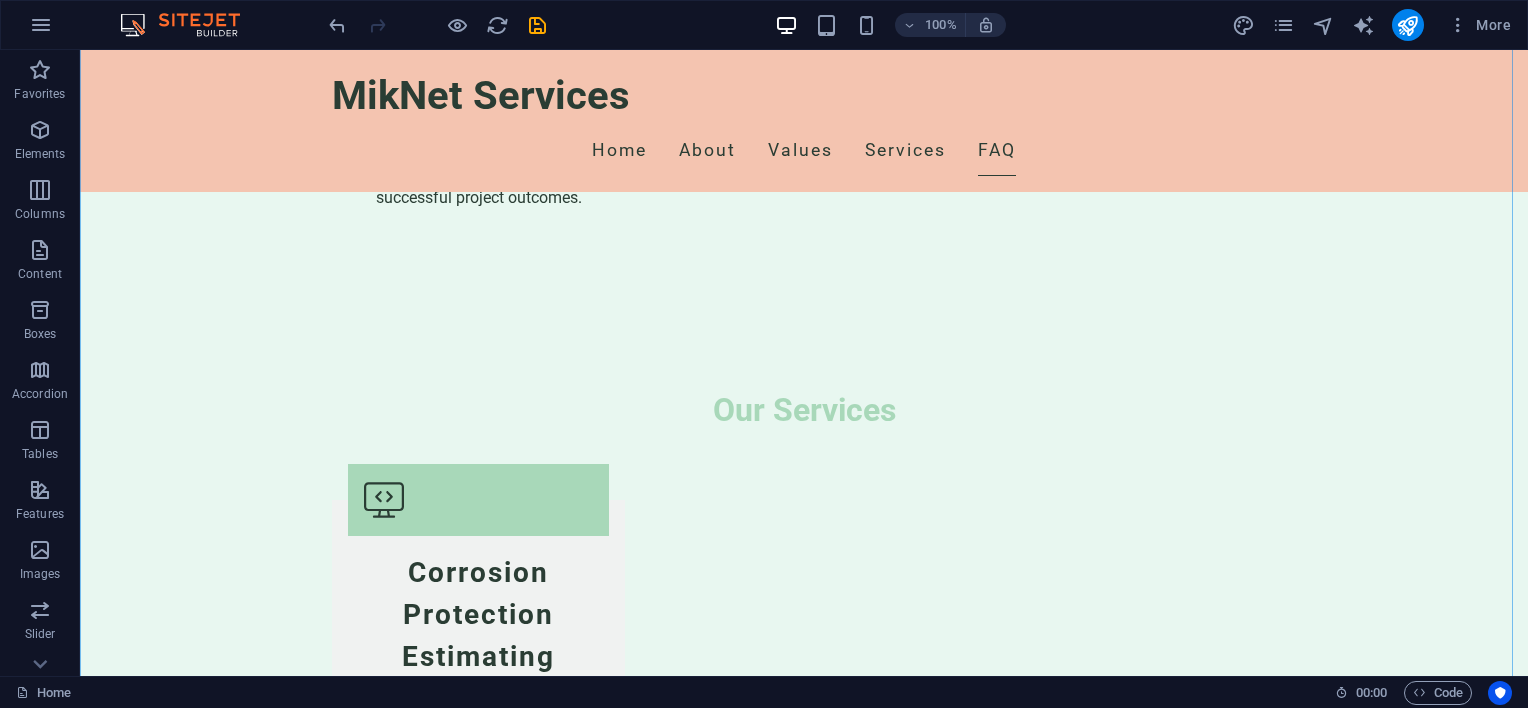 scroll, scrollTop: 2700, scrollLeft: 0, axis: vertical 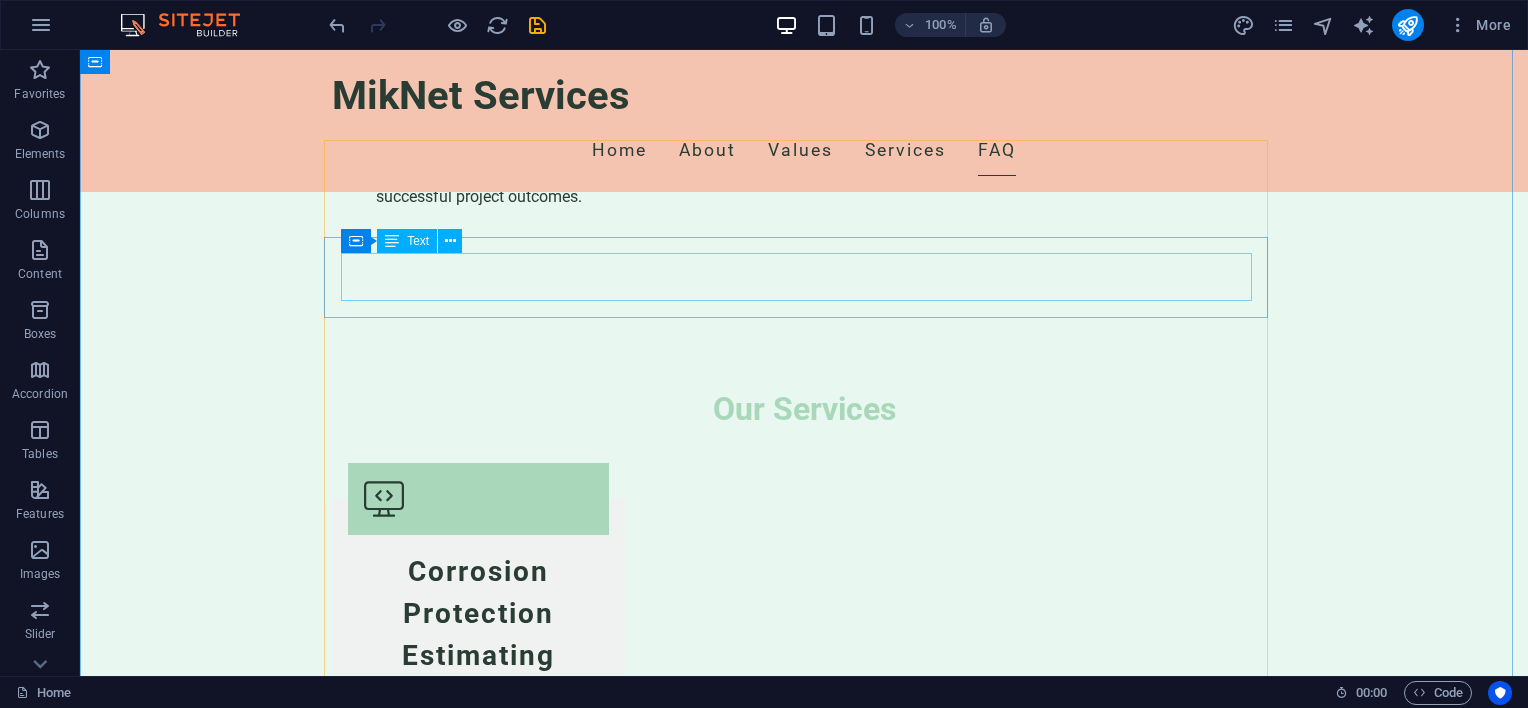 click on "We specialize in estimating for corrosion protection, asbestos removal, access scaffolding, thermal insulation, cladding, sheeting removal and replacement including HVAC ducting manufacture costing and installation." at bounding box center (804, 3016) 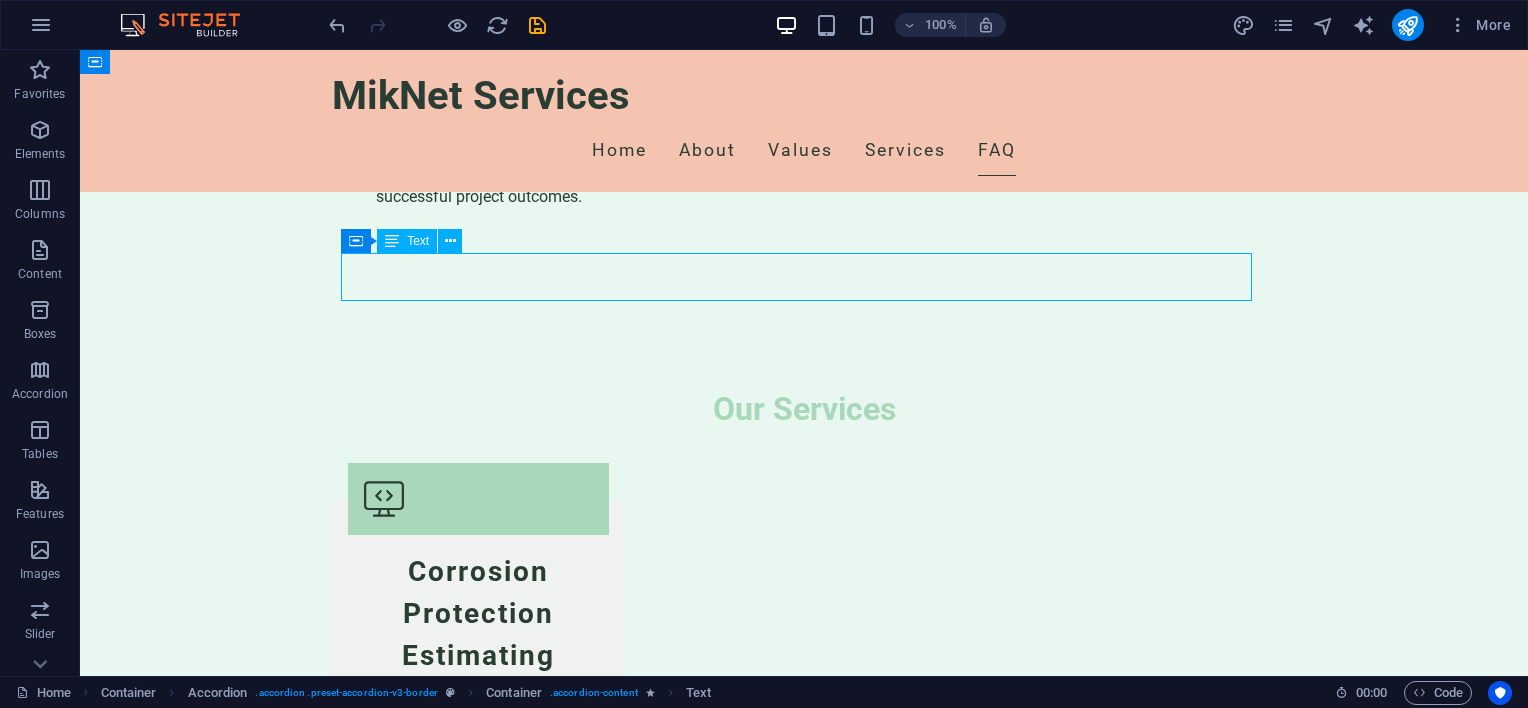 click on "We specialize in estimating for corrosion protection, asbestos removal, access scaffolding, thermal insulation, cladding, sheeting removal and replacement including HVAC ducting manufacture costing and installation." at bounding box center (804, 3016) 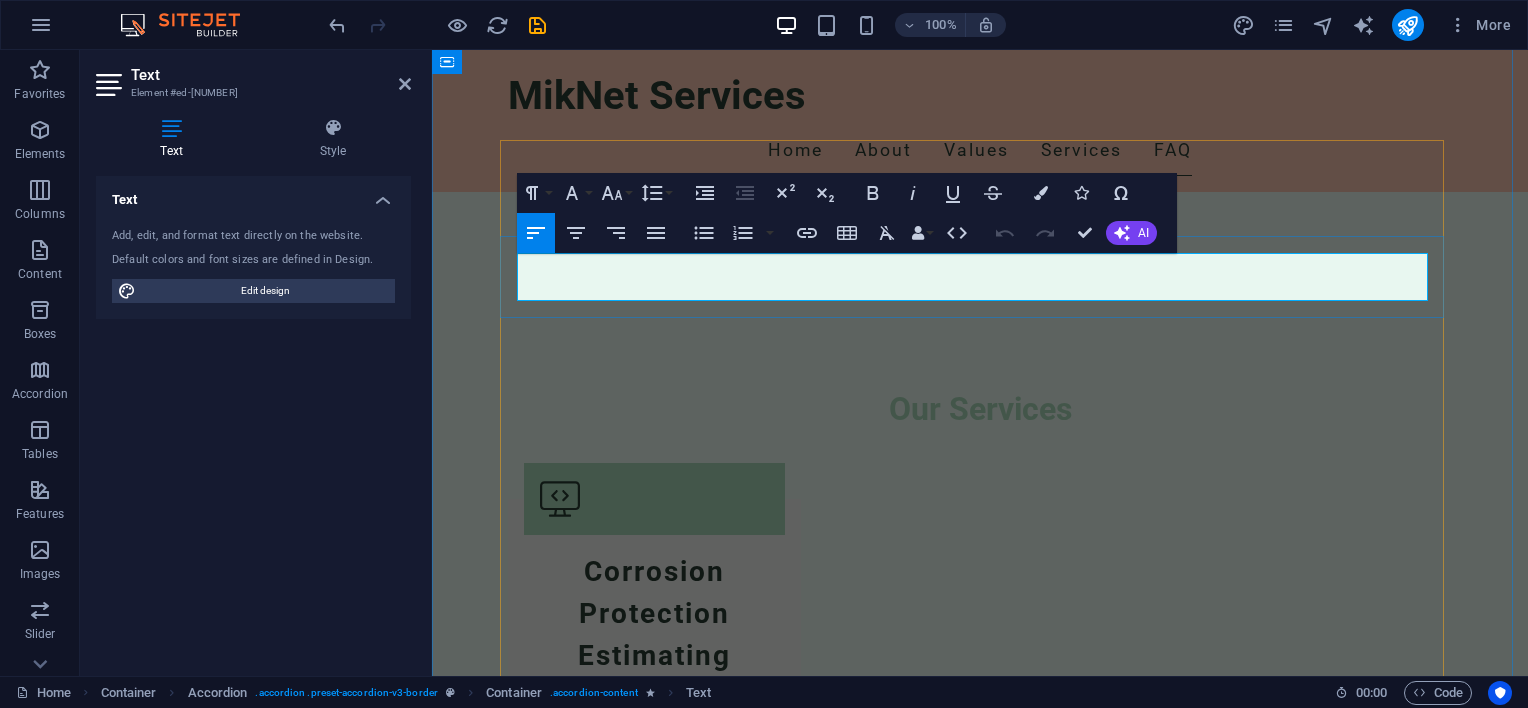 scroll, scrollTop: 2650, scrollLeft: 0, axis: vertical 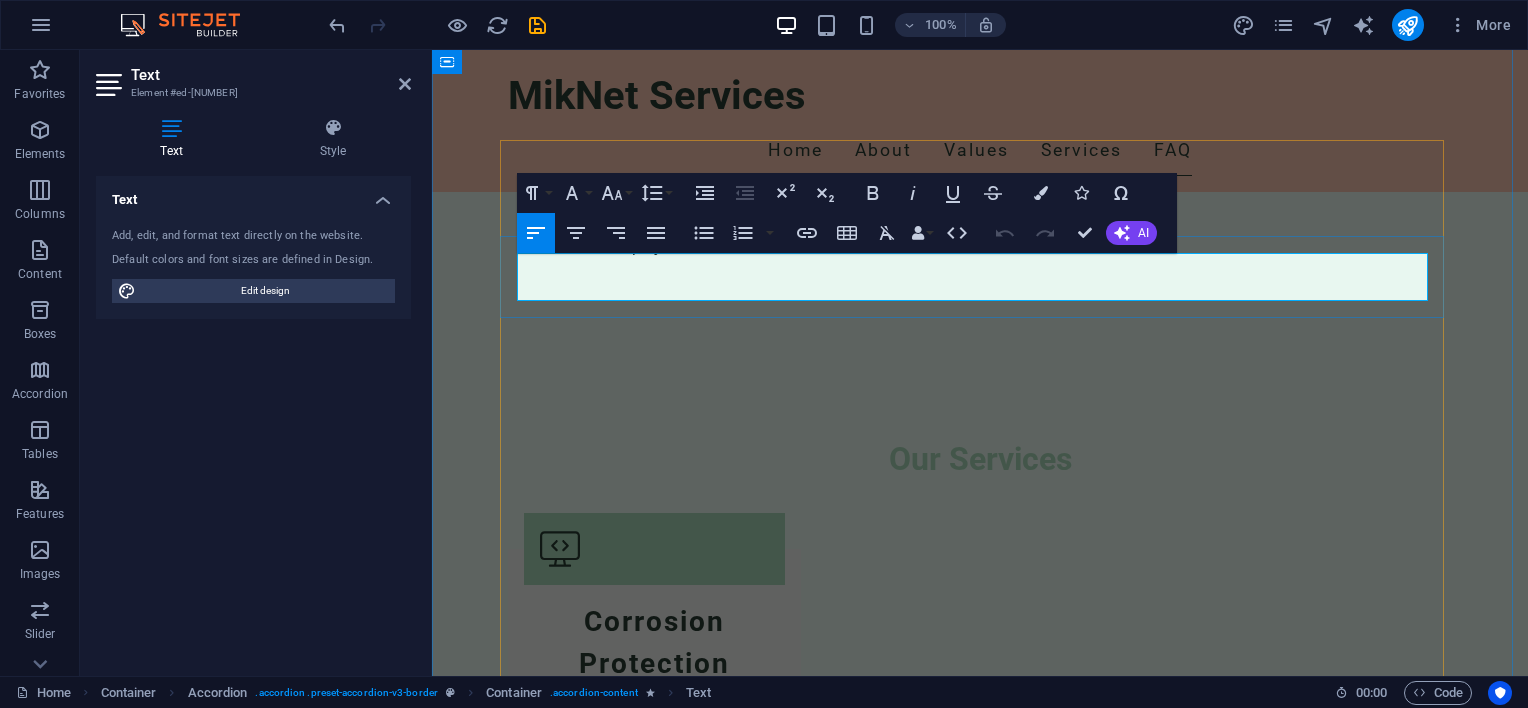 click on "We specialize in estimating for corrosion protection, asbestos removal, access scaffolding, thermal insulation, cladding, sheeting removal and replacement including HVAC ducting manufacture costing and installation." at bounding box center (980, 3016) 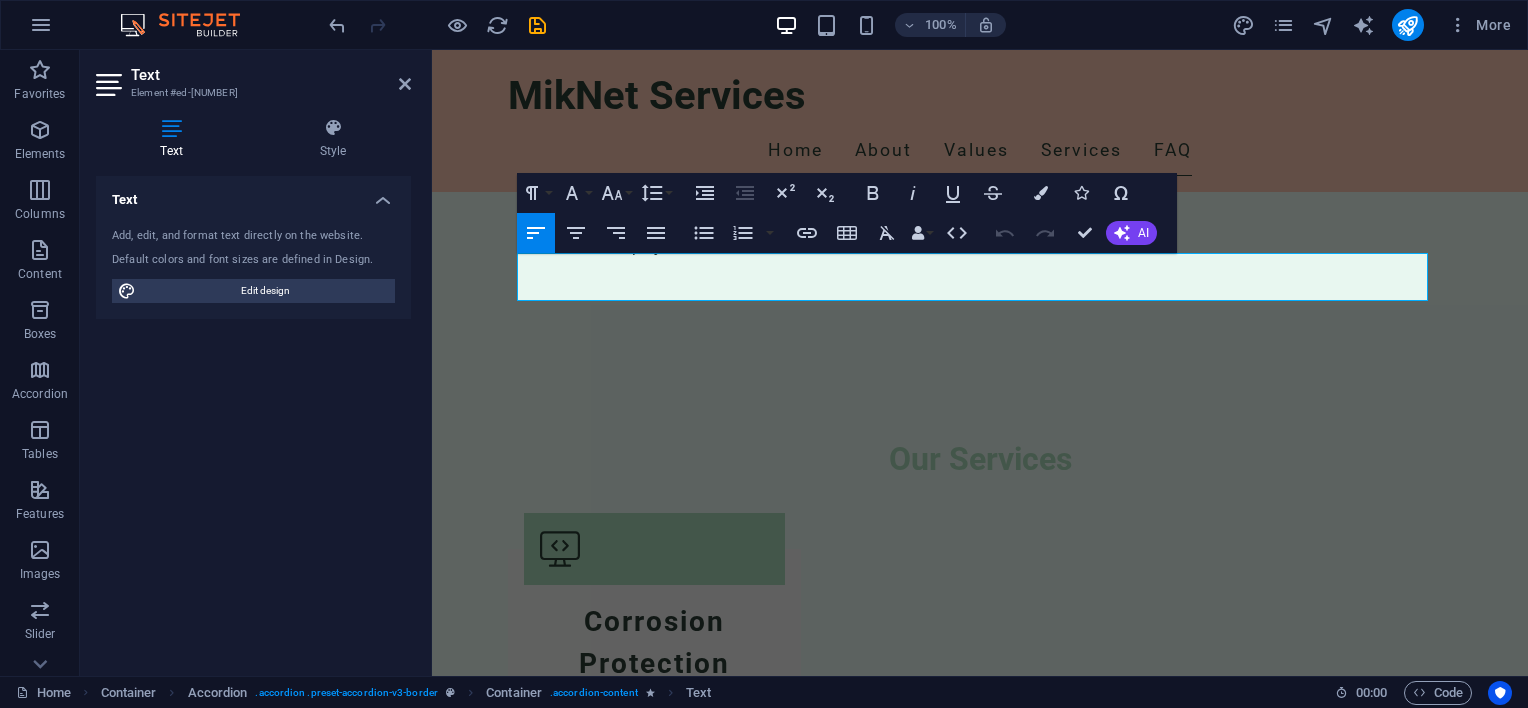 type 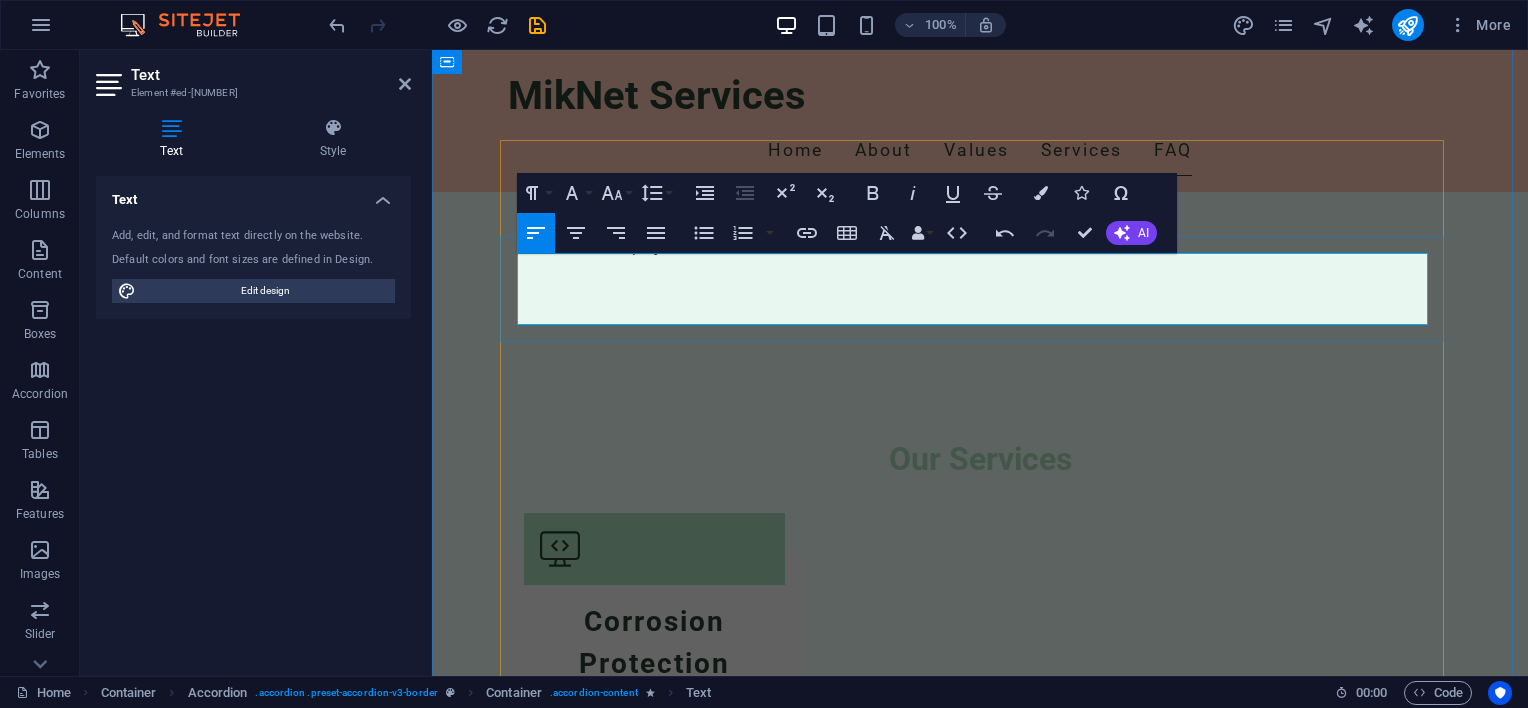 click on "We specialize in estimating for corrosion protection, asbestos removal, access scaffolding, thermal insulation, cladding, sheeting removal and replacement including HVAC ducting manufacturing and installation using our own developed Ductpro cost calculator." at bounding box center [980, 3028] 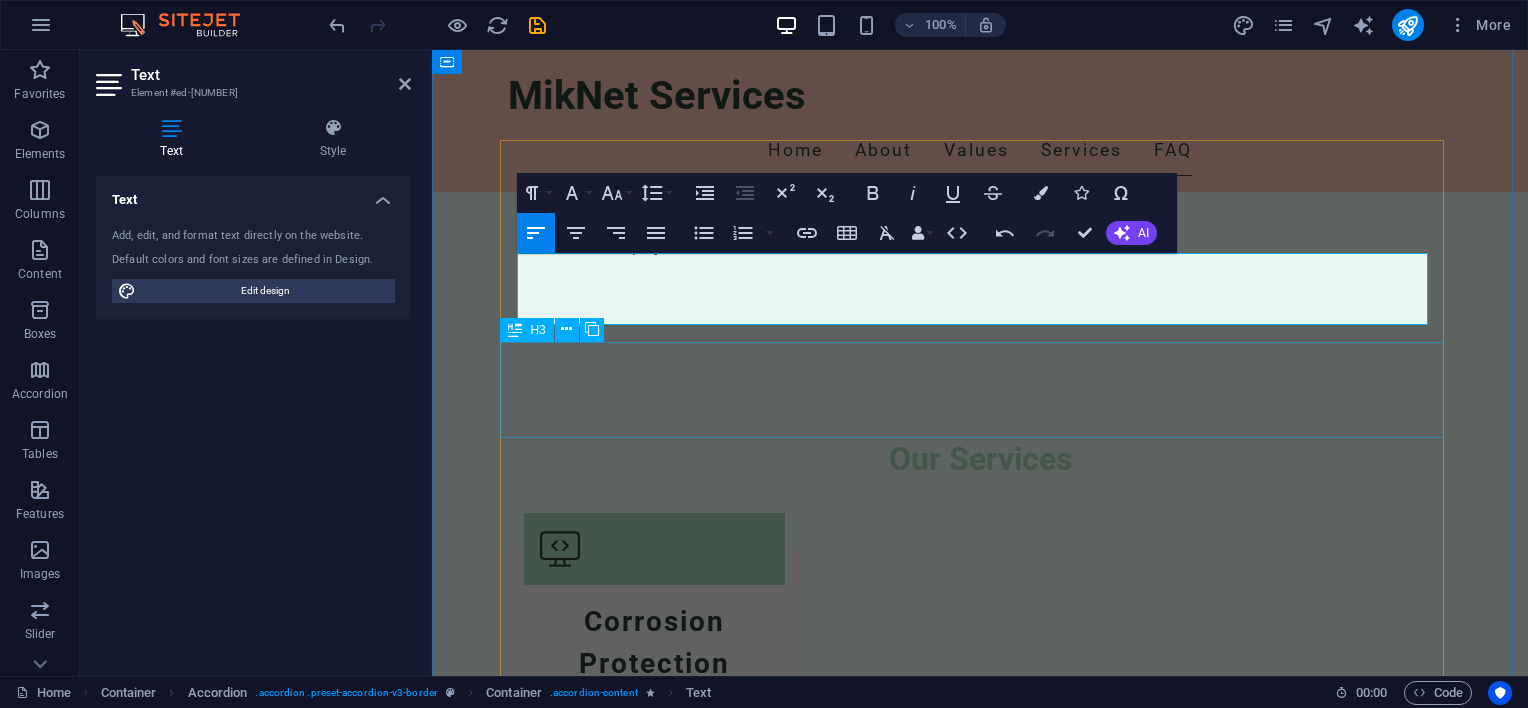 click on "How can I get a quote for my project?" at bounding box center (980, 3129) 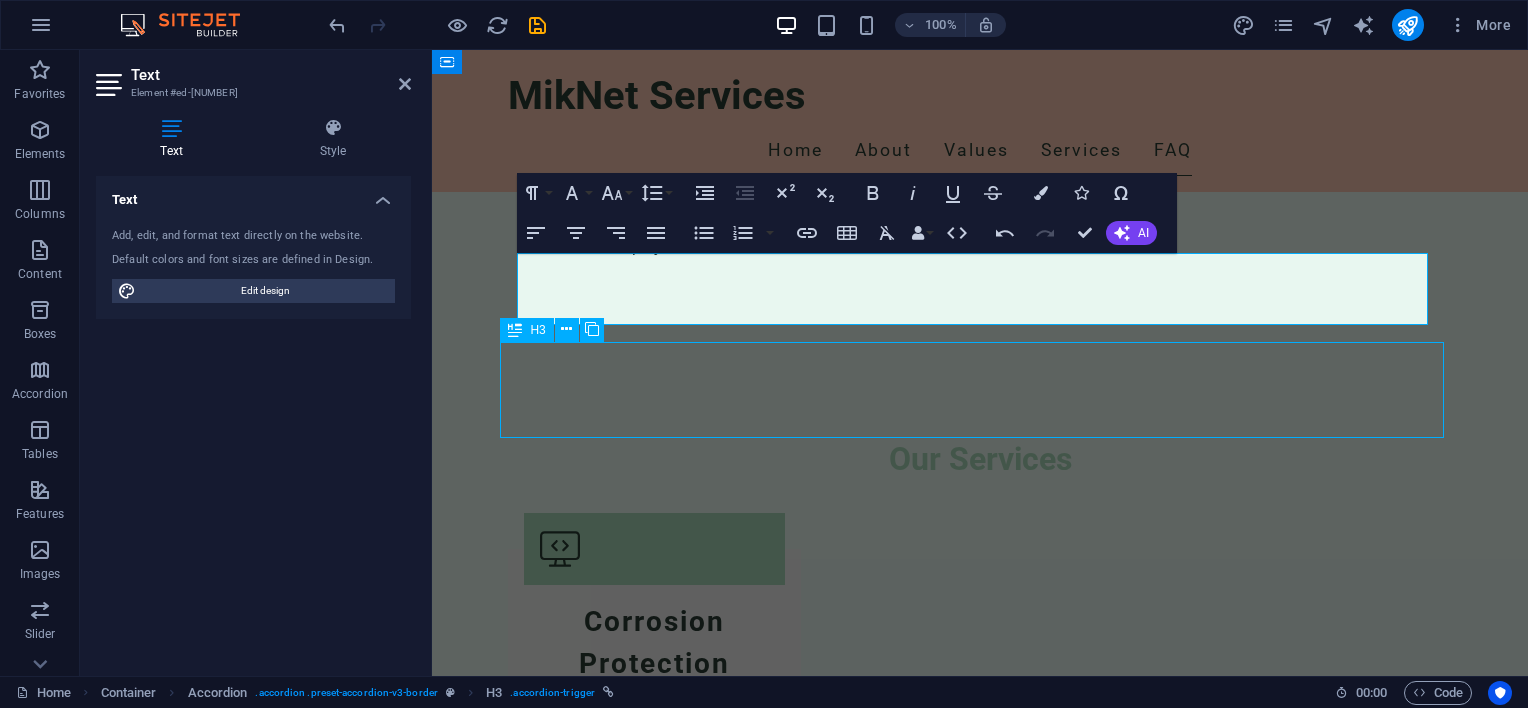 click on "How can I get a quote for my project?" at bounding box center (980, 3129) 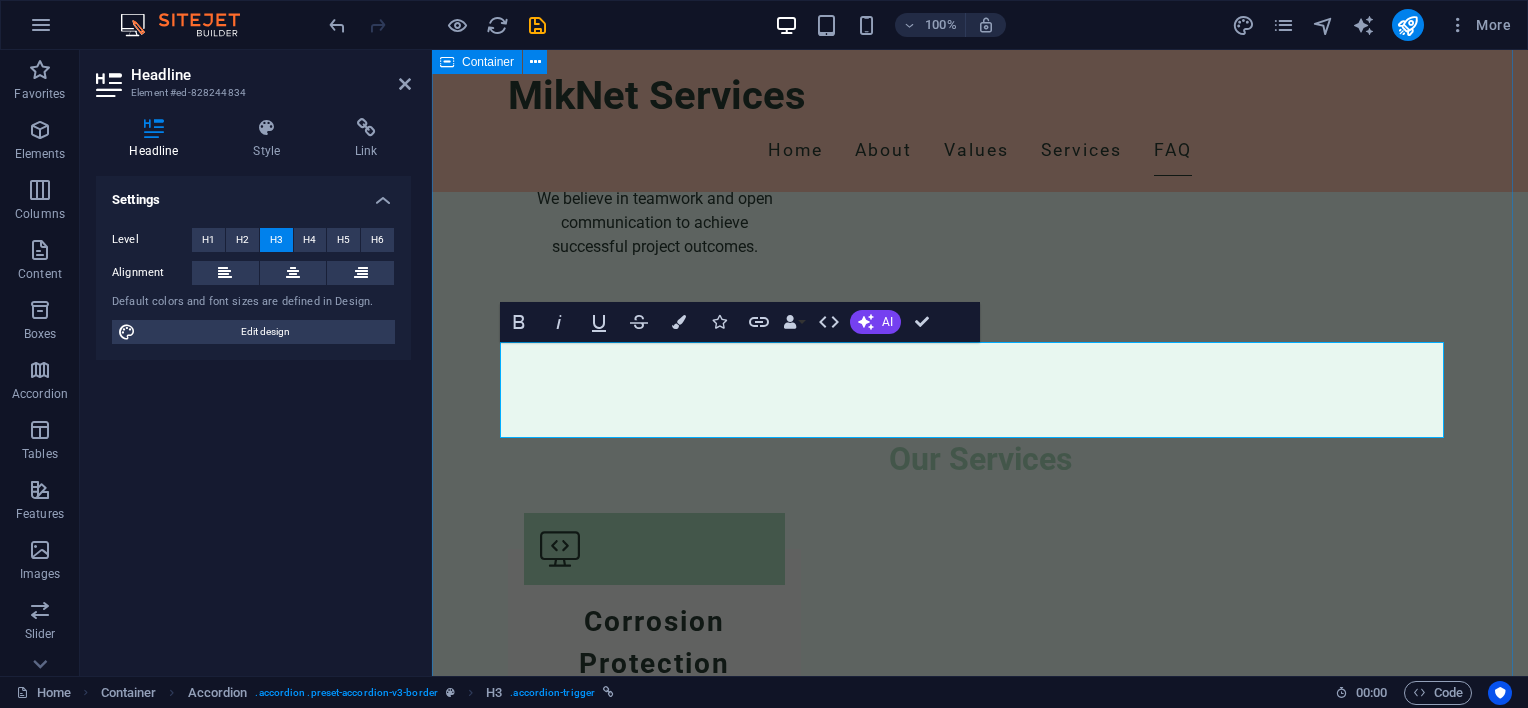 click on "FAQs What types of services does MikNet Services offer? We specialize in estimating for corrosion protection, asbestos removal, access scaffolding, thermal insulation, cladding, sheeting removal and replacement including HVAC ducting manufacturing and installation using our own developed Ductpro cost calculator. How can I get a quote for my project? You can contact us via email or phone, and we will be happy to provide a detailed quote. Do you offer consultations for project management? Yes, we offer initial consultations to discuss your project needs and how we can assist. Is MikNet Services licensed? Yes, we are fully licensed and insured to operate in the project management and estimating sector. What is your turnaround time for estimates? Typically, we provide estimates within 5-7 business days, depending on project complexity. Can you handle large industrial projects? Absolutely, we have experience managing large-scale industrial projects effectively." at bounding box center (980, 3328) 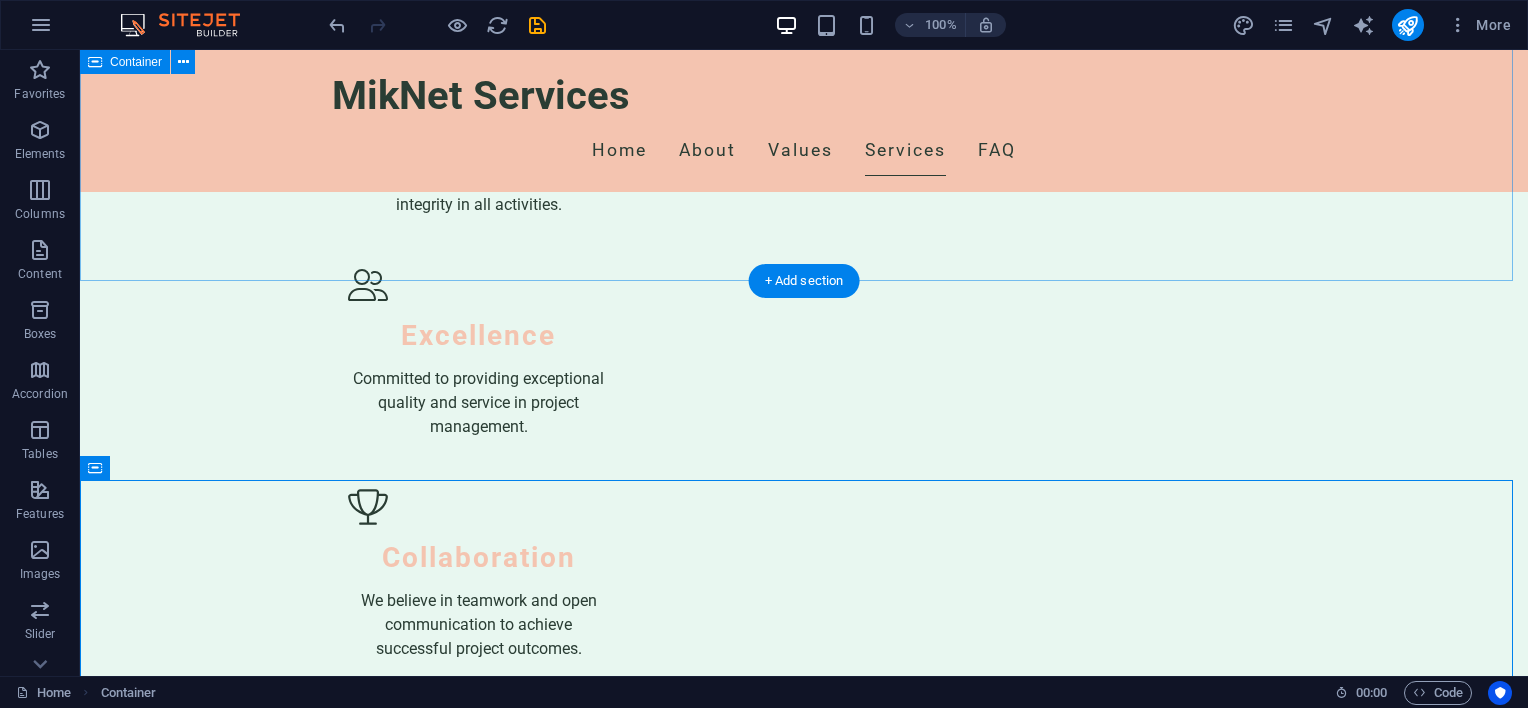 scroll, scrollTop: 2200, scrollLeft: 0, axis: vertical 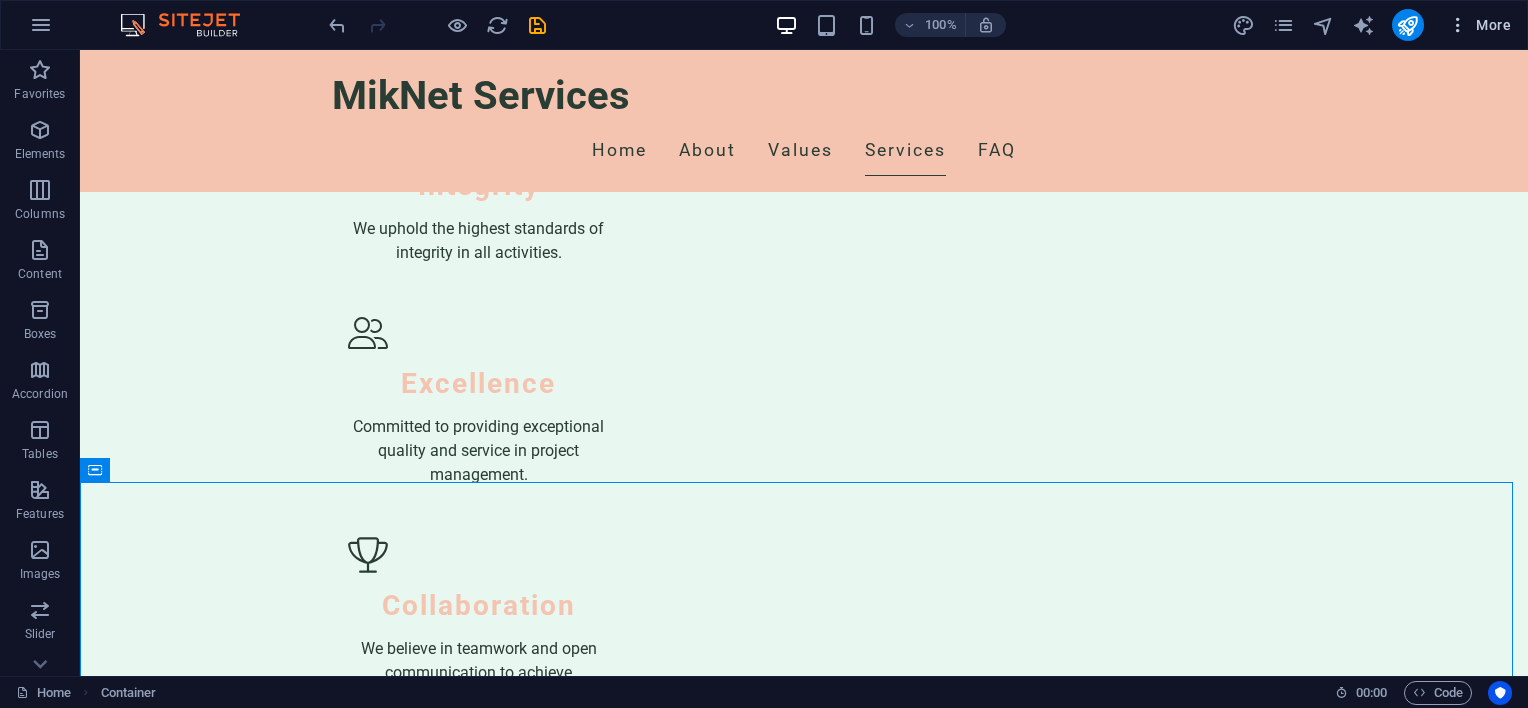 click on "More" at bounding box center (1479, 25) 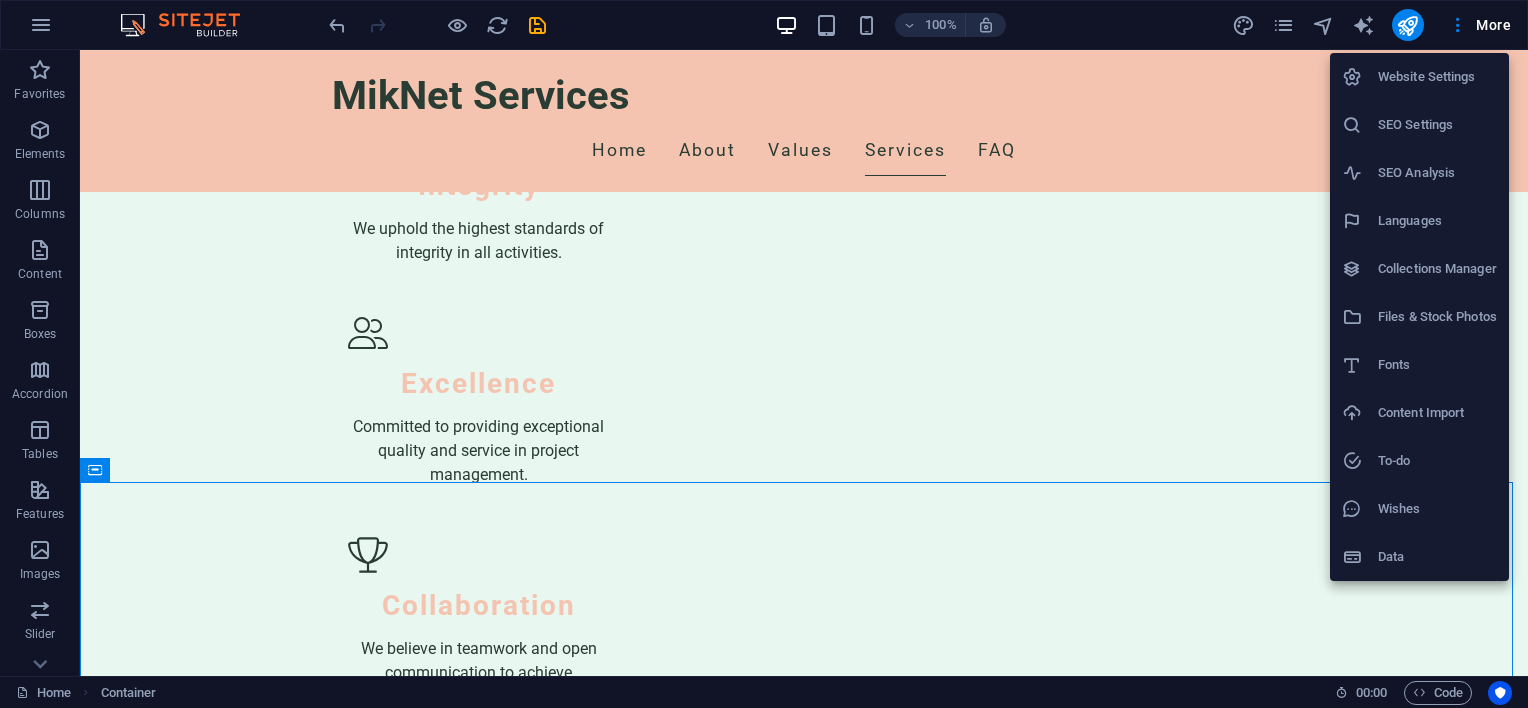 click on "Website Settings" at bounding box center [1437, 77] 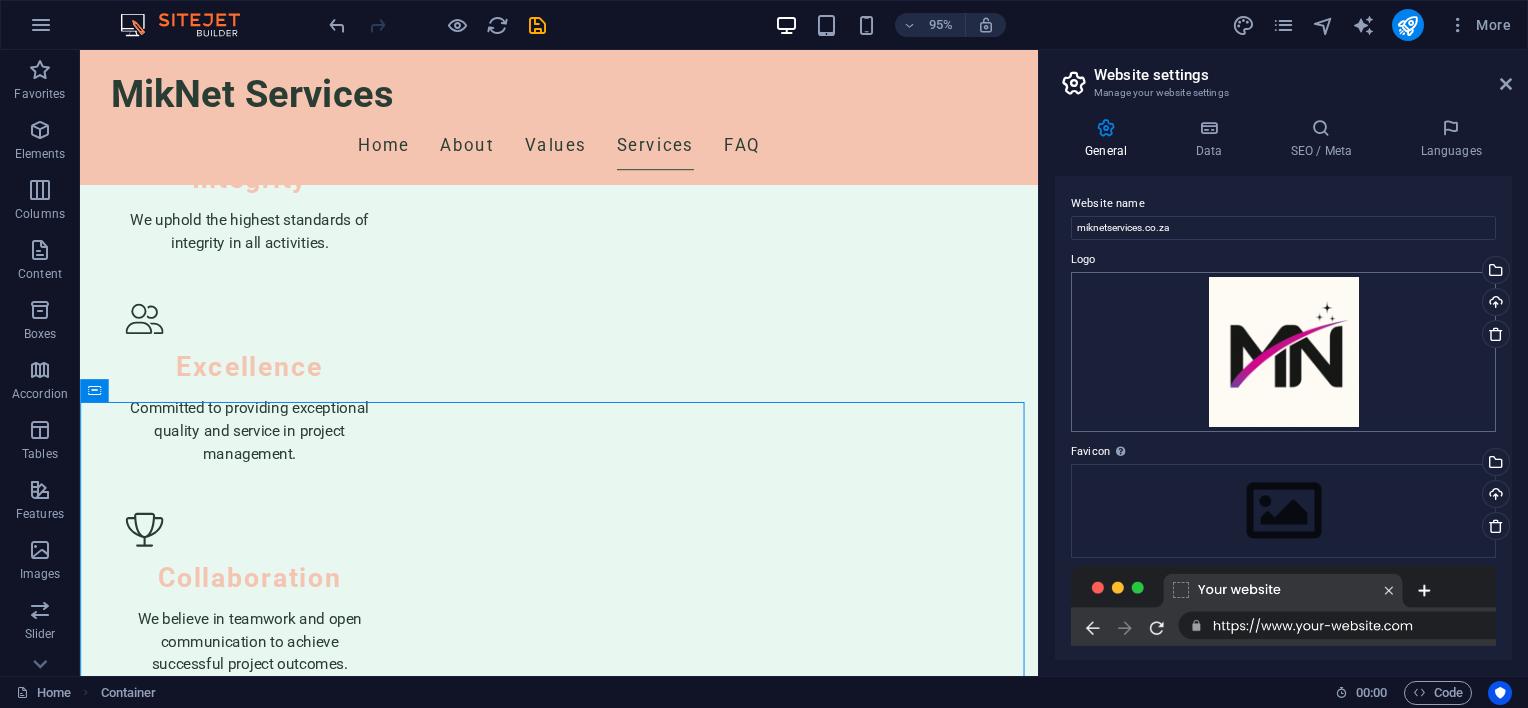 scroll, scrollTop: 100, scrollLeft: 0, axis: vertical 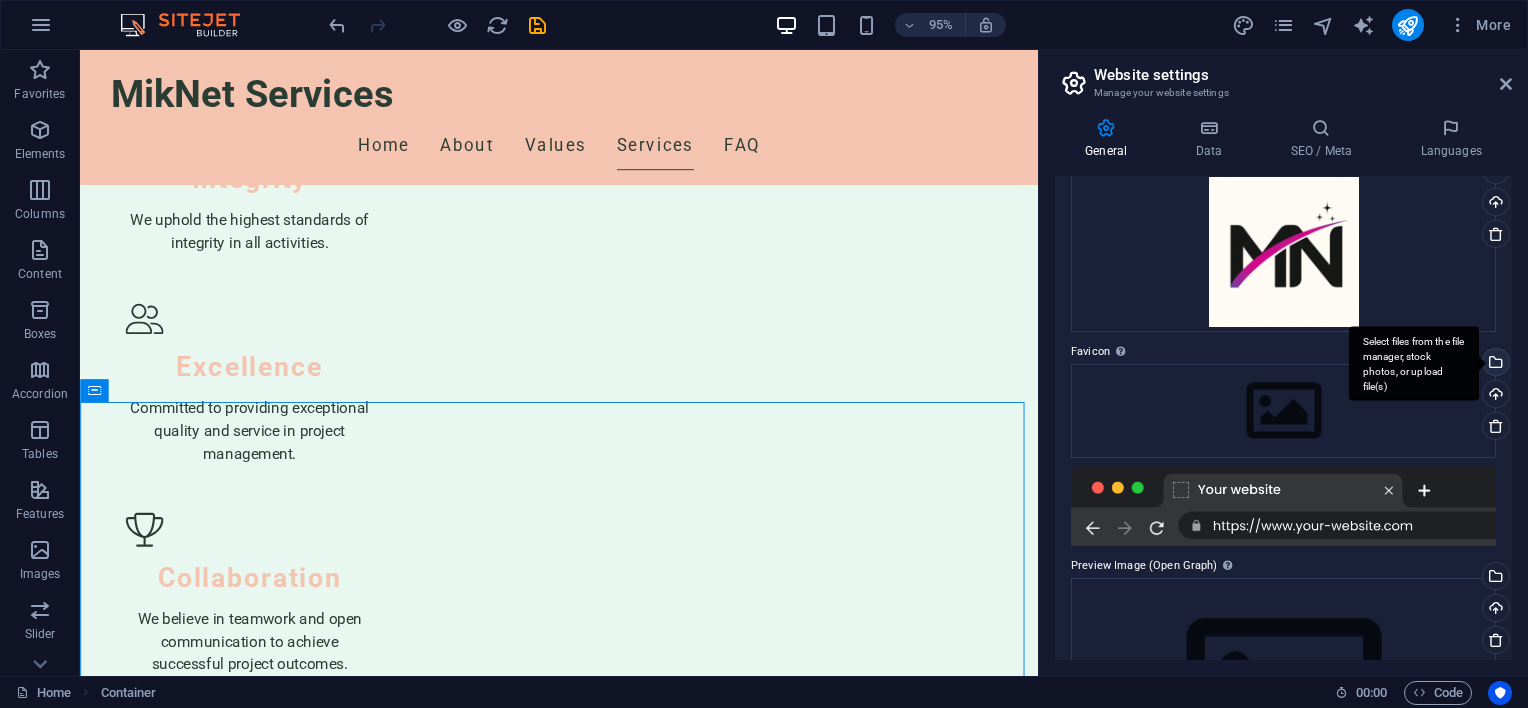 click on "Select files from the file manager, stock photos, or upload file(s)" at bounding box center (1494, 364) 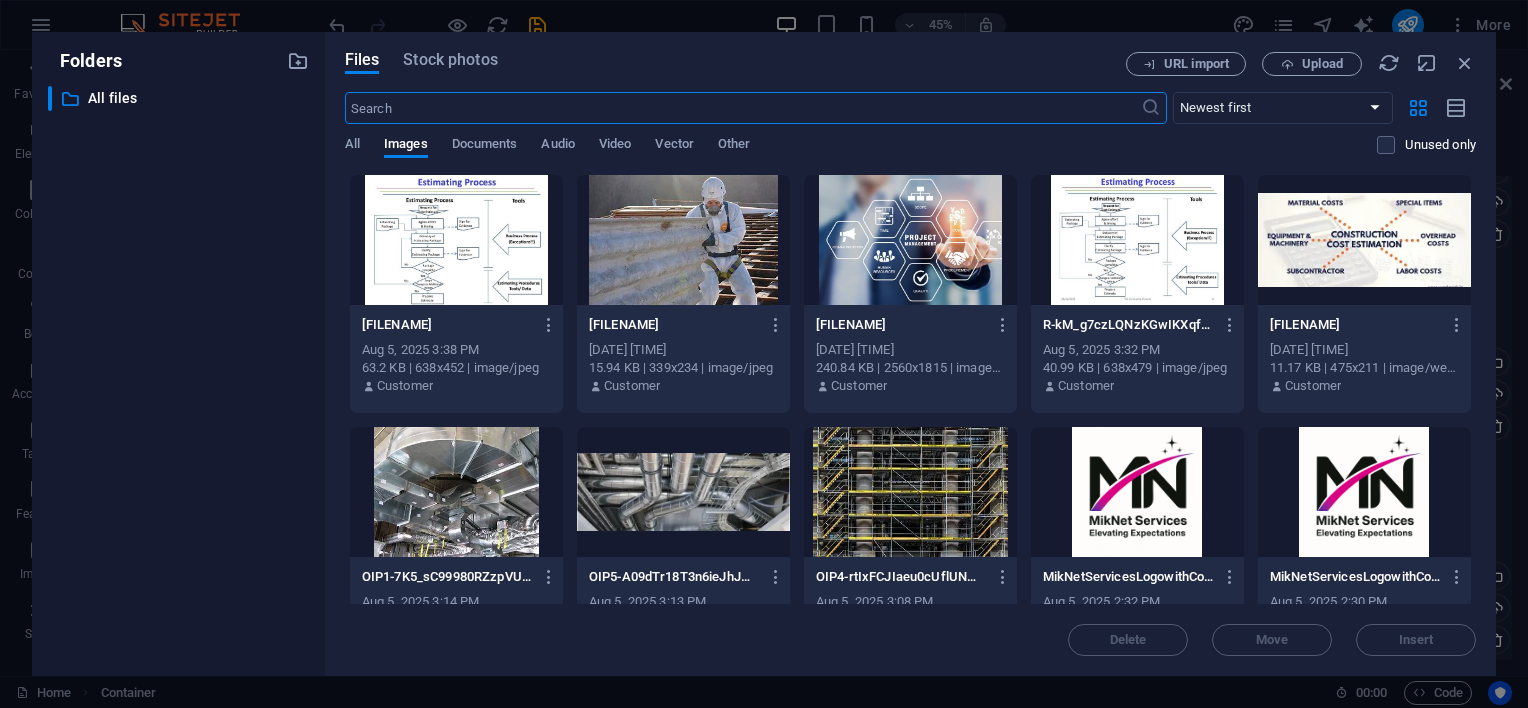 scroll, scrollTop: 200, scrollLeft: 0, axis: vertical 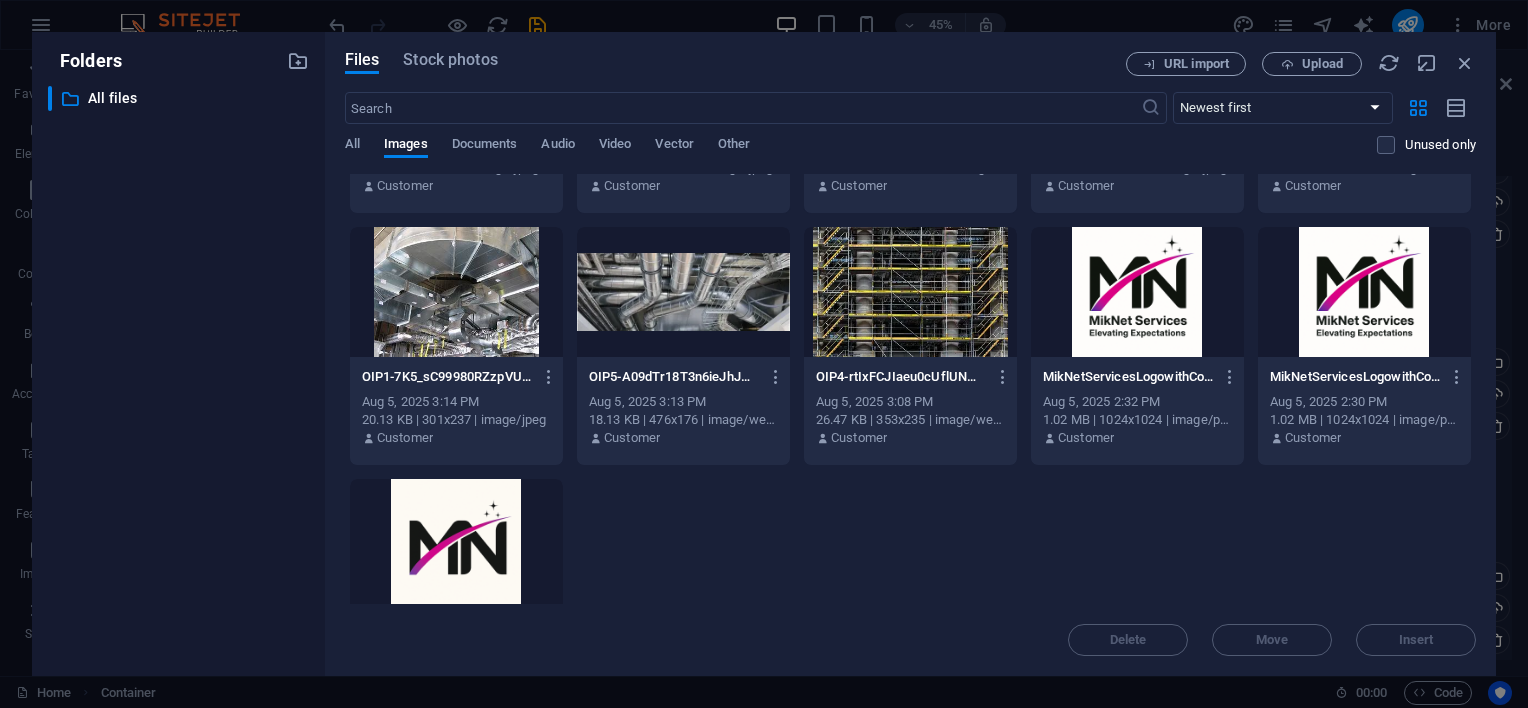 click at bounding box center [456, 544] 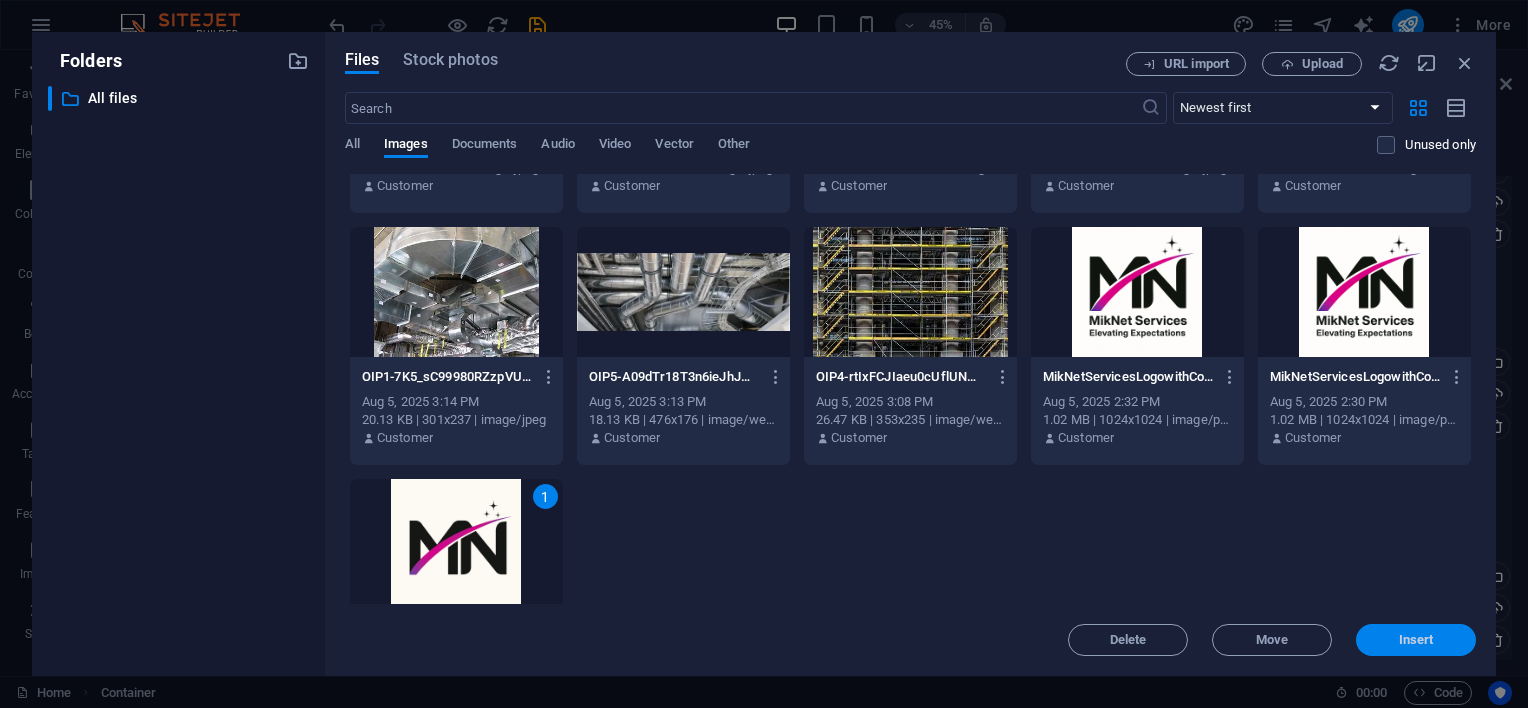 click on "Insert" at bounding box center [1416, 640] 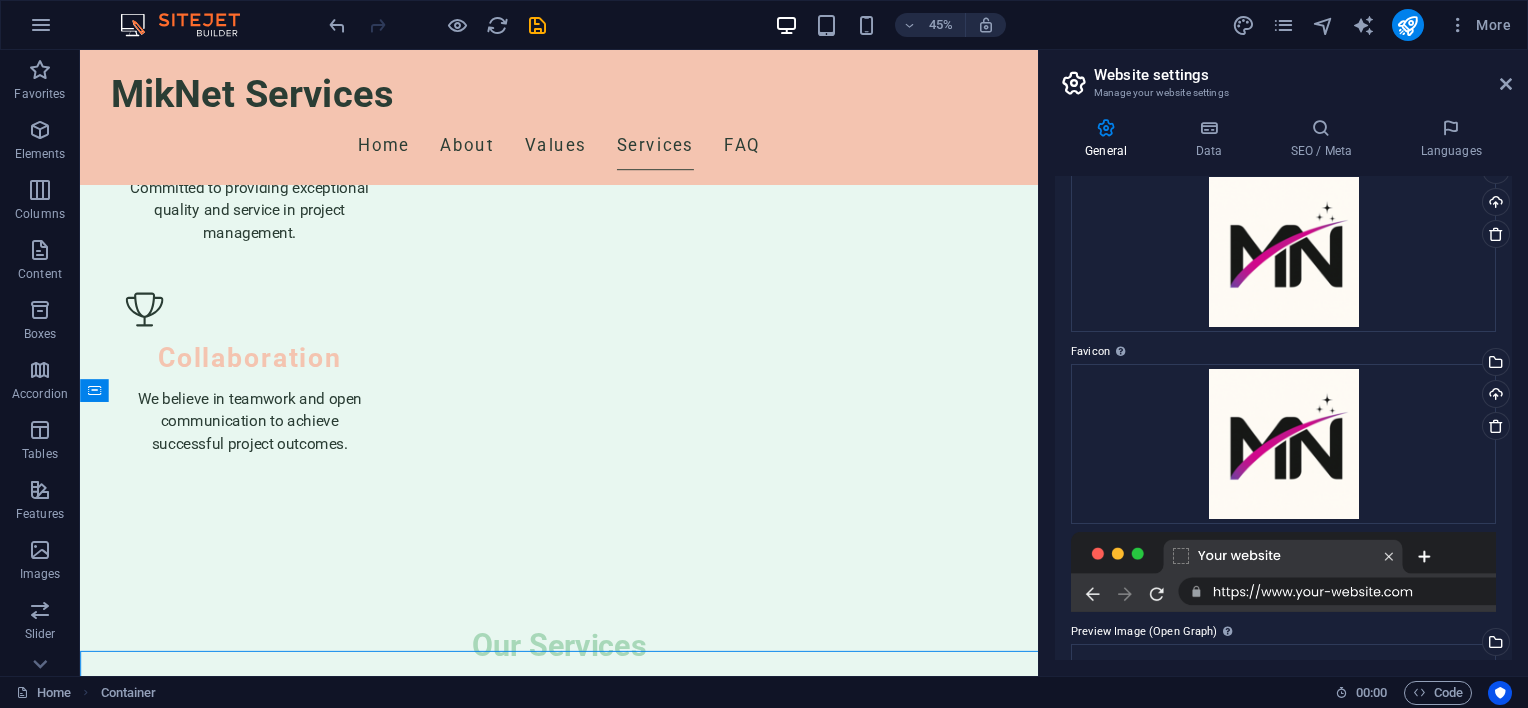 scroll, scrollTop: 2200, scrollLeft: 0, axis: vertical 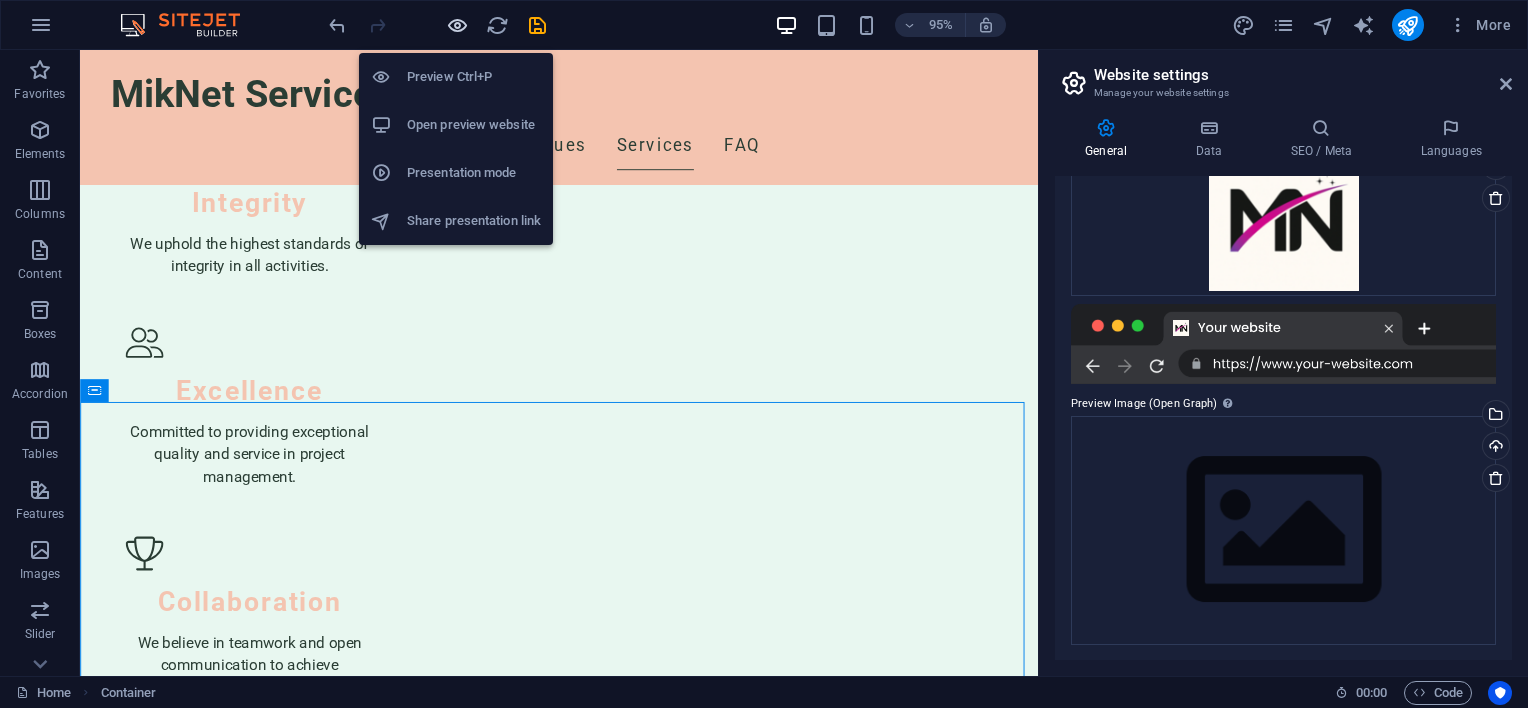 click at bounding box center (457, 25) 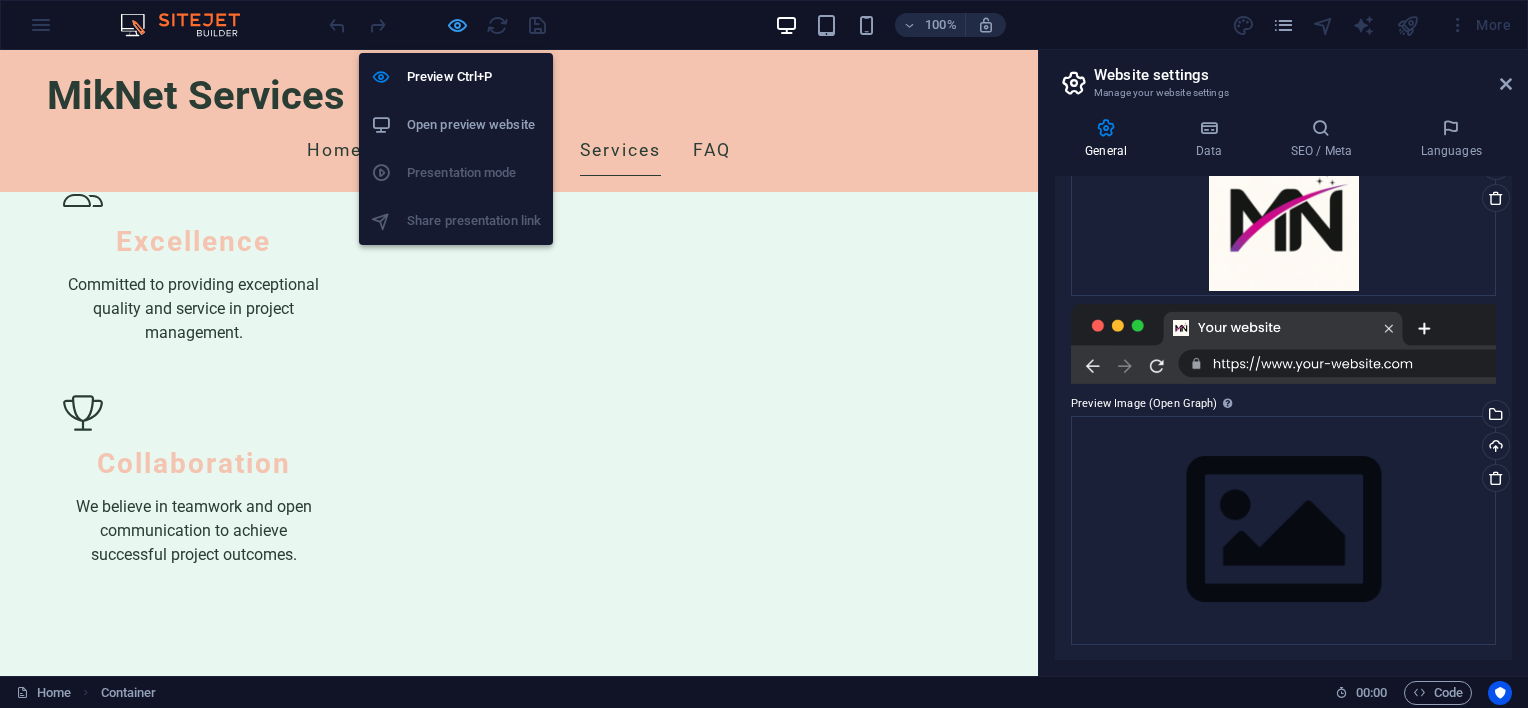 click at bounding box center (457, 25) 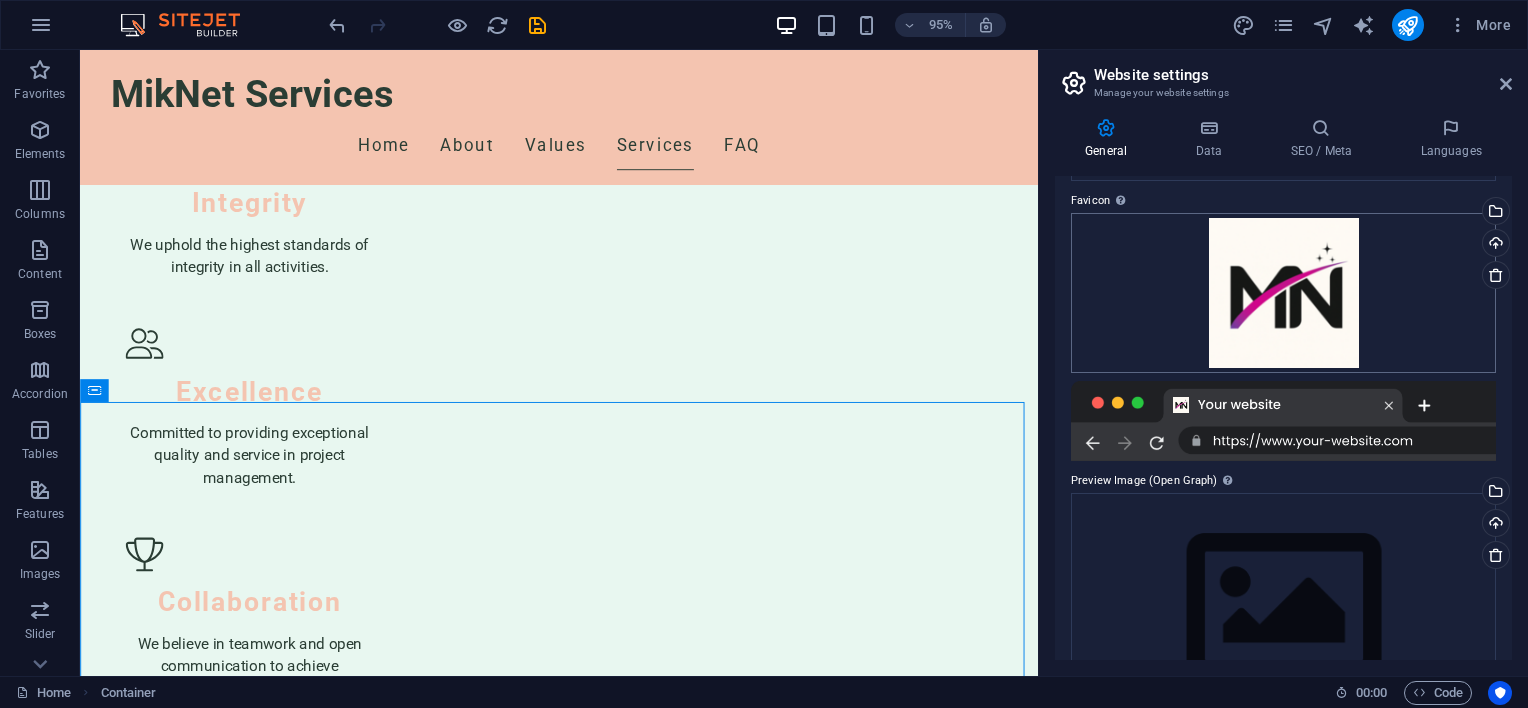 scroll, scrollTop: 28, scrollLeft: 0, axis: vertical 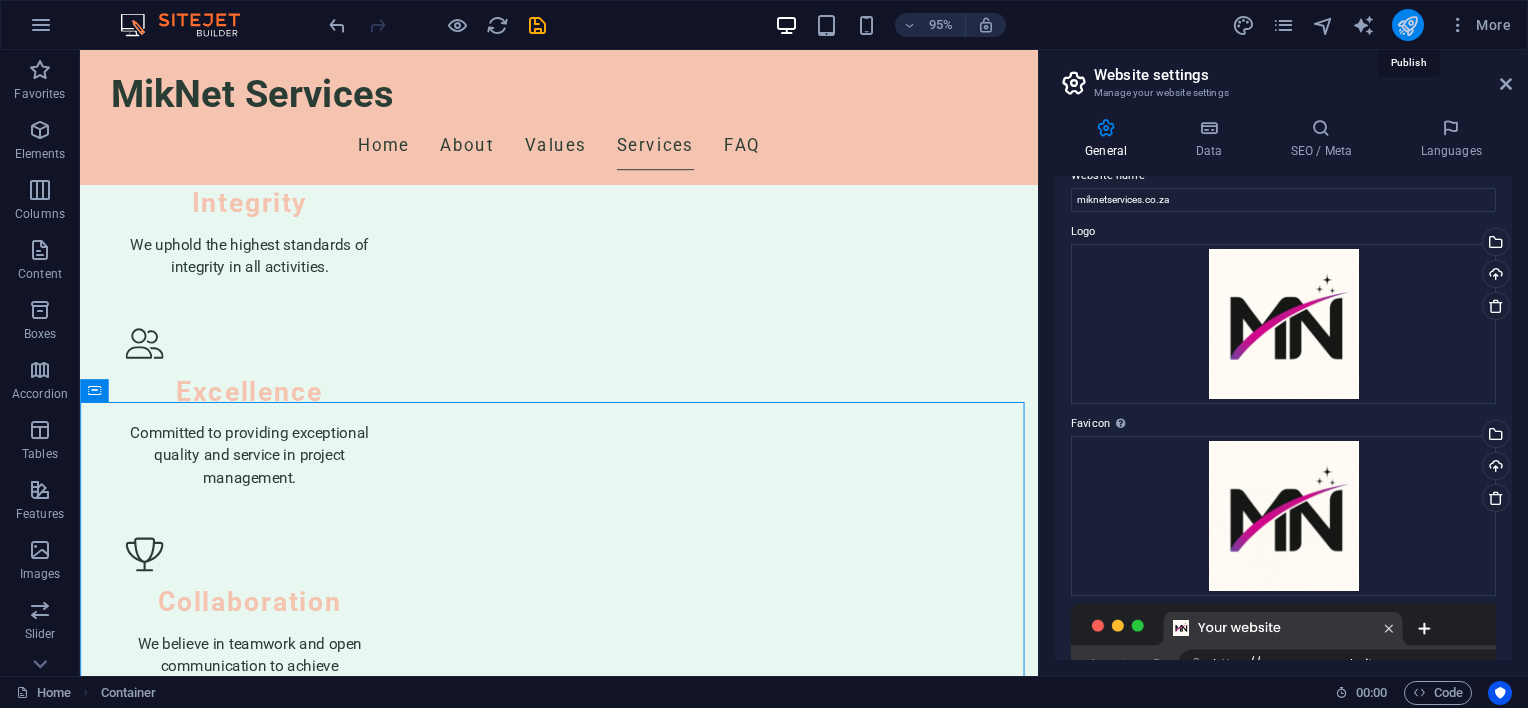 click at bounding box center (1407, 25) 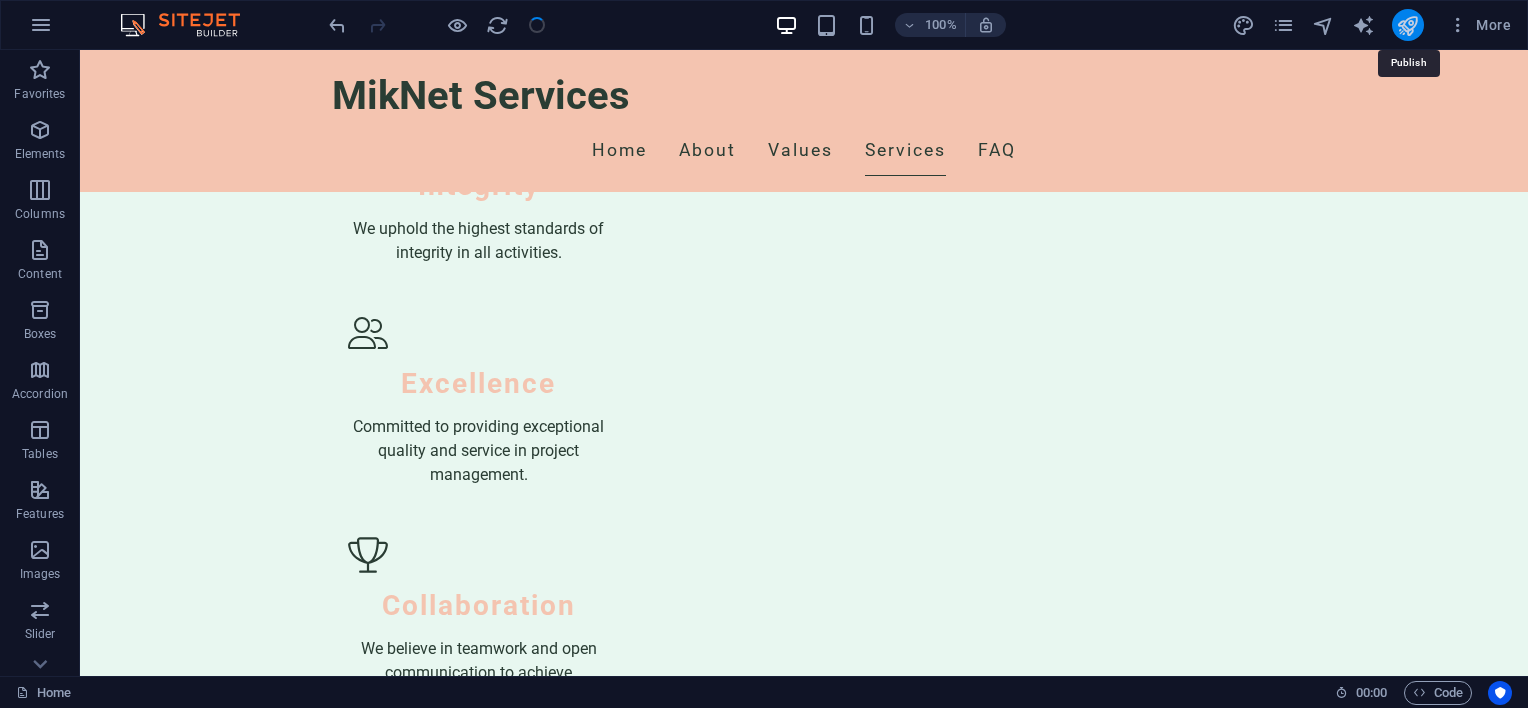 click at bounding box center (1407, 25) 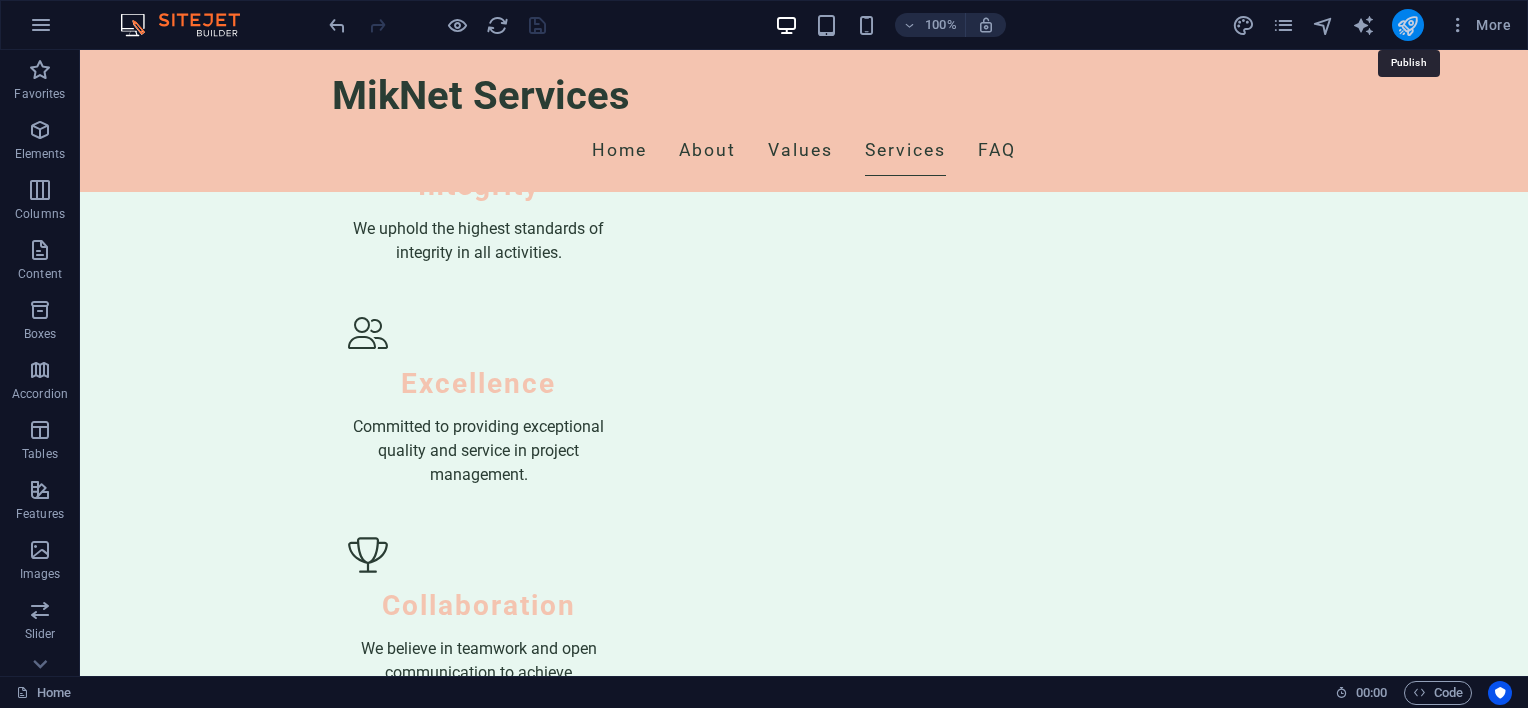 click at bounding box center (1407, 25) 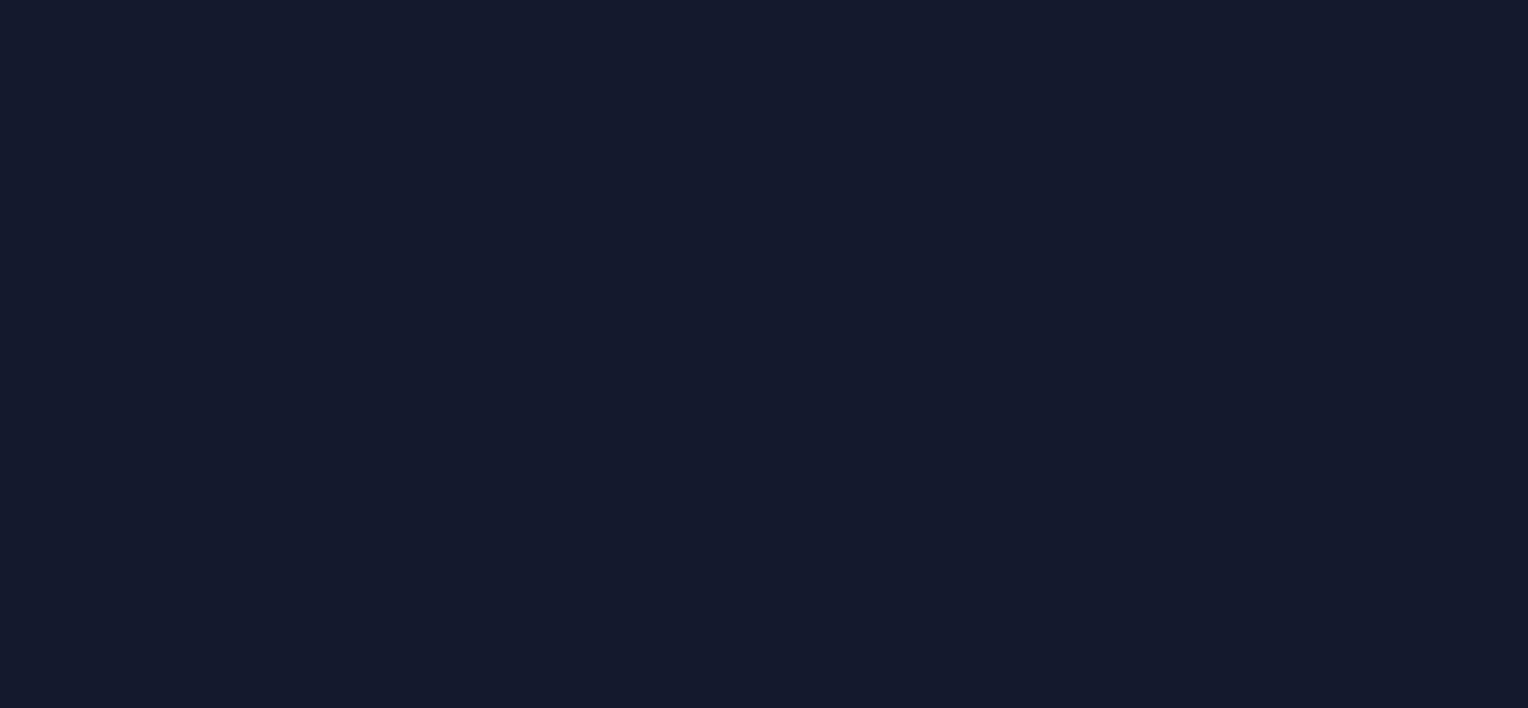 scroll, scrollTop: 0, scrollLeft: 0, axis: both 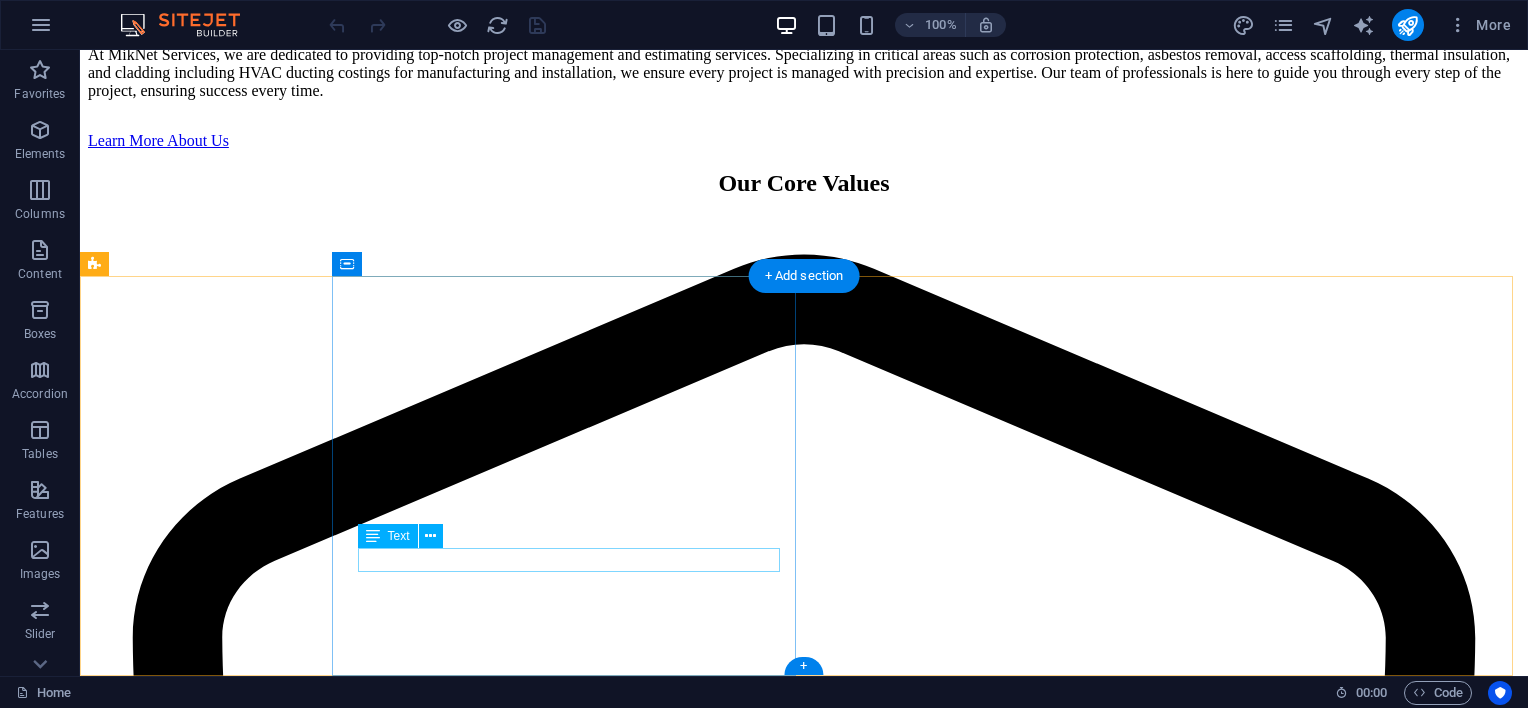 click on "[EMAIL]" at bounding box center (118, 21711) 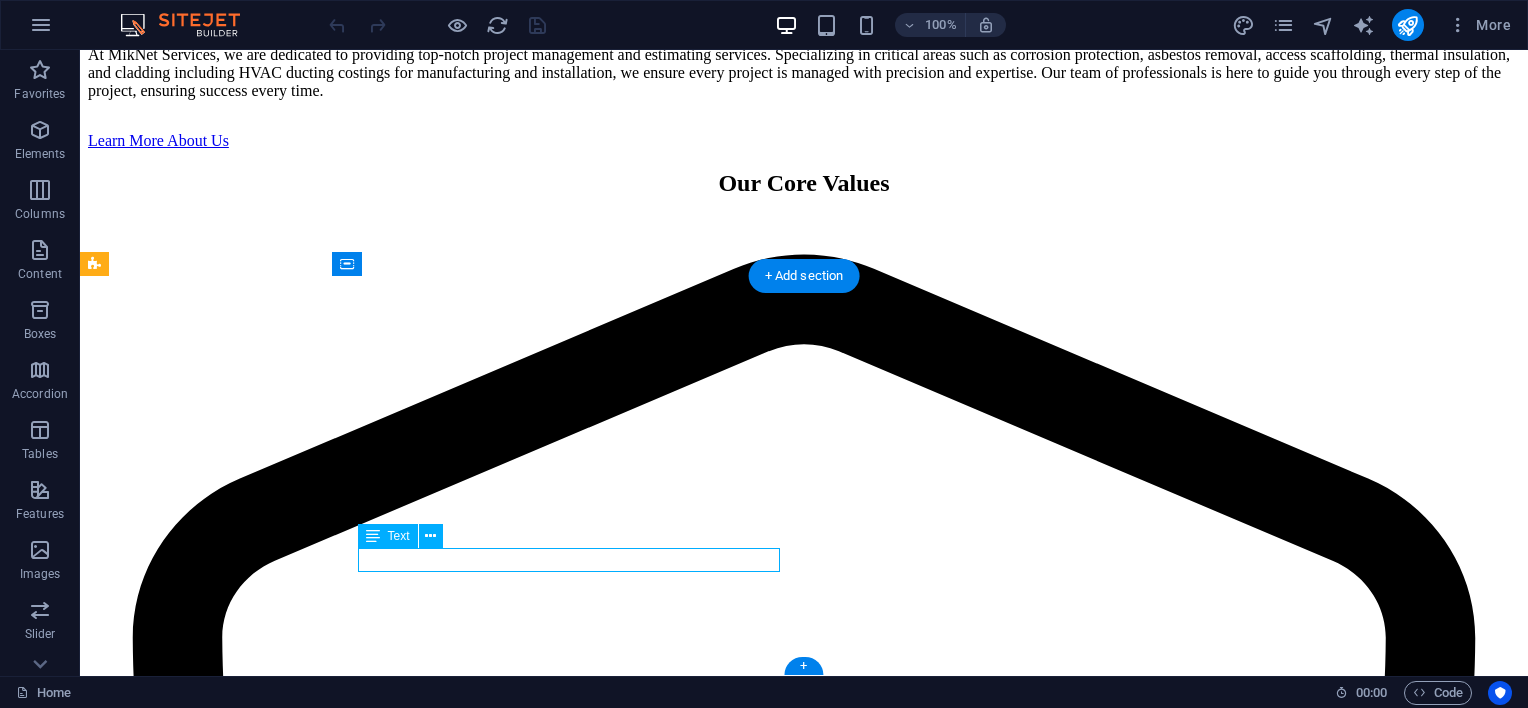 click on "[EMAIL]" at bounding box center [118, 21711] 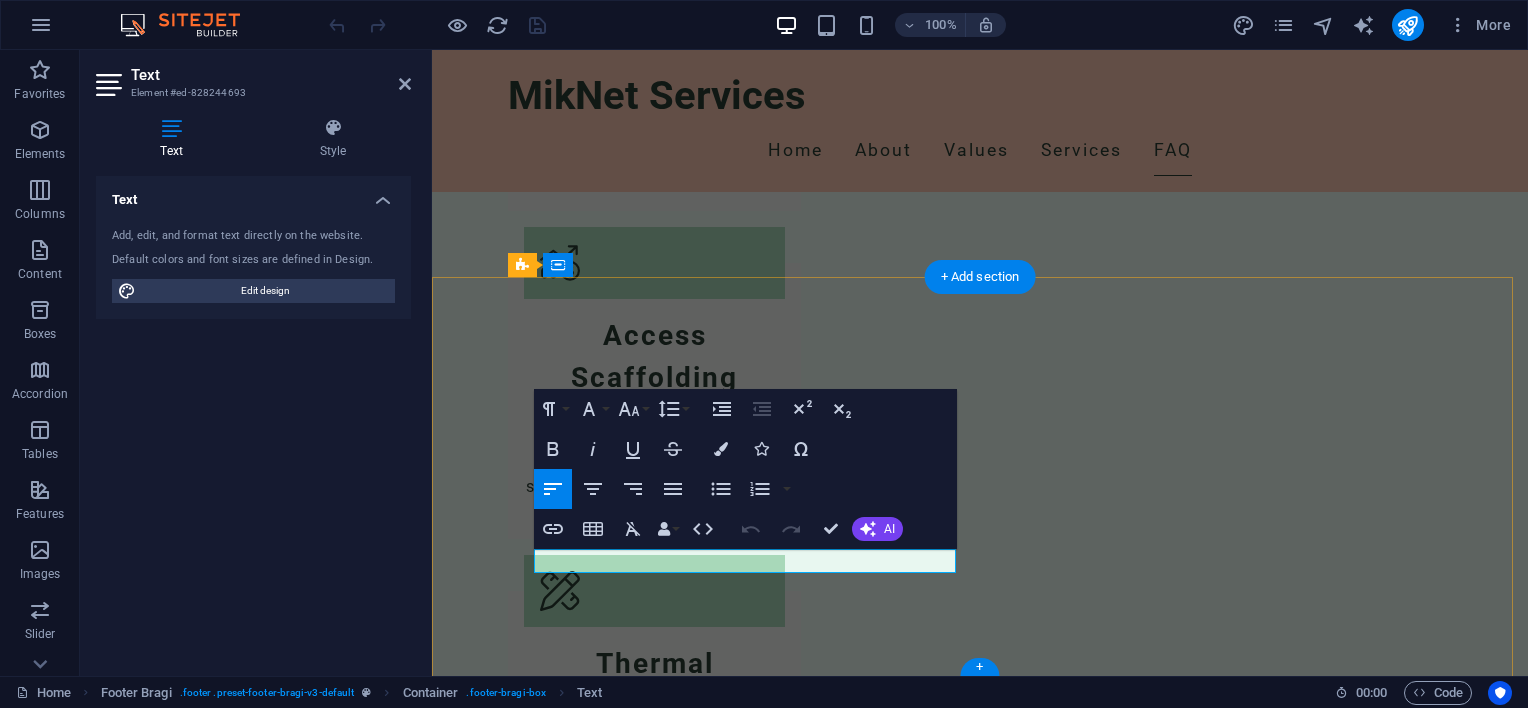 scroll, scrollTop: 3565, scrollLeft: 0, axis: vertical 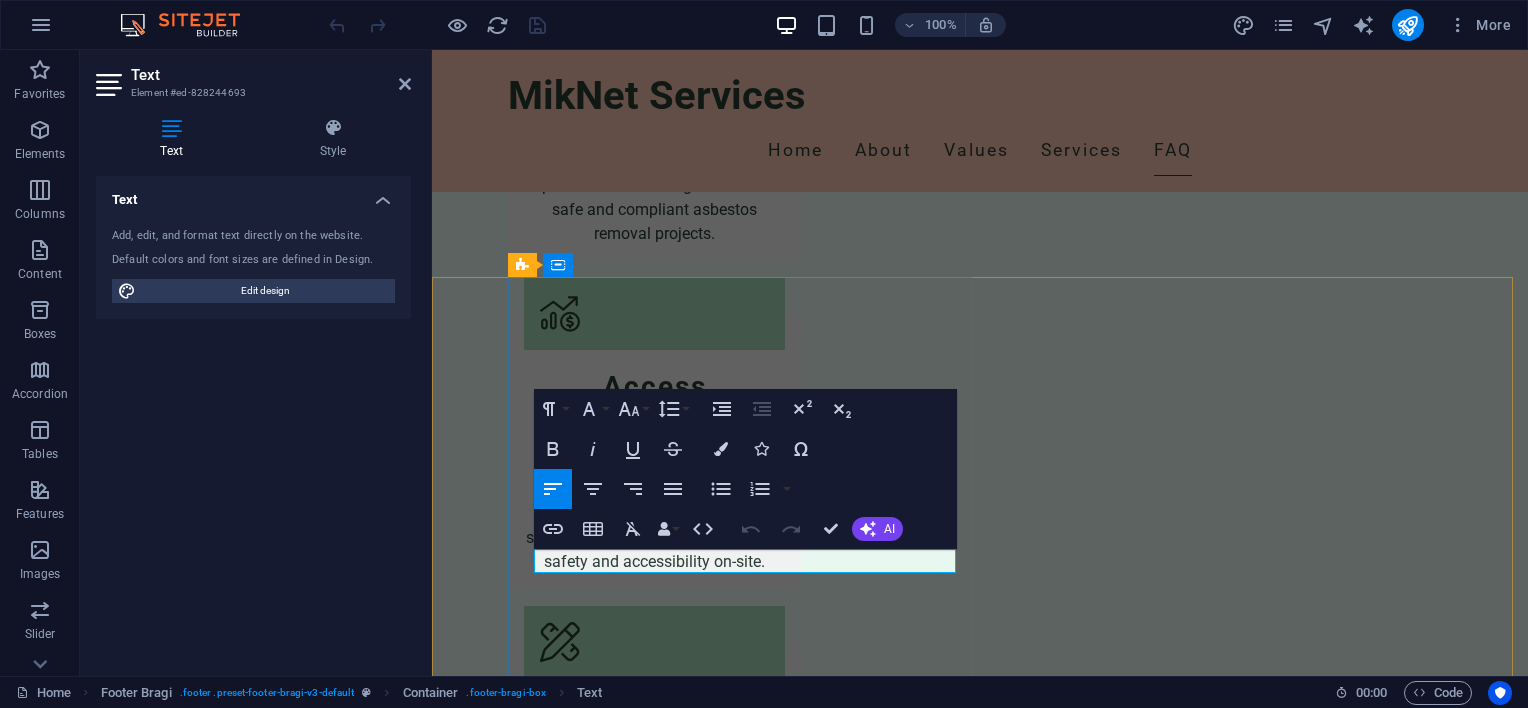 click on "[EMAIL]" at bounding box center [1010, 3353] 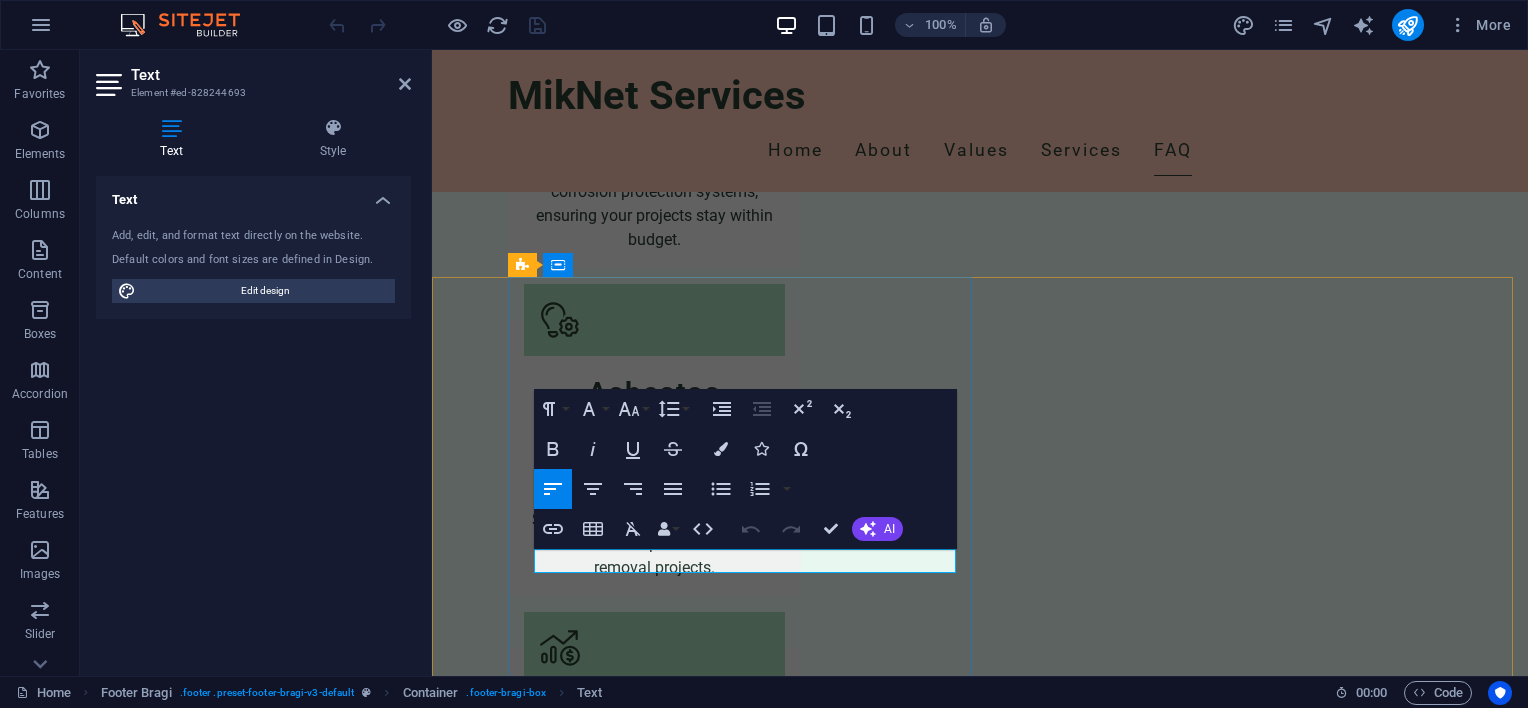 scroll, scrollTop: 3220, scrollLeft: 0, axis: vertical 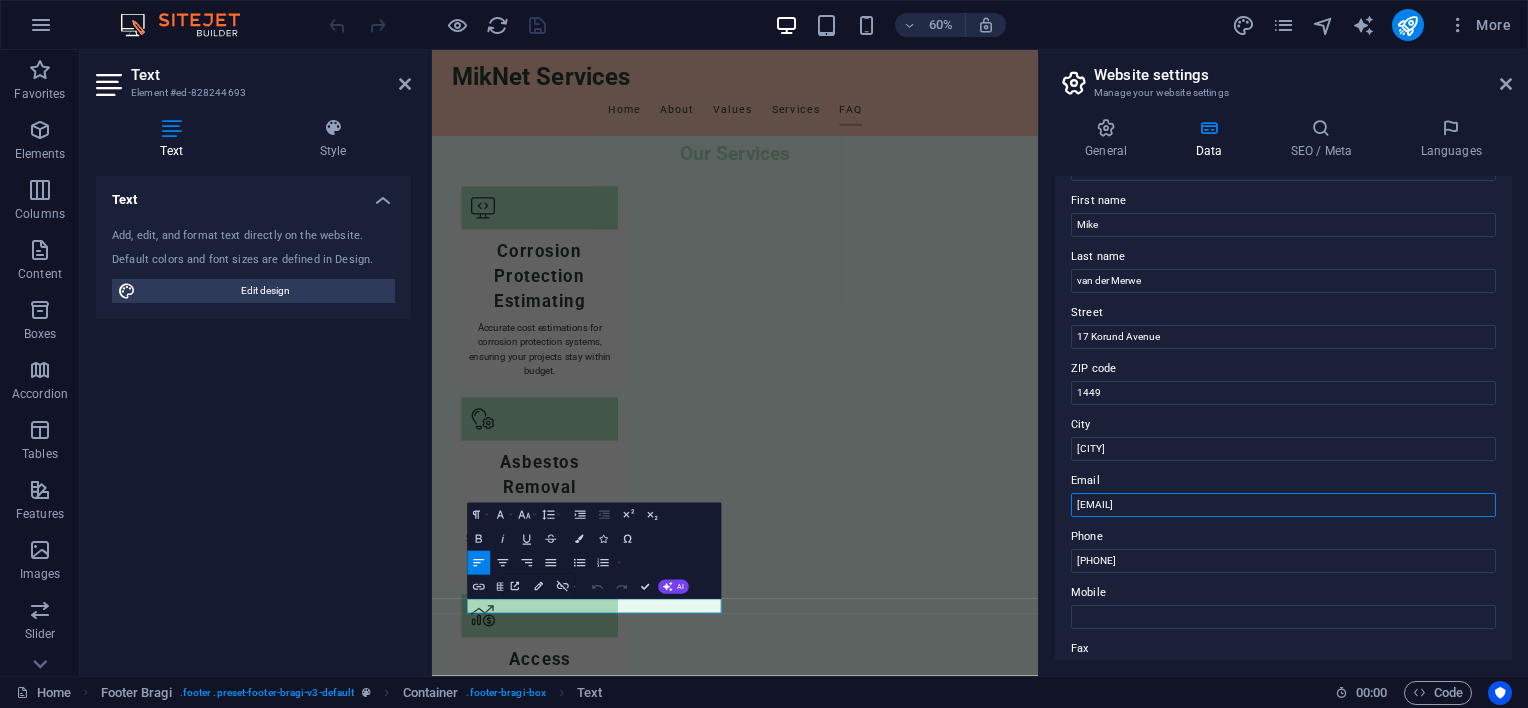 click on "[EMAIL]" at bounding box center (1283, 505) 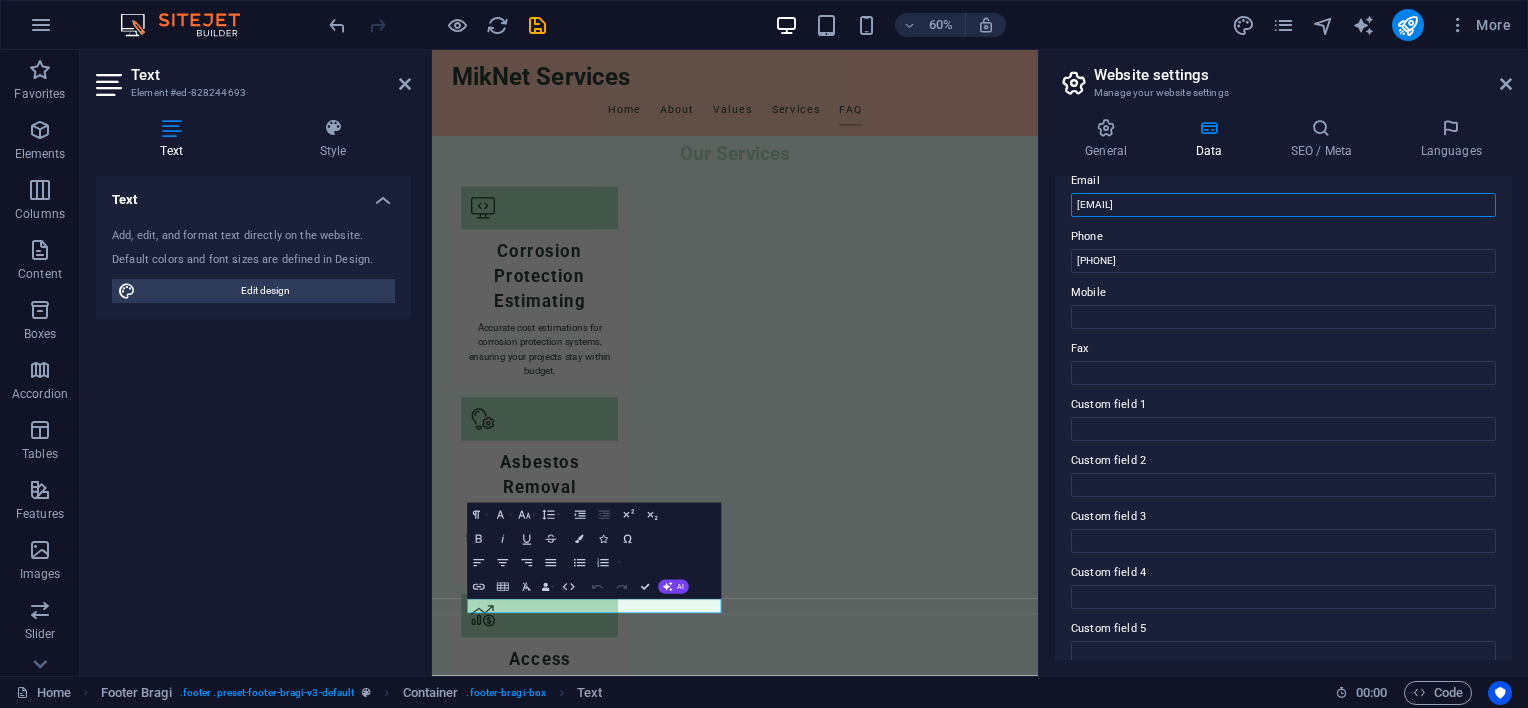 scroll, scrollTop: 476, scrollLeft: 0, axis: vertical 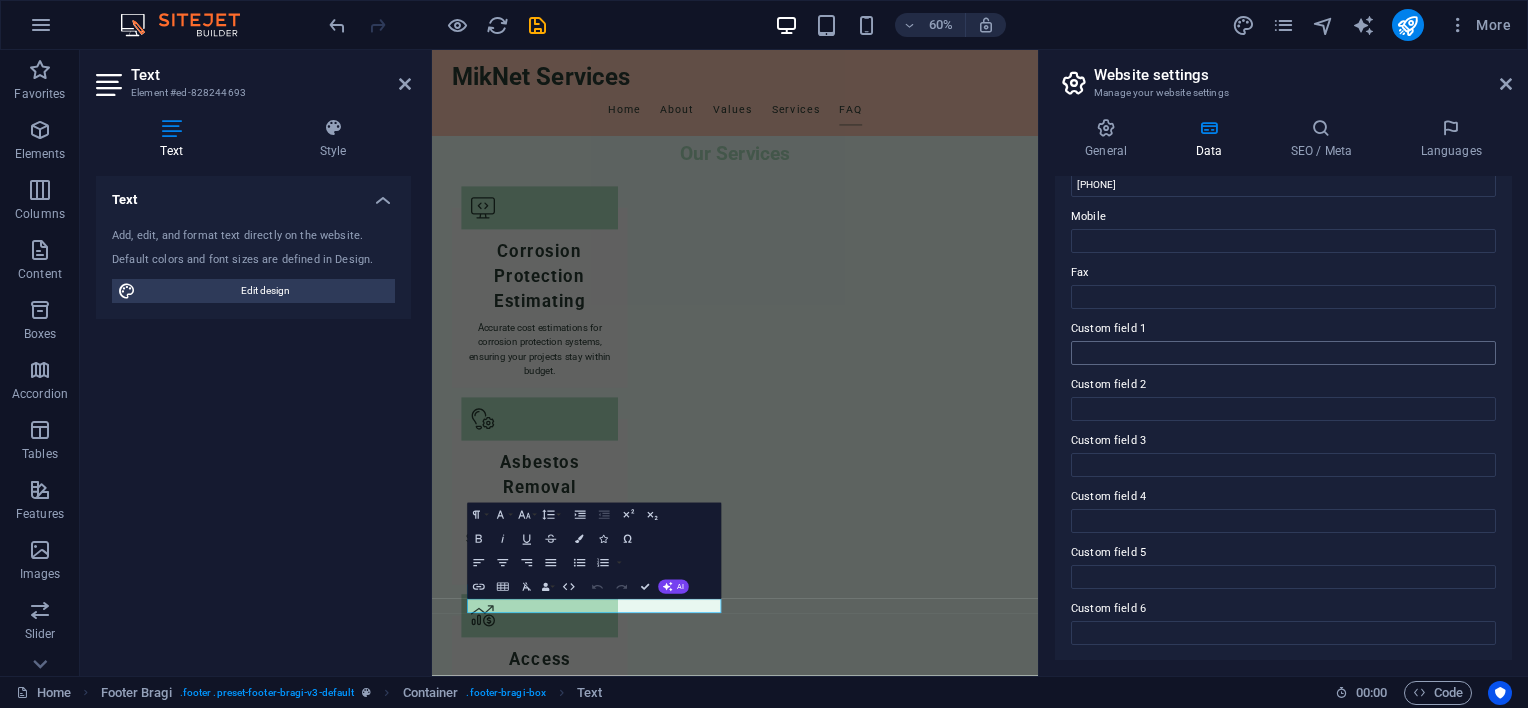 type on "[EMAIL]" 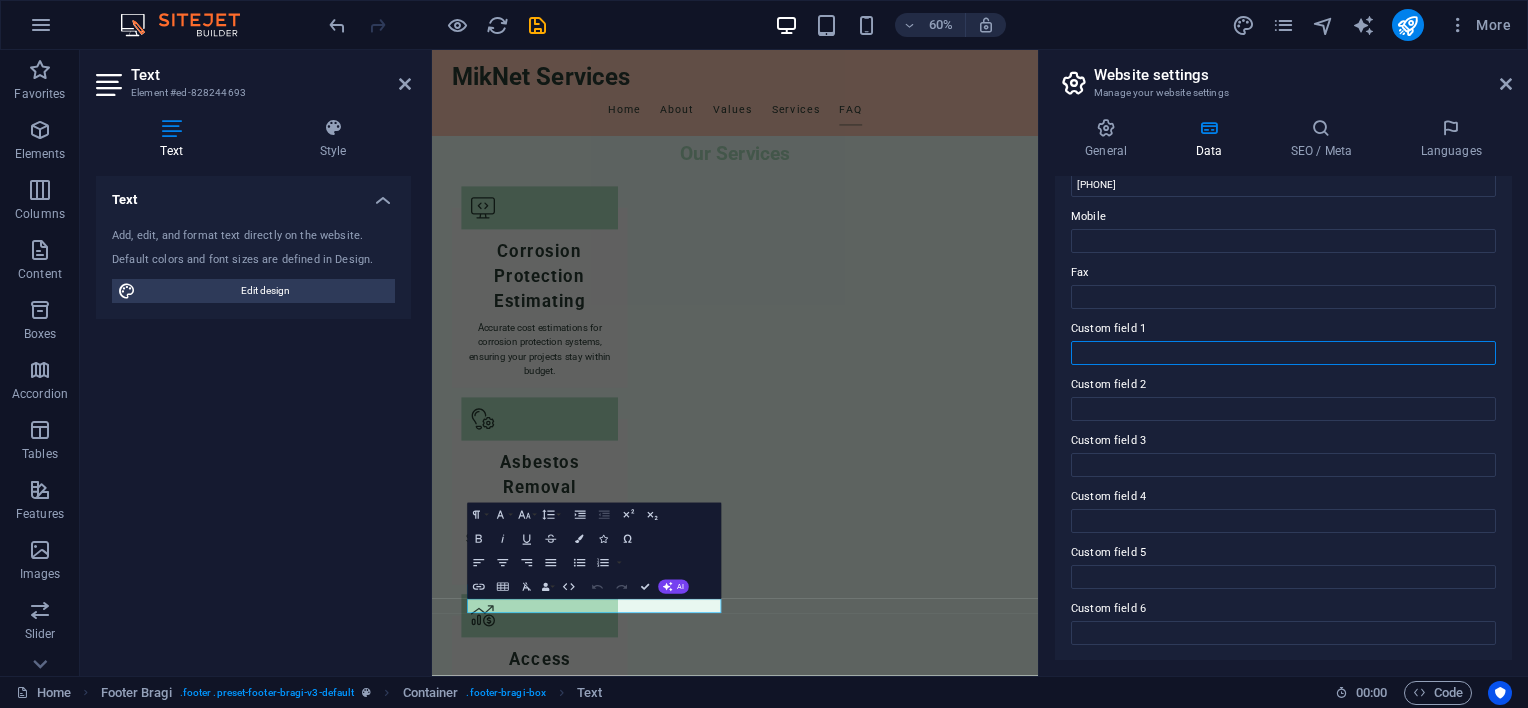 click on "Custom field 1" at bounding box center [1283, 353] 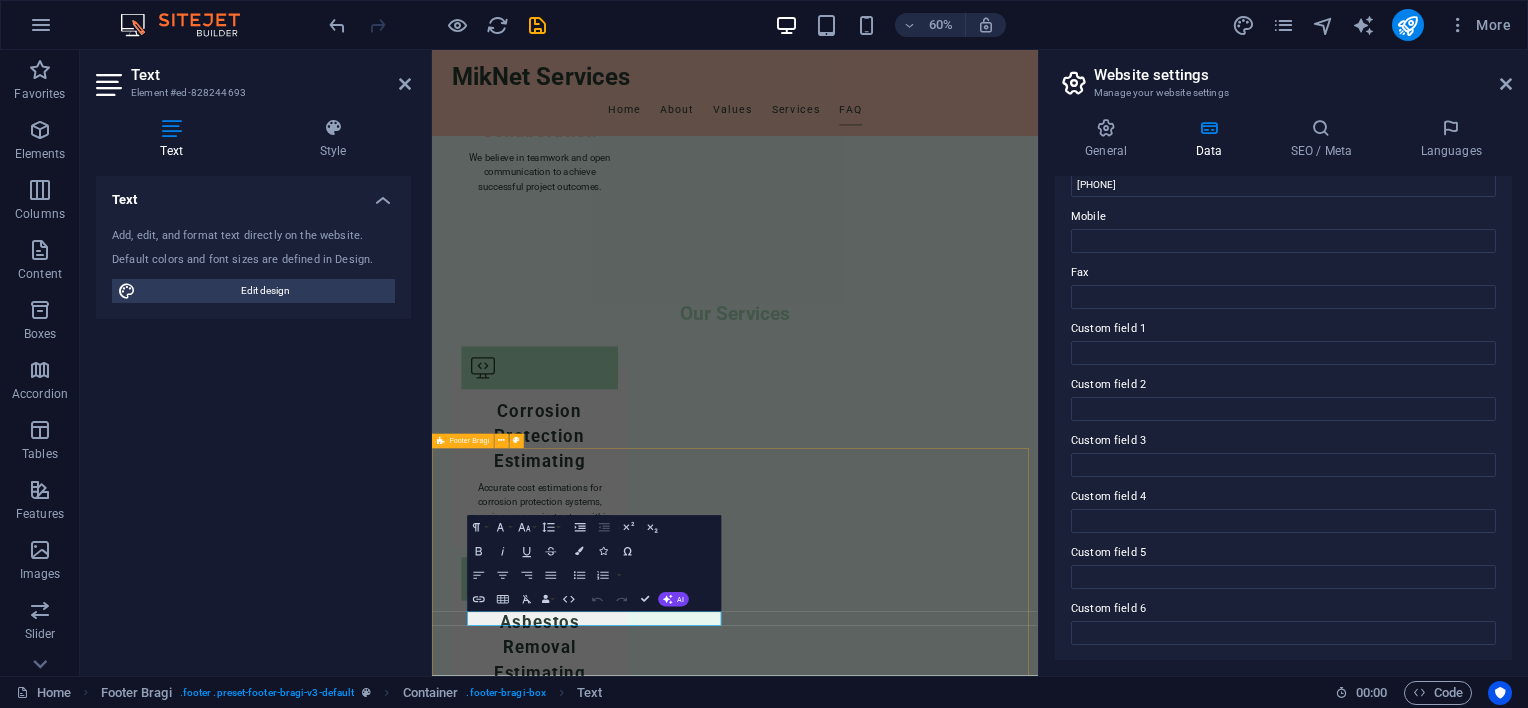 scroll, scrollTop: 2920, scrollLeft: 0, axis: vertical 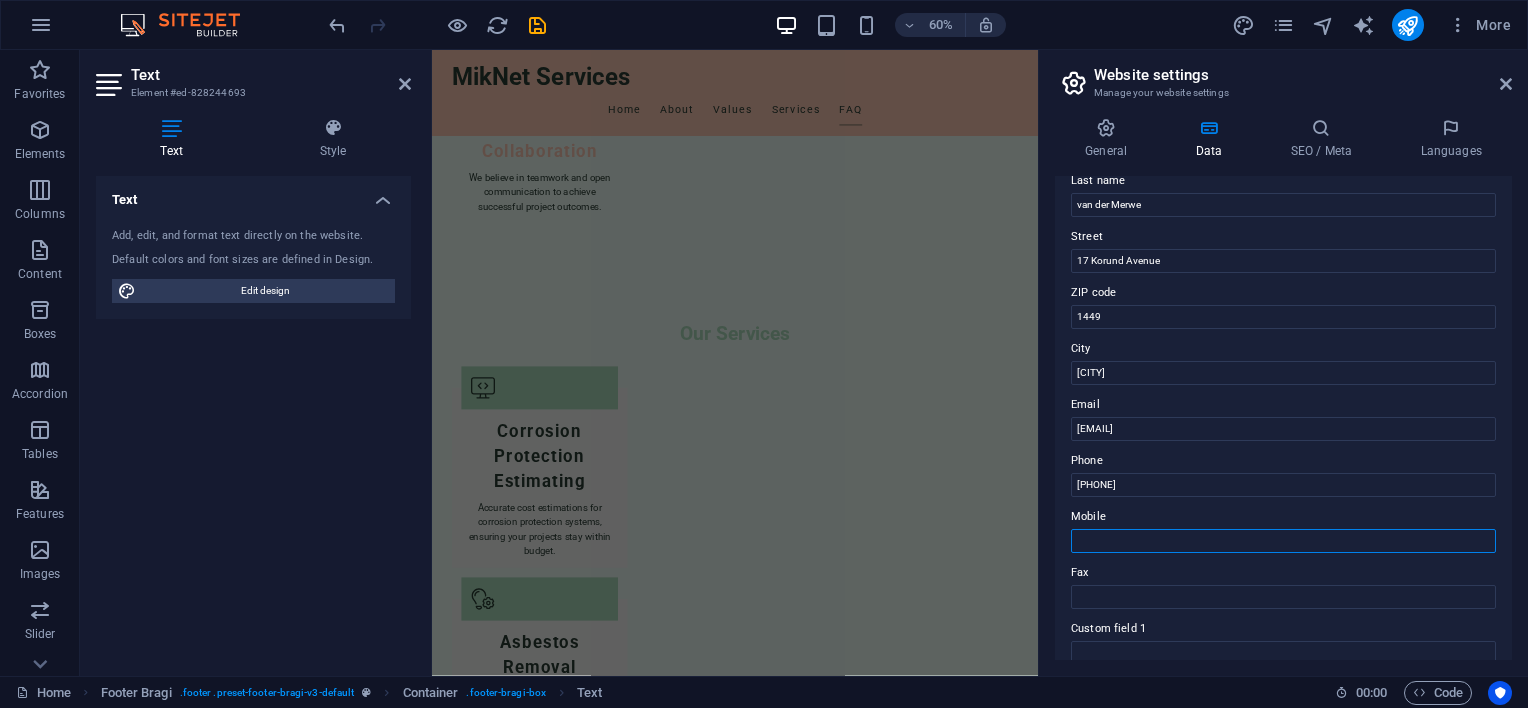 click on "Mobile" at bounding box center (1283, 541) 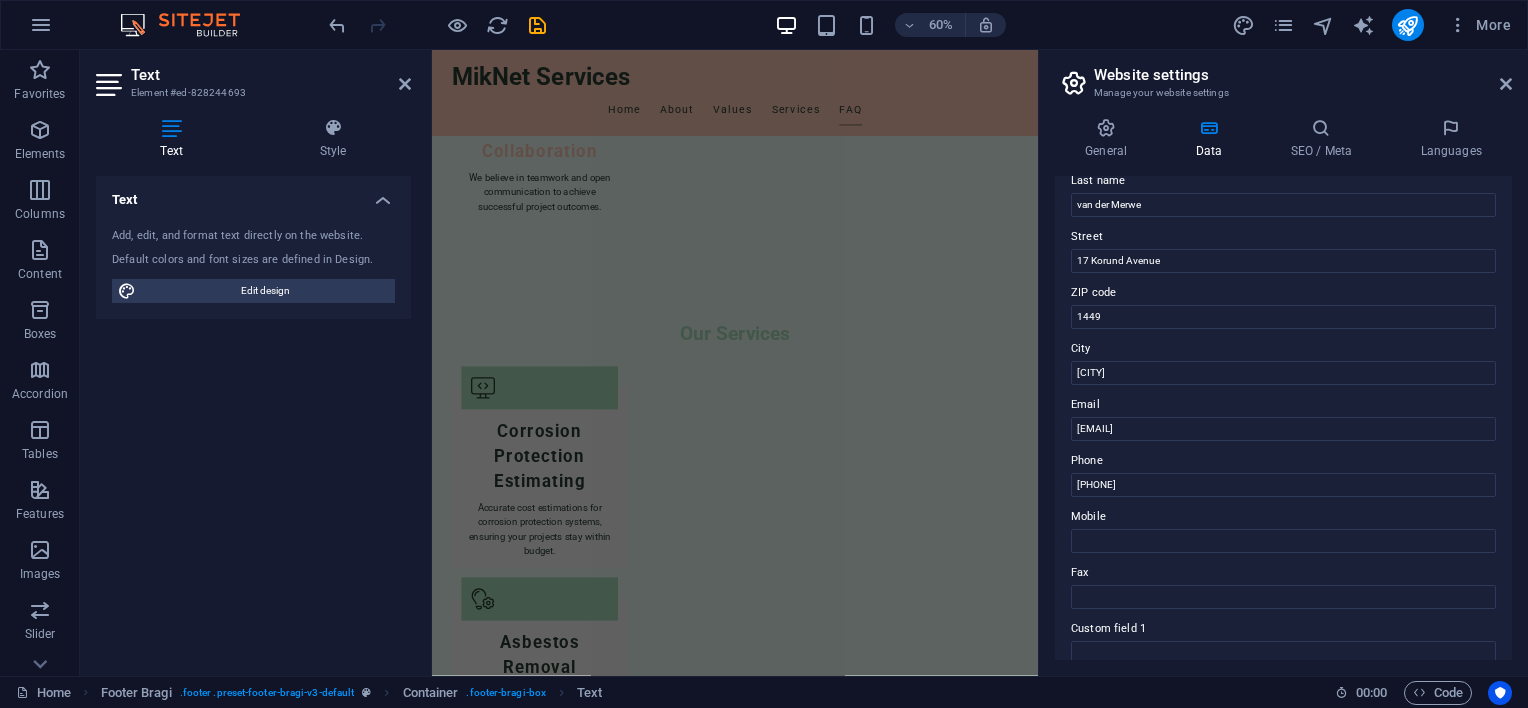 click on "Contact data for this website. This can be used everywhere on the website and will update automatically. Company MikNet Services First name [FIRST] Last name [LAST] Street [NUMBER] [STREET] ZIP code [POSTAL_CODE] City [CITY] Email [EMAIL] Phone [PHONE] Mobile Fax Custom field 1 Custom field 2 Custom field 3 Custom field 4 Custom field 5 Custom field 6" at bounding box center [1283, 418] 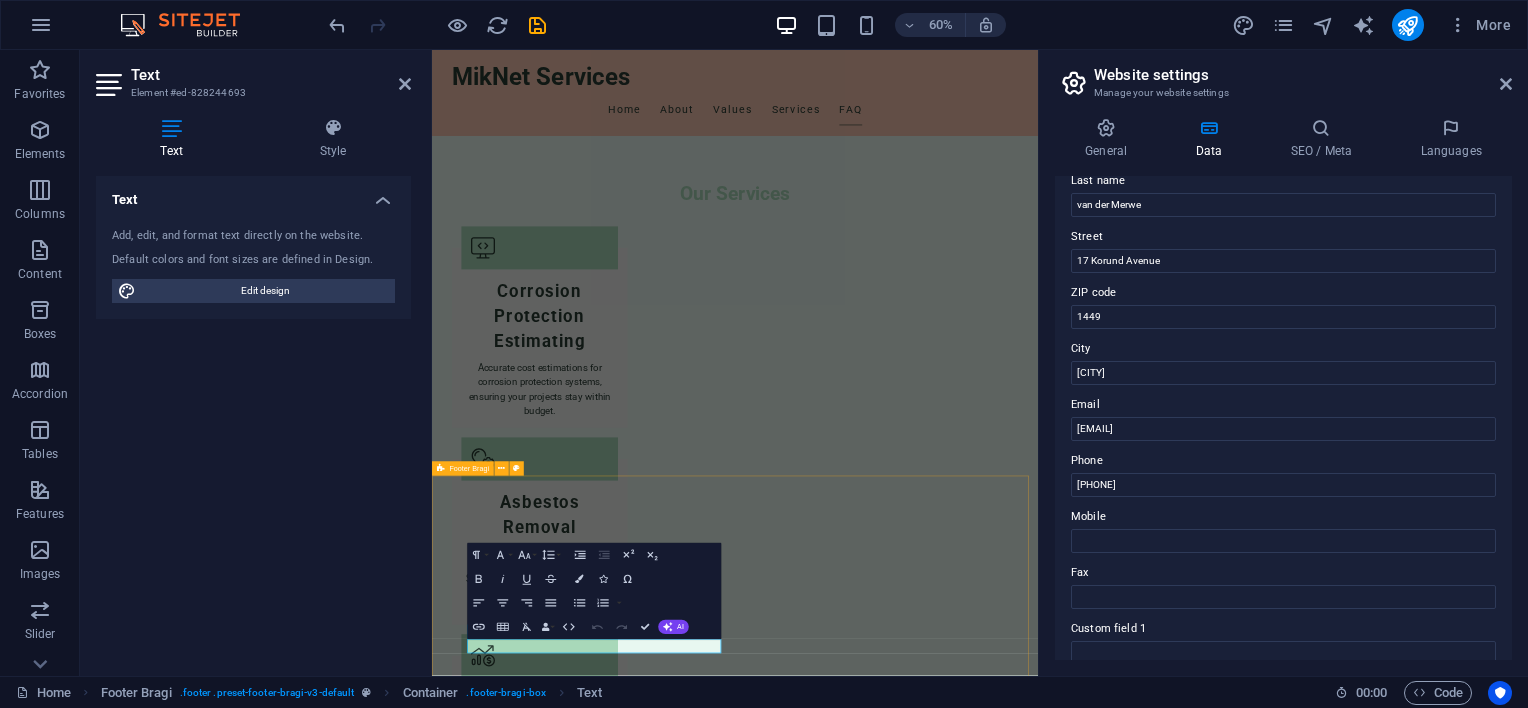 scroll, scrollTop: 3220, scrollLeft: 0, axis: vertical 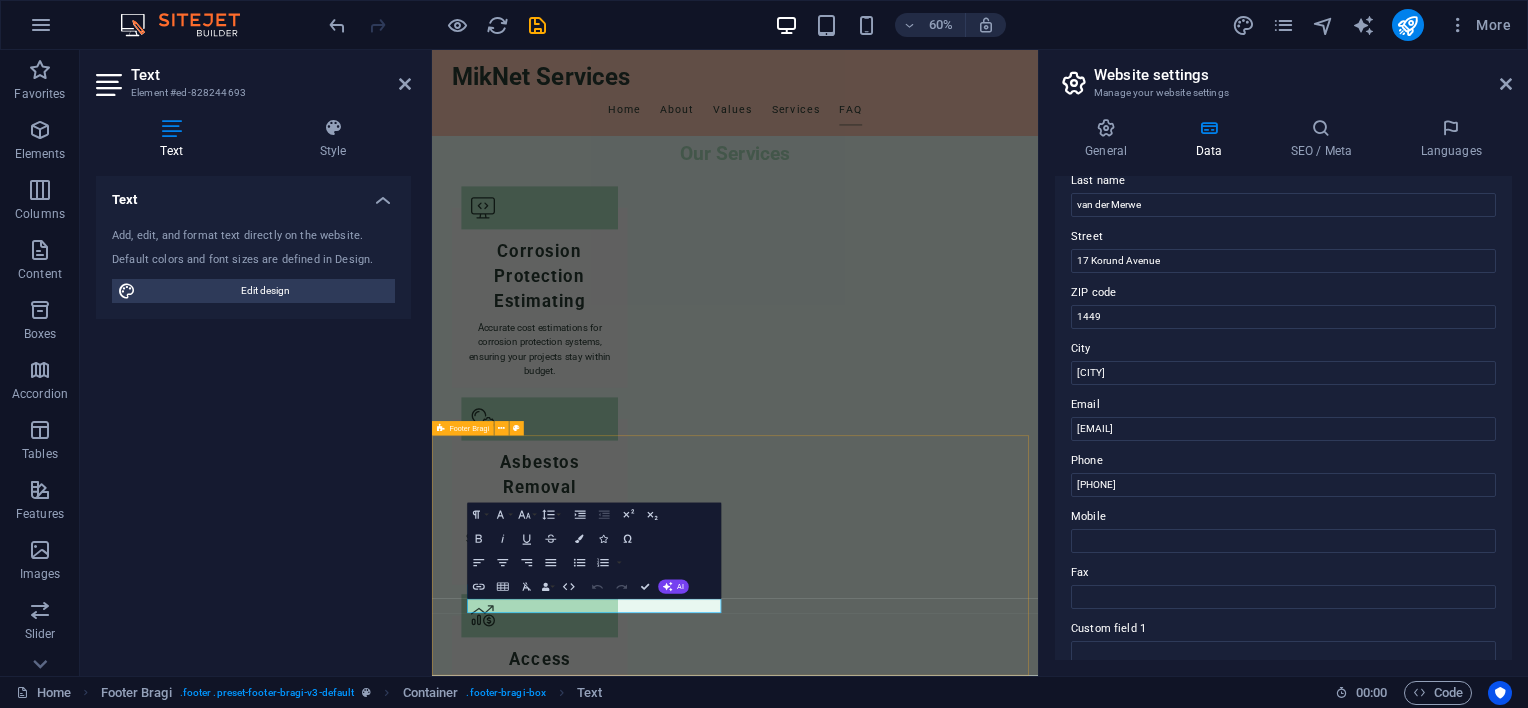 click on "Contact Us for Your Project Needs MikNet Services [NUMBER] [STREET] , [POSTAL_CODE] [CITY] [PHONE] [EMAIL] Legal Notice  |  Privacy Policy" at bounding box center (937, 3924) 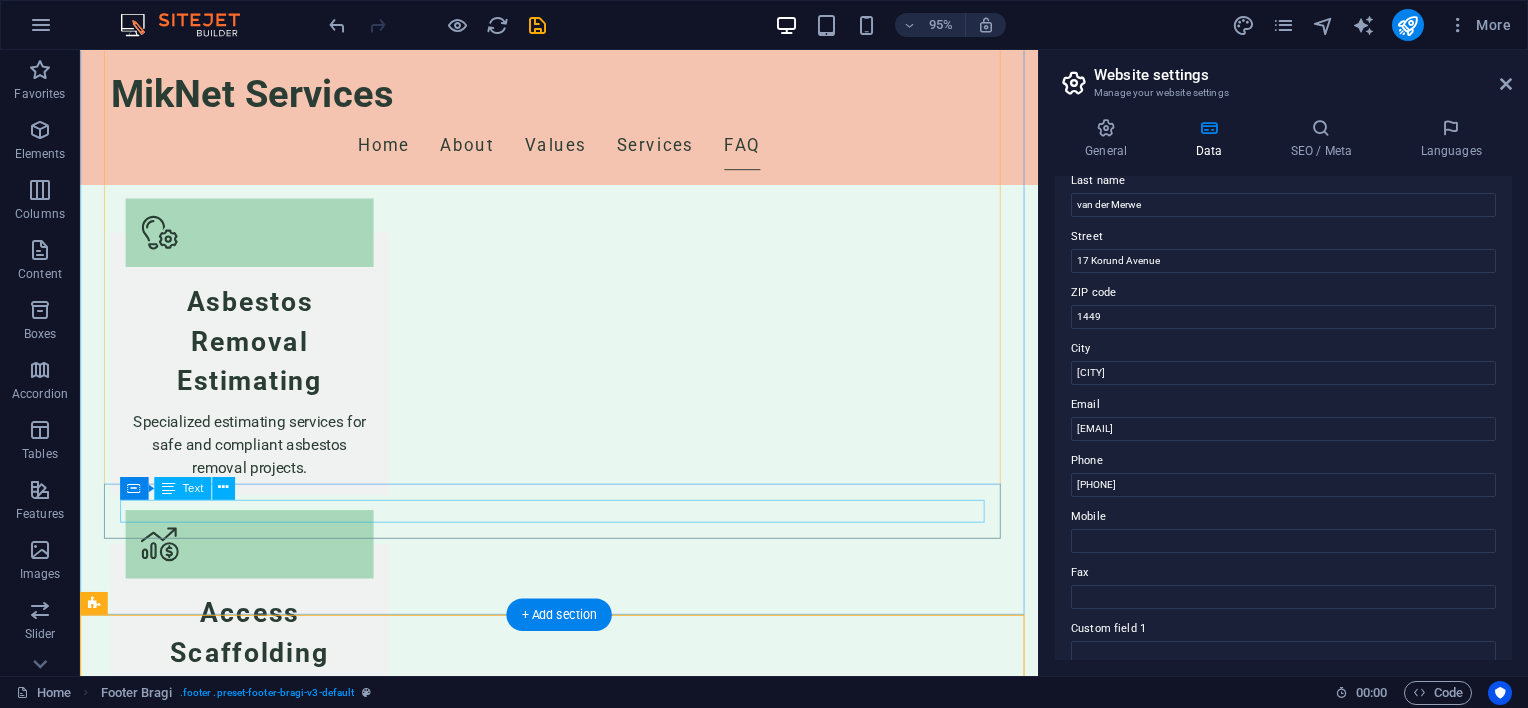 scroll, scrollTop: 3520, scrollLeft: 0, axis: vertical 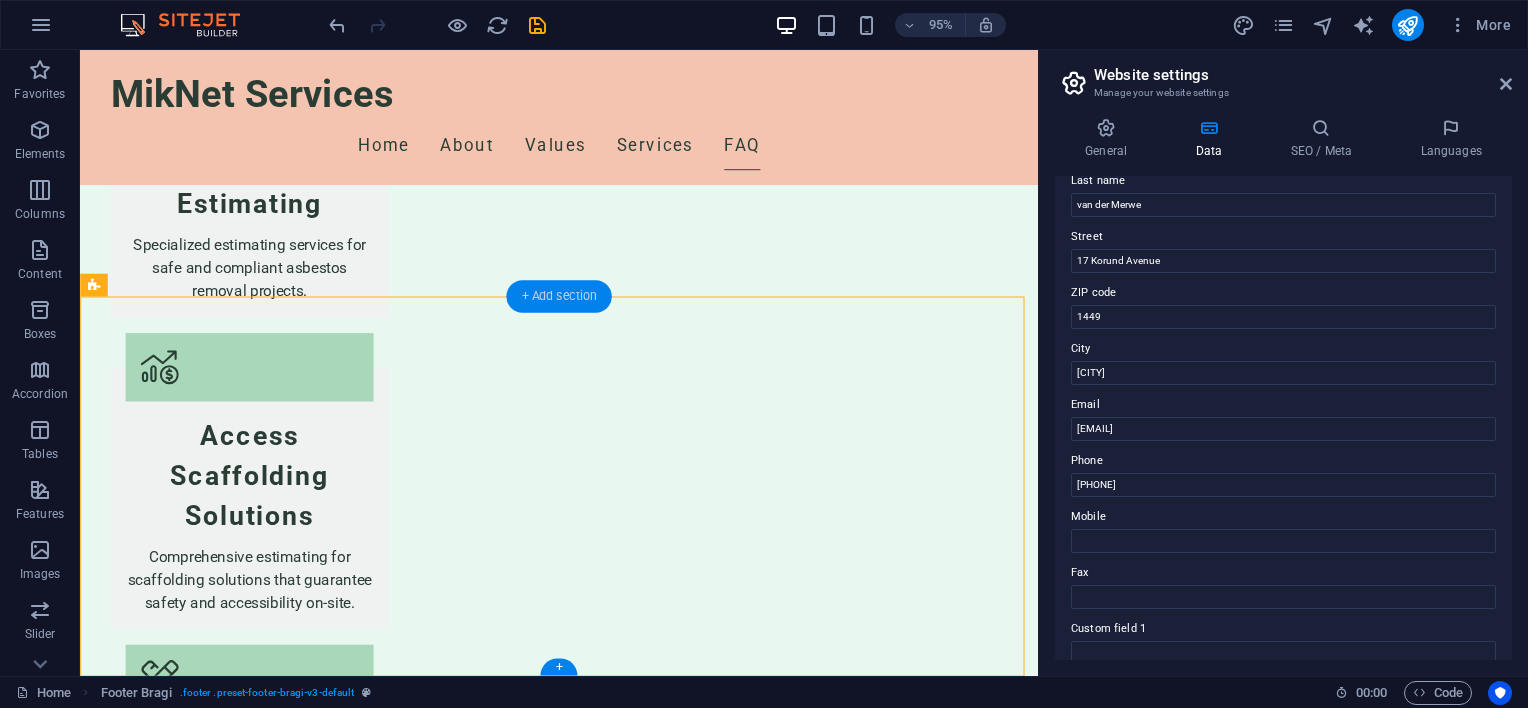 click on "+ Add section" at bounding box center (558, 296) 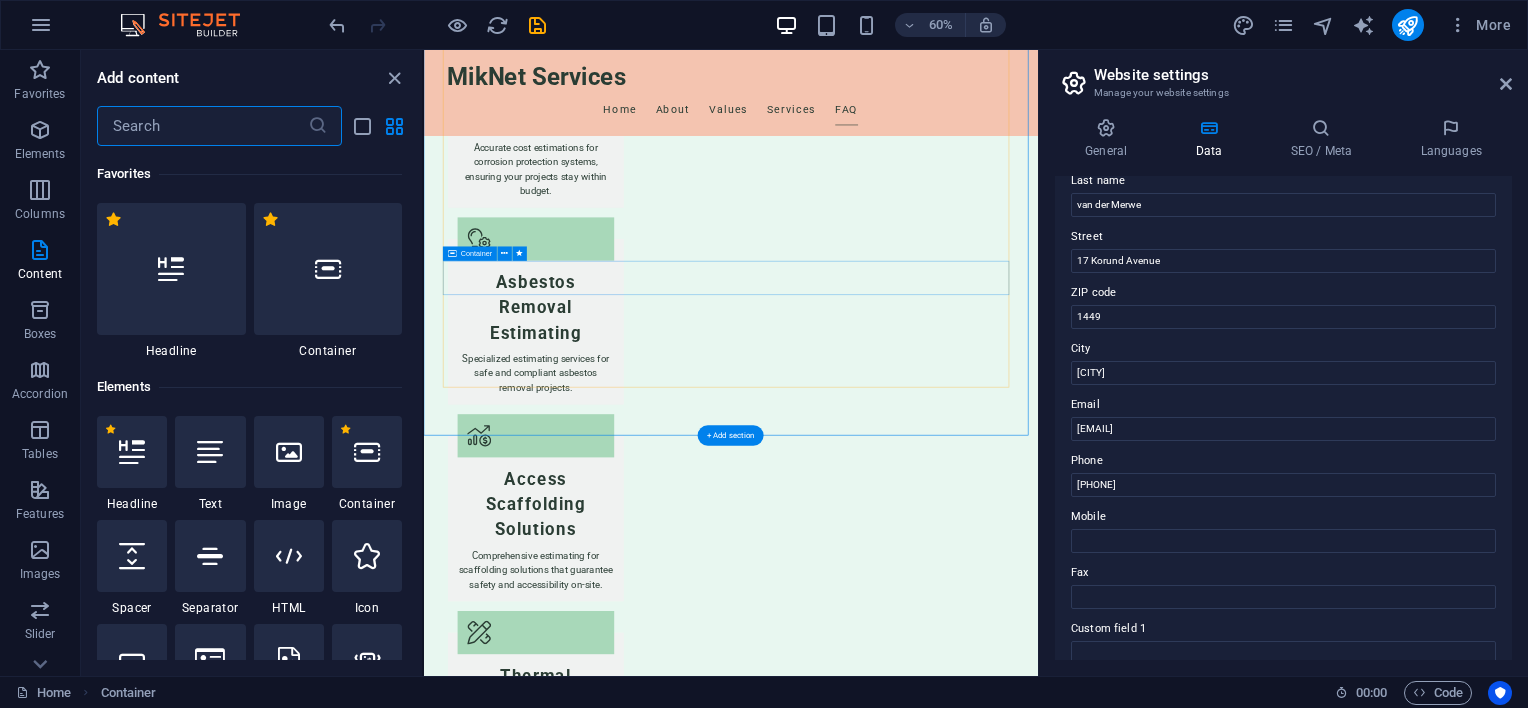 scroll, scrollTop: 3222, scrollLeft: 0, axis: vertical 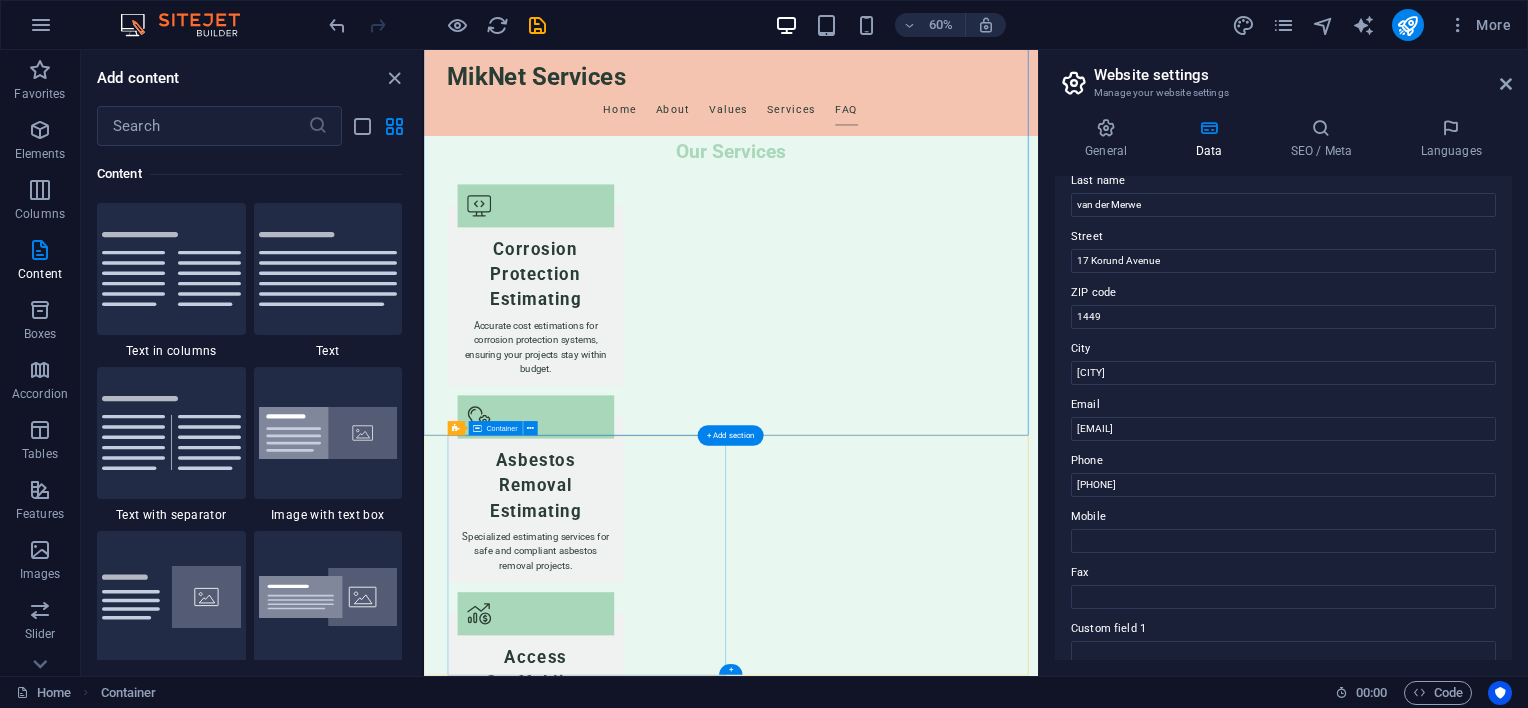 click on "Contact Us for Your Project Needs MikNet Services [NUMBER] [STREET] , [POSTAL_CODE] [CITY] [PHONE] [EMAIL] Legal Notice  |  Privacy Policy" at bounding box center (956, 3923) 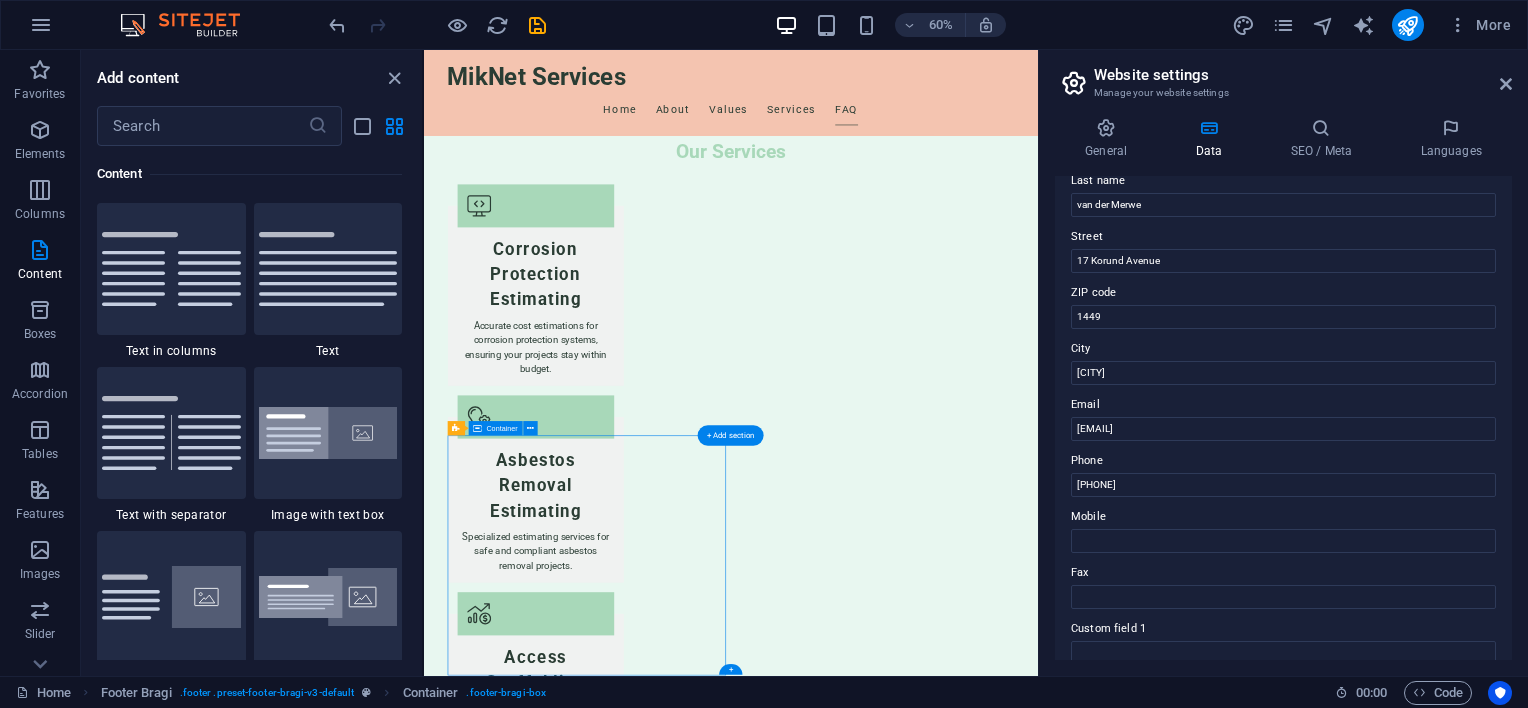 click on "Contact Us for Your Project Needs MikNet Services [NUMBER] [STREET] , [POSTAL_CODE] [CITY] [PHONE] [EMAIL] Legal Notice  |  Privacy Policy" at bounding box center (956, 3923) 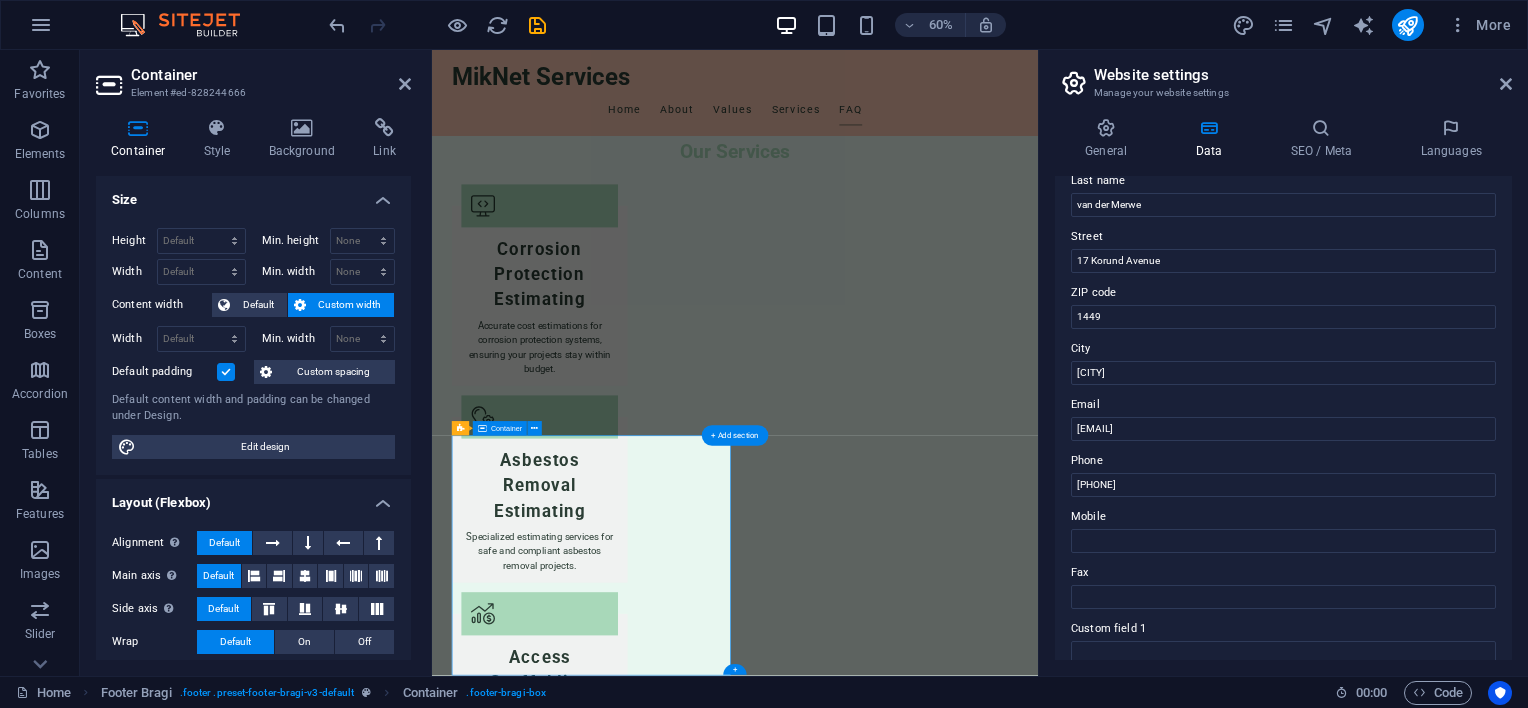 scroll, scrollTop: 3220, scrollLeft: 0, axis: vertical 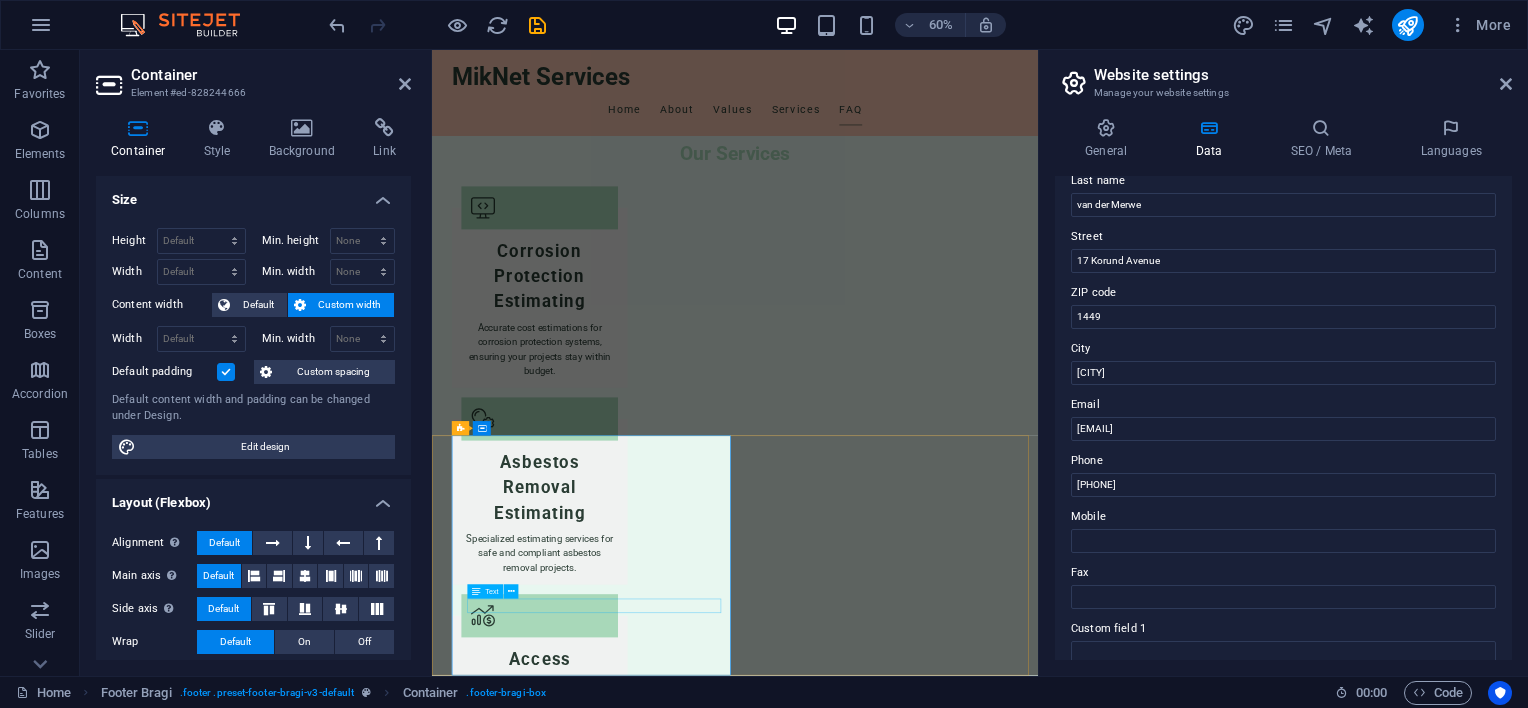 click on "[EMAIL]" at bounding box center (945, 4020) 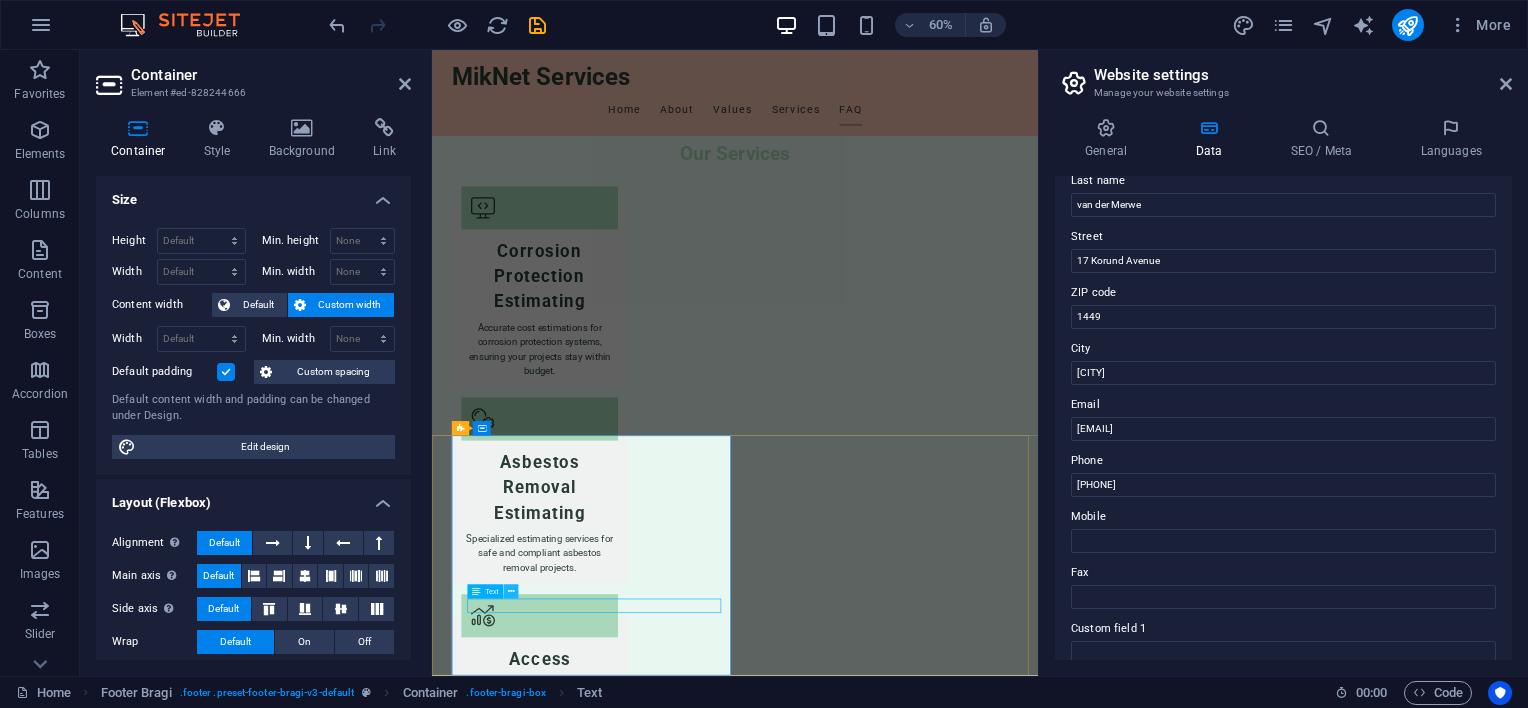 click at bounding box center (511, 591) 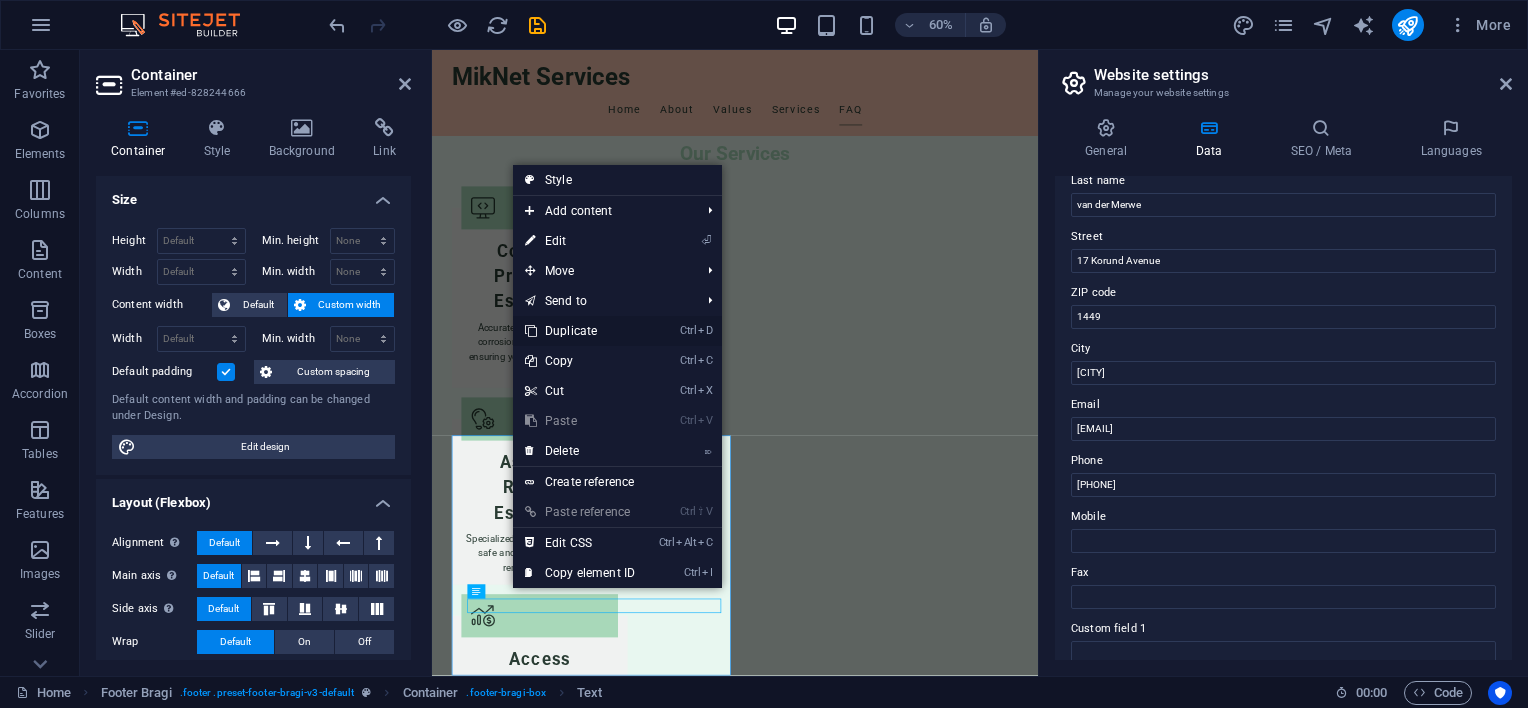 click on "Ctrl D  Duplicate" at bounding box center [580, 331] 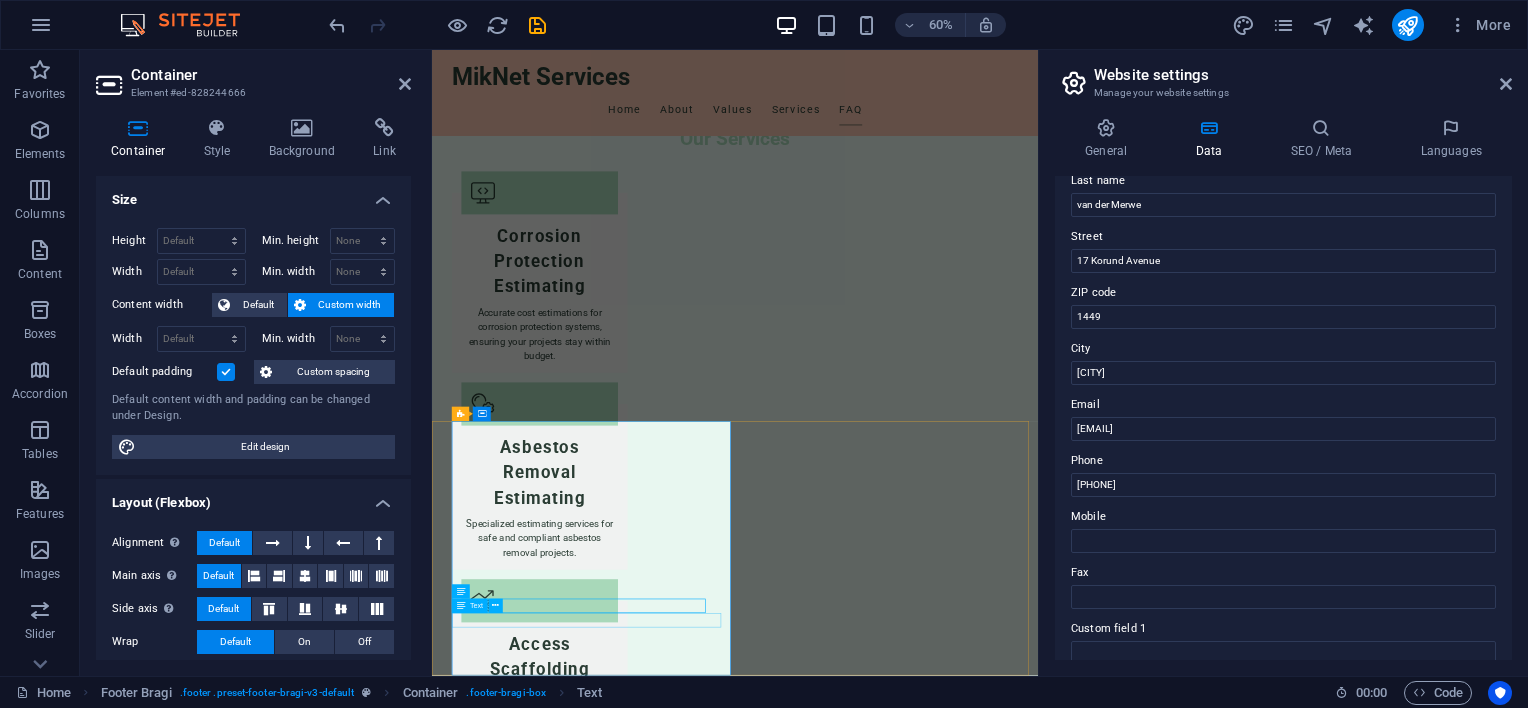 click on "Text" at bounding box center (476, 606) 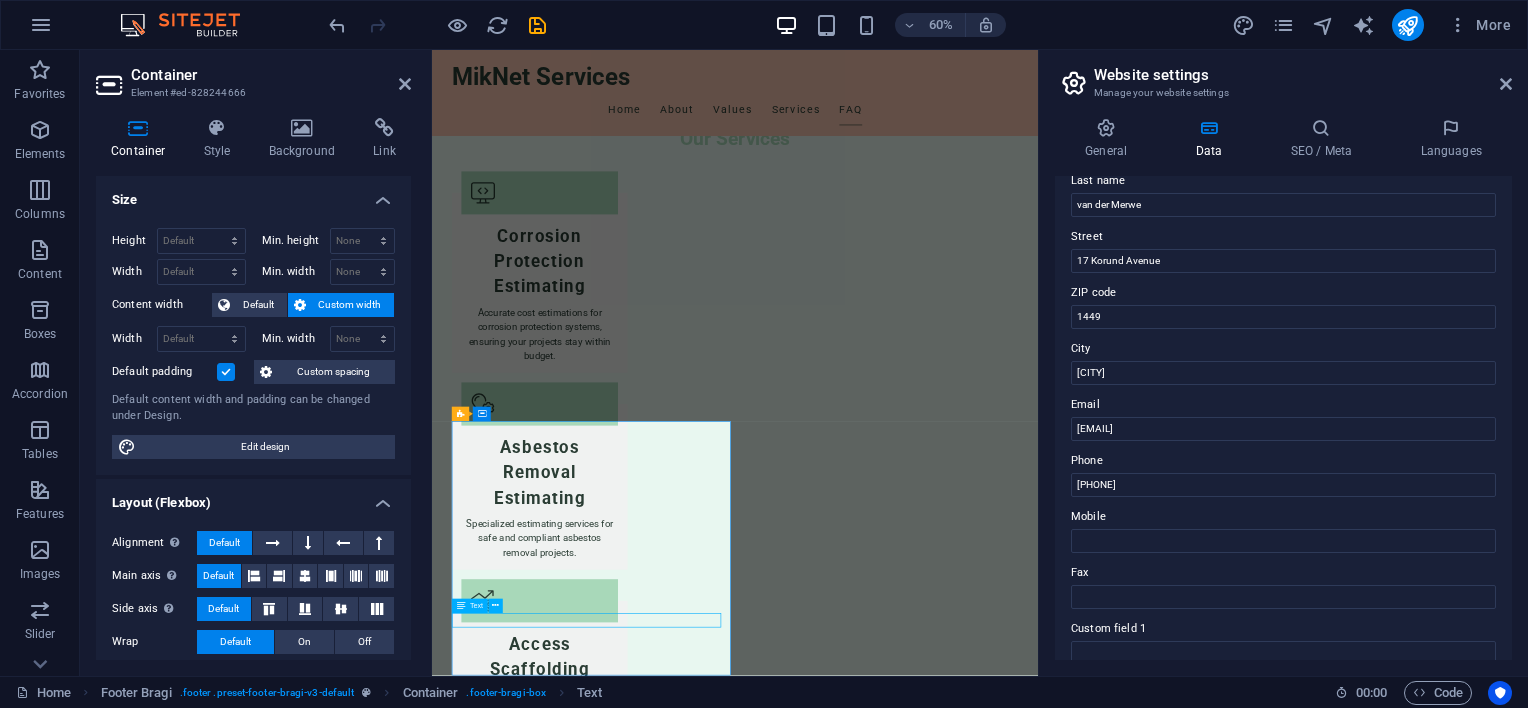 click on "Text" at bounding box center [476, 606] 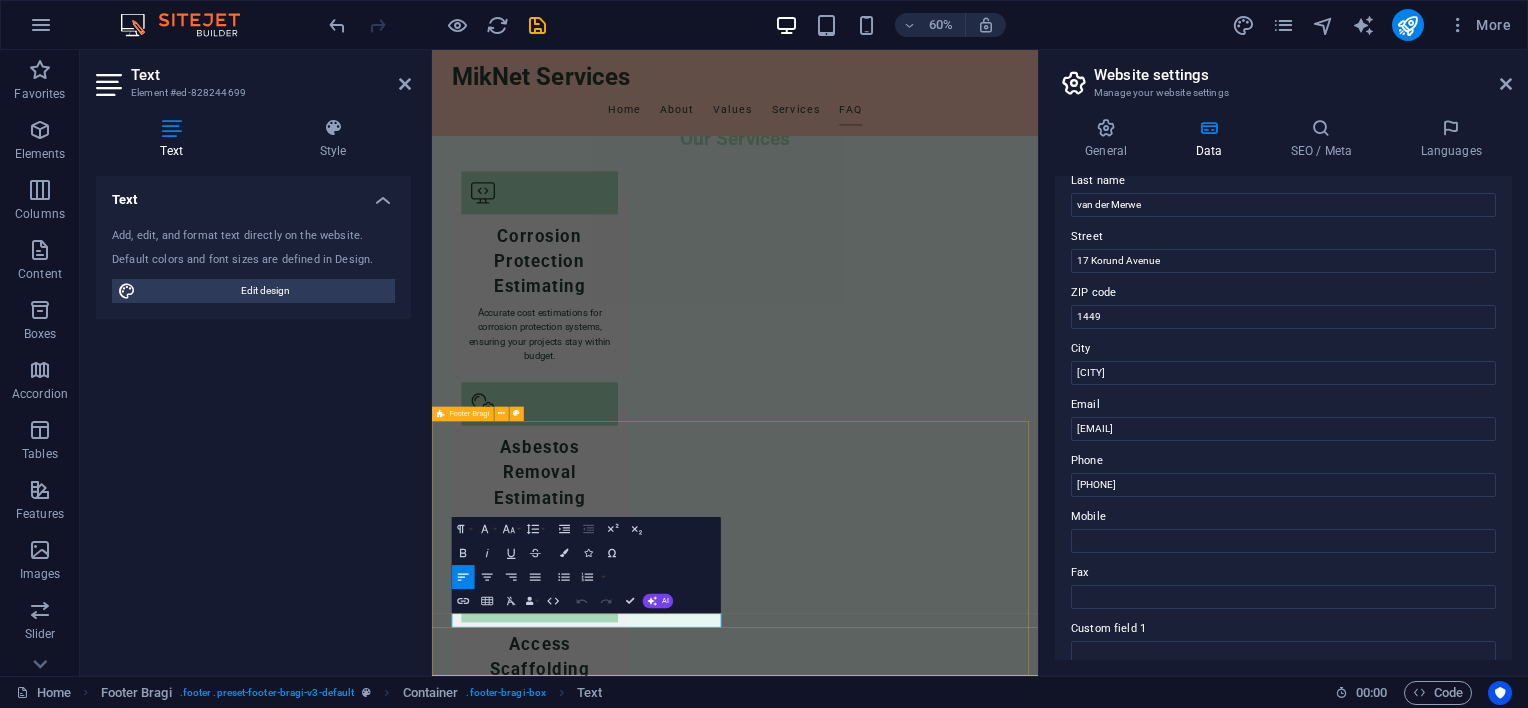 click on "Contact Us for Your Project Needs MikNet Services [NUMBER] [STREET] , [POSTAL_CODE] [CITY] [PHONE] [EMAIL] [EMAIL] Legal Notice  |  Privacy Policy" at bounding box center (937, 3912) 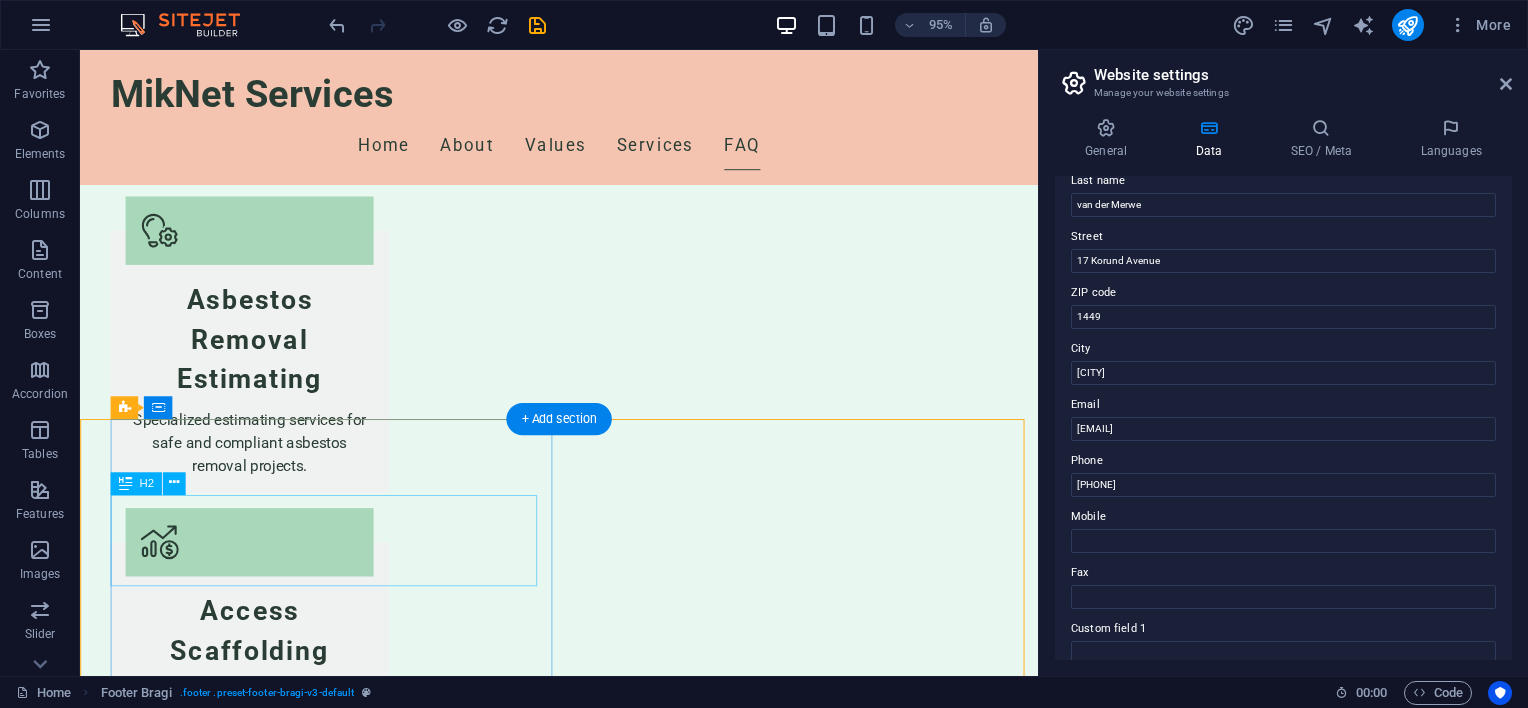 scroll, scrollTop: 3544, scrollLeft: 0, axis: vertical 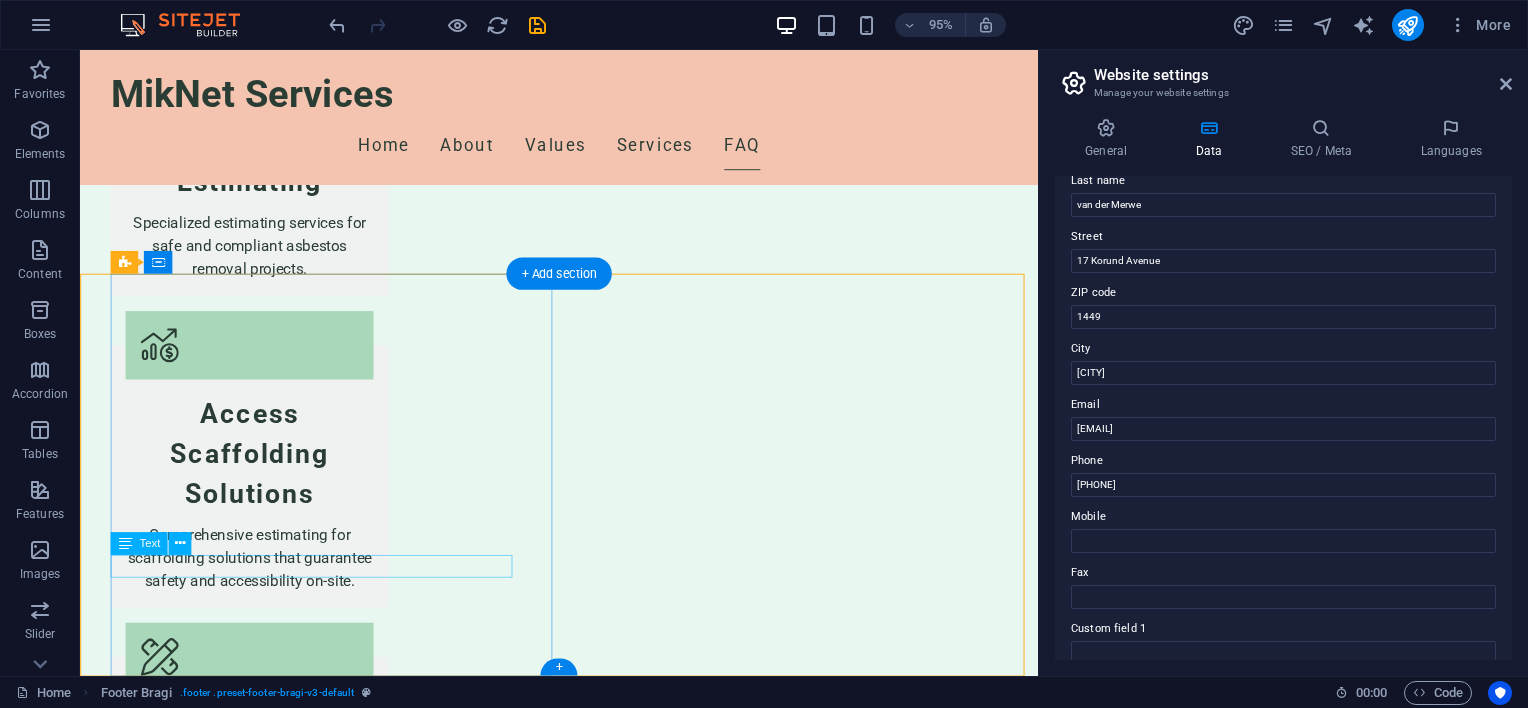 click on "[EMAIL]" at bounding box center [592, 3410] 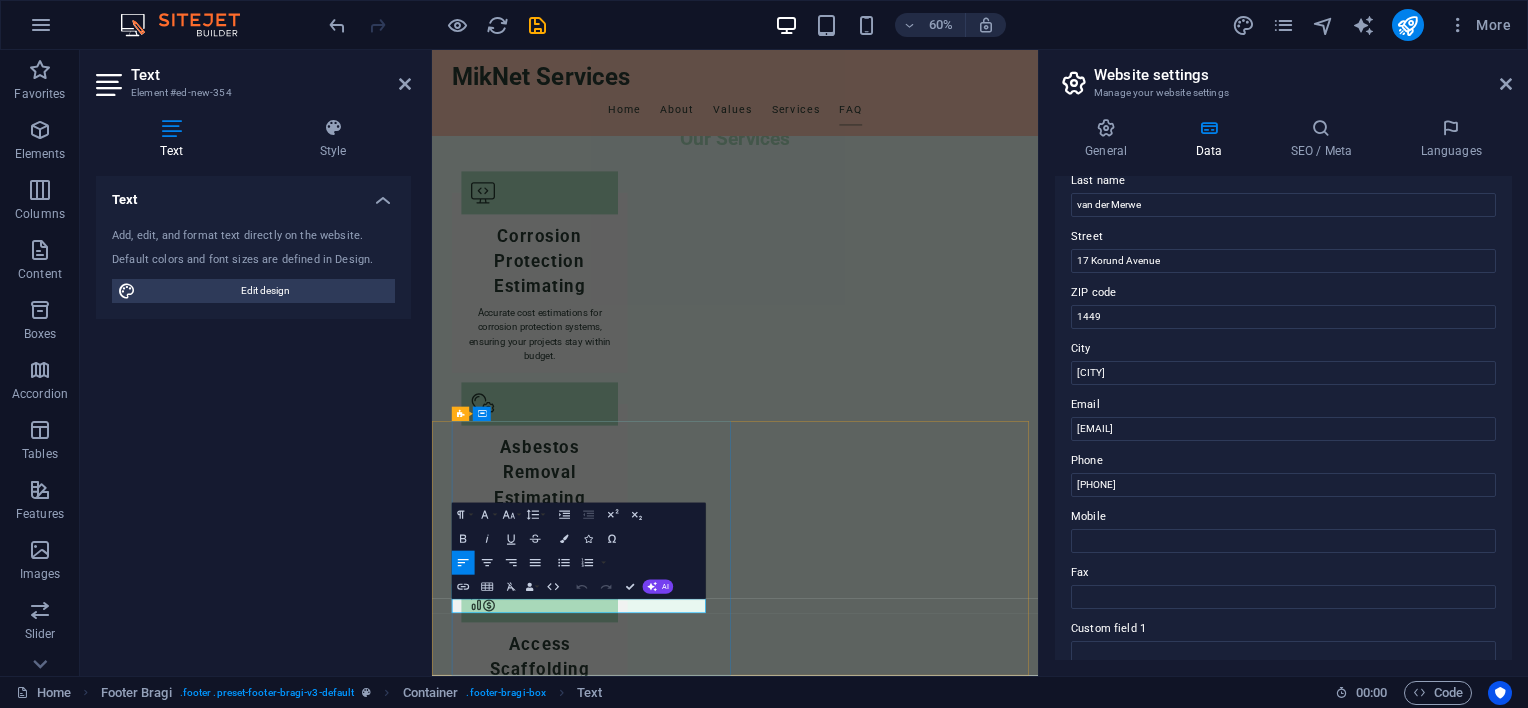 click on "[EMAIL]" at bounding box center (492, 4019) 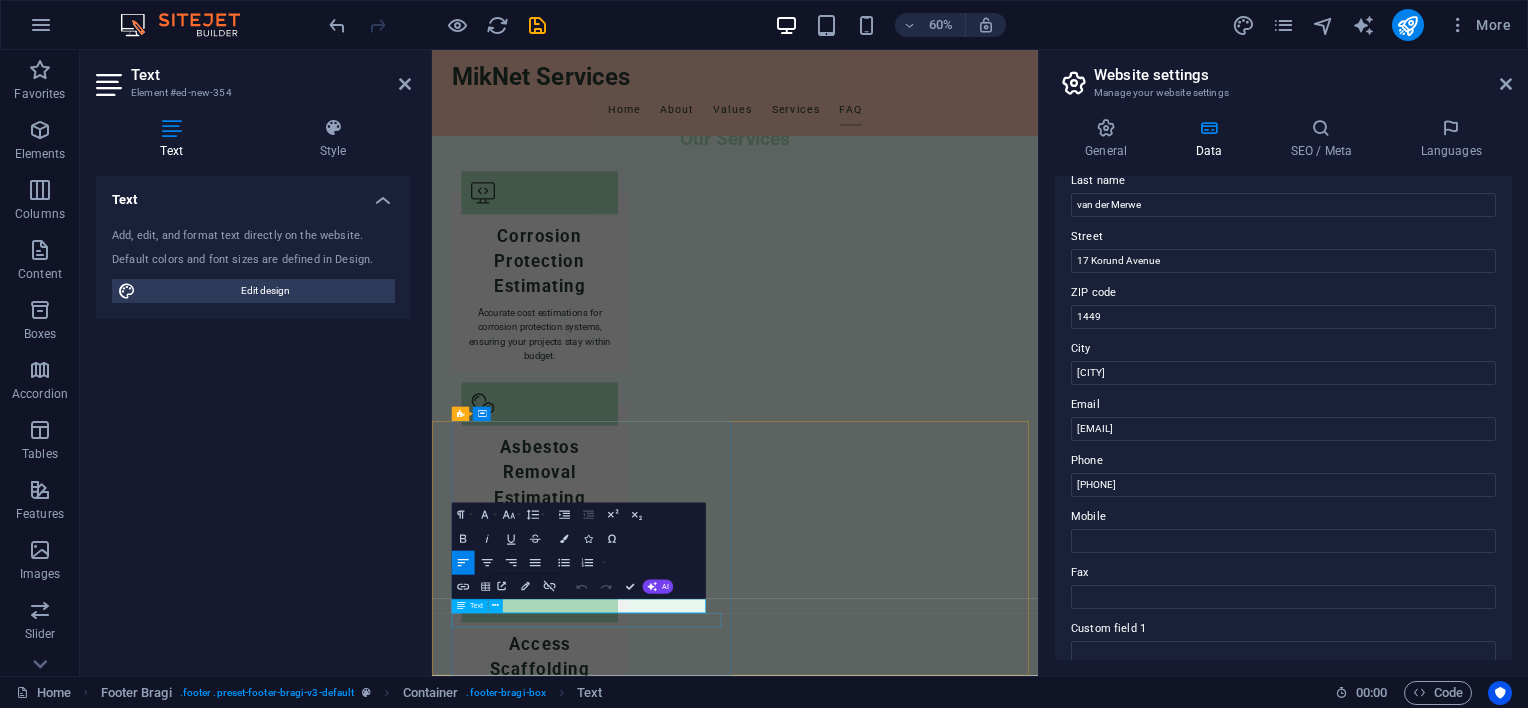 click on "Text" at bounding box center (470, 606) 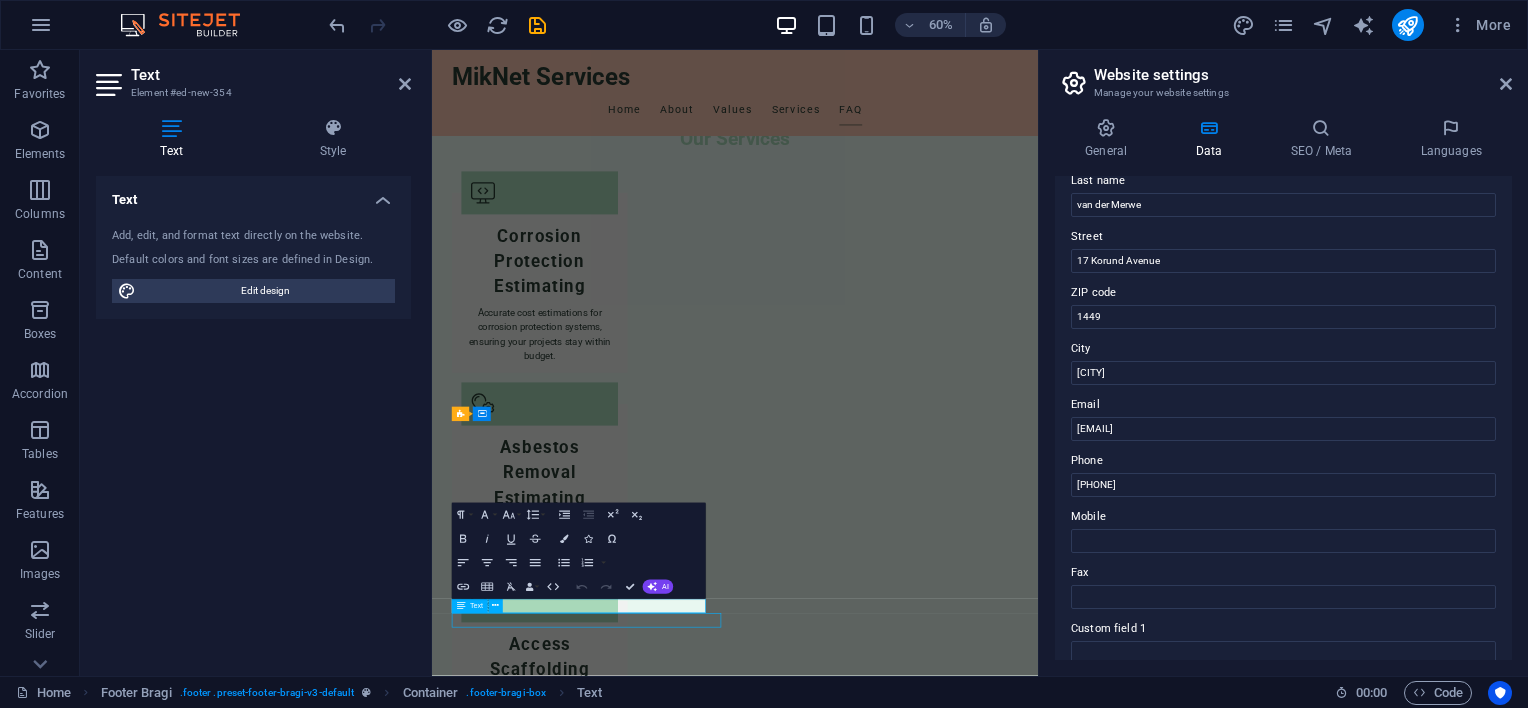 scroll, scrollTop: 3544, scrollLeft: 0, axis: vertical 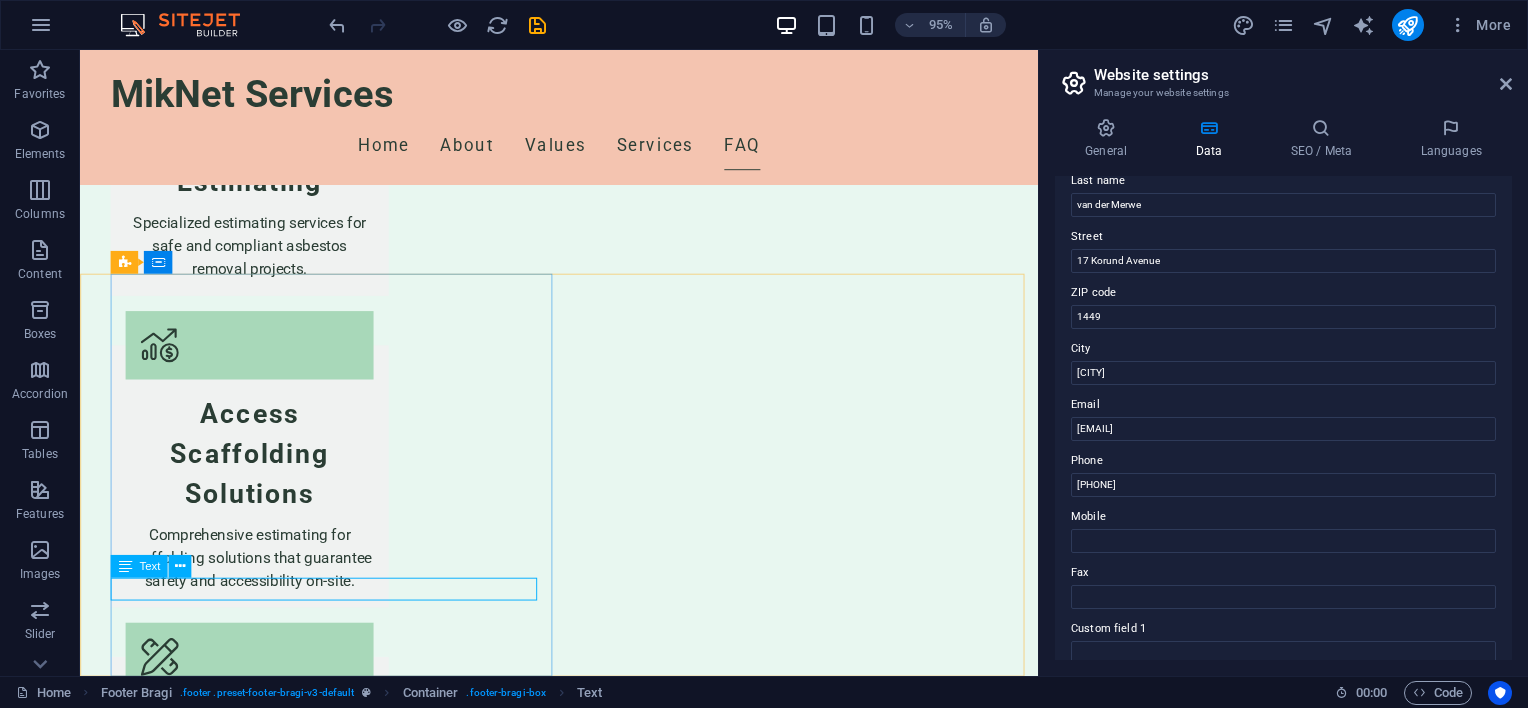 click on "Text" at bounding box center [149, 565] 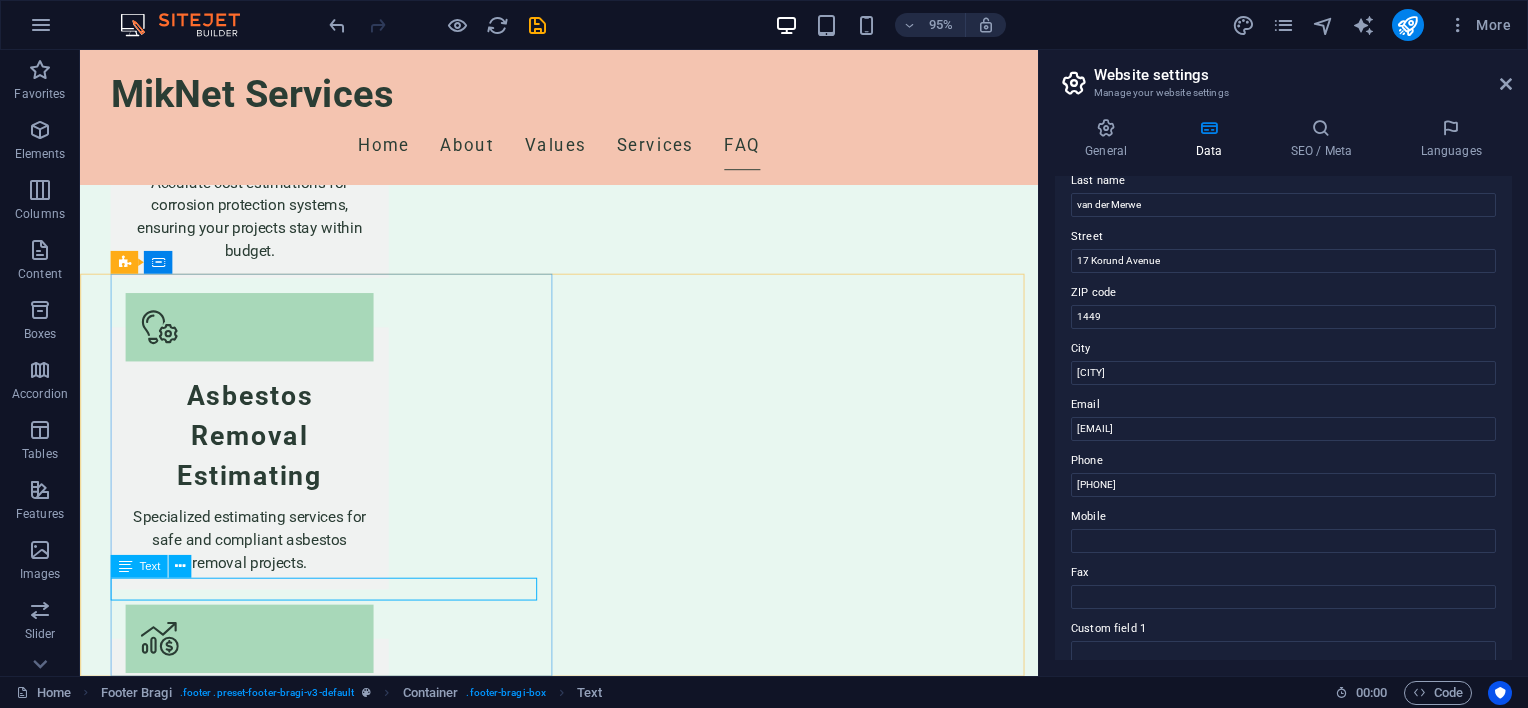 scroll, scrollTop: 3244, scrollLeft: 0, axis: vertical 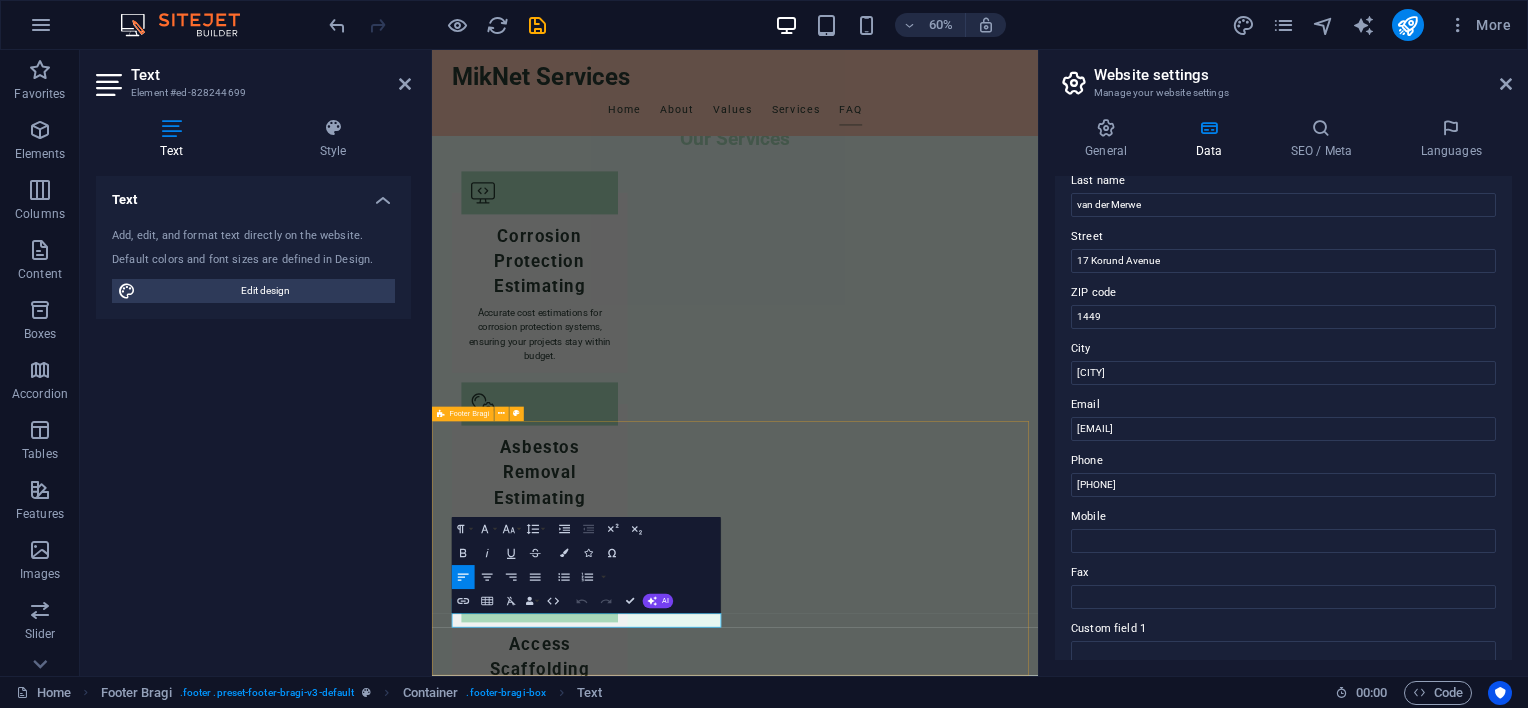 click on "Contact Us for Your Project Needs MikNet Services 17 Korund Avenue , 1449   Alberton 082 635 4927 mike@miknetservices.co.za mike@miknetservices.co.za Legal Notice  |  Privacy Policy" at bounding box center (937, 3912) 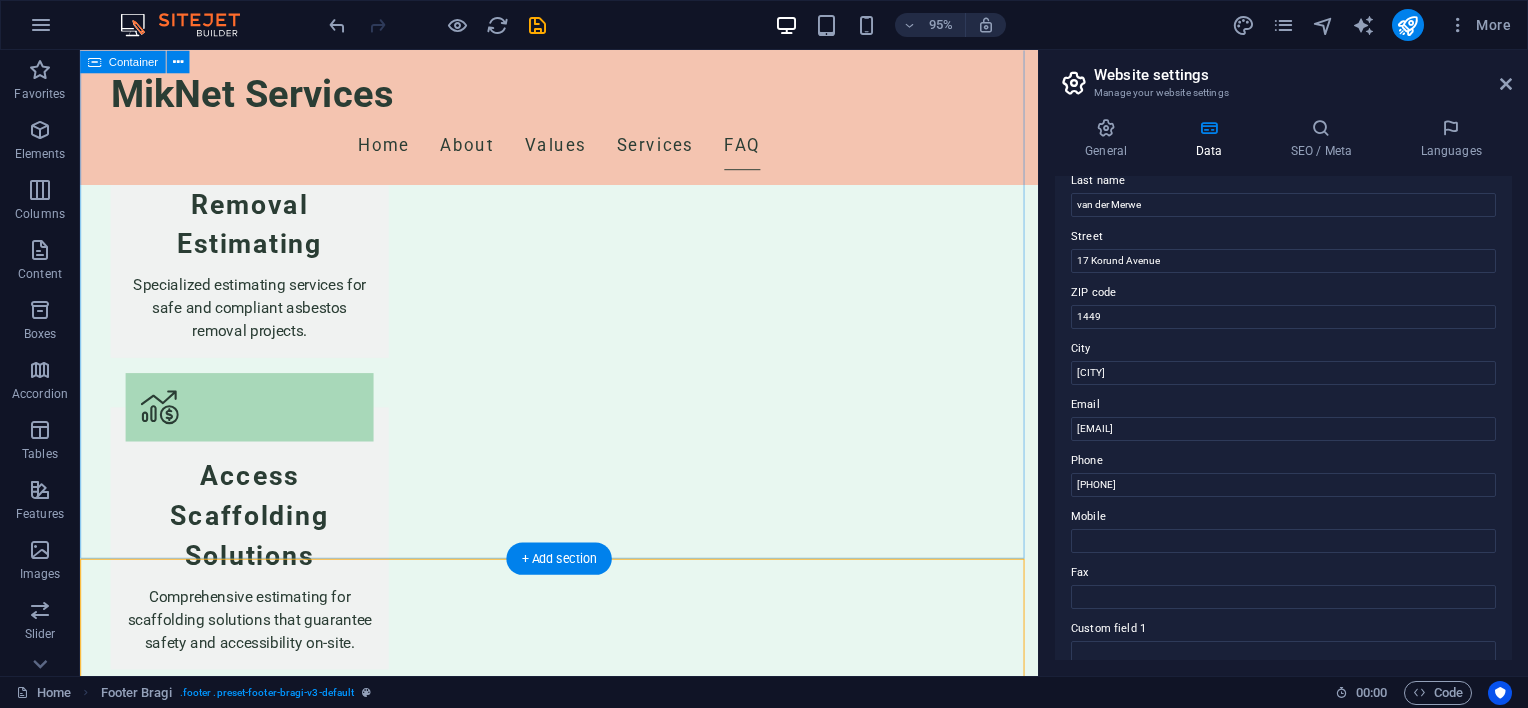 scroll, scrollTop: 3544, scrollLeft: 0, axis: vertical 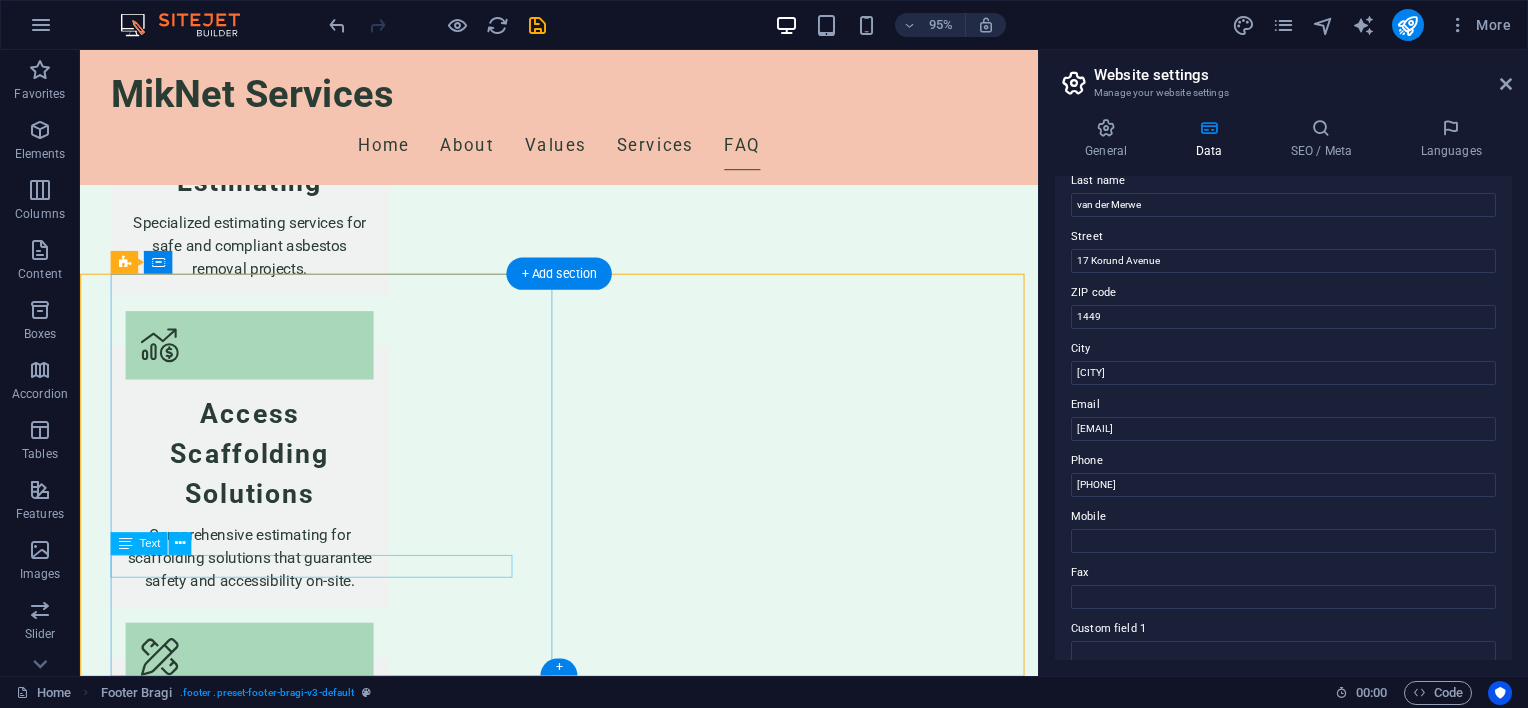 click on "[EMAIL]" at bounding box center [592, 3410] 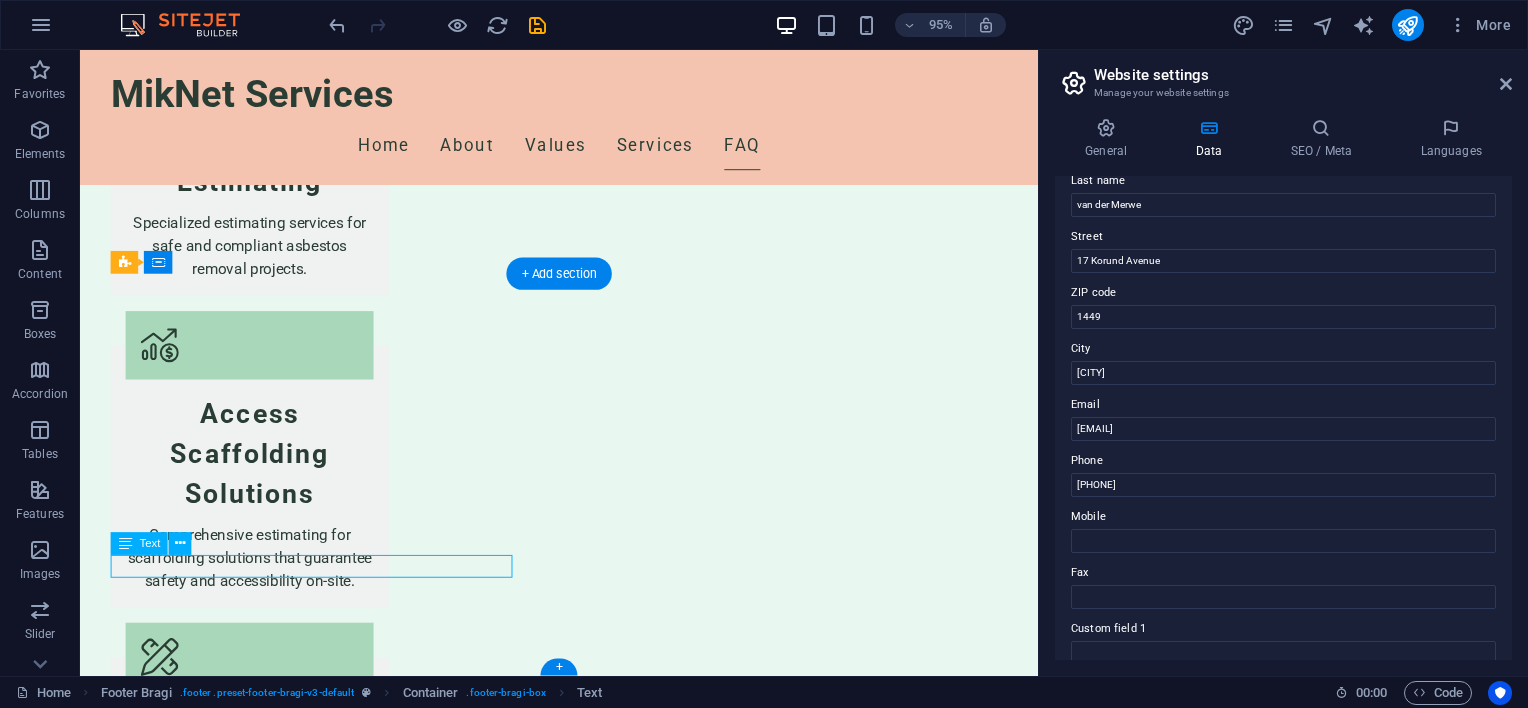 click on "[EMAIL]" at bounding box center [592, 3410] 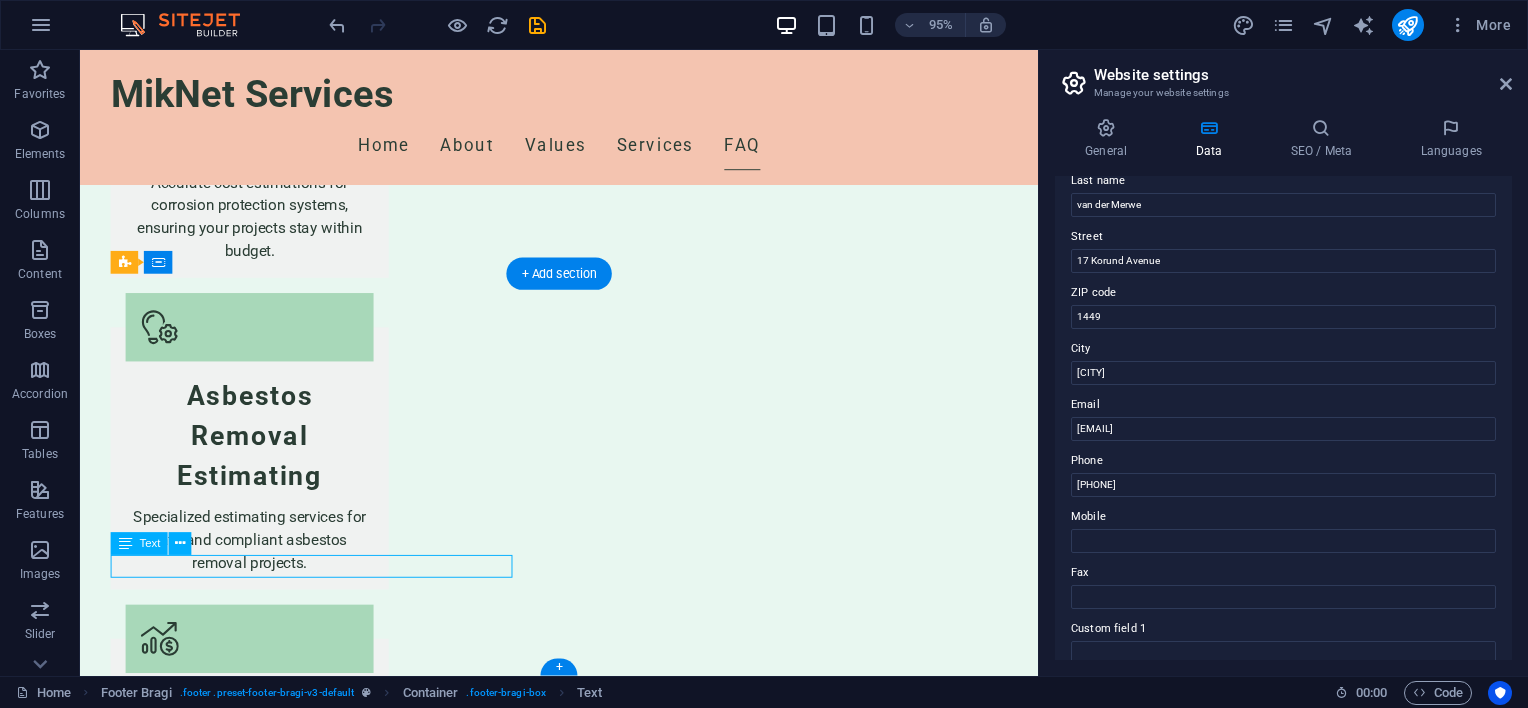 scroll, scrollTop: 3244, scrollLeft: 0, axis: vertical 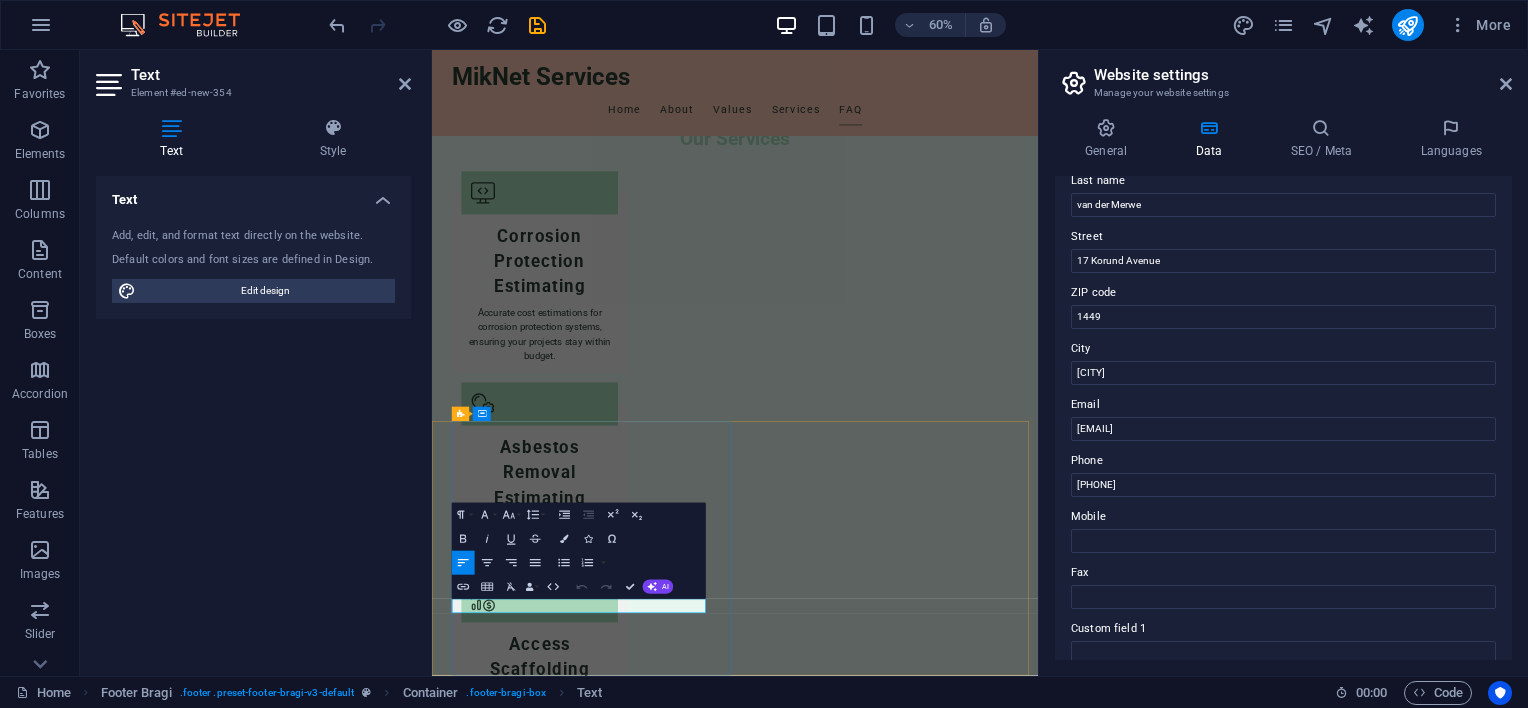 click on "[EMAIL]" at bounding box center (492, 4019) 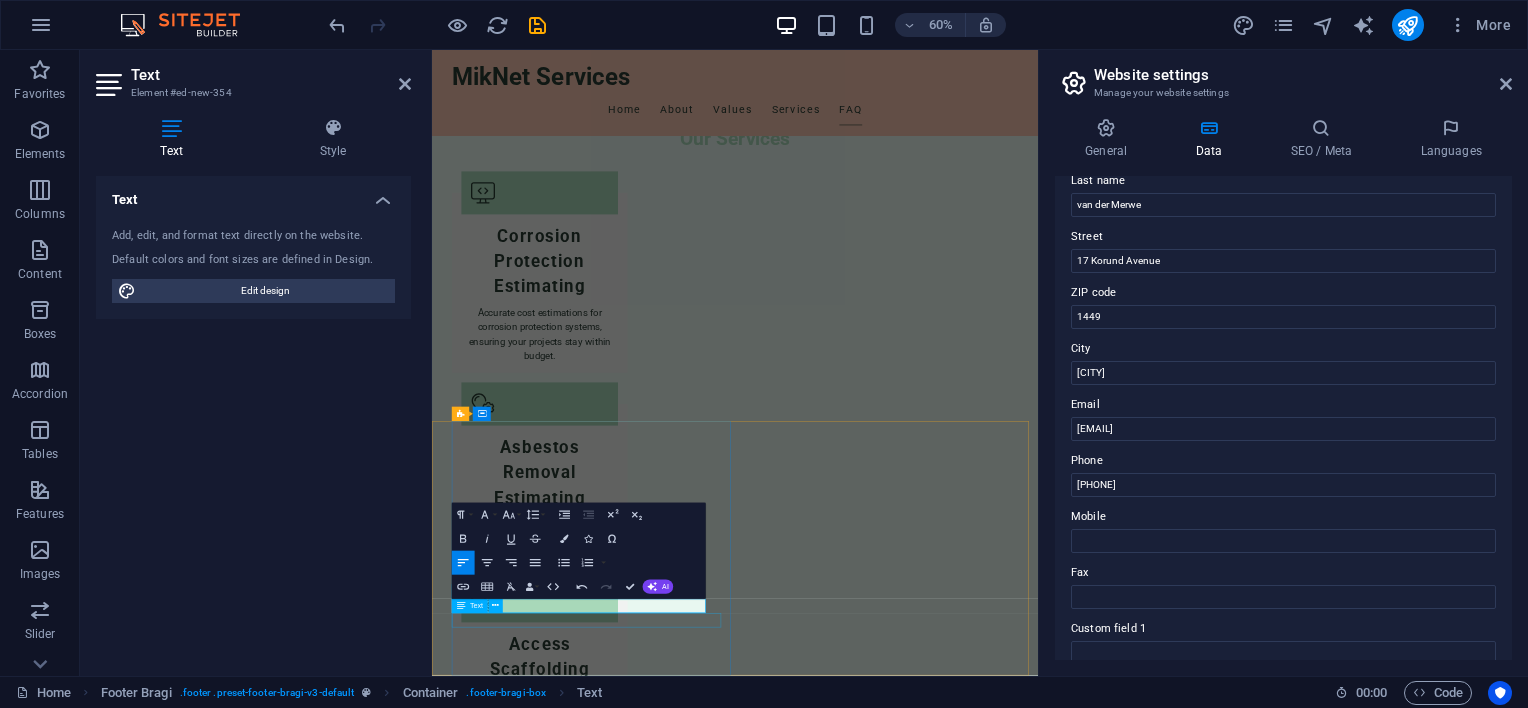 type 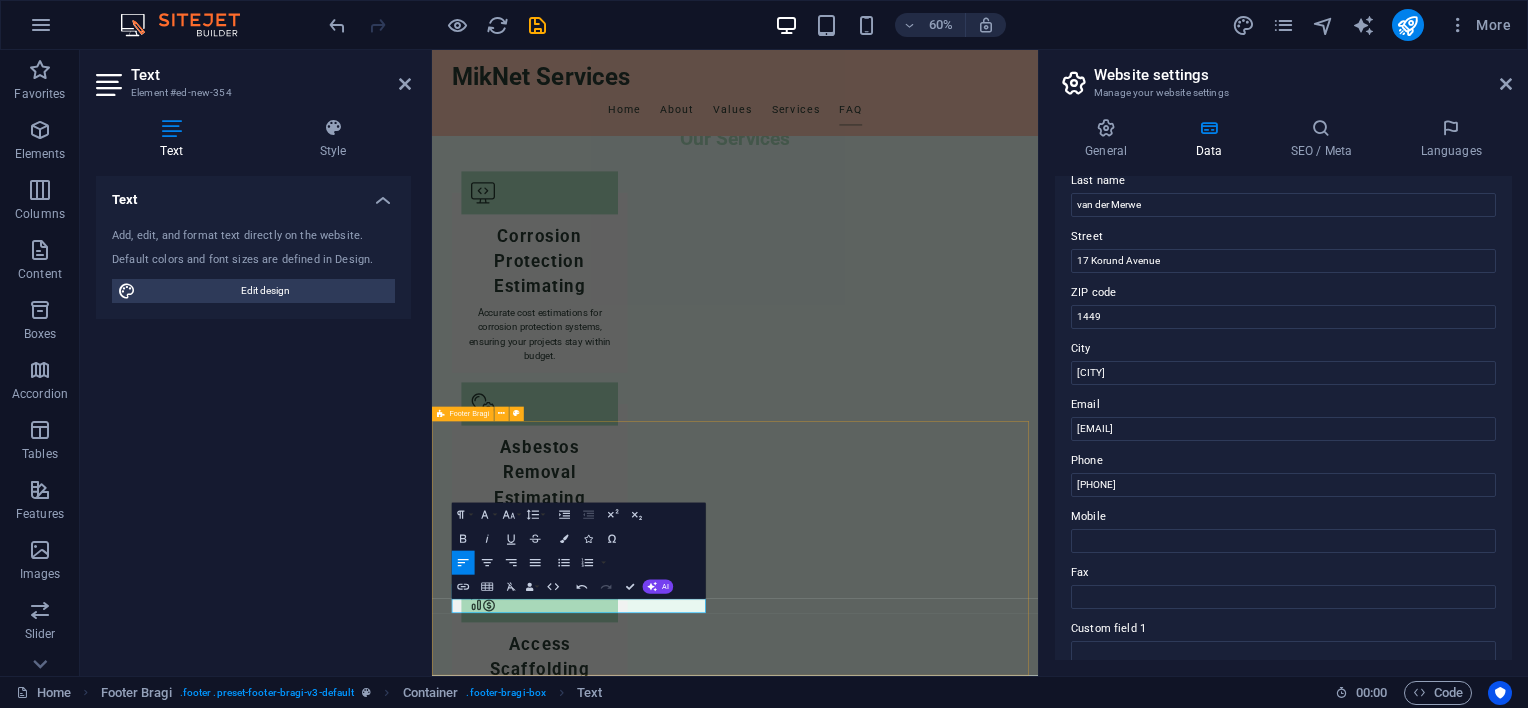 click on "Contact Us for Your Project Needs MikNet Services 17 Korund Avenue , 1449   Alberton 082 635 4927 mike@miknetservices.co.za sunet @miknetservices.co.za Legal Notice  |  Privacy Policy" at bounding box center [937, 3912] 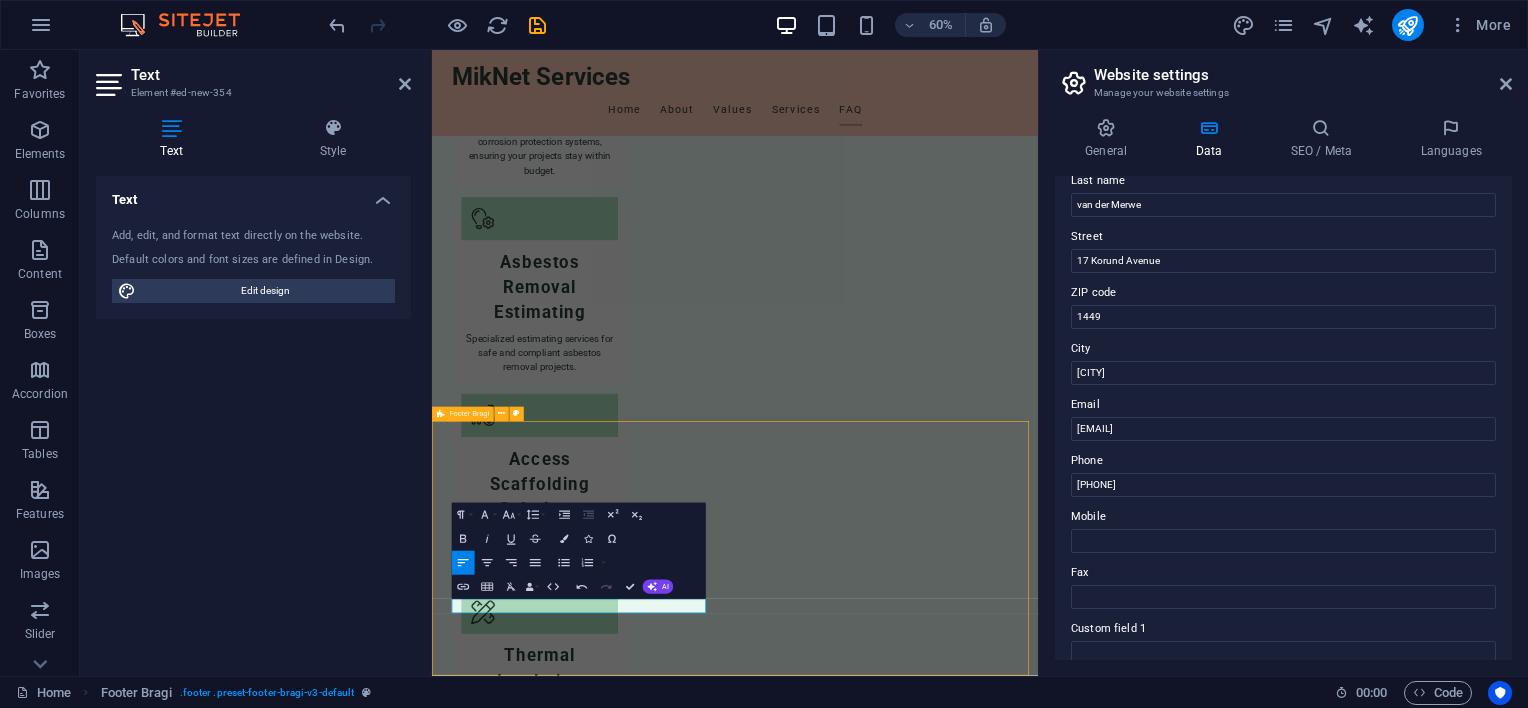 scroll, scrollTop: 3544, scrollLeft: 0, axis: vertical 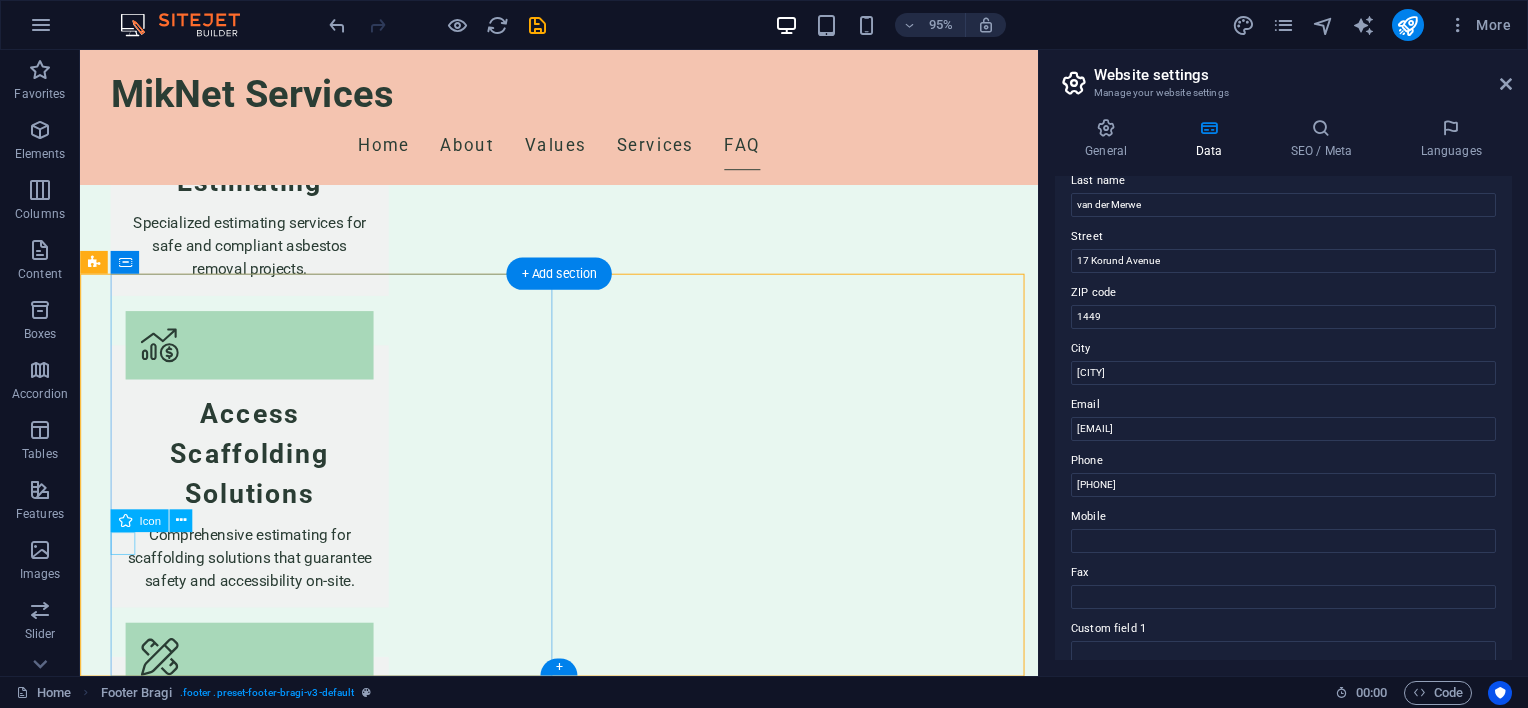 click at bounding box center (592, 3362) 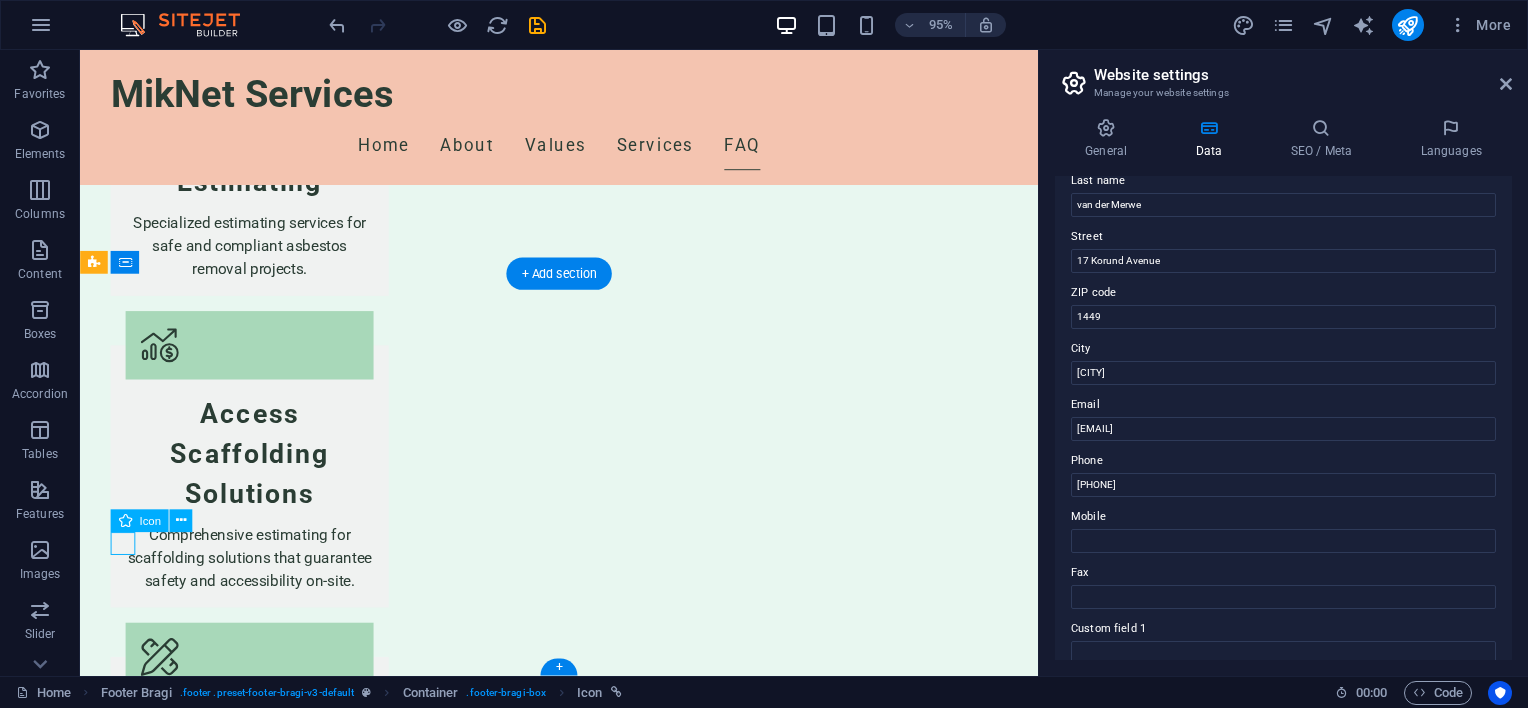 click at bounding box center [592, 3362] 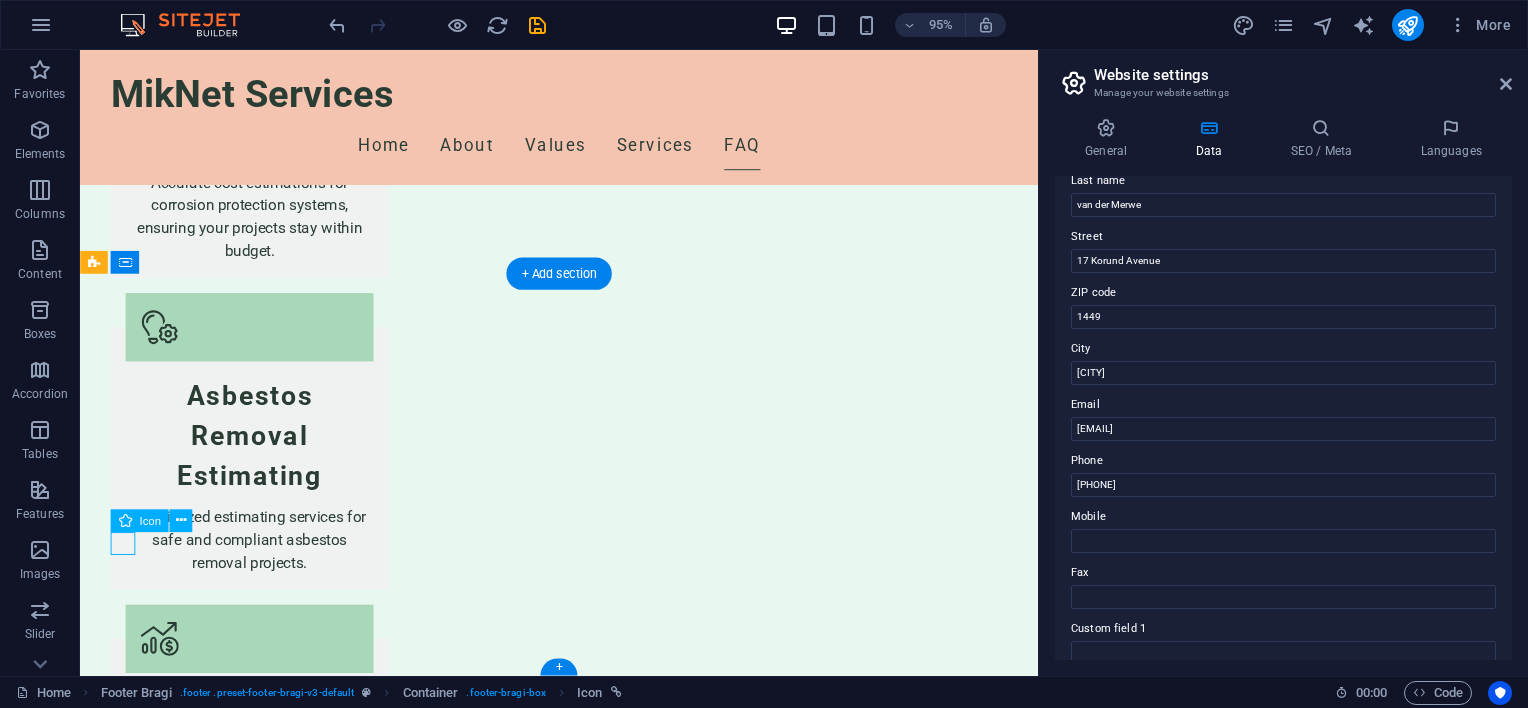 scroll, scrollTop: 3244, scrollLeft: 0, axis: vertical 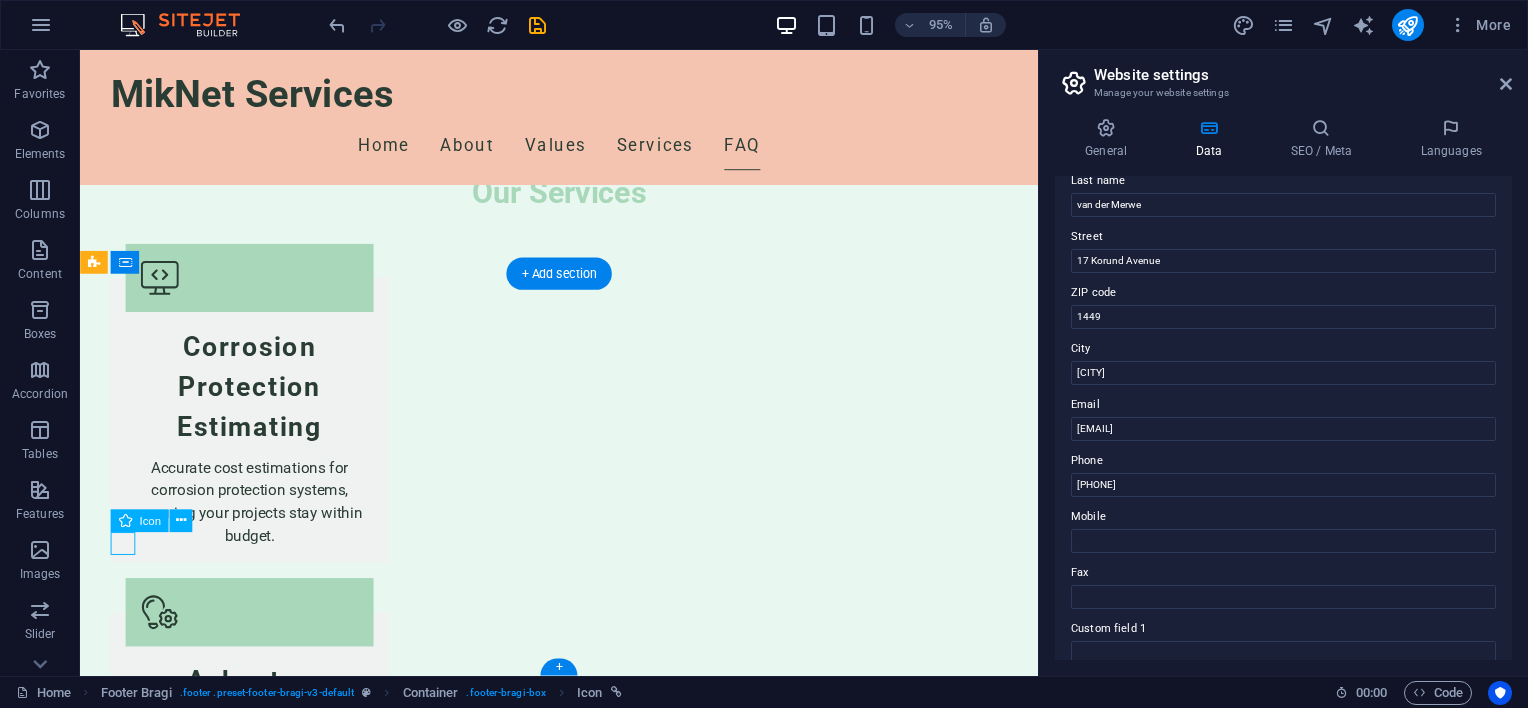 select on "xMidYMid" 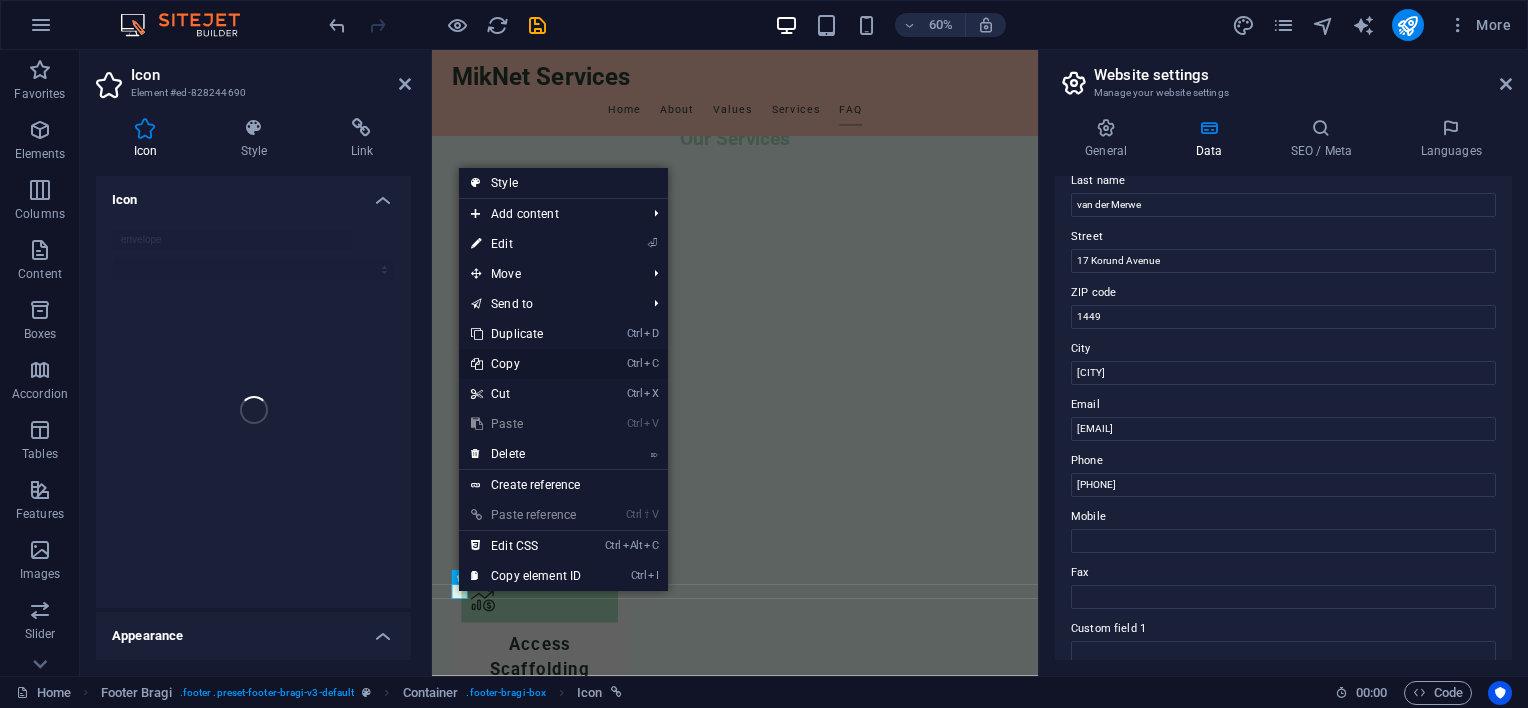 click on "Ctrl C  Copy" at bounding box center (526, 364) 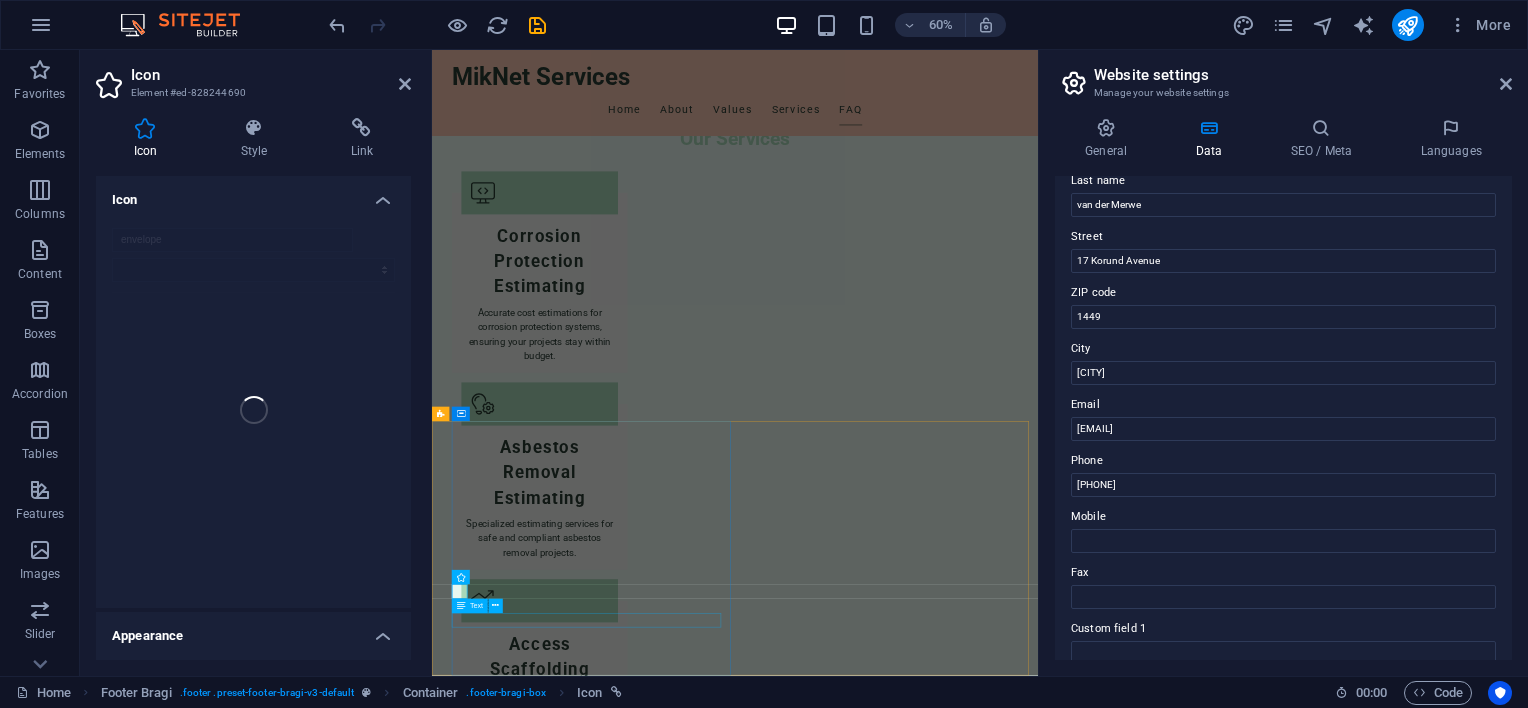 click at bounding box center [461, 606] 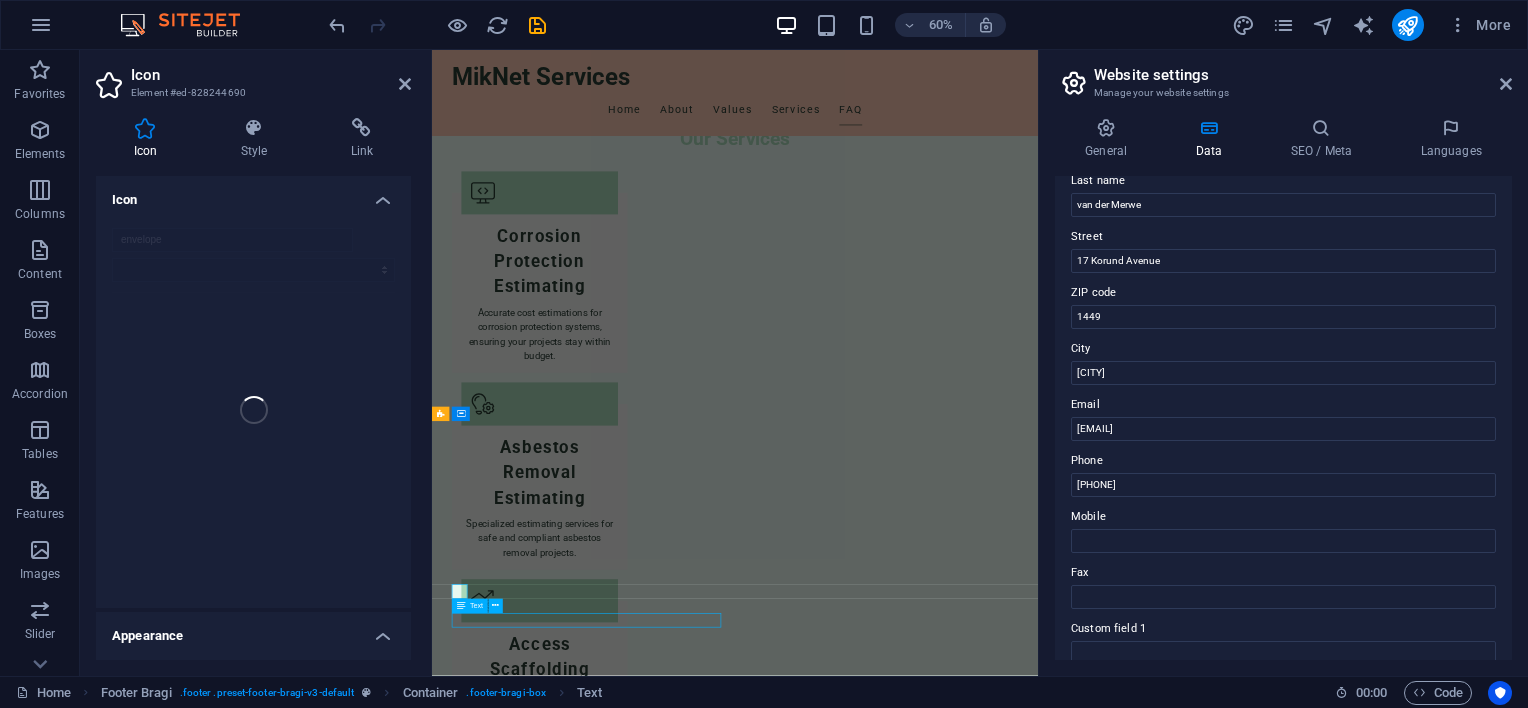 scroll, scrollTop: 3544, scrollLeft: 0, axis: vertical 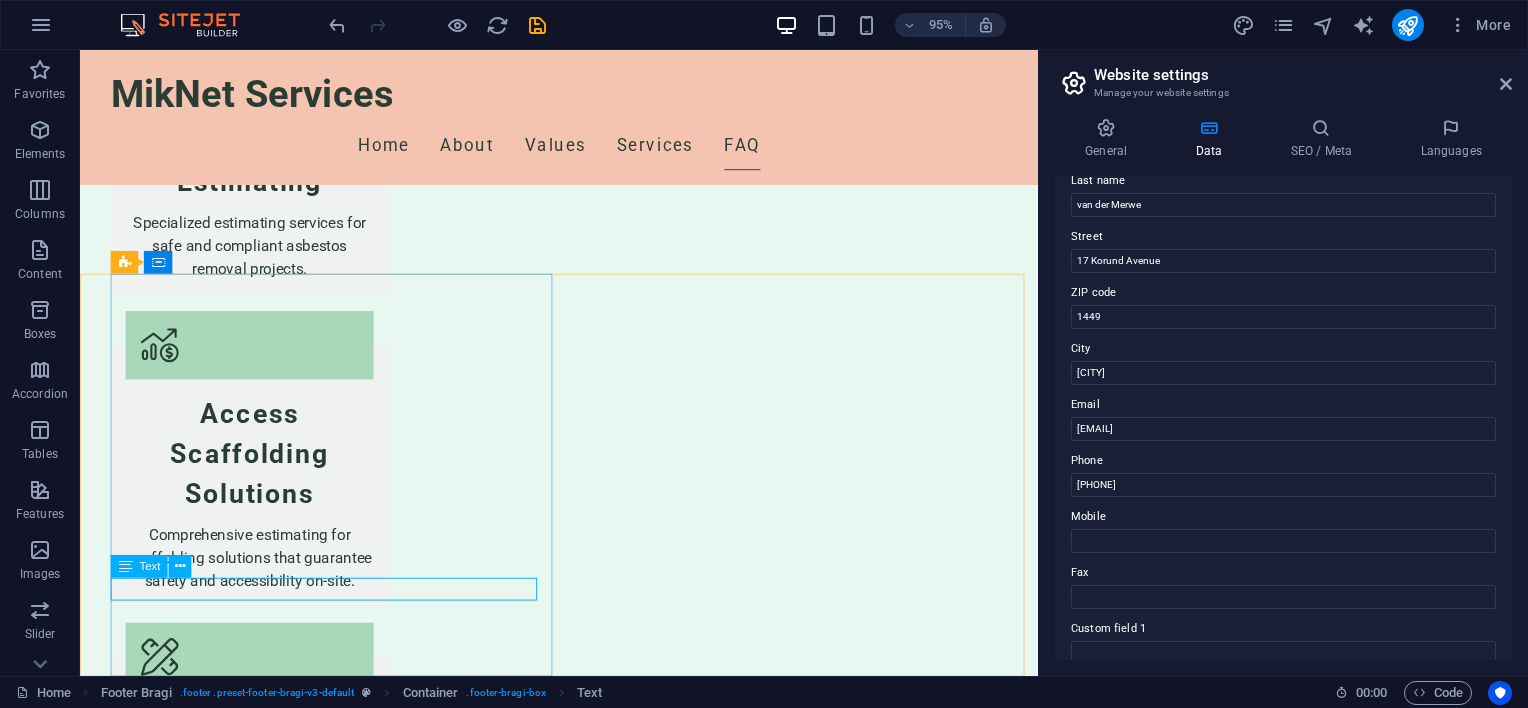 click at bounding box center [124, 566] 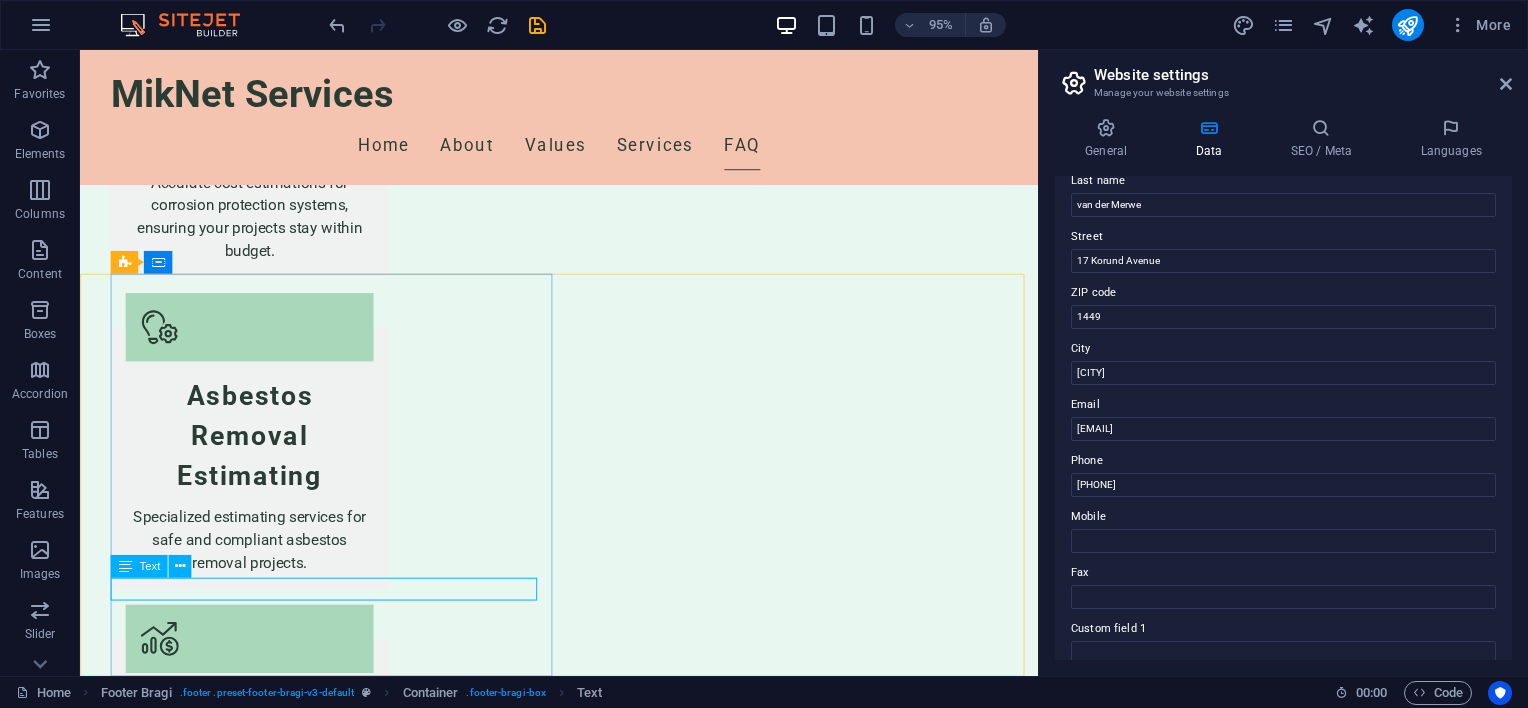 scroll, scrollTop: 3244, scrollLeft: 0, axis: vertical 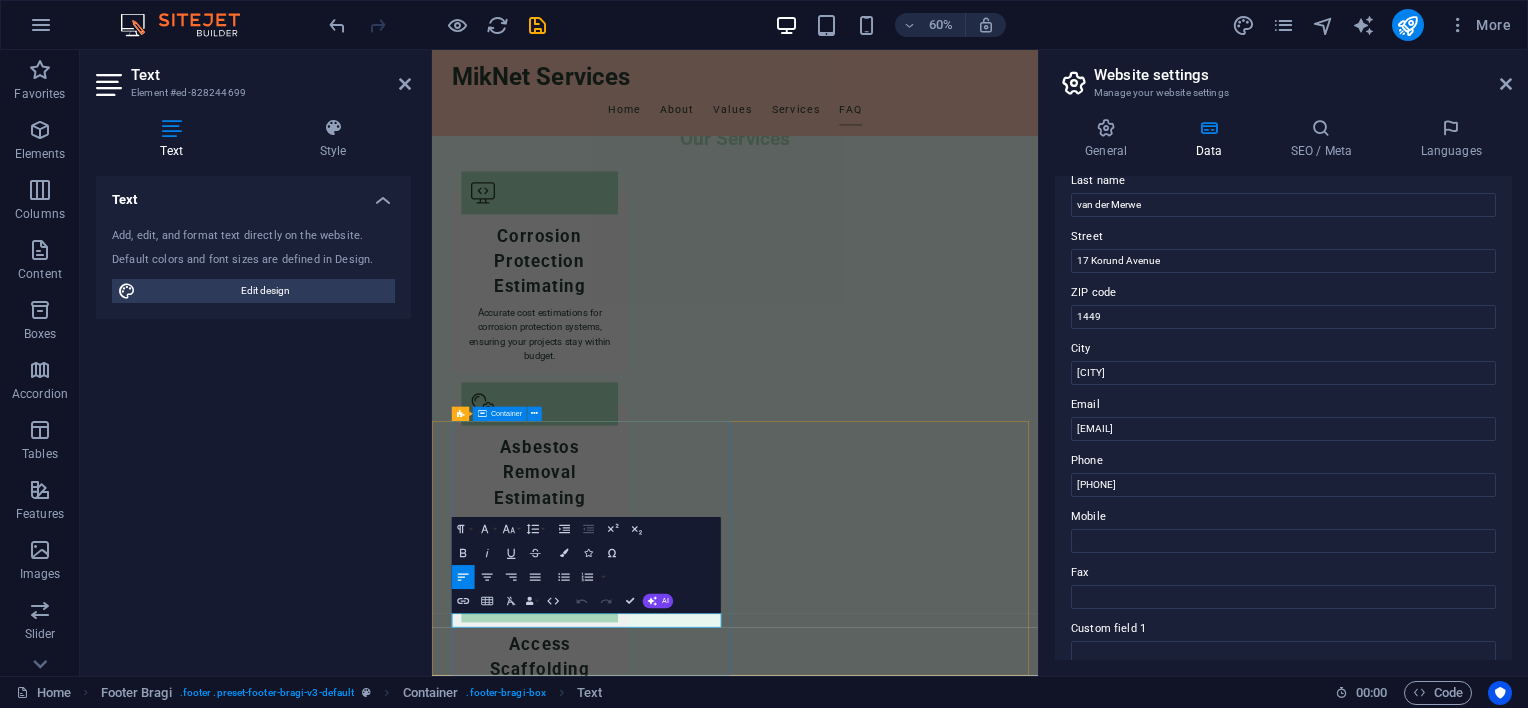click on "Contact Us for Your Project Needs MikNet Services 17 Korund Avenue , 1449   Alberton 082 635 4927 mike@miknetservices.co.za sunet @miknetservices.co.za Legal Notice  |  Privacy Policy" at bounding box center (953, 3912) 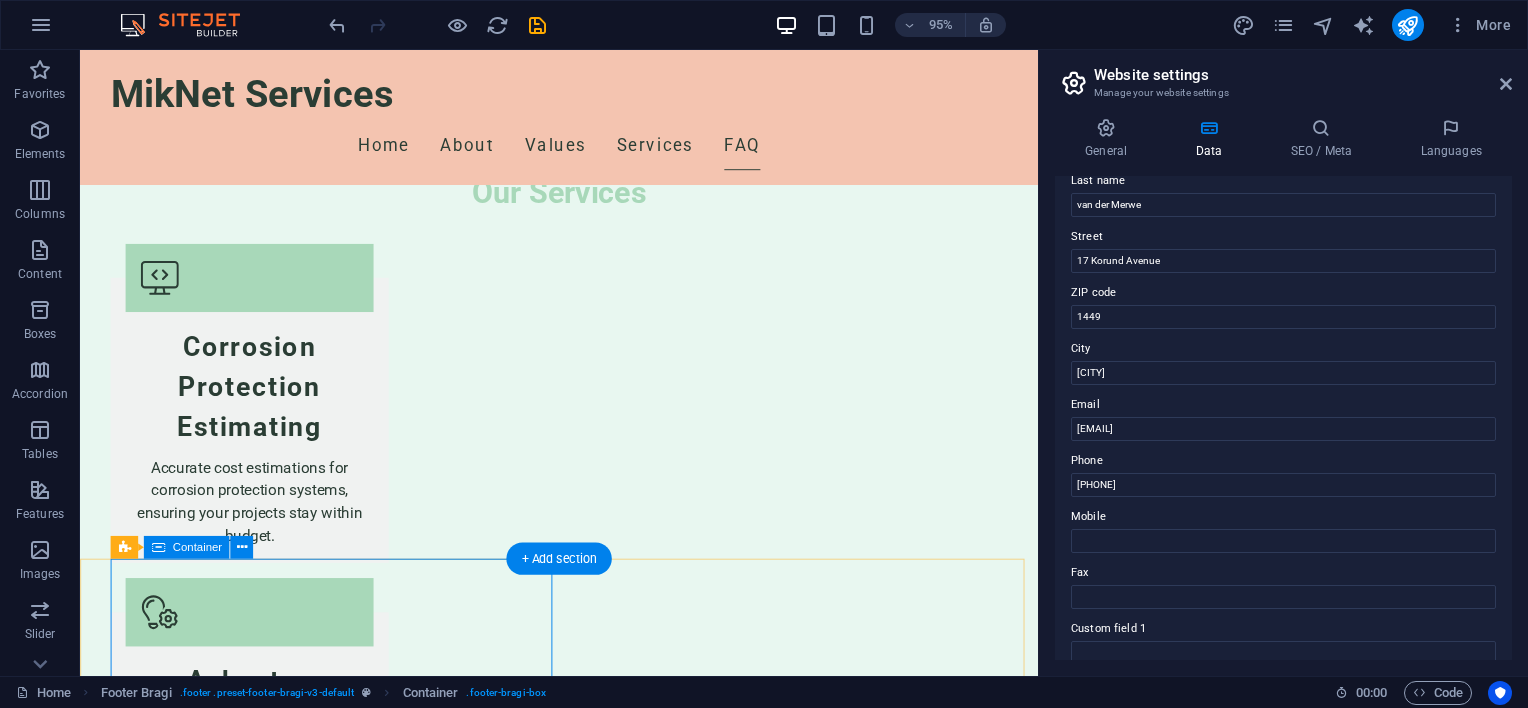 scroll, scrollTop: 3544, scrollLeft: 0, axis: vertical 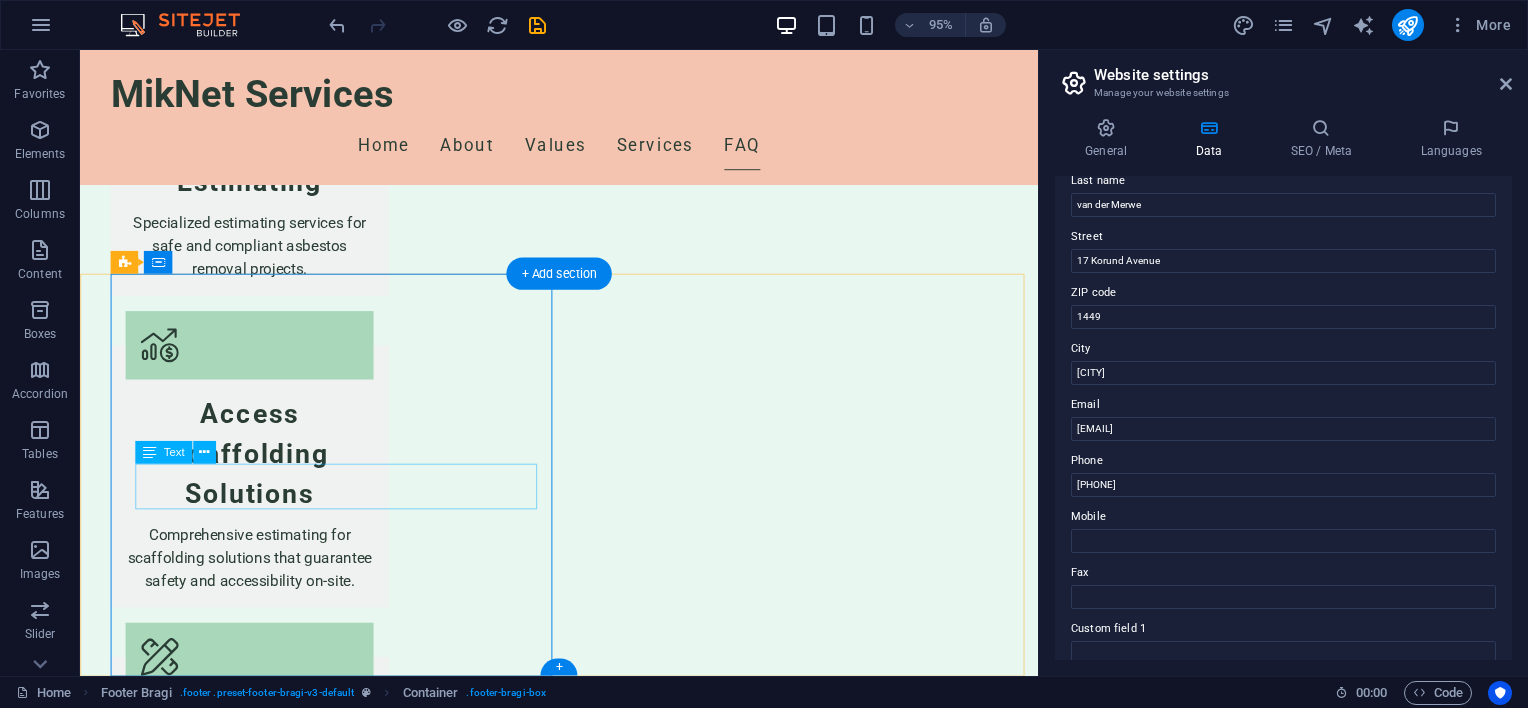 click on "17 Korund Avenue , 1449   Alberton" at bounding box center (592, 3278) 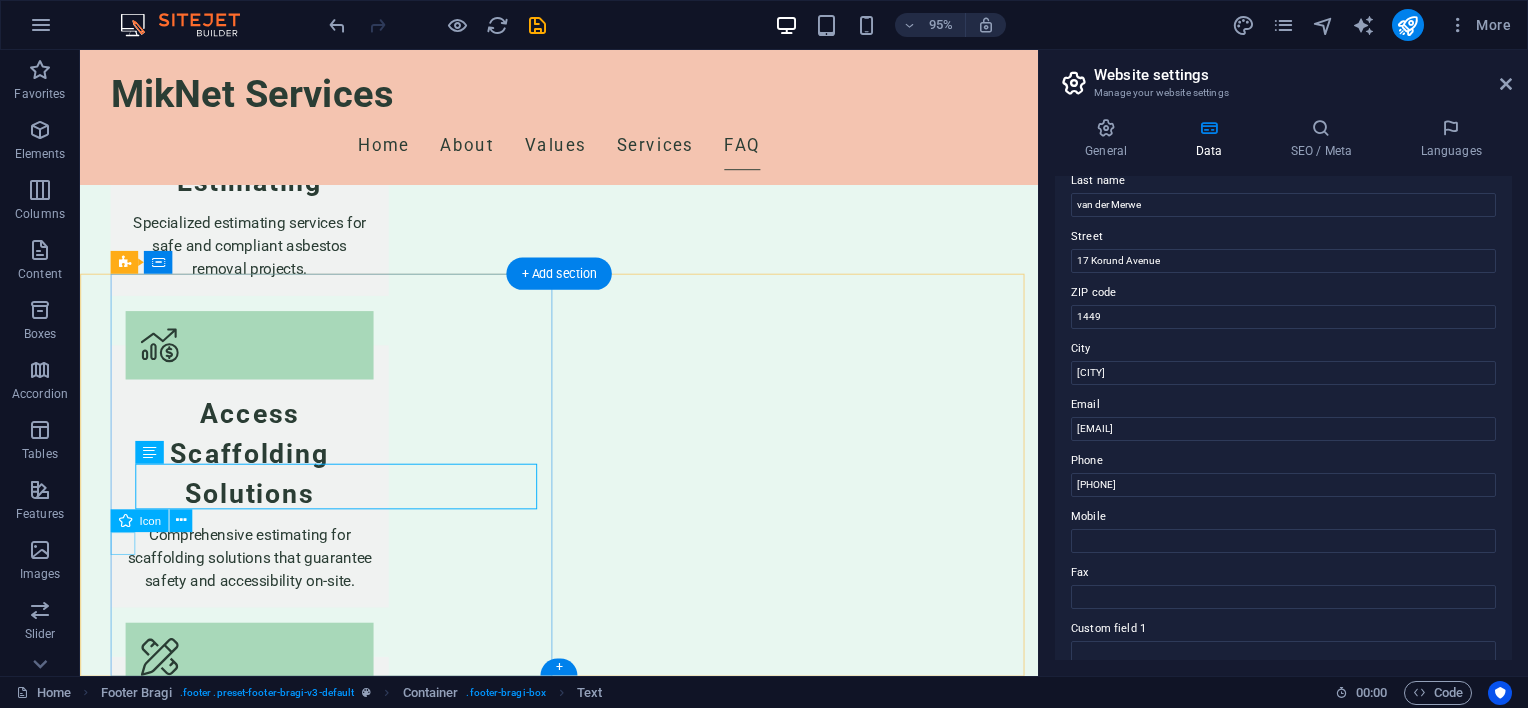 click at bounding box center [592, 3362] 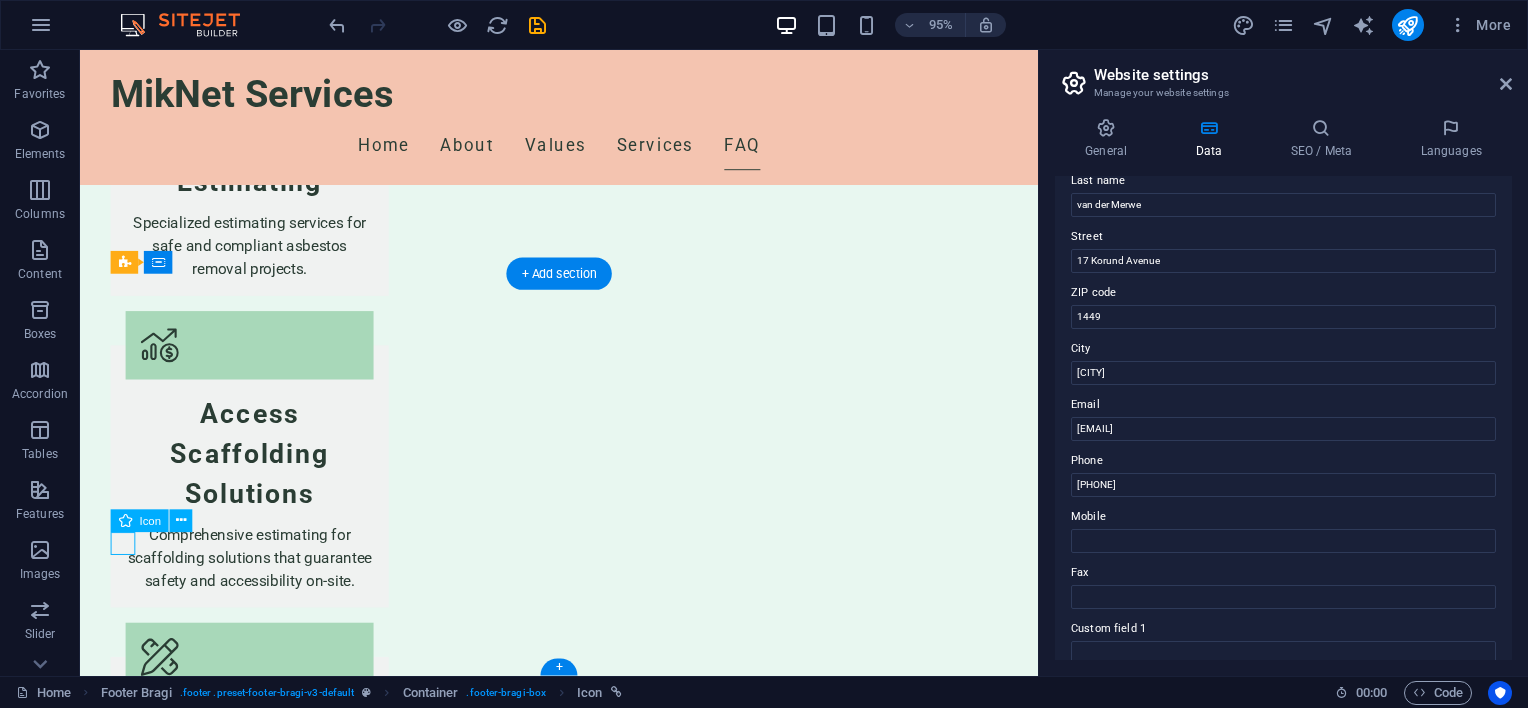 click at bounding box center [592, 3362] 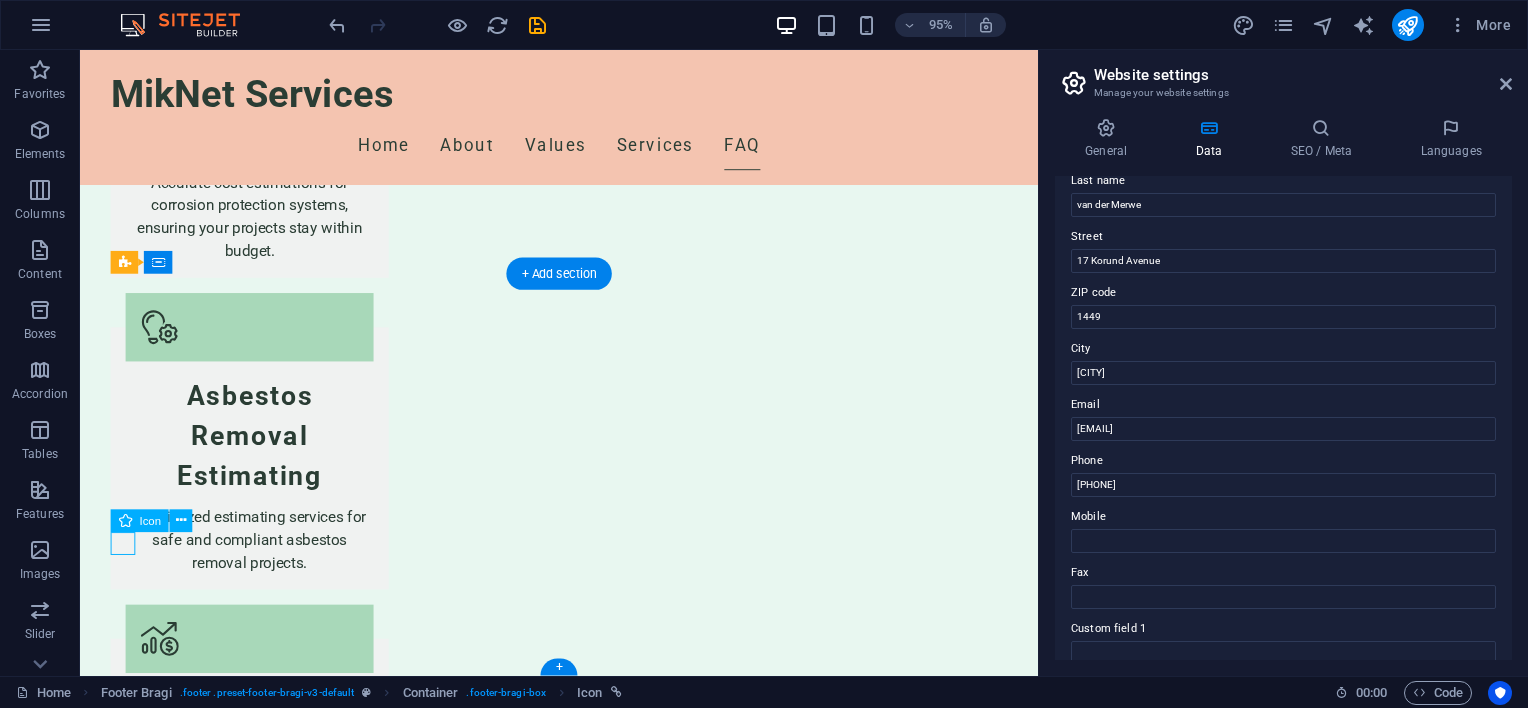 scroll, scrollTop: 3244, scrollLeft: 0, axis: vertical 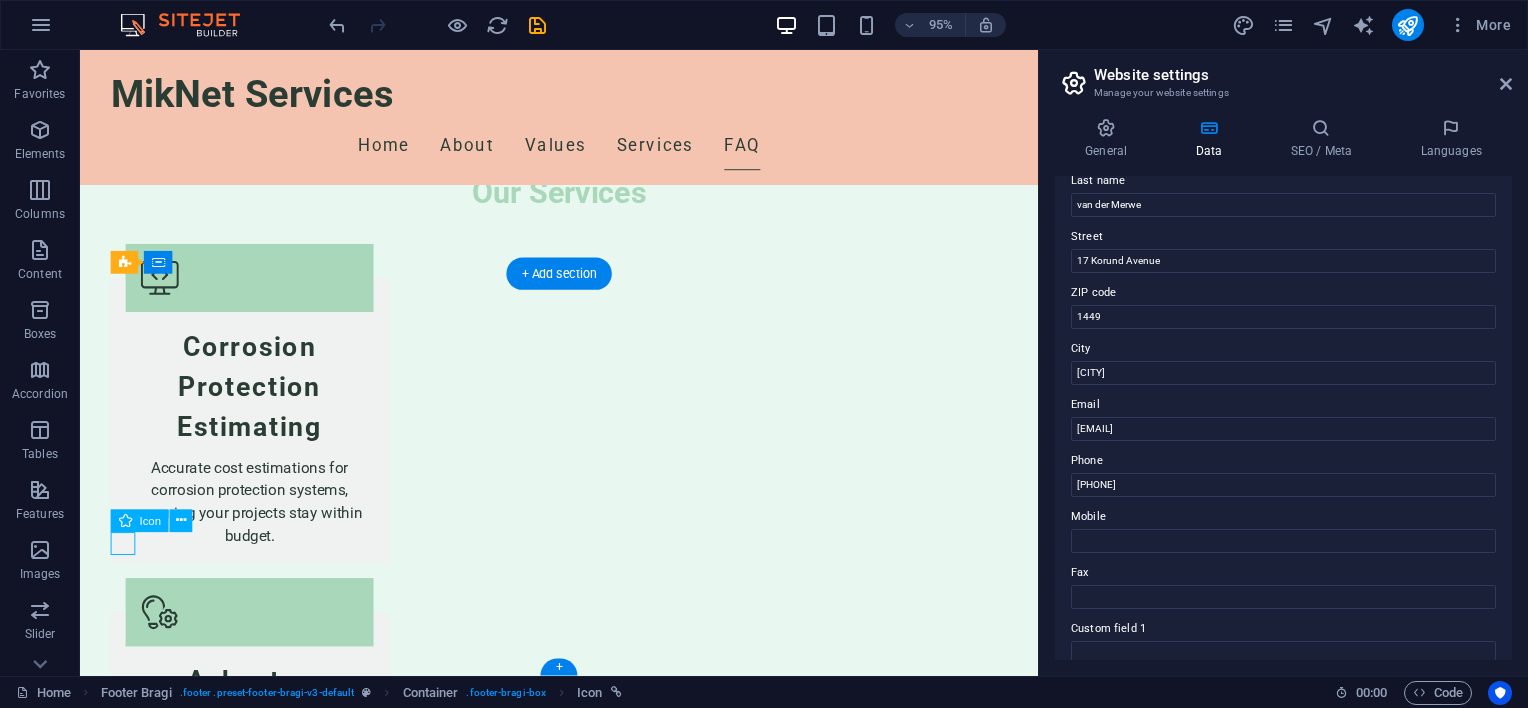 select on "xMidYMid" 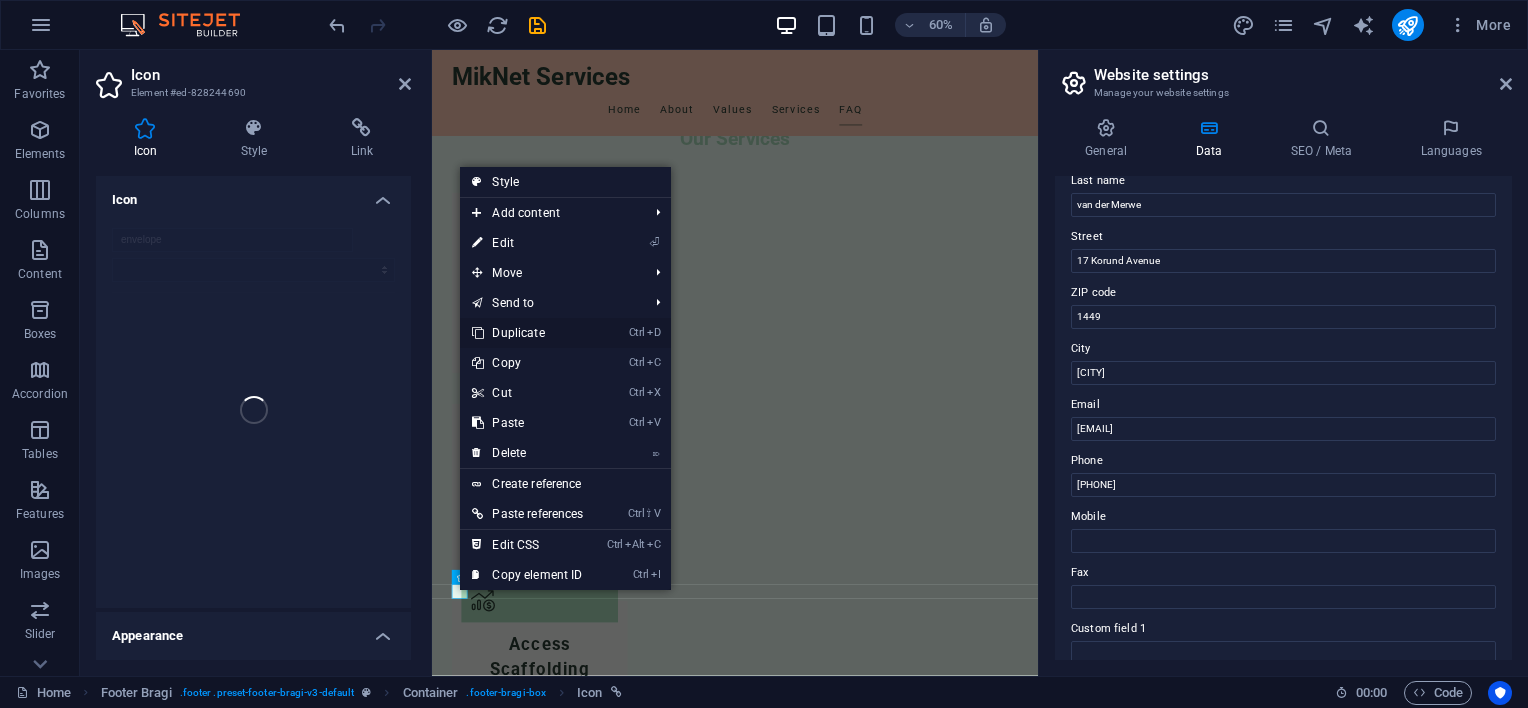 click on "Ctrl D  Duplicate" at bounding box center (527, 333) 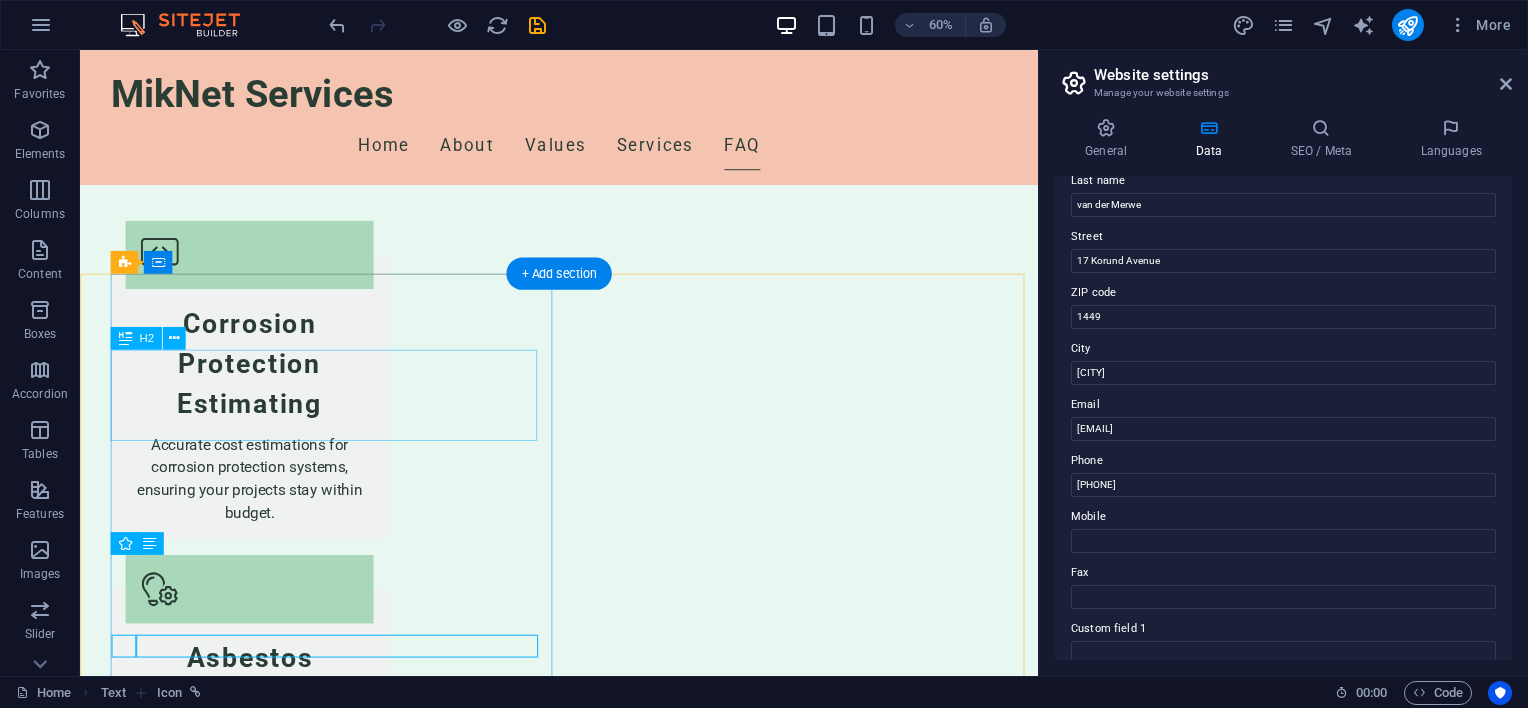 scroll, scrollTop: 3544, scrollLeft: 0, axis: vertical 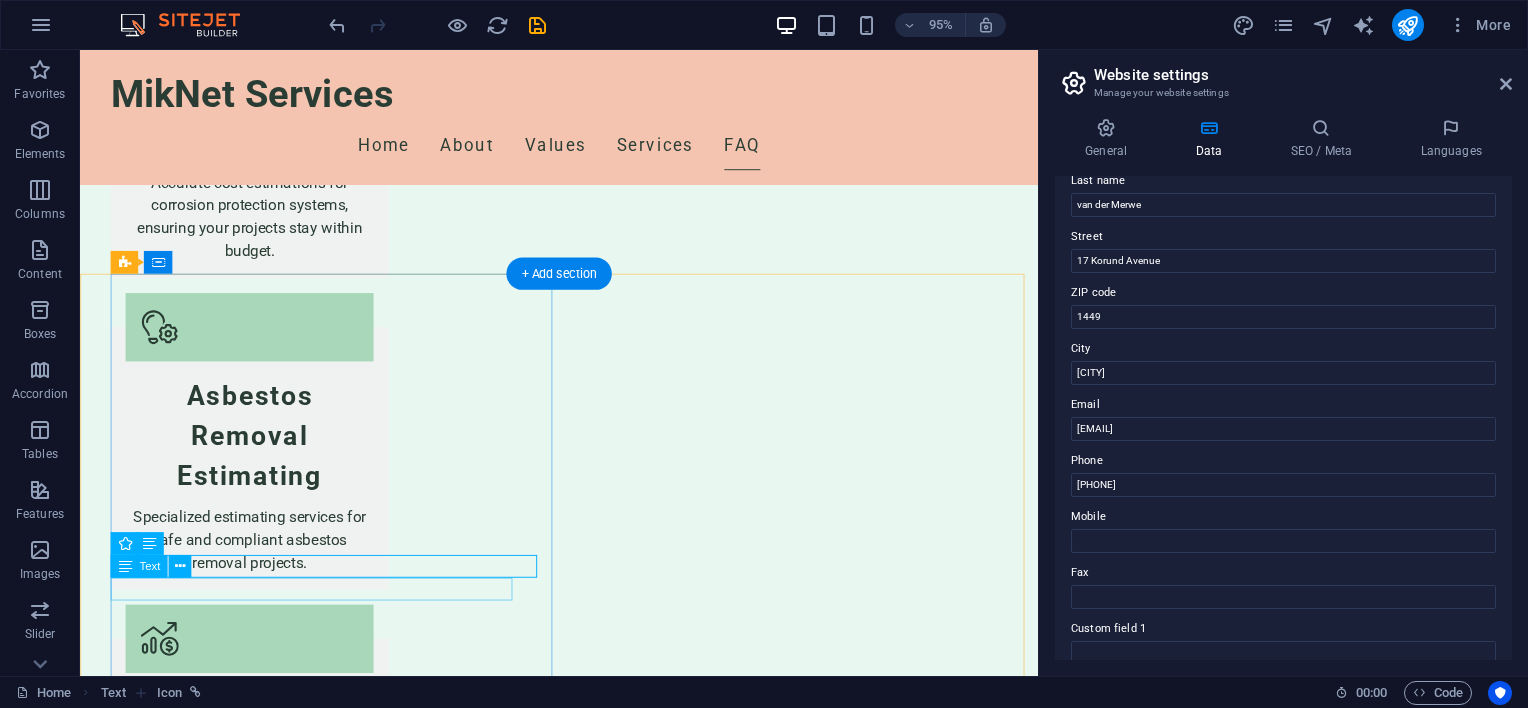 click on "sunet @miknetservices.co.za" at bounding box center (592, 3767) 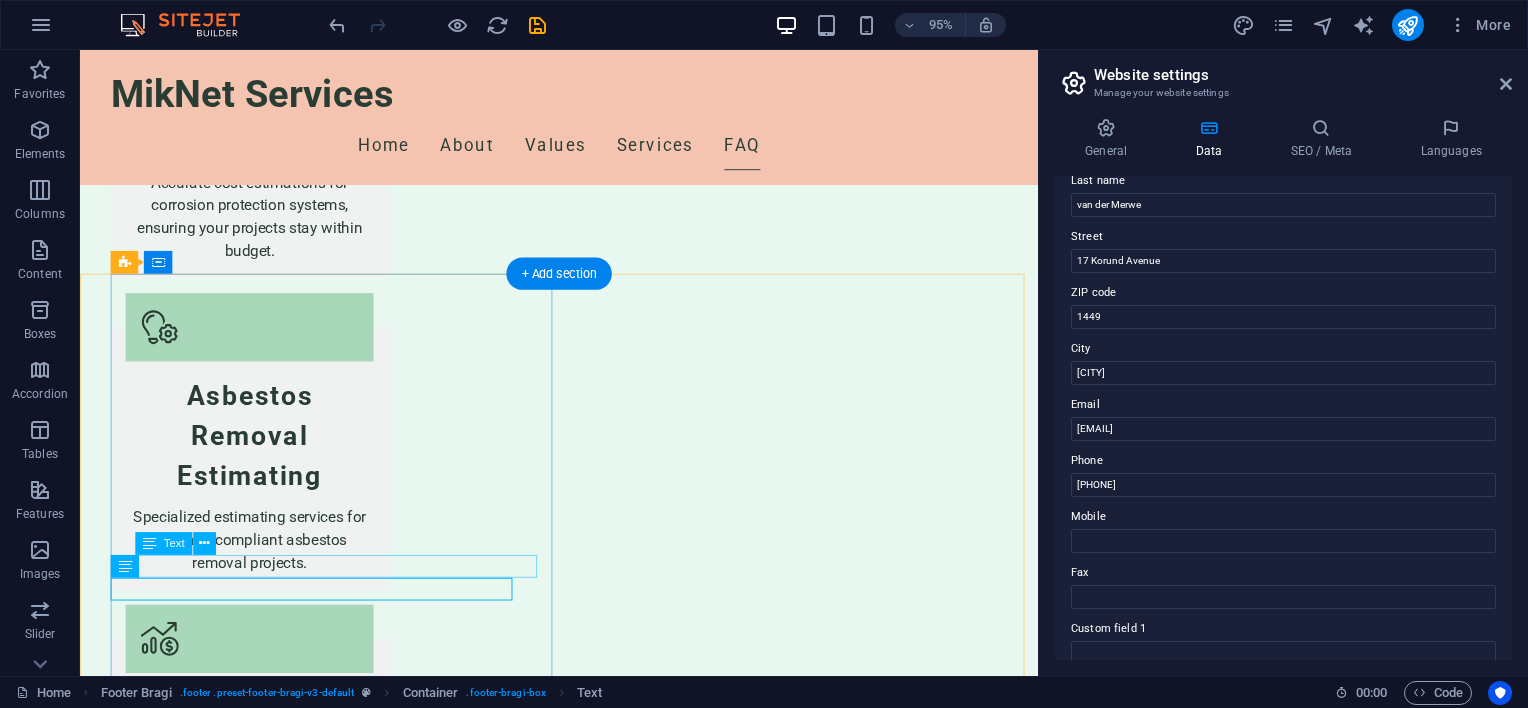 click on "[EMAIL]" at bounding box center [592, 3743] 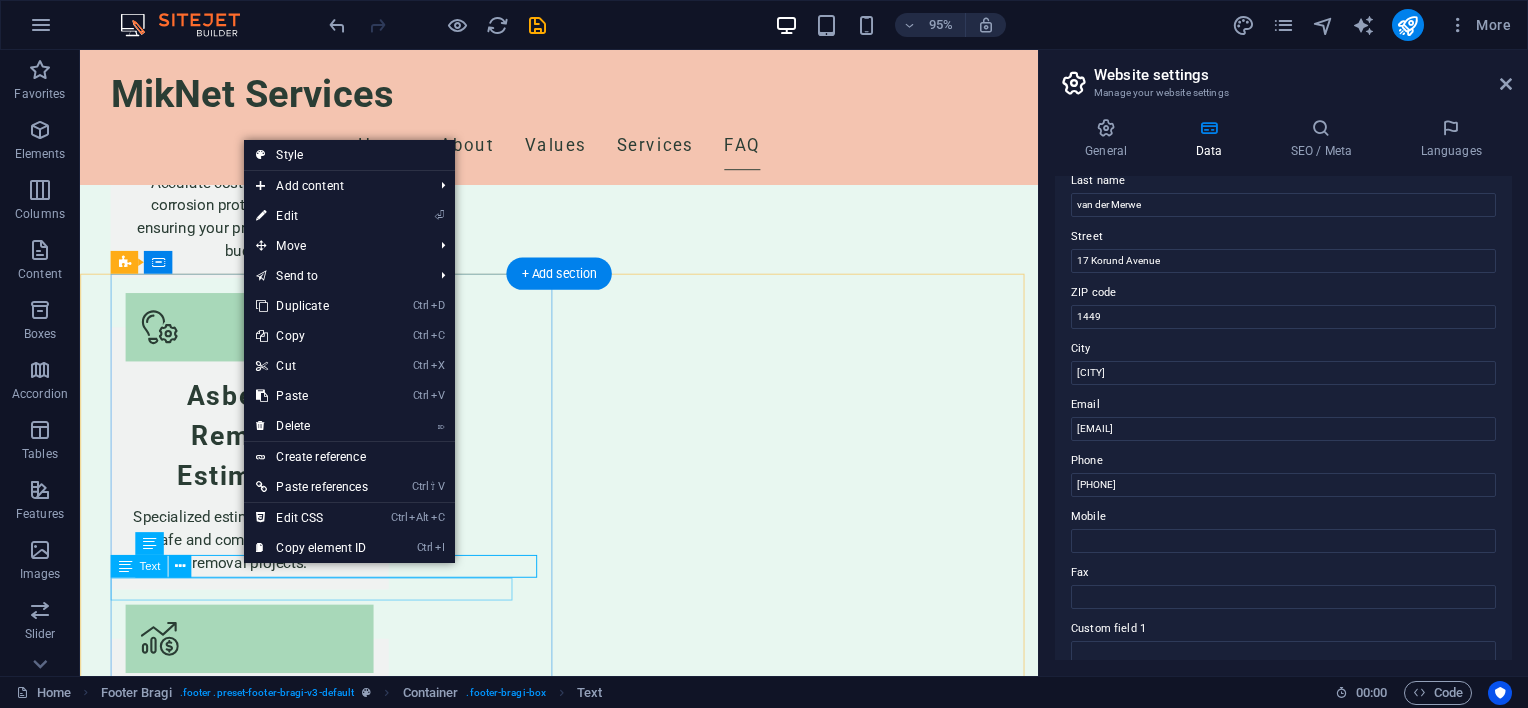 click on "sunet @miknetservices.co.za" at bounding box center (592, 3767) 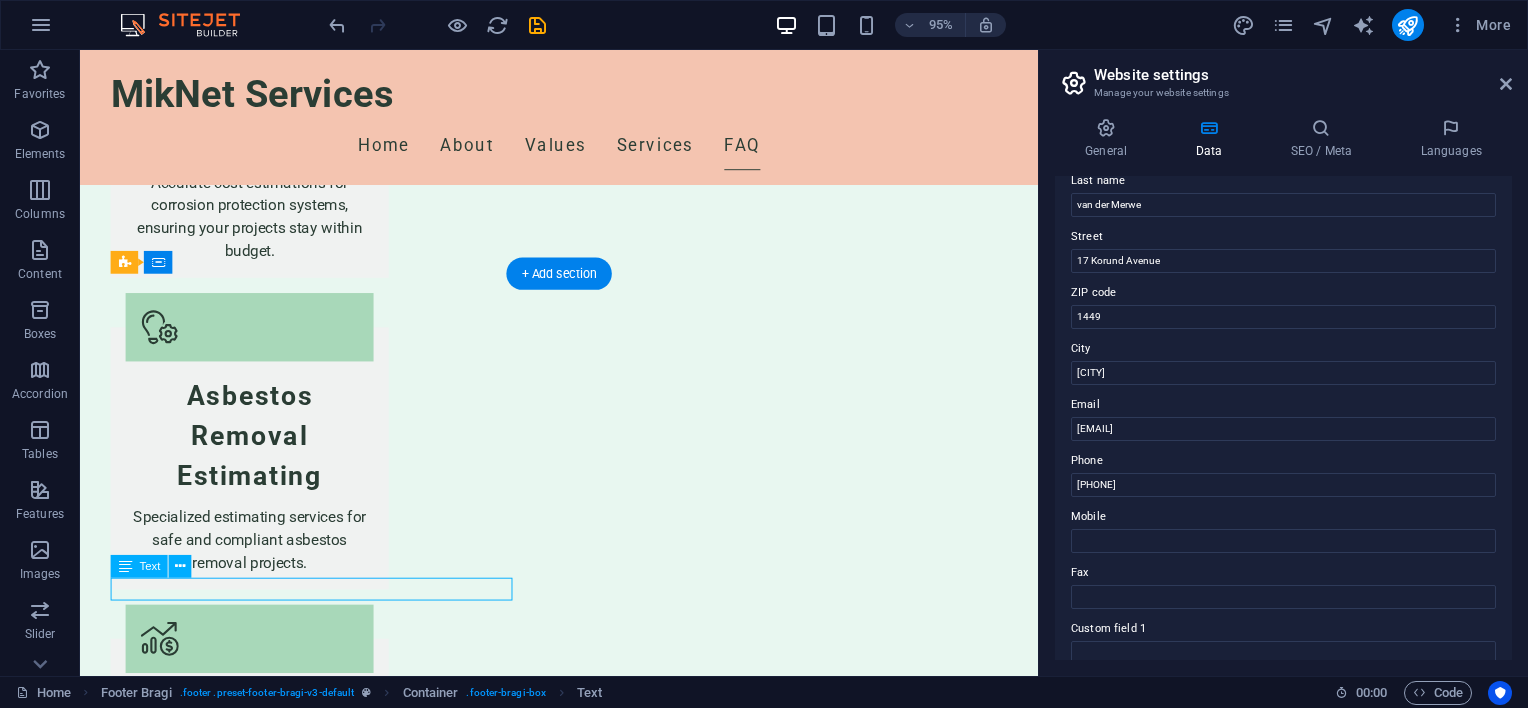 click on "sunet @miknetservices.co.za" at bounding box center [592, 3767] 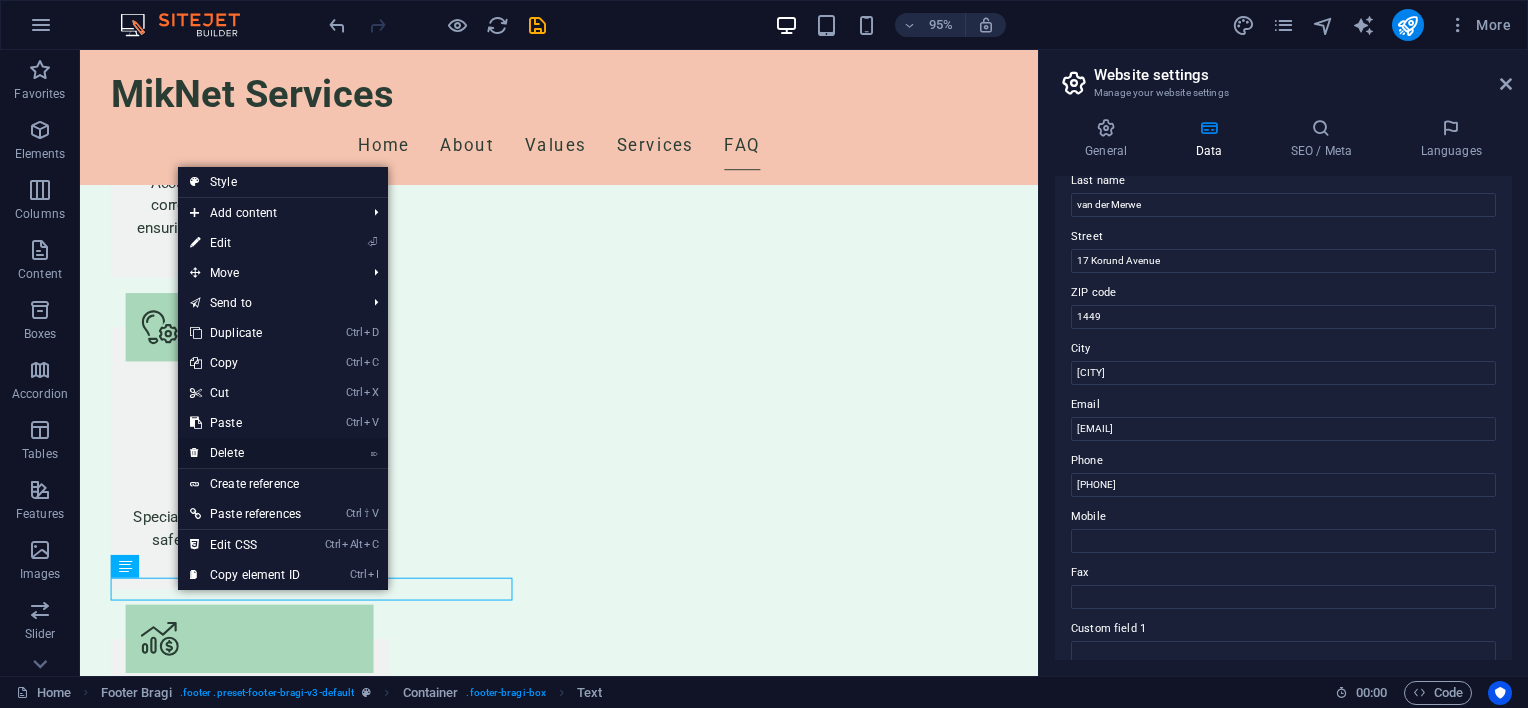 drag, startPoint x: 236, startPoint y: 448, endPoint x: 170, endPoint y: 423, distance: 70.5762 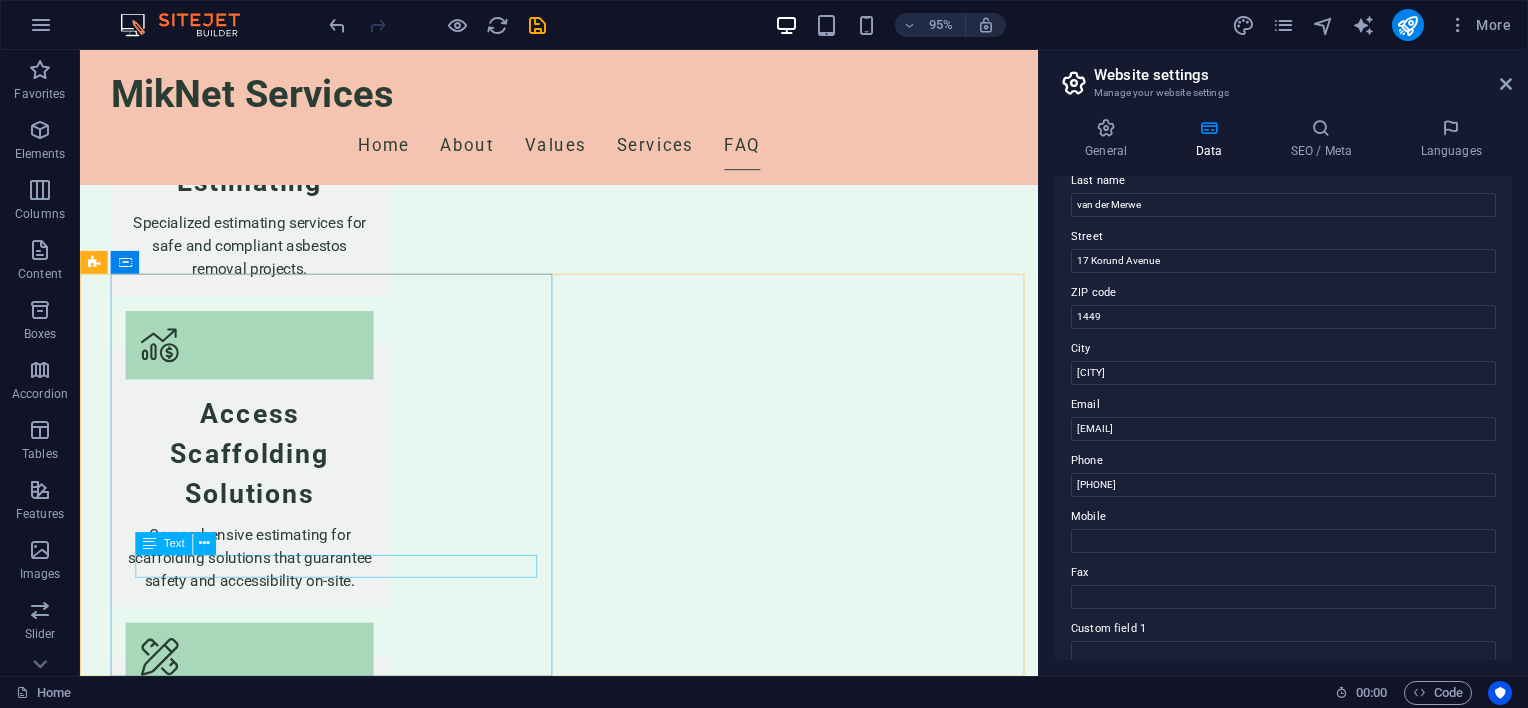 click on "Text" at bounding box center (174, 542) 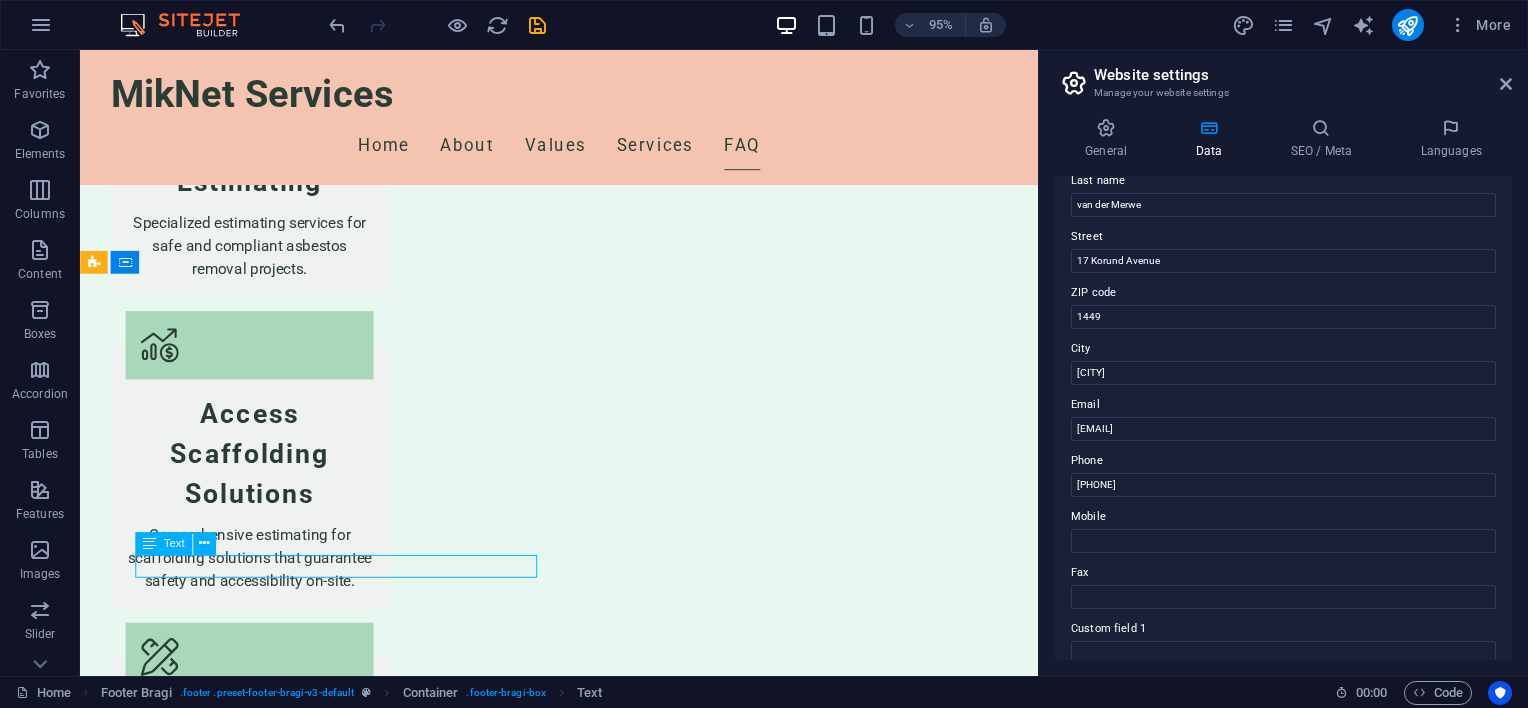 click on "Text" at bounding box center [174, 542] 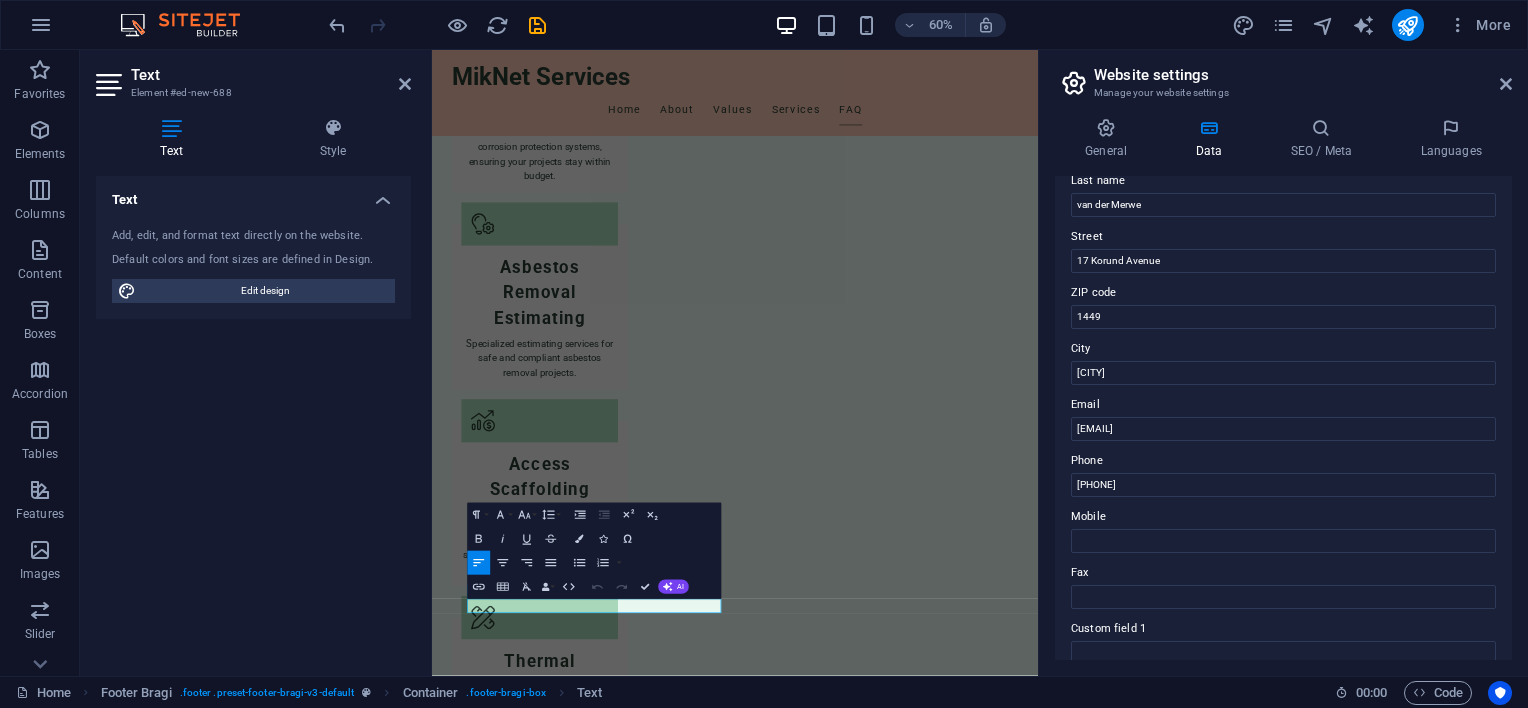 scroll, scrollTop: 3244, scrollLeft: 0, axis: vertical 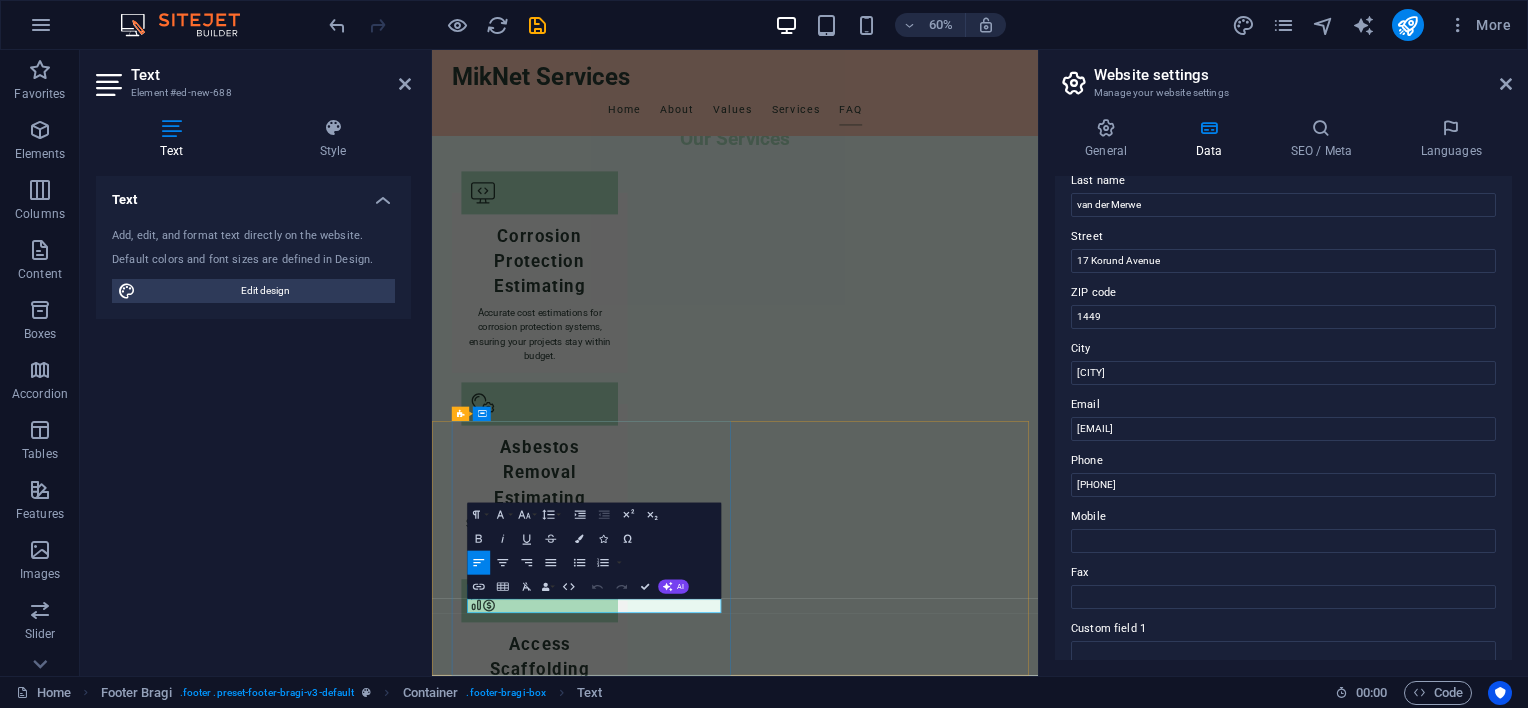 click on "[EMAIL]" at bounding box center [492, 4043] 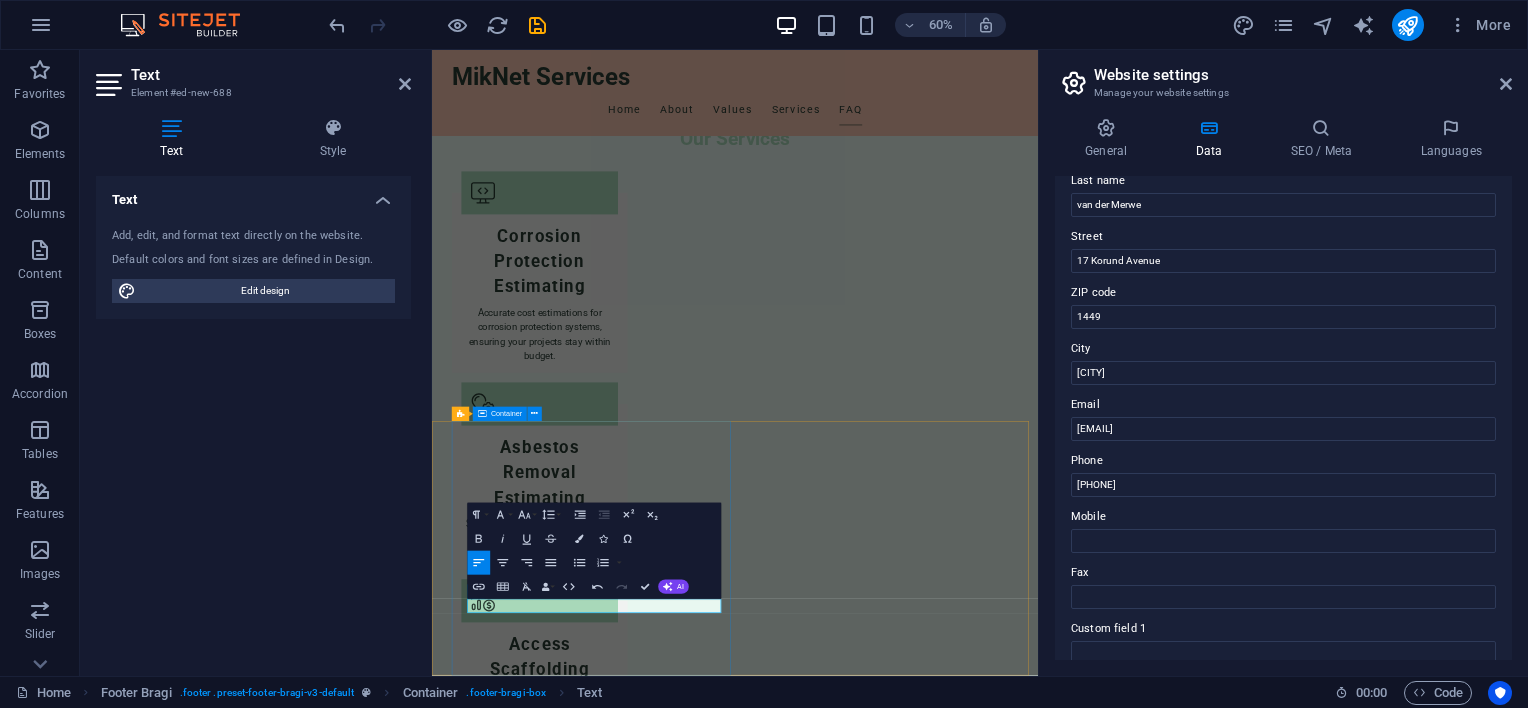 type 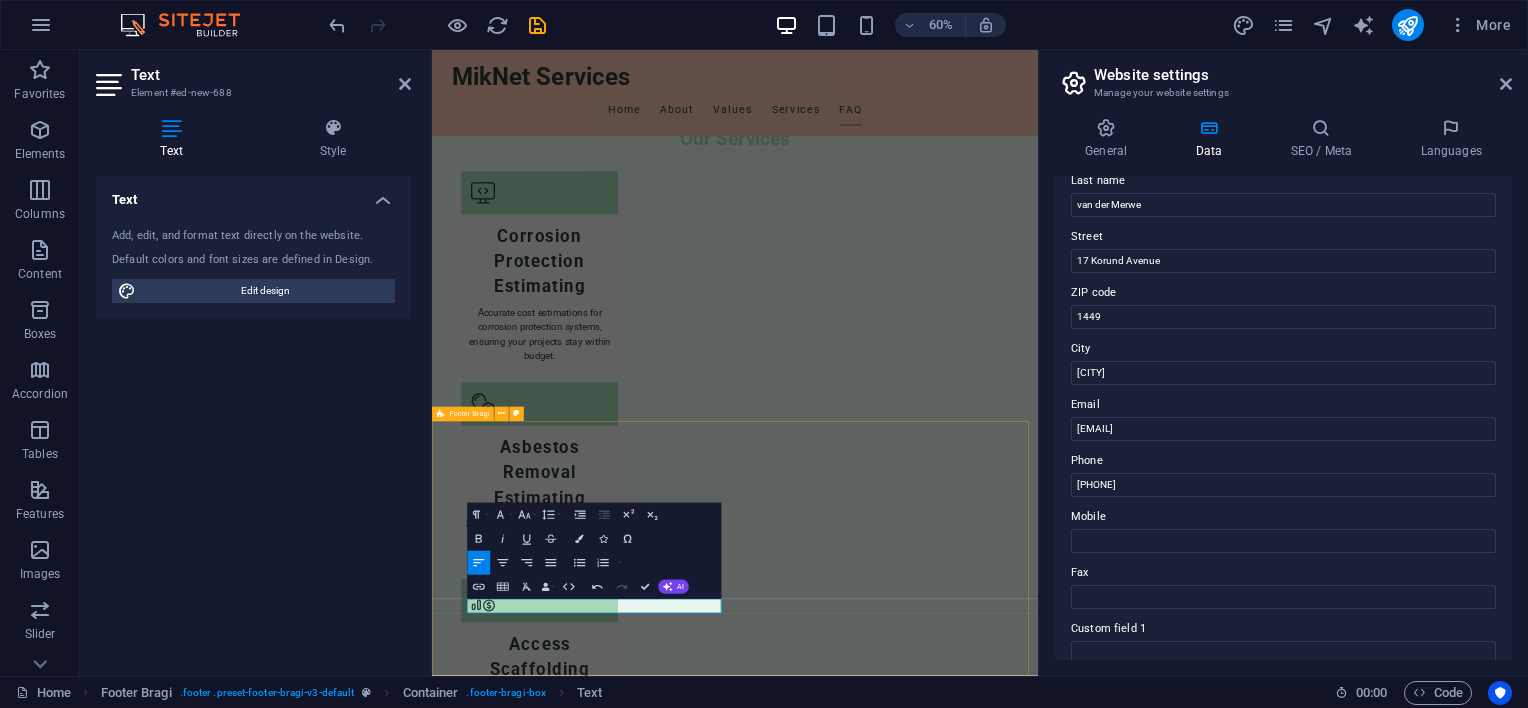 click on "Contact Us for Your Project Needs MikNet Services 17 Korund Avenue , 1449   Alberton 082 635 4927 mike@miknetservices.co.za sunet @miknetservices.co.za Legal Notice  |  Privacy Policy" at bounding box center (937, 3924) 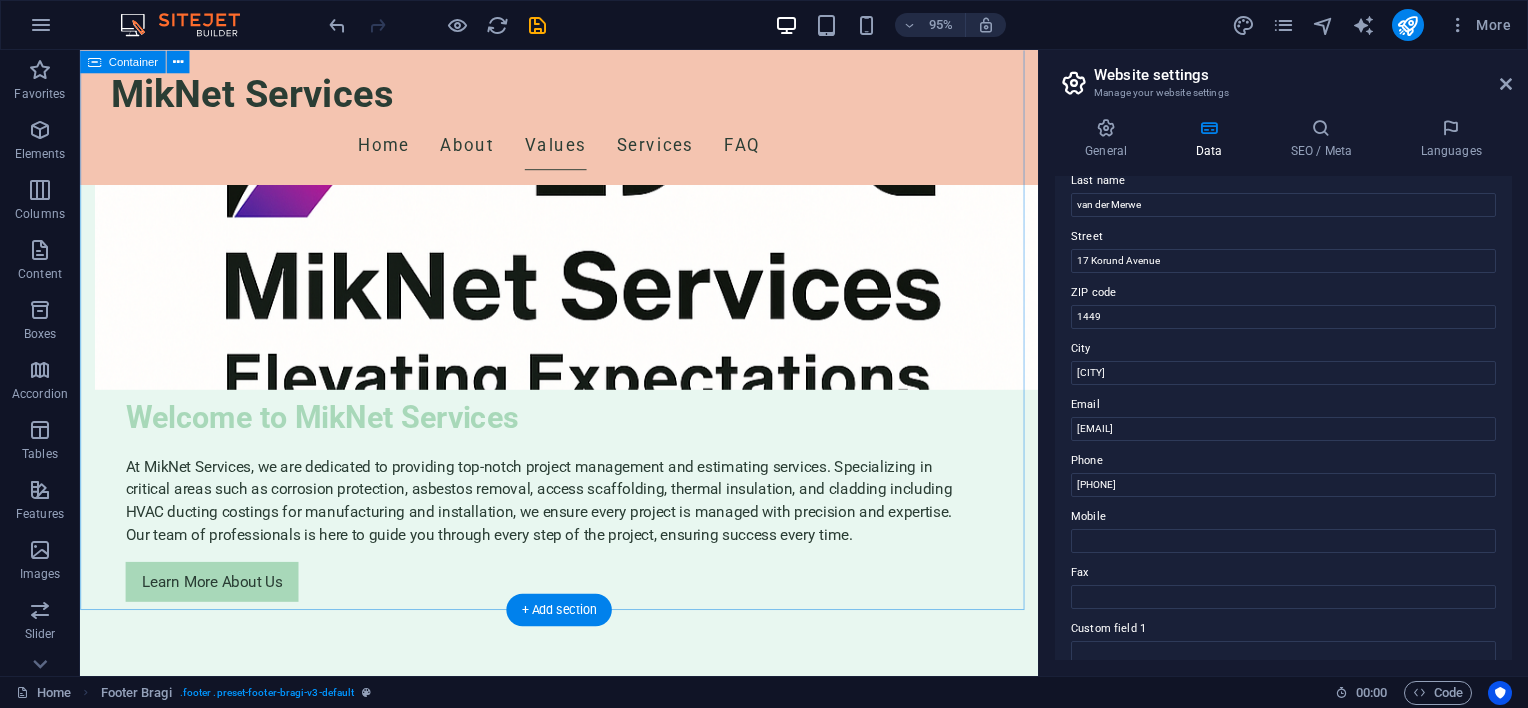 scroll, scrollTop: 1044, scrollLeft: 0, axis: vertical 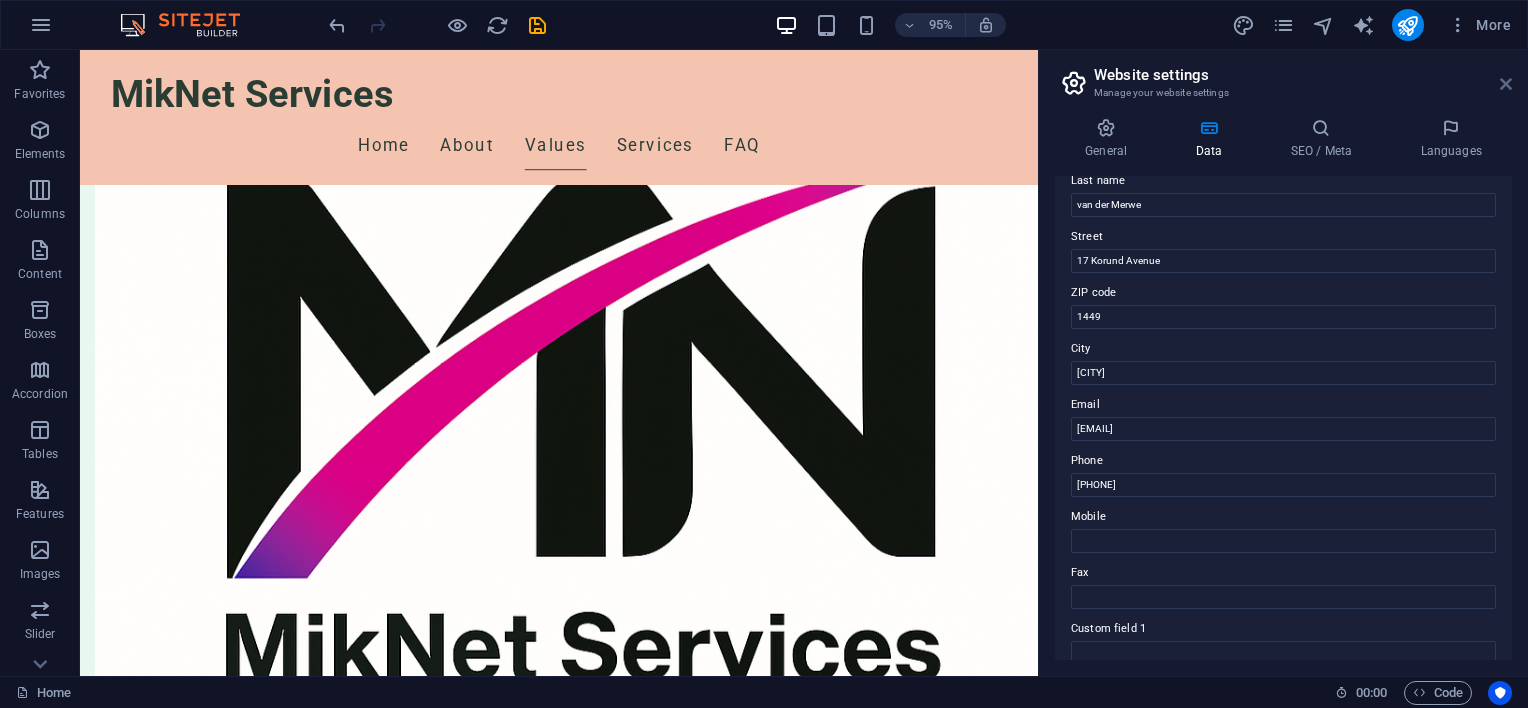click at bounding box center (1506, 84) 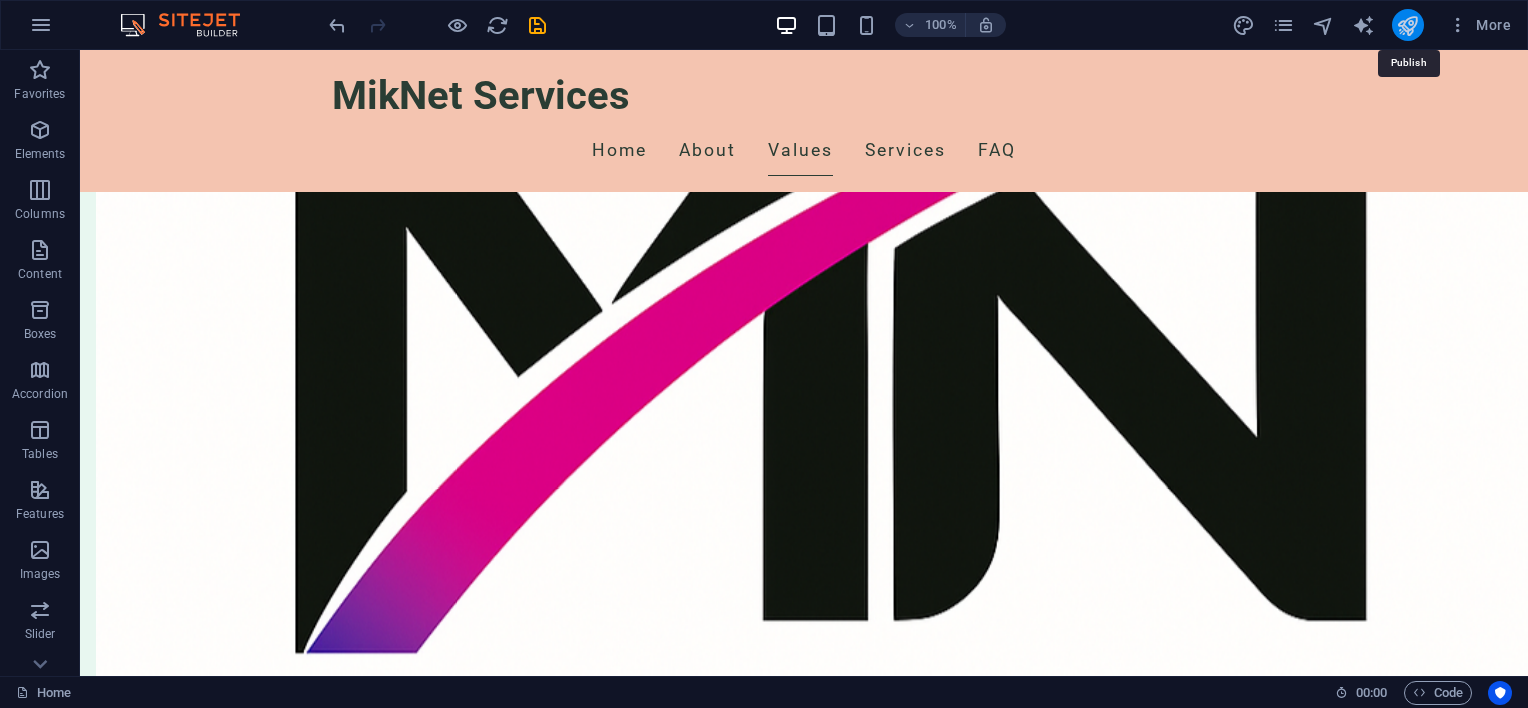 click at bounding box center (1407, 25) 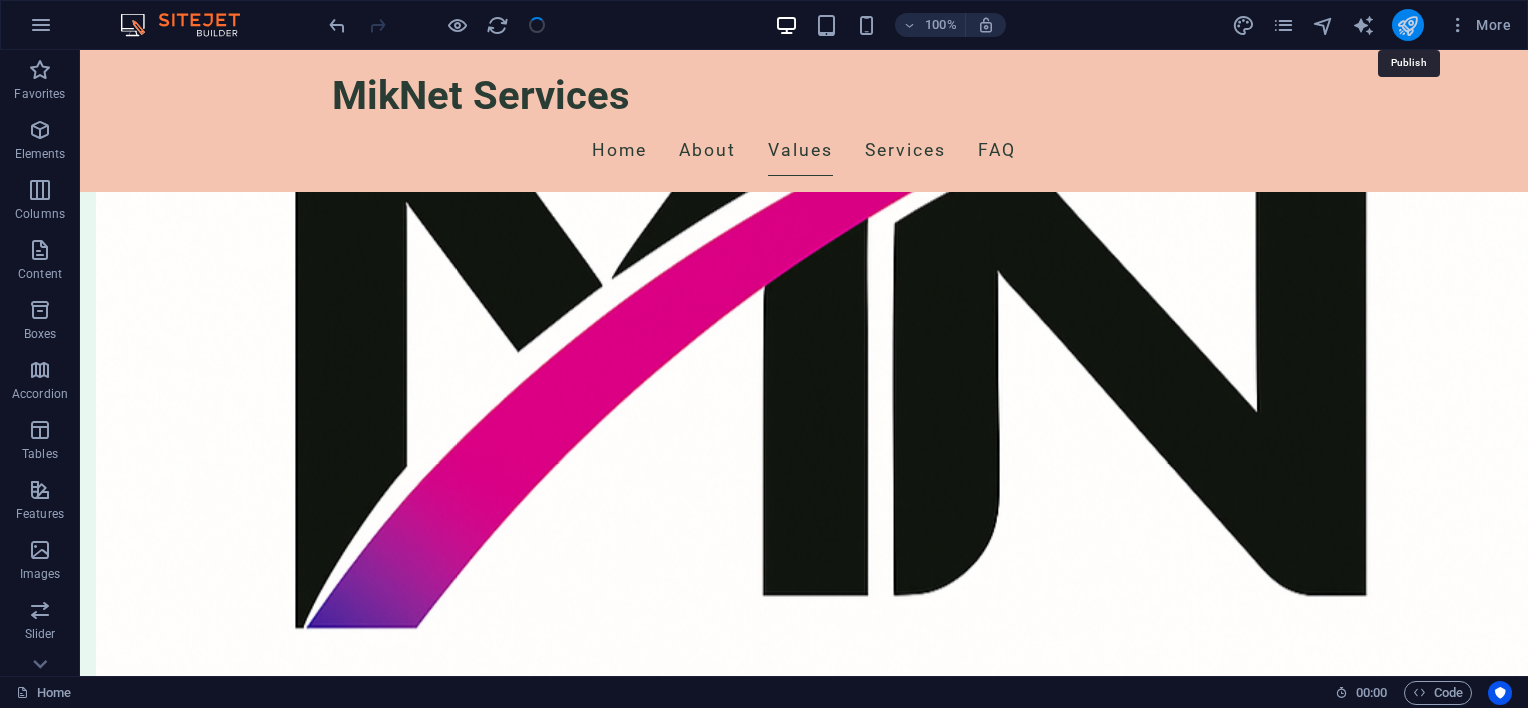 click at bounding box center [1407, 25] 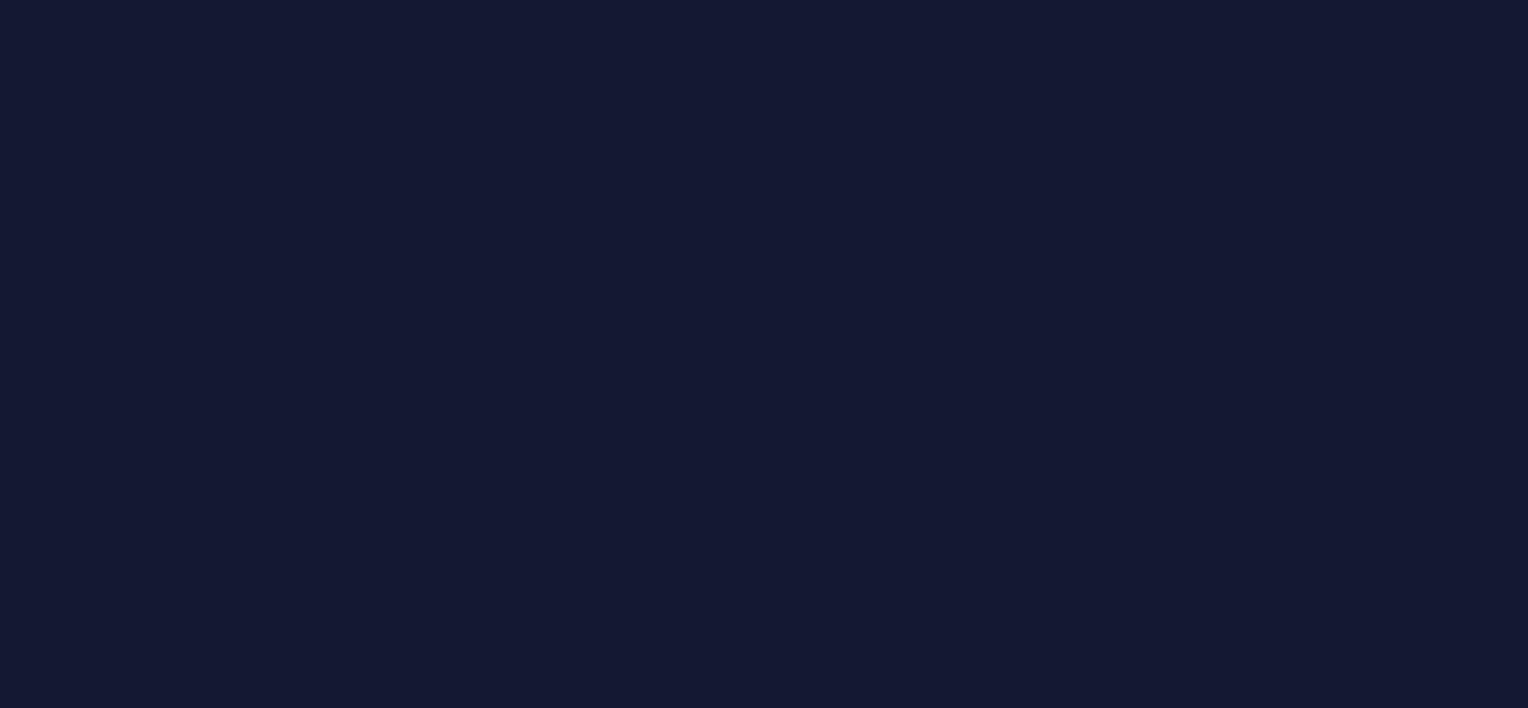 scroll, scrollTop: 0, scrollLeft: 0, axis: both 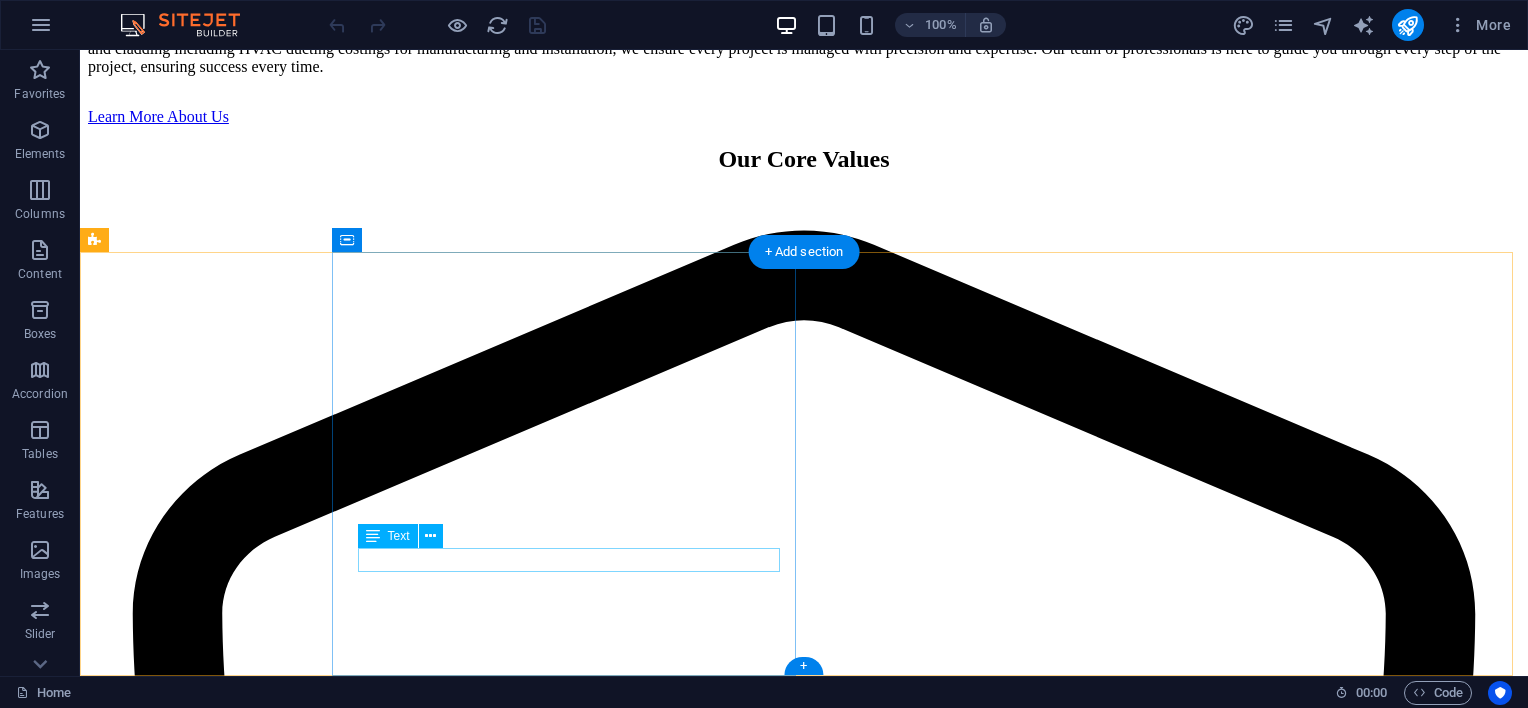 click on "[FIRST] [EMAIL]" at bounding box center (804, 22816) 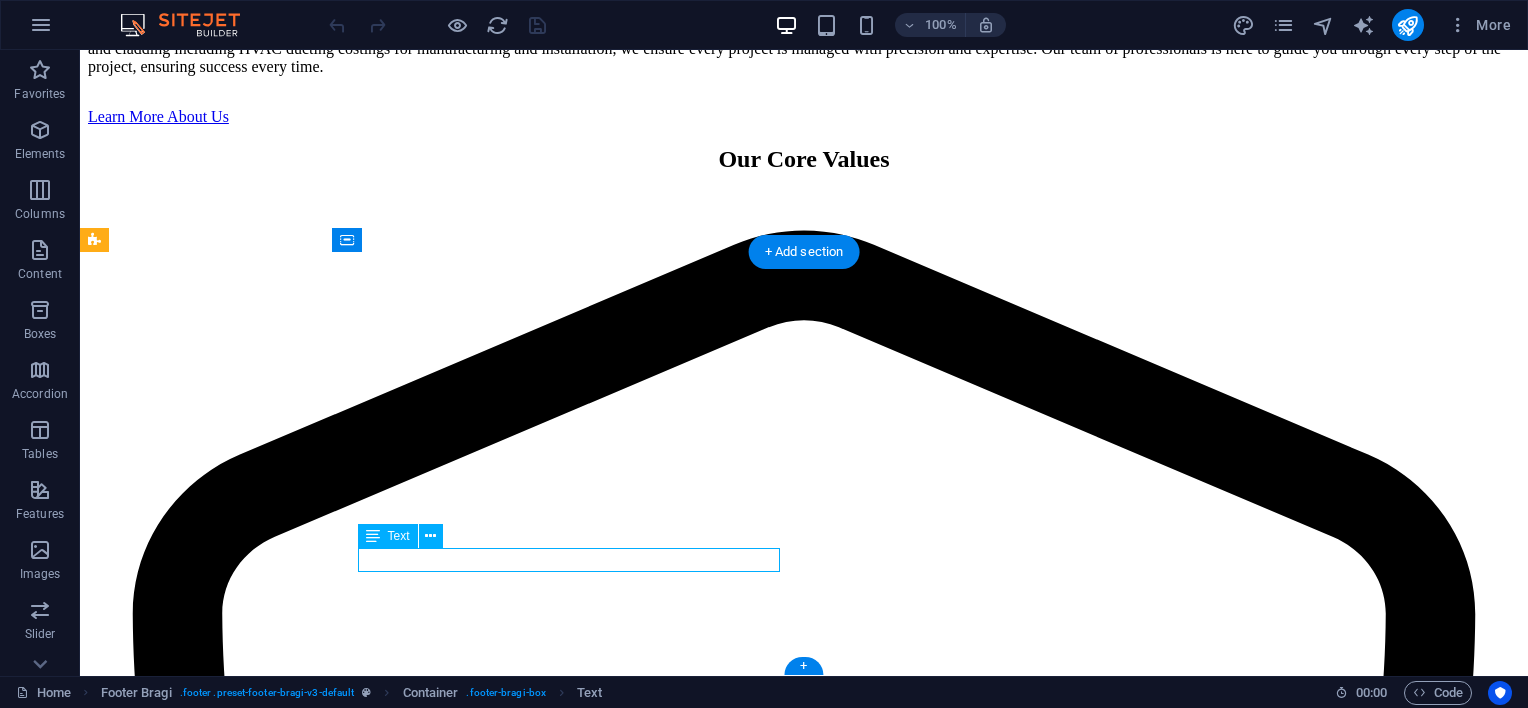 drag, startPoint x: 402, startPoint y: 563, endPoint x: 483, endPoint y: 610, distance: 93.64828 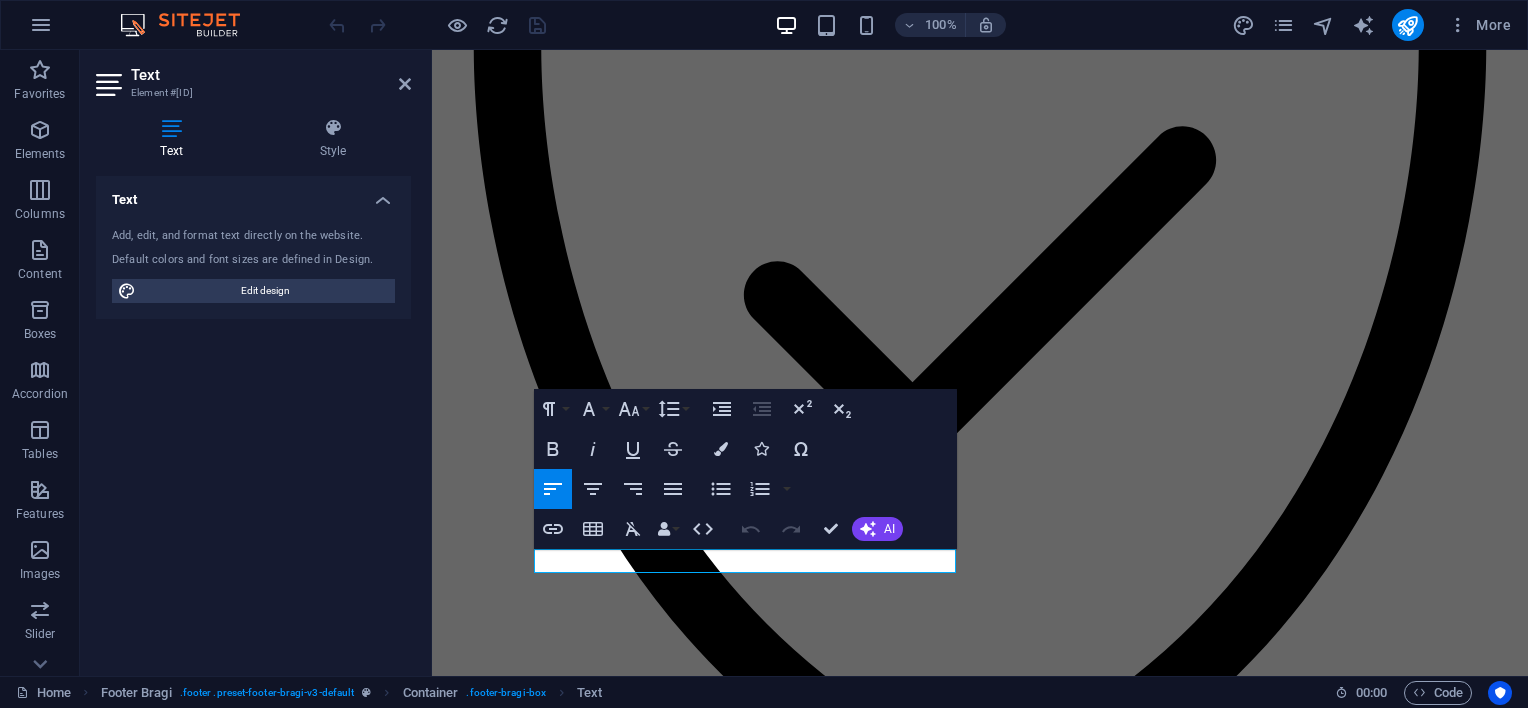 scroll, scrollTop: 3589, scrollLeft: 0, axis: vertical 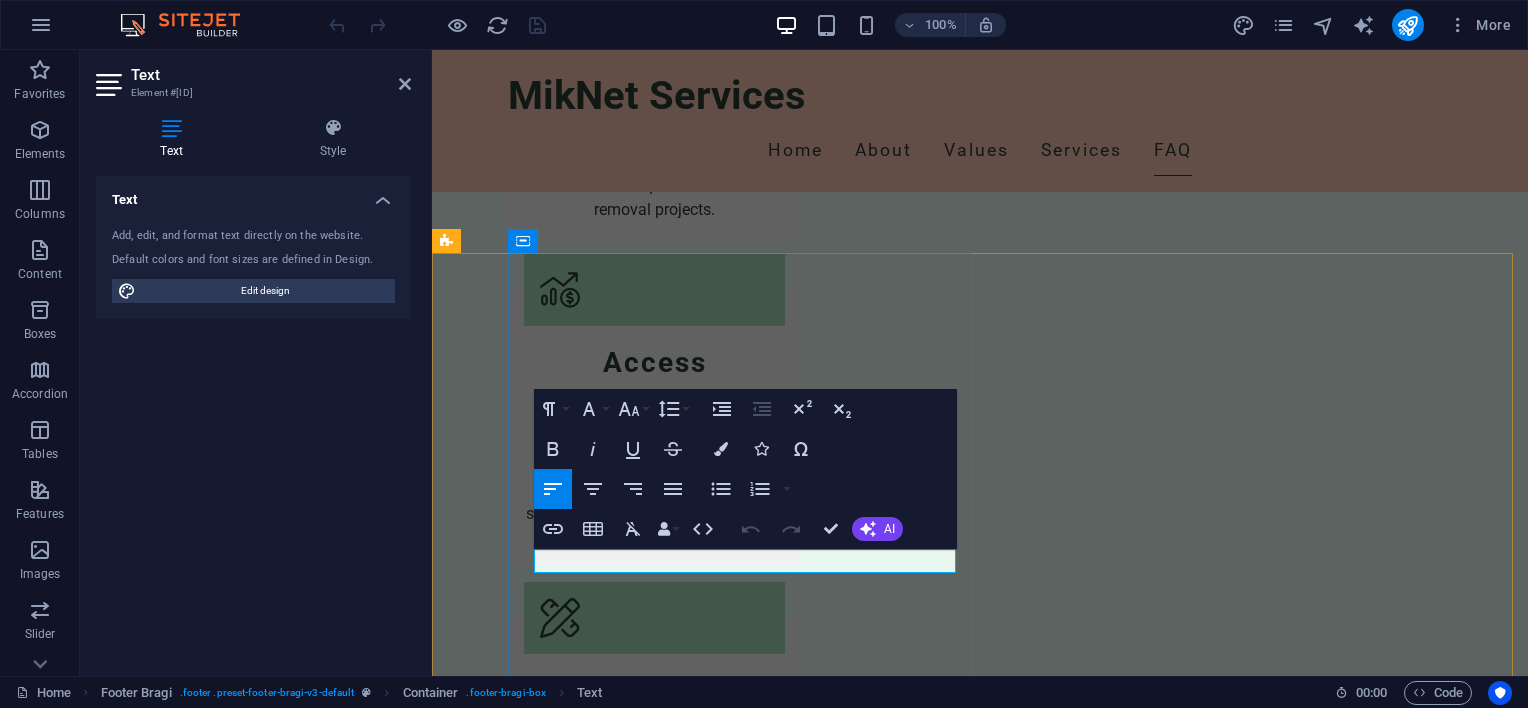 click on "[EMAIL]" 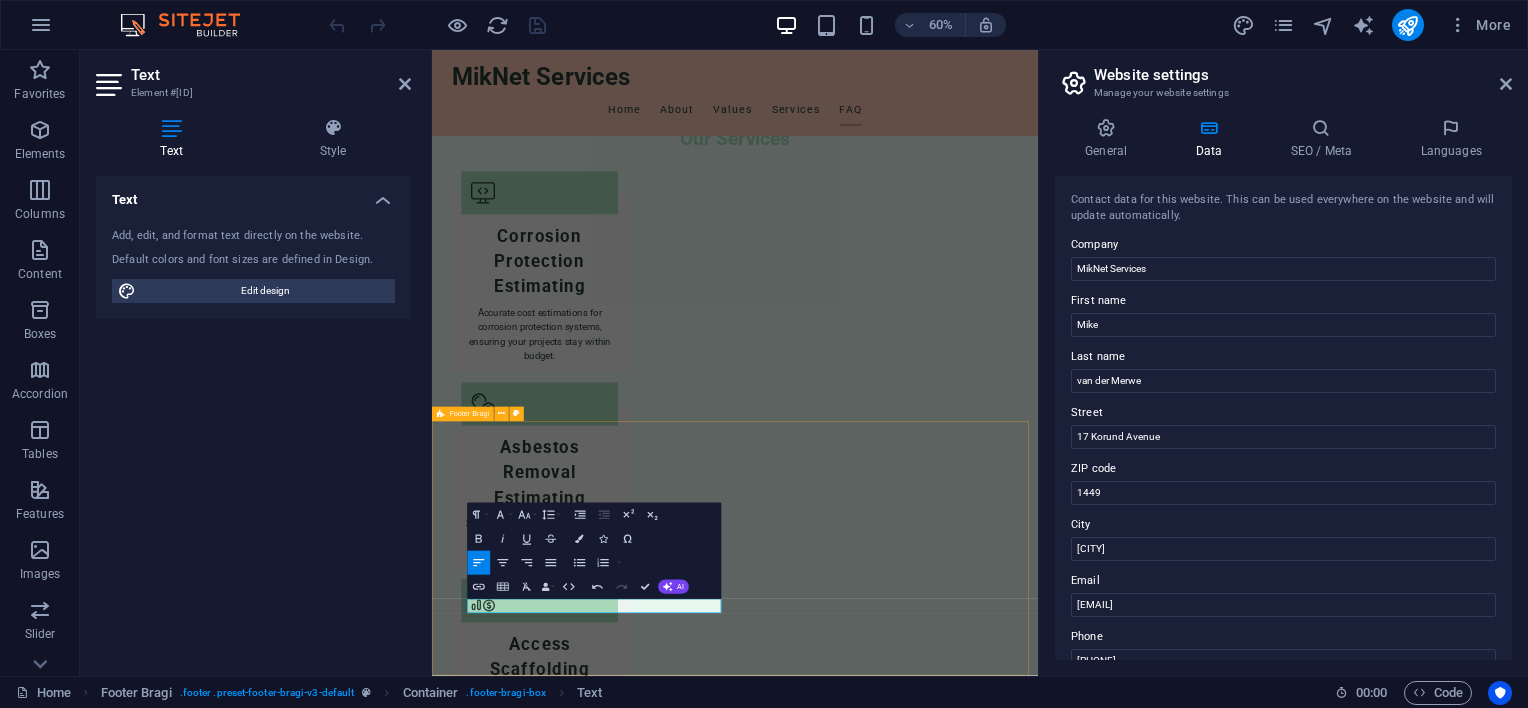 click on "[FIRST] [LAST] Home About Values Services FAQ Welcome to [COMPANY] [COMPANY] At [COMPANY], we are dedicated to providing top-notch project management and estimating services. Specializing in critical areas such as corrosion protection, asbestos removal, access scaffolding, thermal insulation, and cladding including HVAC ducting costings for manufacturing and installation, we ensure every project is managed with precision and expertise. Our team of professionals is here to guide you through every step of the project, ensuring success every time. Learn More About Us Our Core Values Integrity We uphold the highest standards of integrity in all activities. Excellence Committed to providing exceptional quality and service in project management. Collaboration We believe in teamwork and open communication to achieve successful project outcomes. Our Services Asbestos Removal Estimating ," at bounding box center [937, 495] 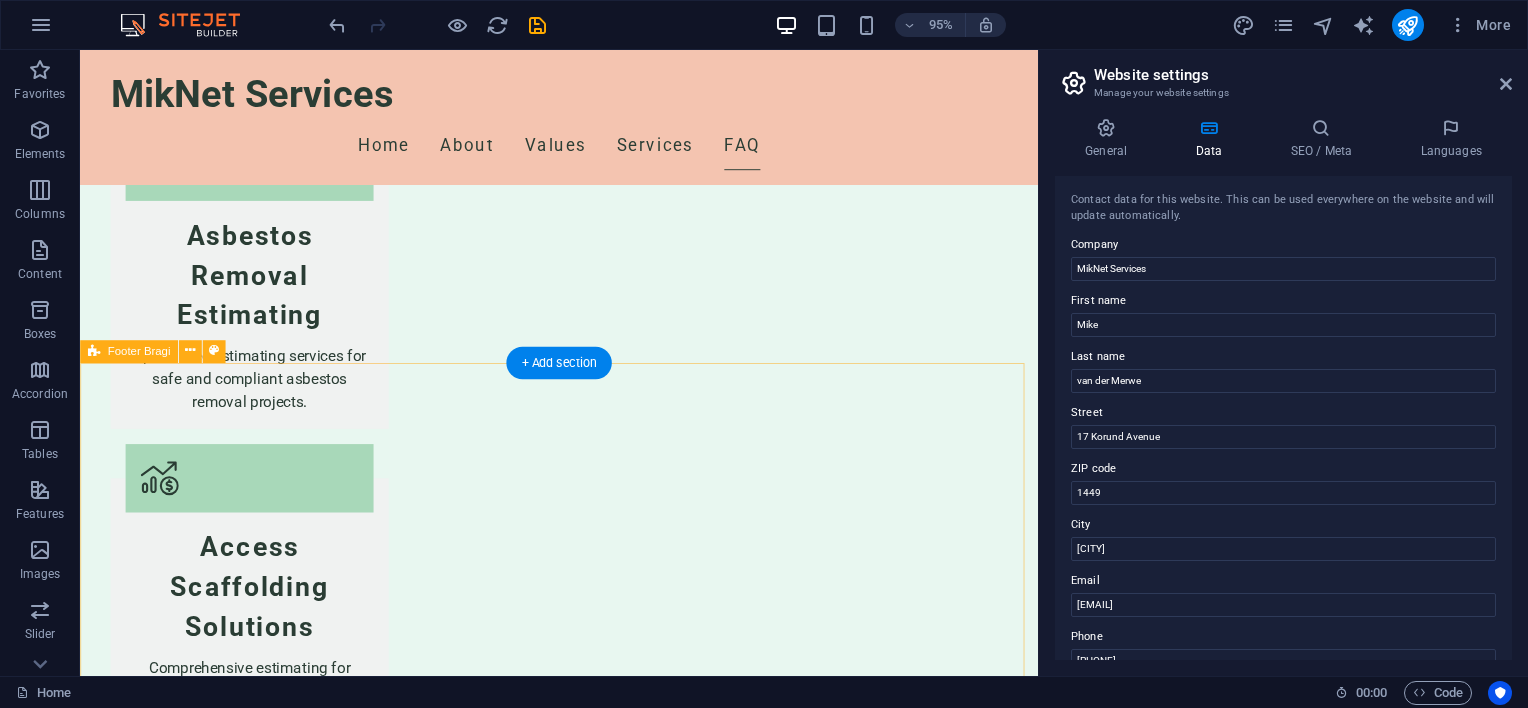 scroll, scrollTop: 3544, scrollLeft: 0, axis: vertical 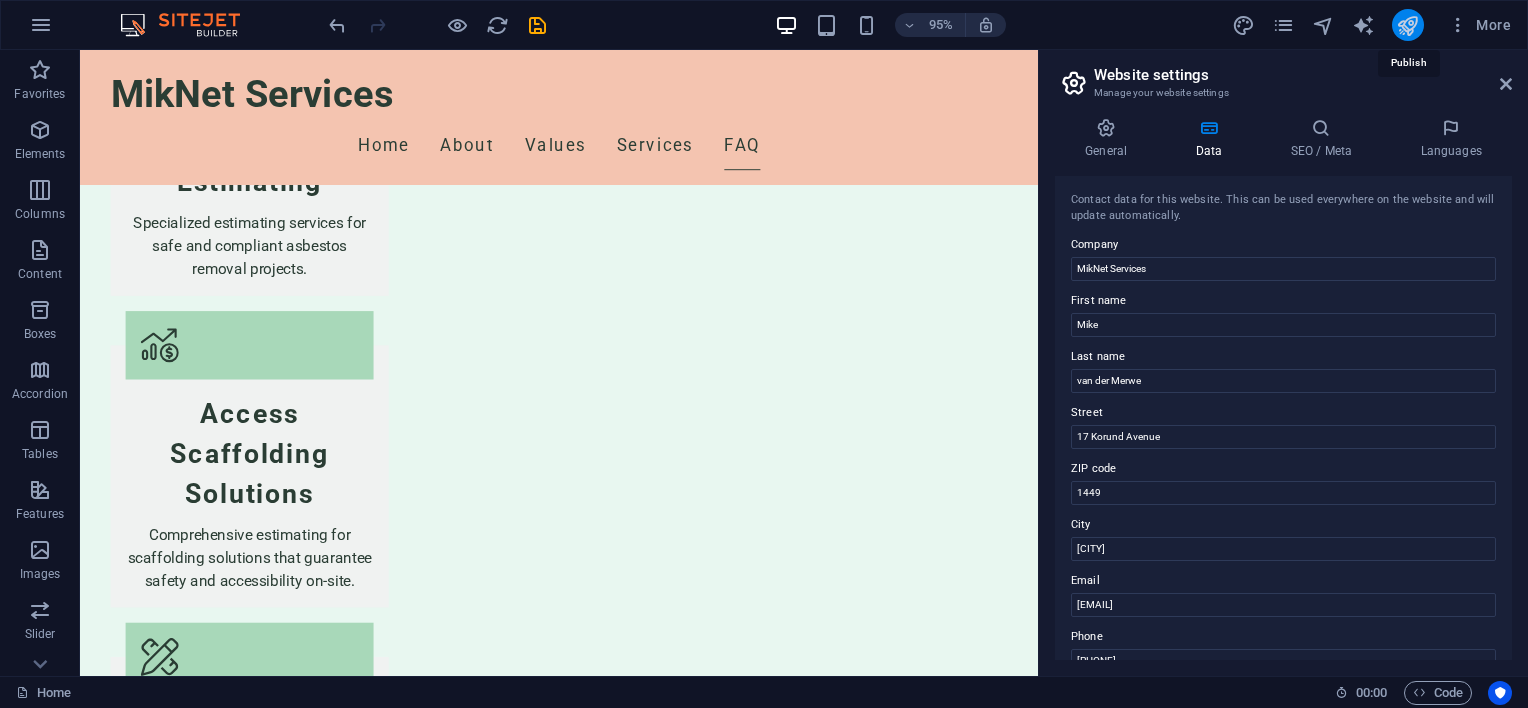 click at bounding box center (1407, 25) 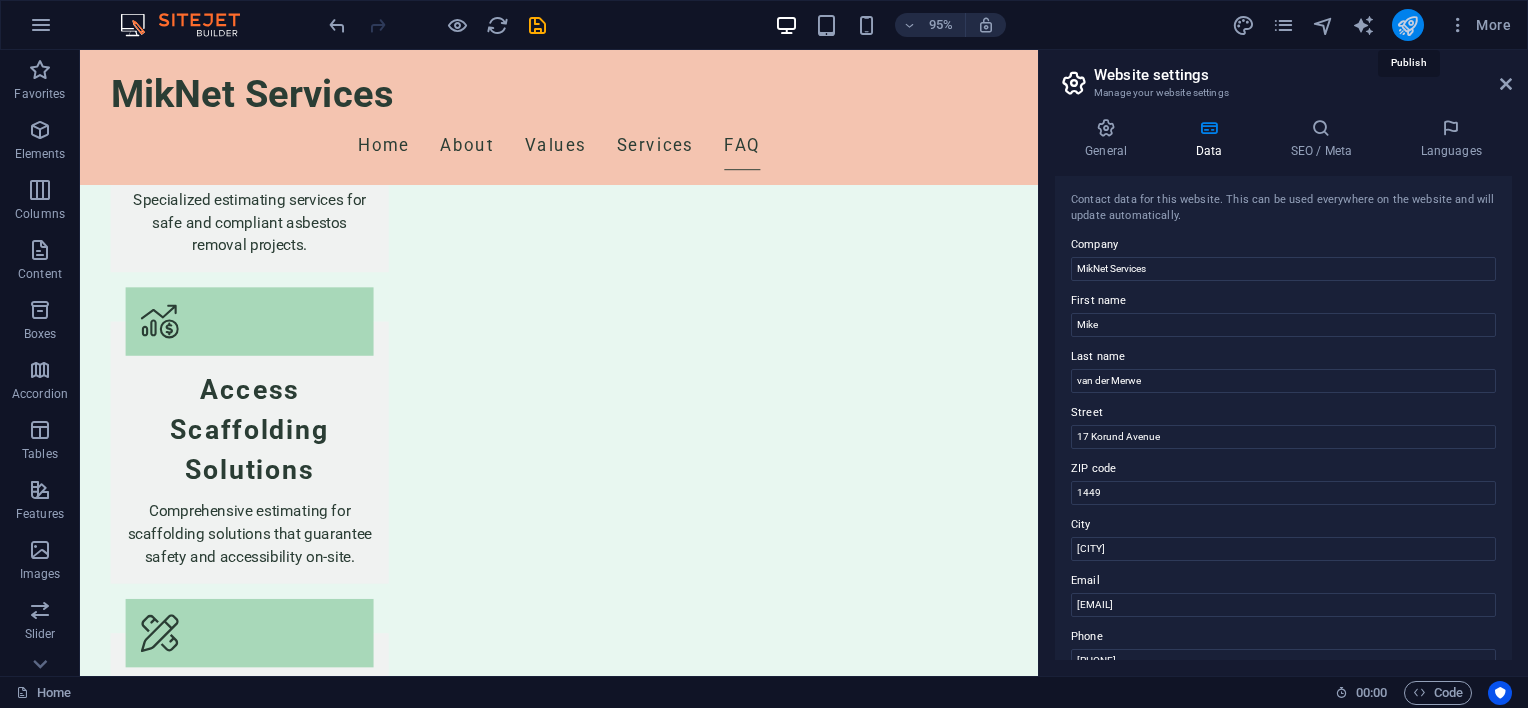 scroll, scrollTop: 3607, scrollLeft: 0, axis: vertical 